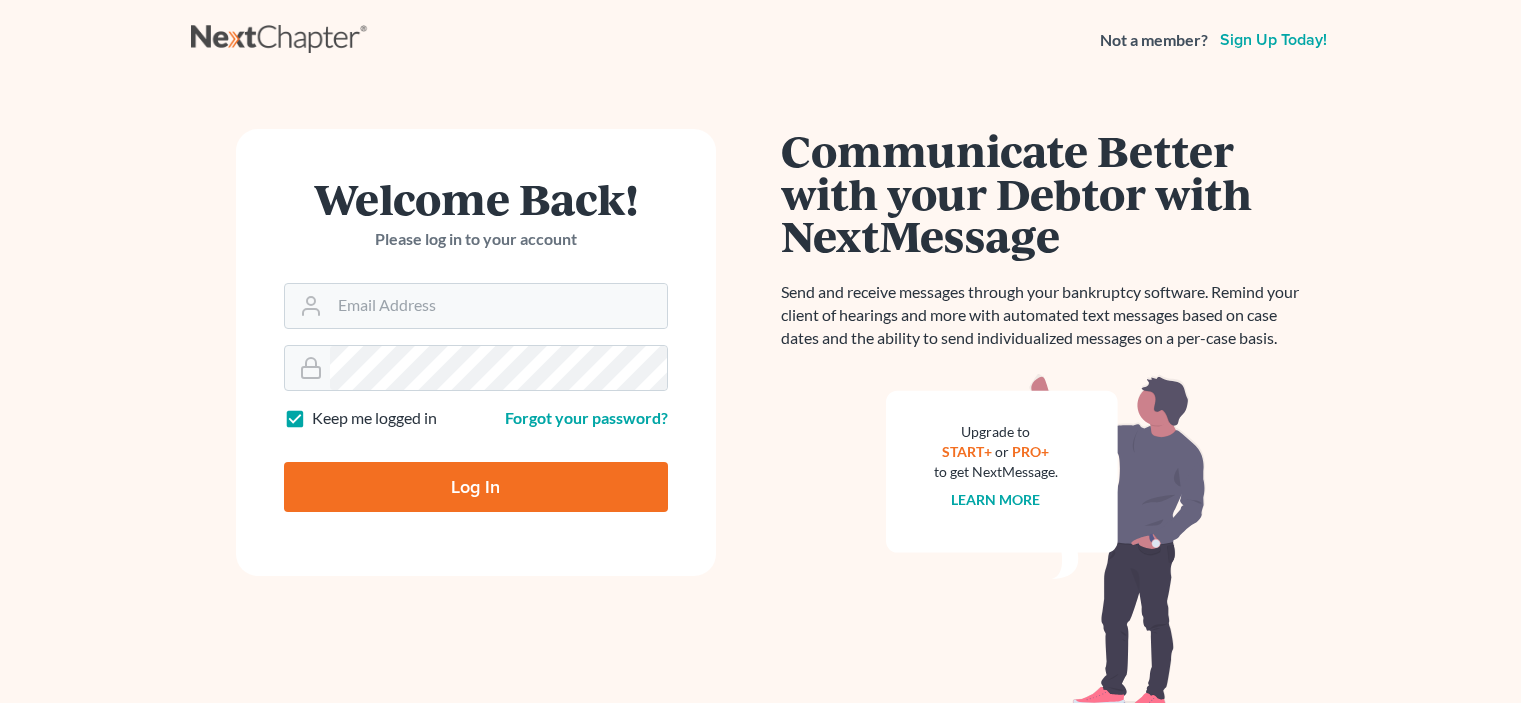 scroll, scrollTop: 0, scrollLeft: 0, axis: both 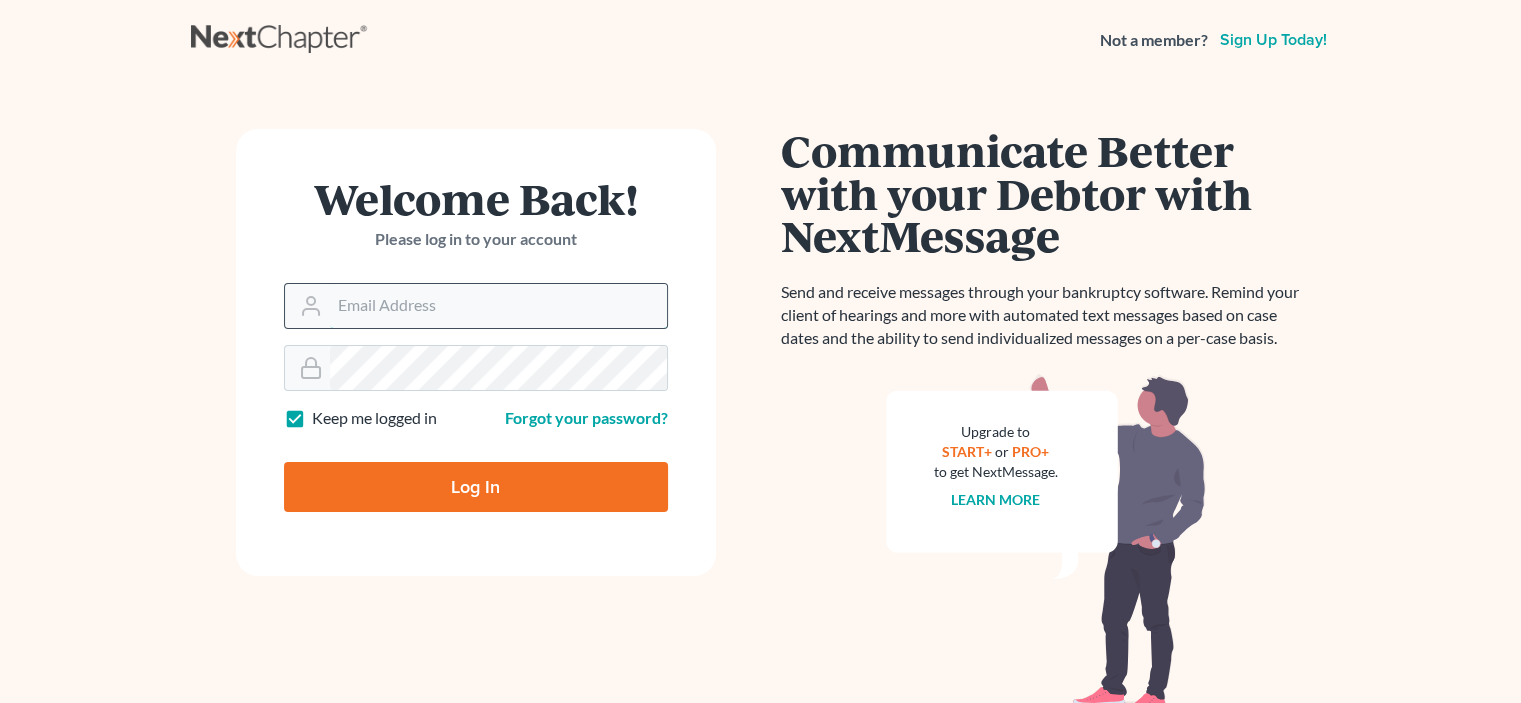click on "Email Address" at bounding box center (498, 306) 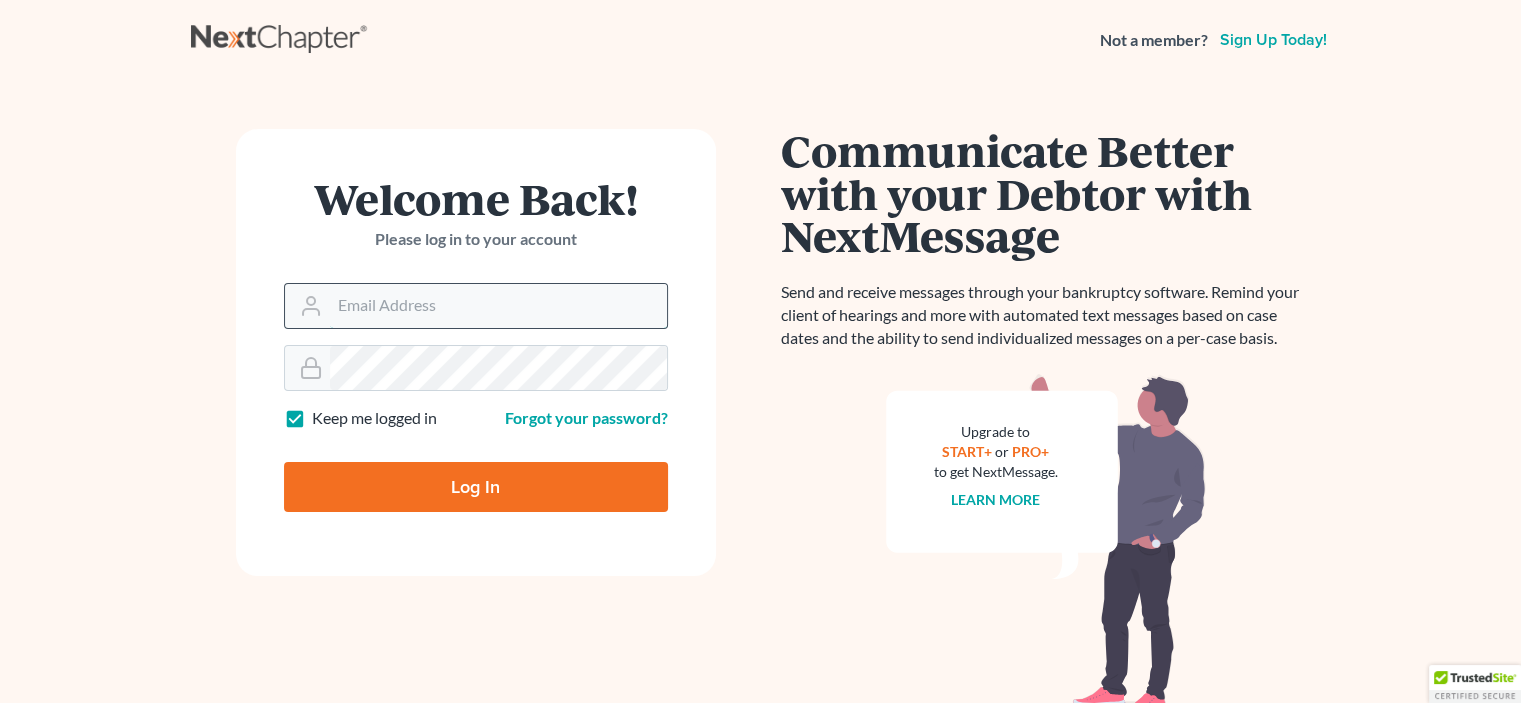 type on "[USERNAME]@example.com" 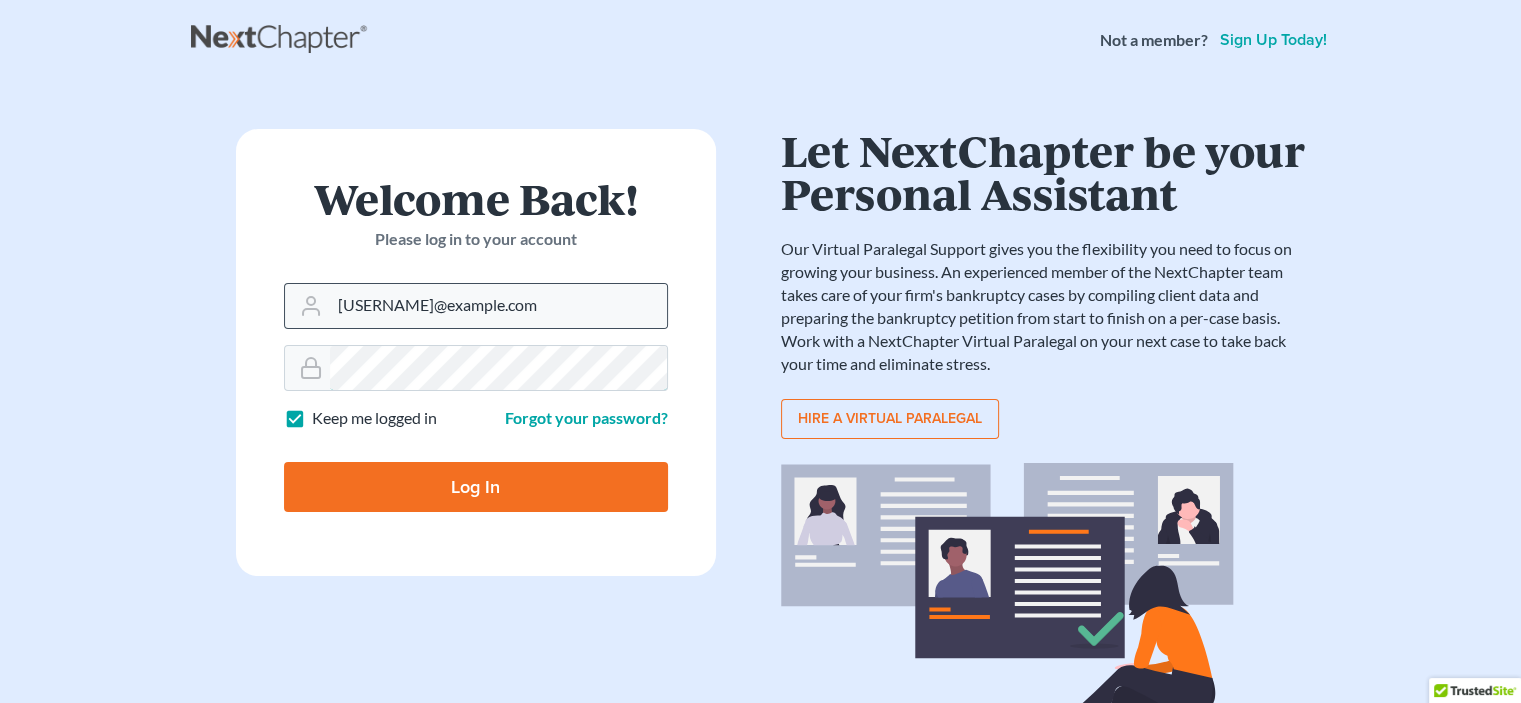 click on "Log In" at bounding box center (476, 487) 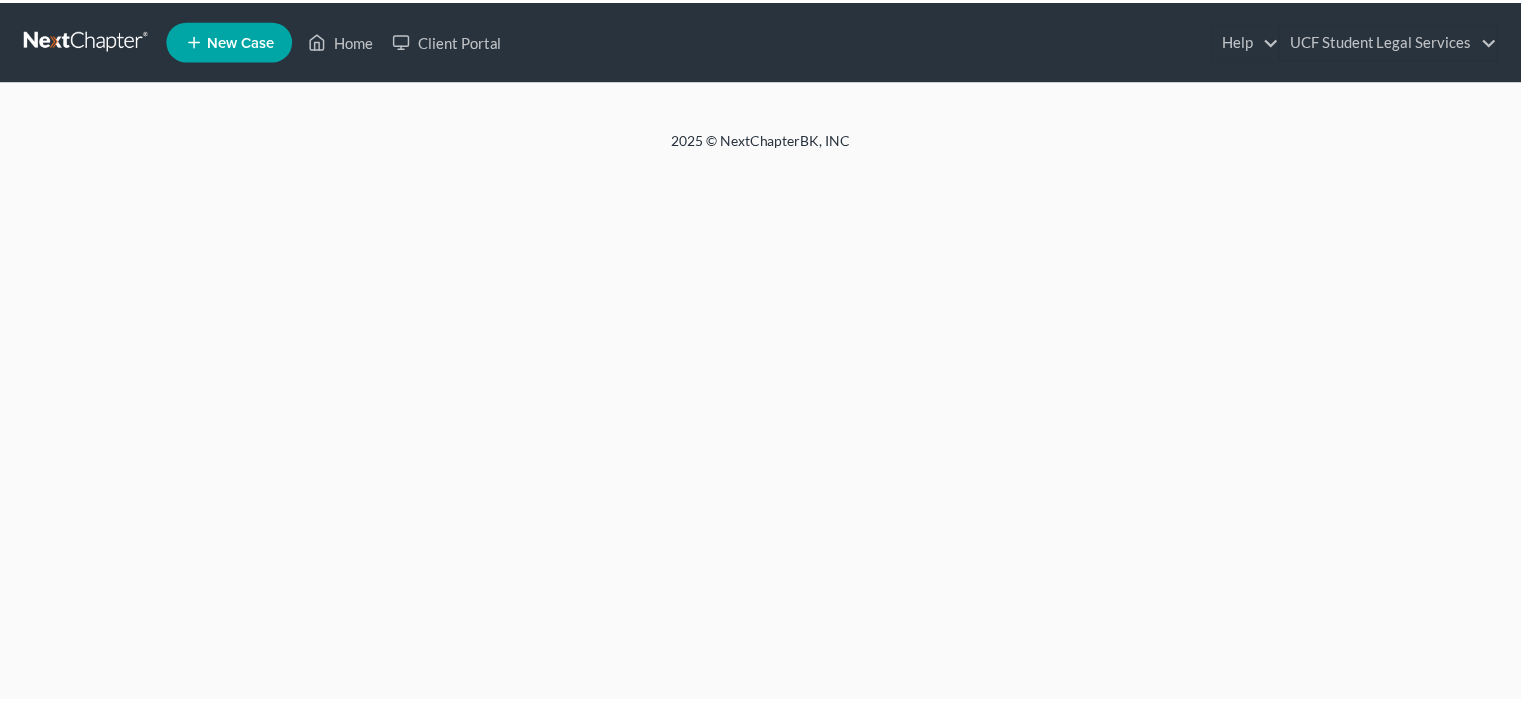 scroll, scrollTop: 0, scrollLeft: 0, axis: both 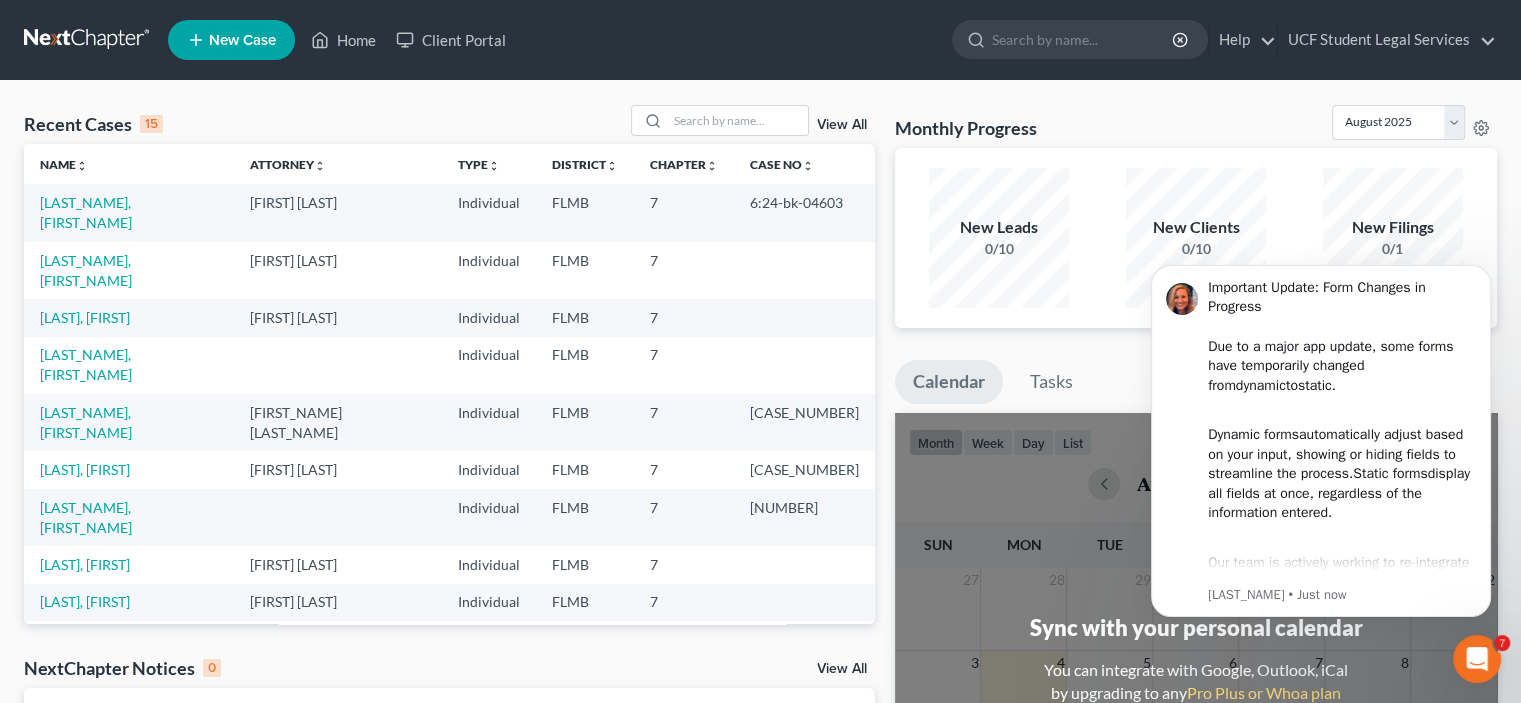 click on "New Case" at bounding box center [242, 40] 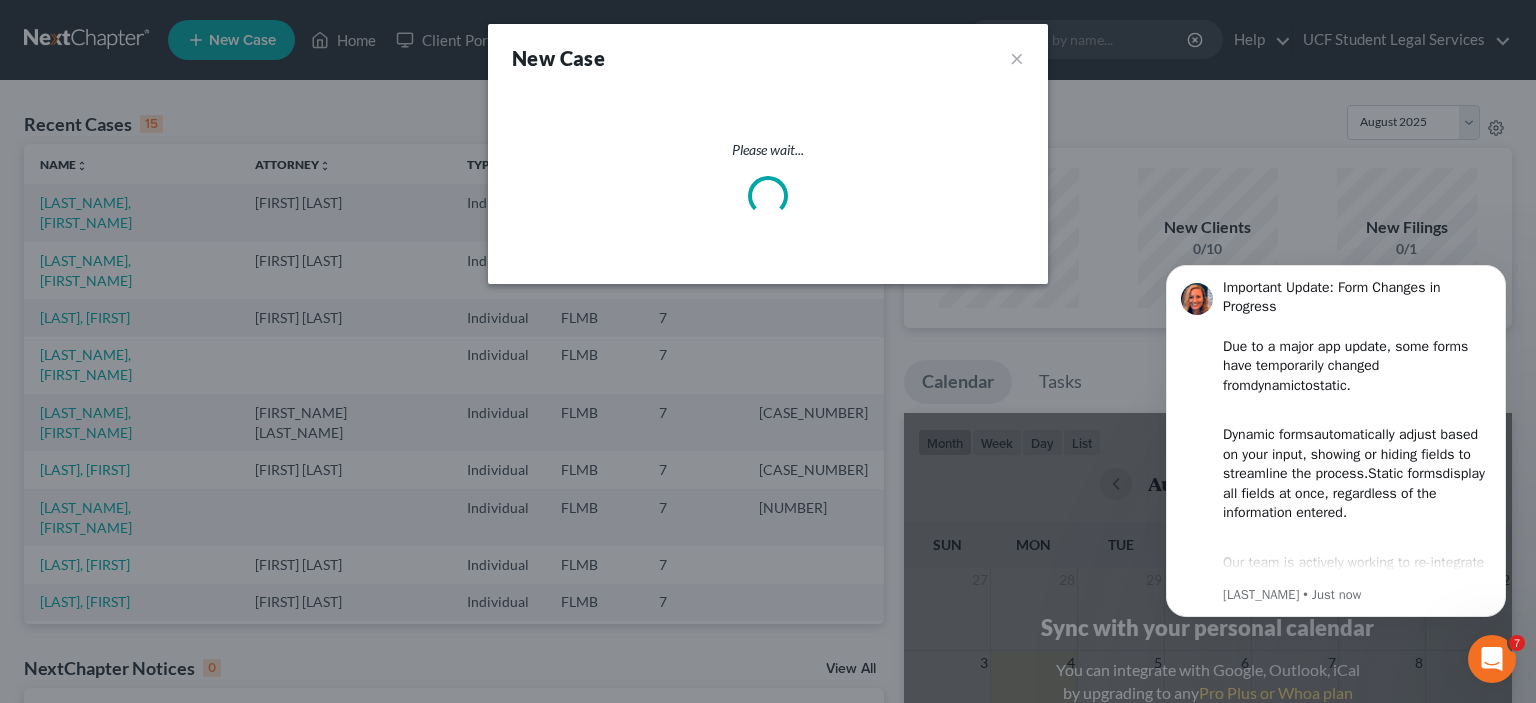 select on "15" 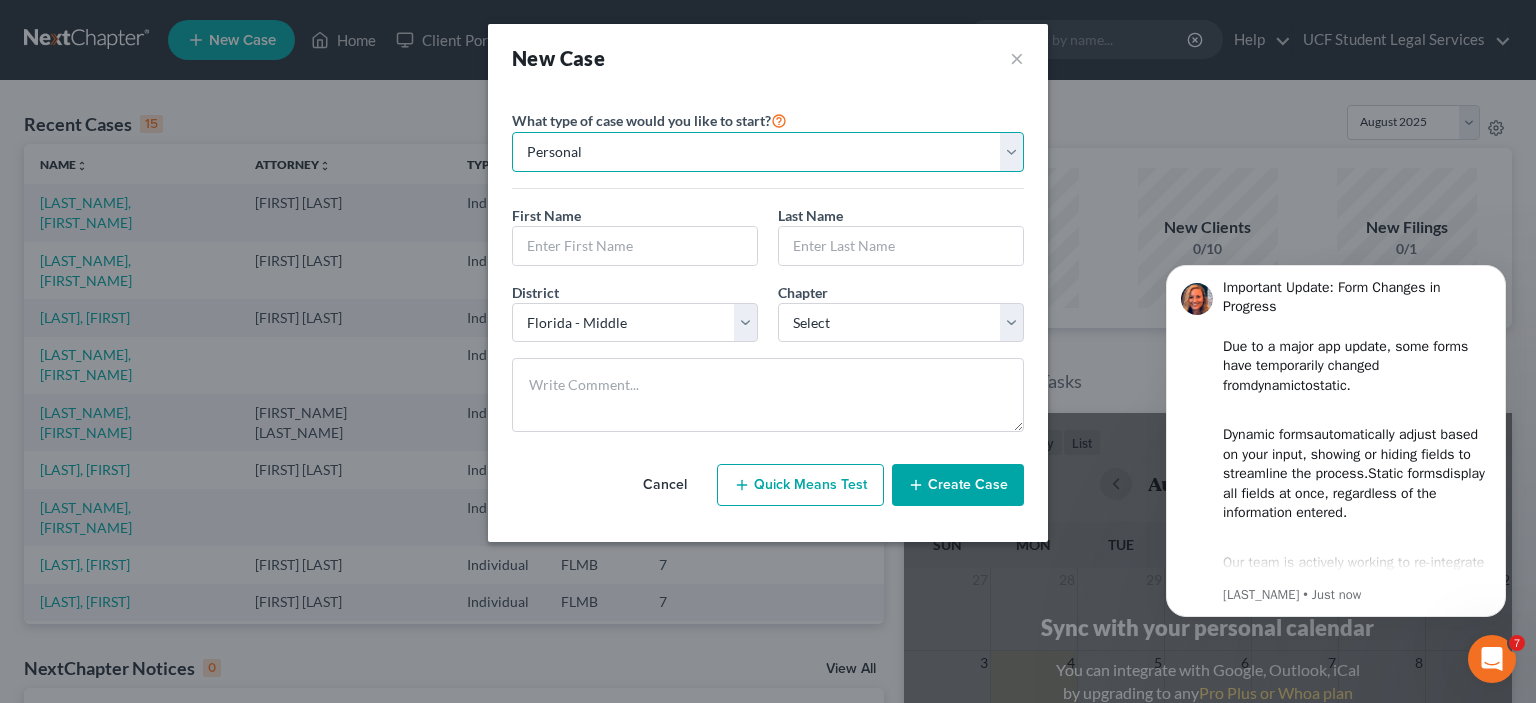 click on "Personal Business" at bounding box center (768, 152) 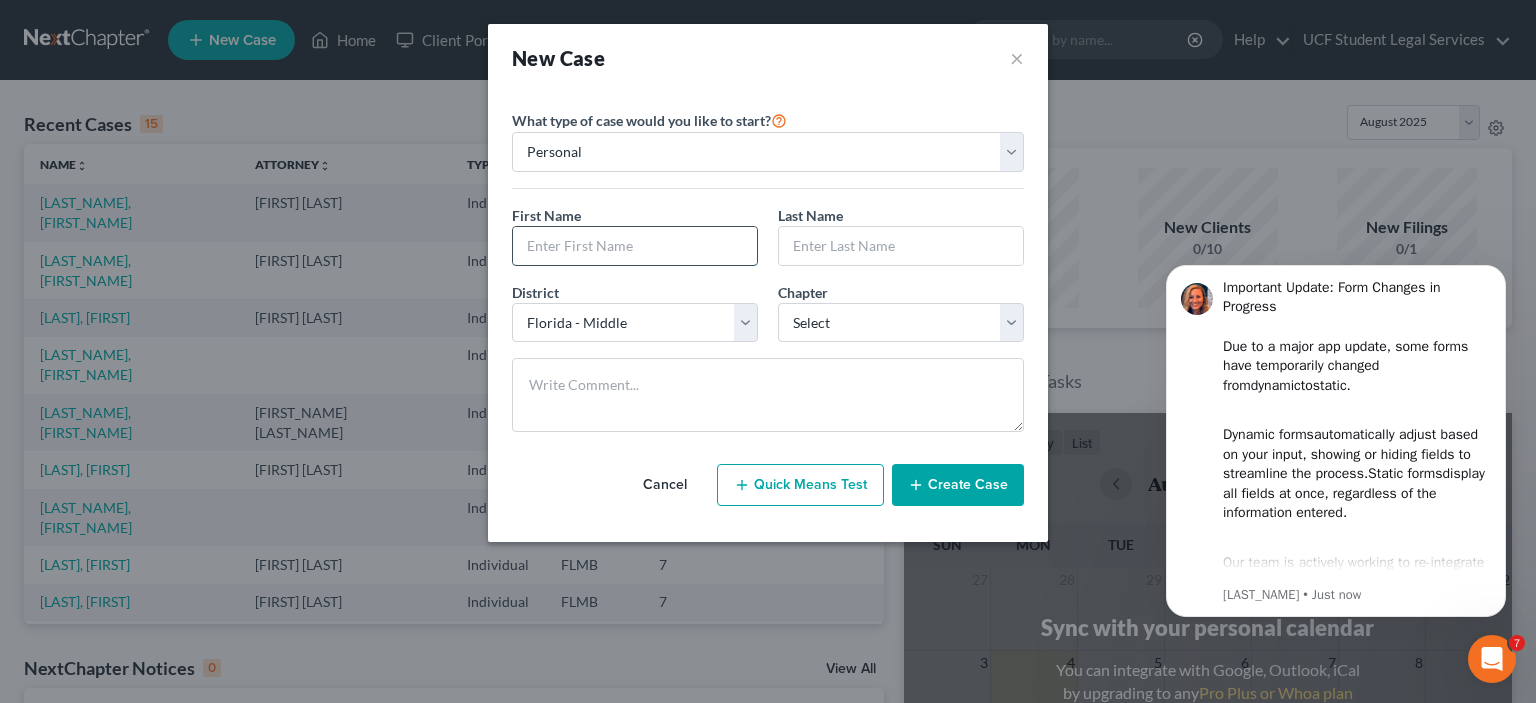 click at bounding box center [635, 246] 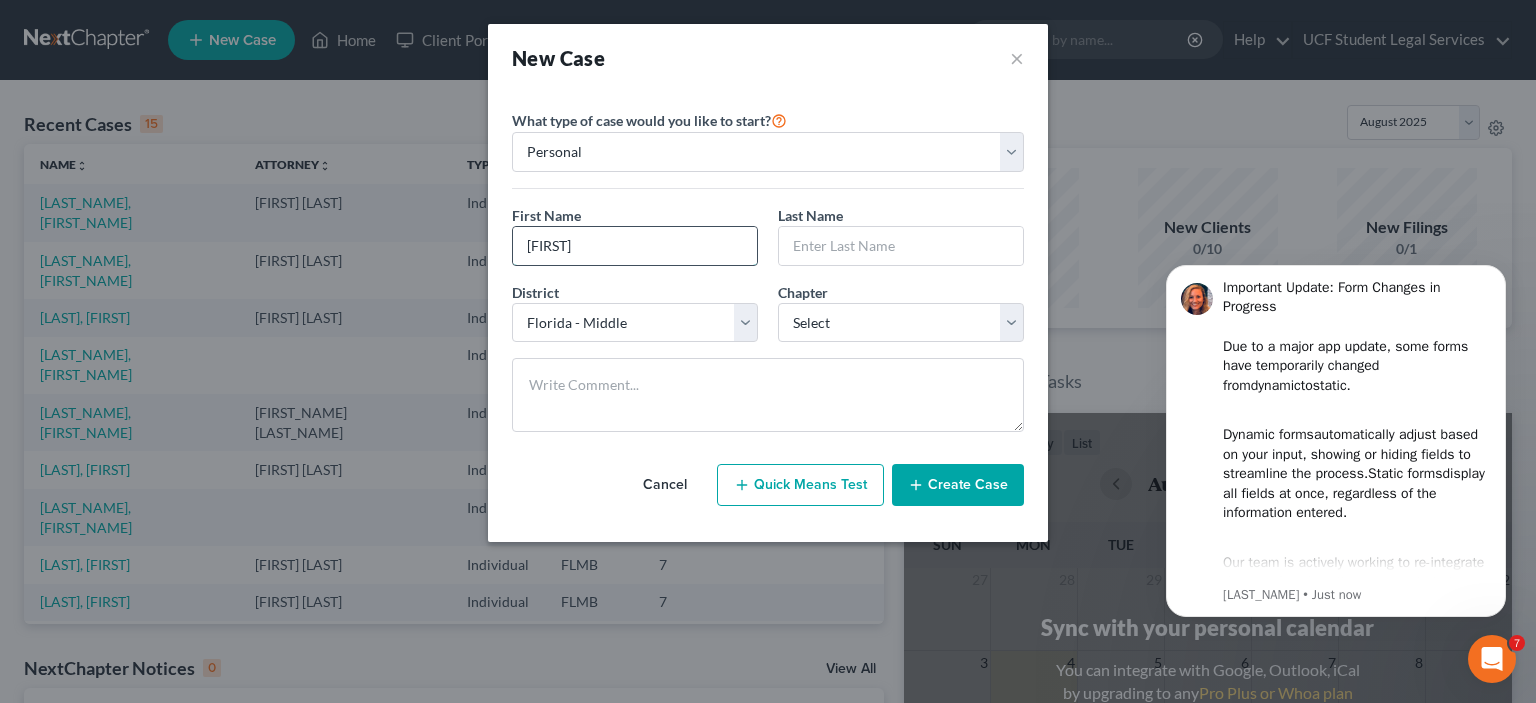 type on "[FIRST]" 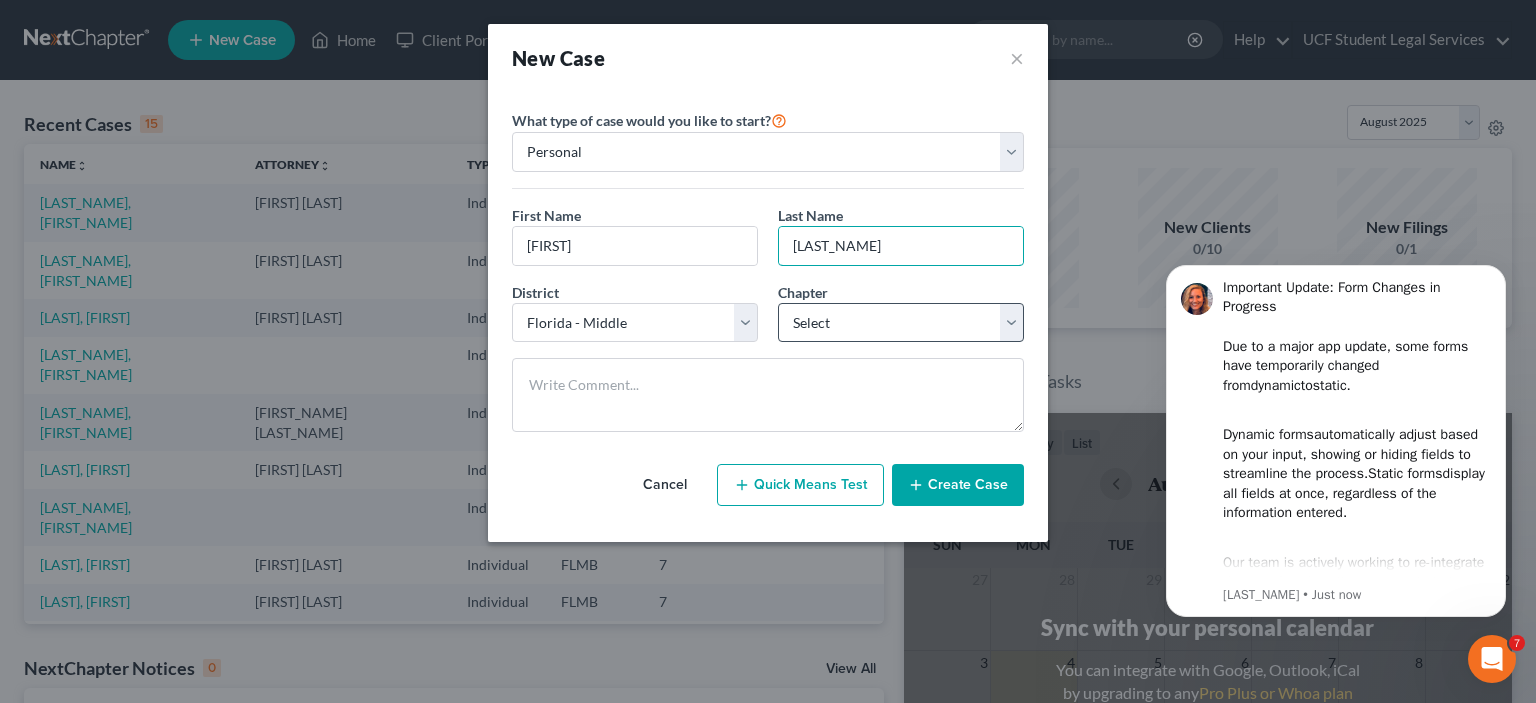 type on "[LAST_NAME]" 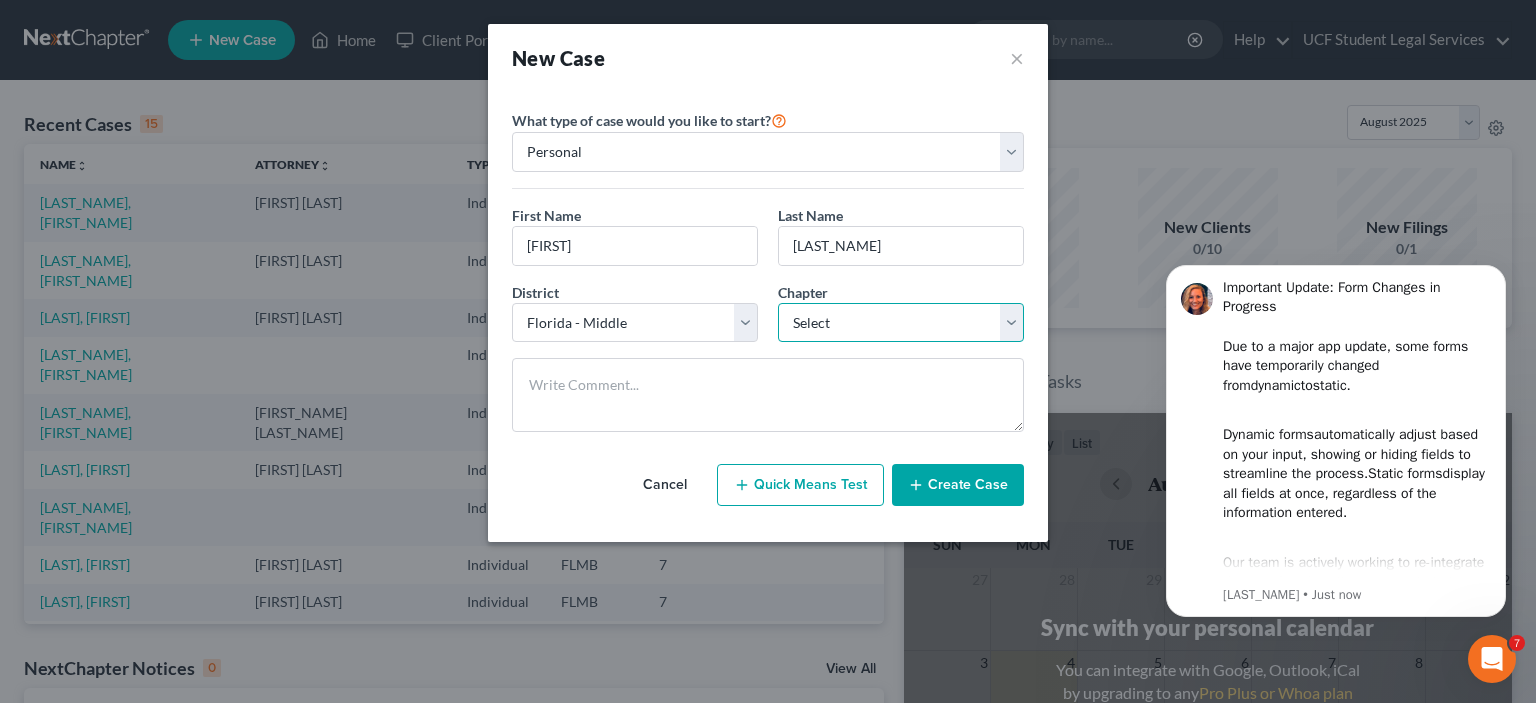 click on "Select 7 11 12 13" at bounding box center [901, 323] 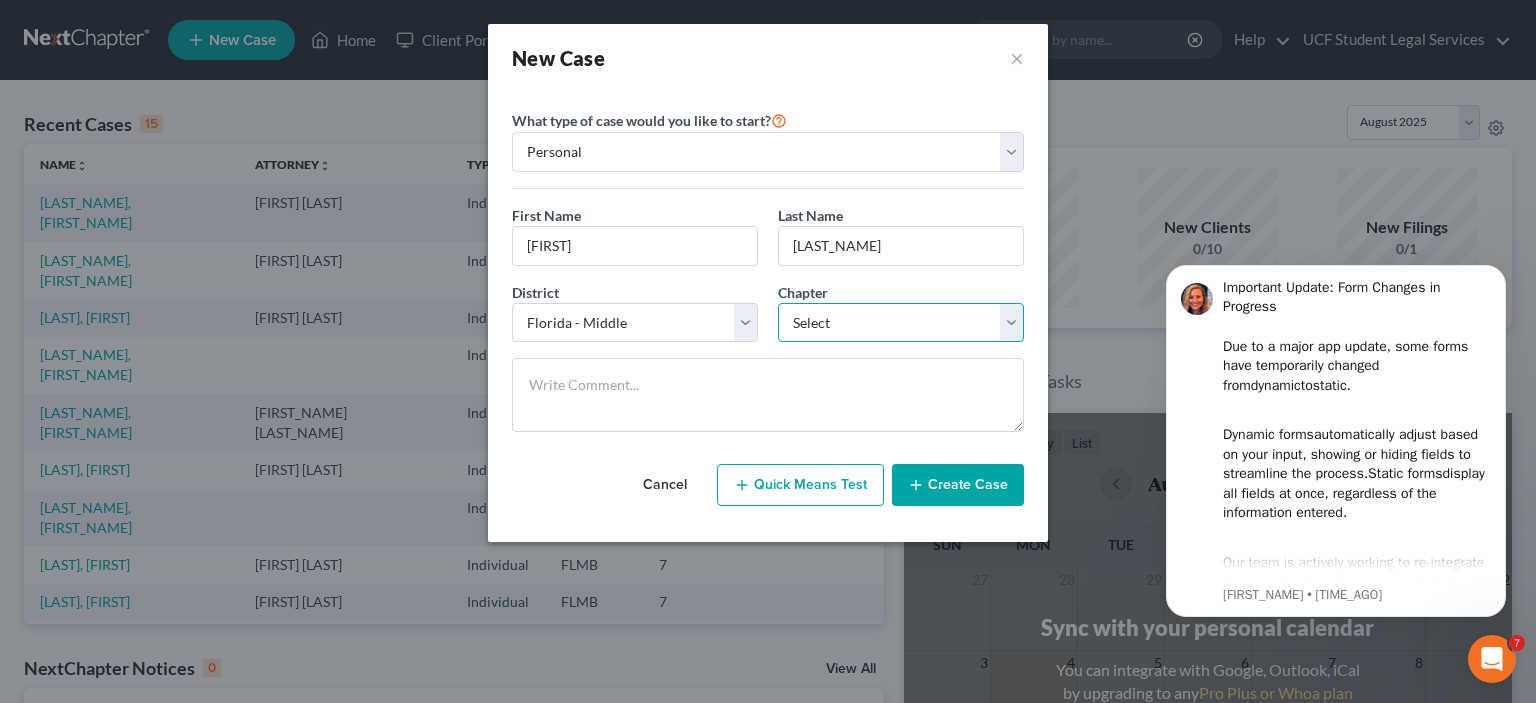 click on "Select 7 11 12 13" at bounding box center (901, 323) 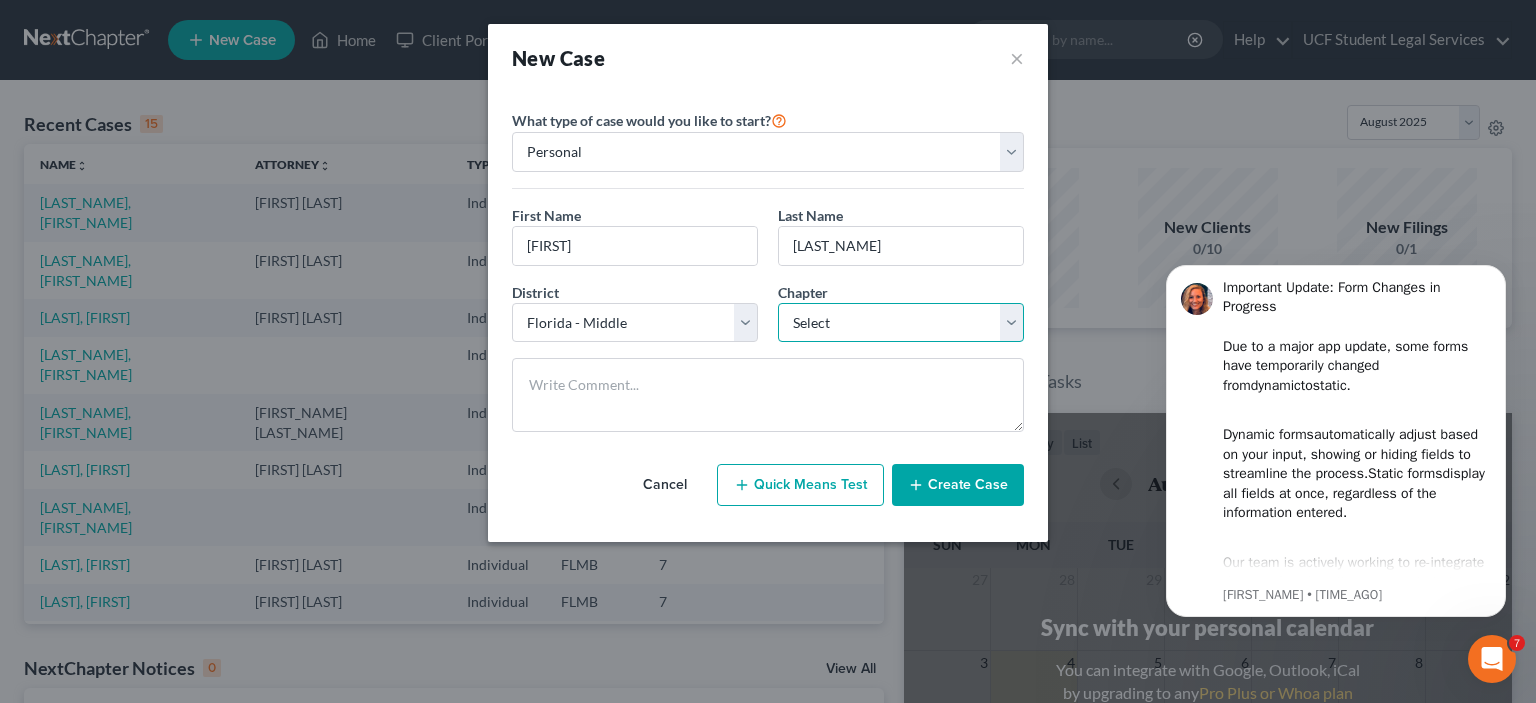 click on "Select 7 11 12 13" at bounding box center (901, 323) 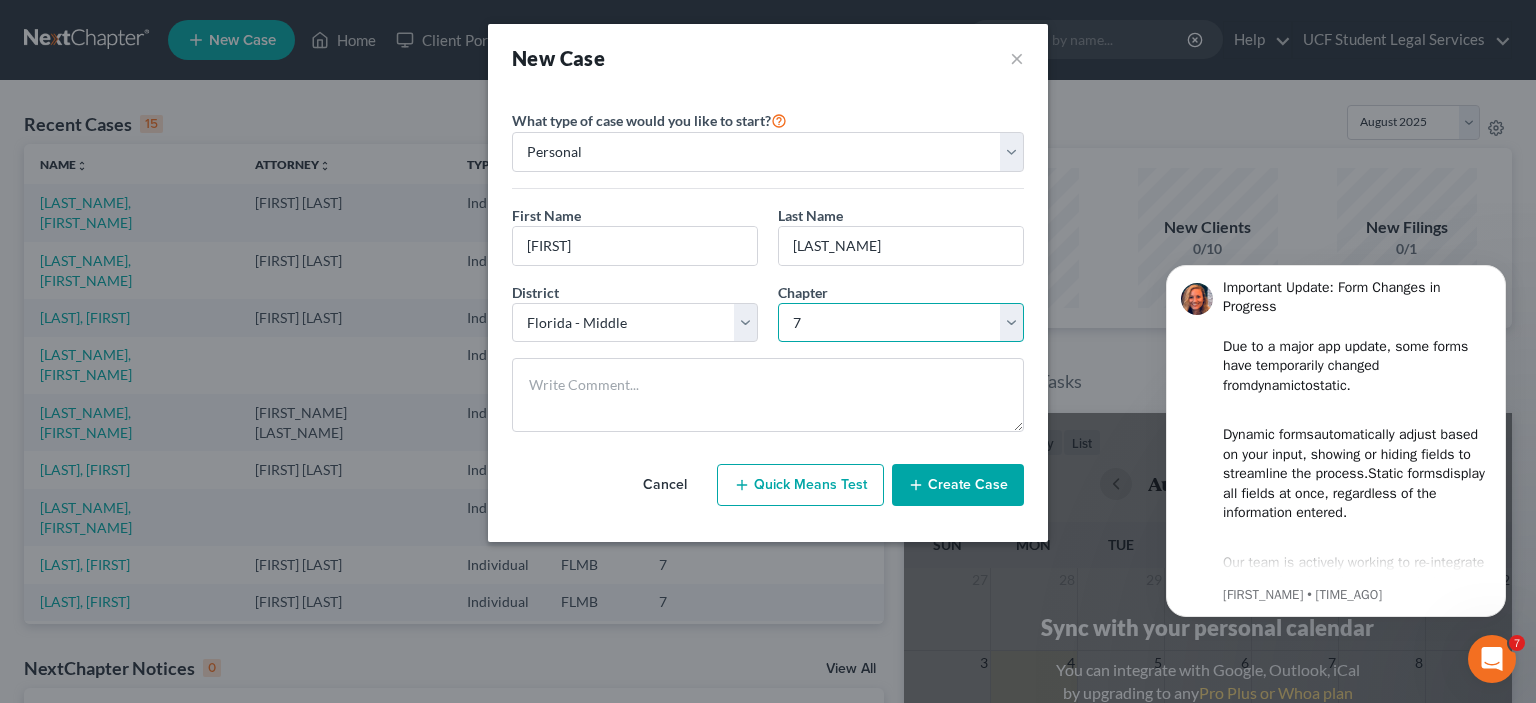 click on "Select 7 11 12 13" at bounding box center [901, 323] 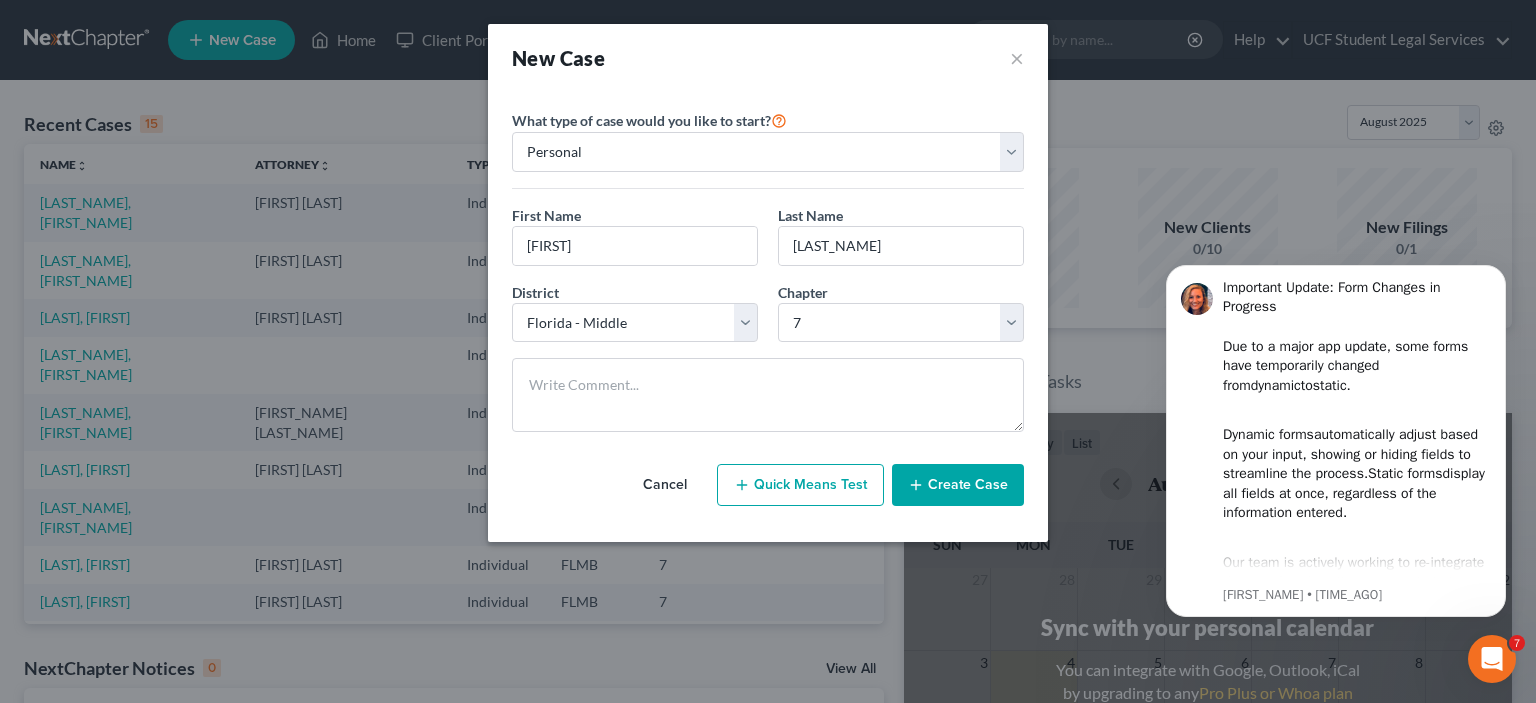 click on "Create Case" at bounding box center (958, 485) 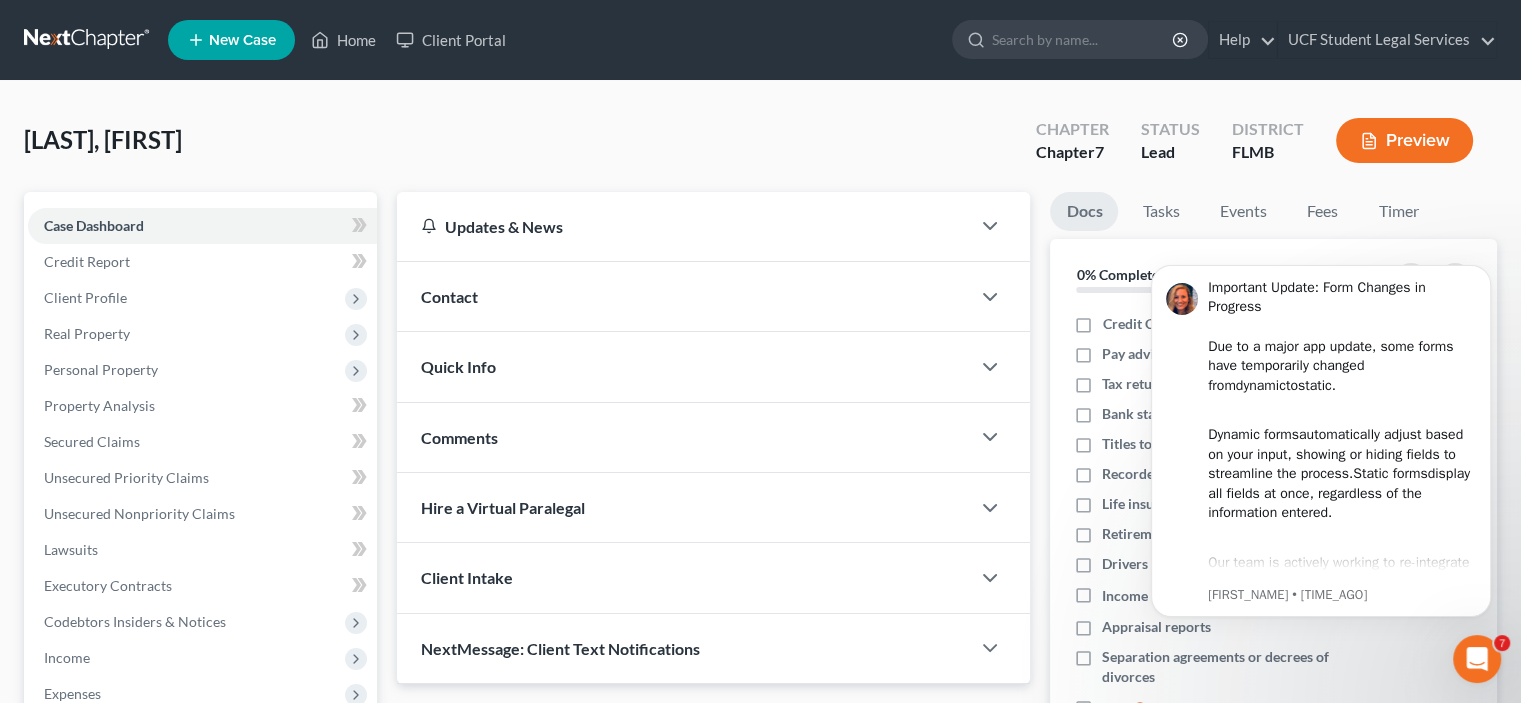 click on "Contact" at bounding box center [683, 296] 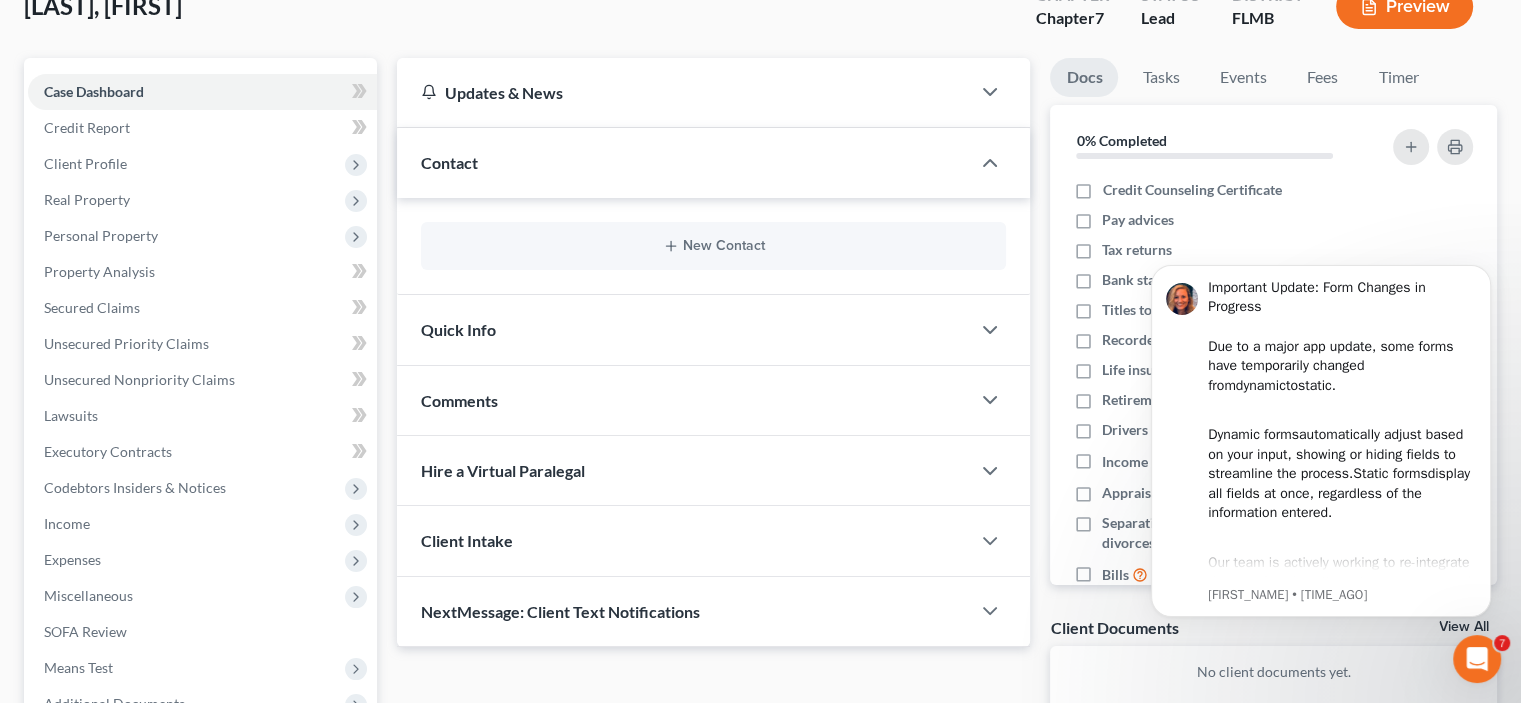 scroll, scrollTop: 100, scrollLeft: 0, axis: vertical 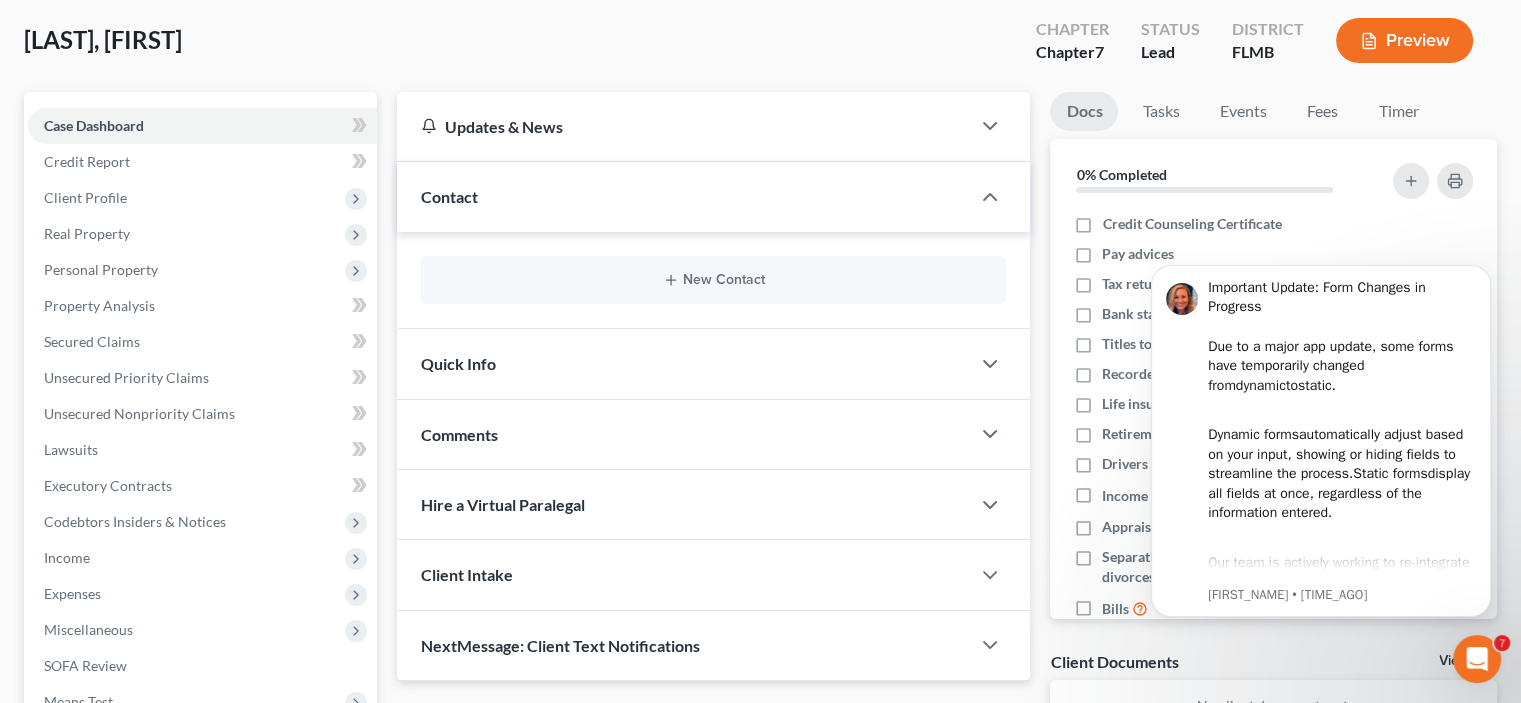 click on "Contact" at bounding box center (683, 196) 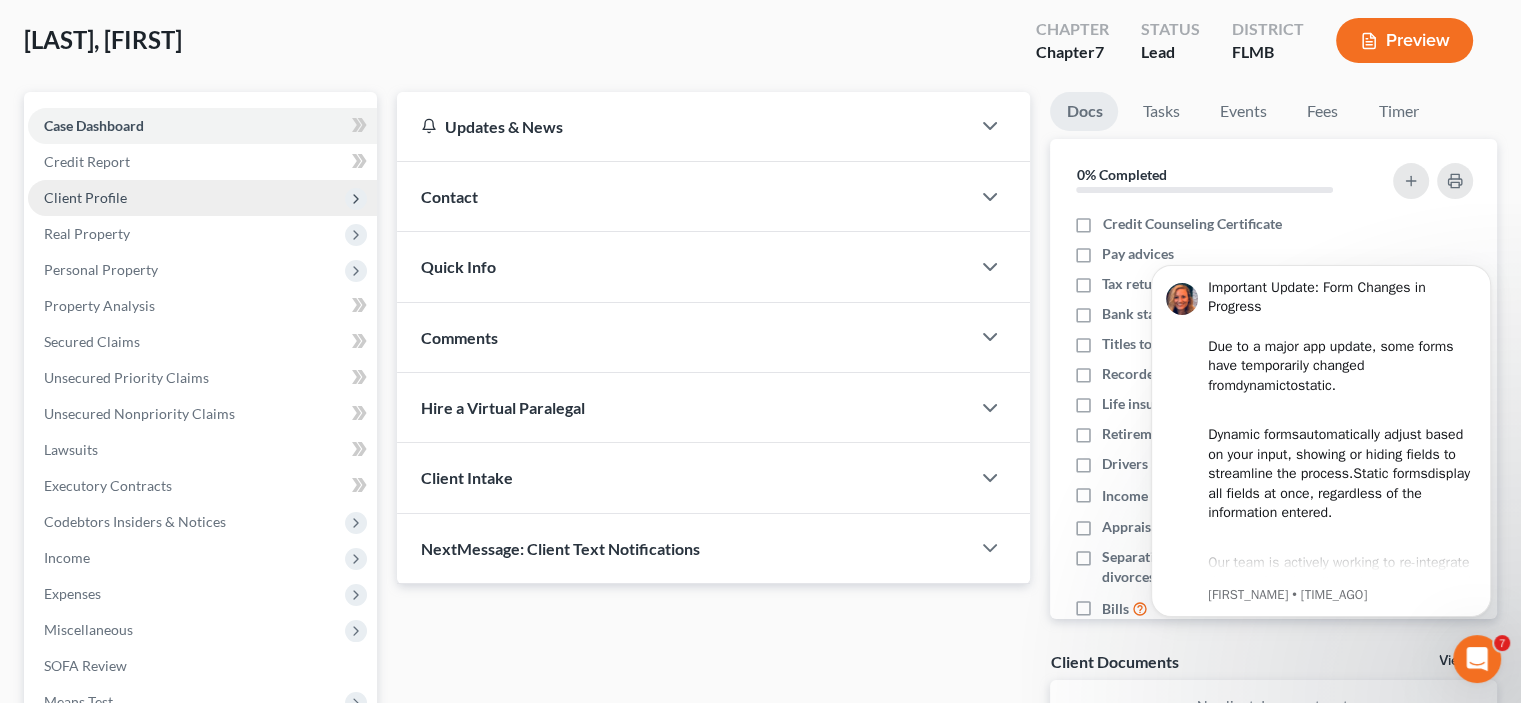 click on "Client Profile" at bounding box center [202, 198] 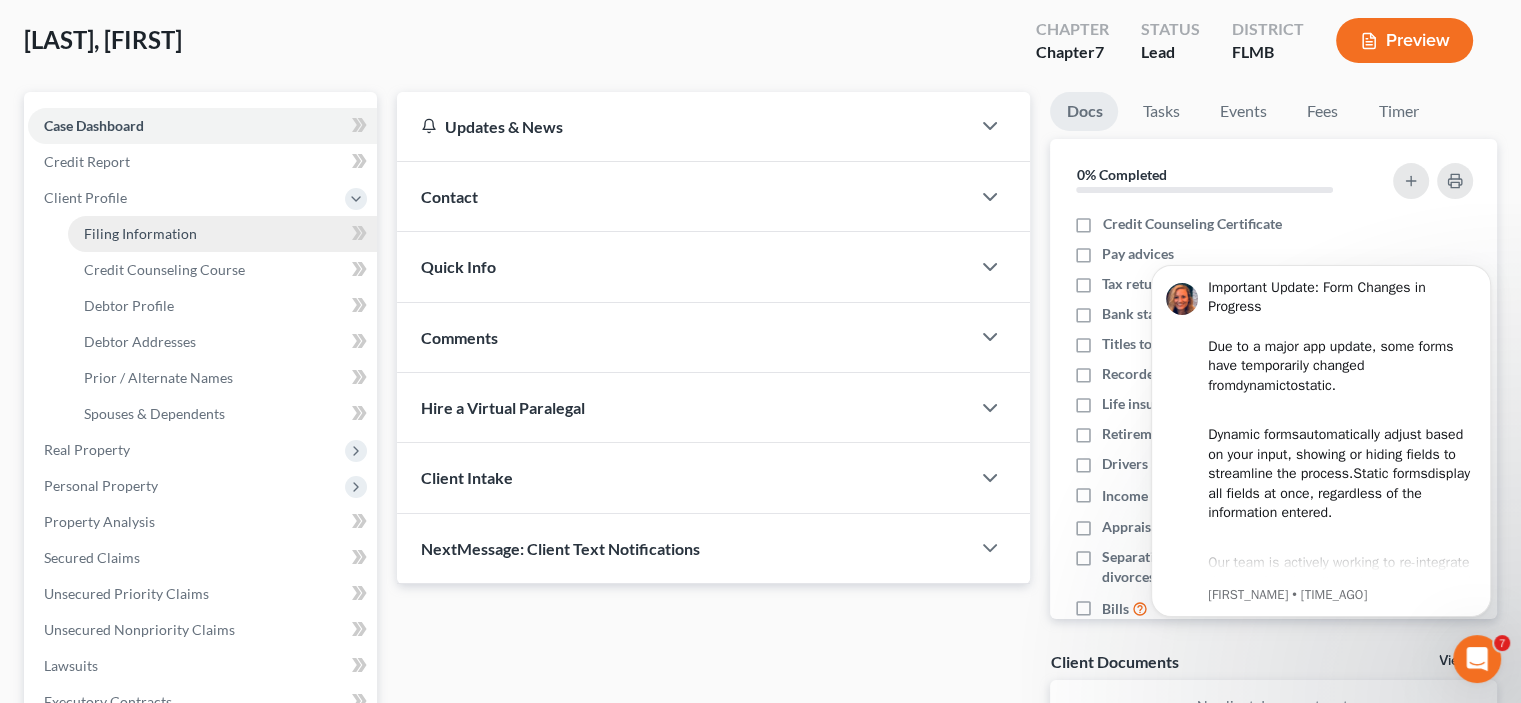 click on "Filing Information" at bounding box center [140, 233] 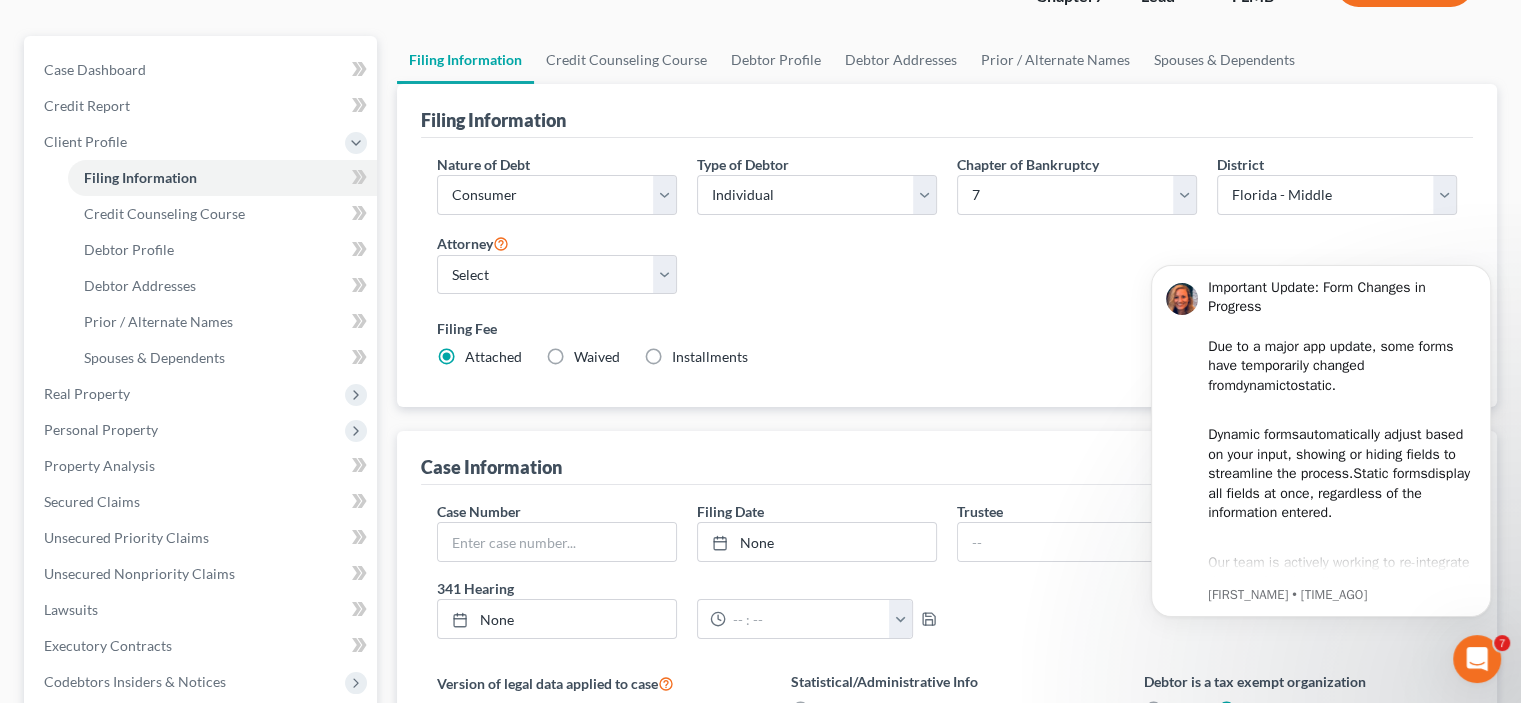 scroll, scrollTop: 200, scrollLeft: 0, axis: vertical 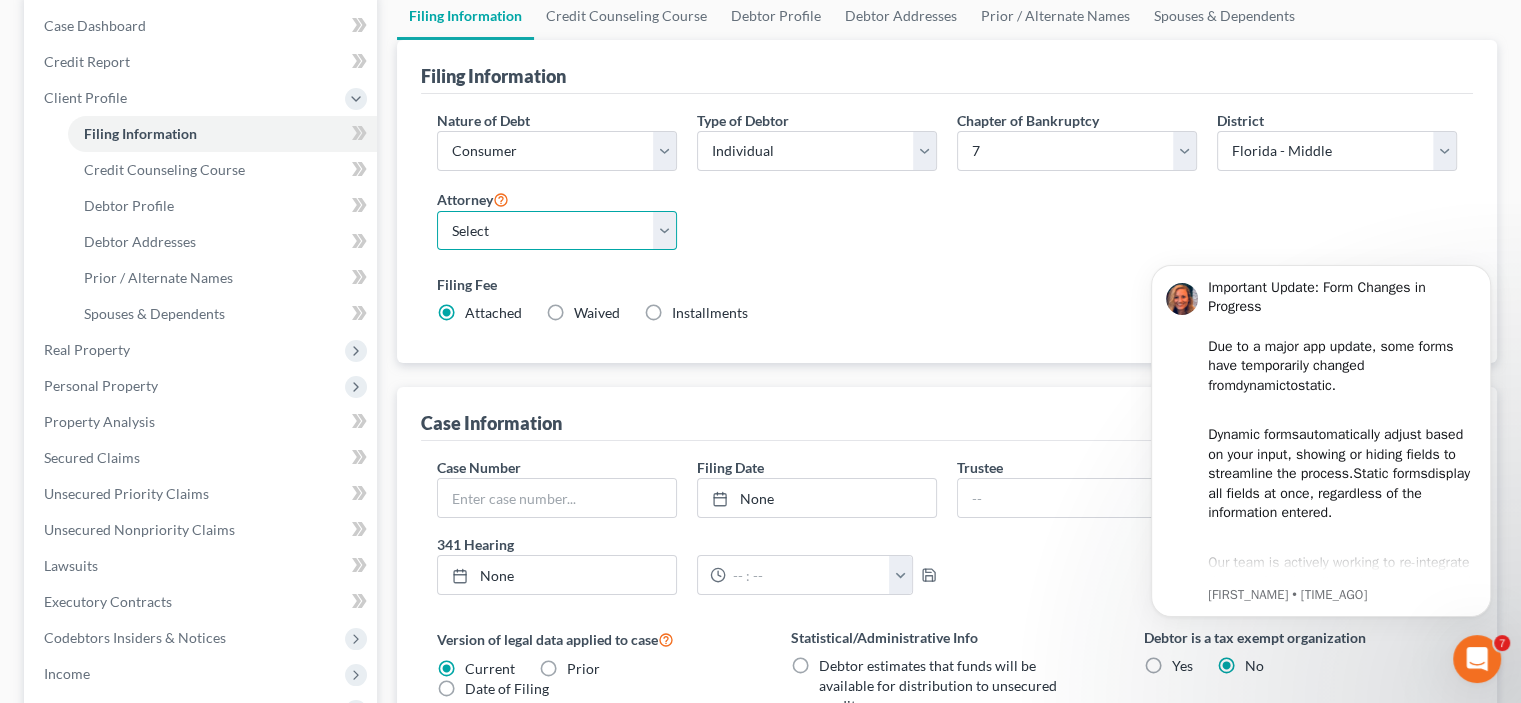 click on "Select [FIRST_NAME] [LAST_NAME] - FLMB [FIRST_NAME] [LAST_NAME] - FLMB [FIRST_NAME] [LAST_NAME] - FLMB" at bounding box center [557, 231] 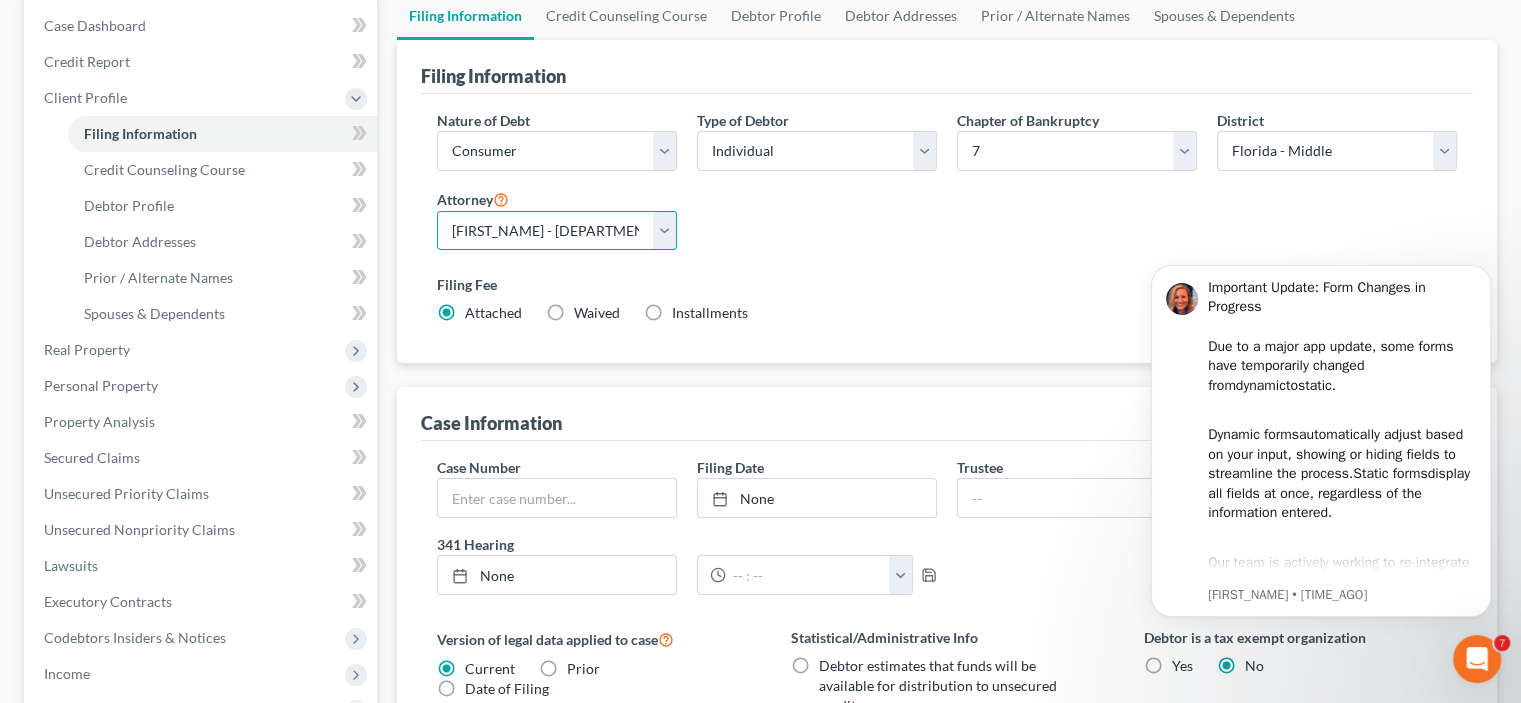 click on "Select [FIRST_NAME] [LAST_NAME] - FLMB [FIRST_NAME] [LAST_NAME] - FLMB [FIRST_NAME] [LAST_NAME] - FLMB" at bounding box center (557, 231) 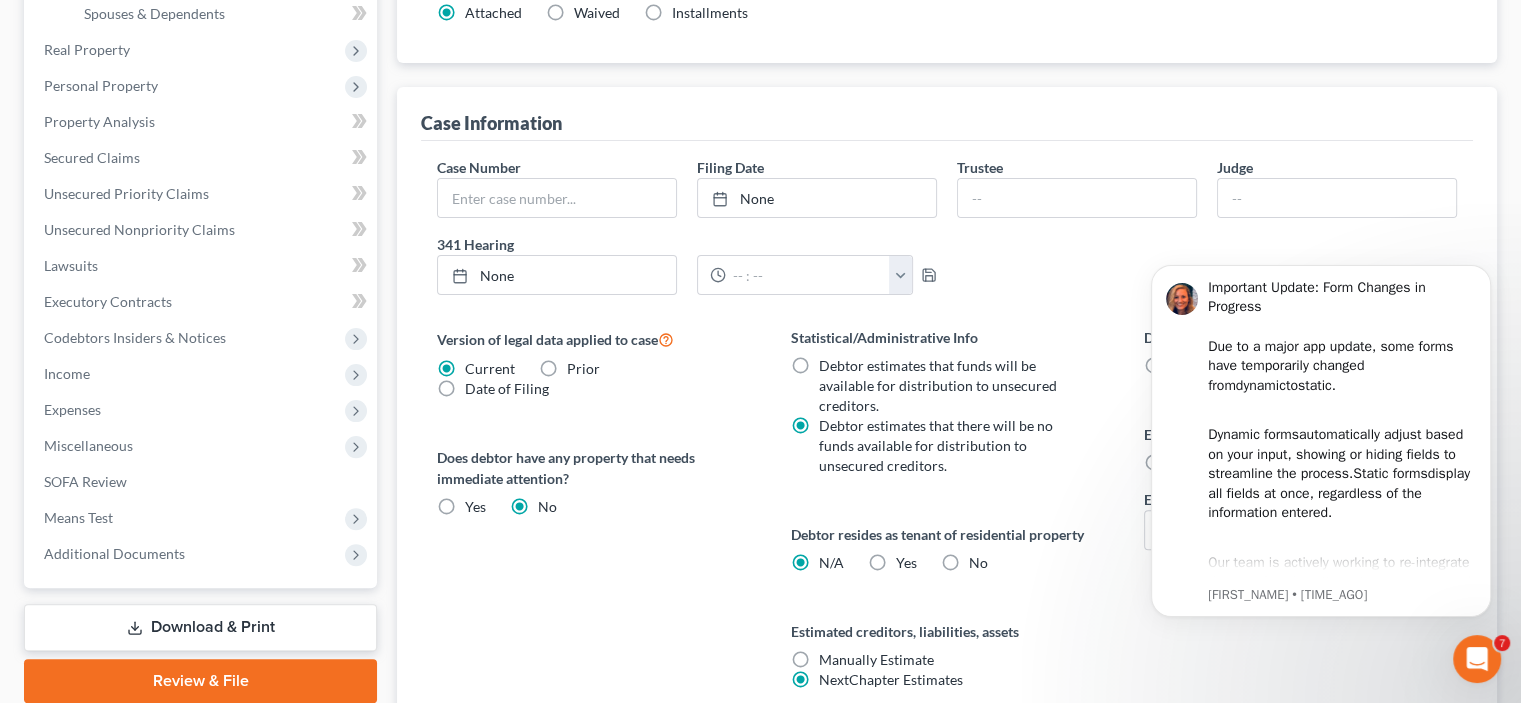 scroll, scrollTop: 600, scrollLeft: 0, axis: vertical 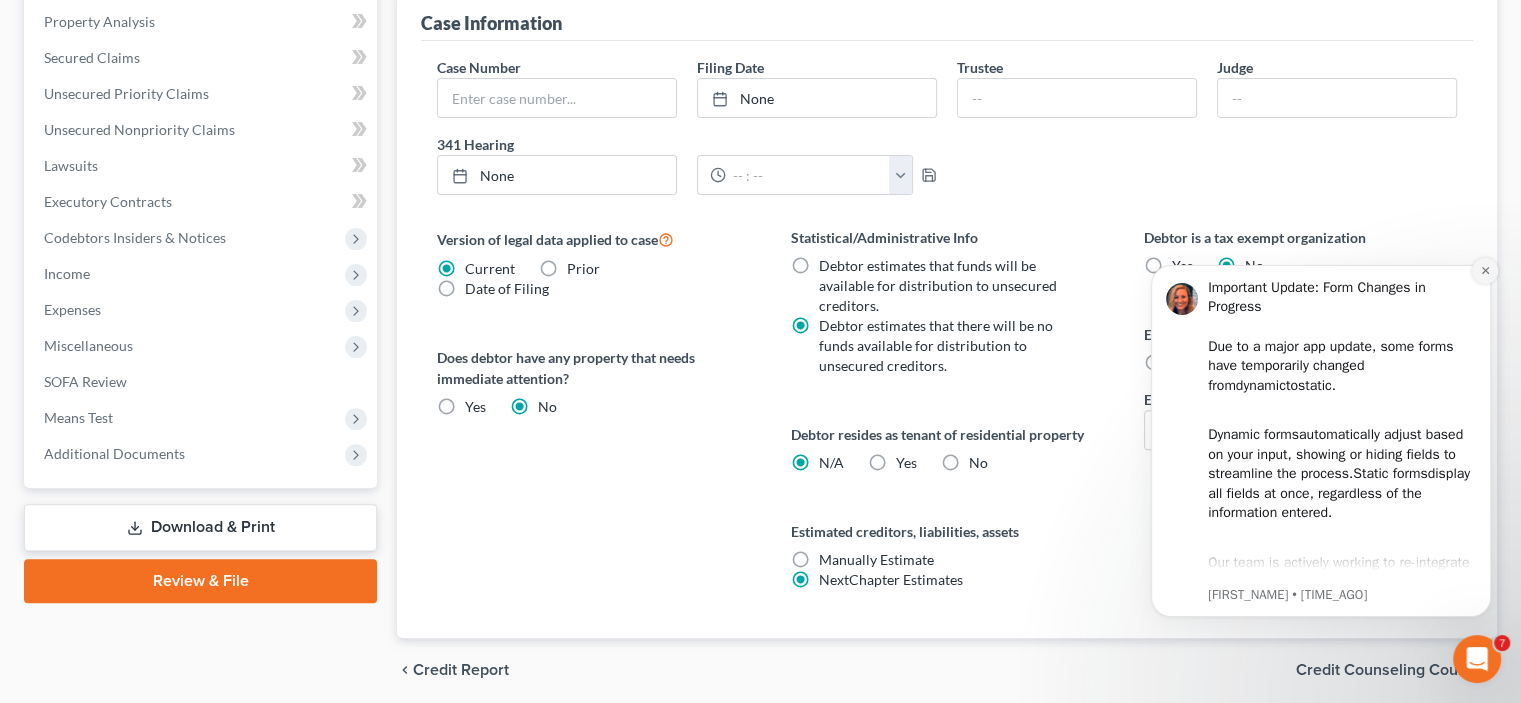 click 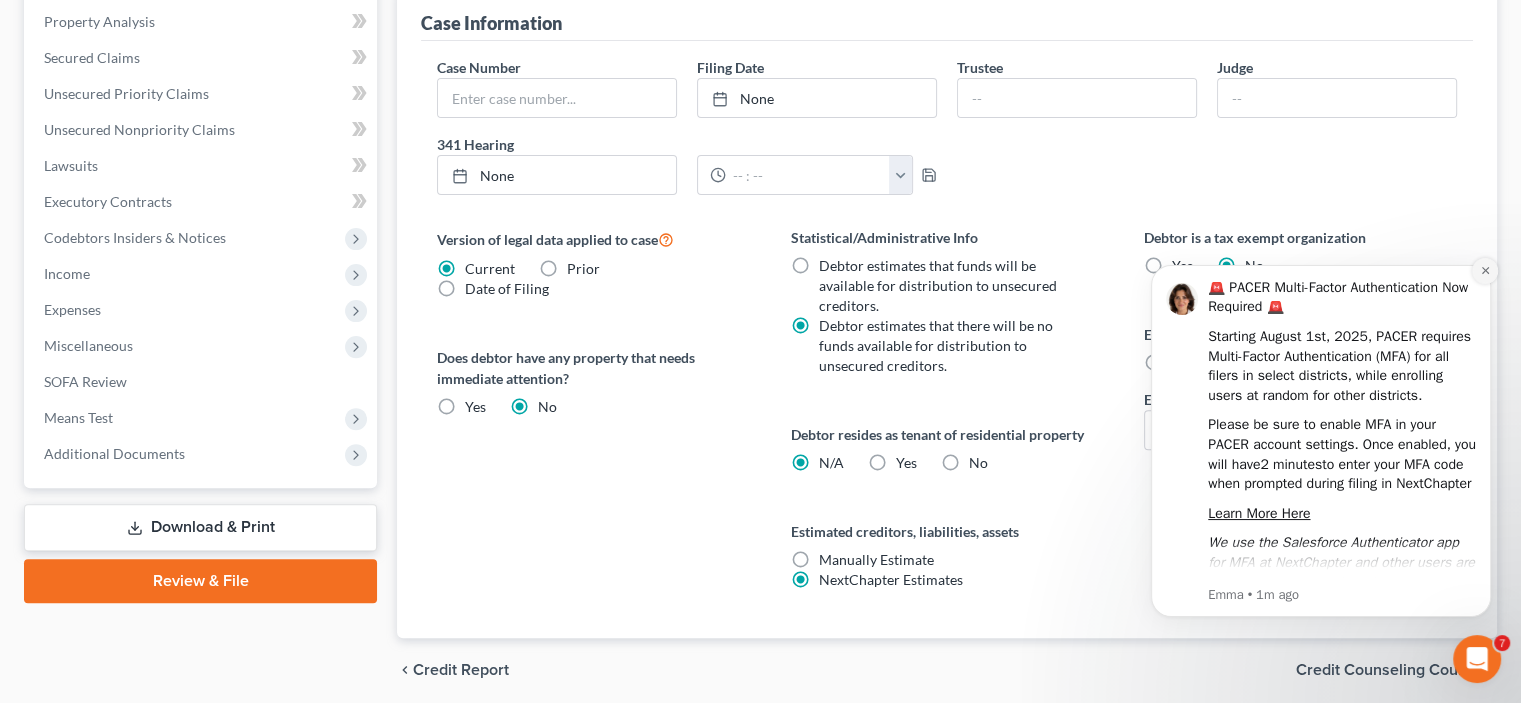 click 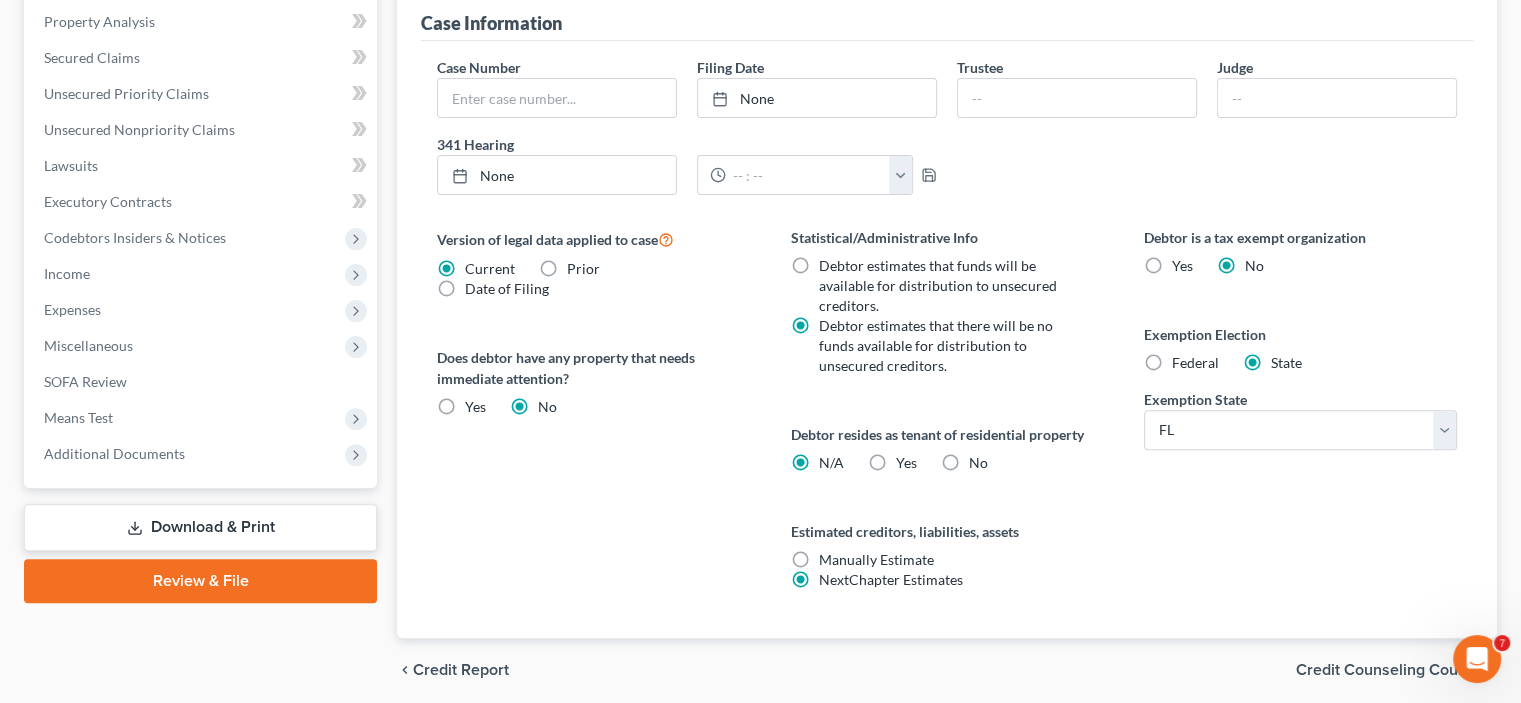 click on "No" at bounding box center [978, 463] 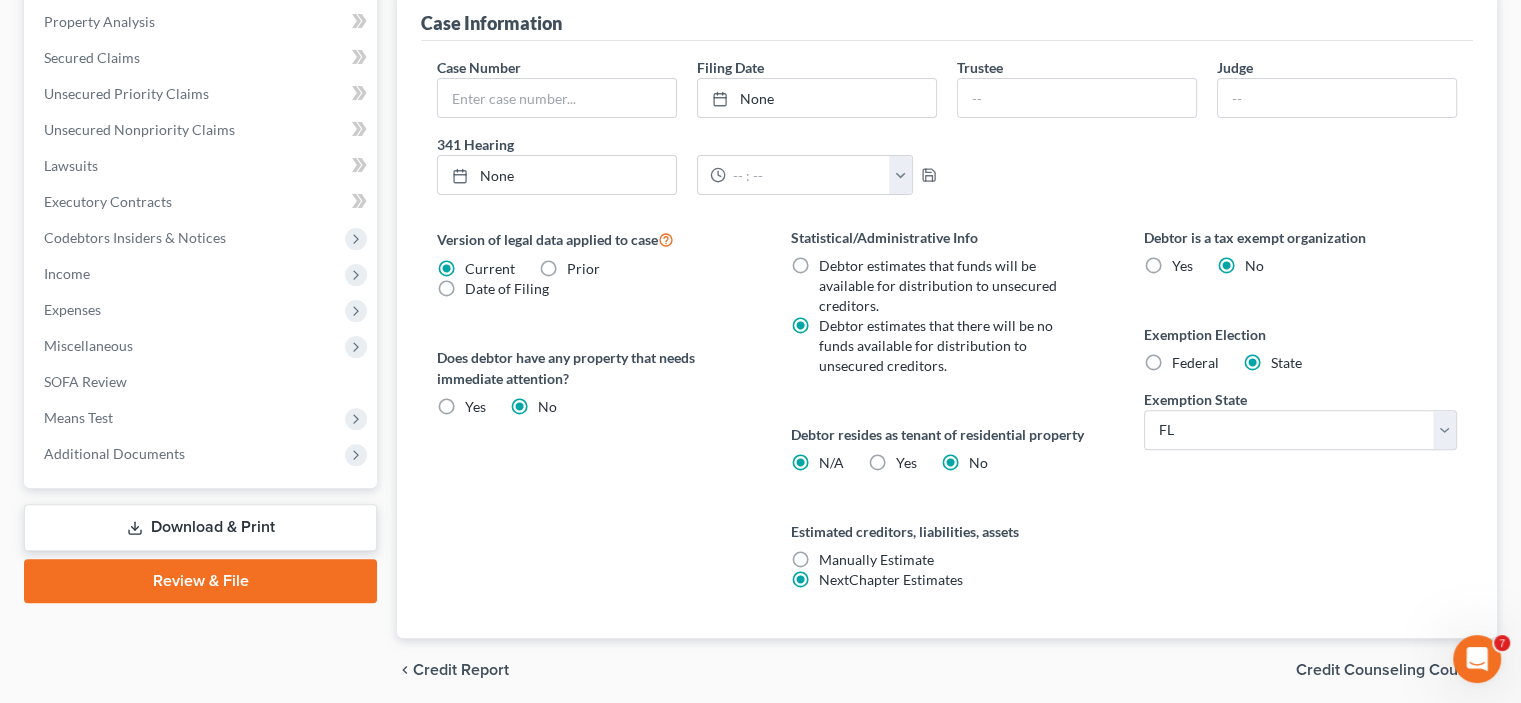 radio on "false" 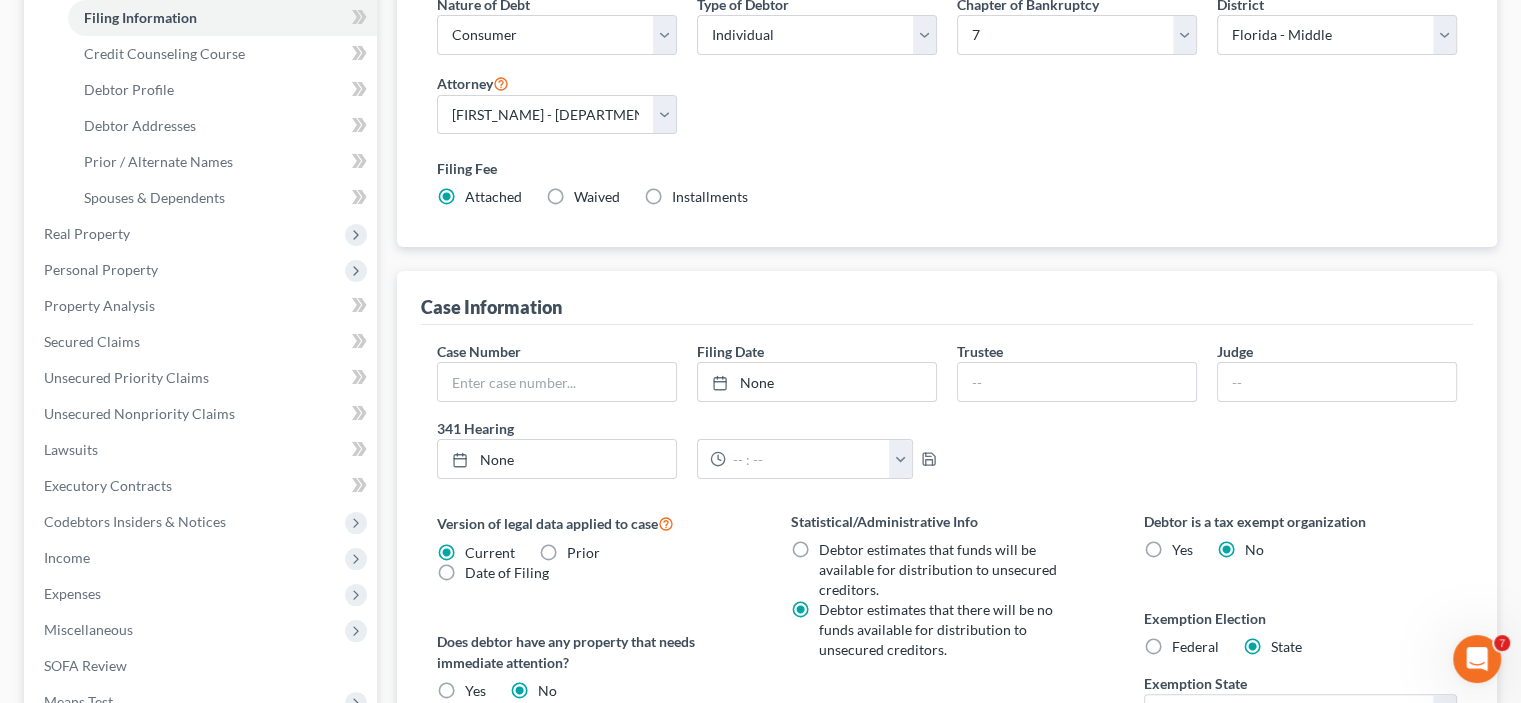 scroll, scrollTop: 272, scrollLeft: 0, axis: vertical 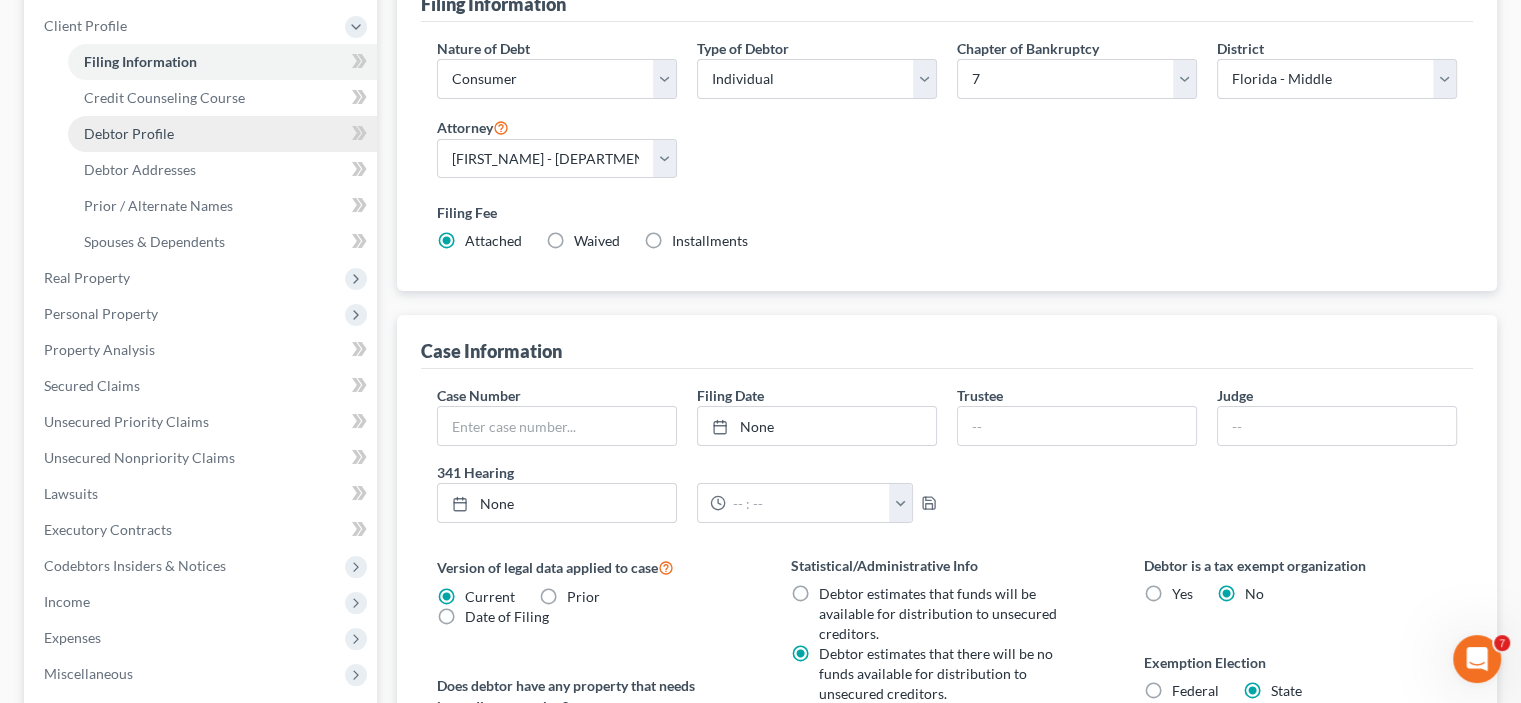 click on "Debtor Profile" at bounding box center [129, 133] 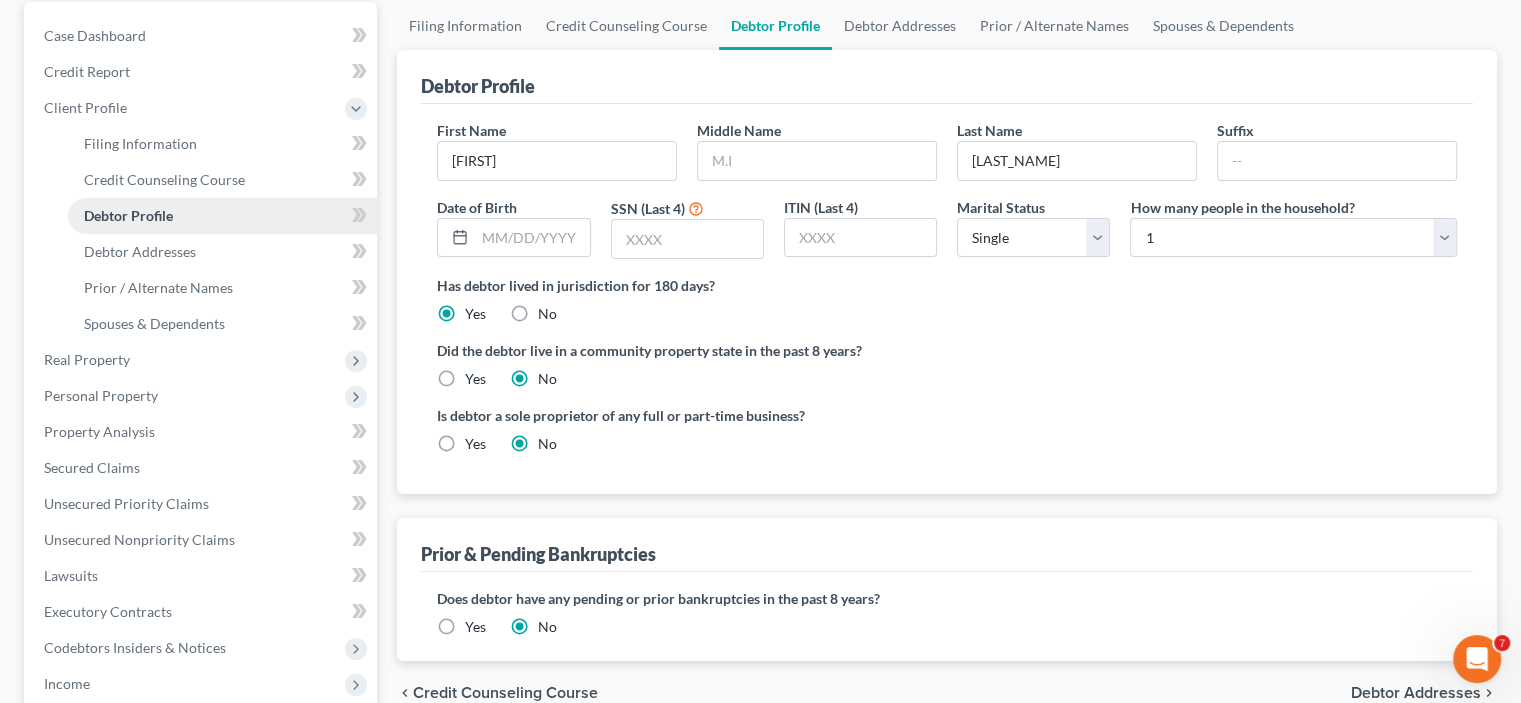 scroll, scrollTop: 0, scrollLeft: 0, axis: both 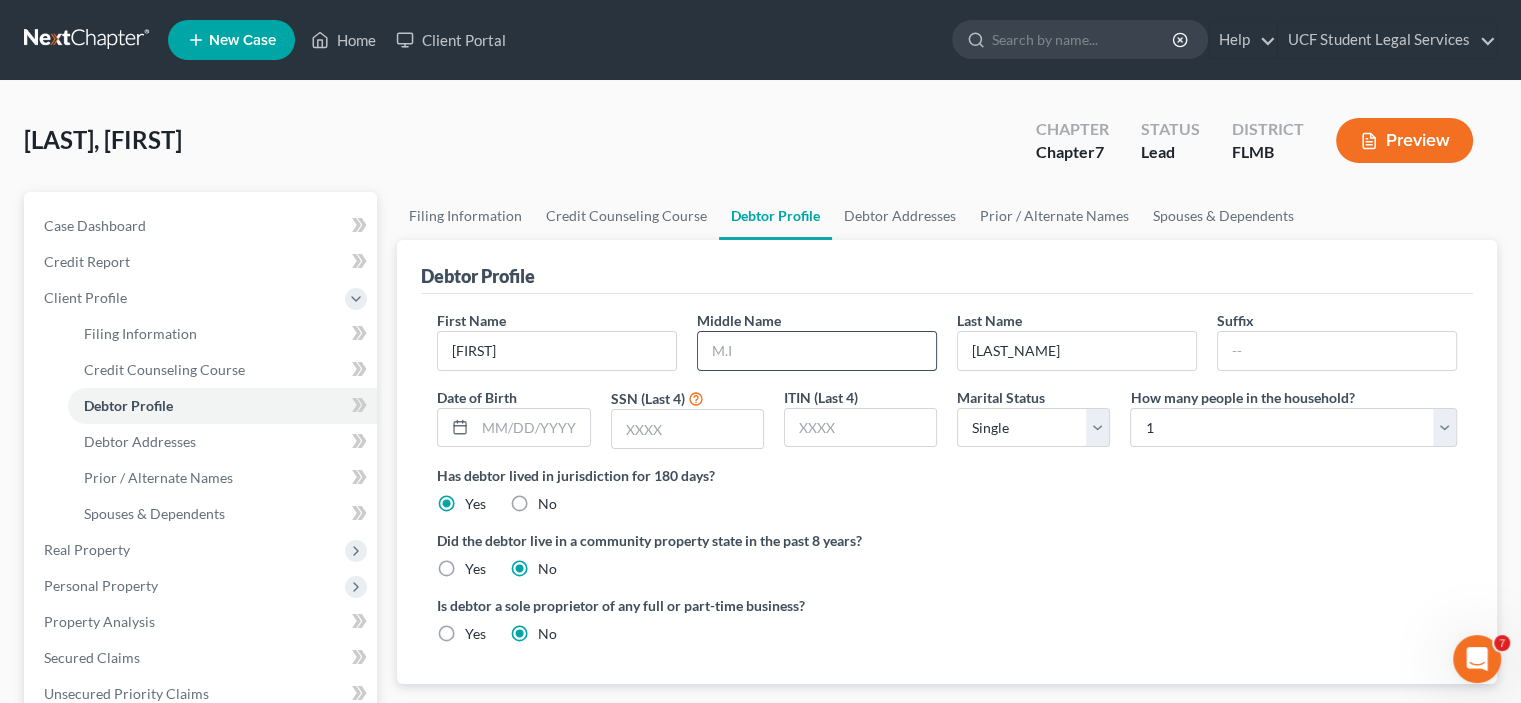 click at bounding box center [817, 351] 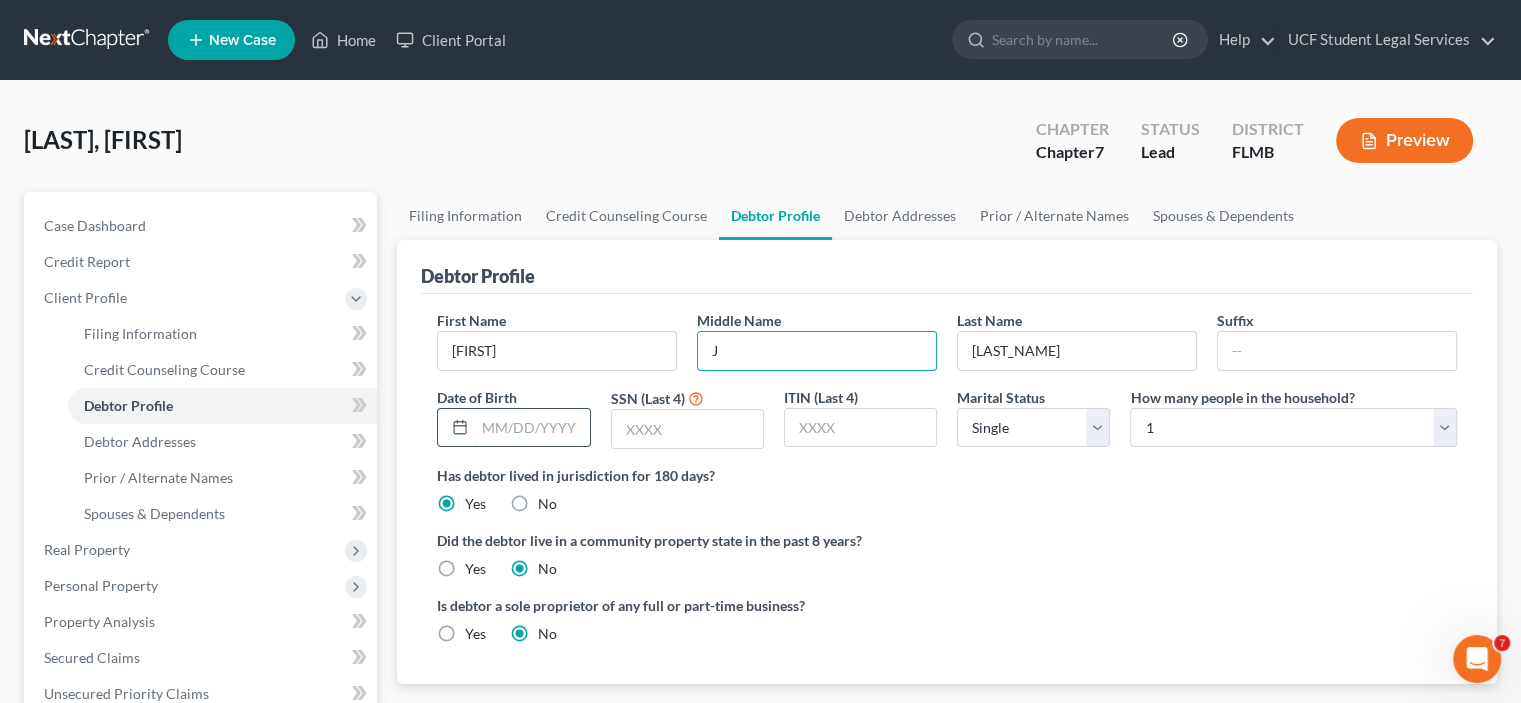 type on "J" 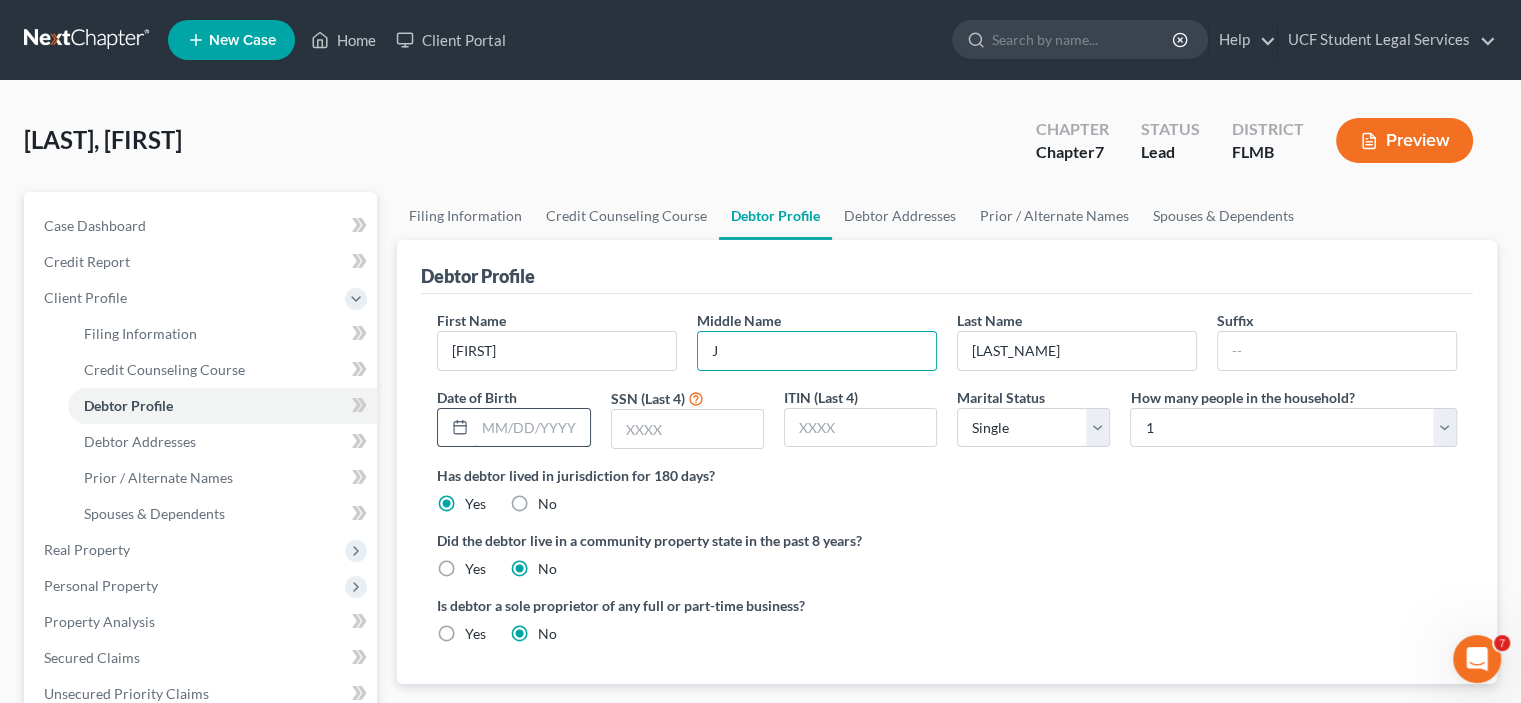 click at bounding box center [532, 428] 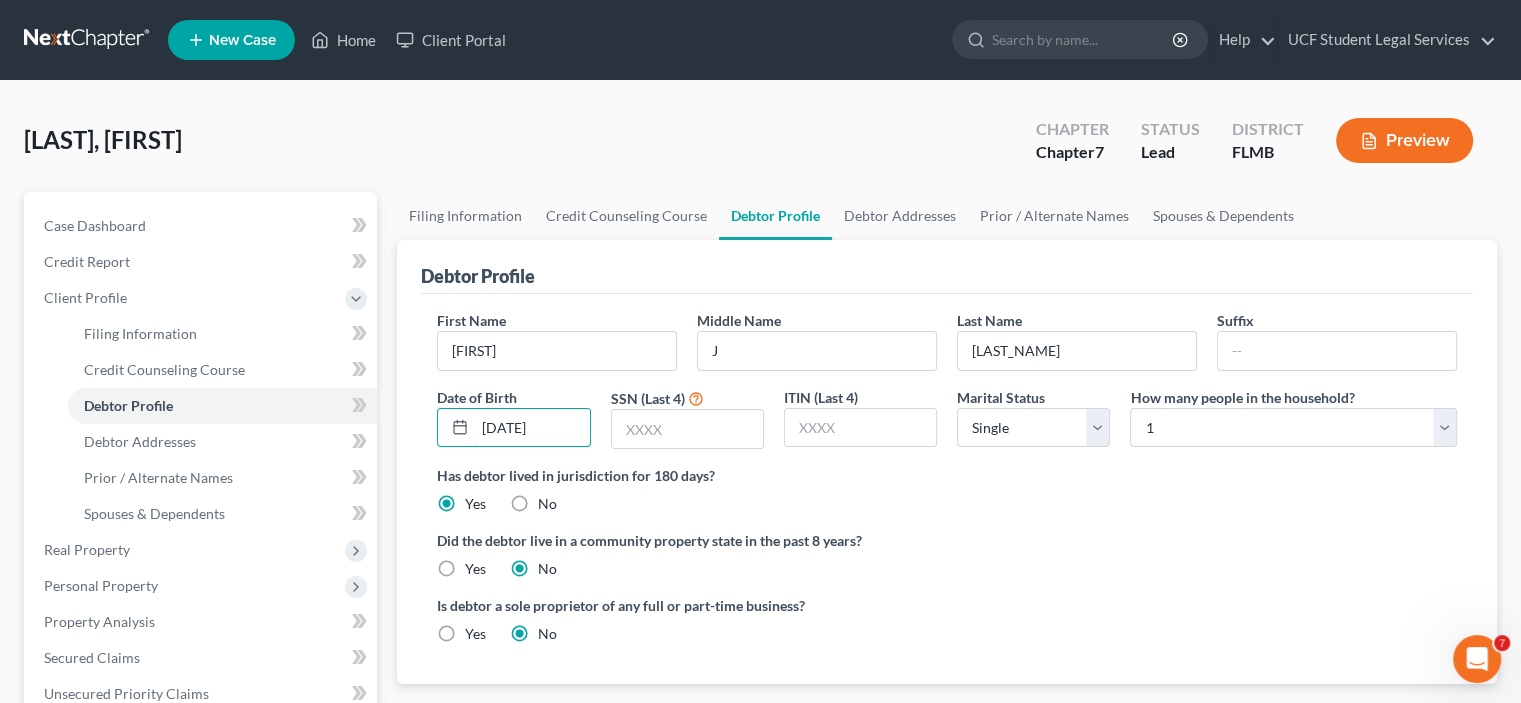 type on "[DATE]" 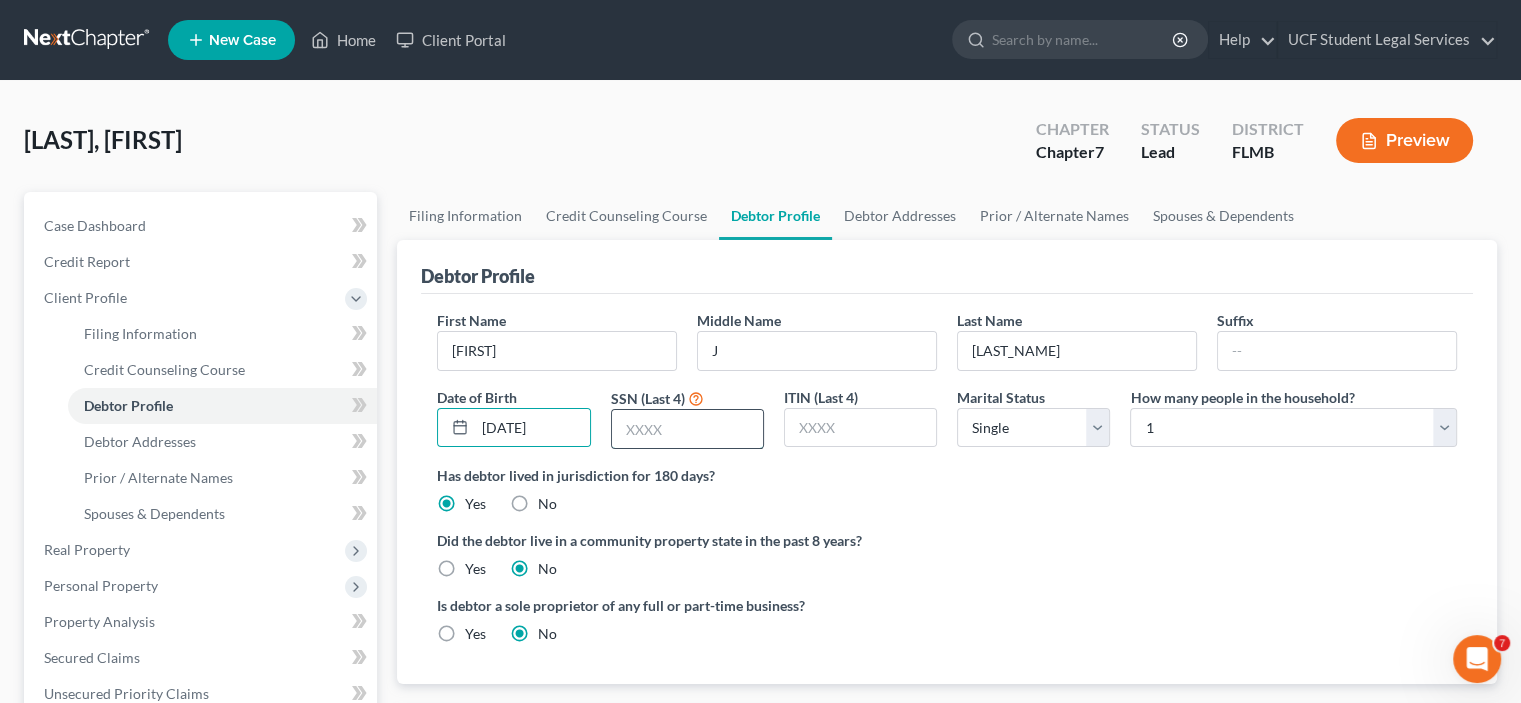 click at bounding box center (687, 429) 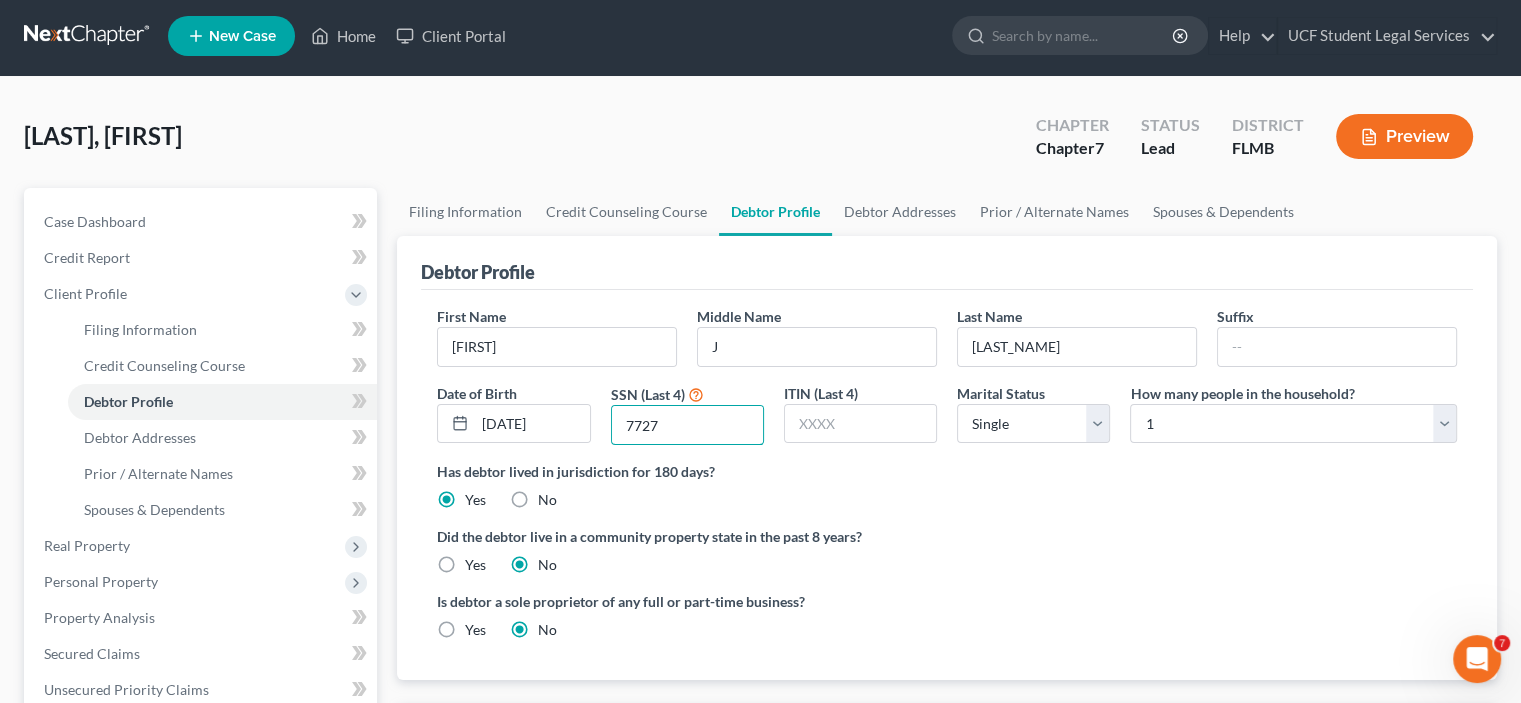 scroll, scrollTop: 0, scrollLeft: 0, axis: both 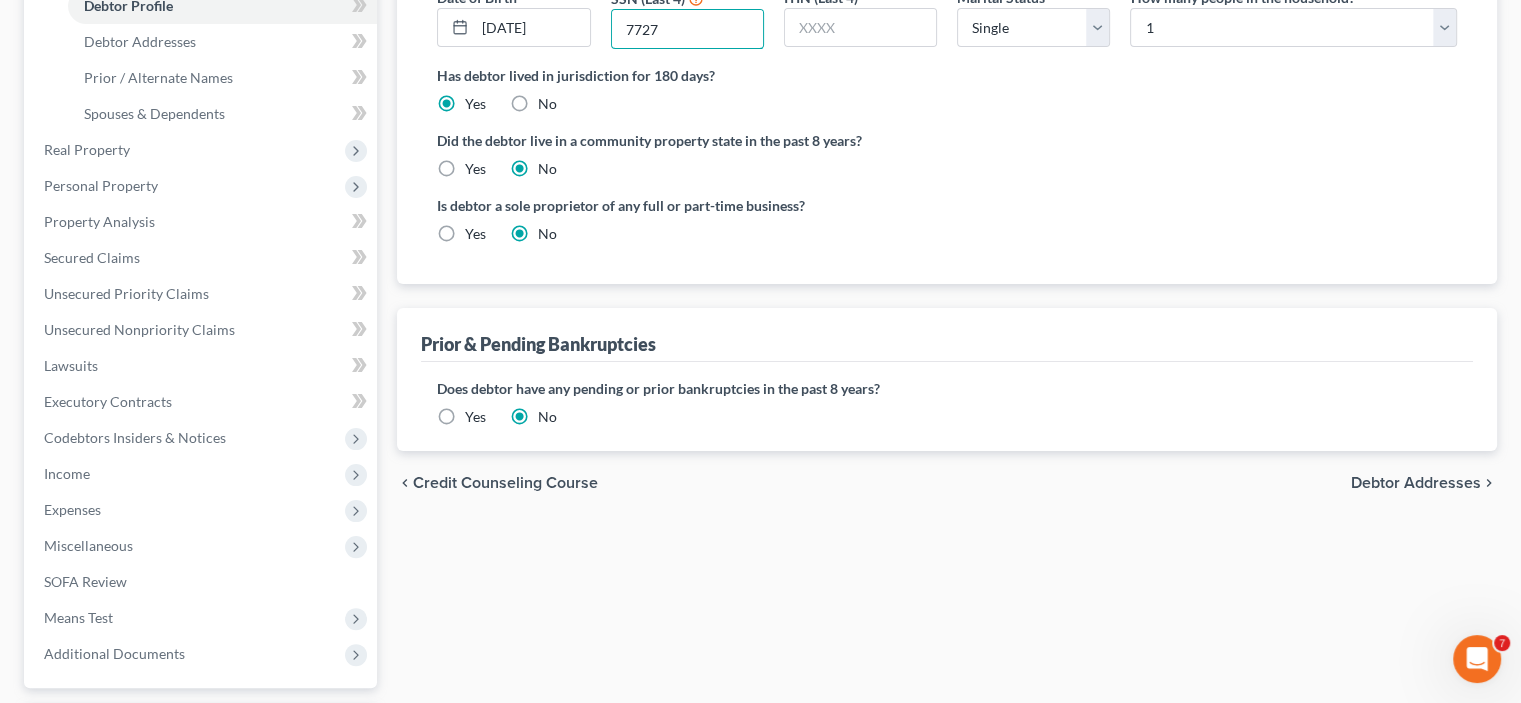 type on "7727" 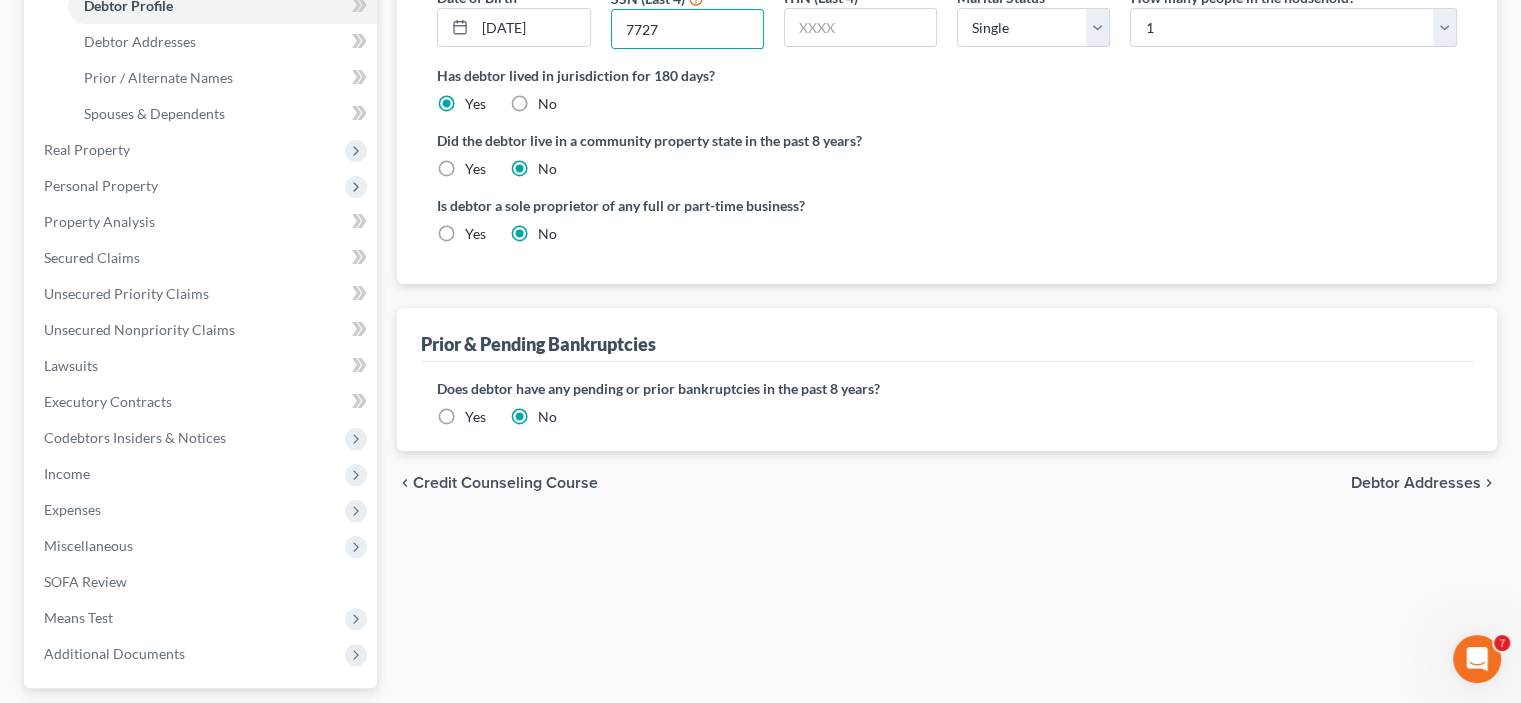 click on "Debtor Addresses" at bounding box center [1416, 483] 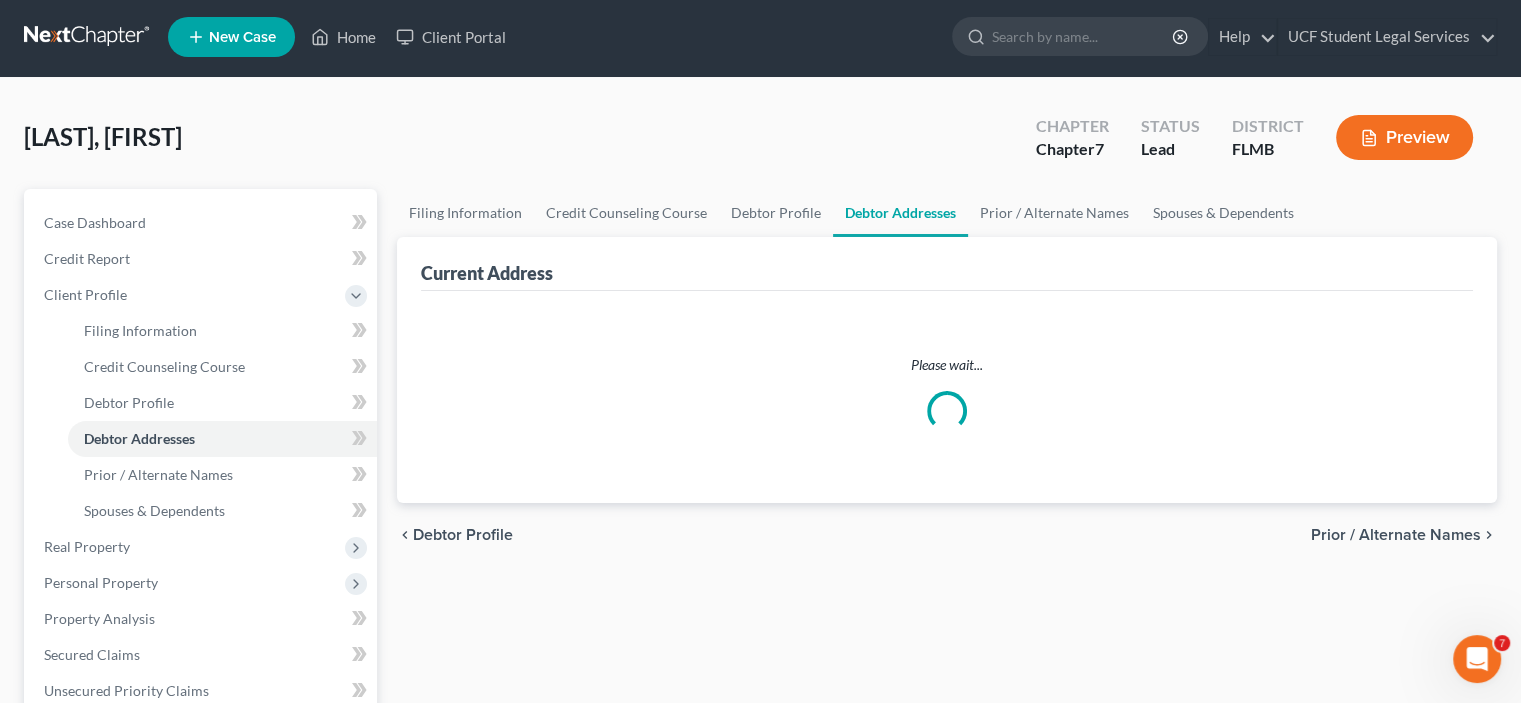 scroll, scrollTop: 0, scrollLeft: 0, axis: both 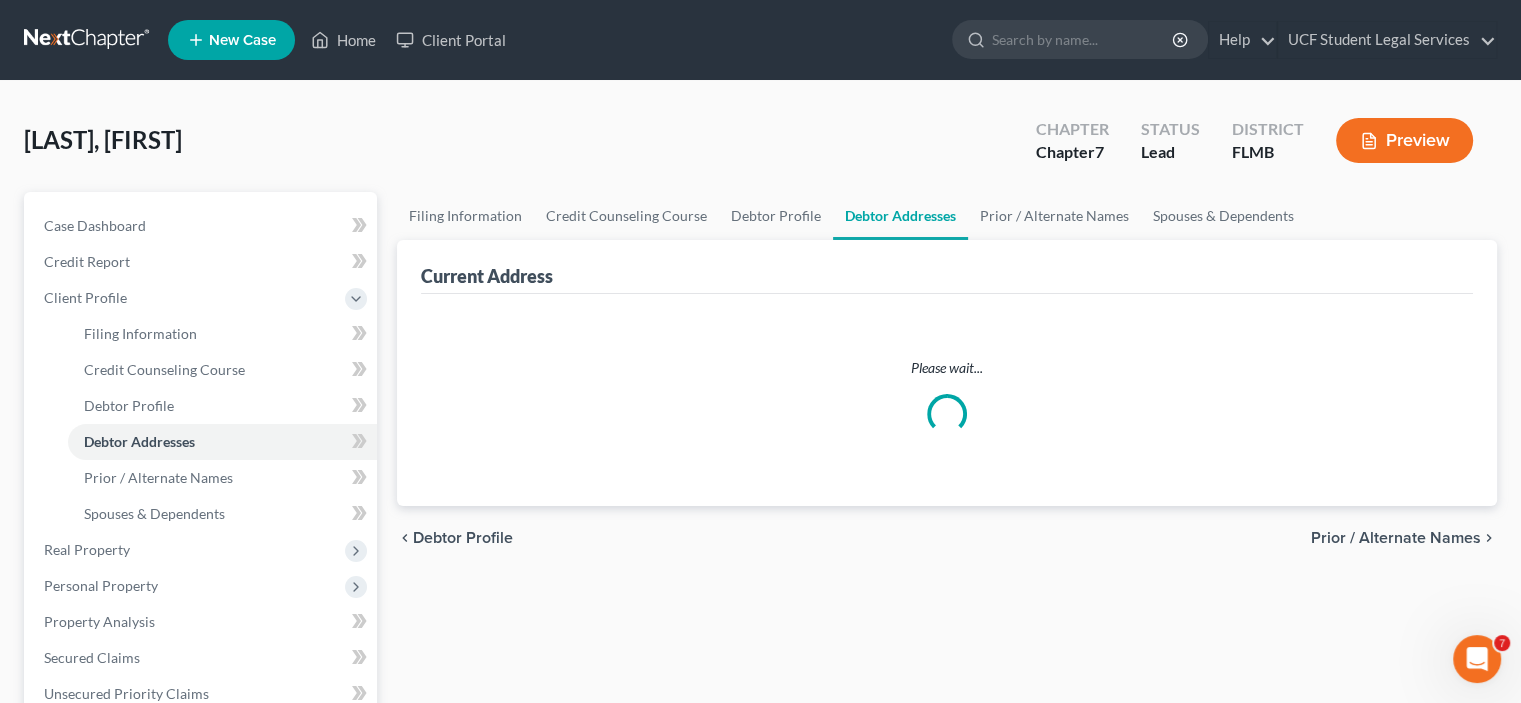 select on "0" 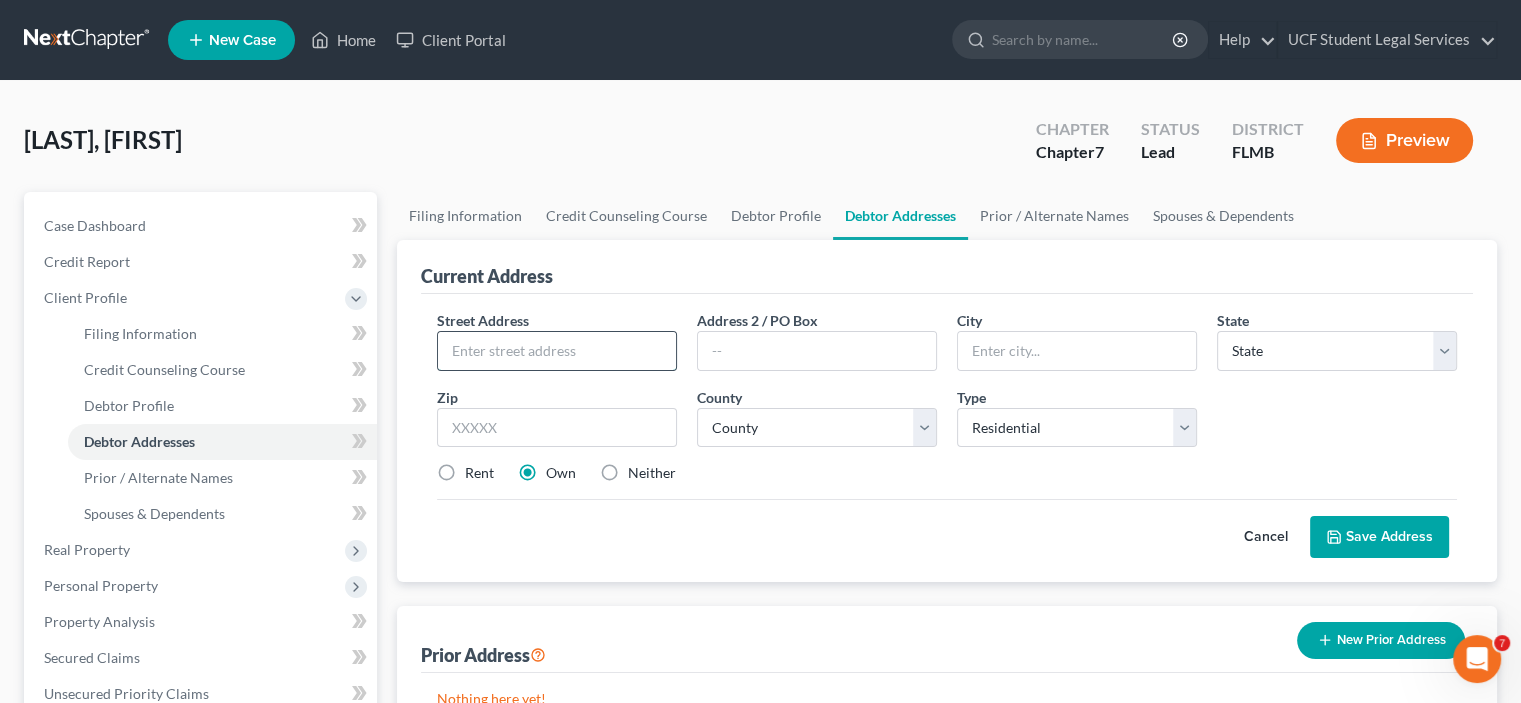 click at bounding box center (557, 351) 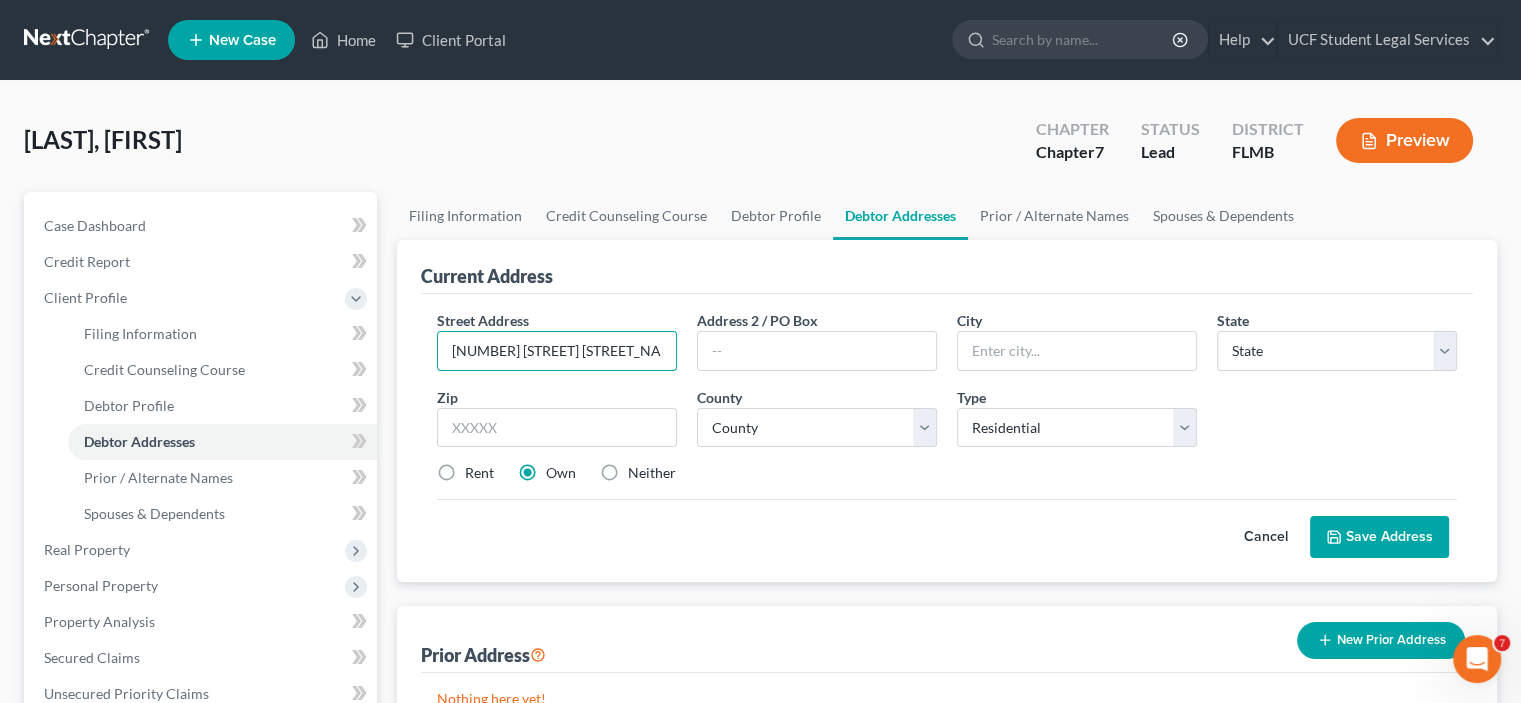 type on "[NUMBER] [STREET] [STREET_NAME]" 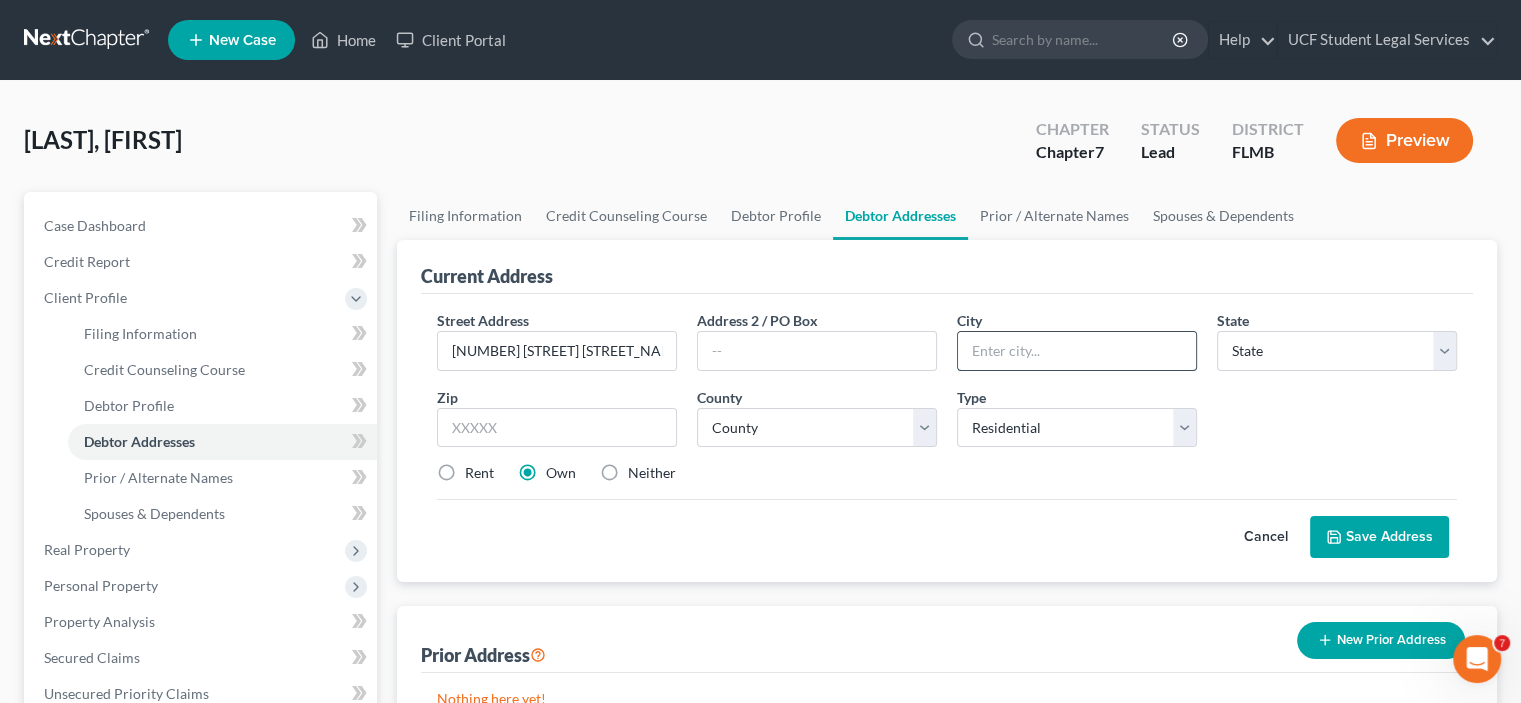 click at bounding box center (1077, 351) 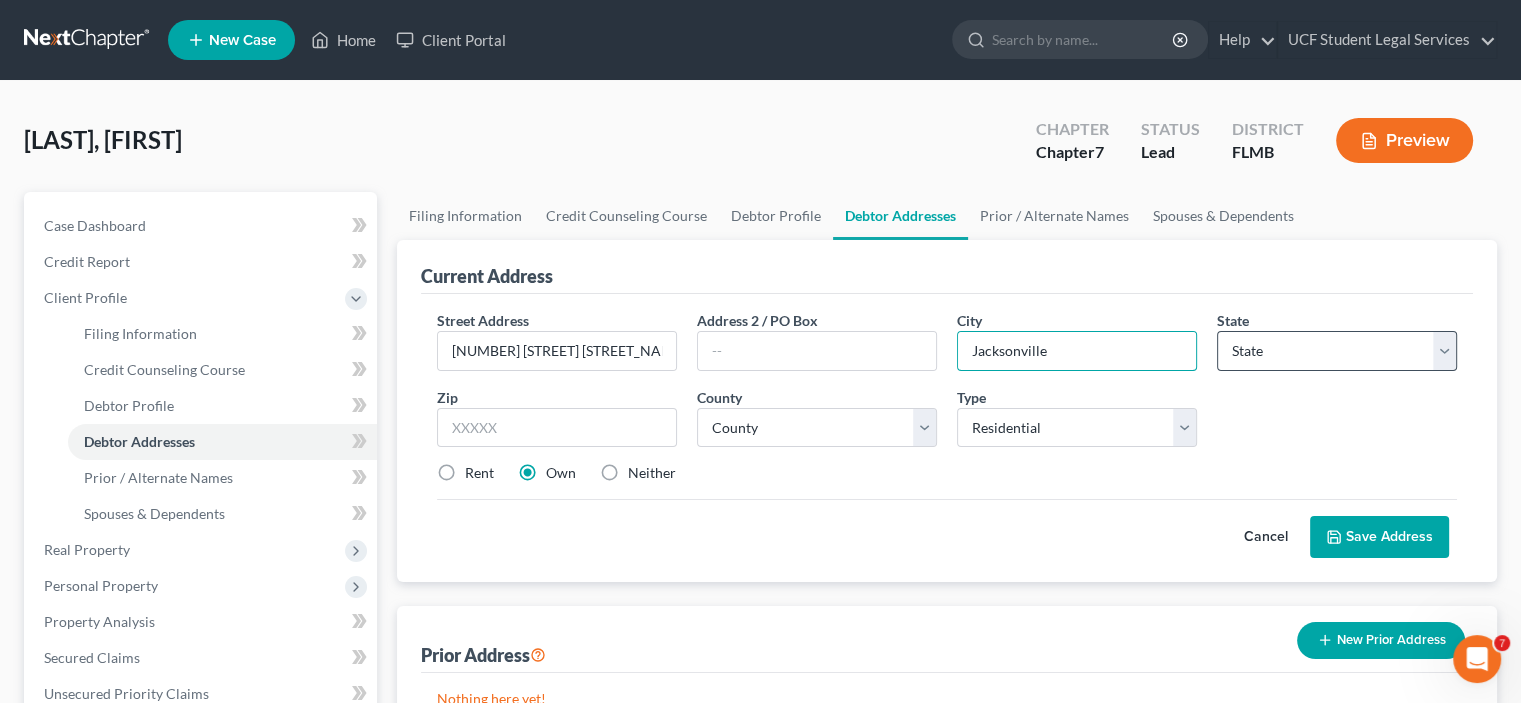 type on "Jacksonville" 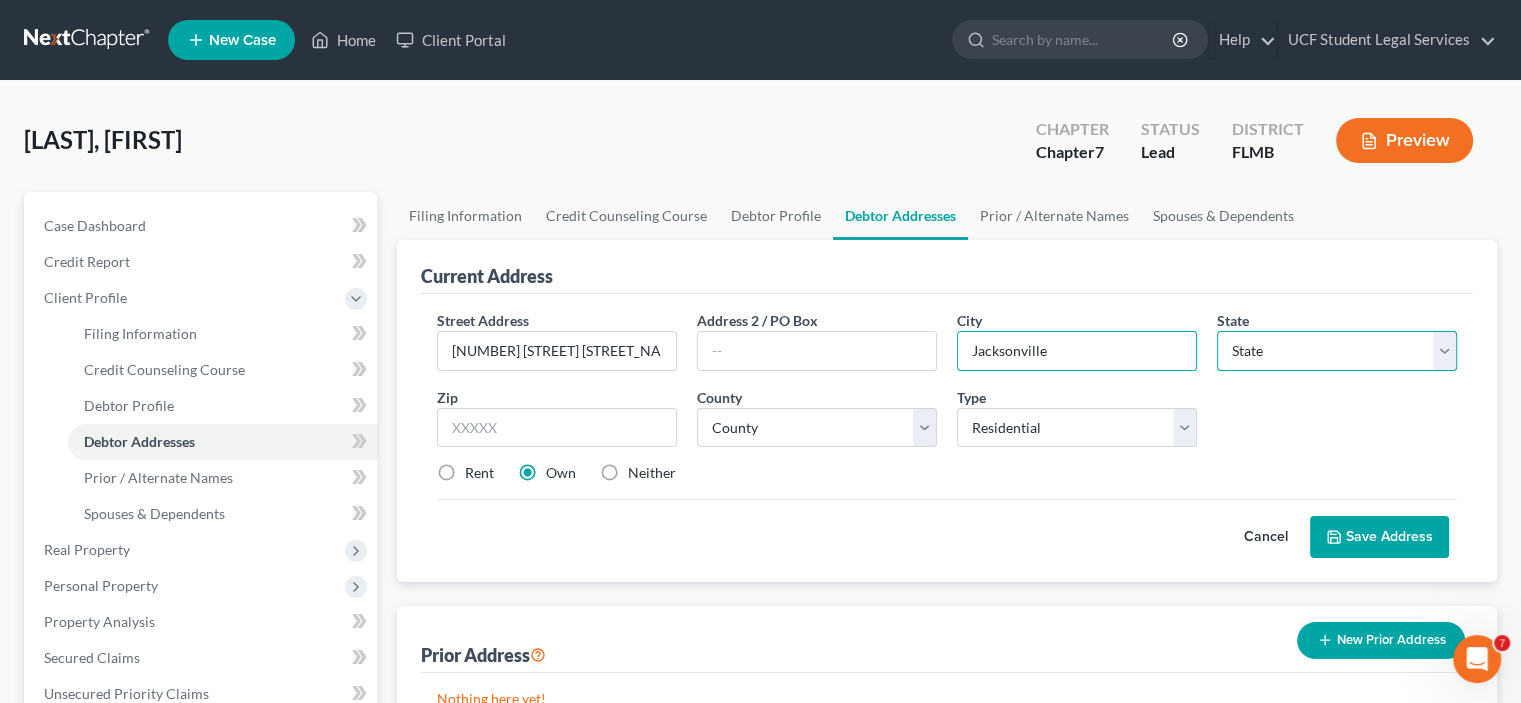 click on "State AL AK AR AZ CA CO CT DE DC FL GA GU HI ID IL IN IA KS KY LA ME MD MA MI MN MS MO MT NC ND NE NV NH NJ NM NY OH OK OR PA PR RI SC SD TN TX UT VI VA VT WA WV WI WY" at bounding box center (1337, 351) 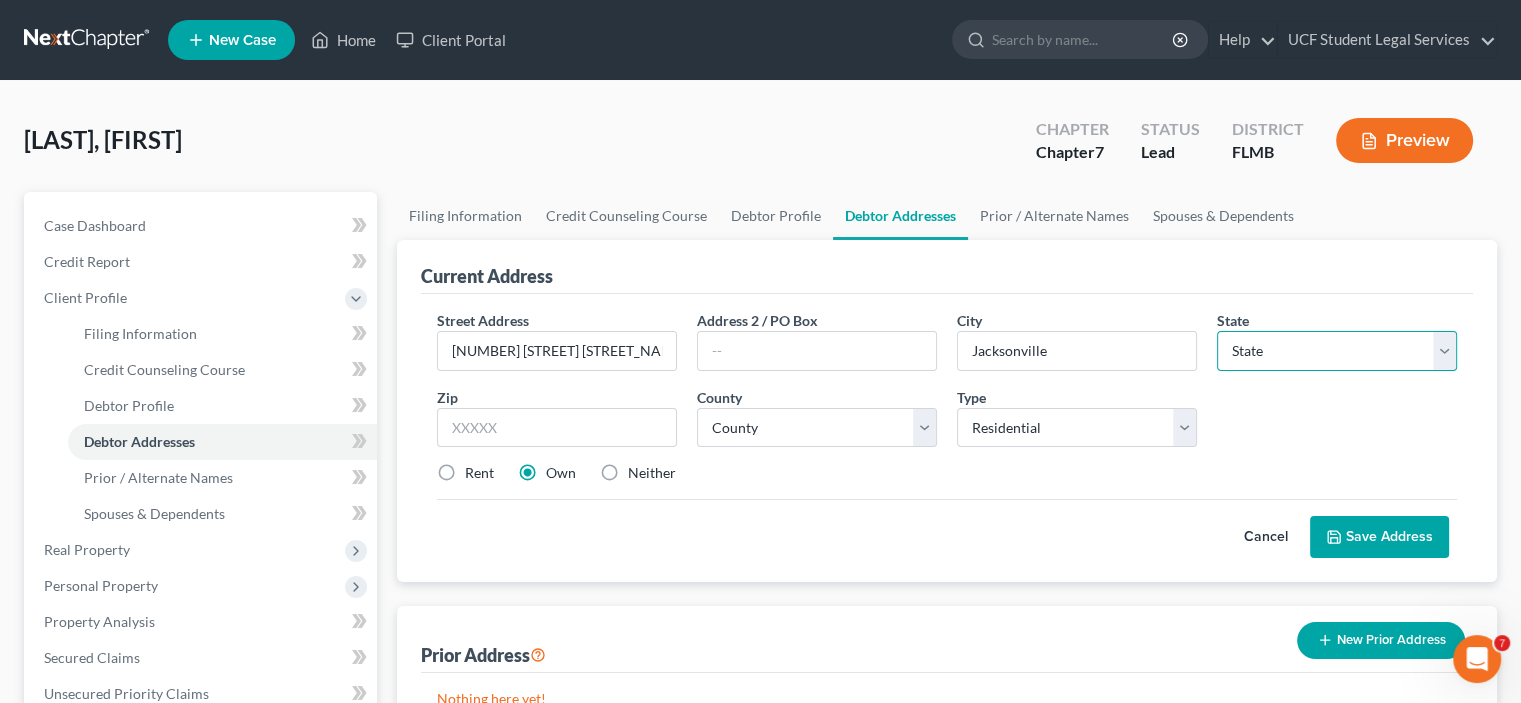 select on "9" 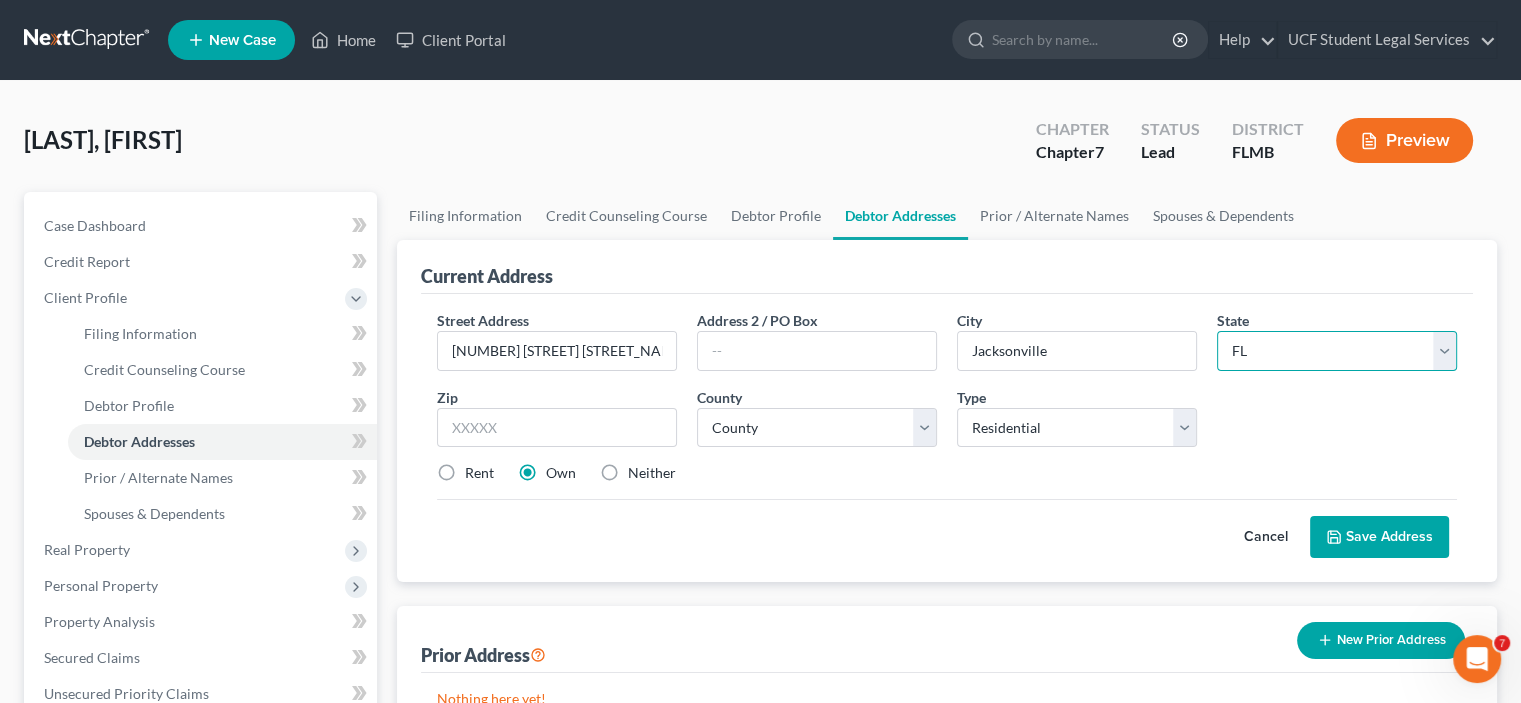click on "State AL AK AR AZ CA CO CT DE DC FL GA GU HI ID IL IN IA KS KY LA ME MD MA MI MN MS MO MT NC ND NE NV NH NJ NM NY OH OK OR PA PR RI SC SD TN TX UT VI VA VT WA WV WI WY" at bounding box center [1337, 351] 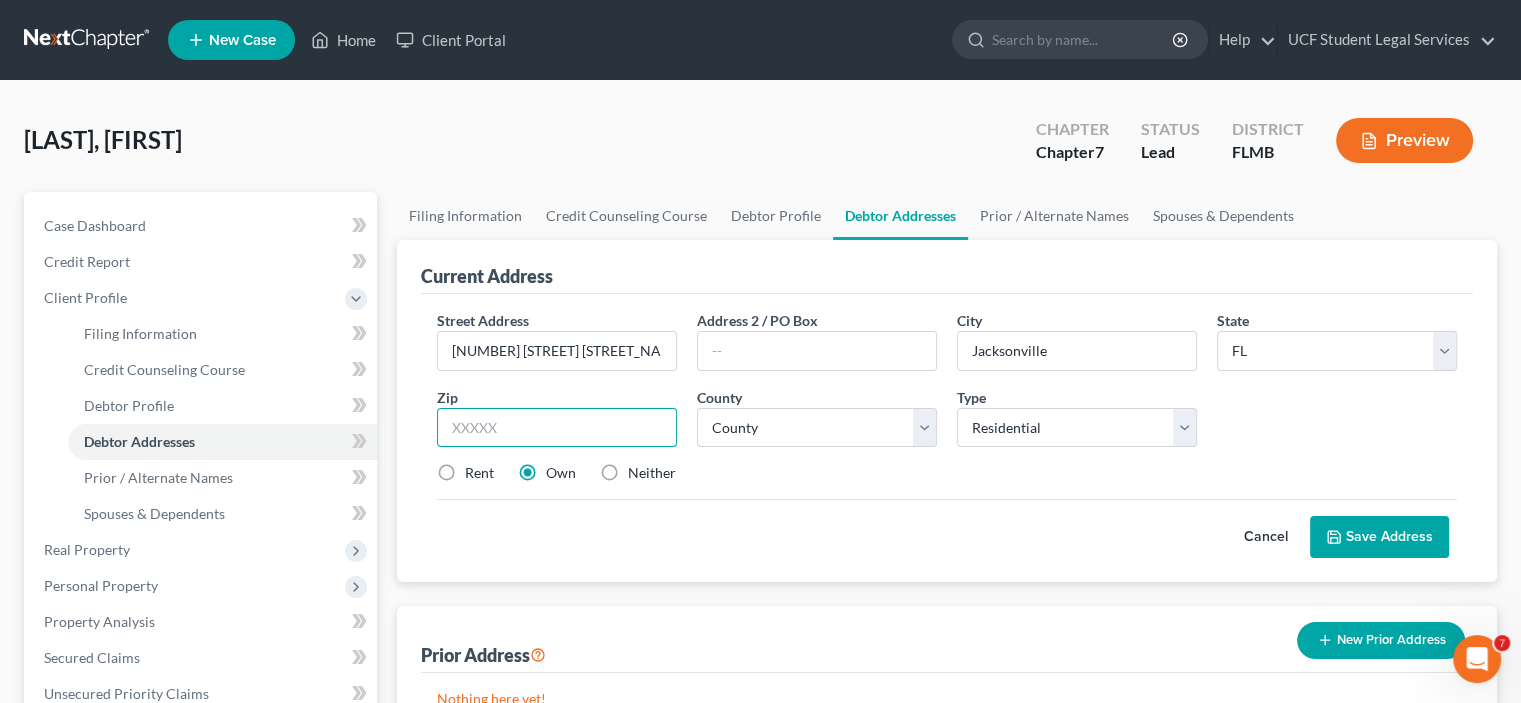 click at bounding box center (557, 428) 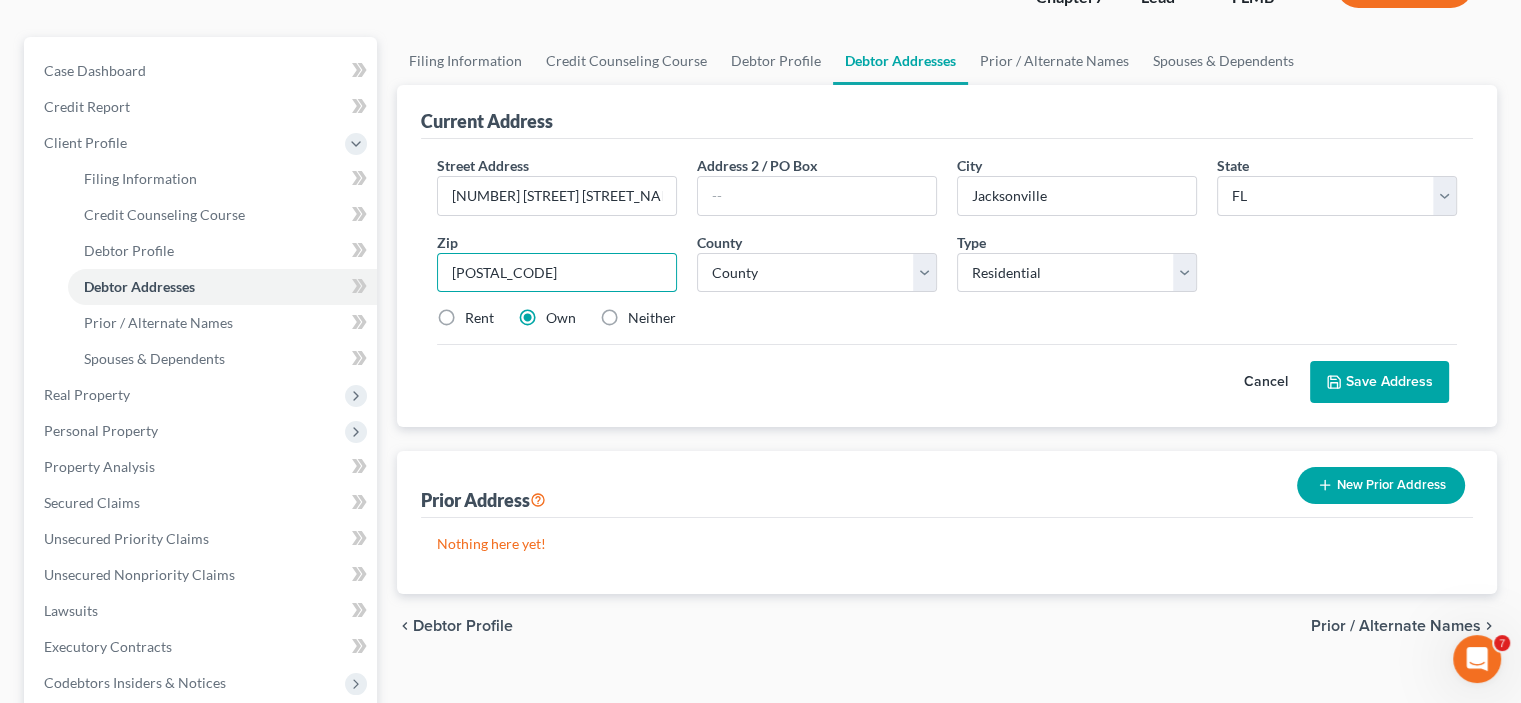 scroll, scrollTop: 200, scrollLeft: 0, axis: vertical 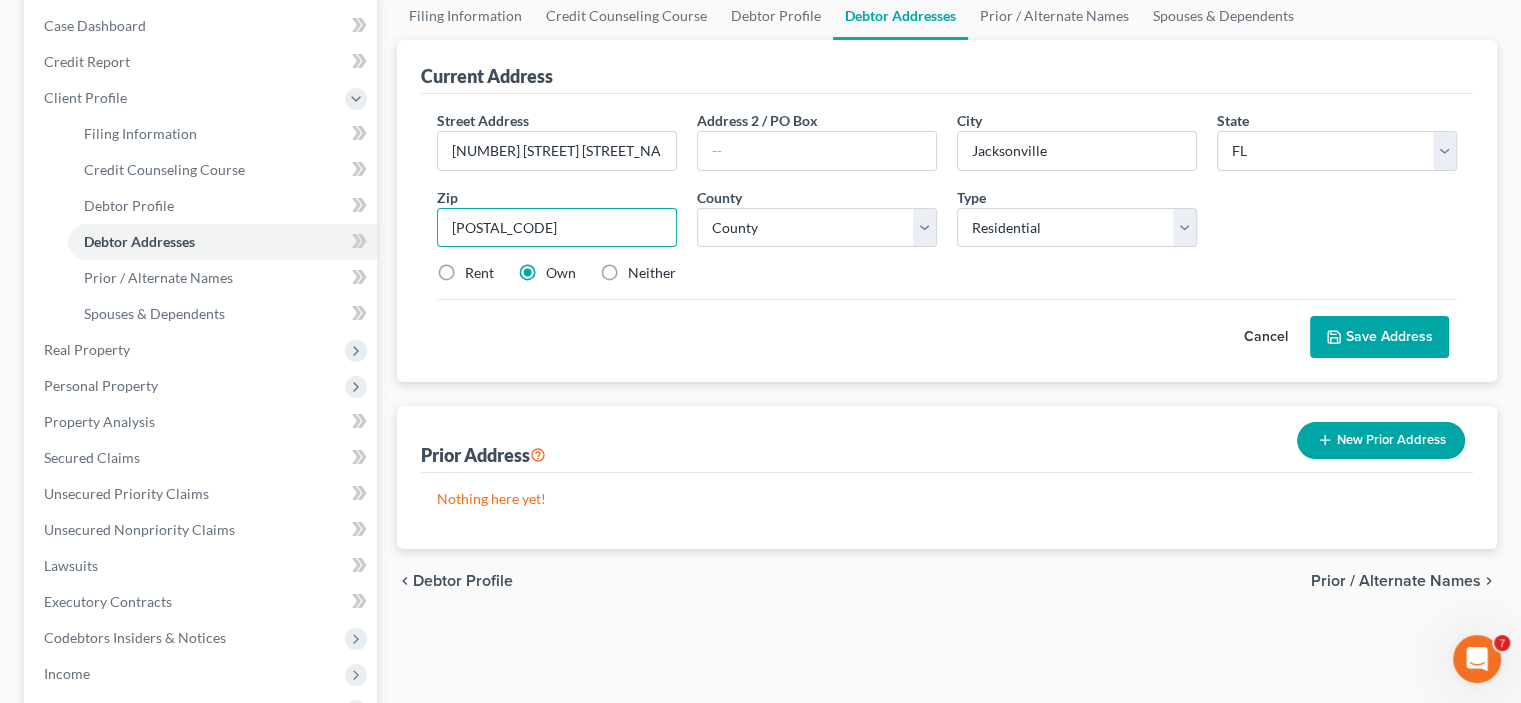 type on "[POSTAL_CODE]" 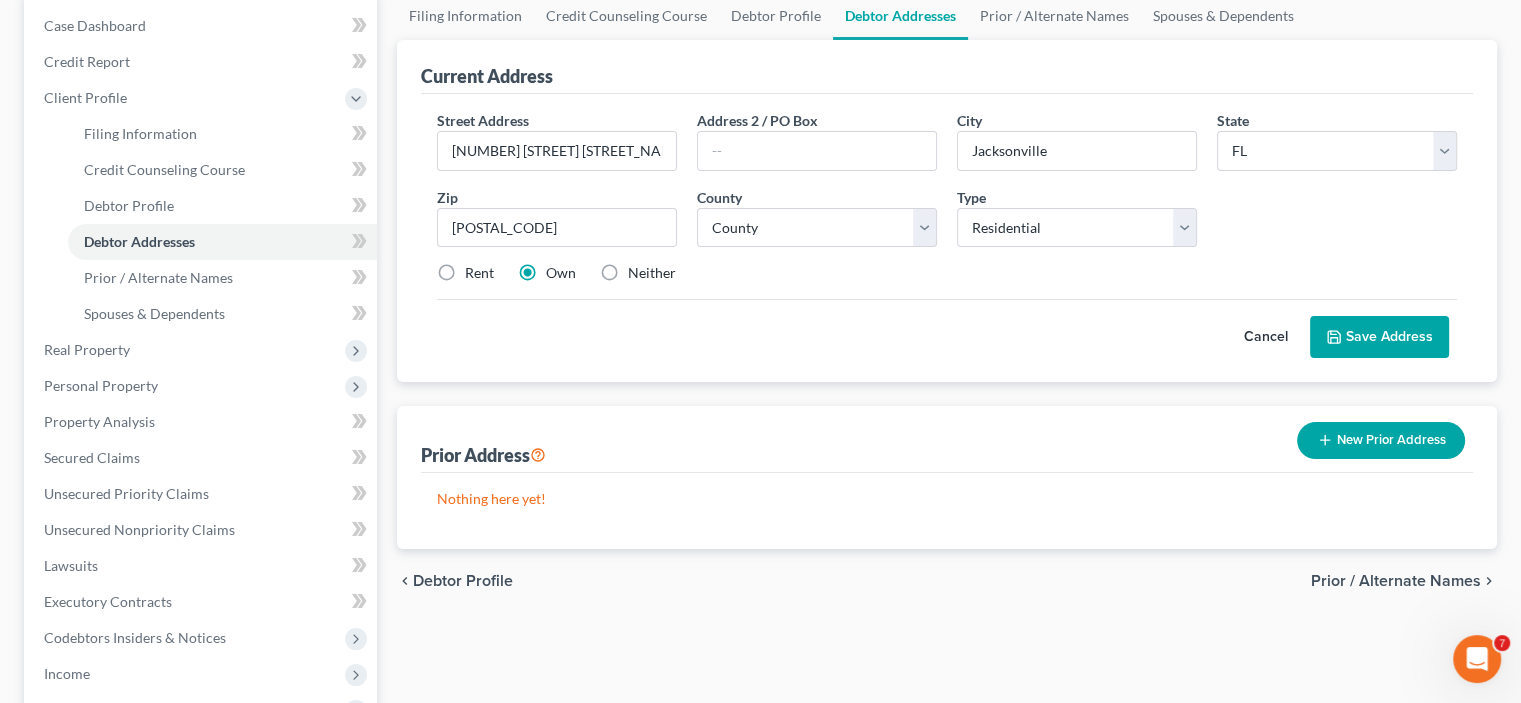 click on "Neither" at bounding box center (652, 273) 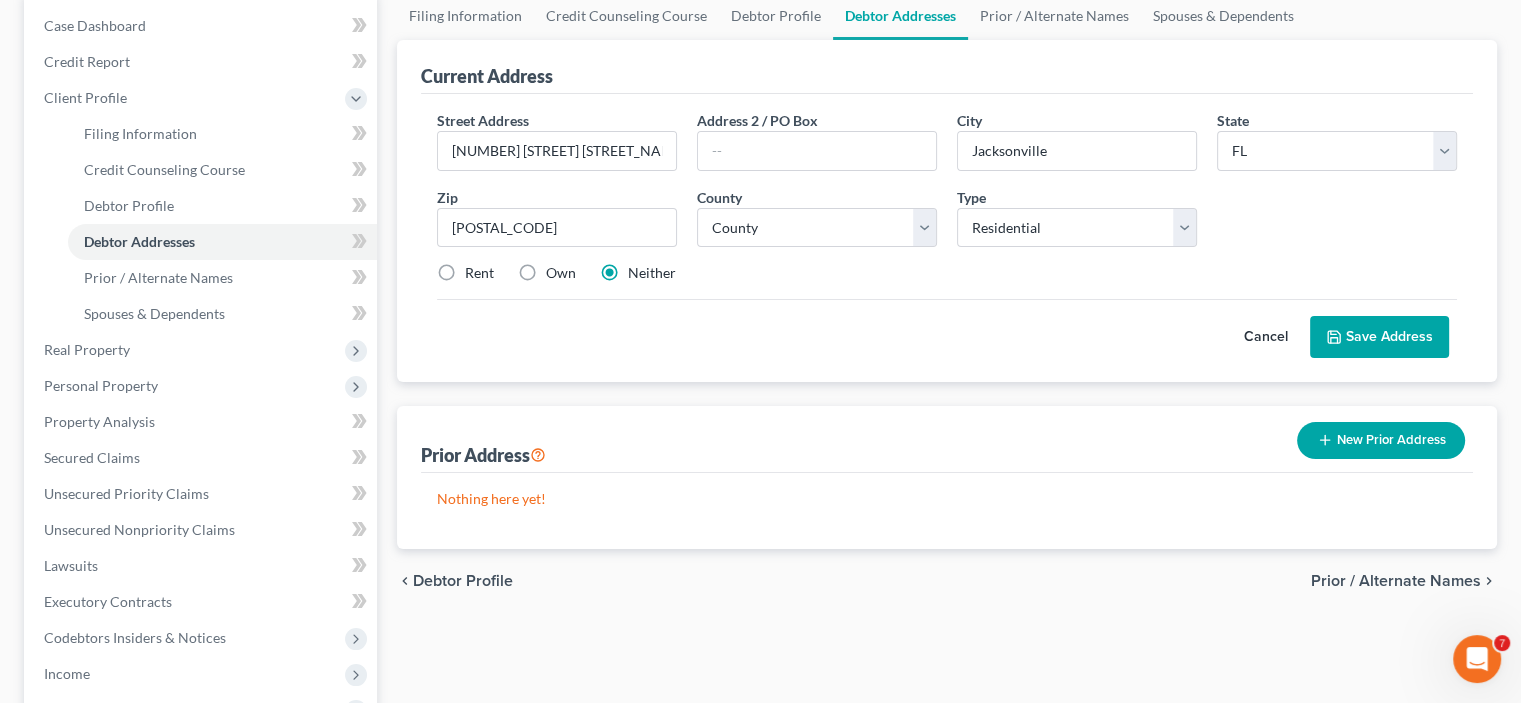 click on "Save Address" at bounding box center [1379, 337] 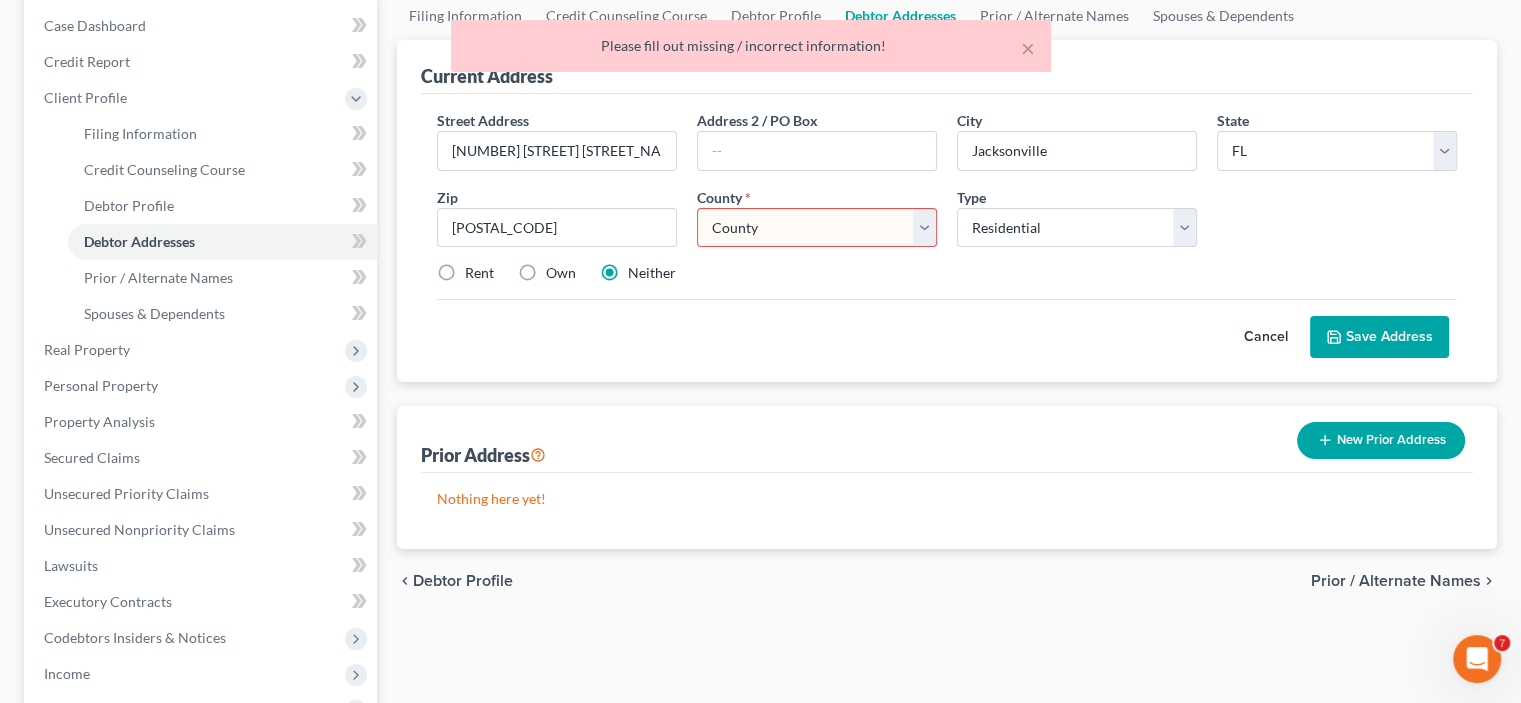 click on "County Alachua County Baker County Bay County Bradford County Brevard County Broward County Calhoun County Charlotte County Citrus County Clay County Collier County Columbia County DeSoto County Dixie County Duval County Escambia County Flagler County Franklin County Gadsden County Gilchrist County Glades County Gulf County Hamilton County Hardee County Hendry County Hernando County Highlands County Hillsborough County Holmes County Indian River County Jackson County Jefferson County Lafayette County Lake County Lee County Leon County Levy County Liberty County Madison County Manatee County Marion County Martin County Miami-Dade County Monroe County Nassau County Okaloosa County Okeechobee County Orange County Osceola County Palm Beach County Pasco County Pinellas County Polk County Putnam County Santa Rosa County Sarasota County Seminole County St. Johns County St. Lucie County Sumter County Suwannee County Taylor County Union County Volusia County Wakulla County Walton County Washington County" at bounding box center [817, 228] 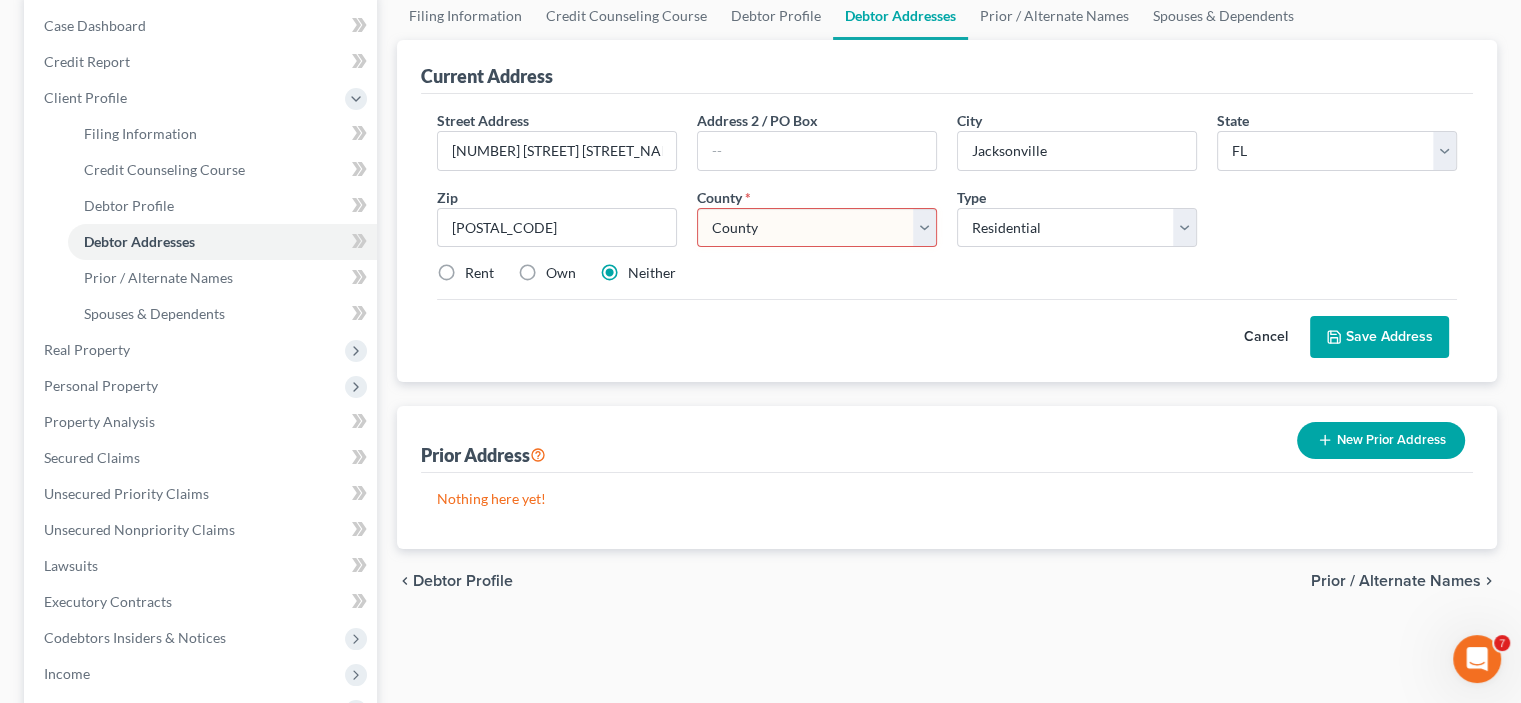 click on "County Alachua County Baker County Bay County Bradford County Brevard County Broward County Calhoun County Charlotte County Citrus County Clay County Collier County Columbia County DeSoto County Dixie County Duval County Escambia County Flagler County Franklin County Gadsden County Gilchrist County Glades County Gulf County Hamilton County Hardee County Hendry County Hernando County Highlands County Hillsborough County Holmes County Indian River County Jackson County Jefferson County Lafayette County Lake County Lee County Leon County Levy County Liberty County Madison County Manatee County Marion County Martin County Miami-Dade County Monroe County Nassau County Okaloosa County Okeechobee County Orange County Osceola County Palm Beach County Pasco County Pinellas County Polk County Putnam County Santa Rosa County Sarasota County Seminole County St. Johns County St. Lucie County Sumter County Suwannee County Taylor County Union County Volusia County Wakulla County Walton County Washington County" at bounding box center [817, 228] 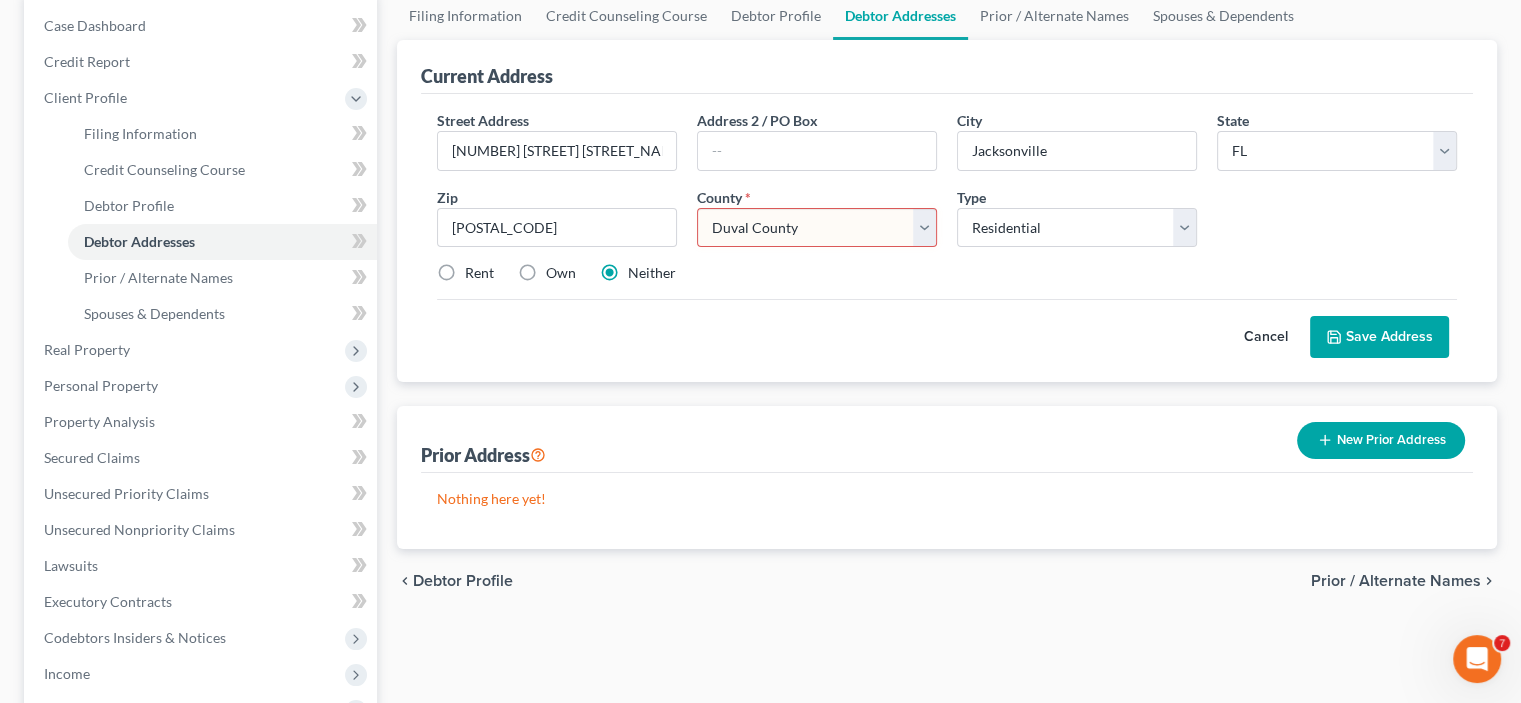 click on "County Alachua County Baker County Bay County Bradford County Brevard County Broward County Calhoun County Charlotte County Citrus County Clay County Collier County Columbia County DeSoto County Dixie County Duval County Escambia County Flagler County Franklin County Gadsden County Gilchrist County Glades County Gulf County Hamilton County Hardee County Hendry County Hernando County Highlands County Hillsborough County Holmes County Indian River County Jackson County Jefferson County Lafayette County Lake County Lee County Leon County Levy County Liberty County Madison County Manatee County Marion County Martin County Miami-Dade County Monroe County Nassau County Okaloosa County Okeechobee County Orange County Osceola County Palm Beach County Pasco County Pinellas County Polk County Putnam County Santa Rosa County Sarasota County Seminole County St. Johns County St. Lucie County Sumter County Suwannee County Taylor County Union County Volusia County Wakulla County Walton County Washington County" at bounding box center (817, 228) 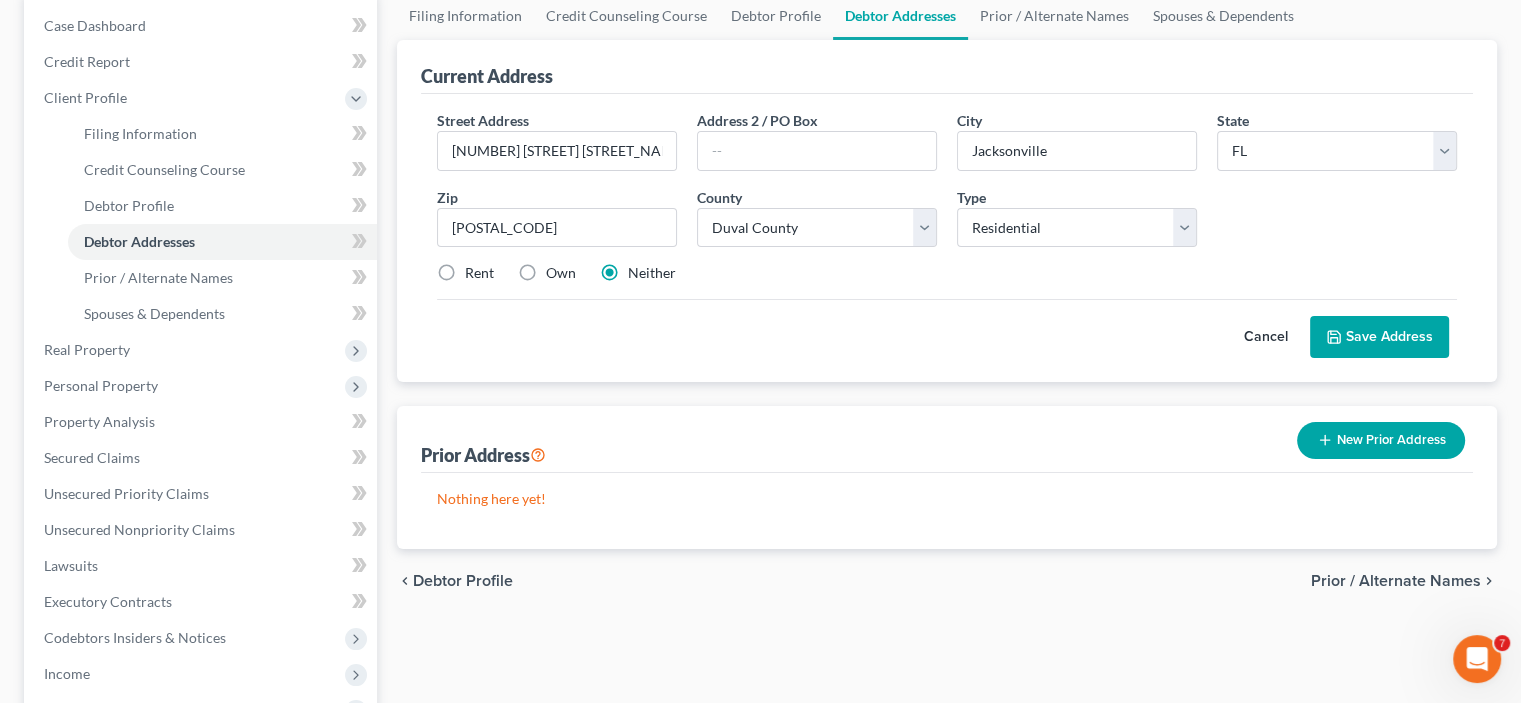 click on "Save Address" at bounding box center [1379, 337] 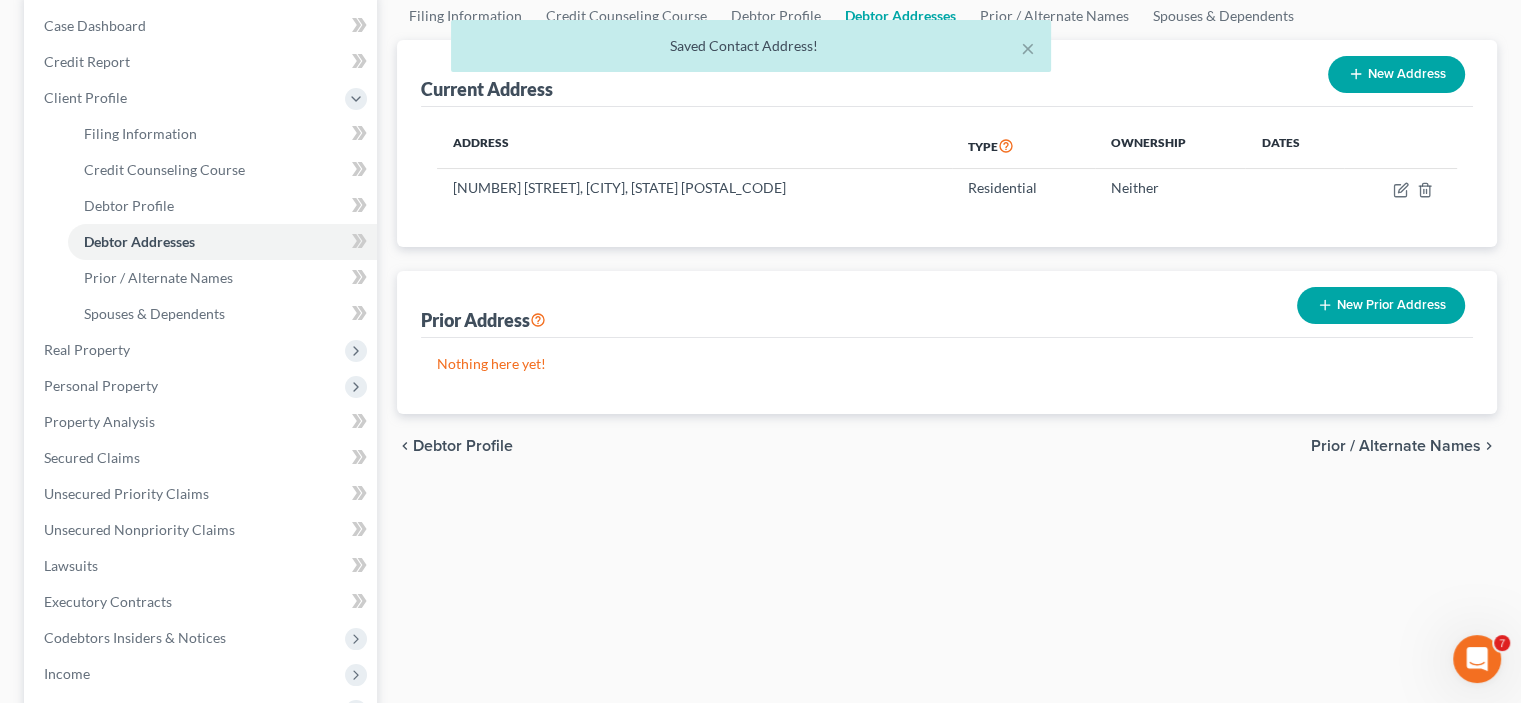 scroll, scrollTop: 100, scrollLeft: 0, axis: vertical 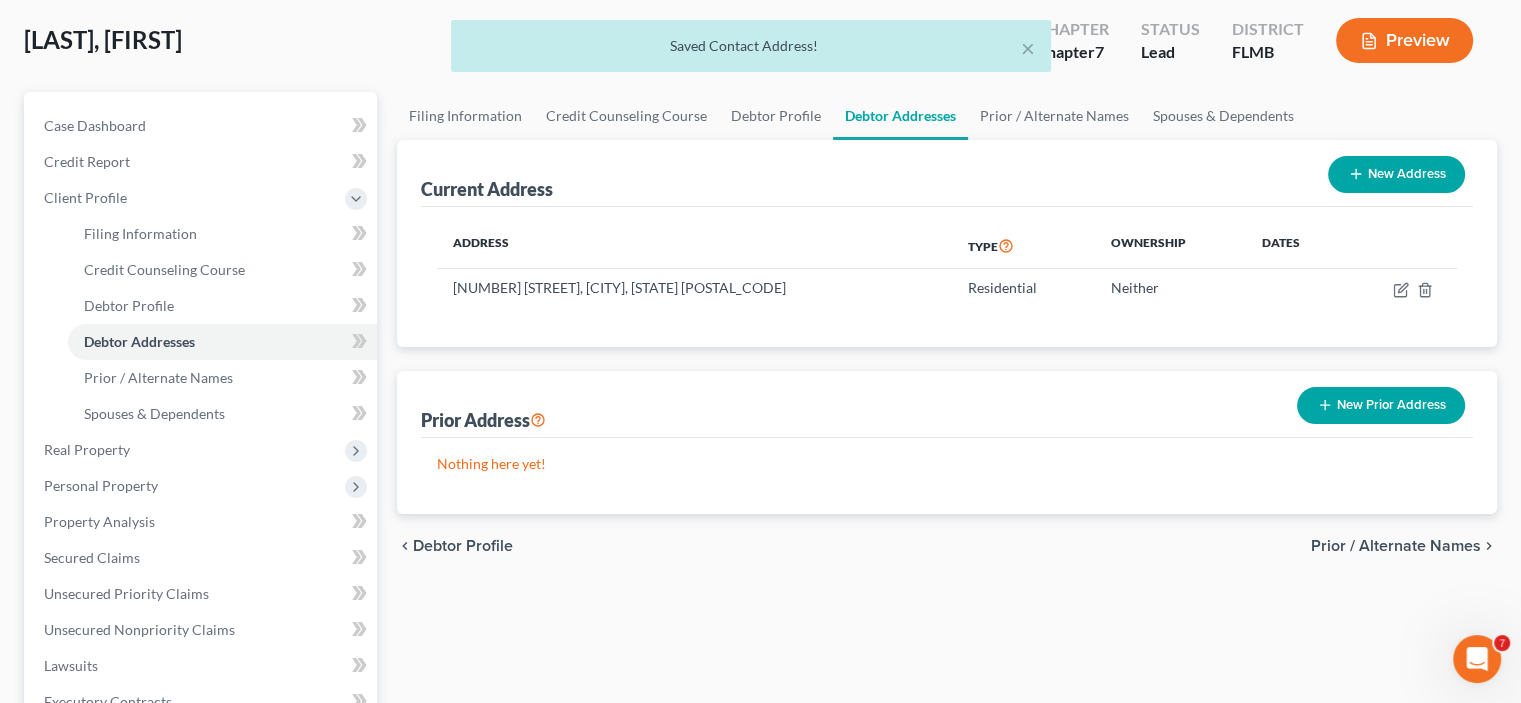 click on "New Address" at bounding box center (1396, 174) 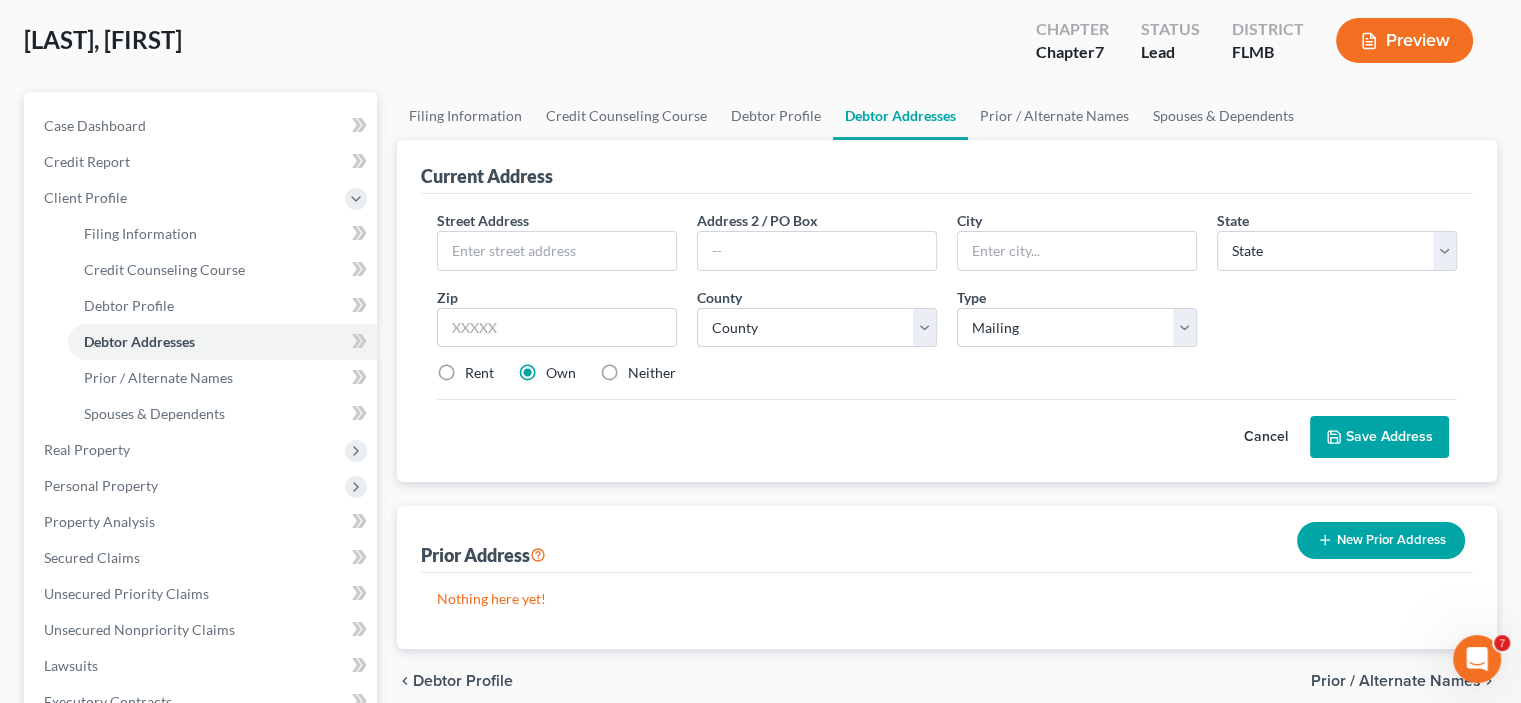 click on "Street Address
*" at bounding box center [557, 240] 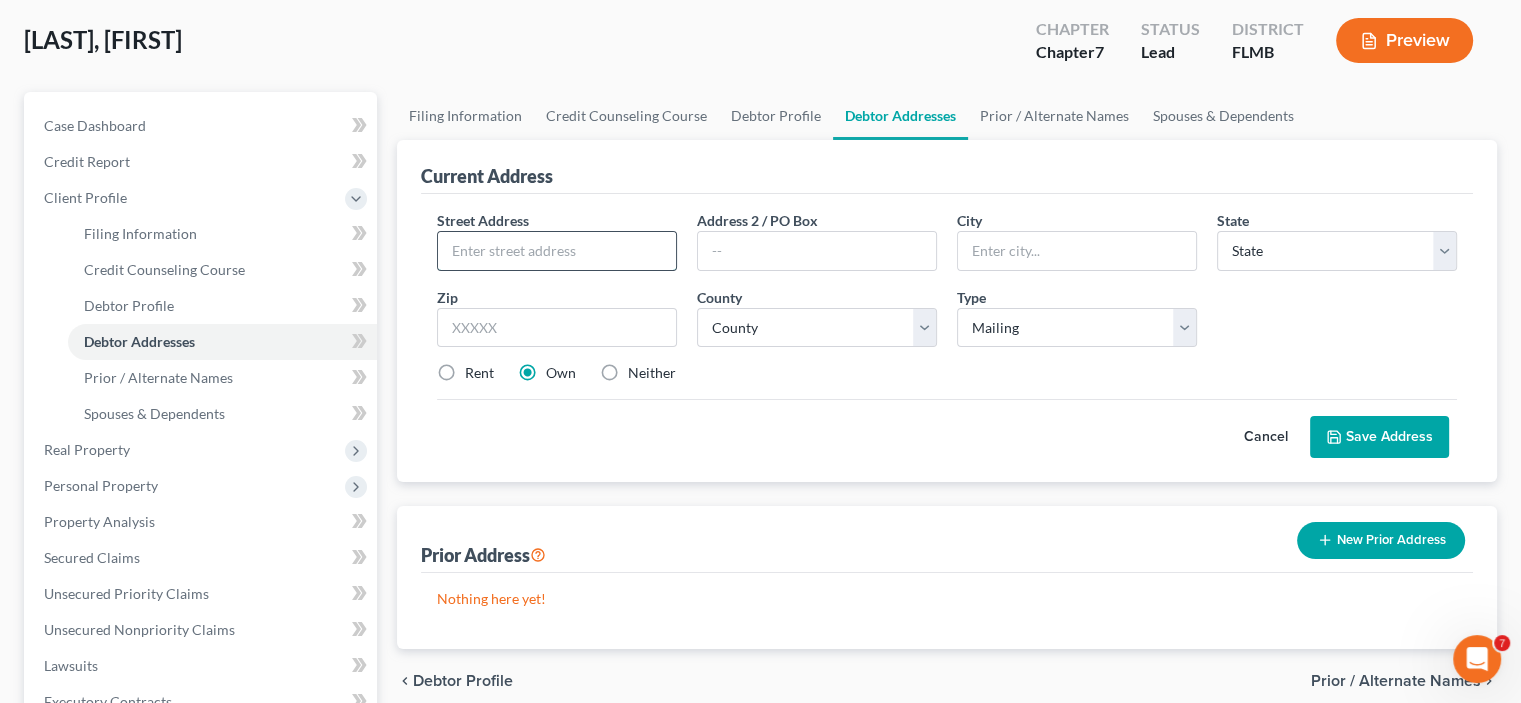 click at bounding box center (557, 251) 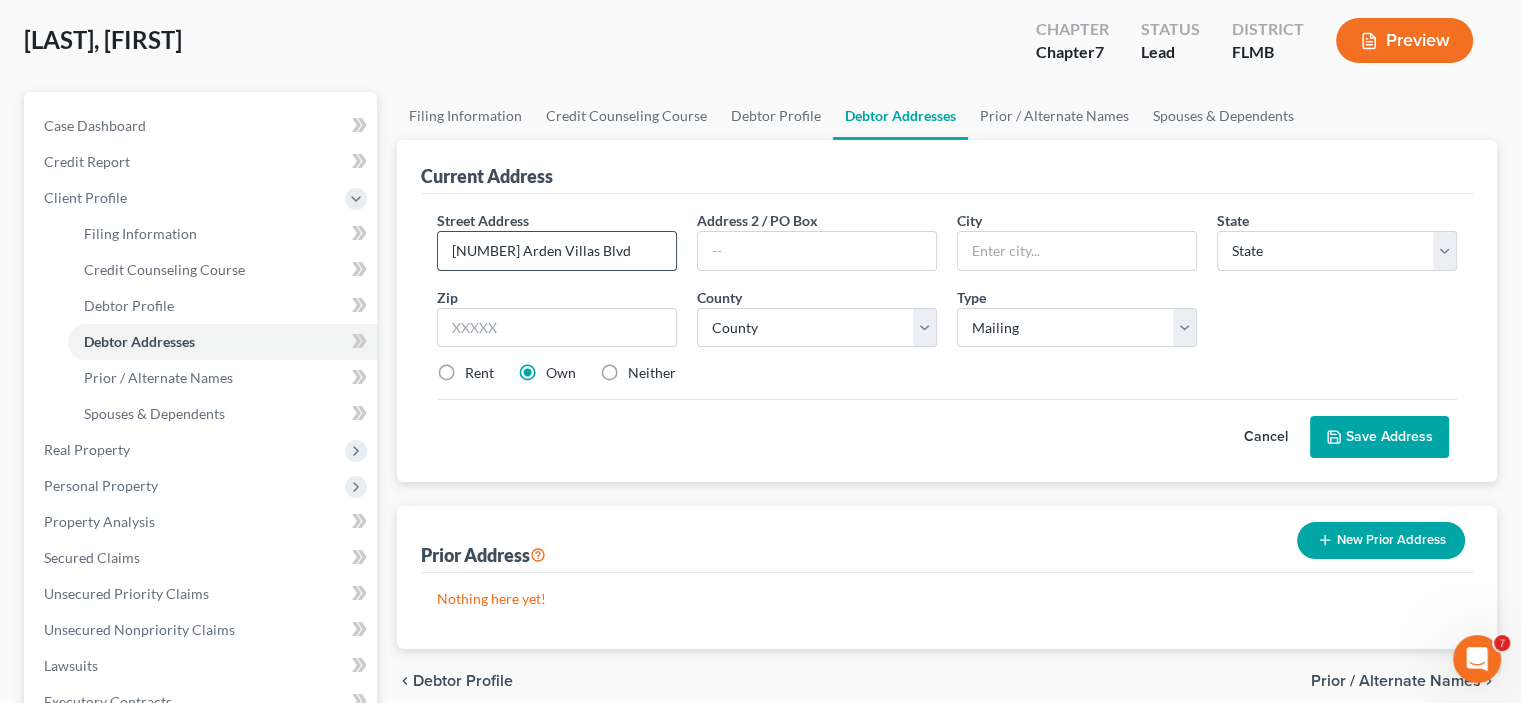 type on "[NUMBER] Arden Villas Blvd" 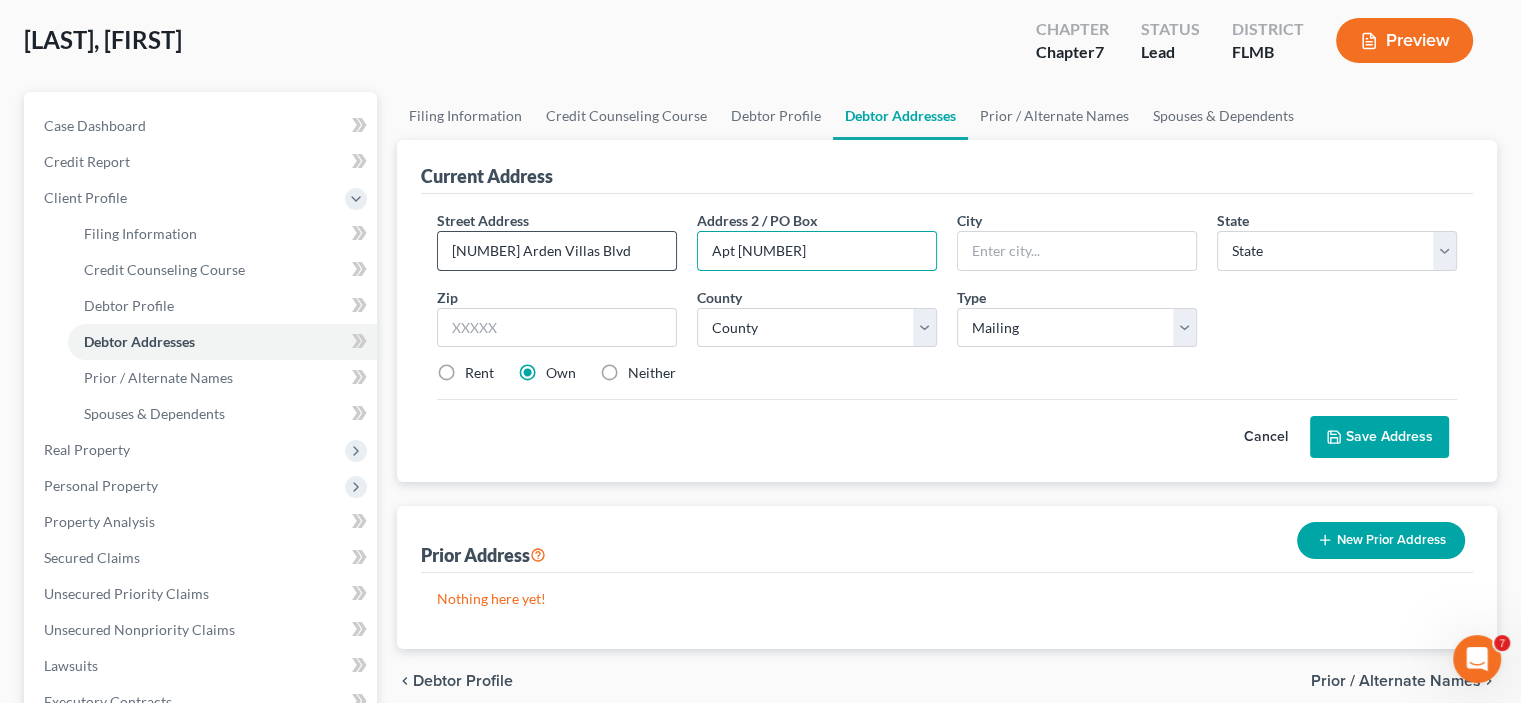 type on "Apt [NUMBER]" 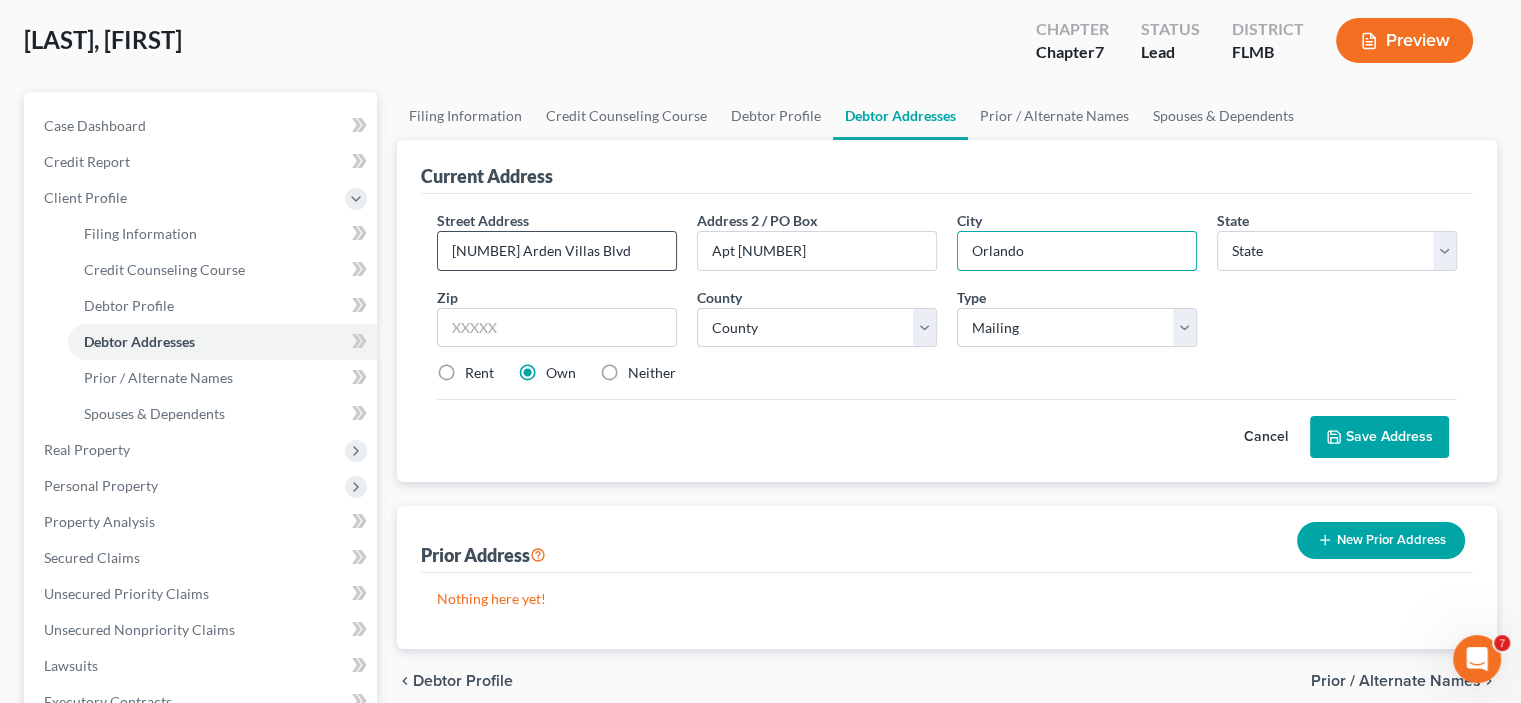 type on "Orlando" 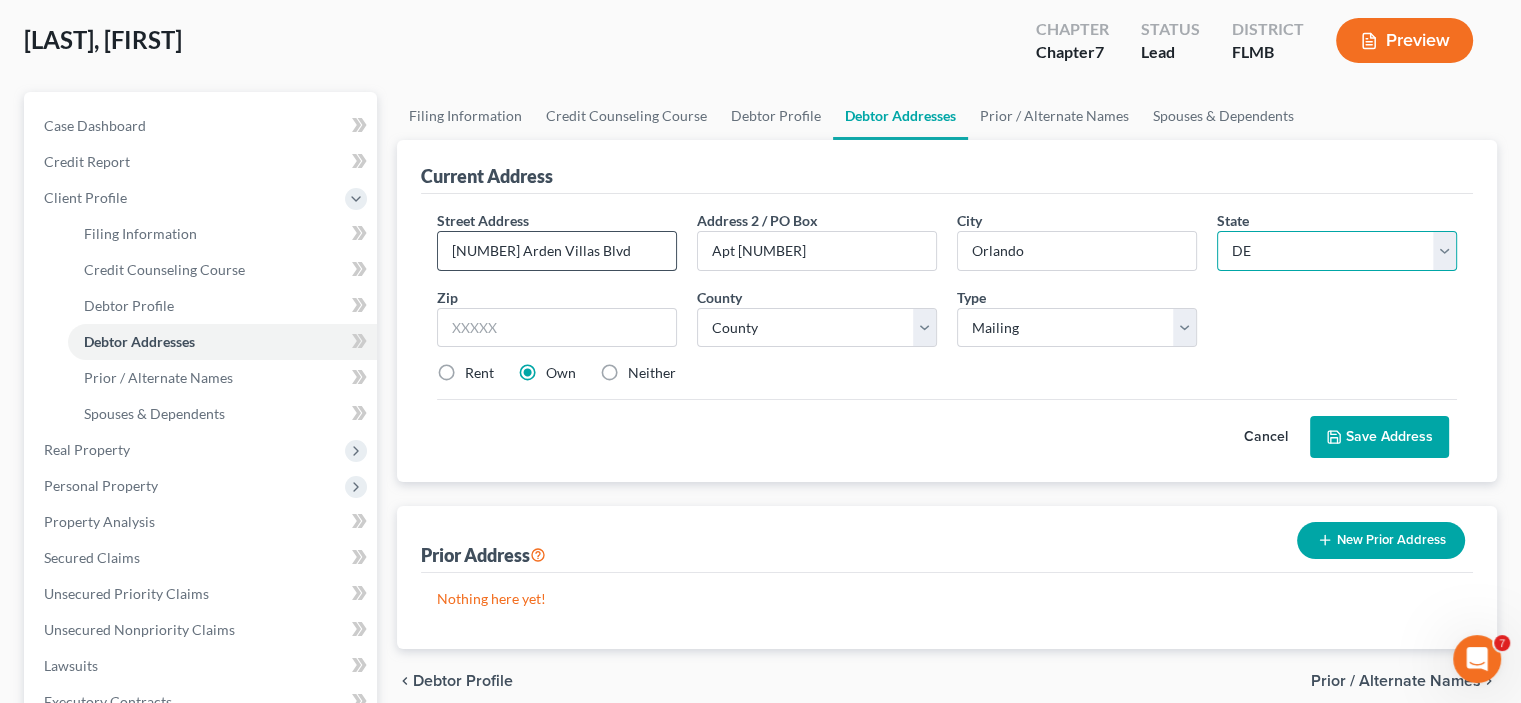 select on "9" 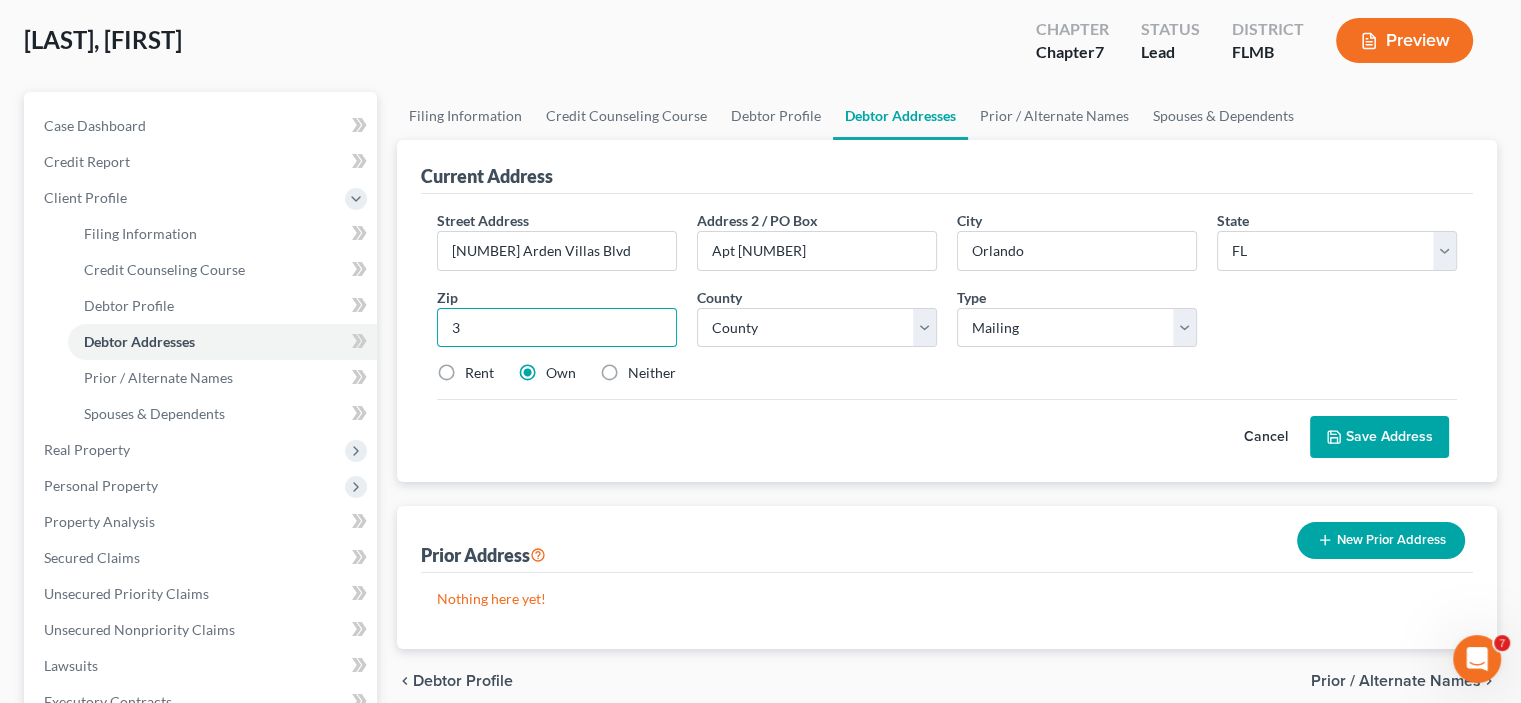 type on "3" 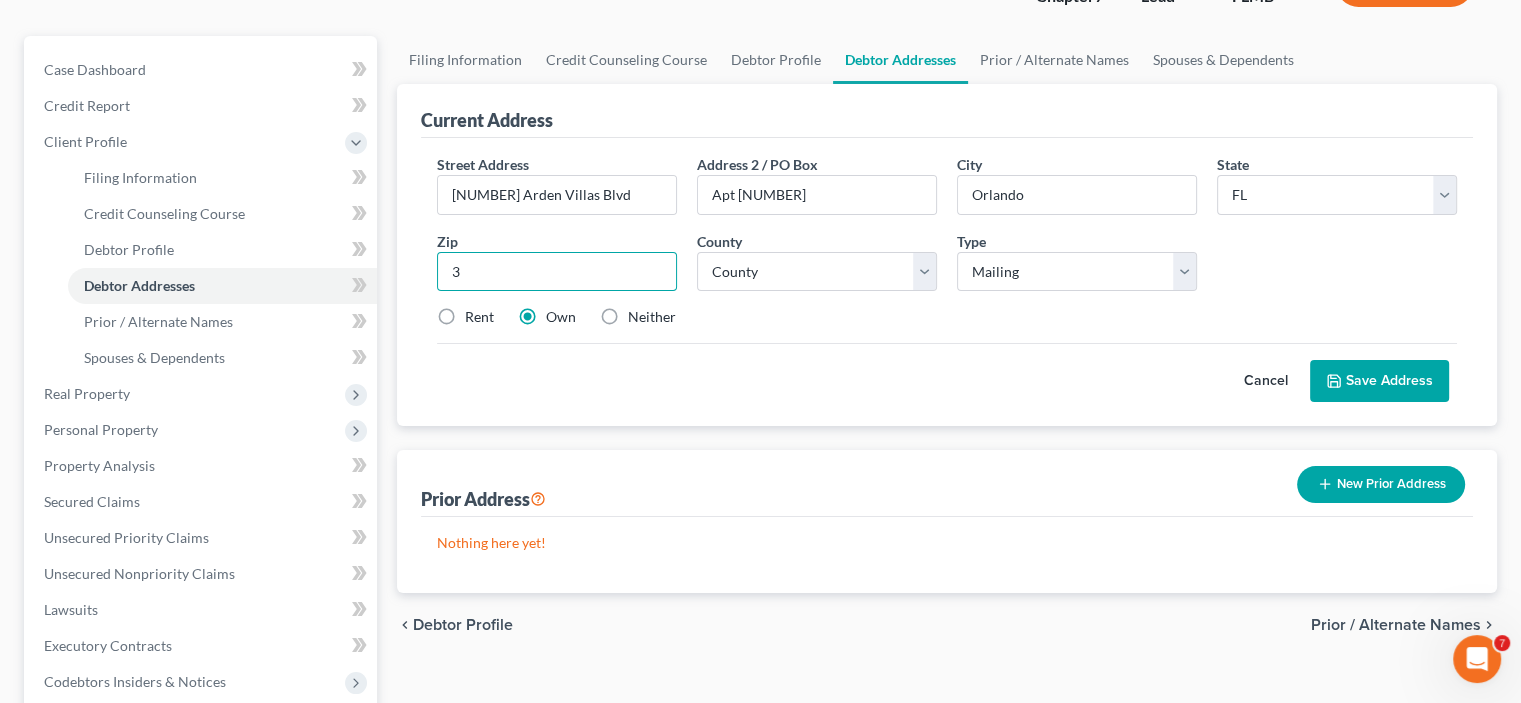 scroll, scrollTop: 100, scrollLeft: 0, axis: vertical 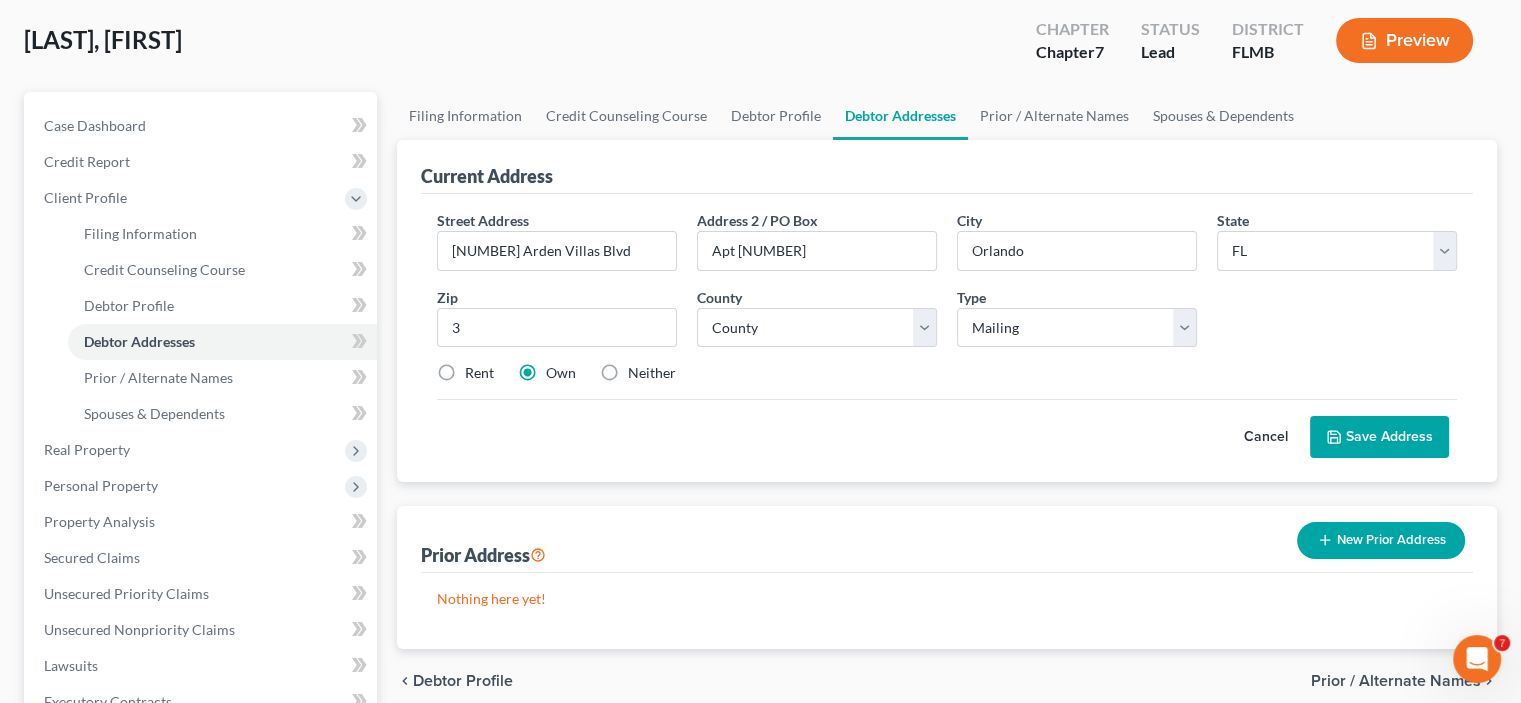 click on "Cancel" at bounding box center (1266, 437) 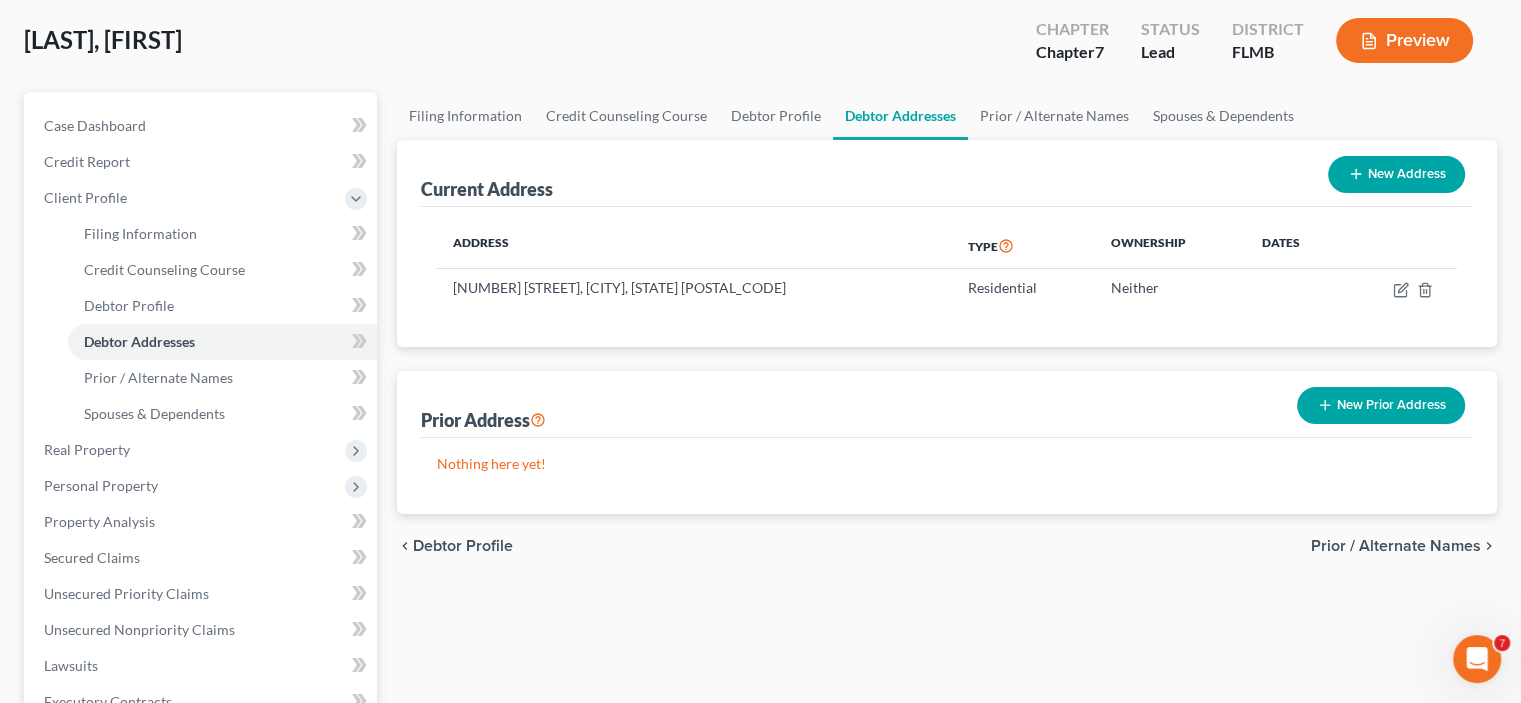 click on "New Prior Address" at bounding box center (1381, 405) 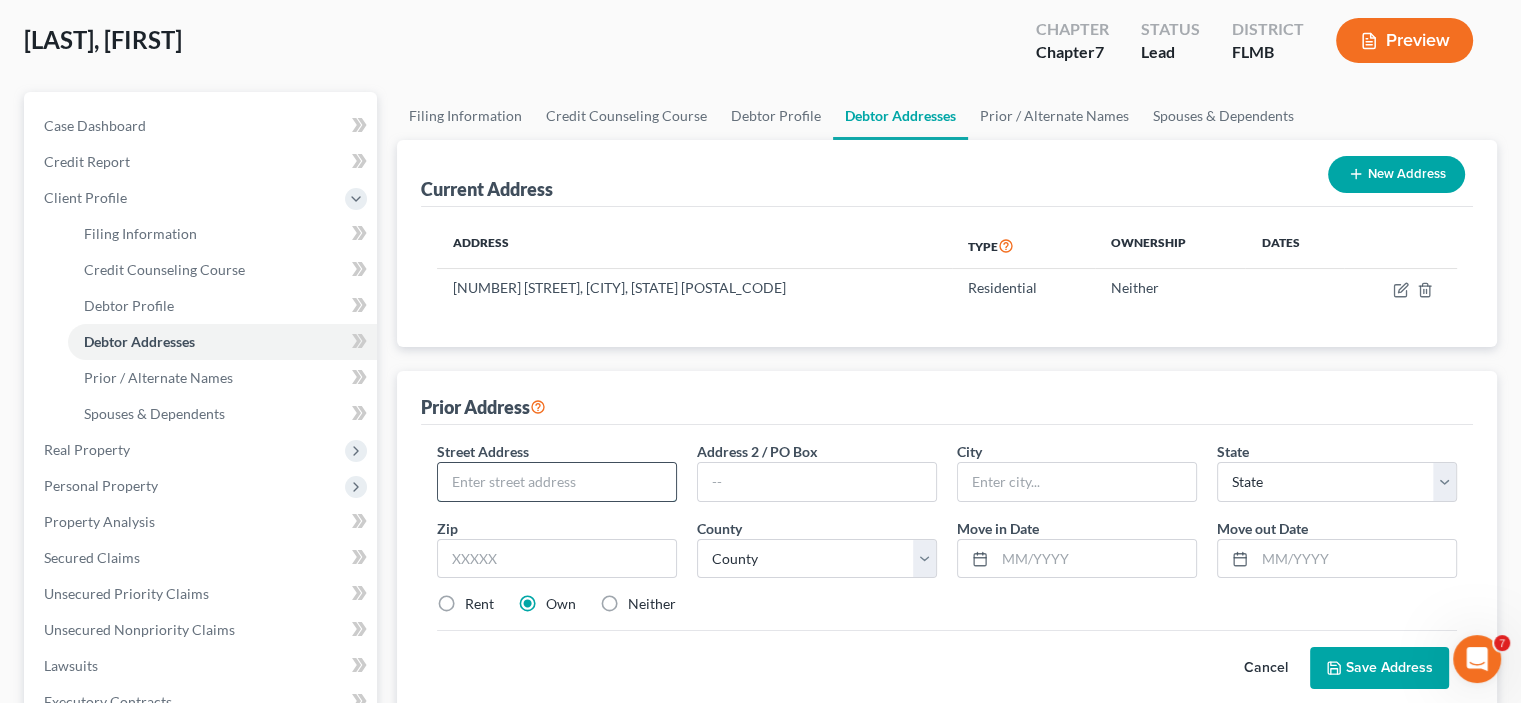 click at bounding box center (557, 482) 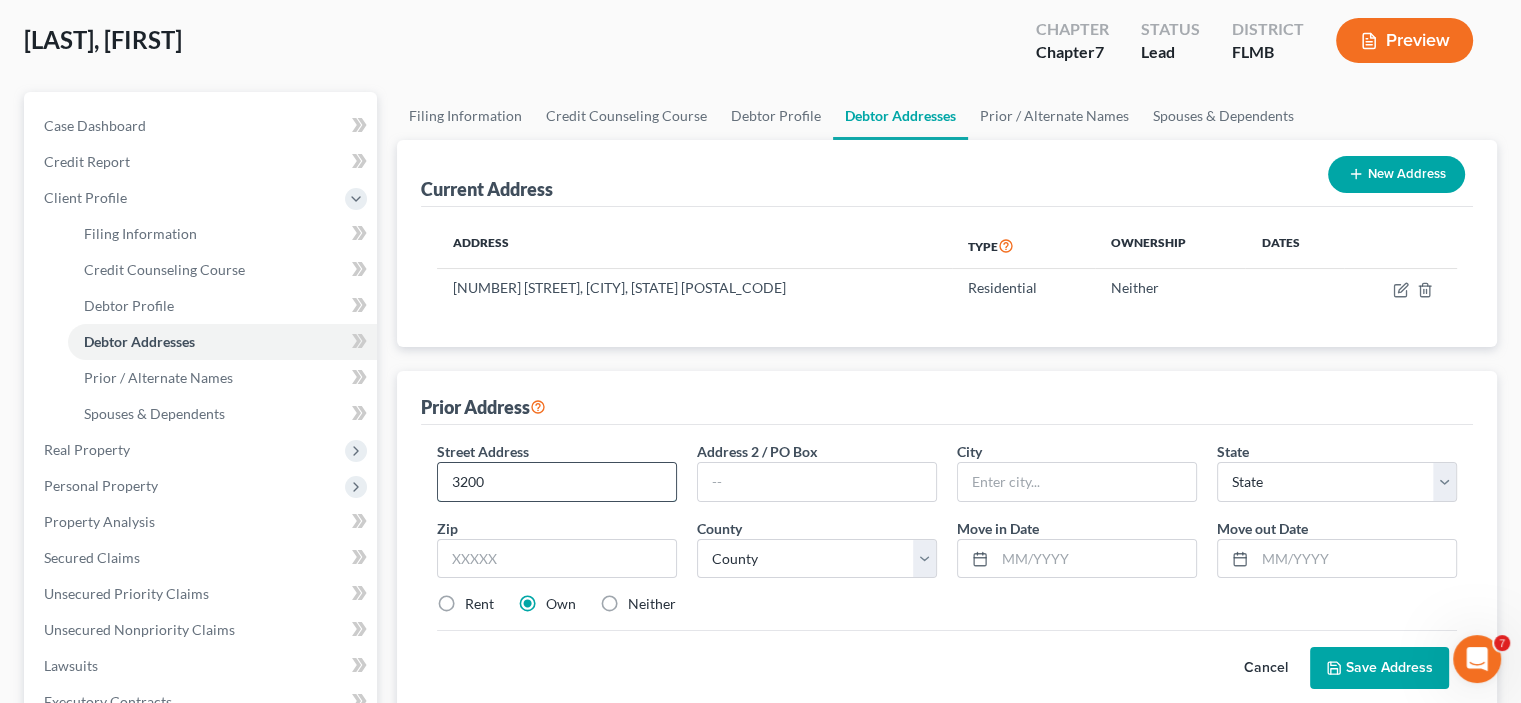 type on "[NUMBER] Arden Villas Blvd" 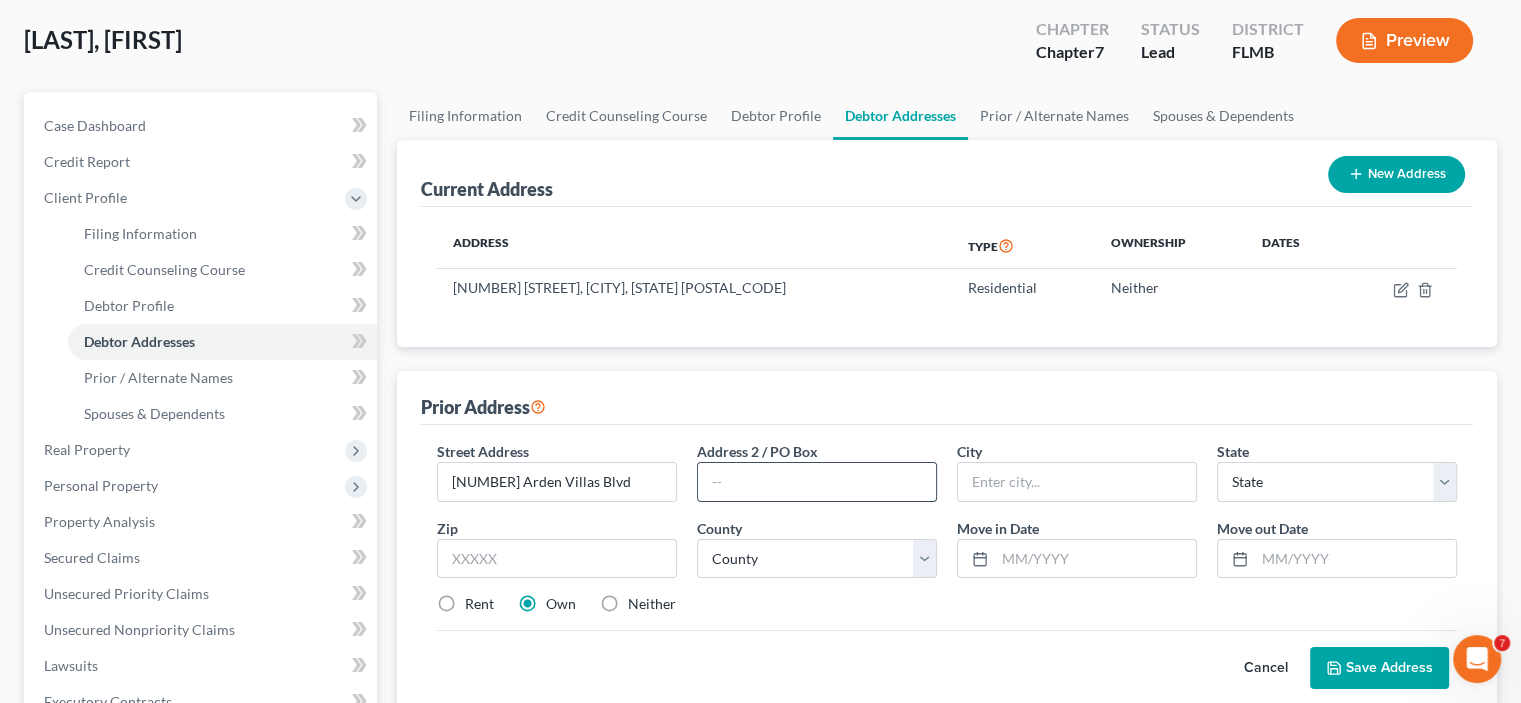 click at bounding box center (817, 482) 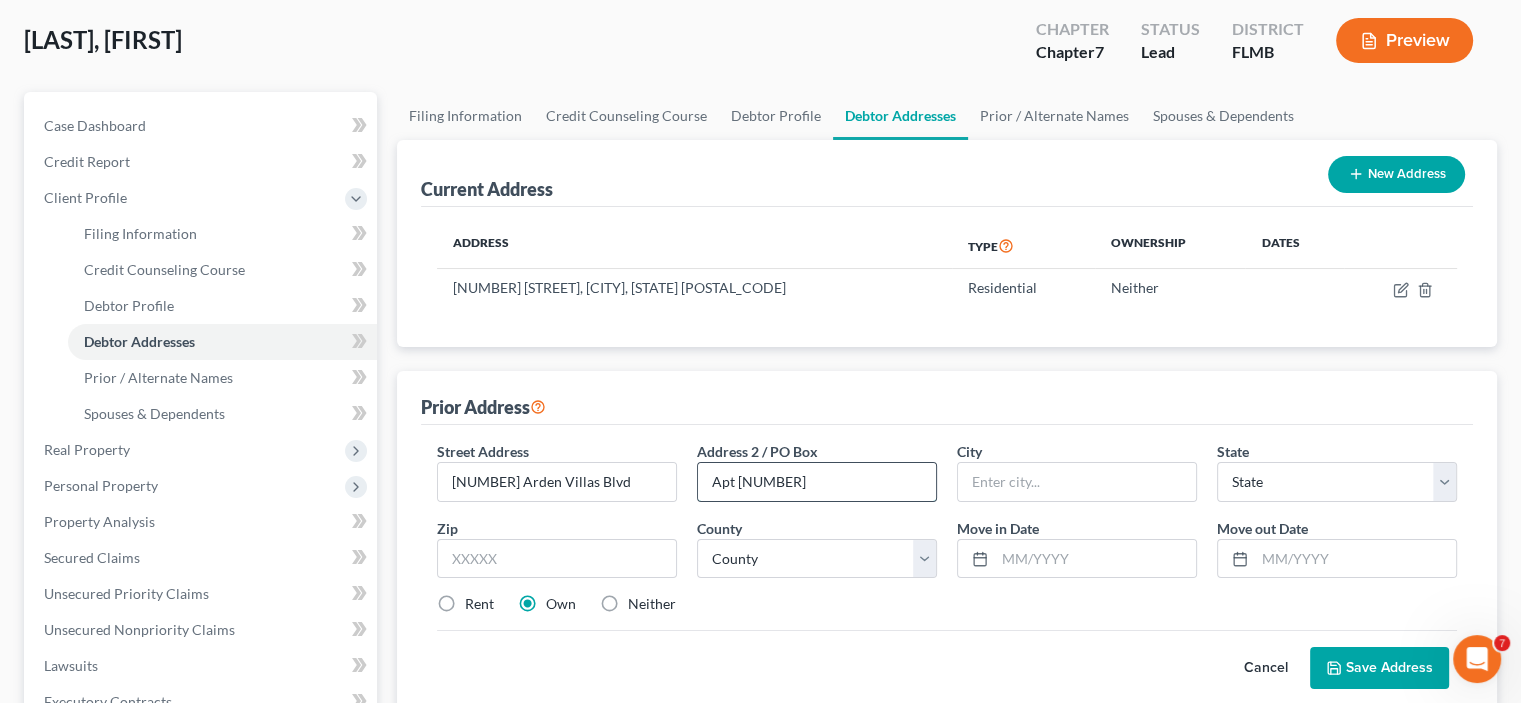 type on "Apt [NUMBER]" 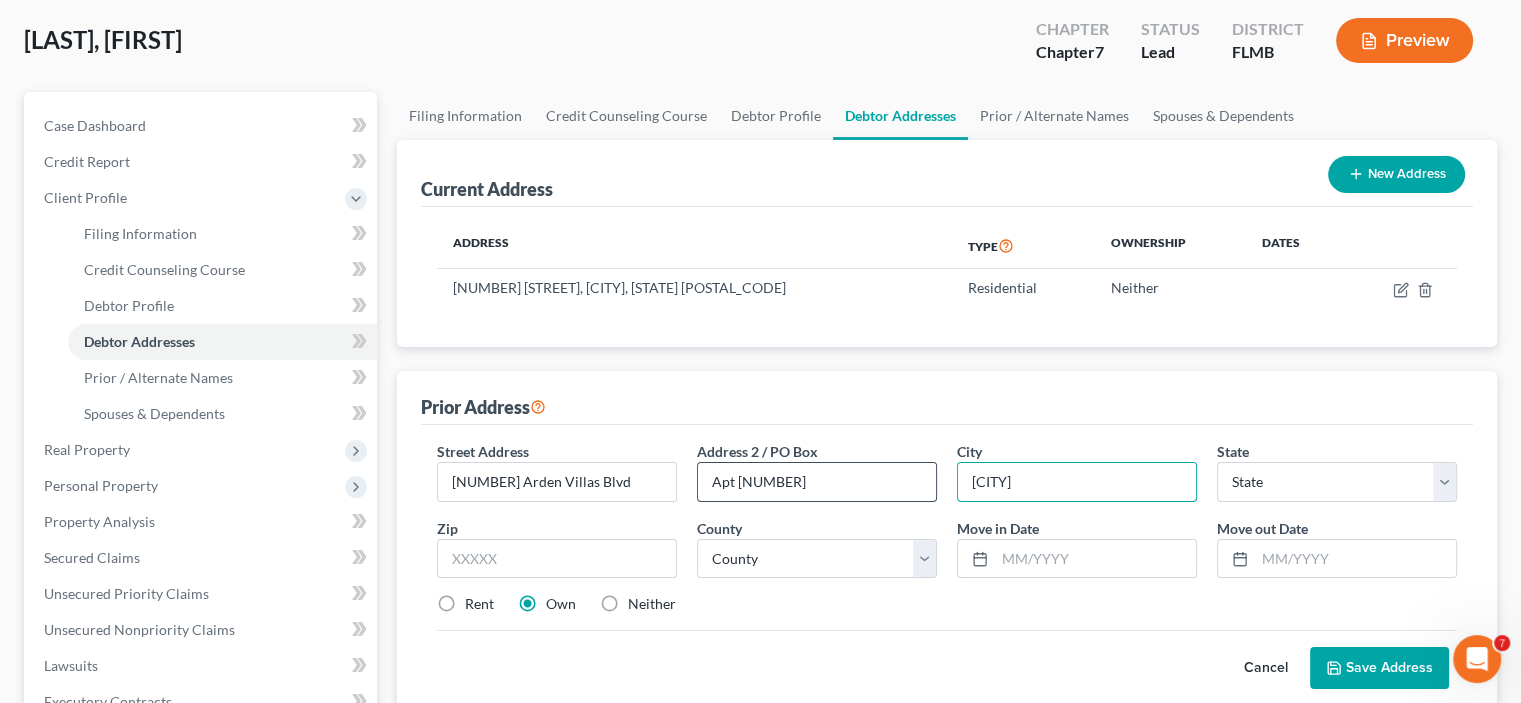 type on "Orlando" 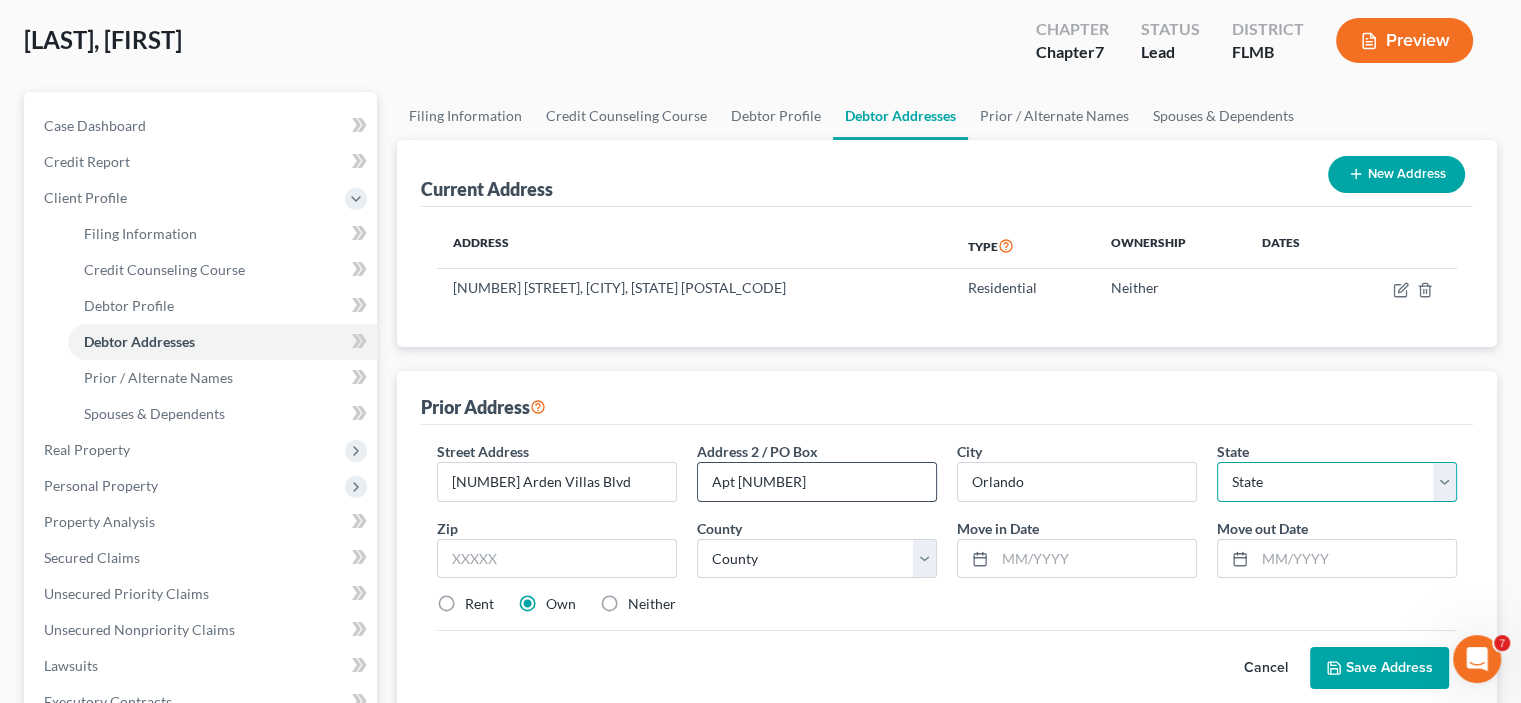 select on "9" 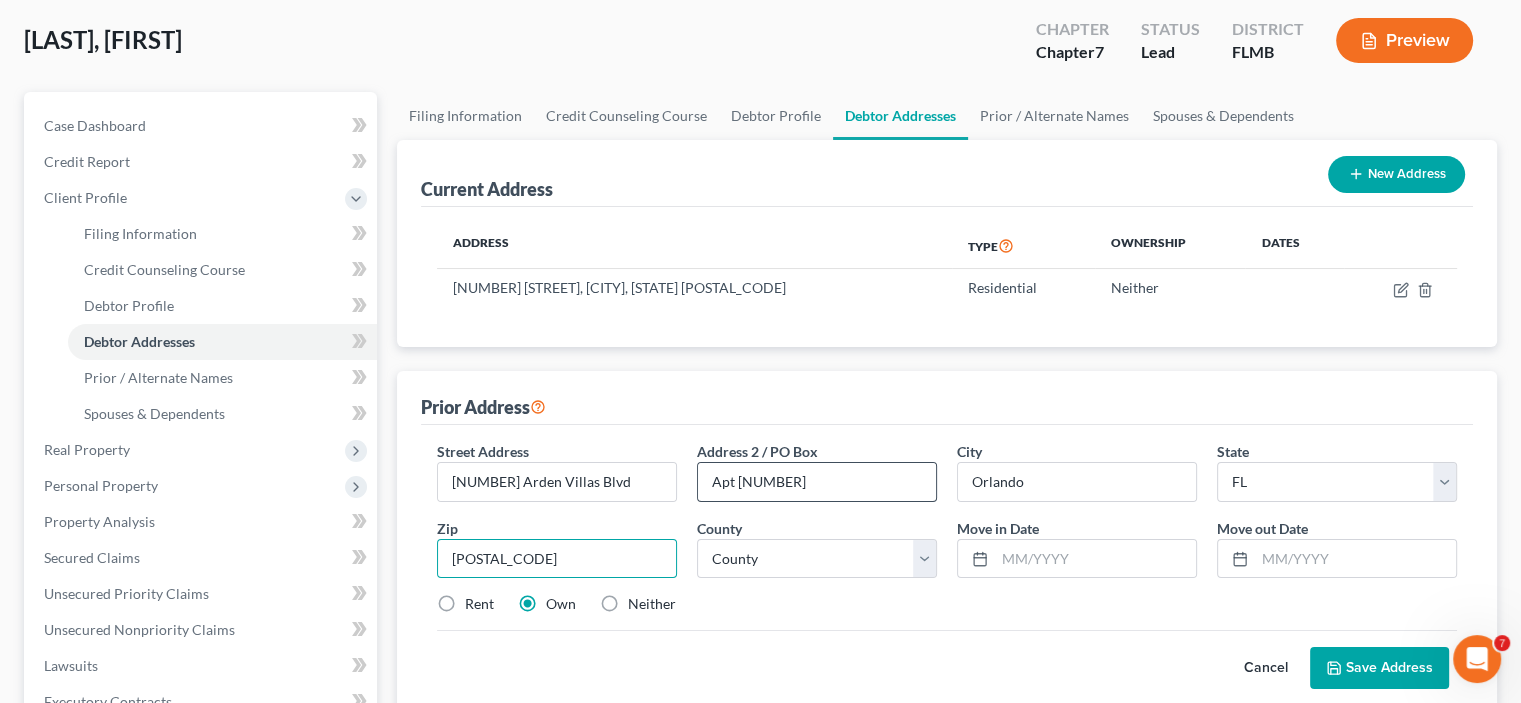 type on "[POSTAL_CODE]" 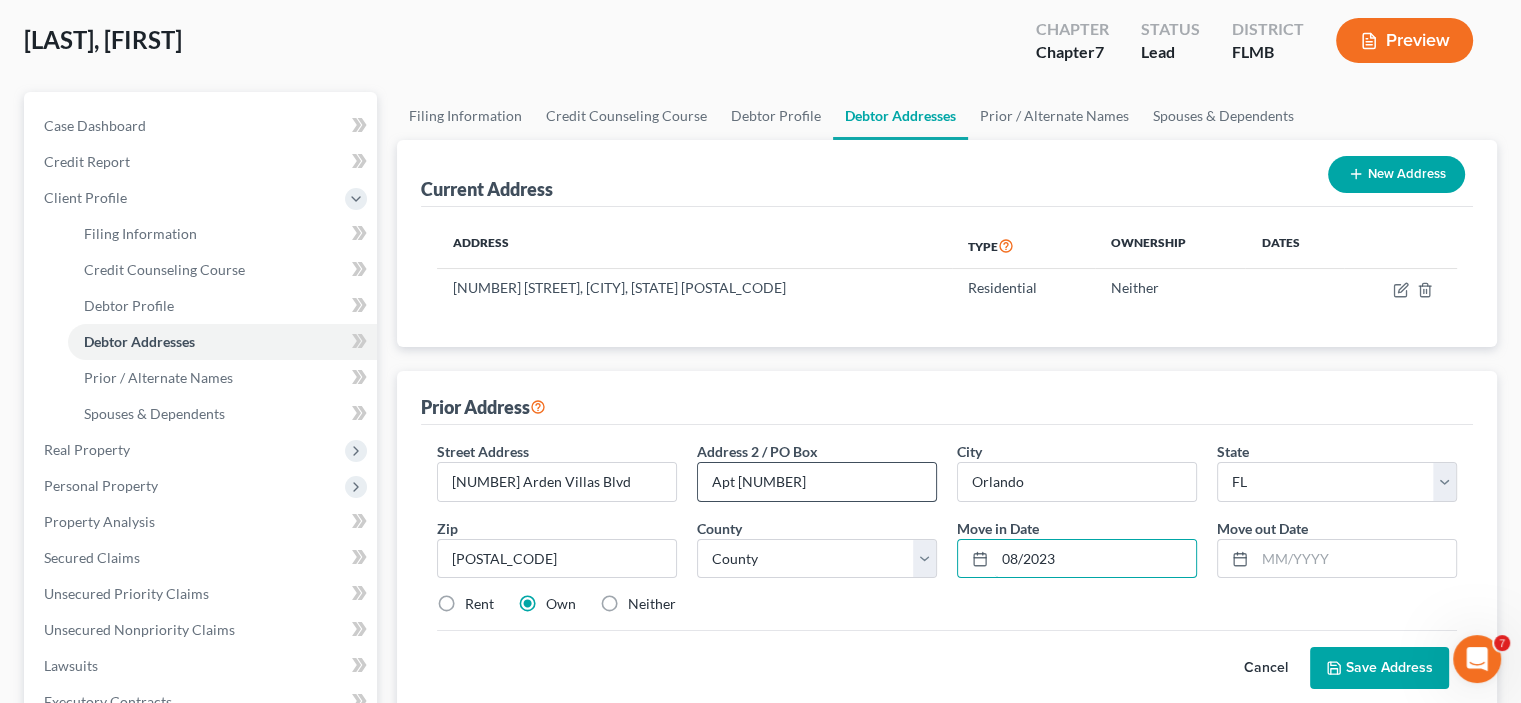 type on "08/2023" 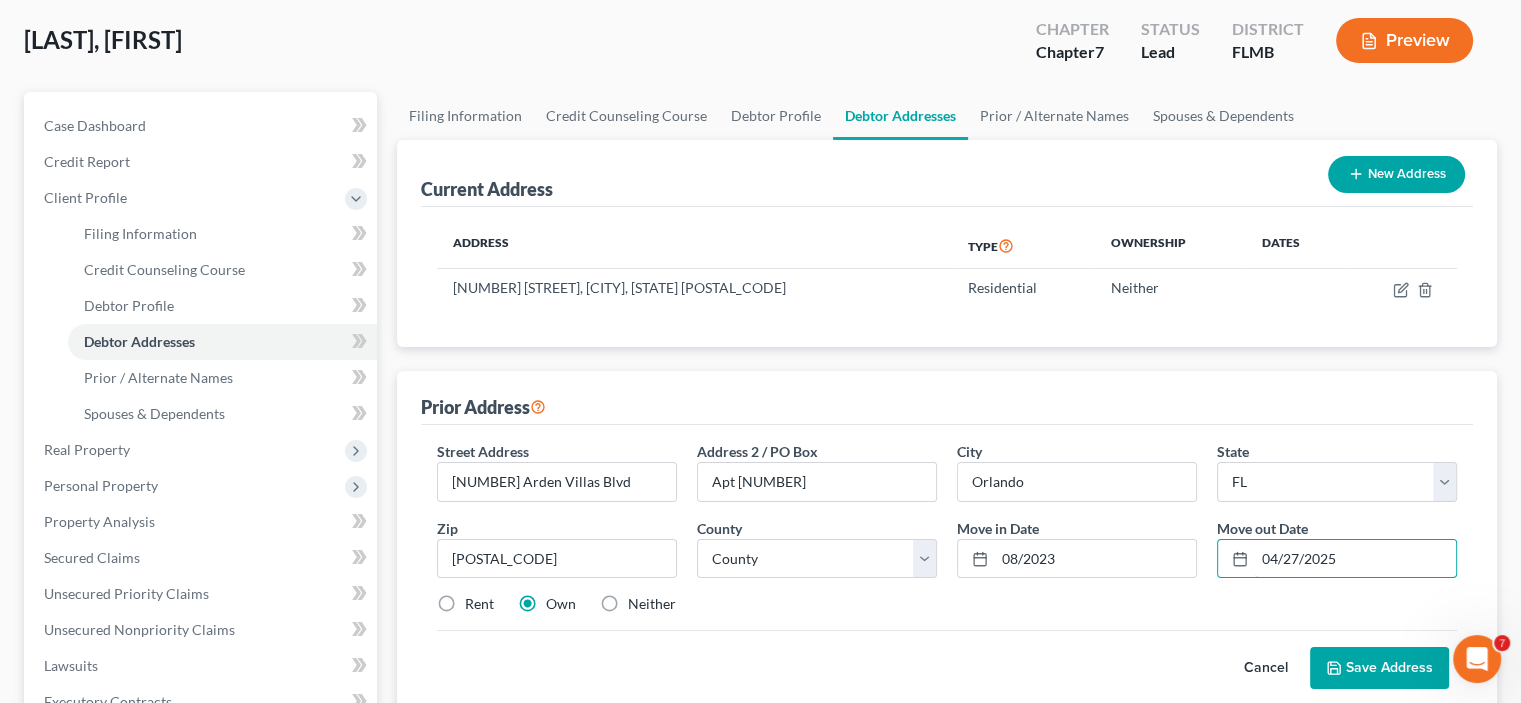 type on "04/27/2025" 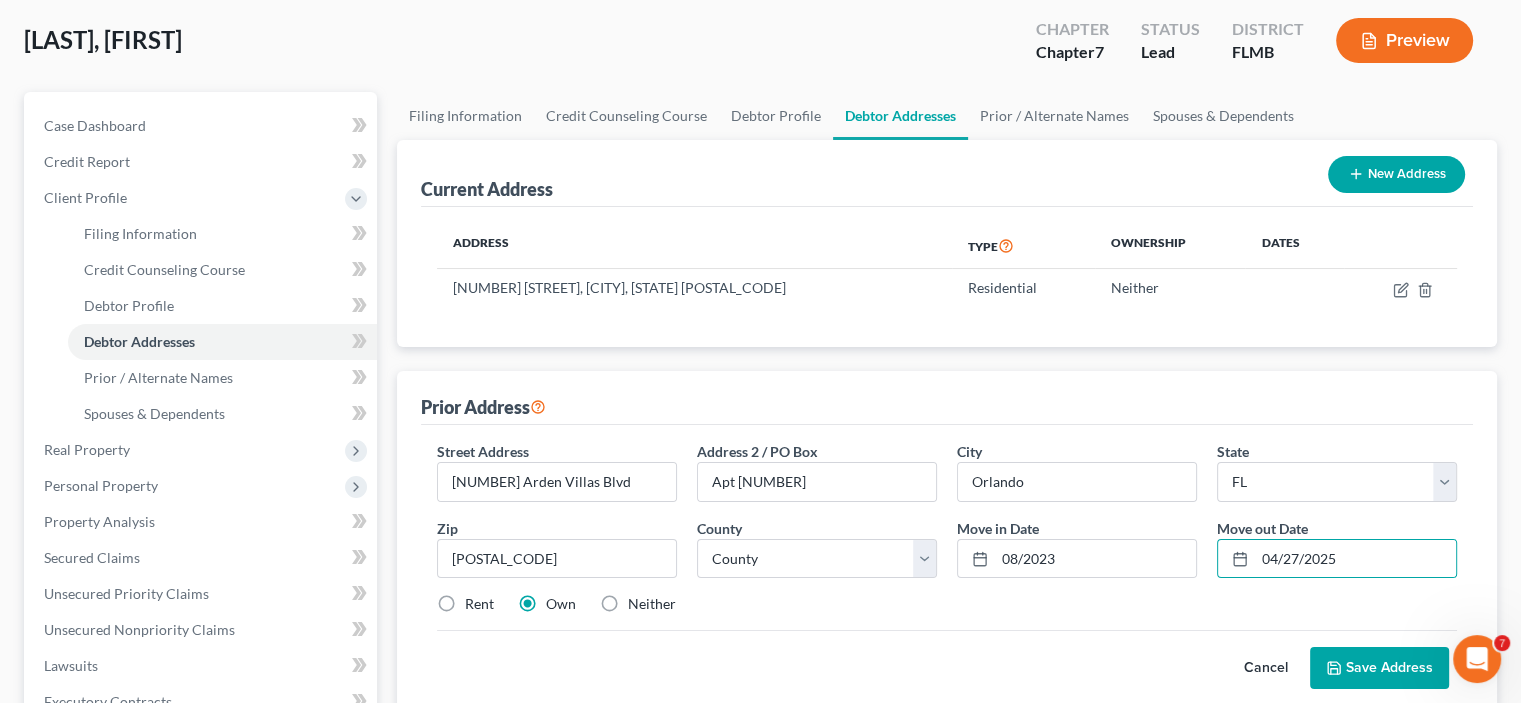 click on "Rent Own Neither" at bounding box center [947, 604] 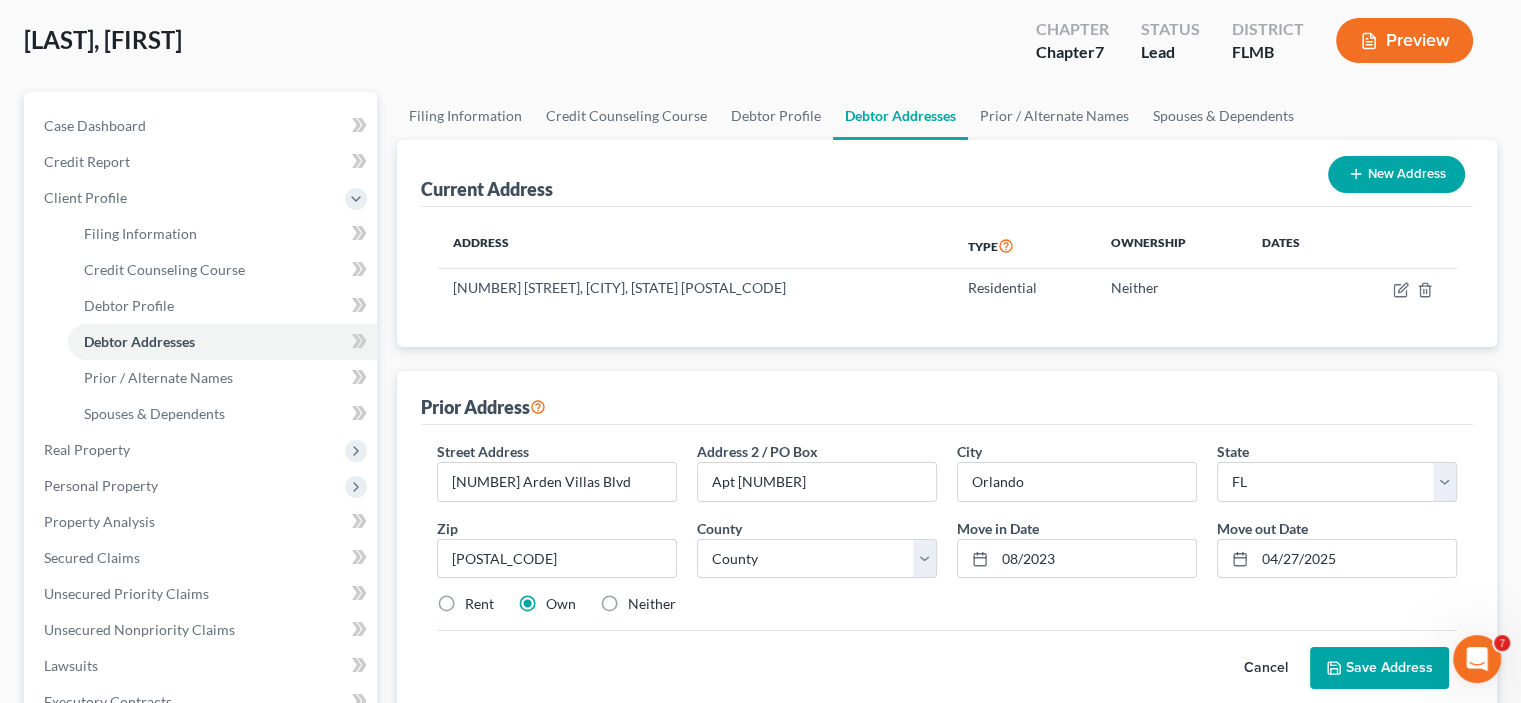 click on "Rent" at bounding box center (479, 604) 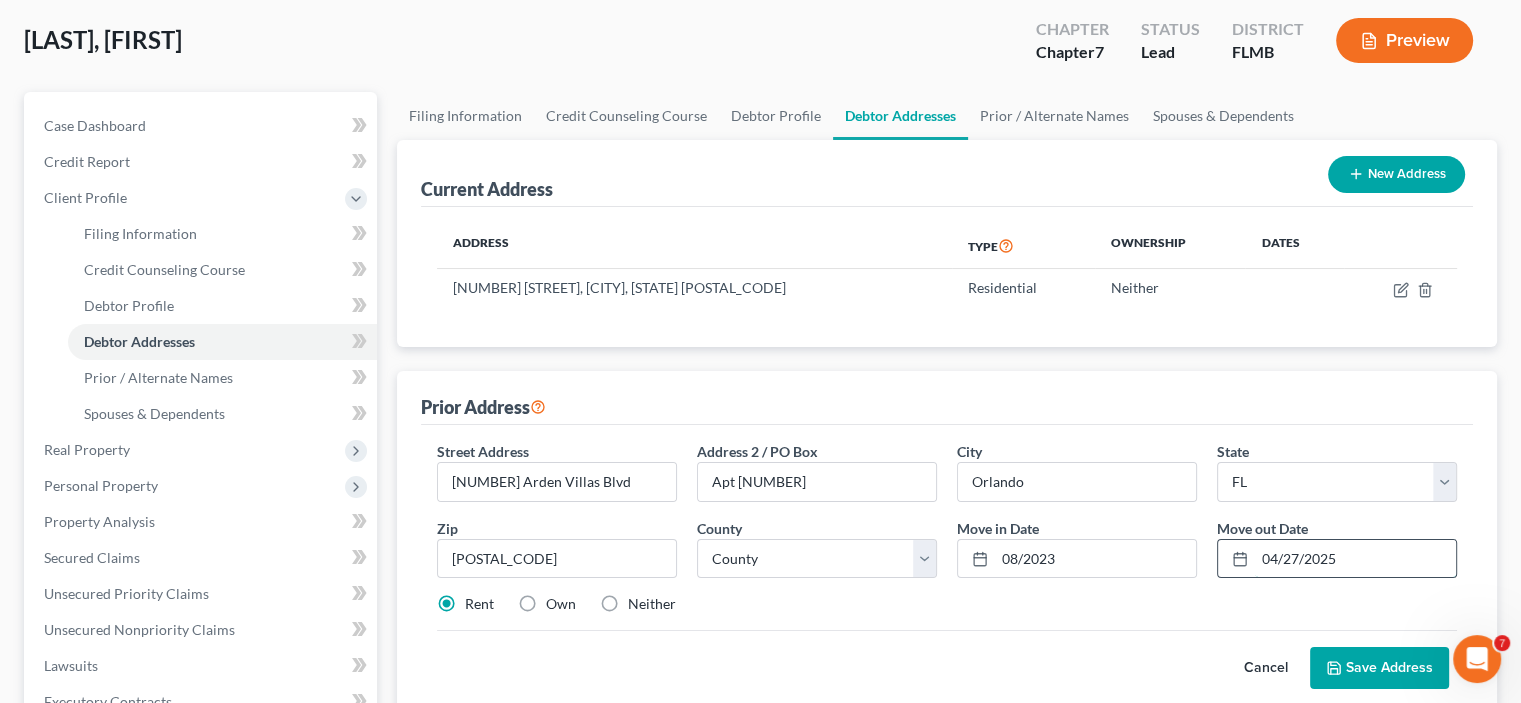 click on "04/27/2025" at bounding box center (1355, 559) 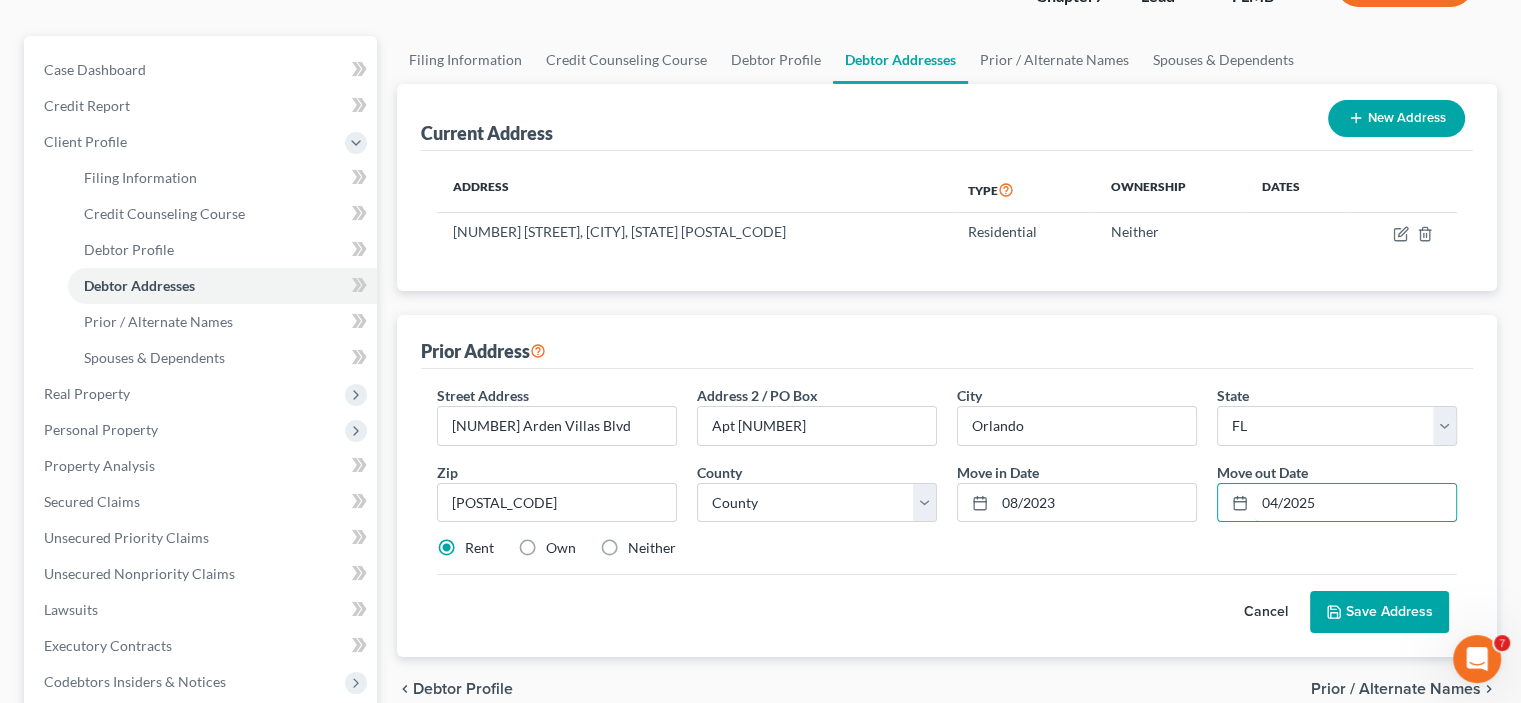 scroll, scrollTop: 200, scrollLeft: 0, axis: vertical 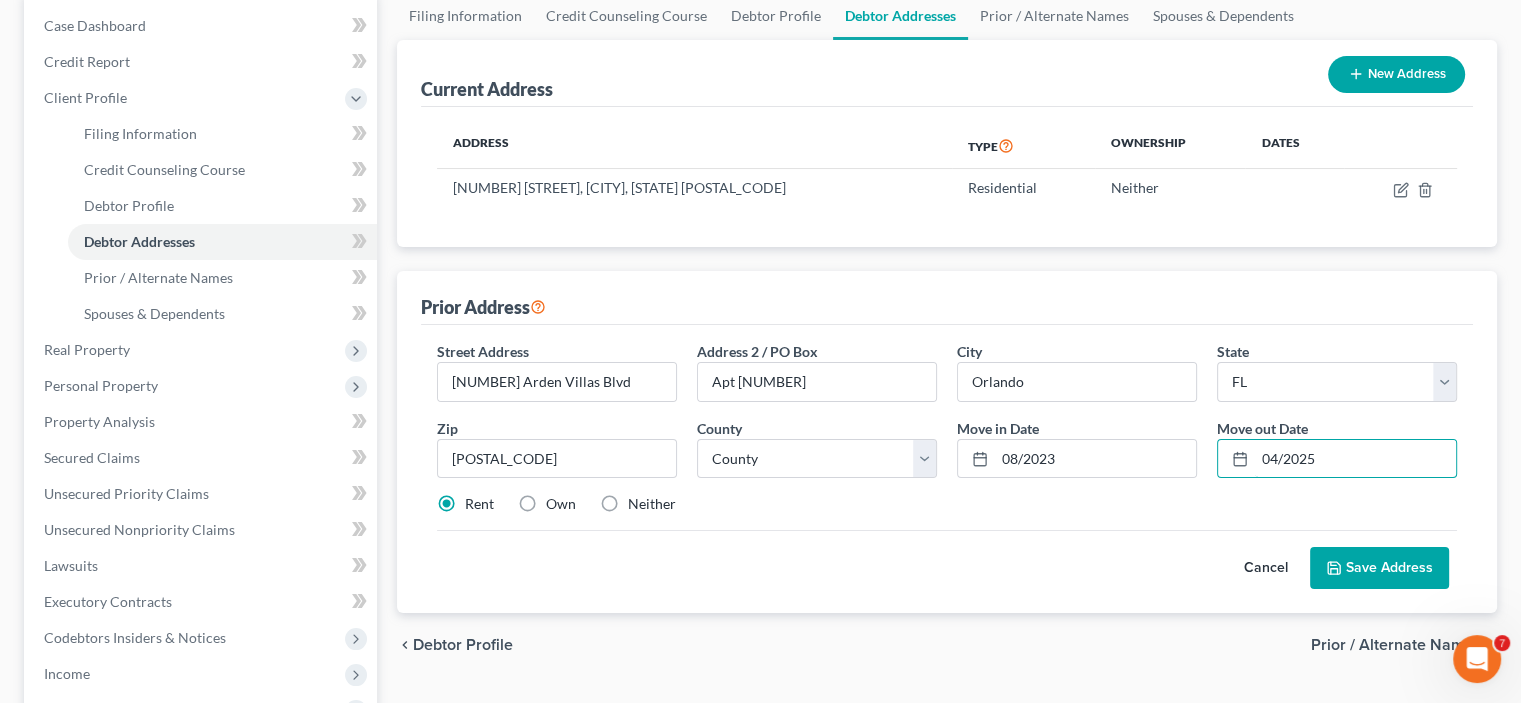 type on "04/2025" 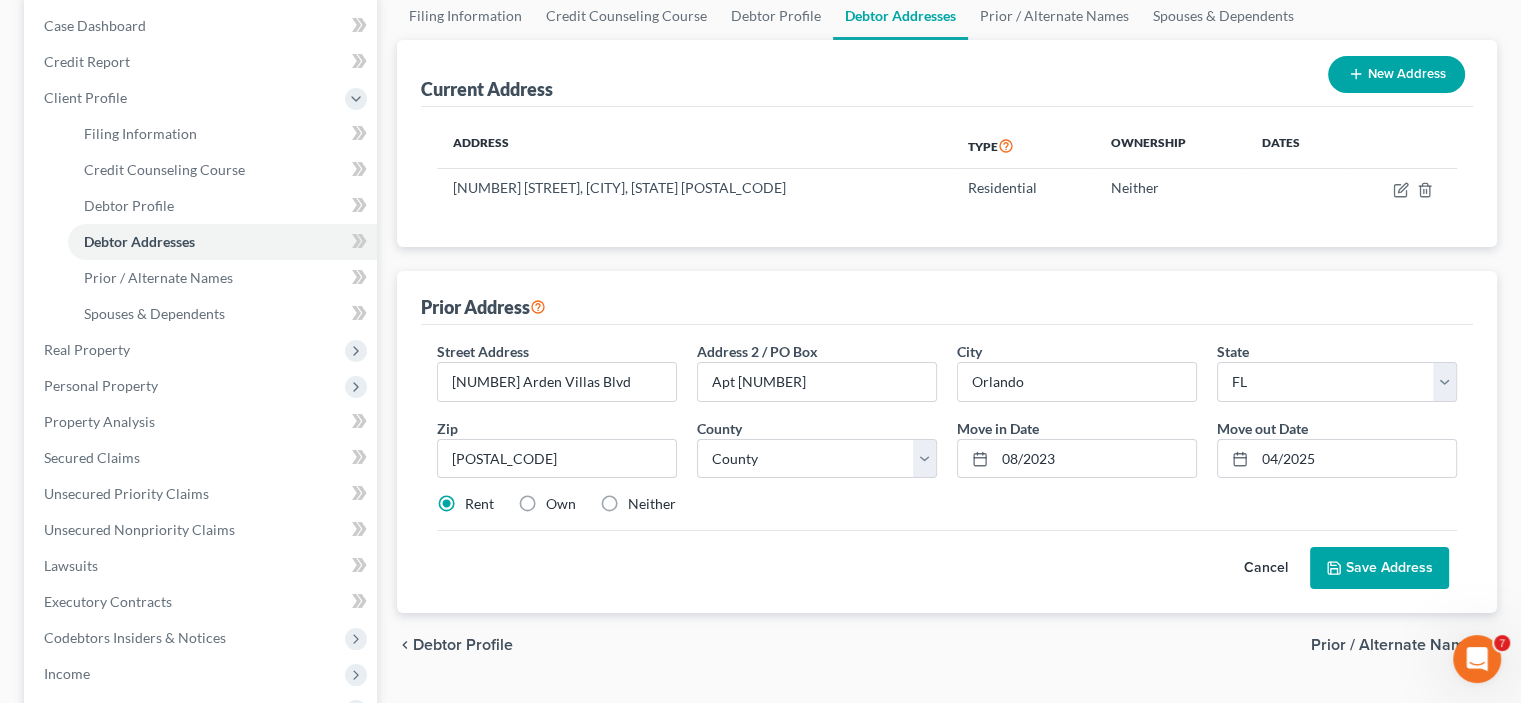 click on "Save Address" at bounding box center [1379, 568] 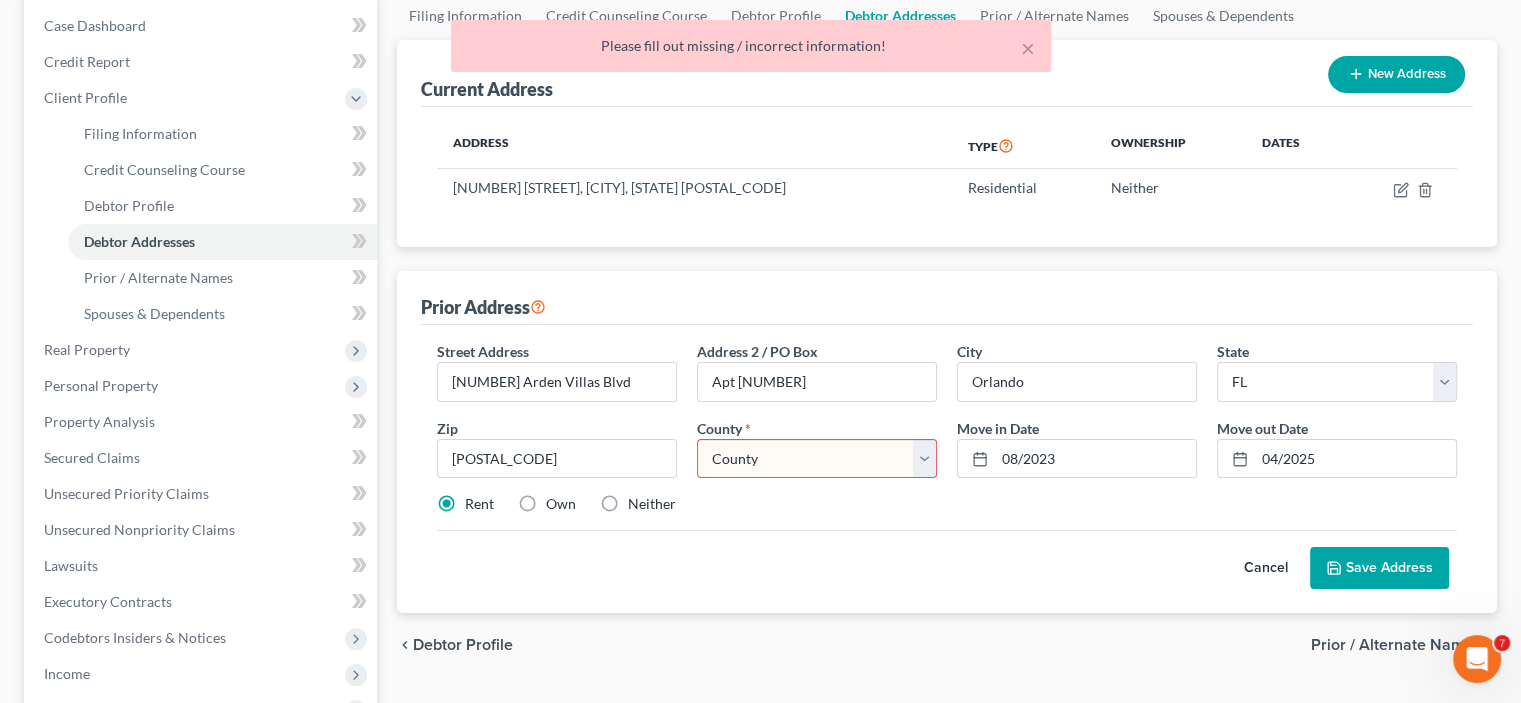 click on "County Alachua County Baker County Bay County Bradford County Brevard County Broward County Calhoun County Charlotte County Citrus County Clay County Collier County Columbia County DeSoto County Dixie County Duval County Escambia County Flagler County Franklin County Gadsden County Gilchrist County Glades County Gulf County Hamilton County Hardee County Hendry County Hernando County Highlands County Hillsborough County Holmes County Indian River County Jackson County Jefferson County Lafayette County Lake County Lee County Leon County Levy County Liberty County Madison County Manatee County Marion County Martin County Miami-Dade County Monroe County Nassau County Okaloosa County Okeechobee County Orange County Osceola County Palm Beach County Pasco County Pinellas County Polk County Putnam County Santa Rosa County Sarasota County Seminole County St. Johns County St. Lucie County Sumter County Suwannee County Taylor County Union County Volusia County Wakulla County Walton County Washington County" at bounding box center [817, 459] 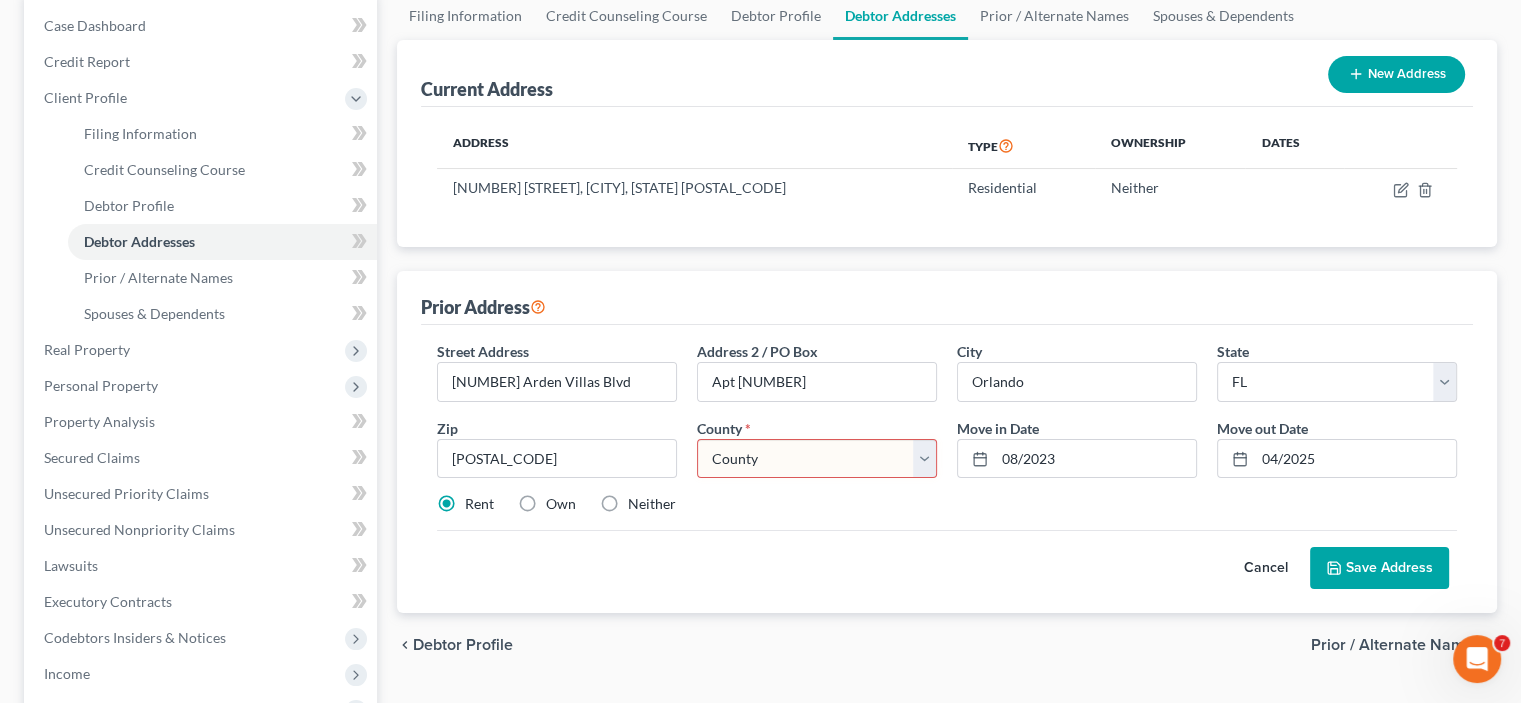 select on "47" 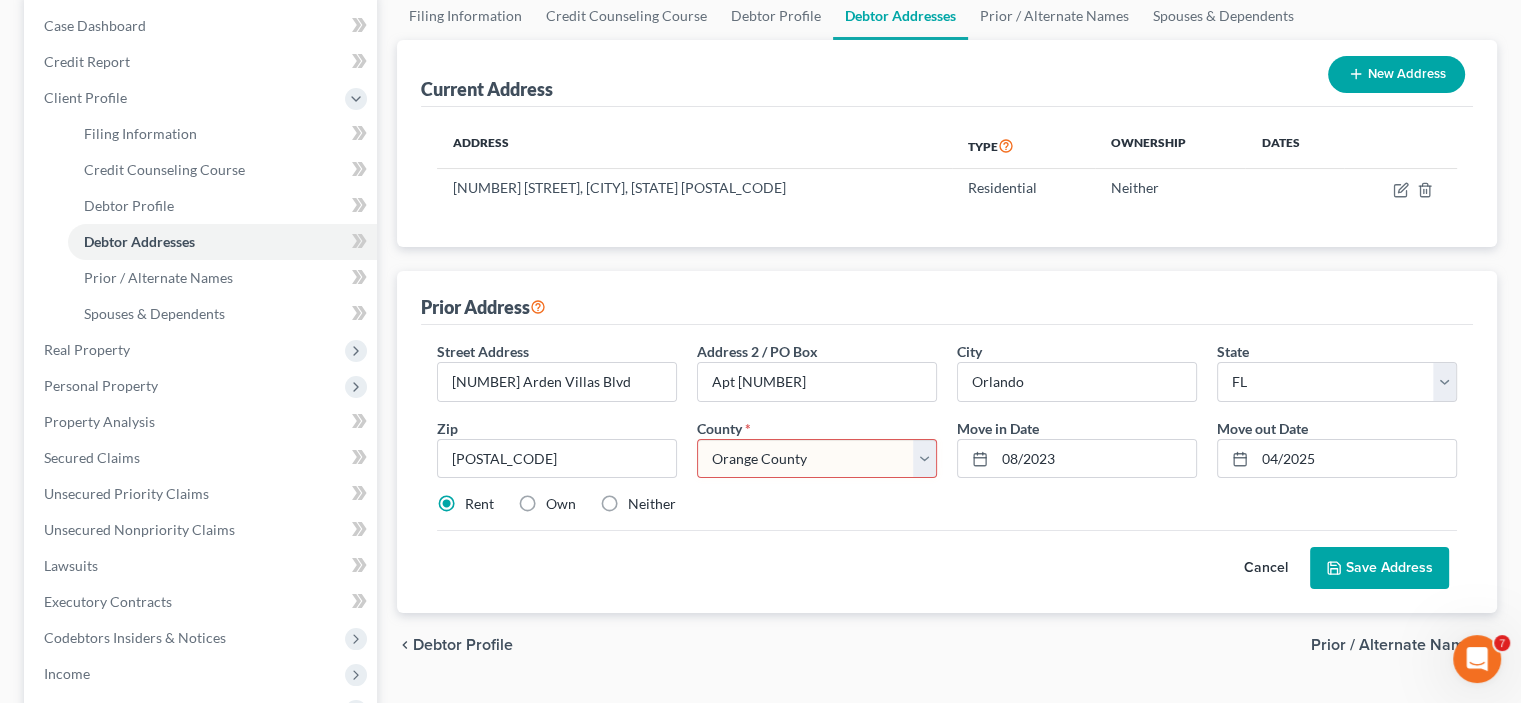 click on "County Alachua County Baker County Bay County Bradford County Brevard County Broward County Calhoun County Charlotte County Citrus County Clay County Collier County Columbia County DeSoto County Dixie County Duval County Escambia County Flagler County Franklin County Gadsden County Gilchrist County Glades County Gulf County Hamilton County Hardee County Hendry County Hernando County Highlands County Hillsborough County Holmes County Indian River County Jackson County Jefferson County Lafayette County Lake County Lee County Leon County Levy County Liberty County Madison County Manatee County Marion County Martin County Miami-Dade County Monroe County Nassau County Okaloosa County Okeechobee County Orange County Osceola County Palm Beach County Pasco County Pinellas County Polk County Putnam County Santa Rosa County Sarasota County Seminole County St. Johns County St. Lucie County Sumter County Suwannee County Taylor County Union County Volusia County Wakulla County Walton County Washington County" at bounding box center (817, 459) 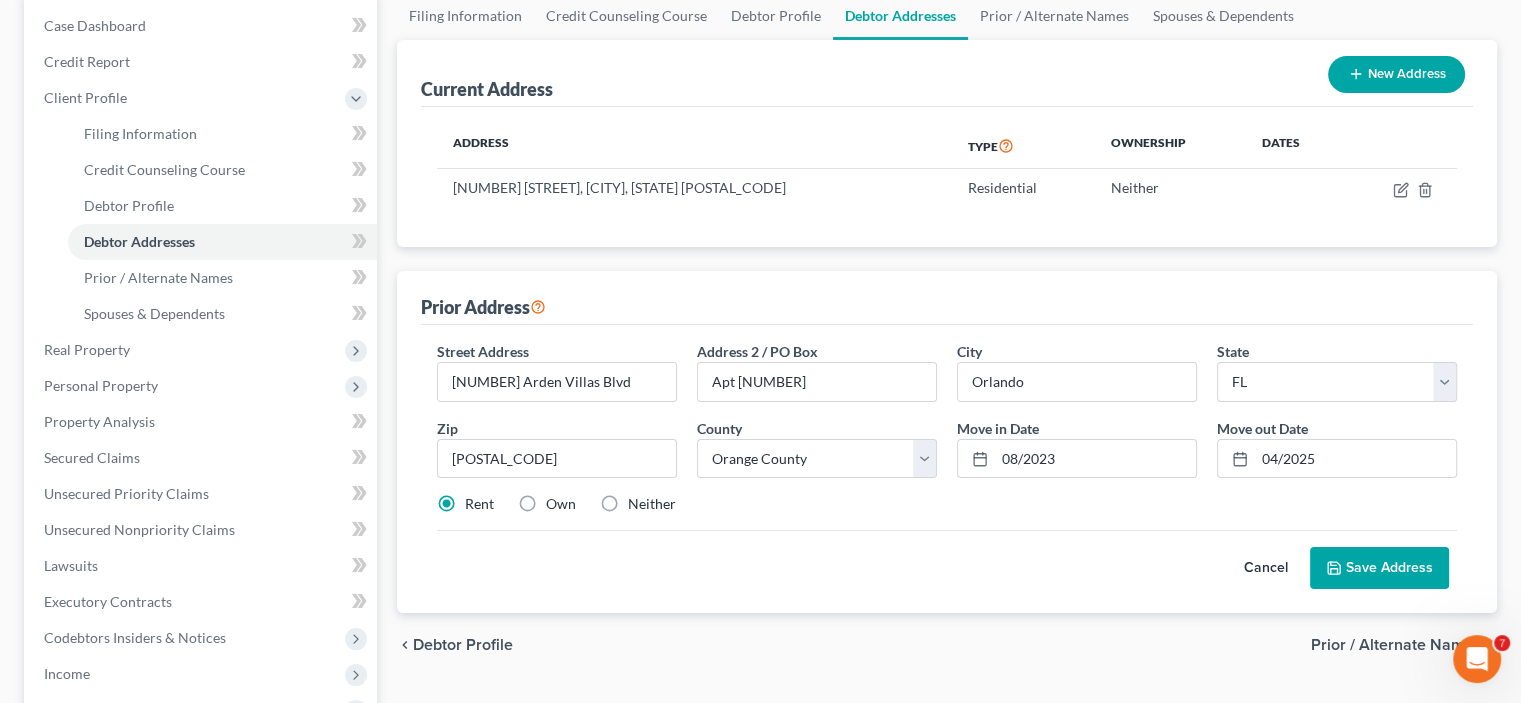 click on "Save Address" at bounding box center [1379, 568] 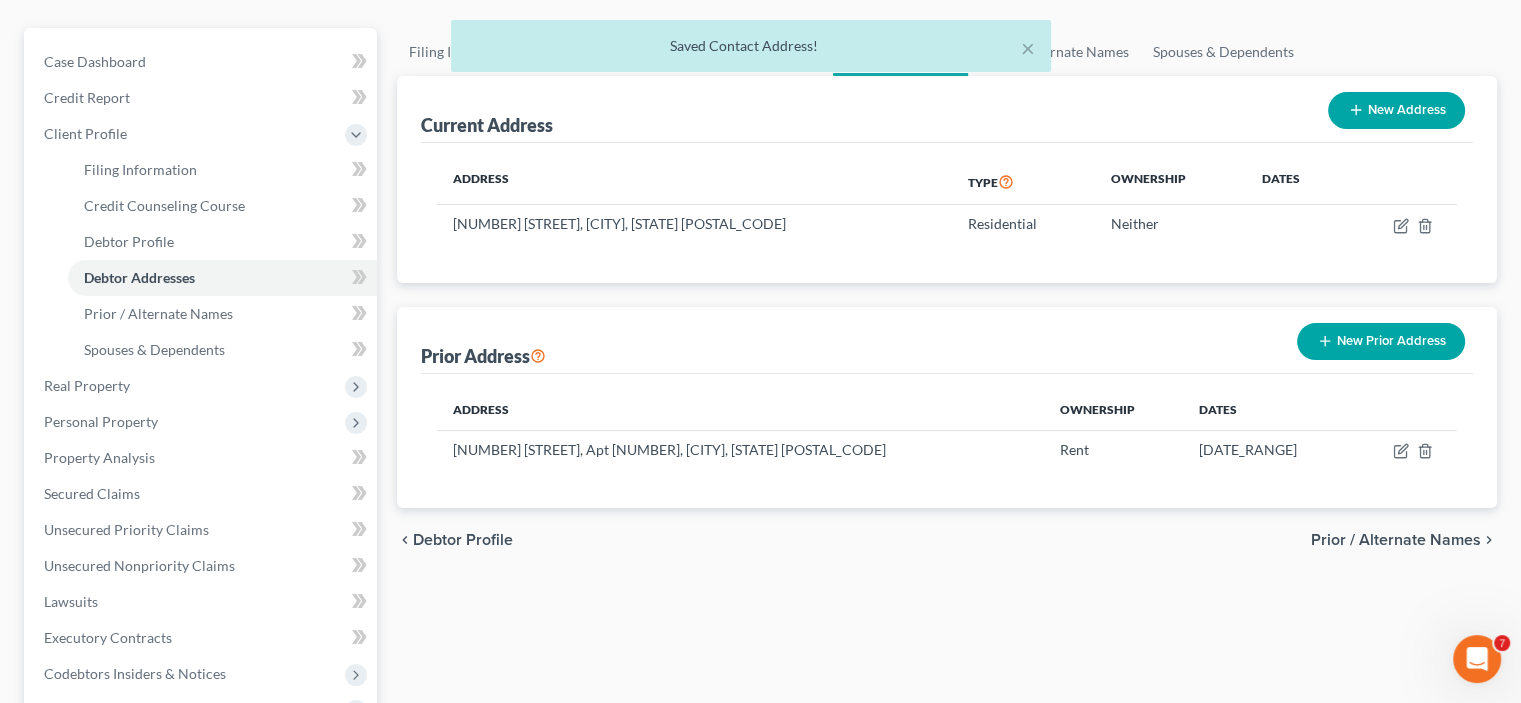 scroll, scrollTop: 200, scrollLeft: 0, axis: vertical 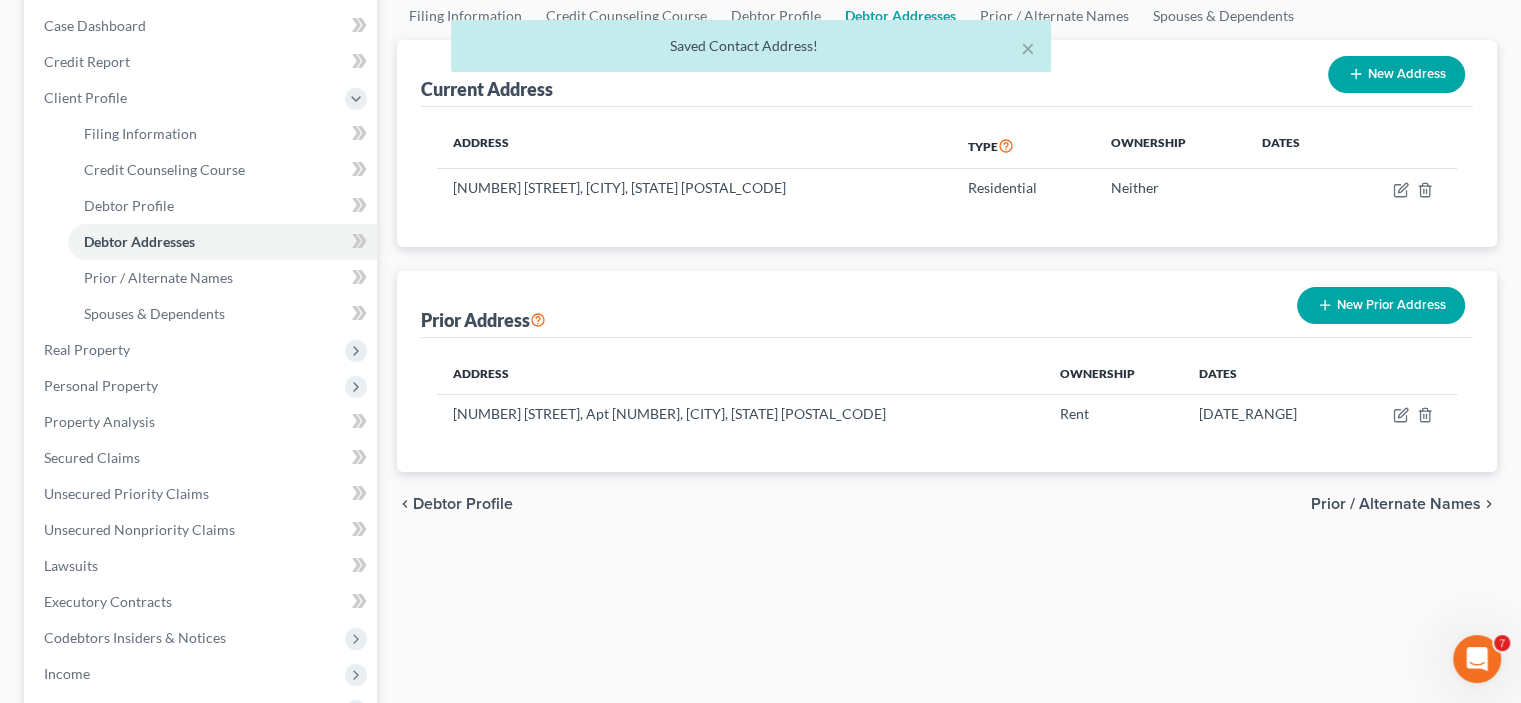 click on "New Prior Address" at bounding box center [1381, 305] 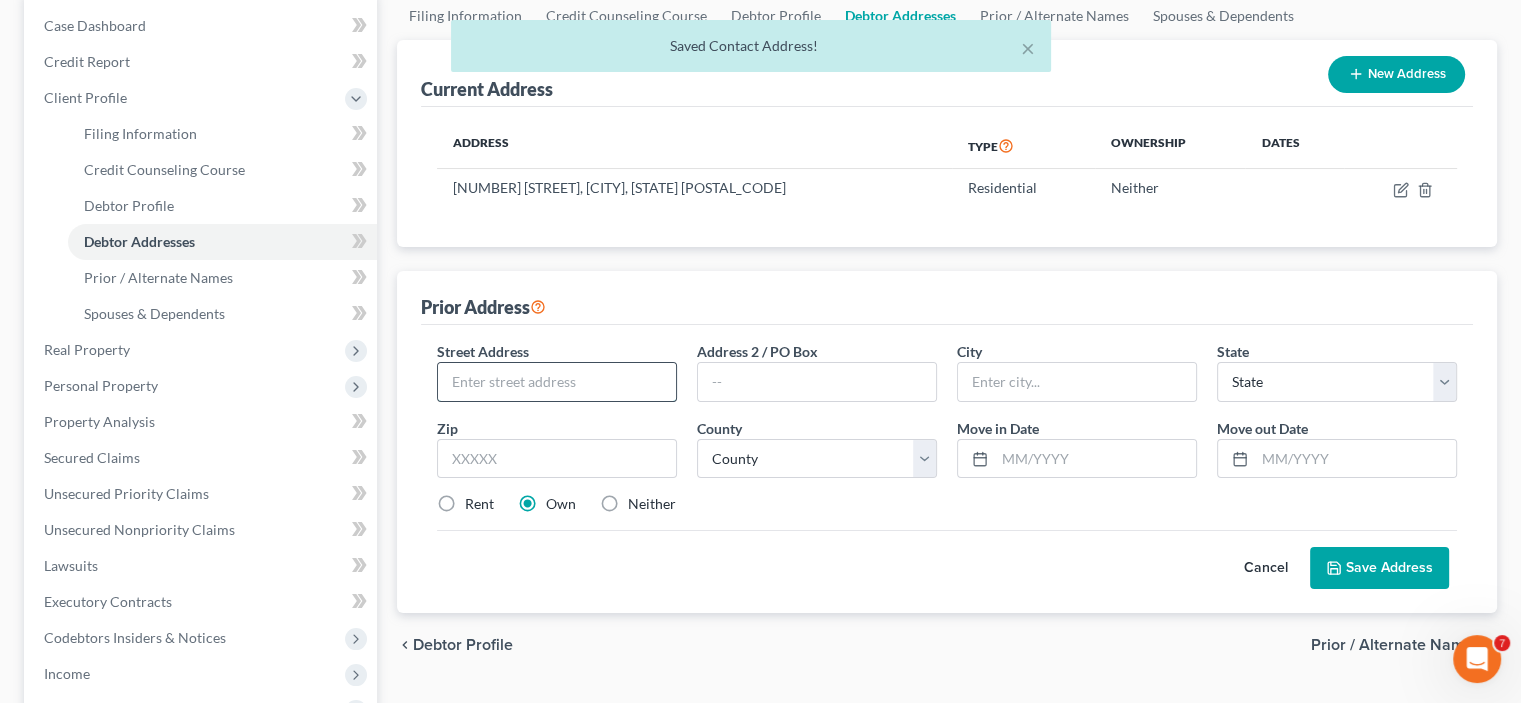 click at bounding box center [557, 382] 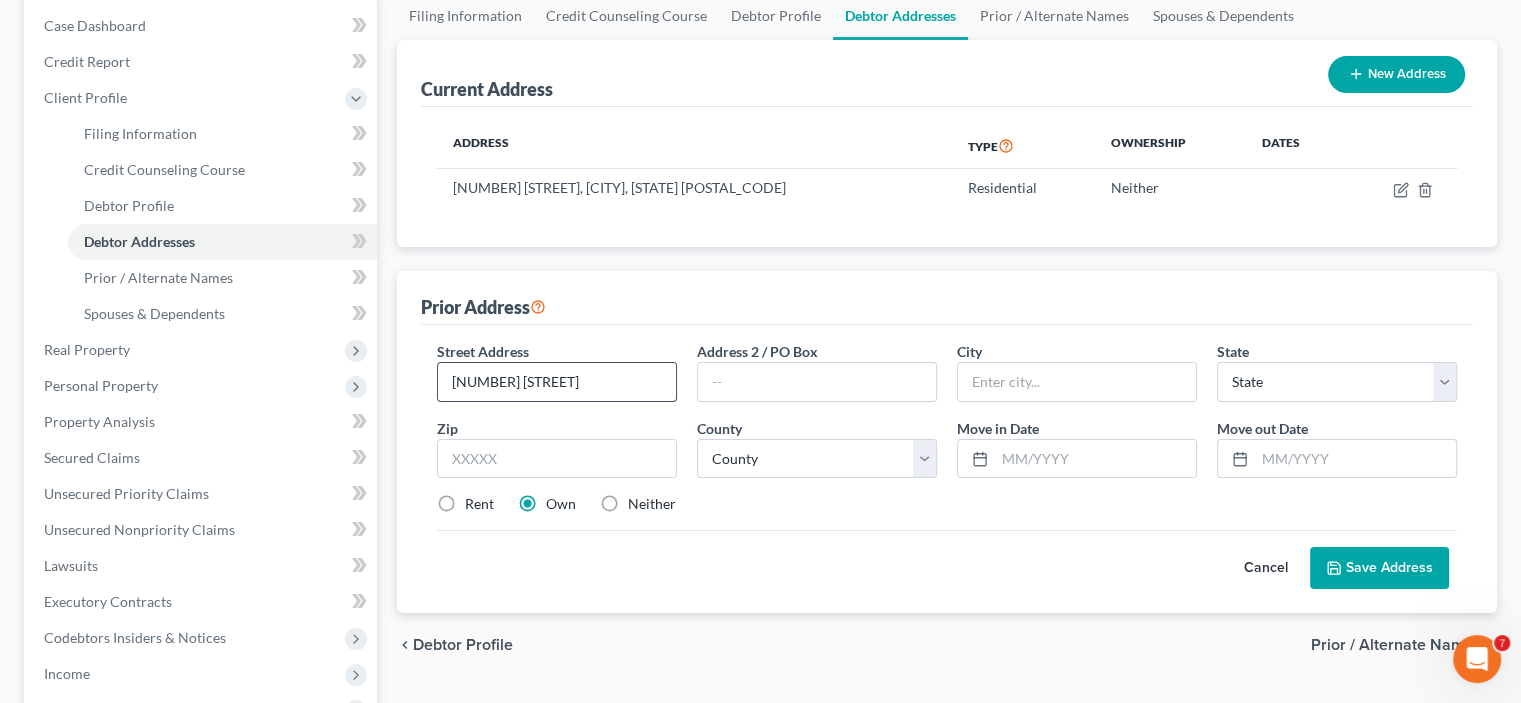 type on "[NUMBER] [STREET]" 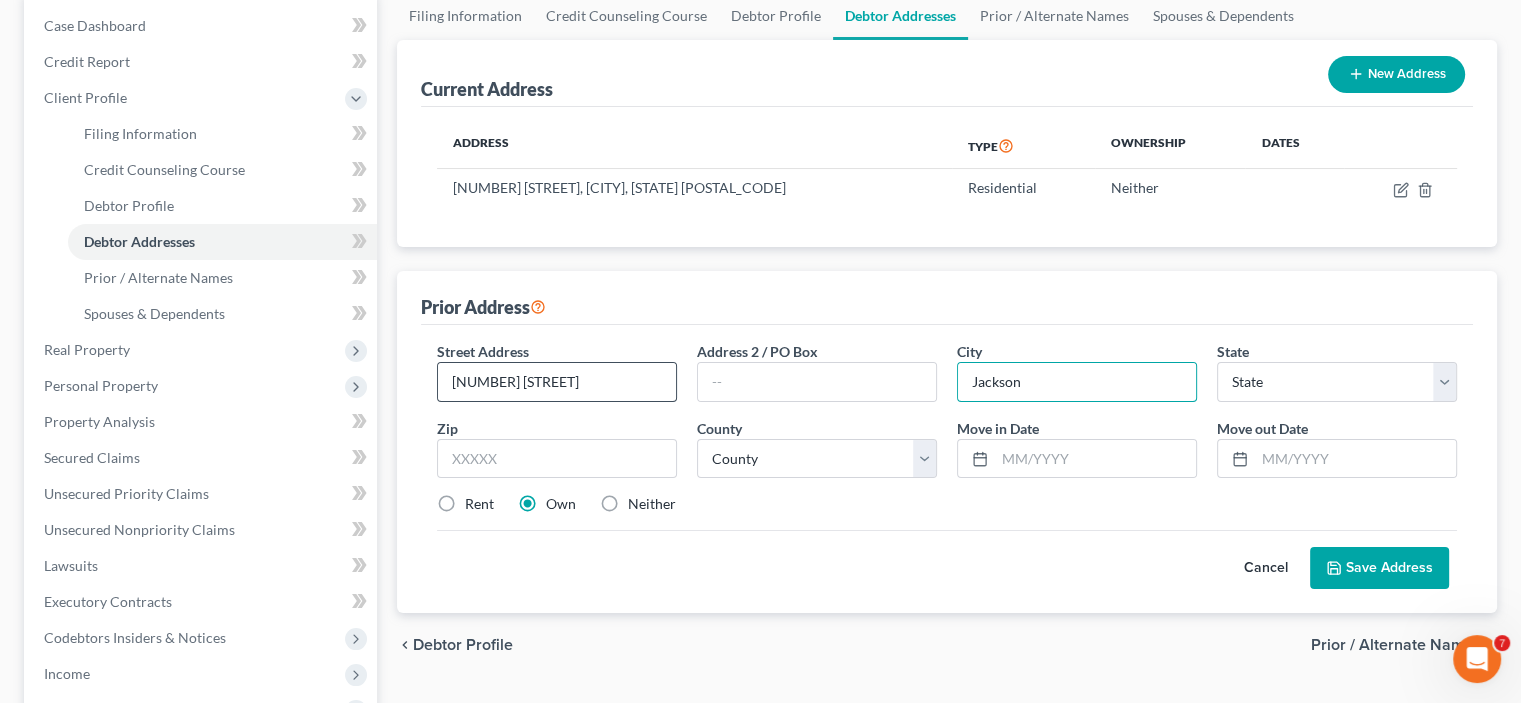 type on "Jacksonville" 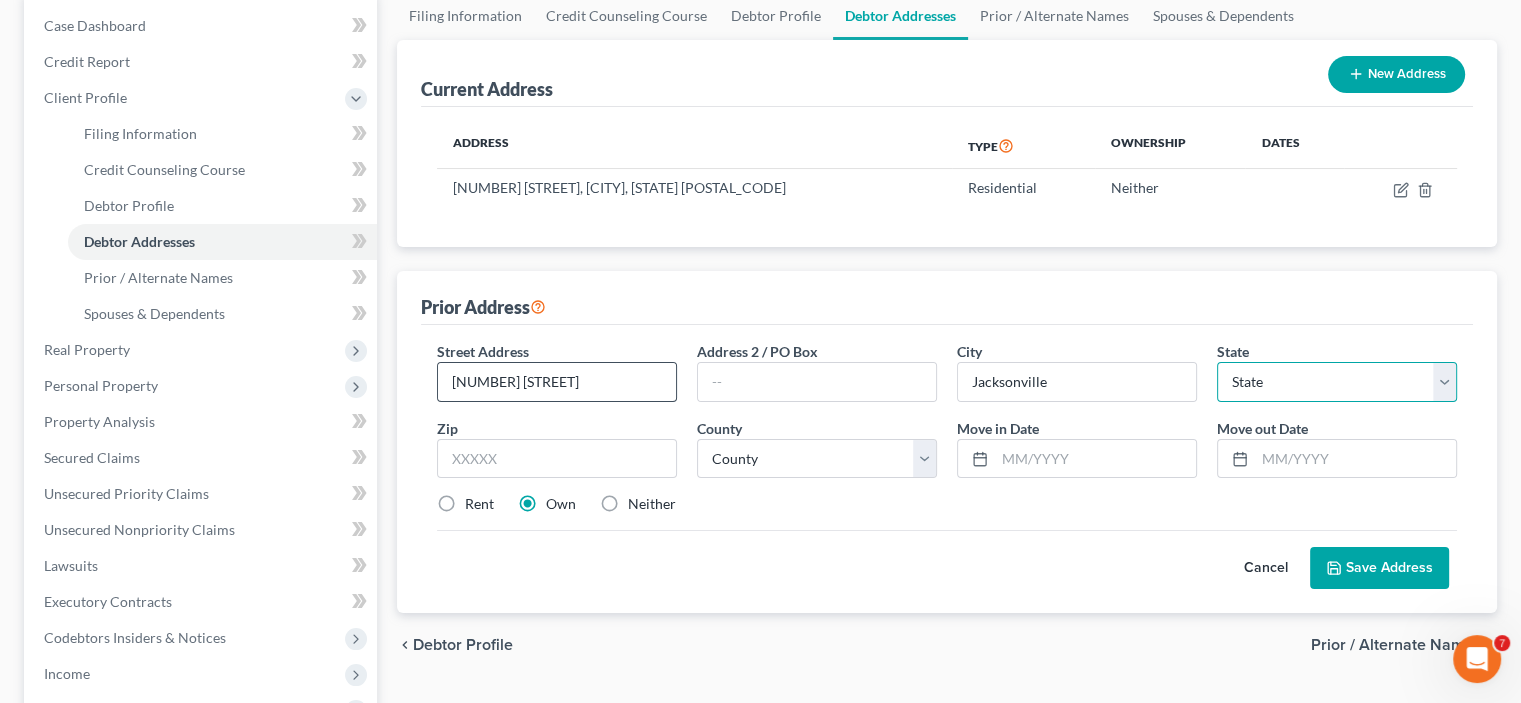 select on "9" 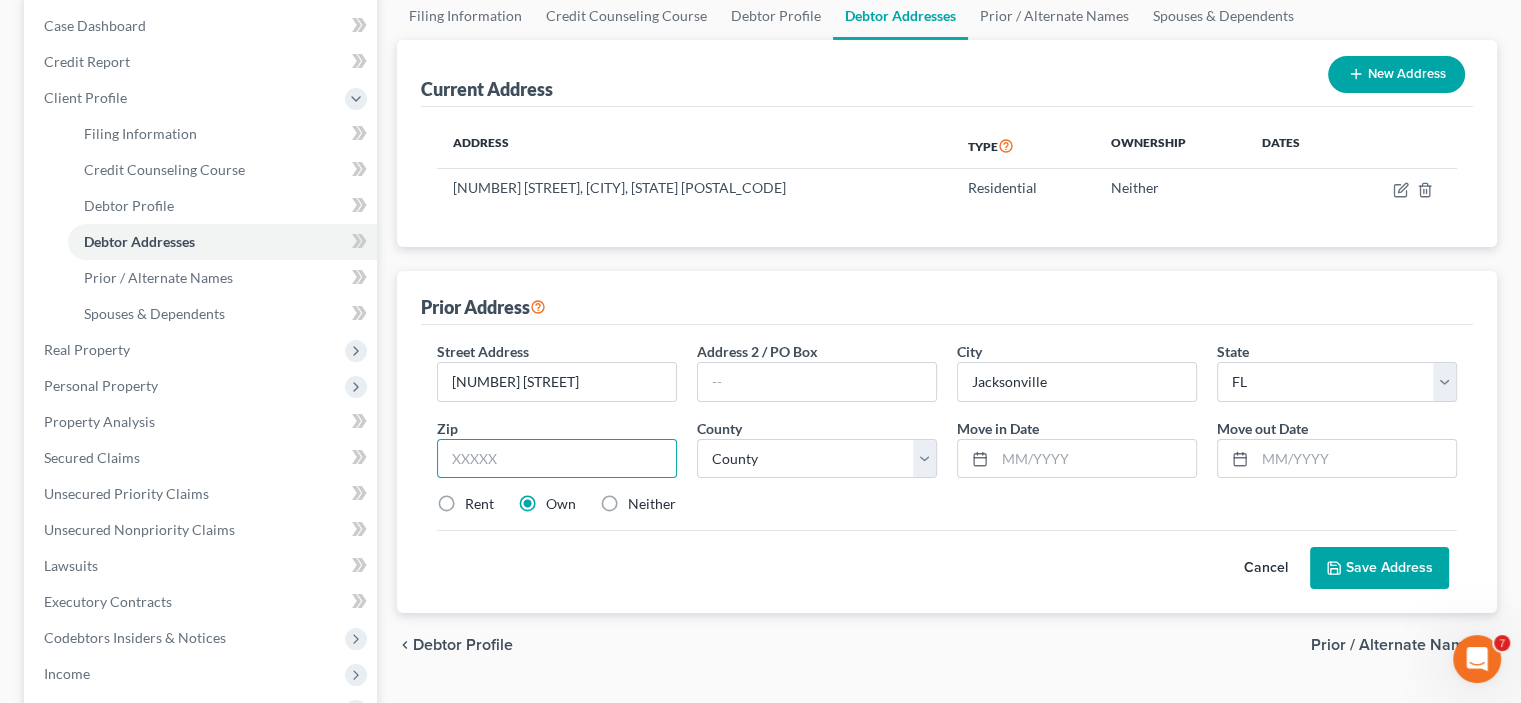 click at bounding box center (557, 459) 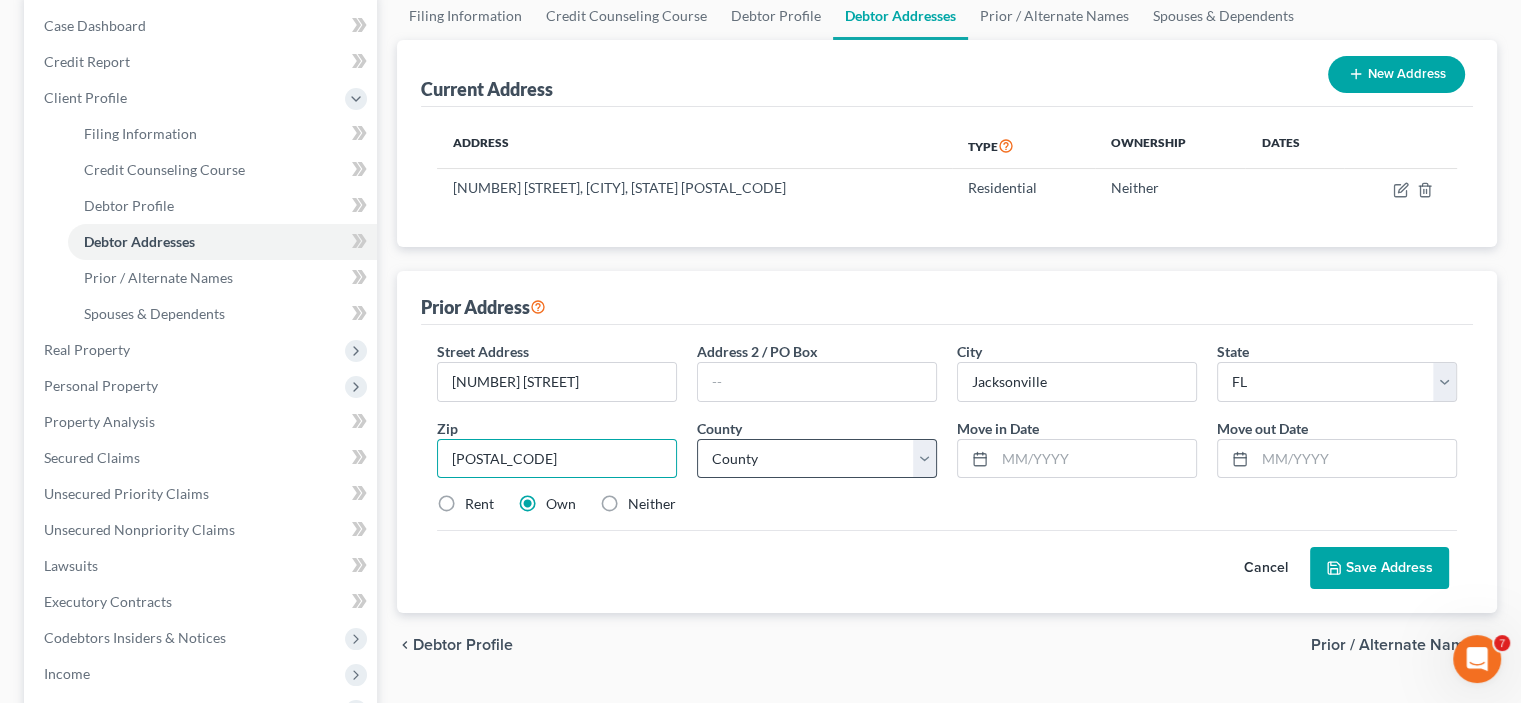 type on "[POSTAL_CODE]" 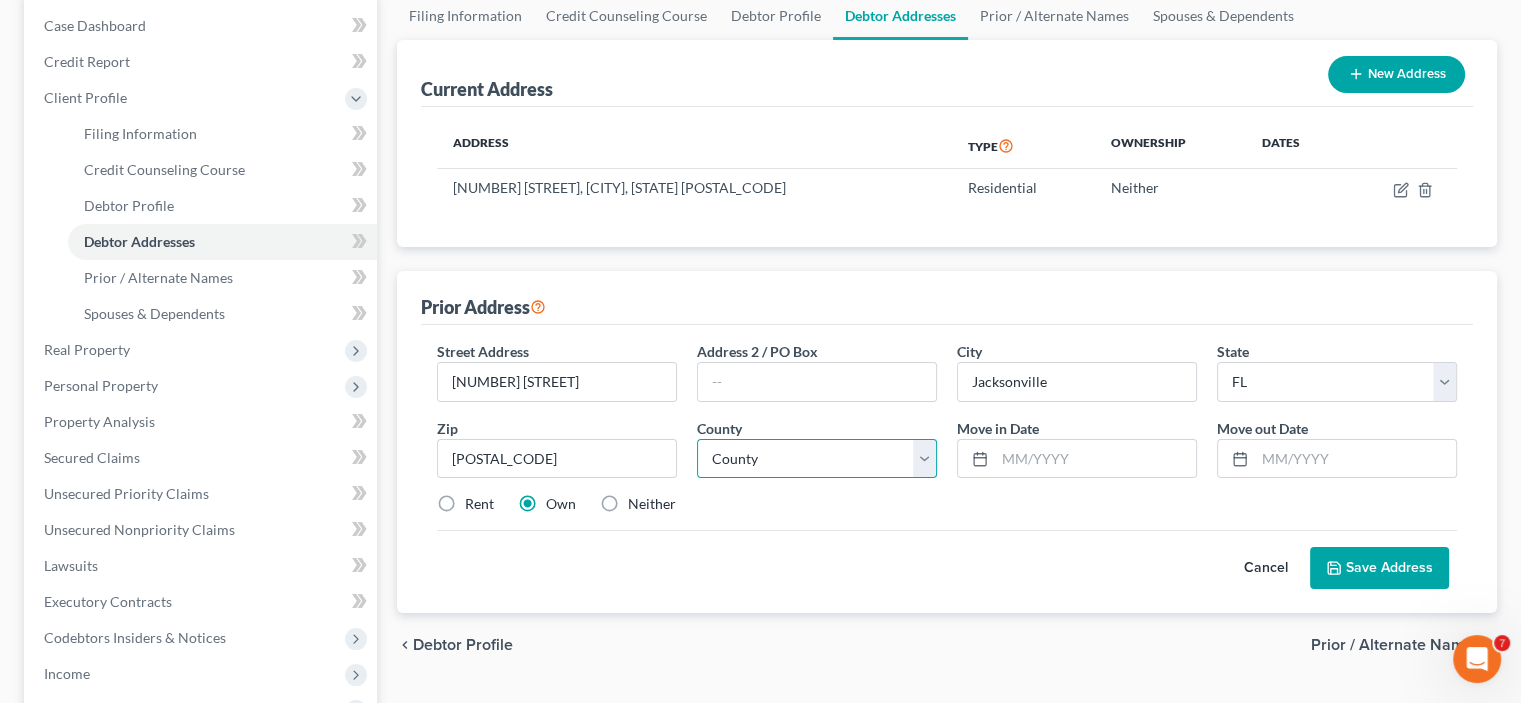 click on "County Alachua County Baker County Bay County Bradford County Brevard County Broward County Calhoun County Charlotte County Citrus County Clay County Collier County Columbia County DeSoto County Dixie County Duval County Escambia County Flagler County Franklin County Gadsden County Gilchrist County Glades County Gulf County Hamilton County Hardee County Hendry County Hernando County Highlands County Hillsborough County Holmes County Indian River County Jackson County Jefferson County Lafayette County Lake County Lee County Leon County Levy County Liberty County Madison County Manatee County Marion County Martin County Miami-Dade County Monroe County Nassau County Okaloosa County Okeechobee County Orange County Osceola County Palm Beach County Pasco County Pinellas County Polk County Putnam County Santa Rosa County Sarasota County Seminole County St. Johns County St. Lucie County Sumter County Suwannee County Taylor County Union County Volusia County Wakulla County Walton County Washington County" at bounding box center [817, 459] 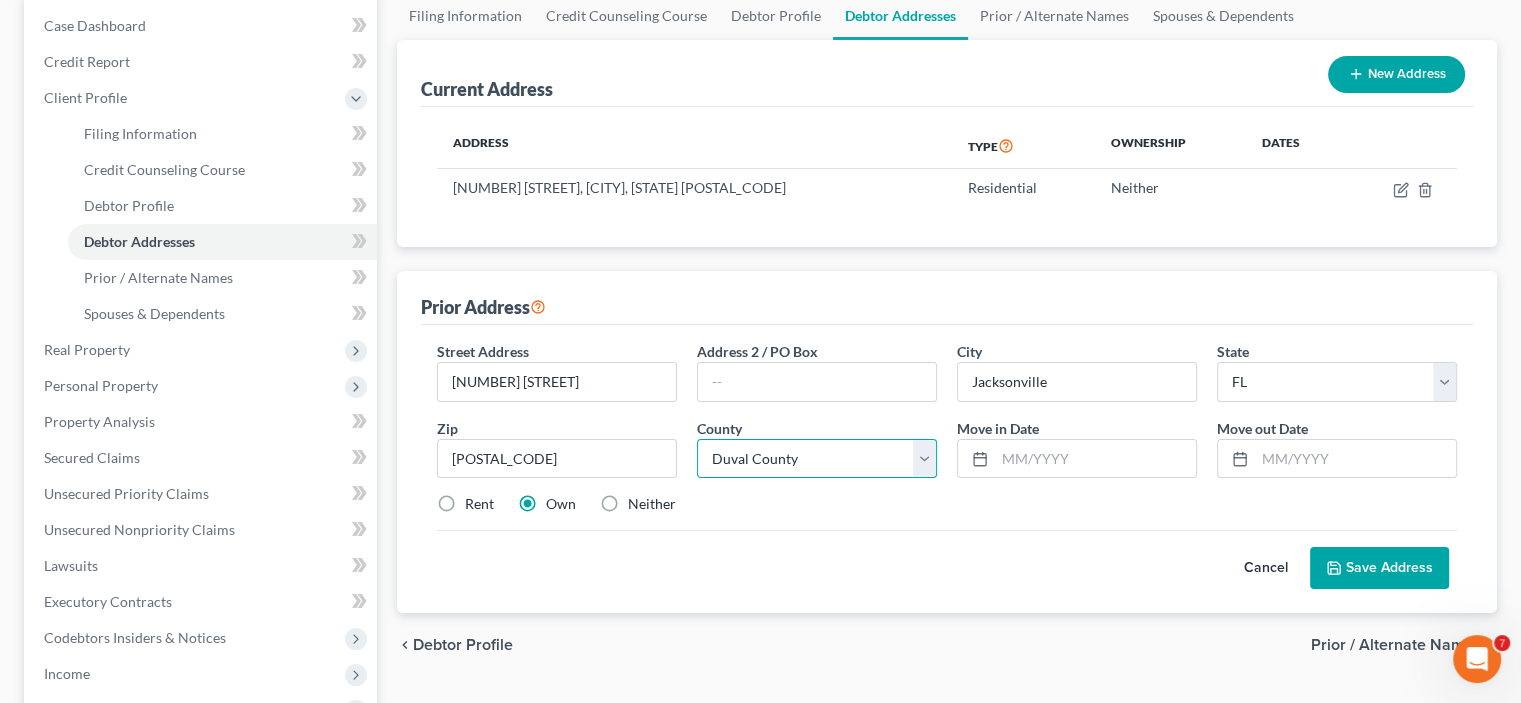 click on "County Alachua County Baker County Bay County Bradford County Brevard County Broward County Calhoun County Charlotte County Citrus County Clay County Collier County Columbia County DeSoto County Dixie County Duval County Escambia County Flagler County Franklin County Gadsden County Gilchrist County Glades County Gulf County Hamilton County Hardee County Hendry County Hernando County Highlands County Hillsborough County Holmes County Indian River County Jackson County Jefferson County Lafayette County Lake County Lee County Leon County Levy County Liberty County Madison County Manatee County Marion County Martin County Miami-Dade County Monroe County Nassau County Okaloosa County Okeechobee County Orange County Osceola County Palm Beach County Pasco County Pinellas County Polk County Putnam County Santa Rosa County Sarasota County Seminole County St. Johns County St. Lucie County Sumter County Suwannee County Taylor County Union County Volusia County Wakulla County Walton County Washington County" at bounding box center [817, 459] 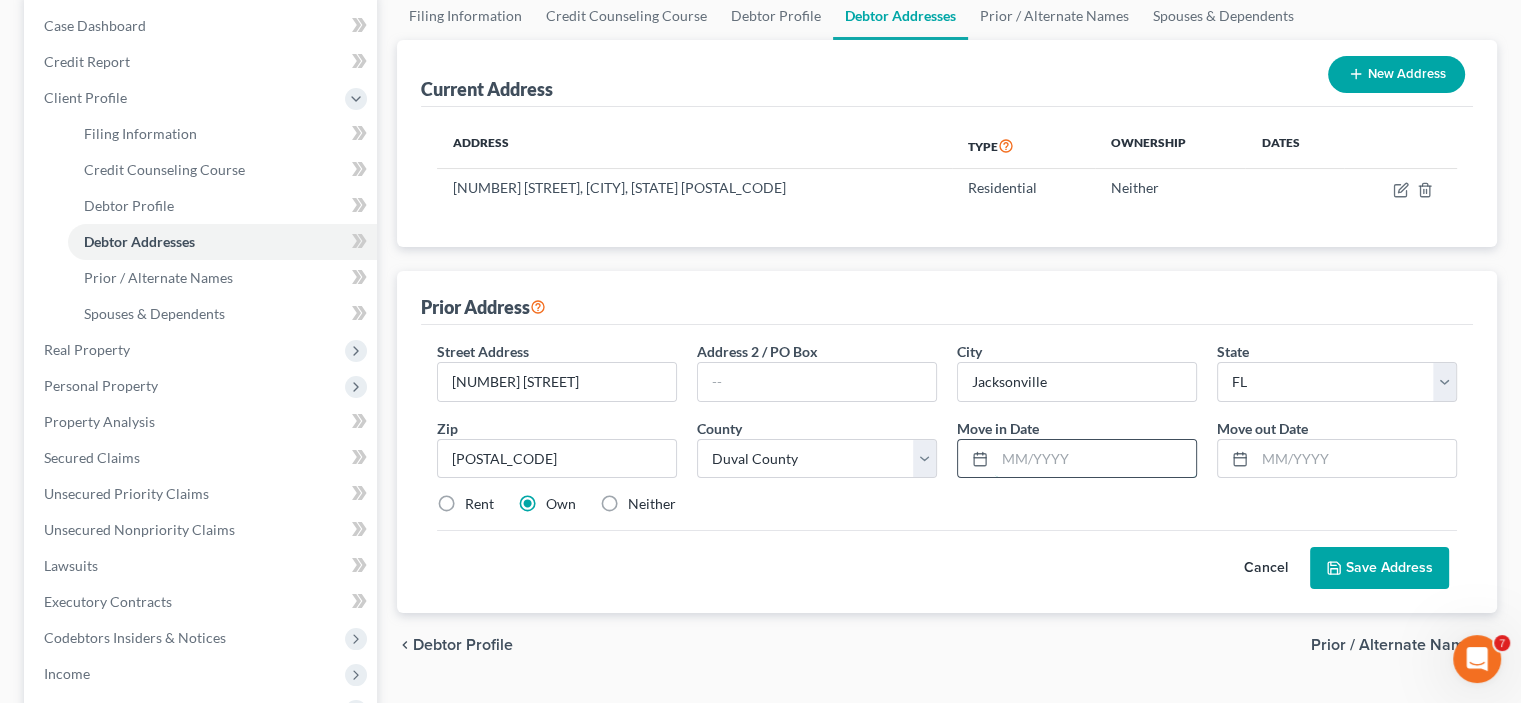 click at bounding box center [1095, 459] 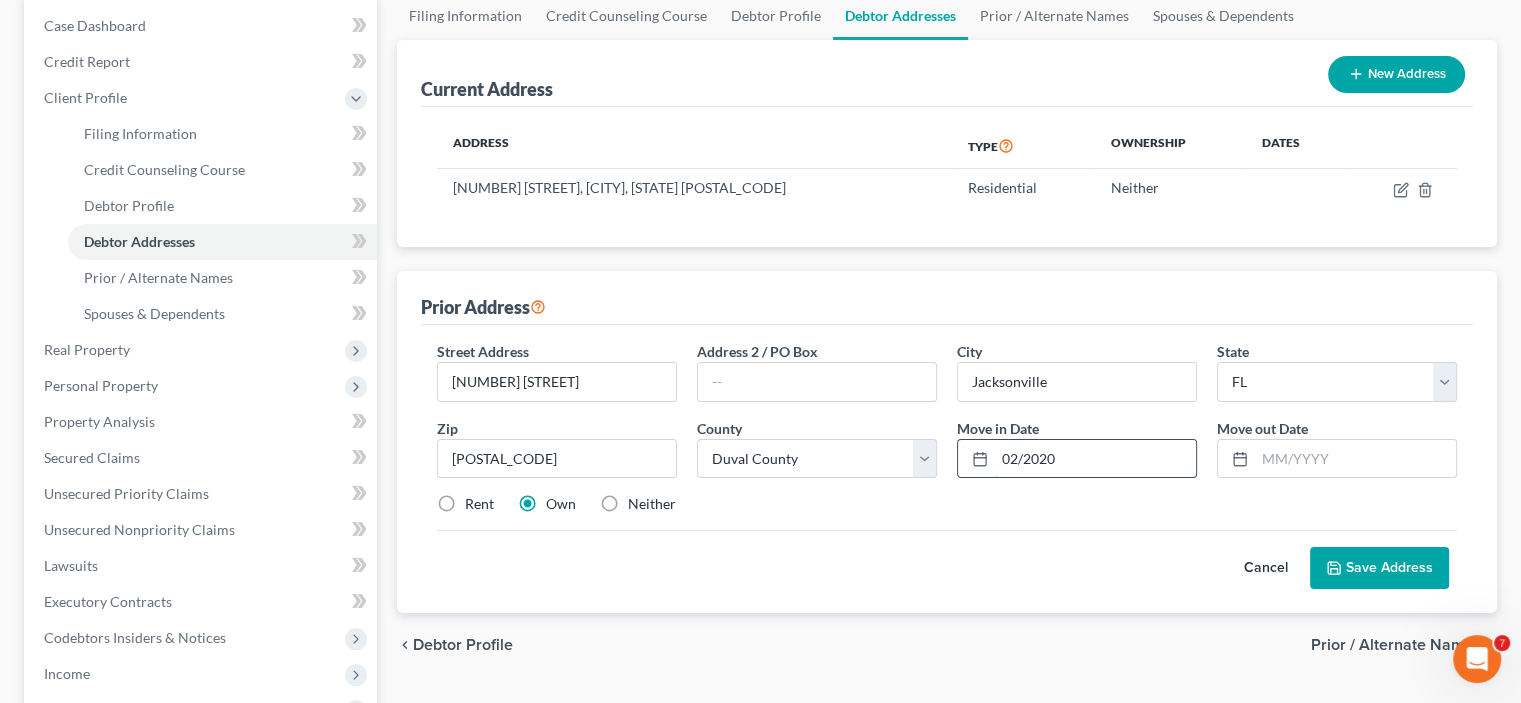 type on "02/2020" 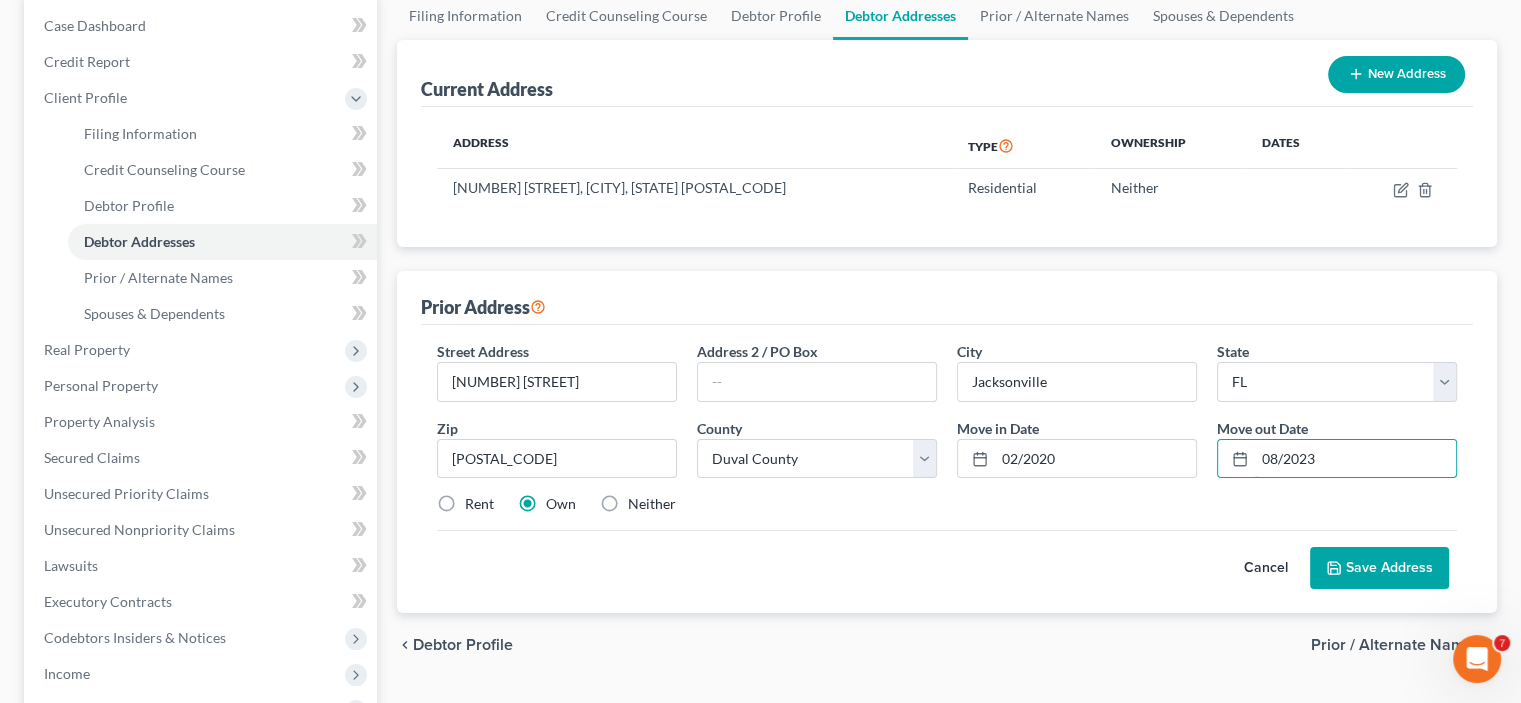 type on "08/2023" 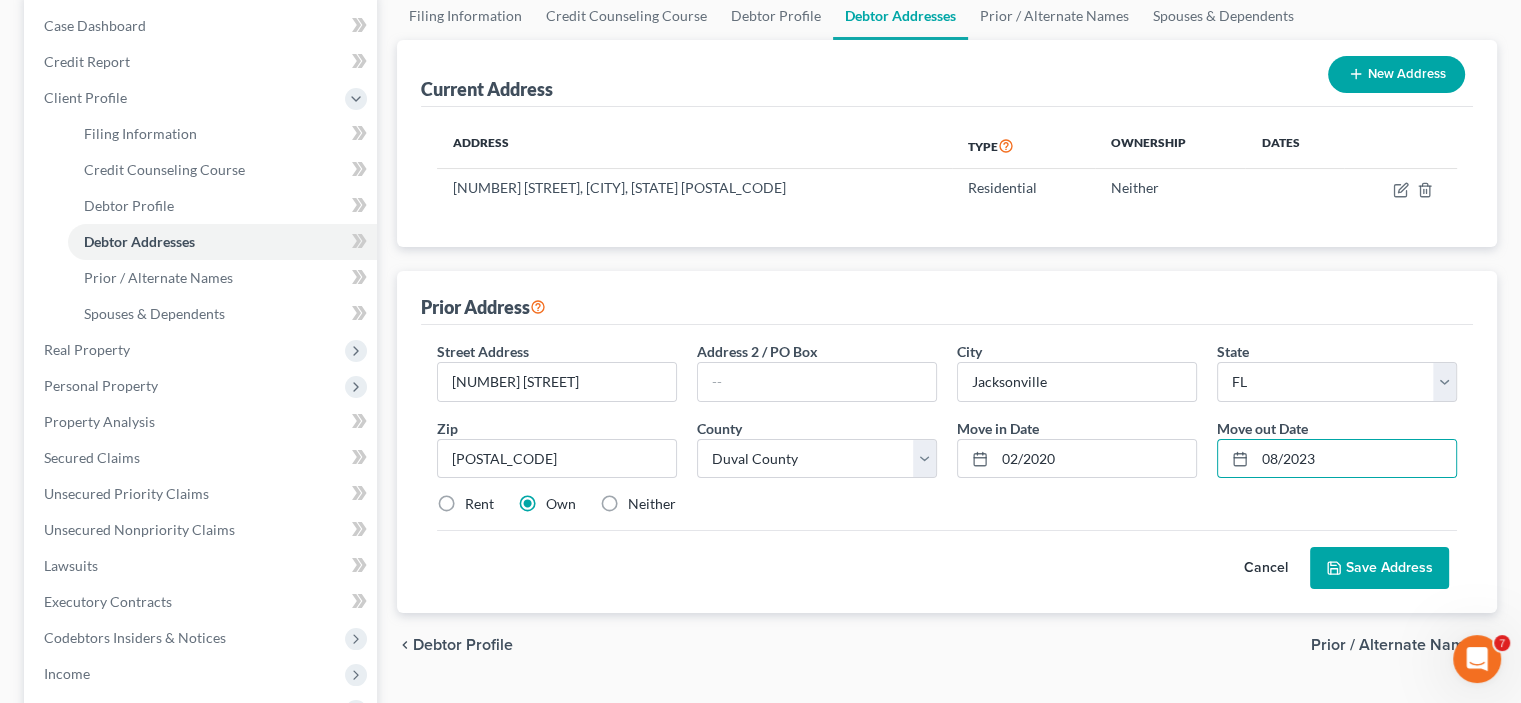 click on "Save Address" at bounding box center (1379, 568) 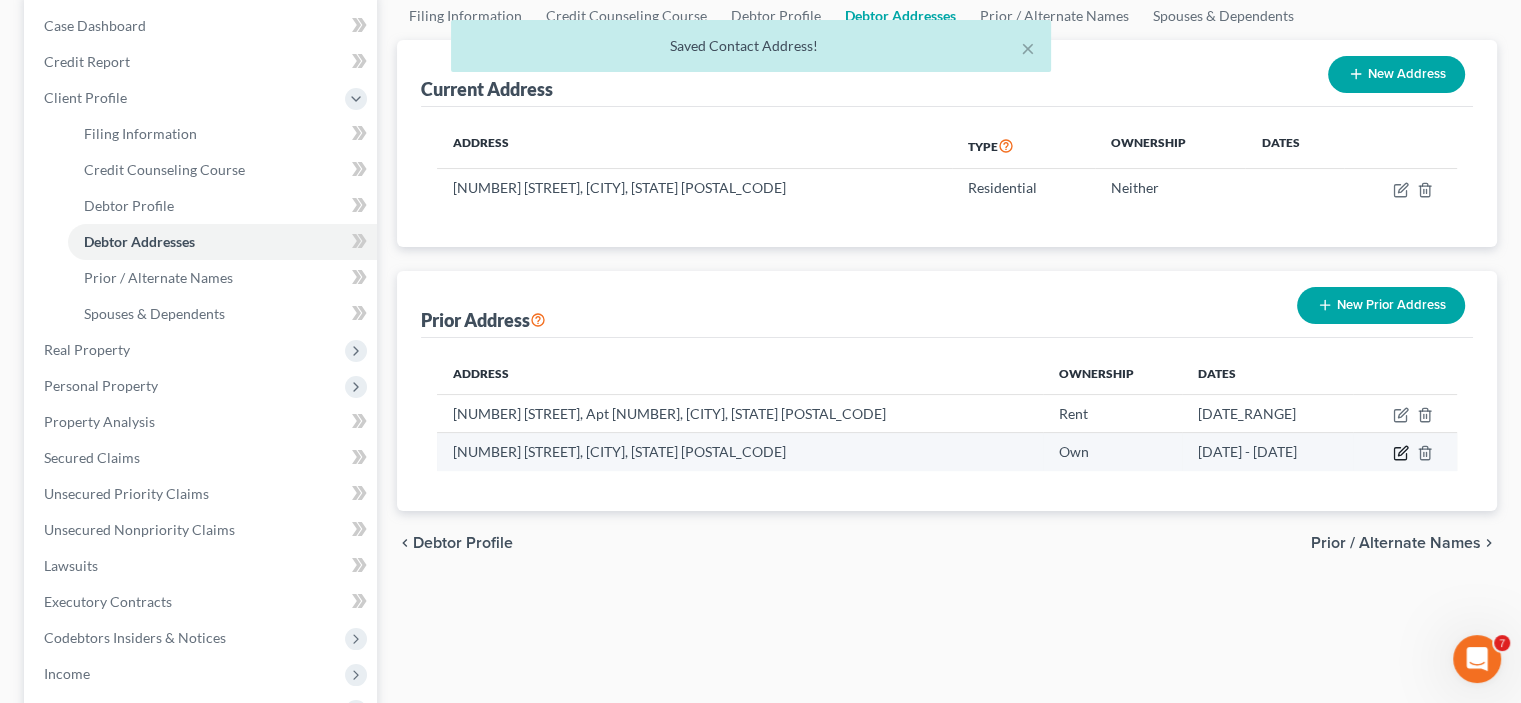 click 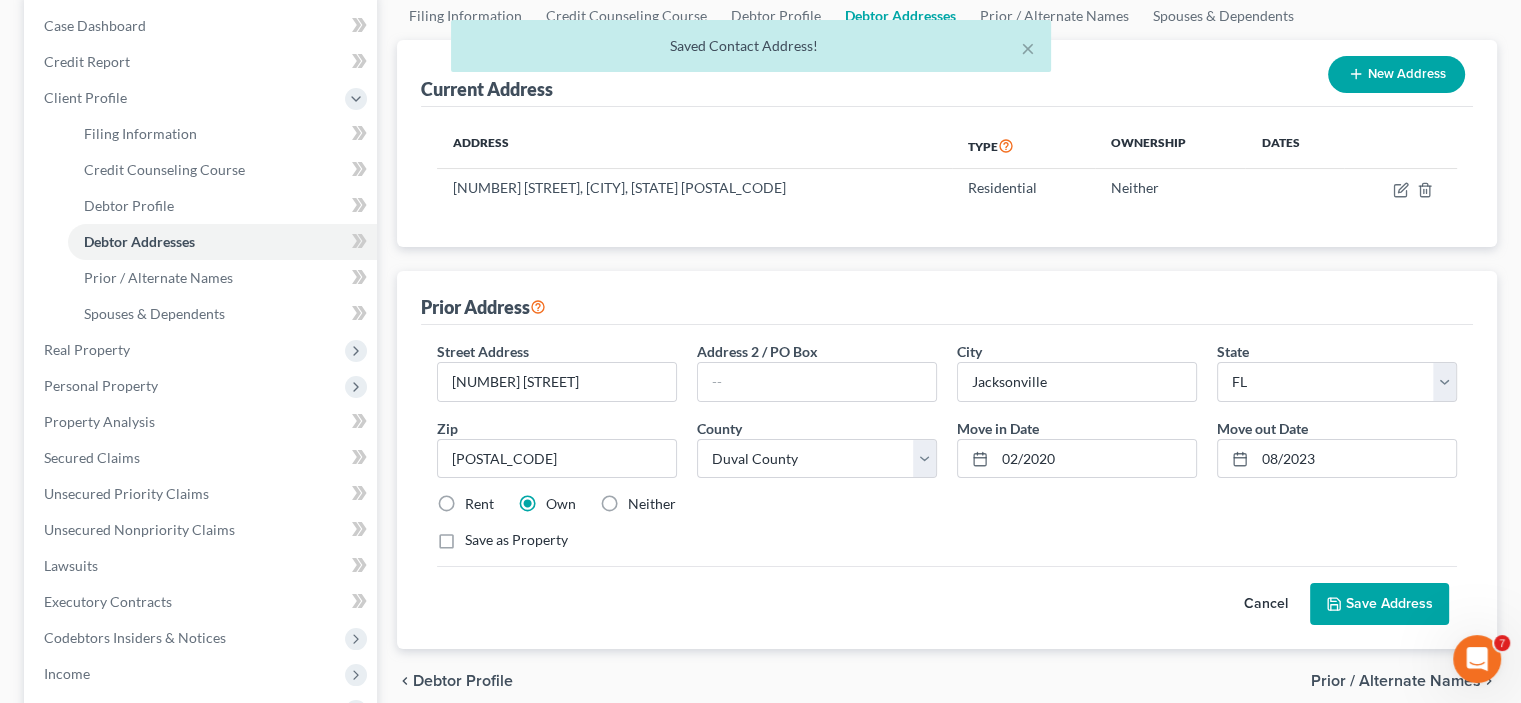 click on "Neither" at bounding box center (652, 504) 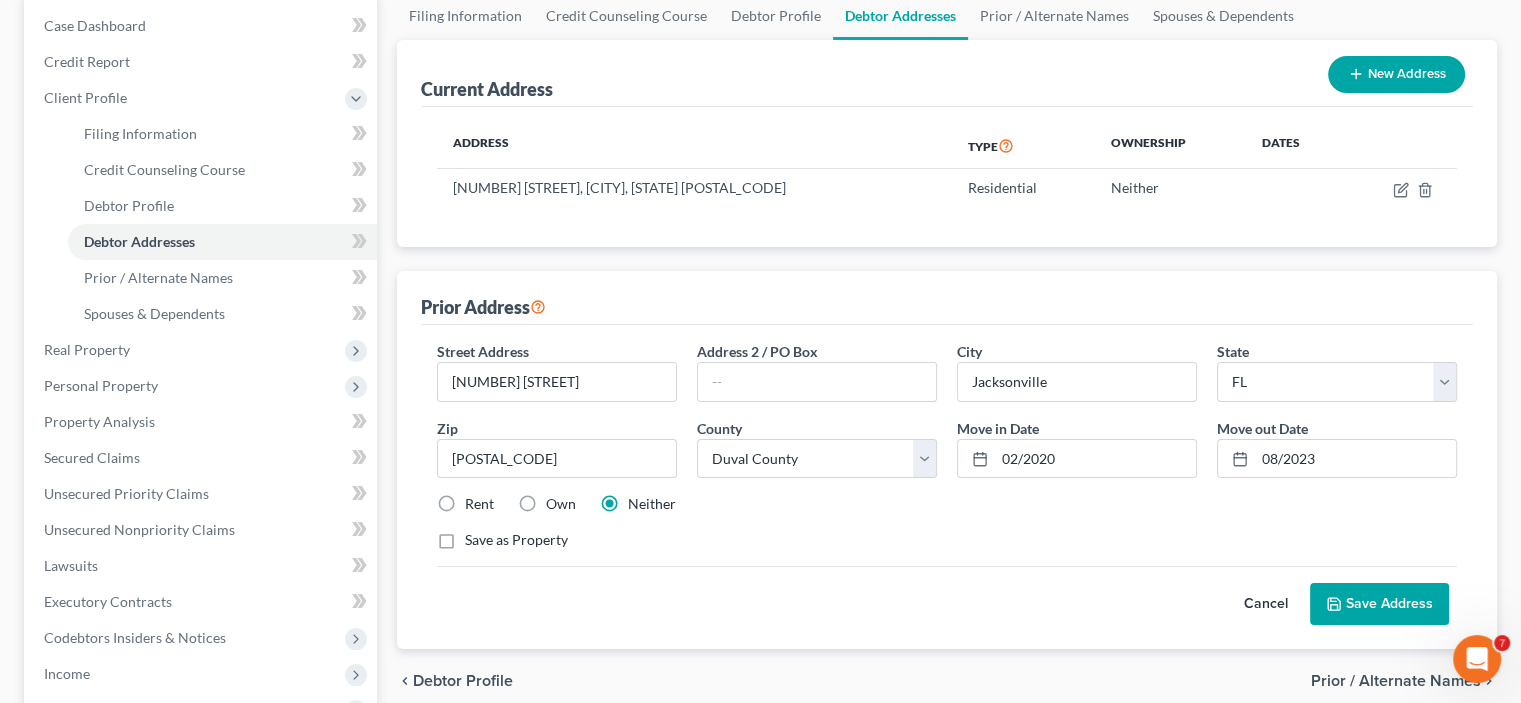 click on "Save Address" at bounding box center (1379, 604) 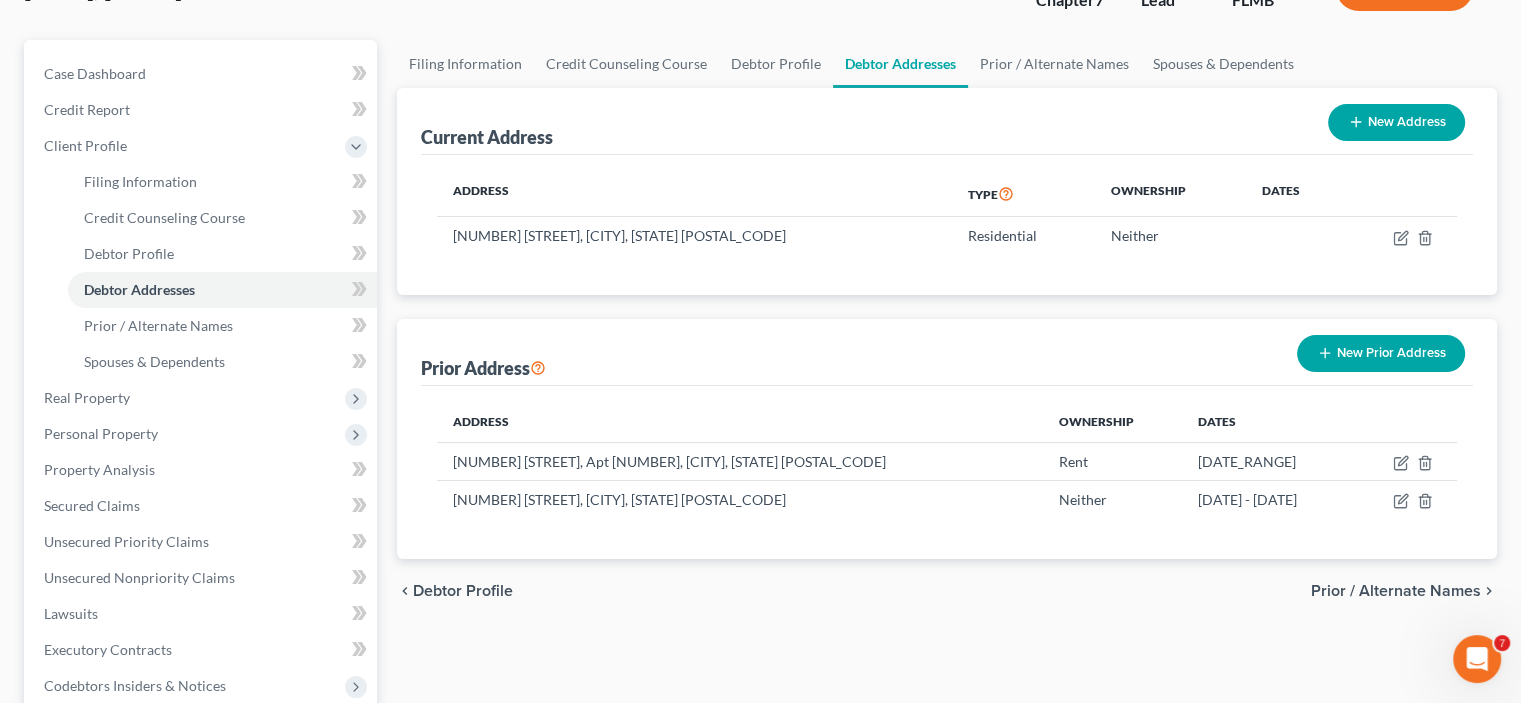 scroll, scrollTop: 200, scrollLeft: 0, axis: vertical 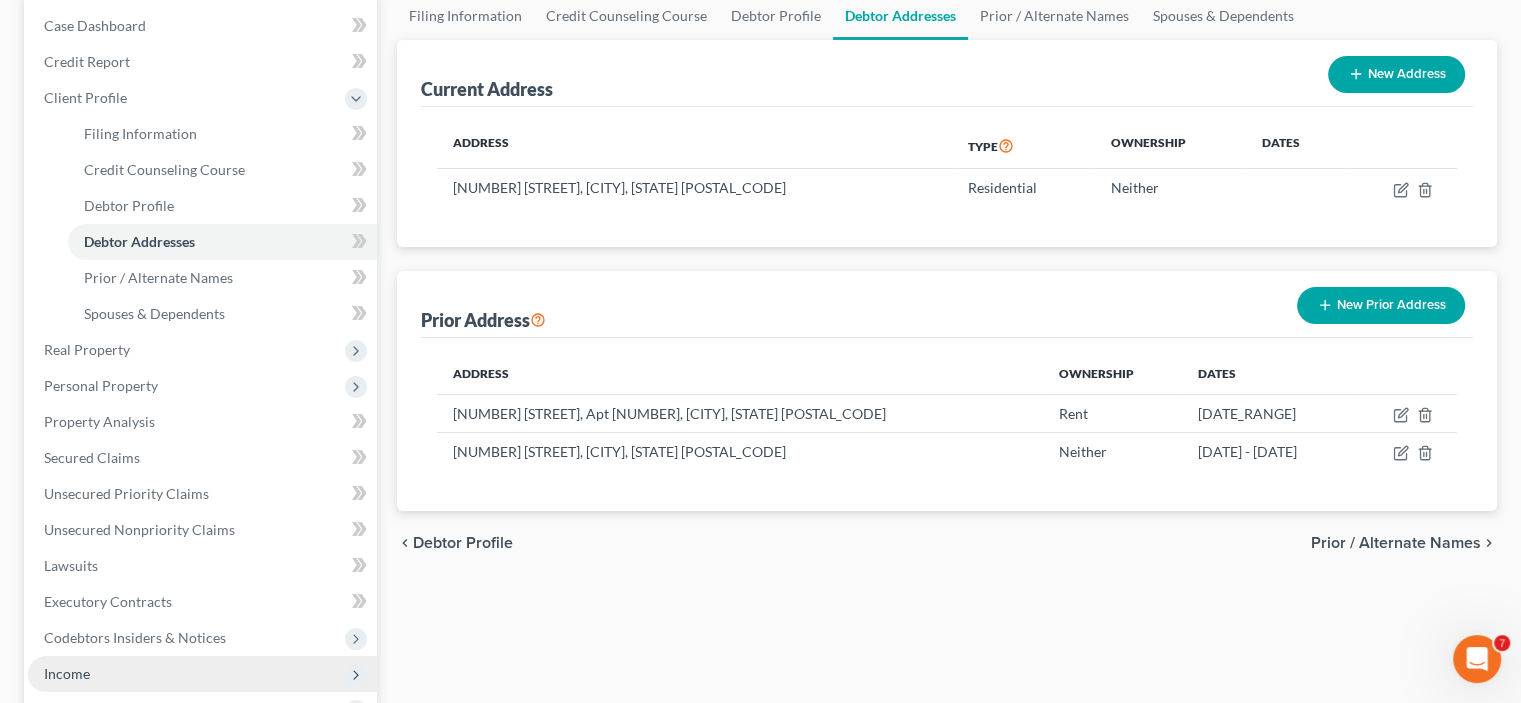 click on "Income" at bounding box center [202, 674] 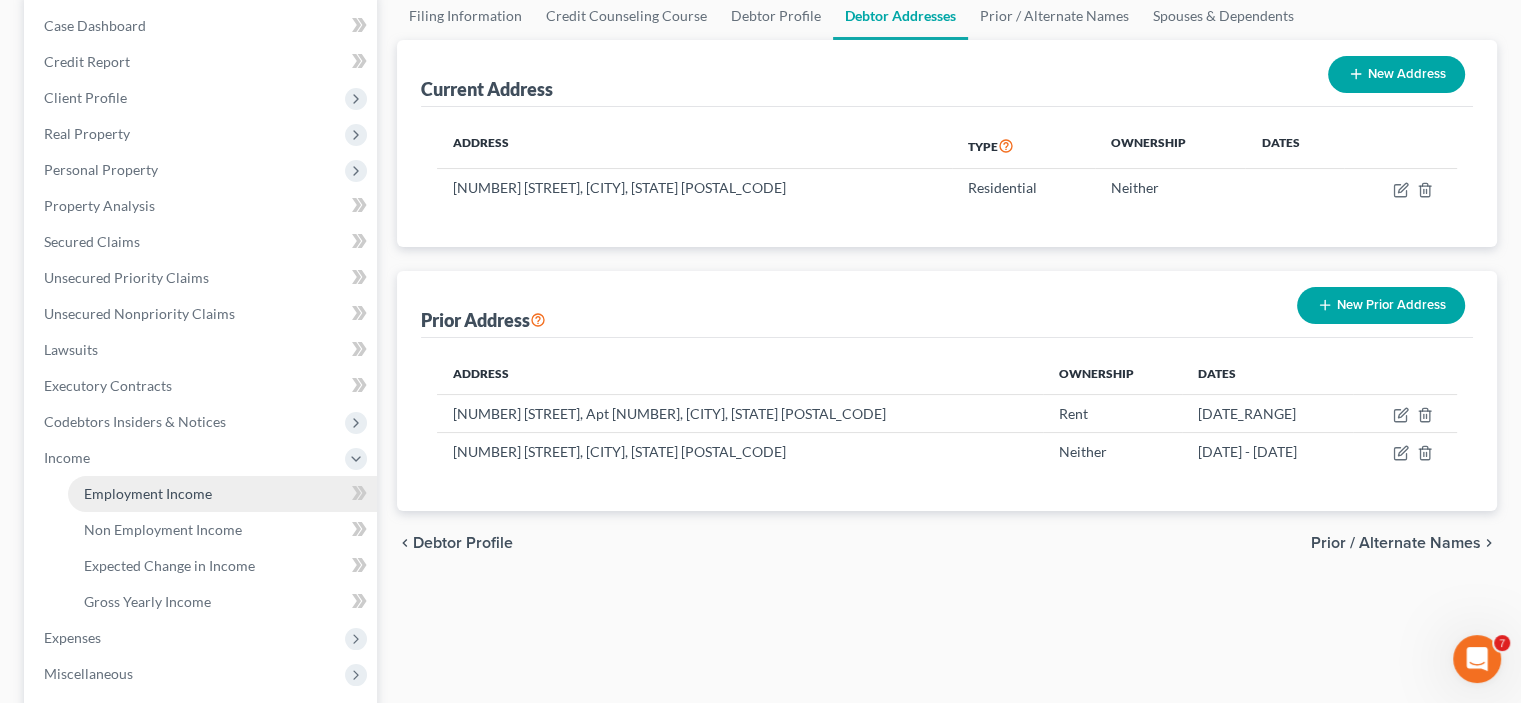 click on "Employment Income" at bounding box center [222, 494] 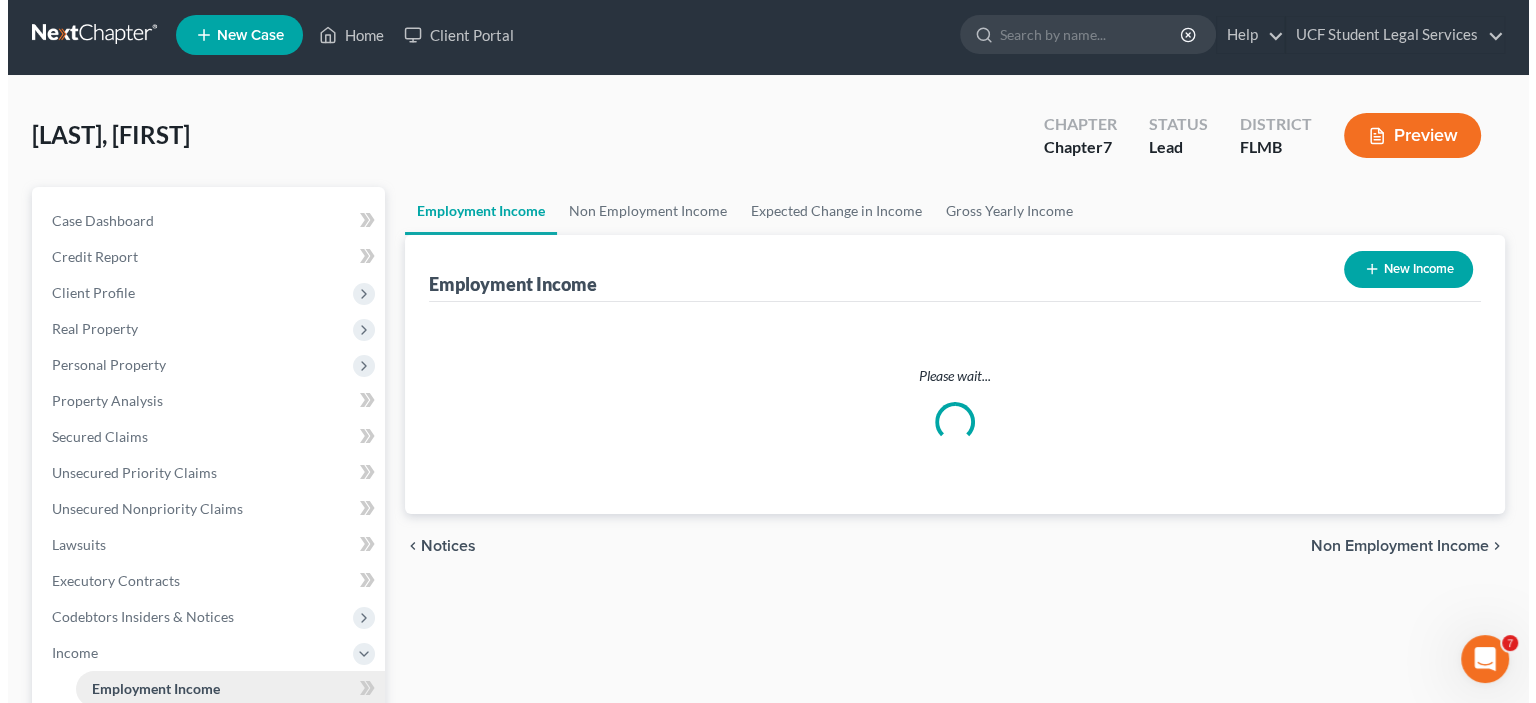 scroll, scrollTop: 0, scrollLeft: 0, axis: both 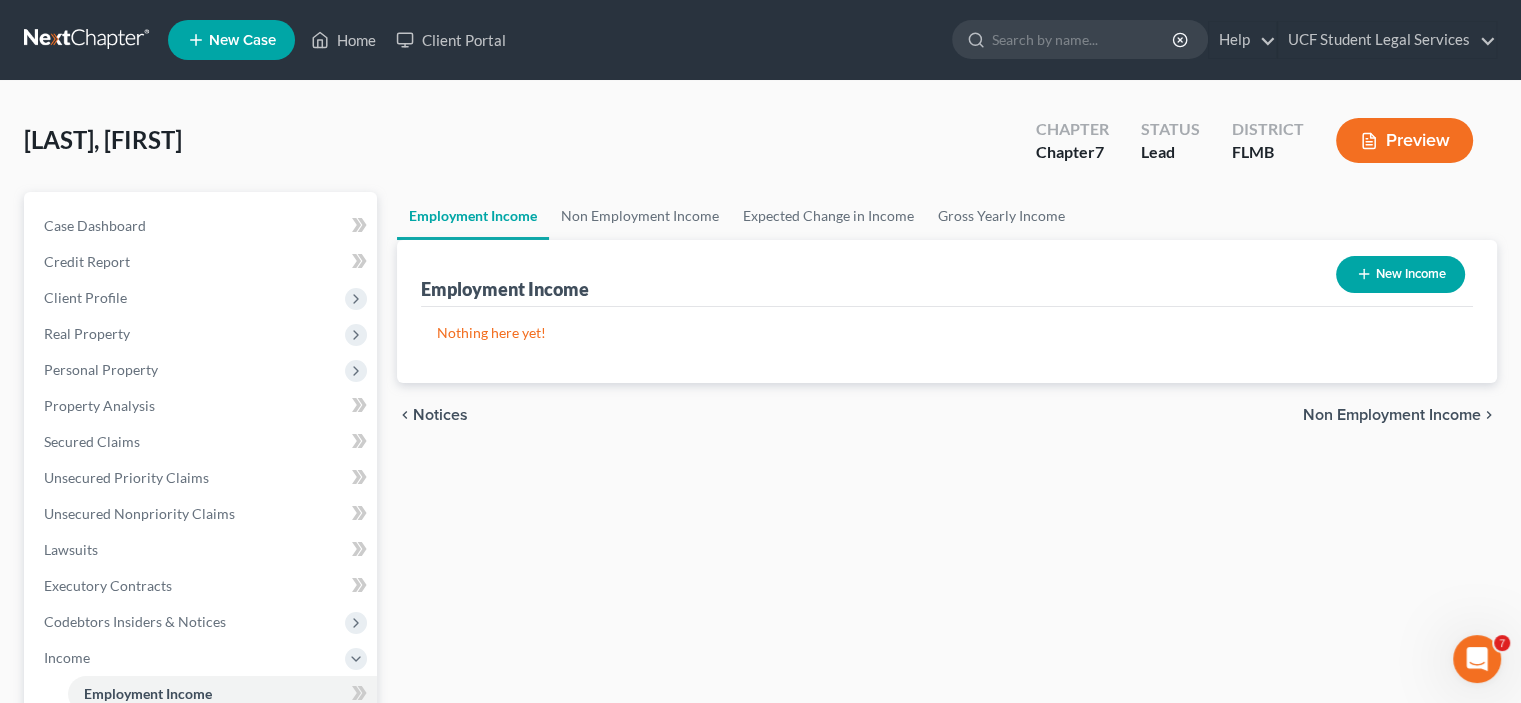 click on "New Income" at bounding box center (1400, 274) 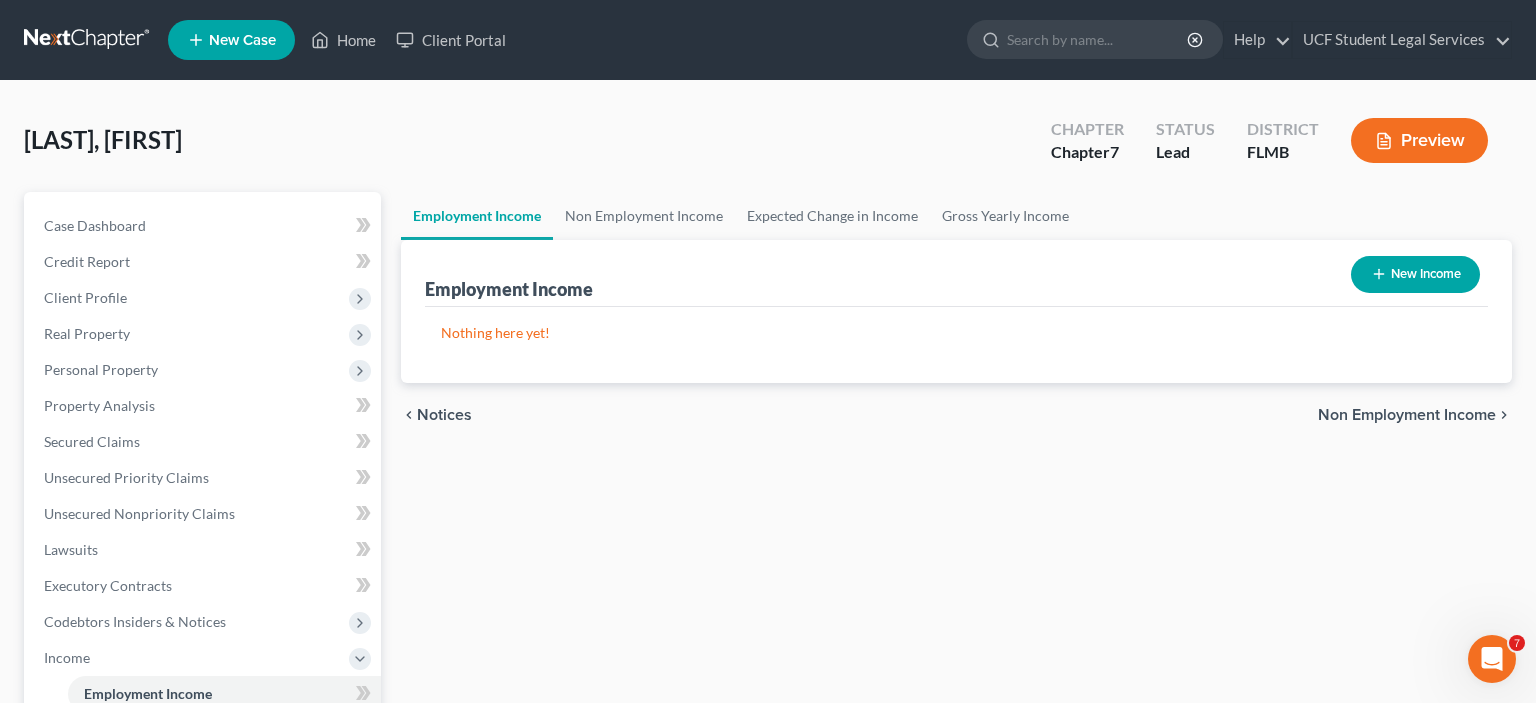 select on "0" 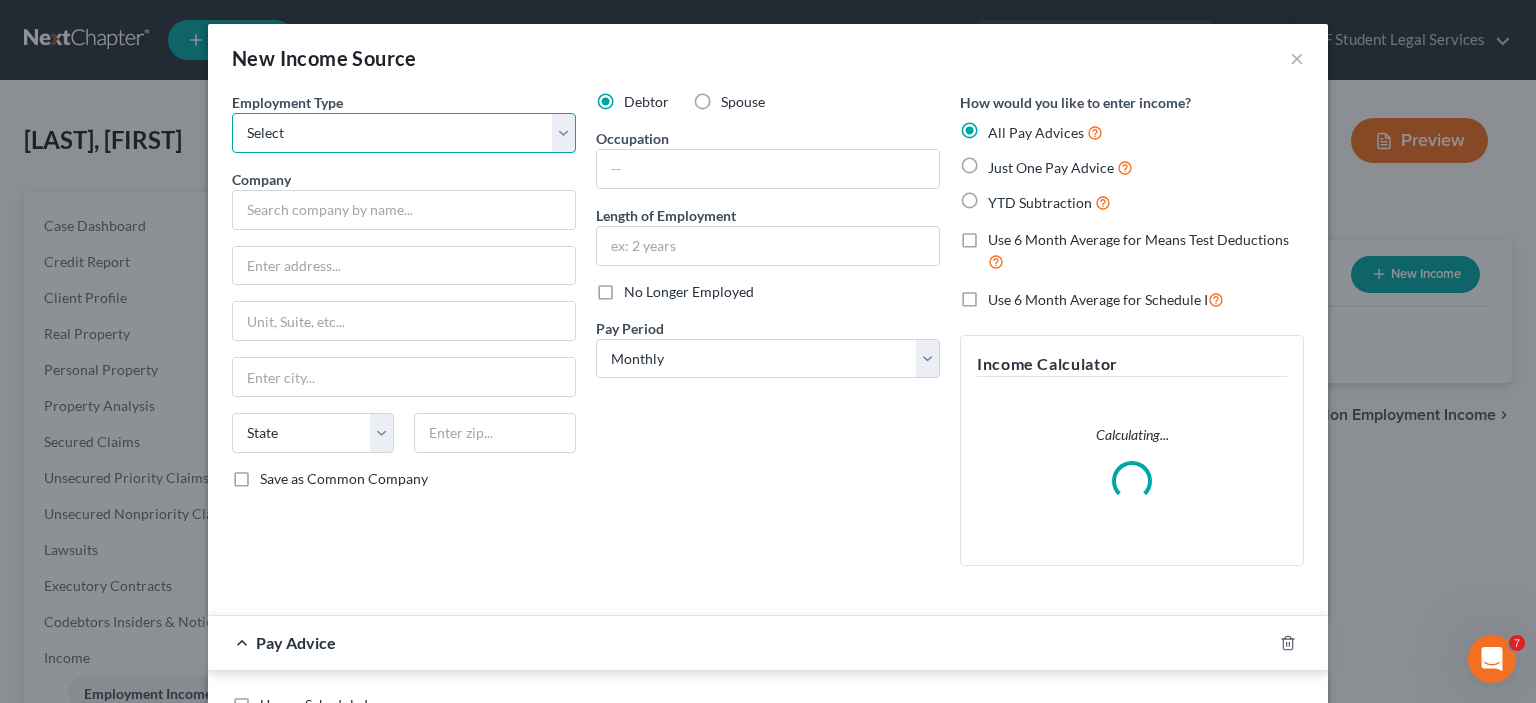 click on "Select Full or Part Time Employment Self Employment" at bounding box center (404, 133) 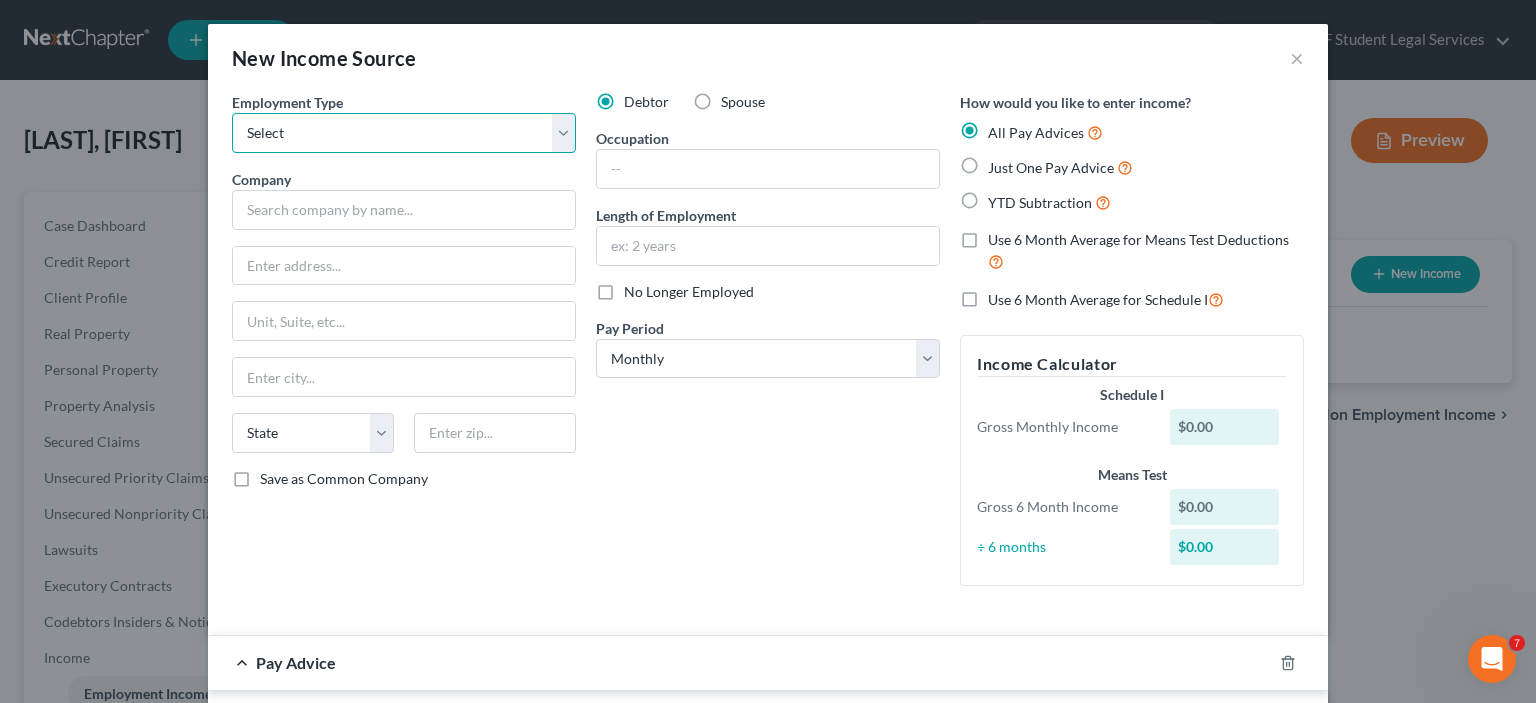click on "Select Full or Part Time Employment Self Employment" at bounding box center (404, 133) 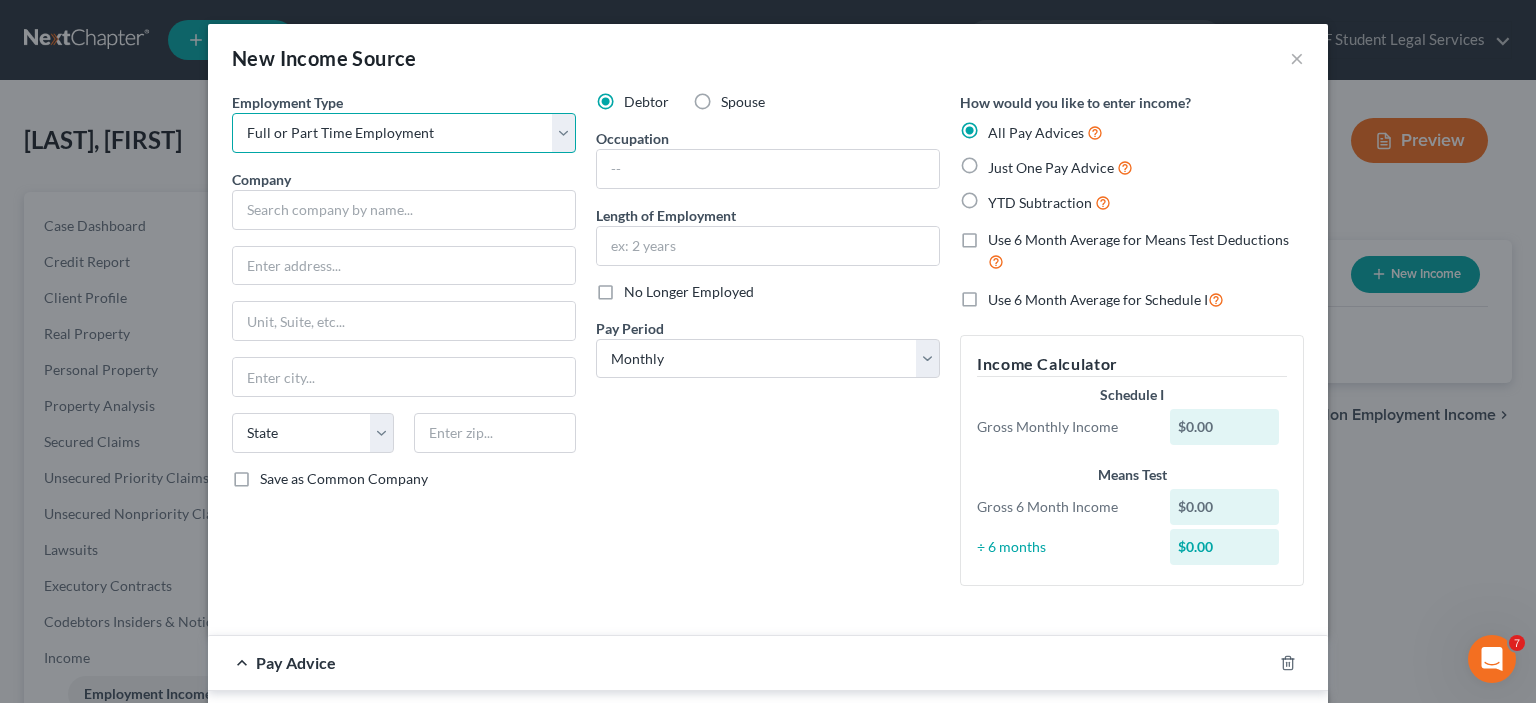click on "Select Full or Part Time Employment Self Employment" at bounding box center (404, 133) 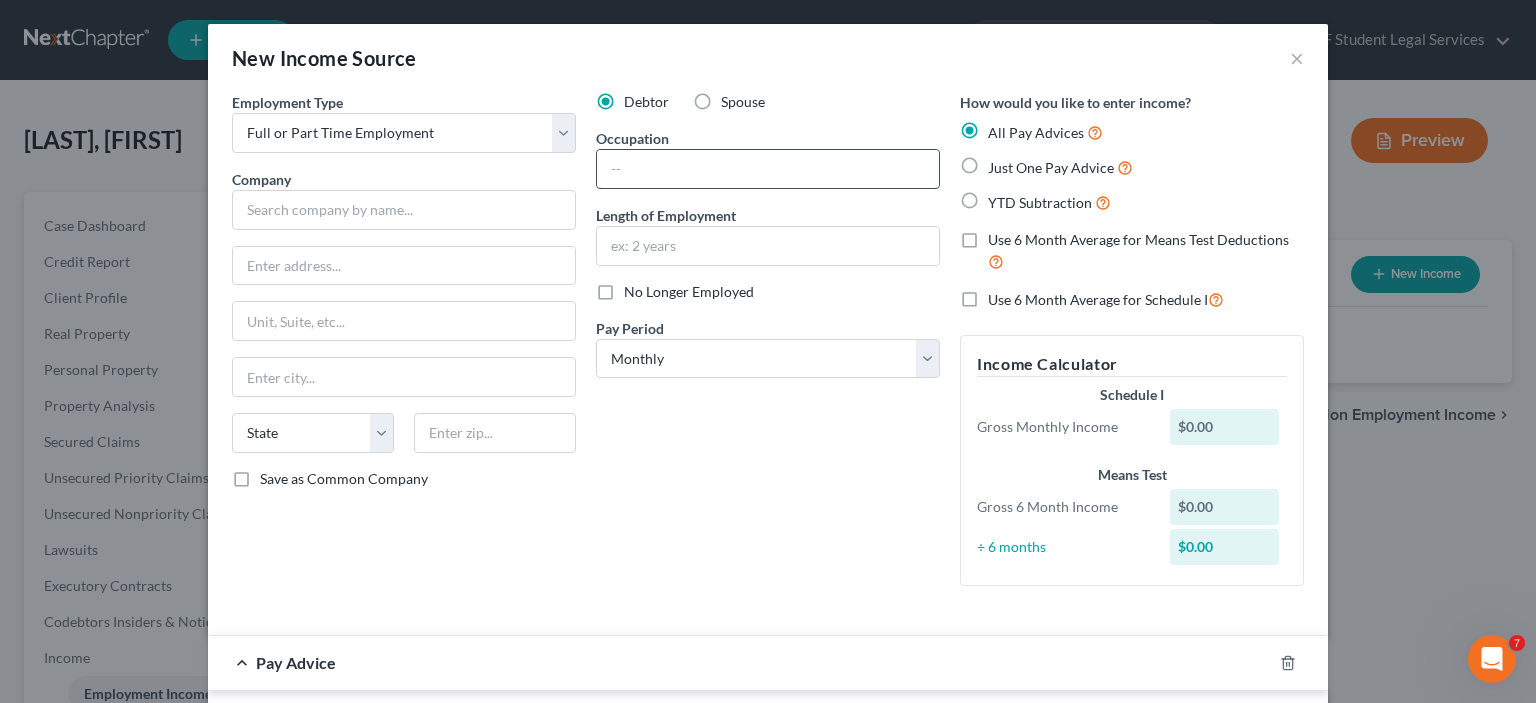 click at bounding box center [768, 169] 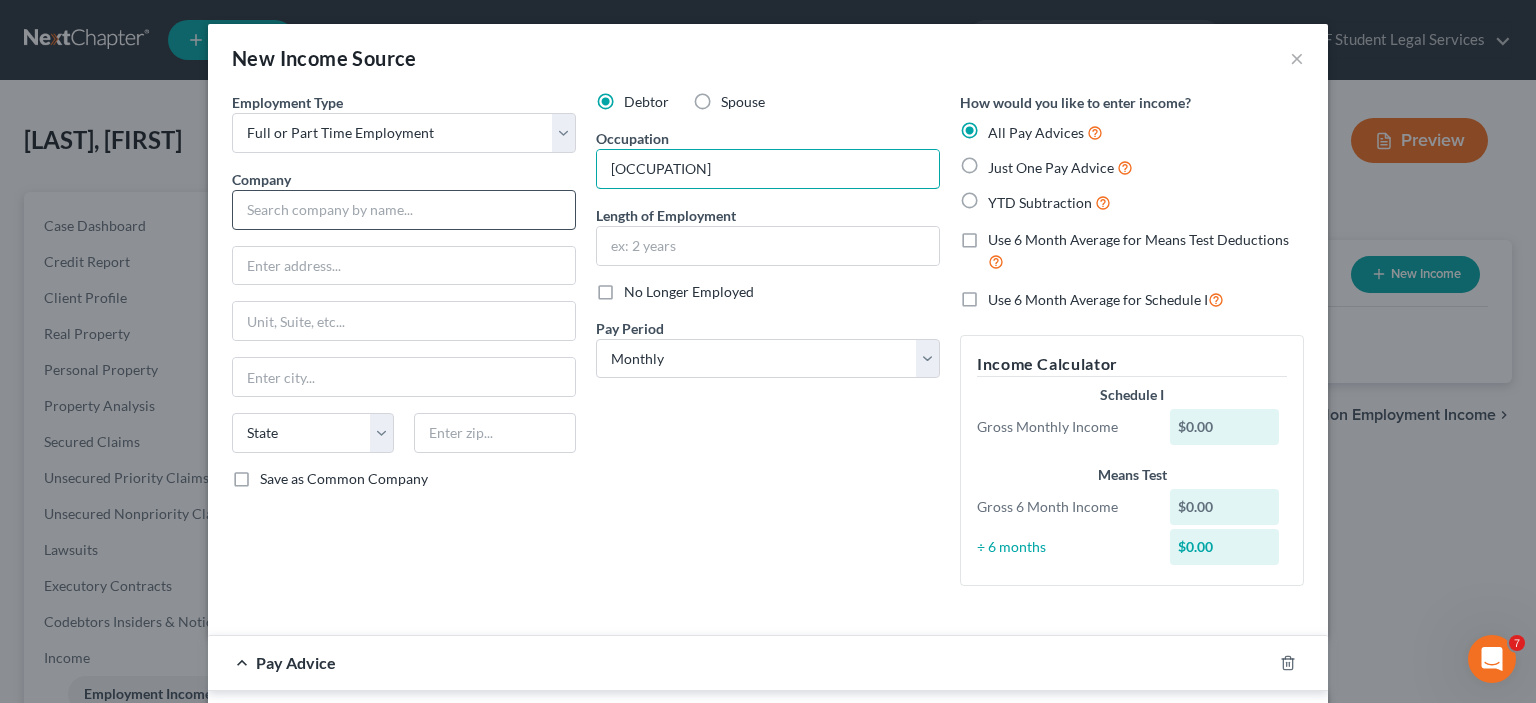 type on "[OCCUPATION]" 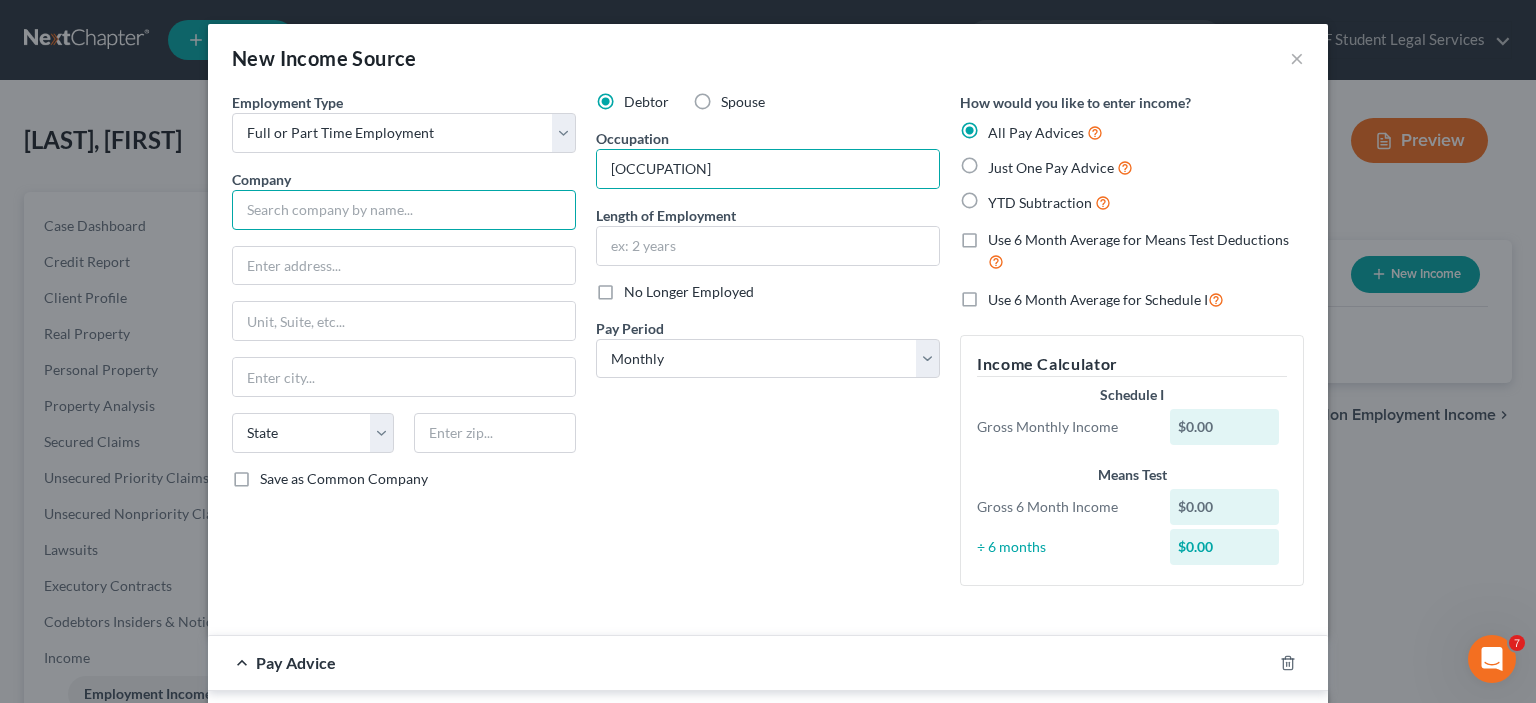 click at bounding box center [404, 210] 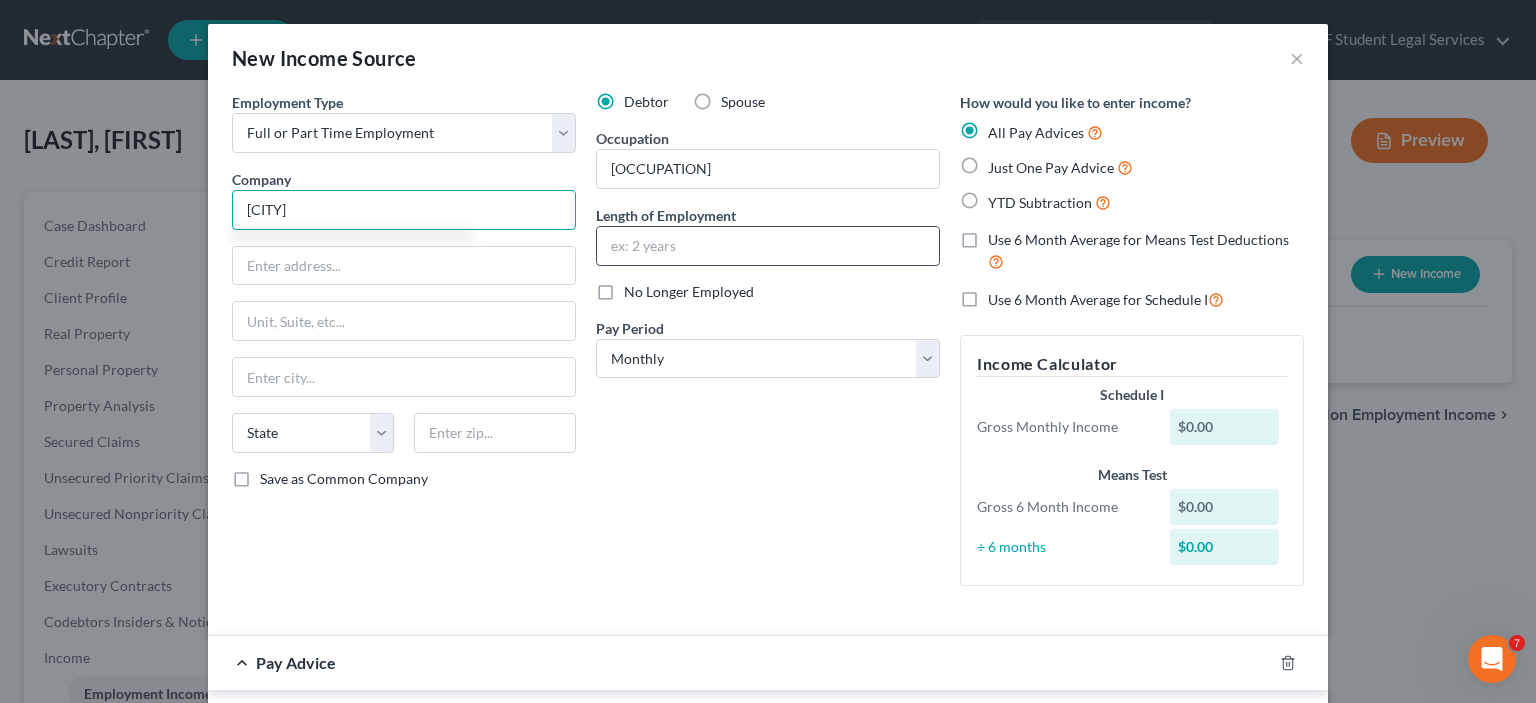 type on "[CITY]" 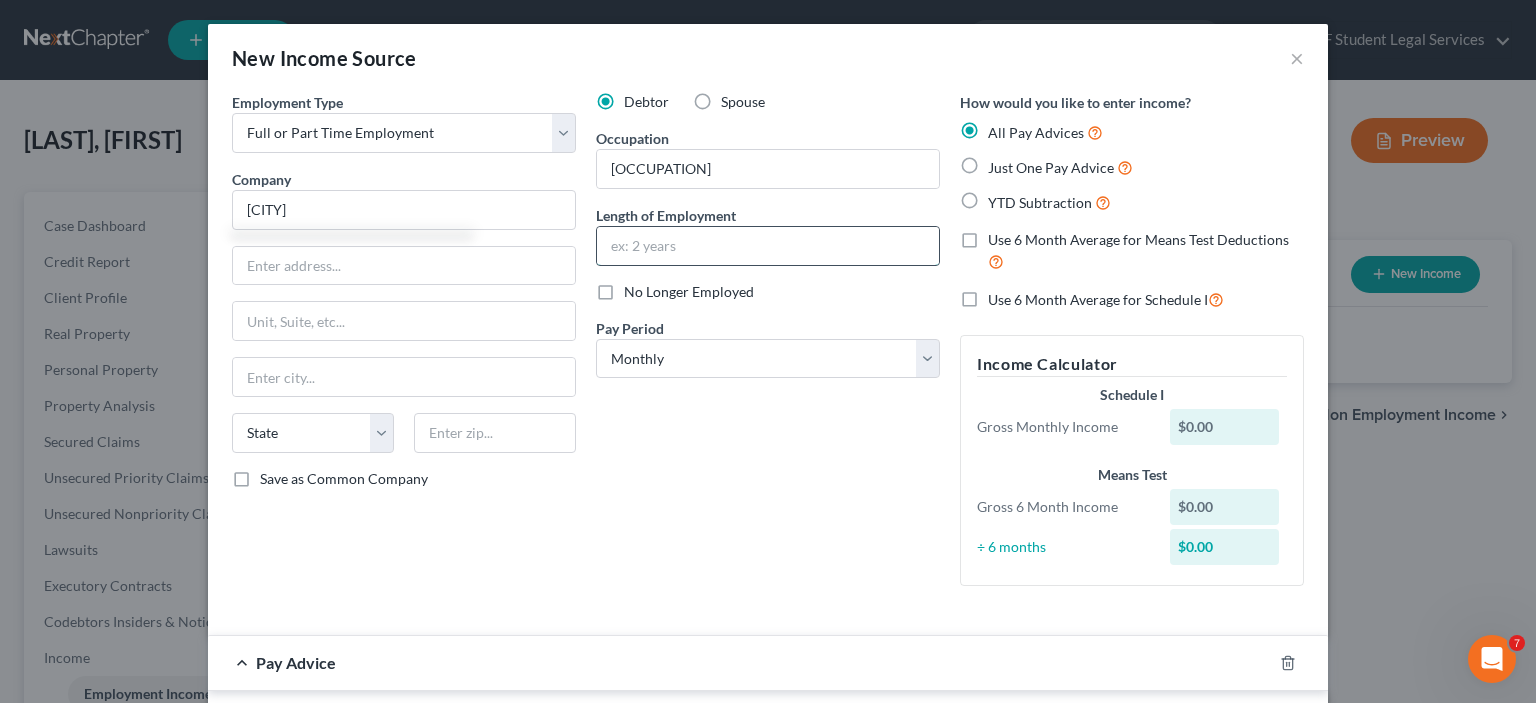 click at bounding box center [768, 246] 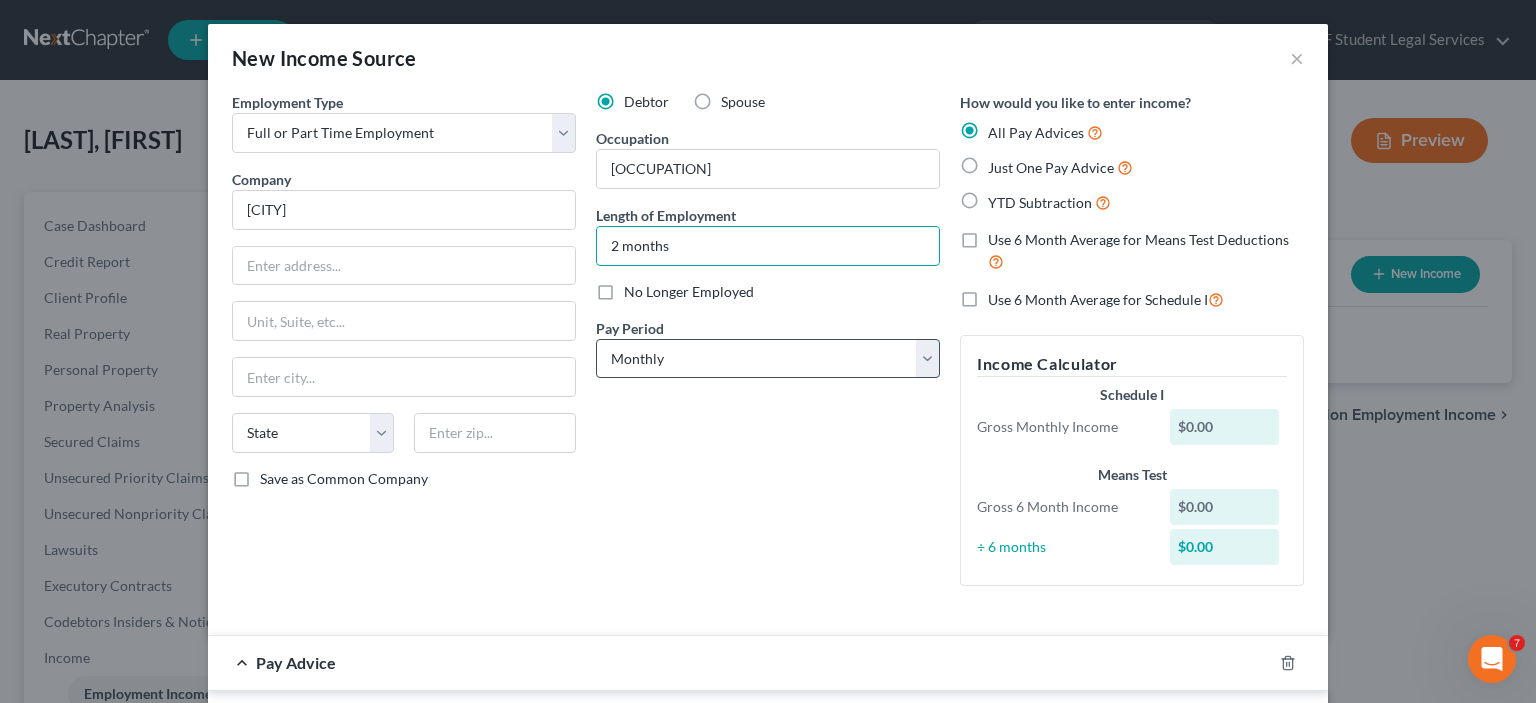 type on "2 months" 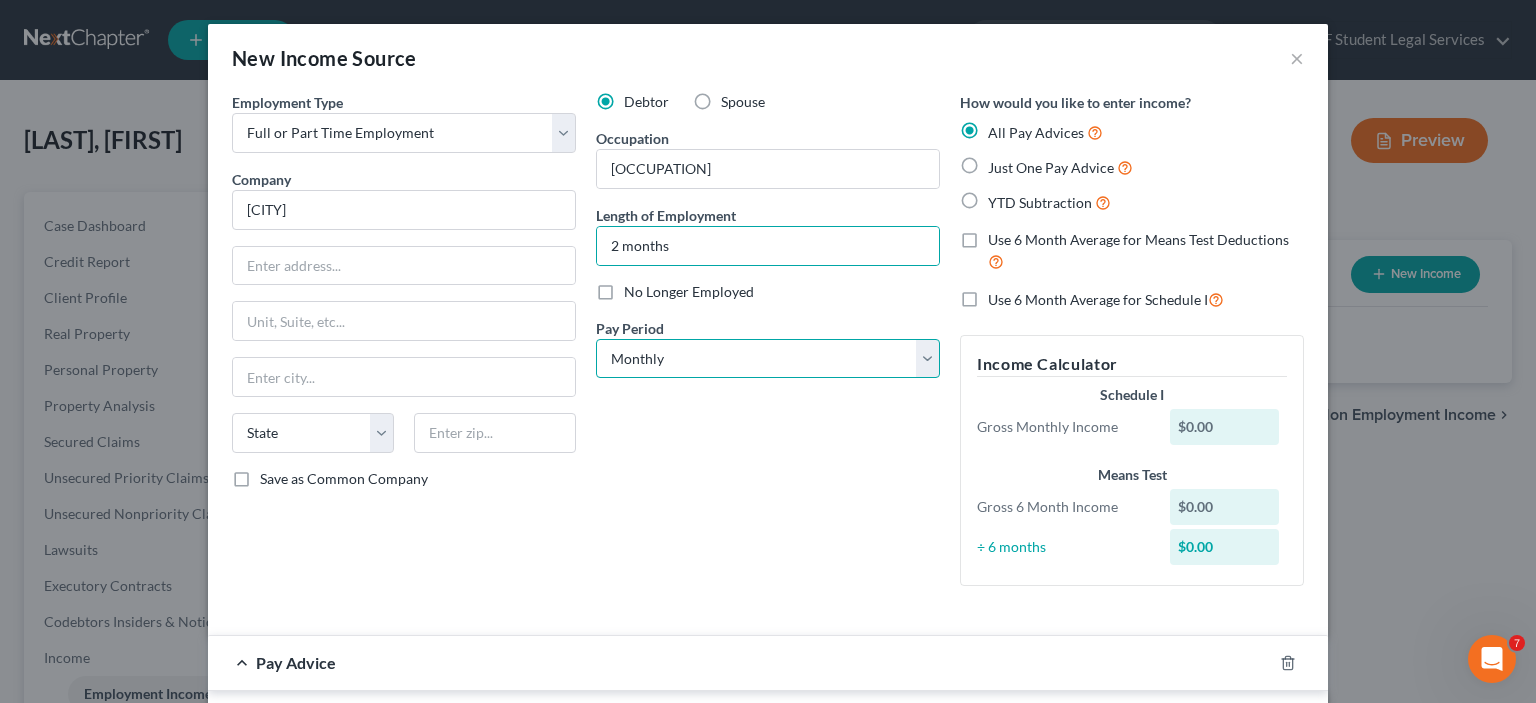 click on "Select Monthly Twice Monthly Every Other Week Weekly" at bounding box center [768, 359] 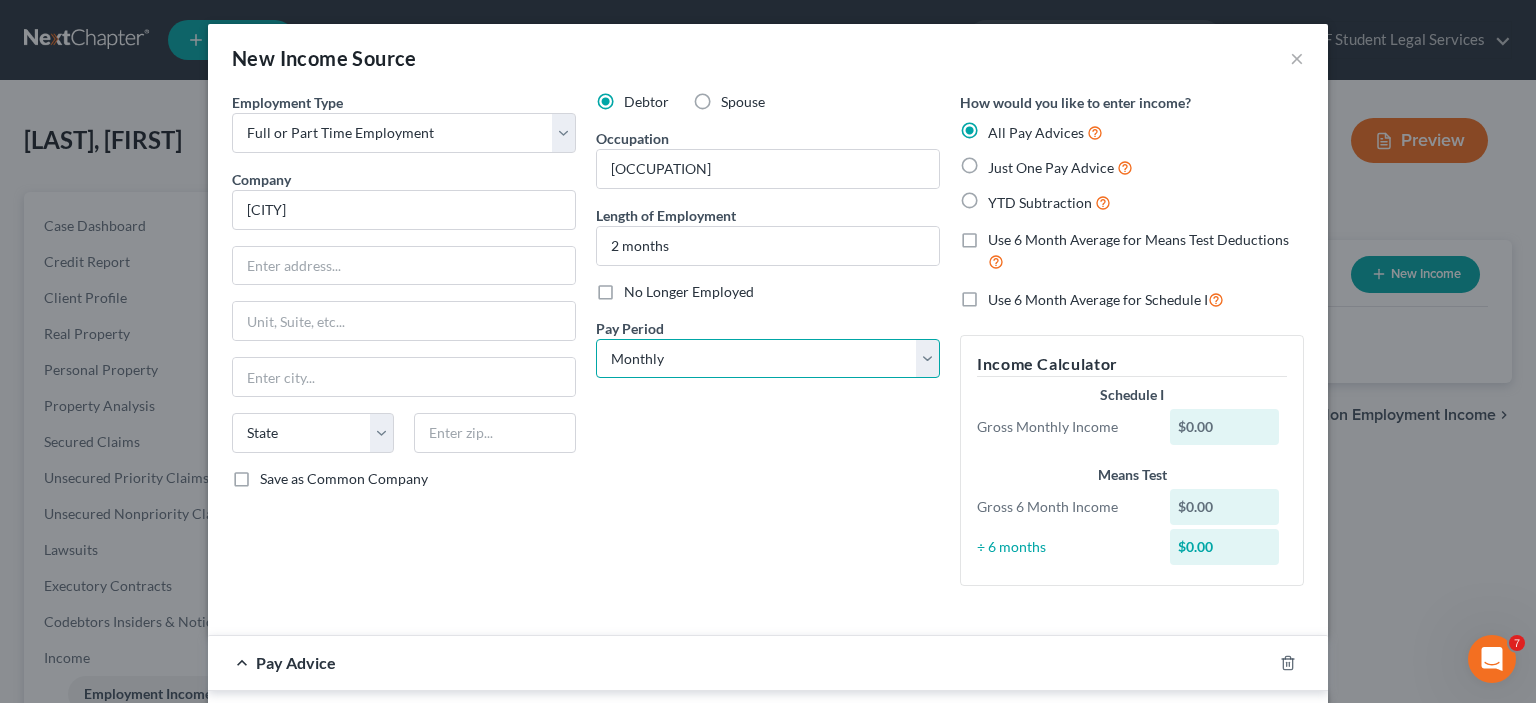 click on "Select Monthly Twice Monthly Every Other Week Weekly" at bounding box center [768, 359] 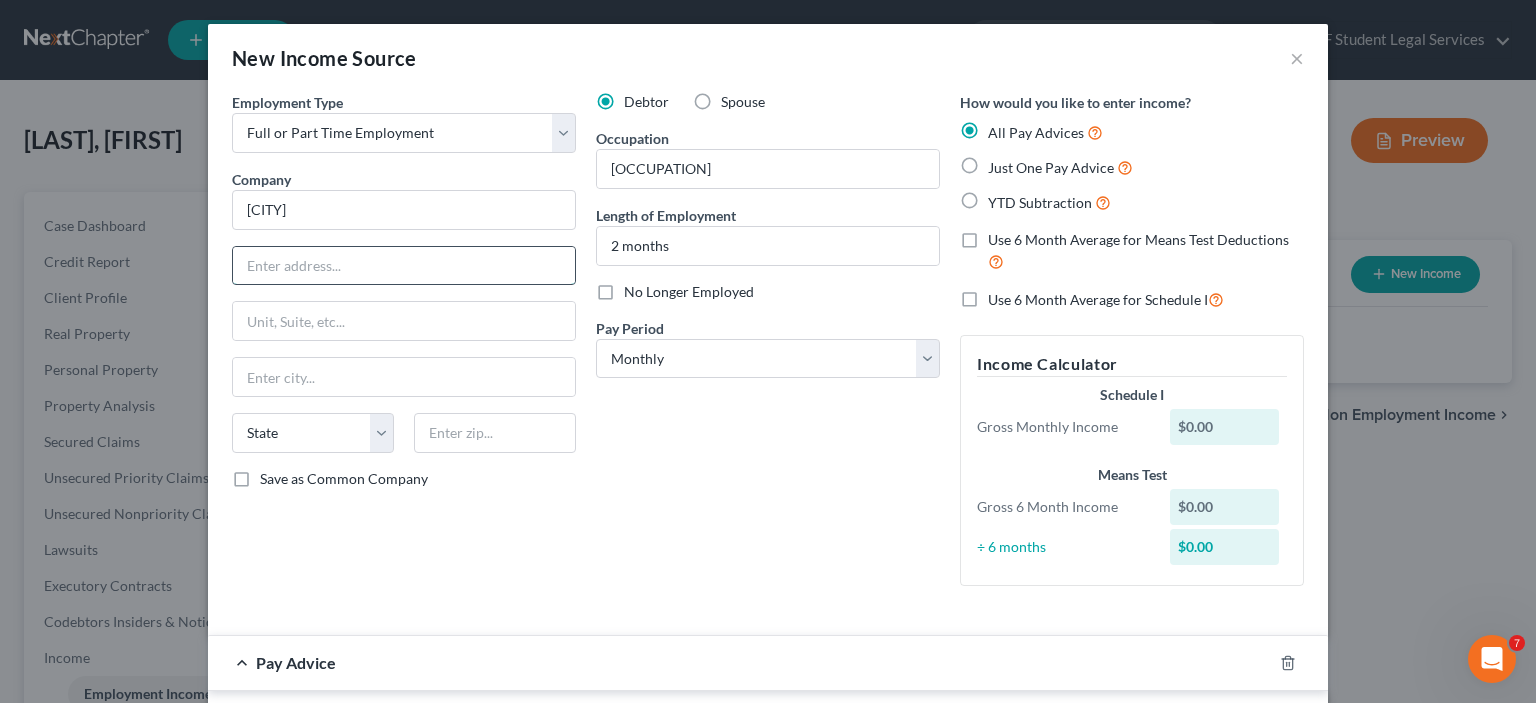 click at bounding box center (404, 266) 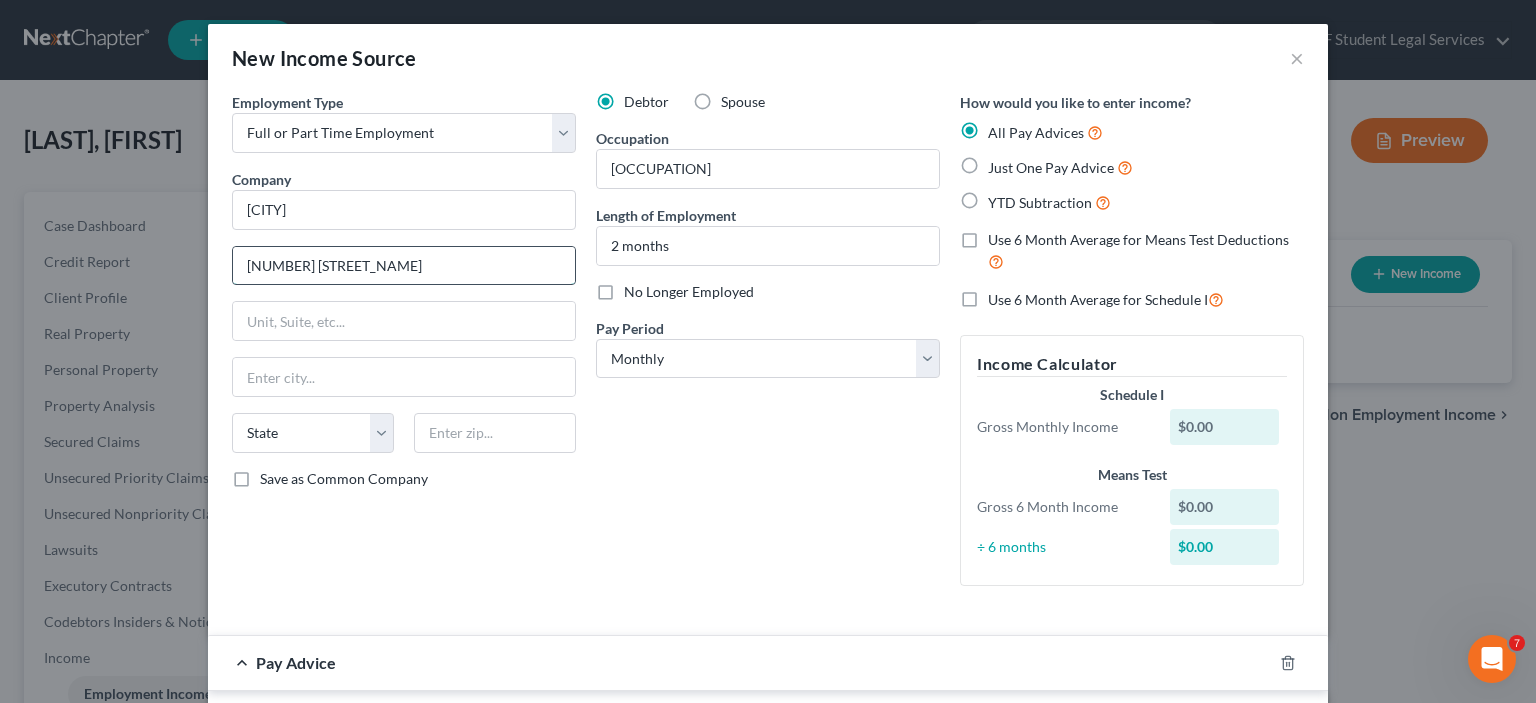 type on "[NUMBER] [STREET_NAME]" 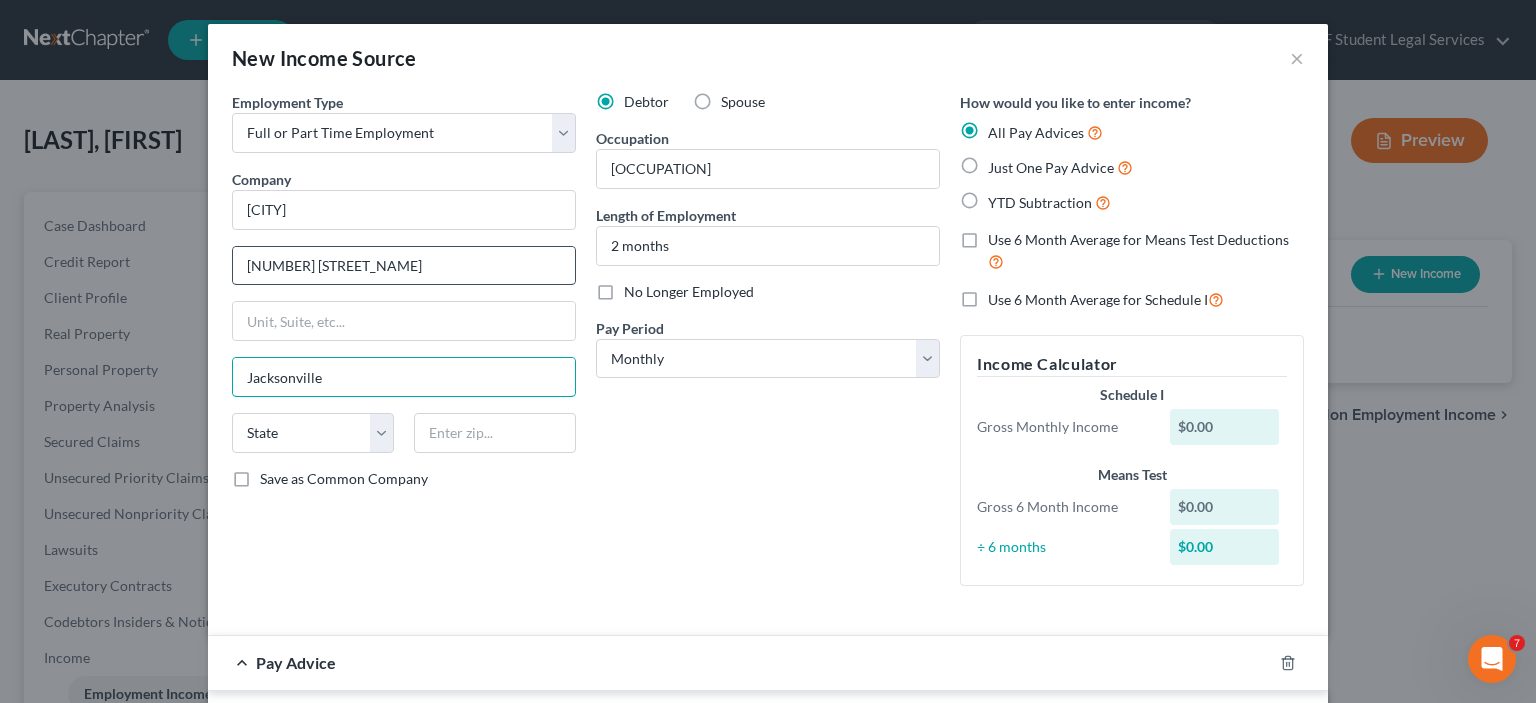 type on "Jacksonville" 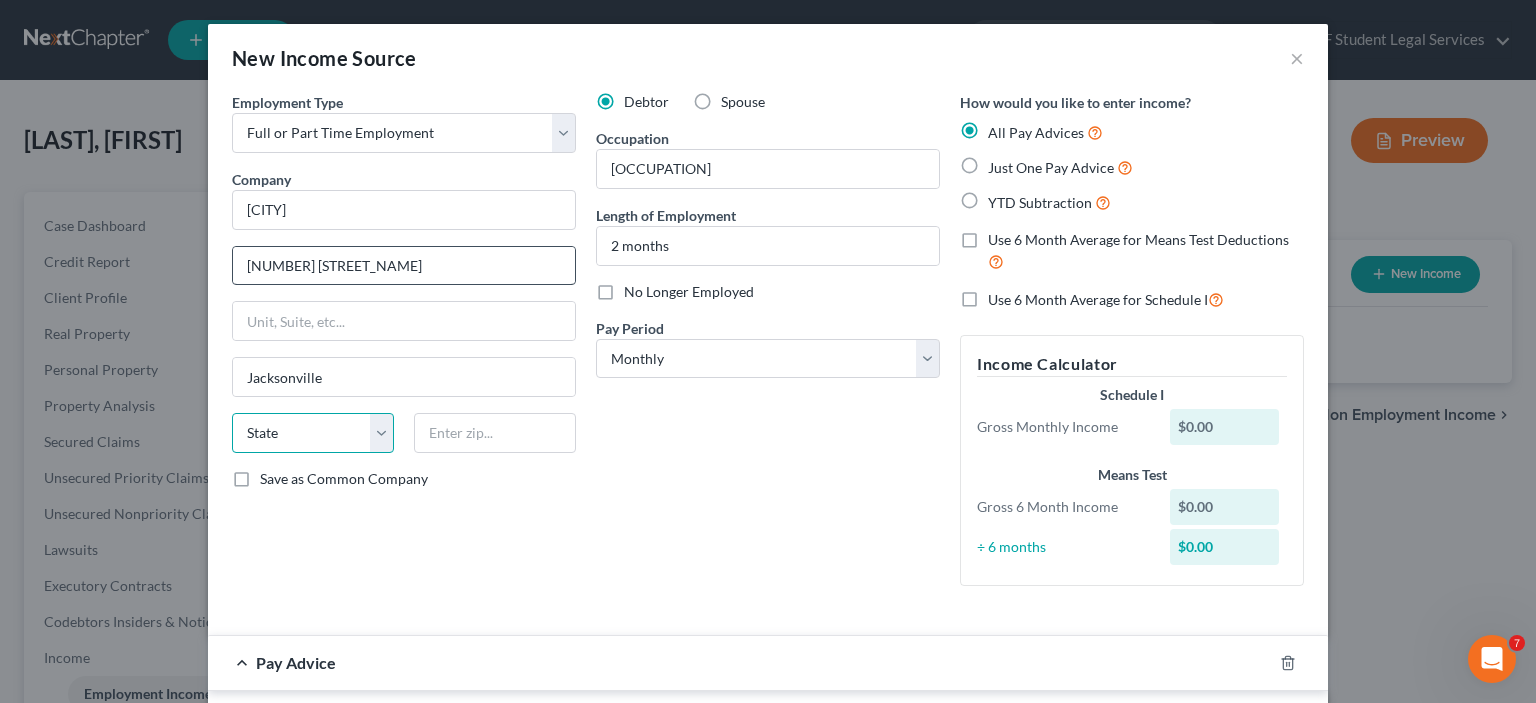 select on "9" 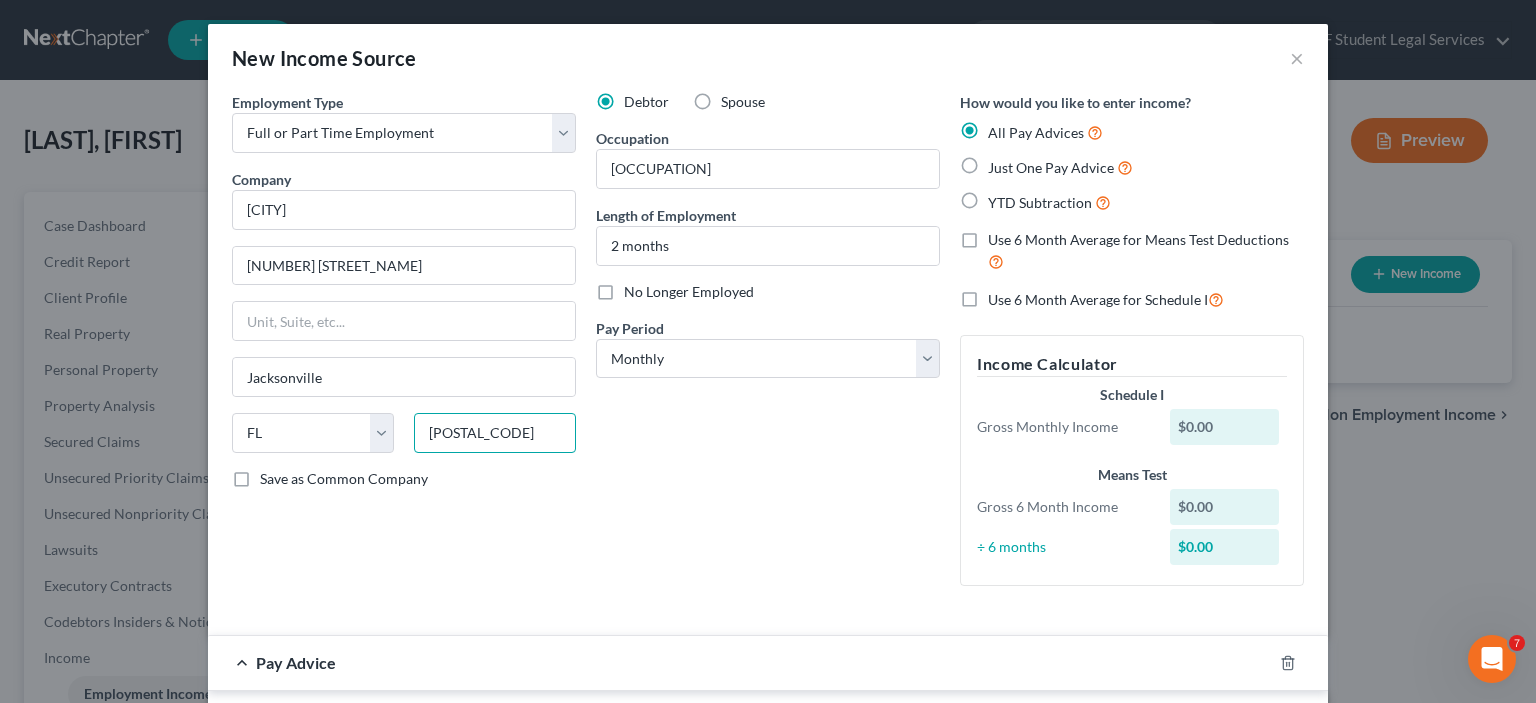 type on "[POSTAL_CODE]" 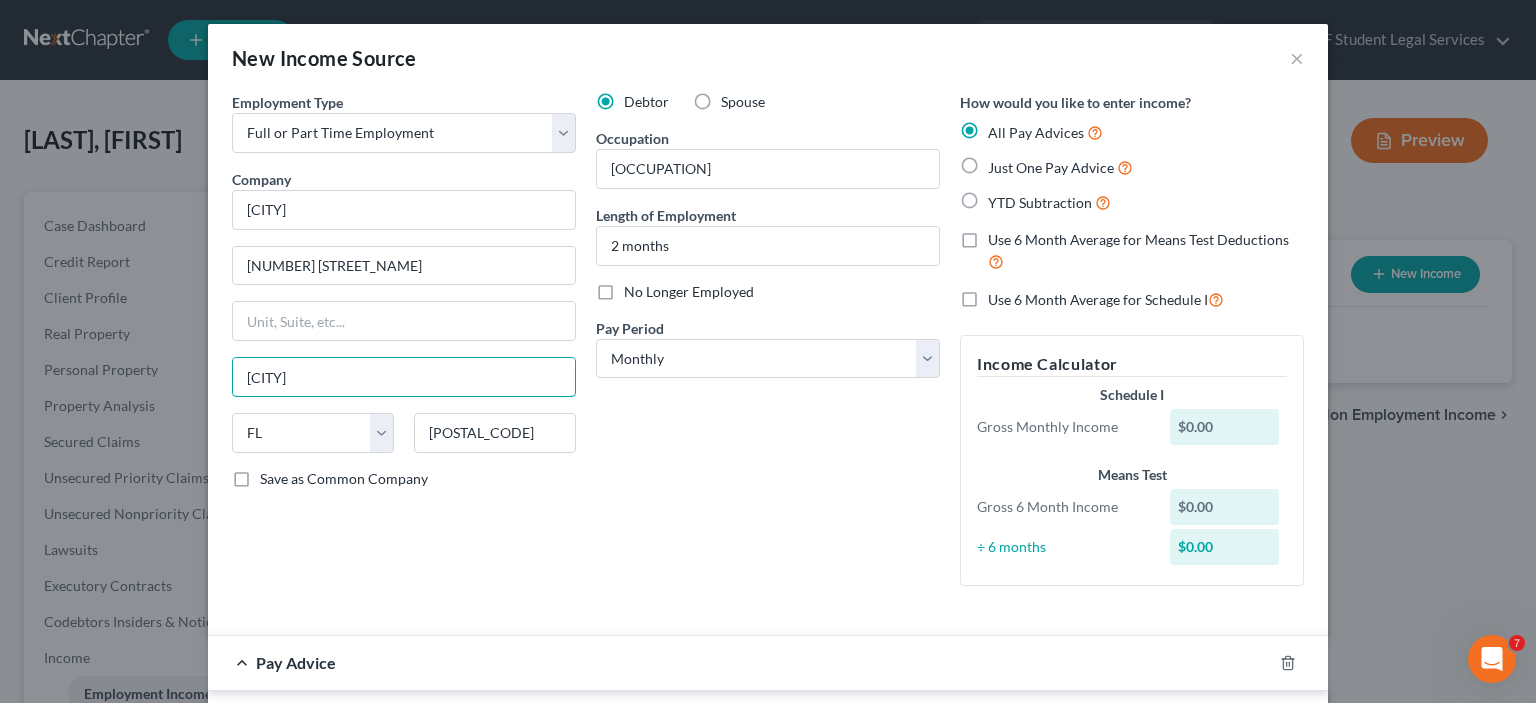 drag, startPoint x: 404, startPoint y: 372, endPoint x: 185, endPoint y: 368, distance: 219.03653 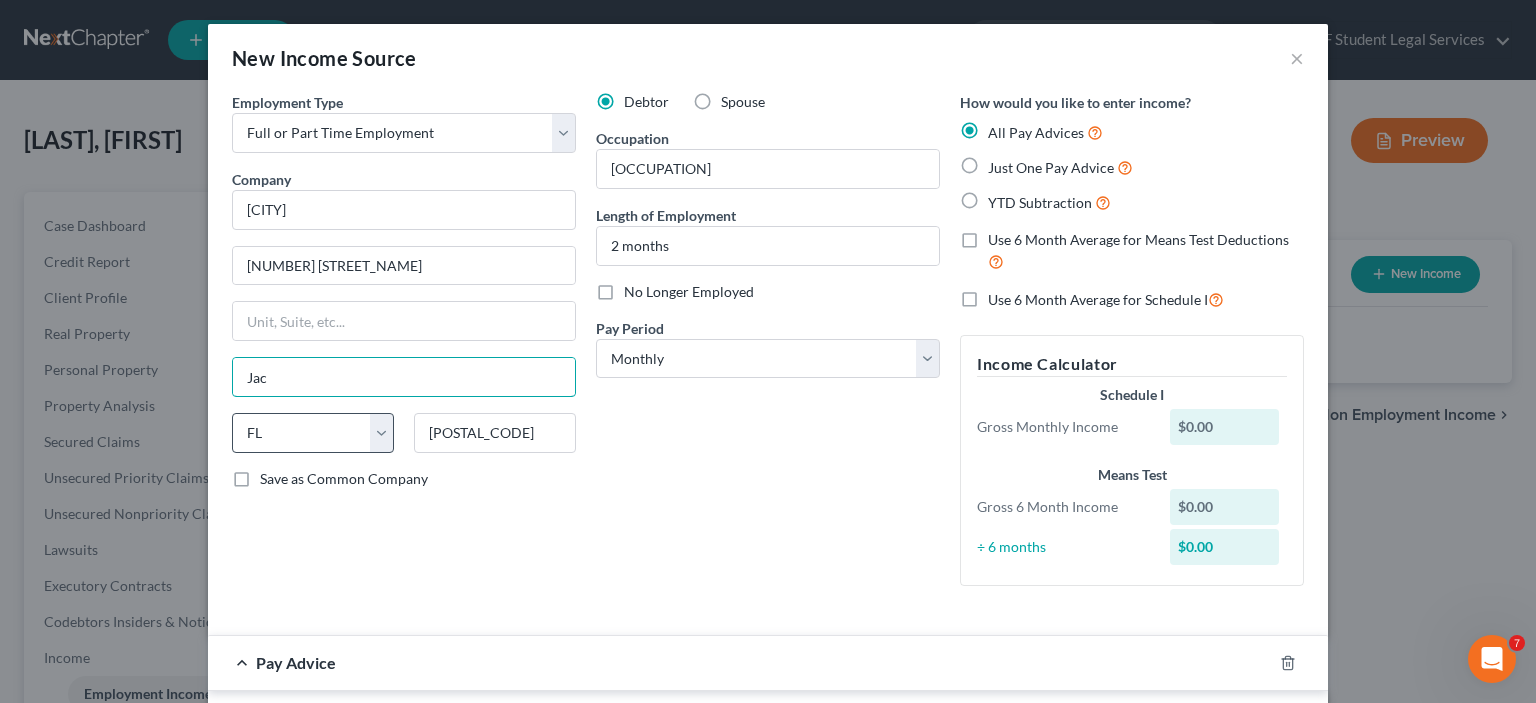 type on "Jacksonville" 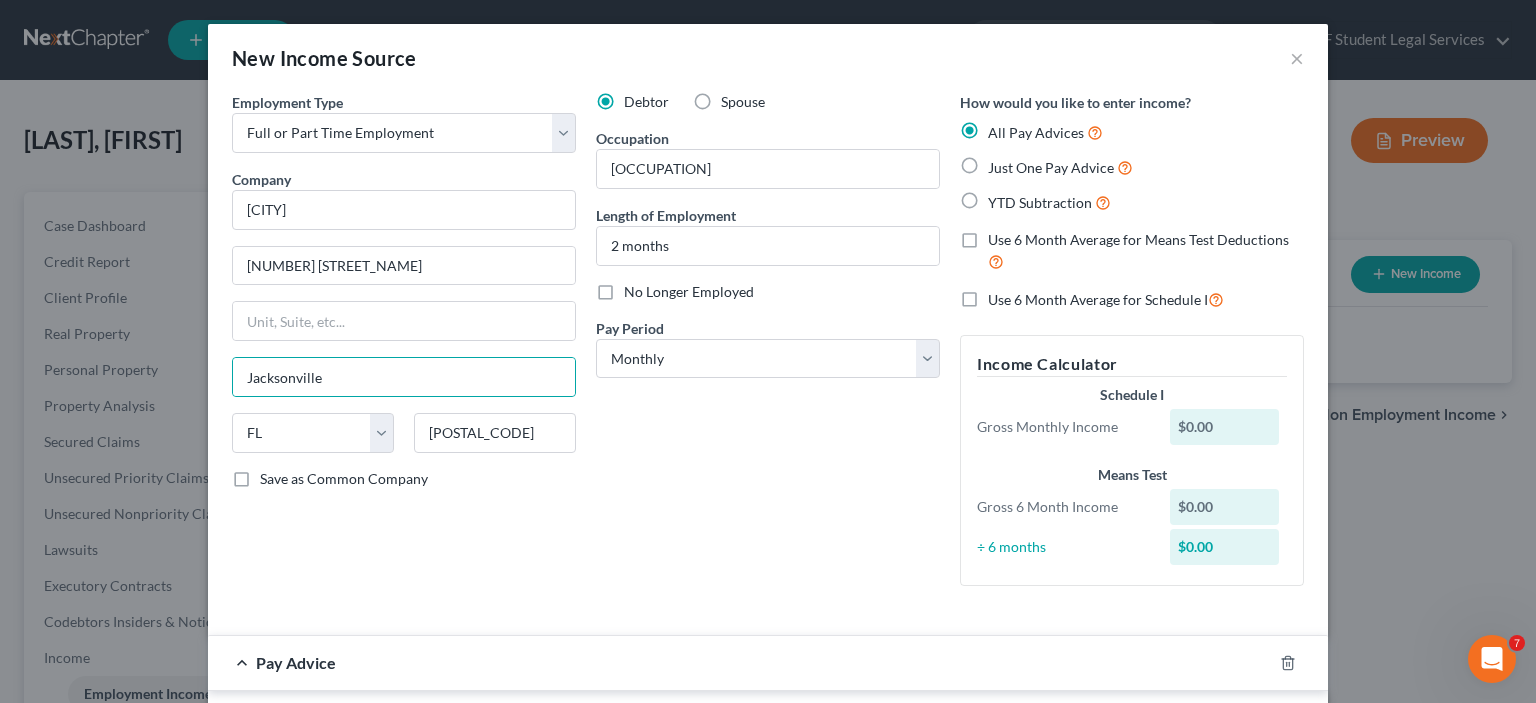 click on "Debtor Spouse Occupation Park Ranger Length of Employment 2 months No Longer Employed
Pay Period
*
Select Monthly Twice Monthly Every Other Week Weekly" at bounding box center [768, 347] 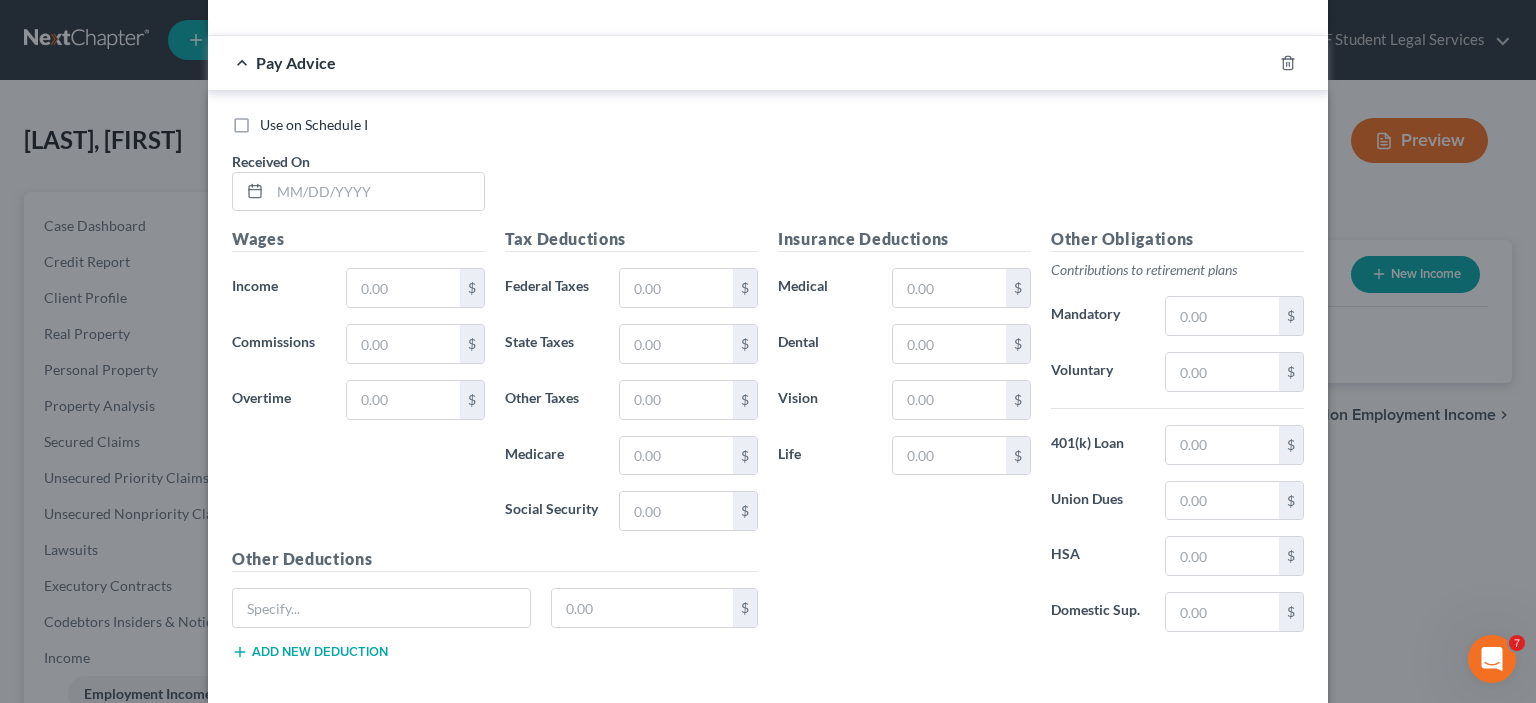 scroll, scrollTop: 694, scrollLeft: 0, axis: vertical 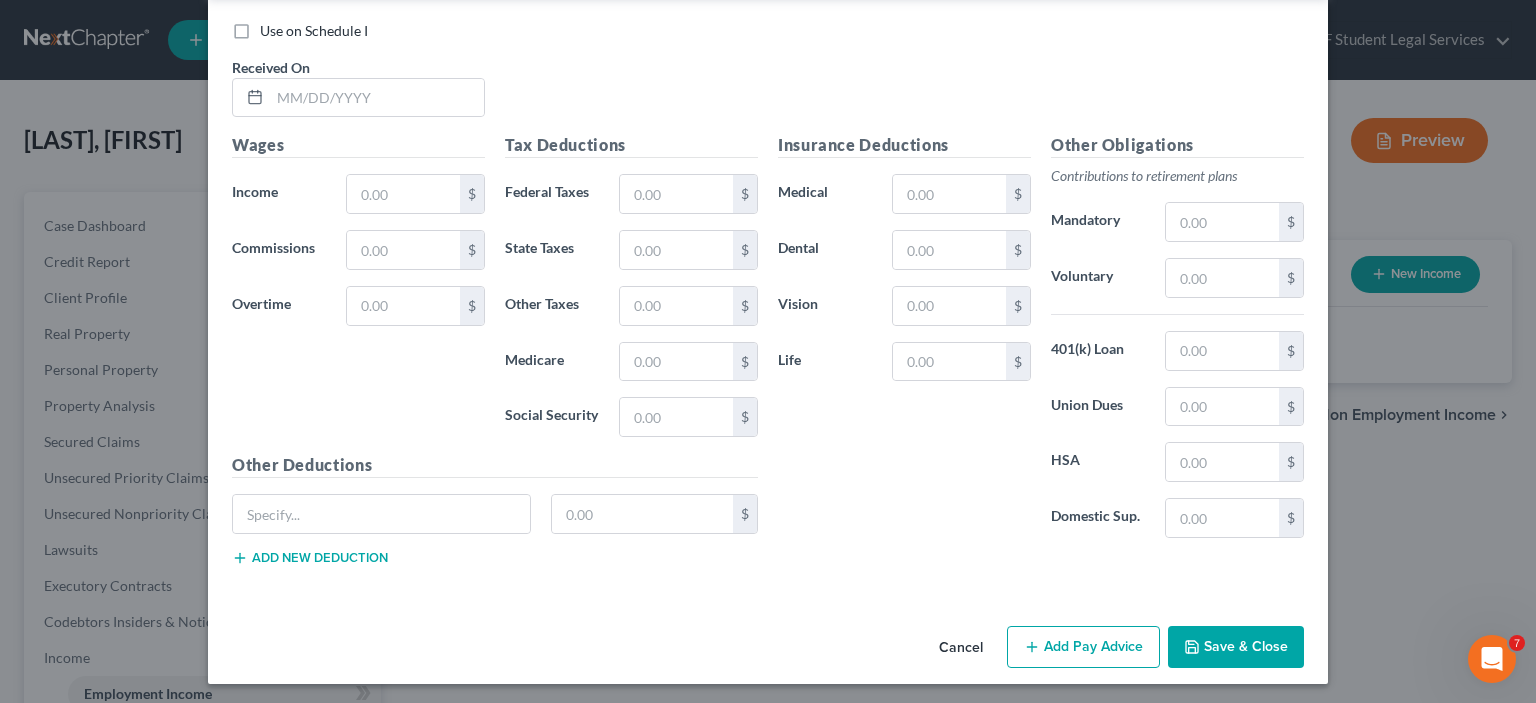 click on "Save & Close" at bounding box center (1236, 647) 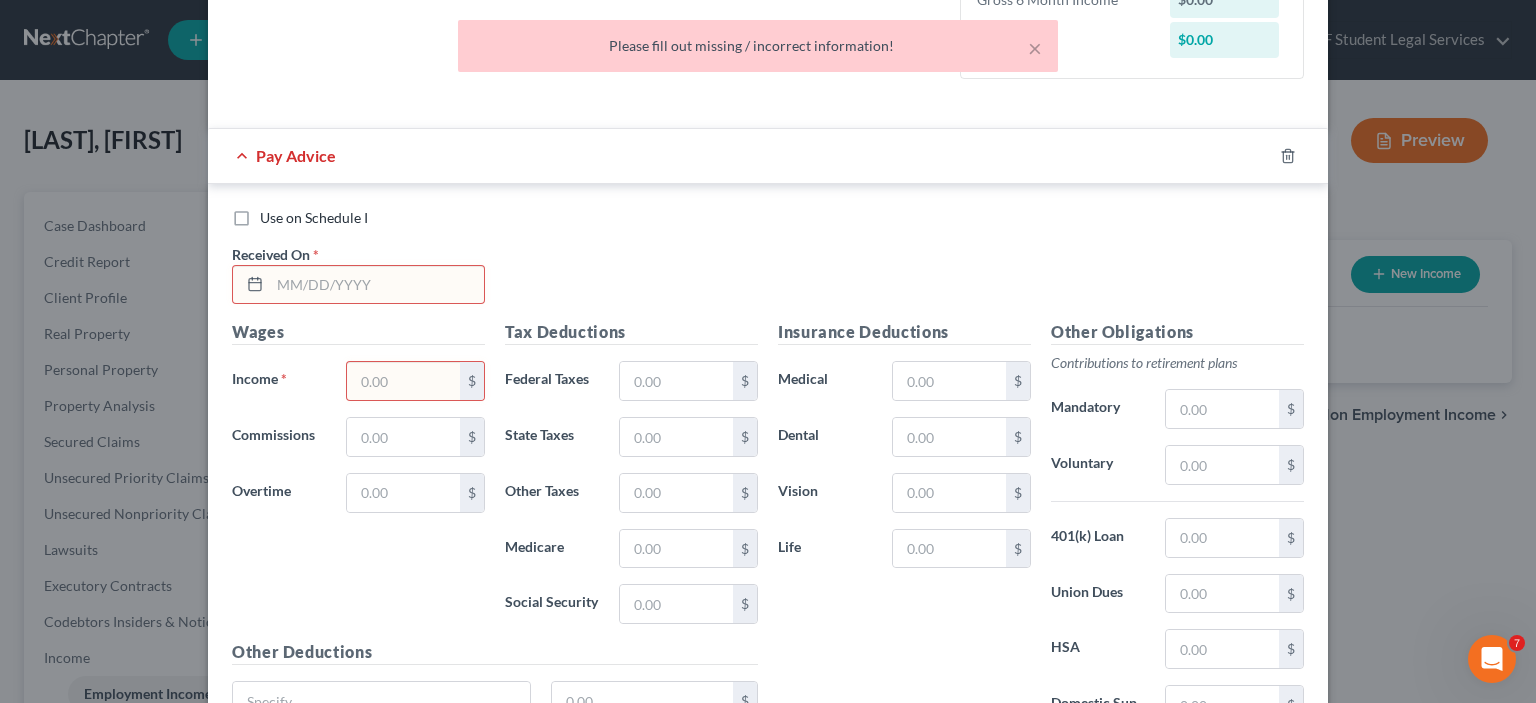 scroll, scrollTop: 494, scrollLeft: 0, axis: vertical 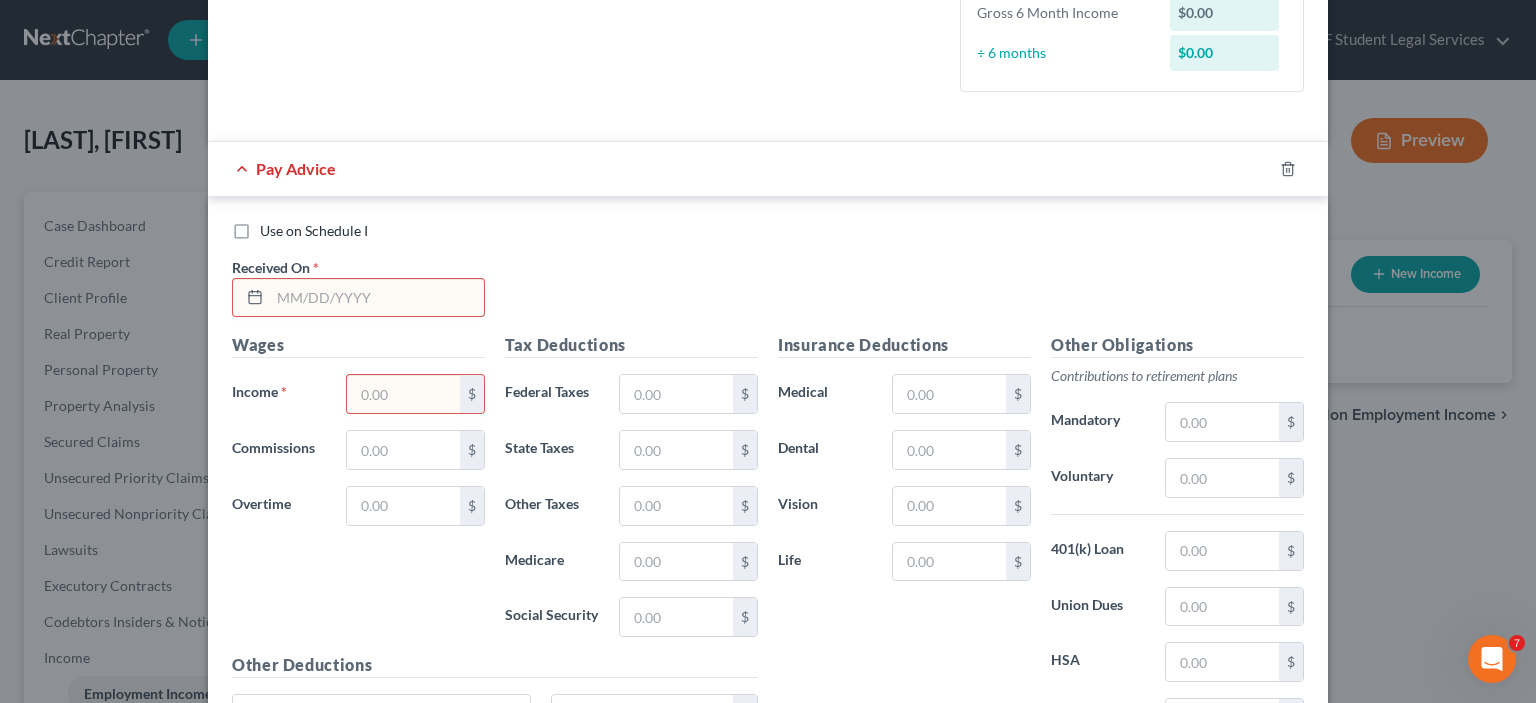 click at bounding box center [403, 394] 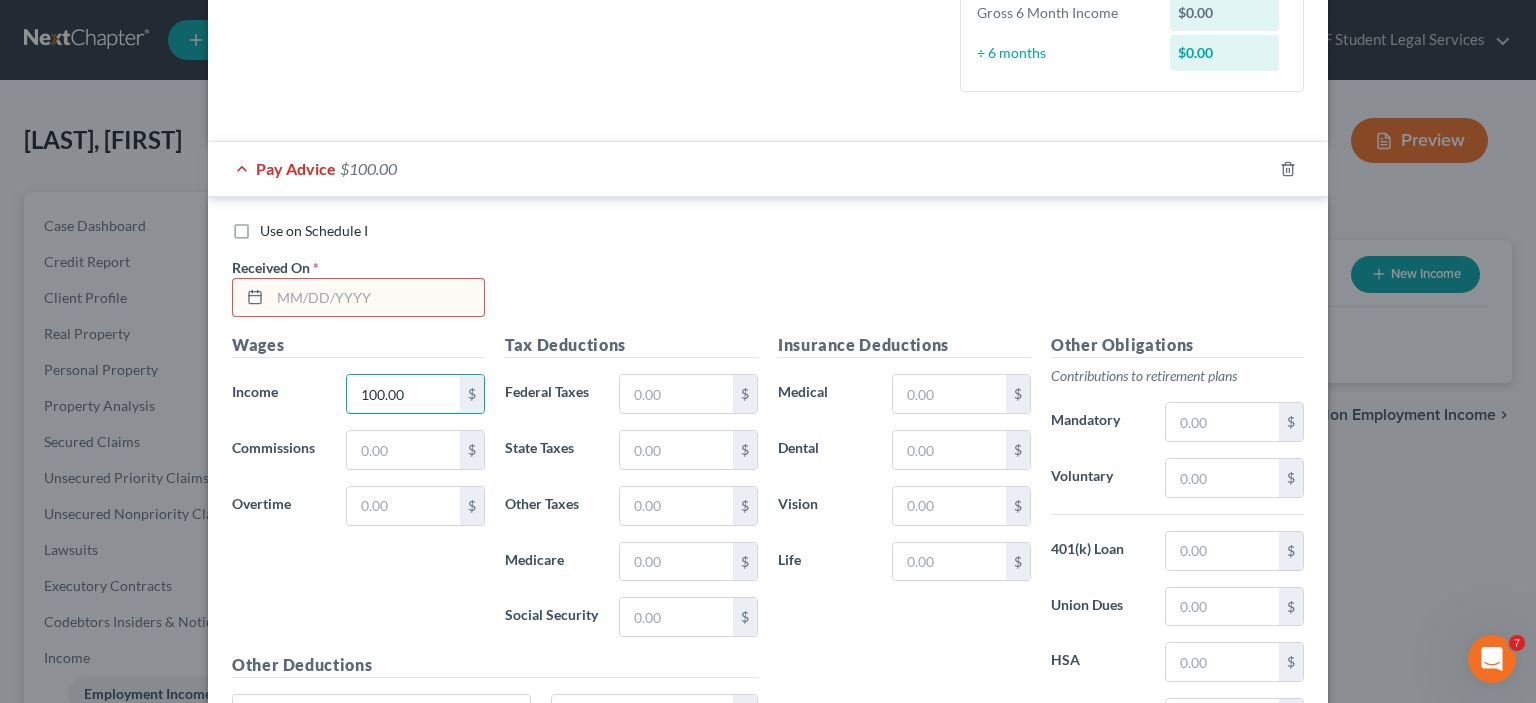 type on "100.00" 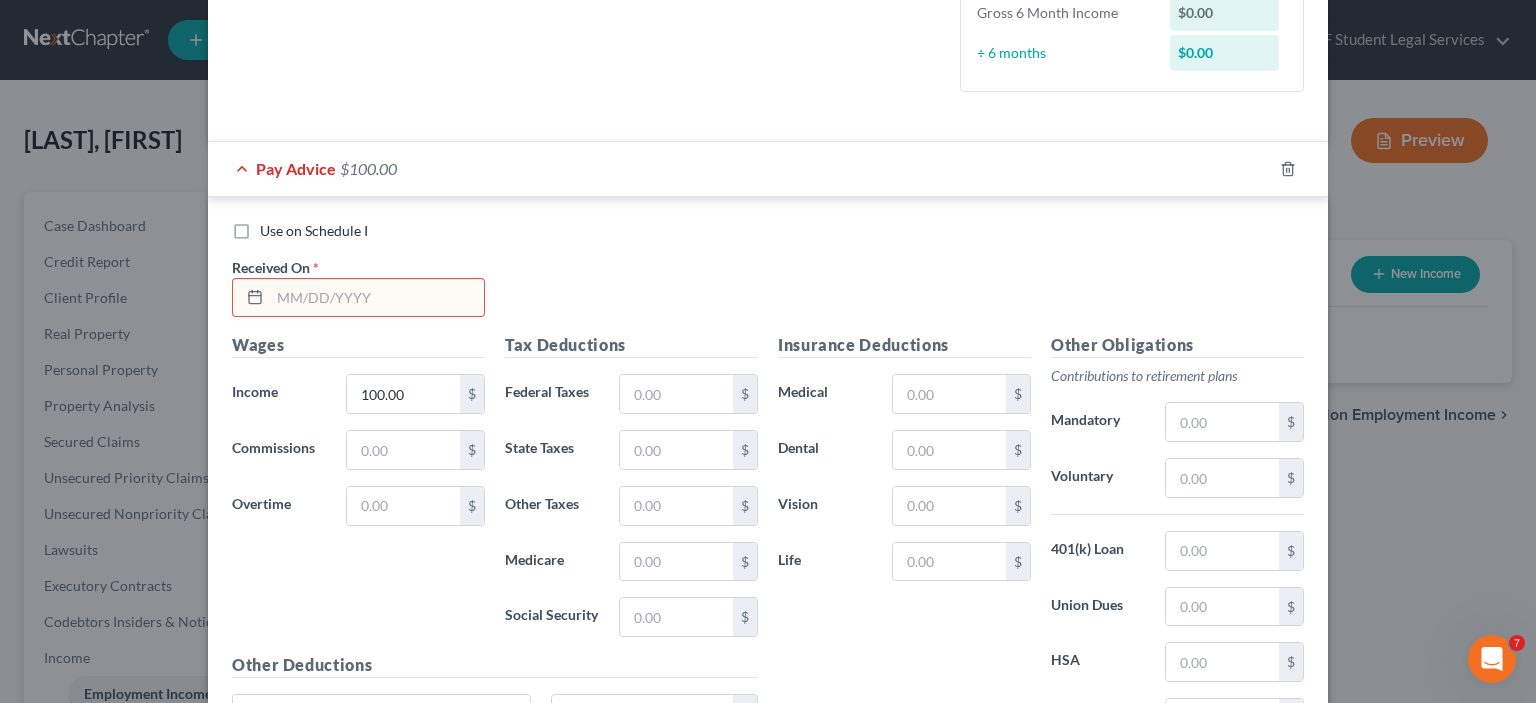 click at bounding box center (377, 298) 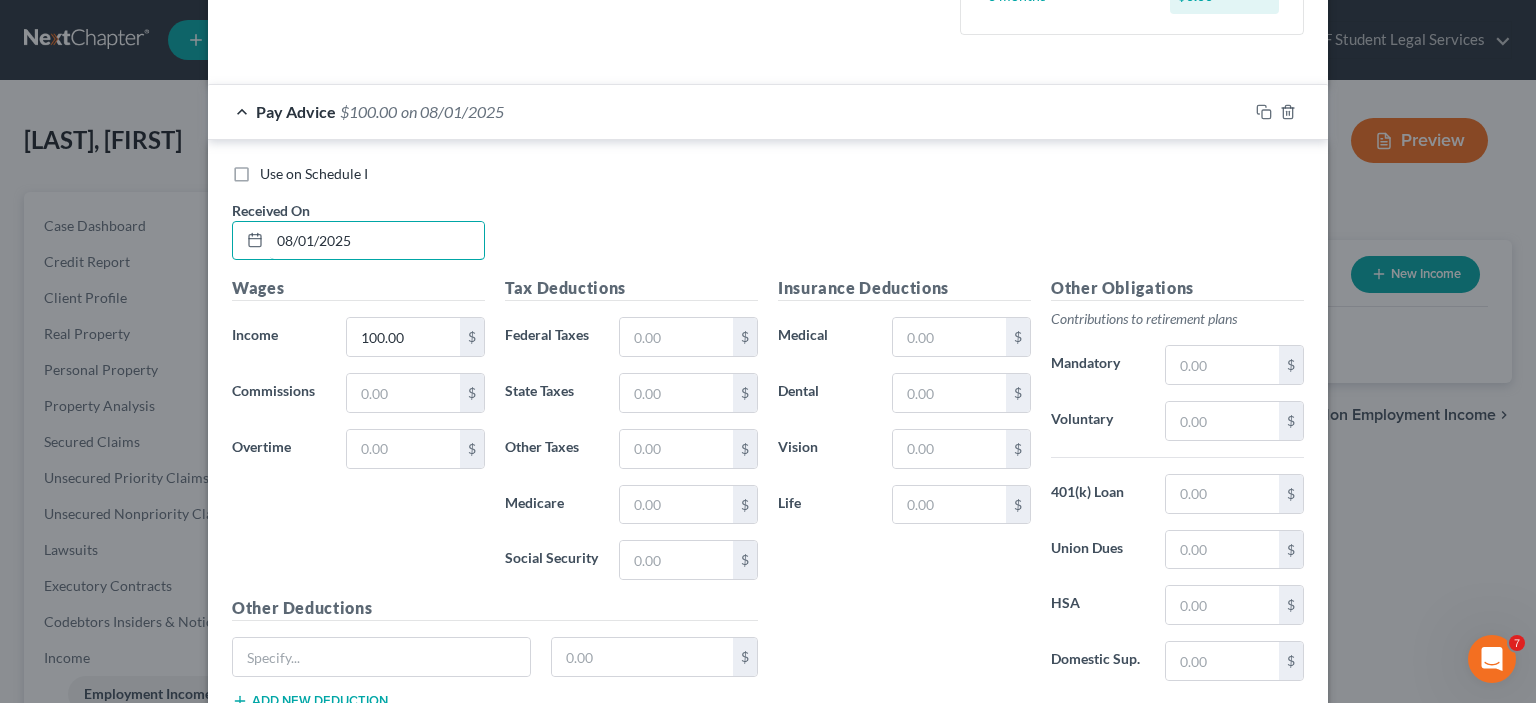 scroll, scrollTop: 694, scrollLeft: 0, axis: vertical 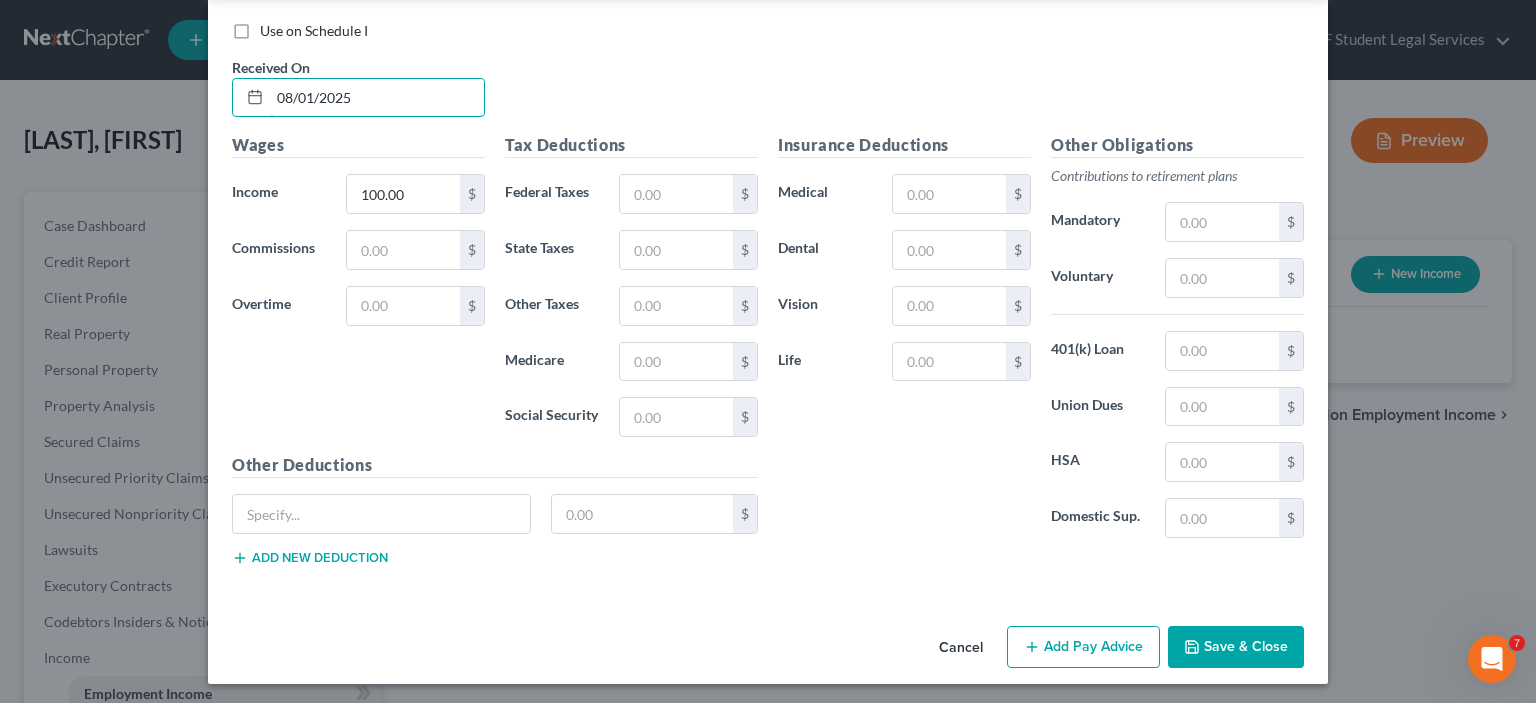 type on "08/01/2025" 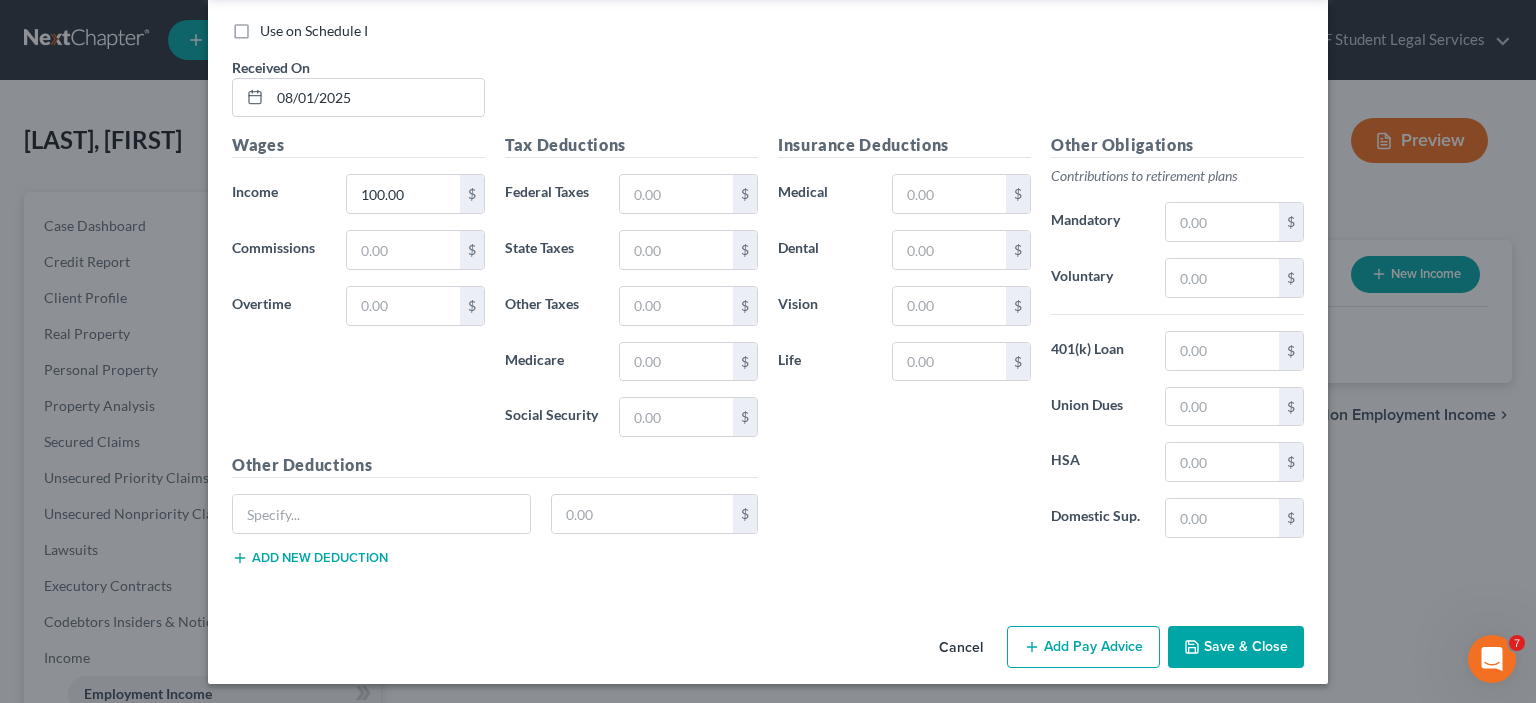 click on "Save & Close" at bounding box center (1236, 647) 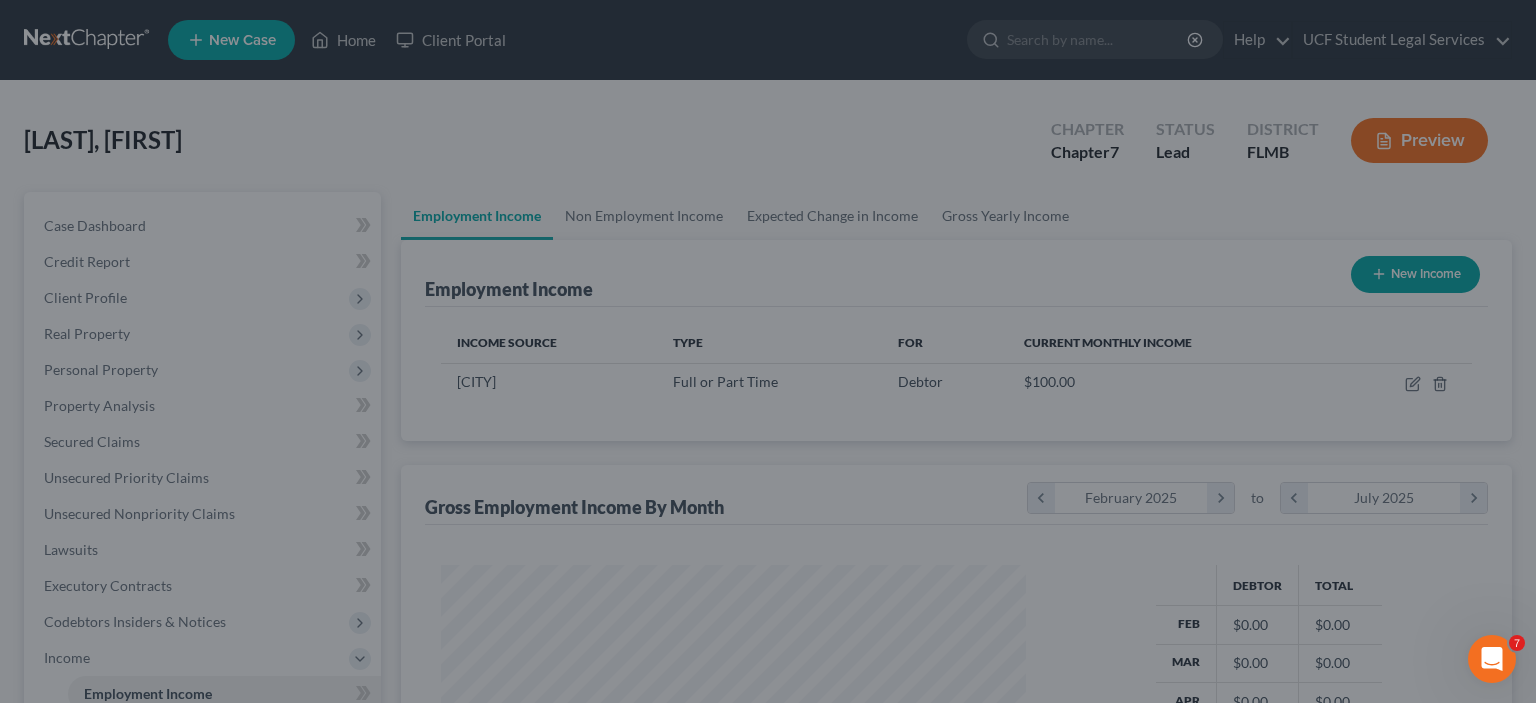scroll, scrollTop: 999643, scrollLeft: 999375, axis: both 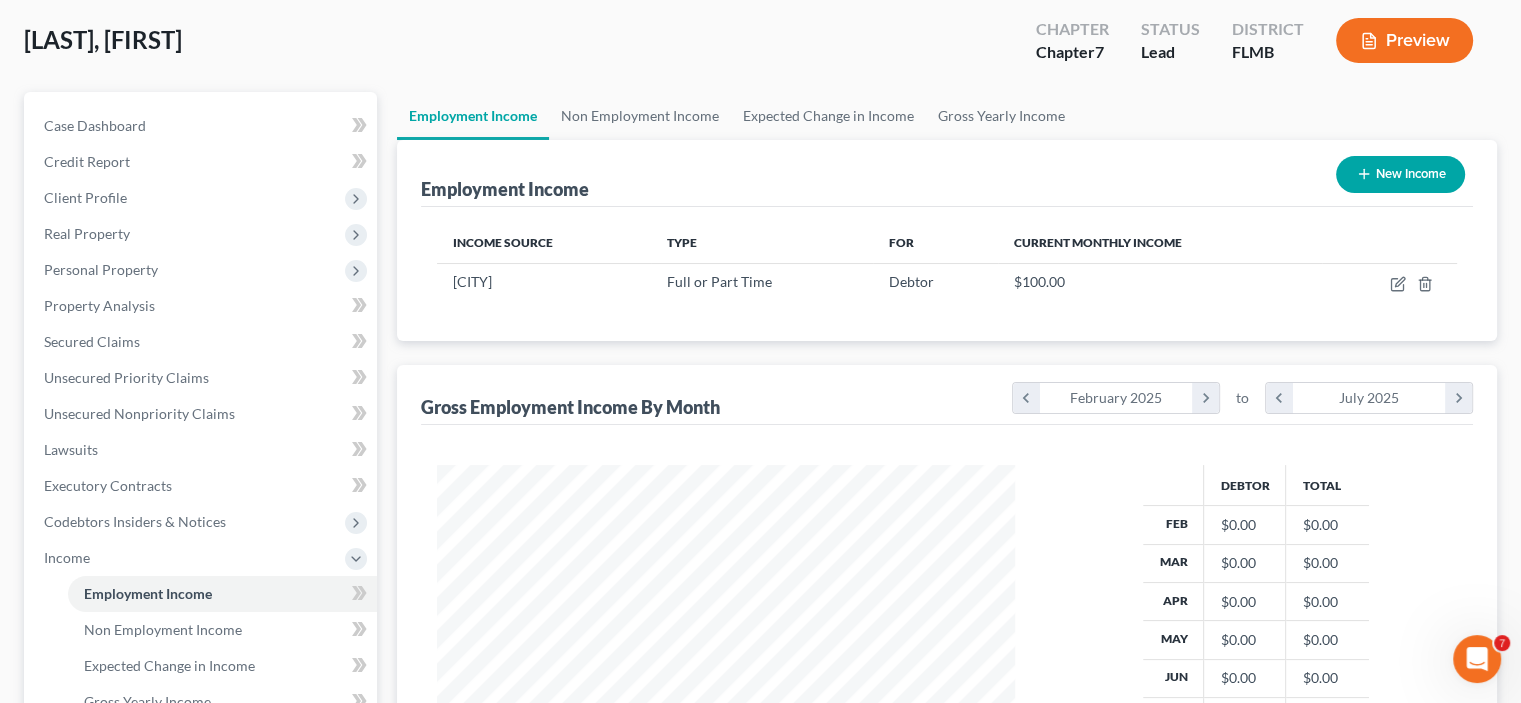 click on "New Income" at bounding box center [1400, 174] 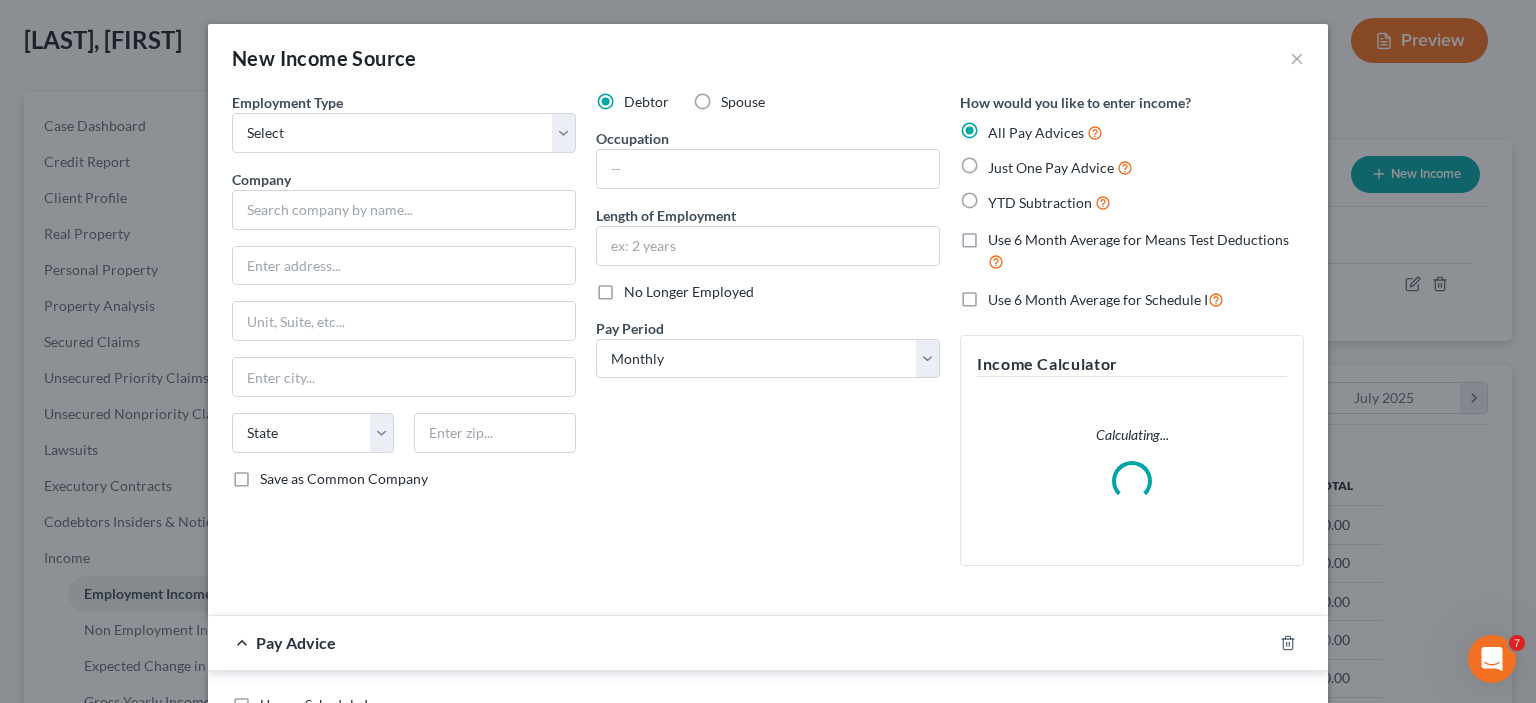 scroll, scrollTop: 999643, scrollLeft: 999375, axis: both 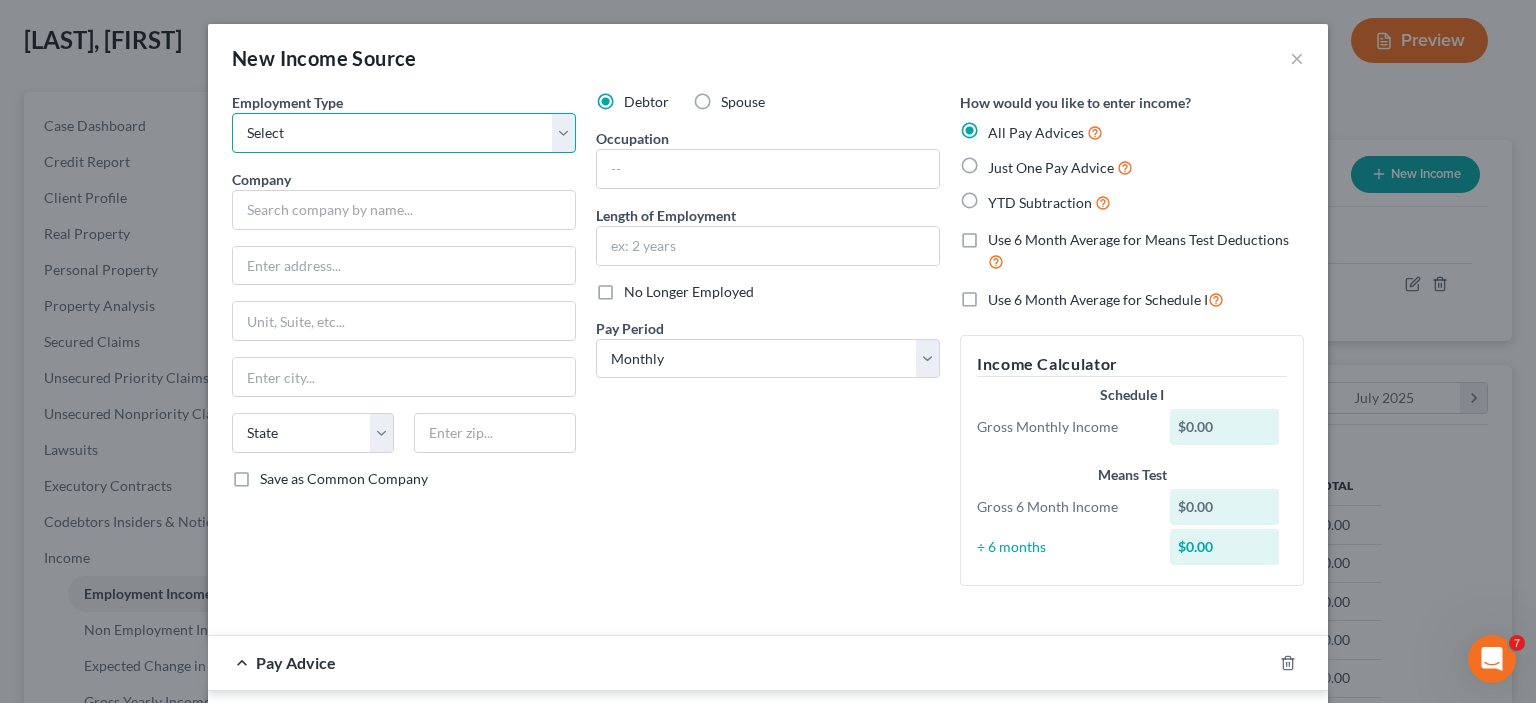 click on "Select Full or Part Time Employment Self Employment" at bounding box center [404, 133] 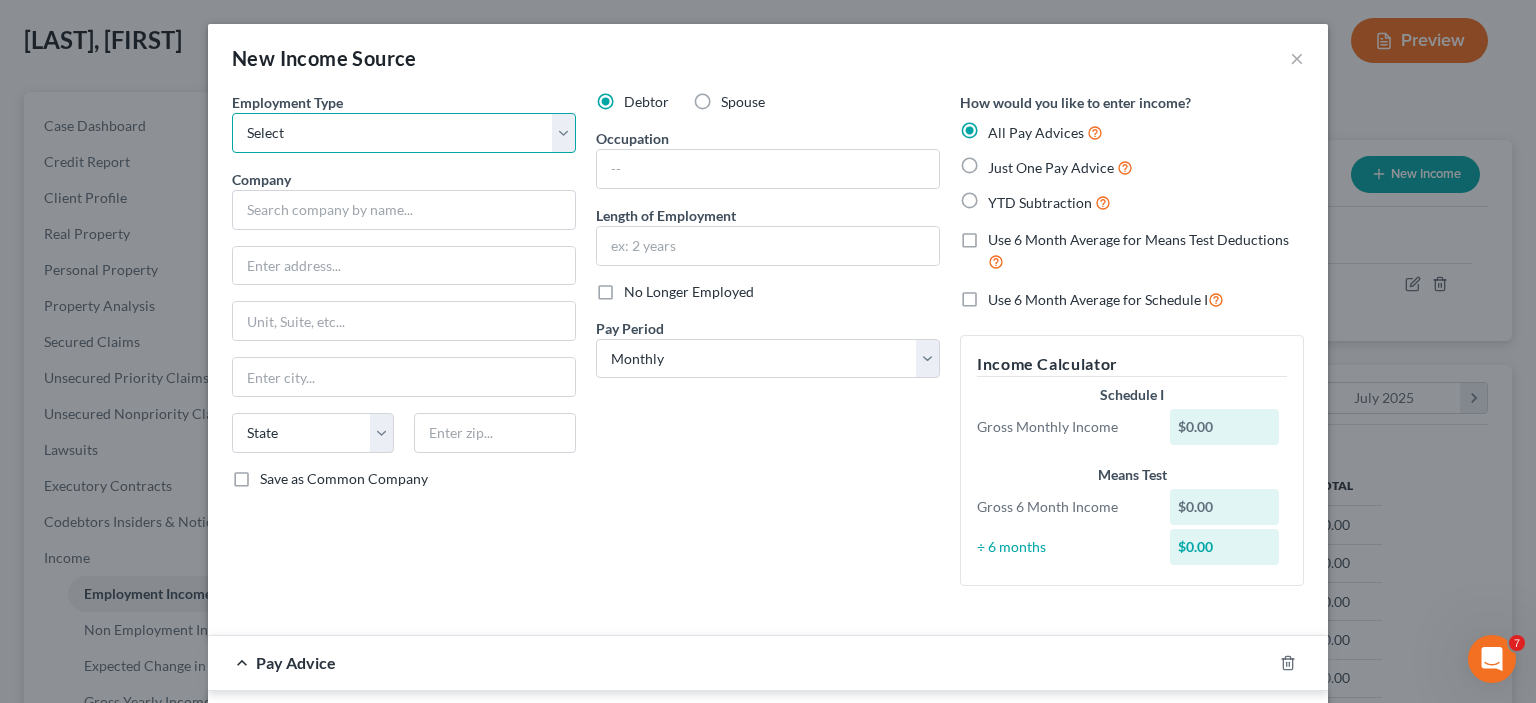 select on "0" 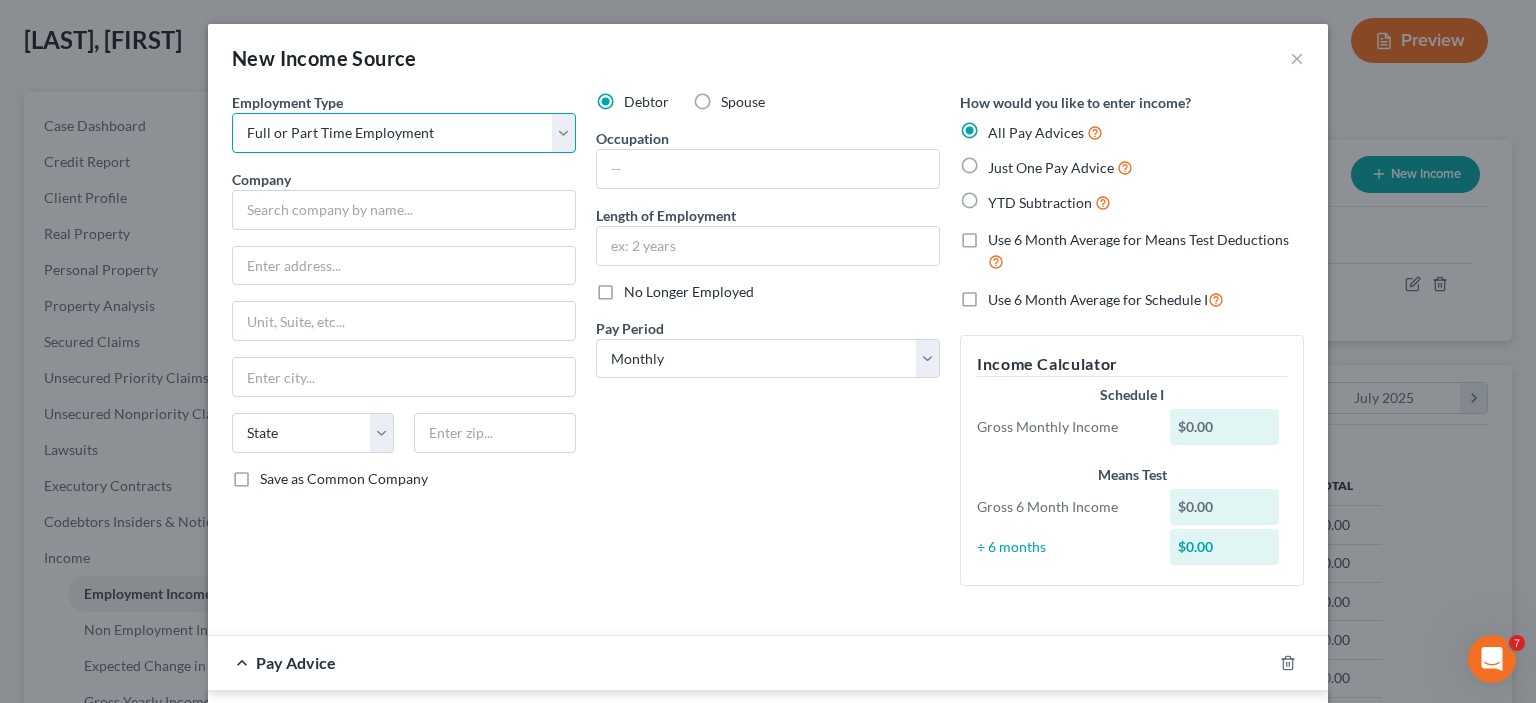 click on "Select Full or Part Time Employment Self Employment" at bounding box center [404, 133] 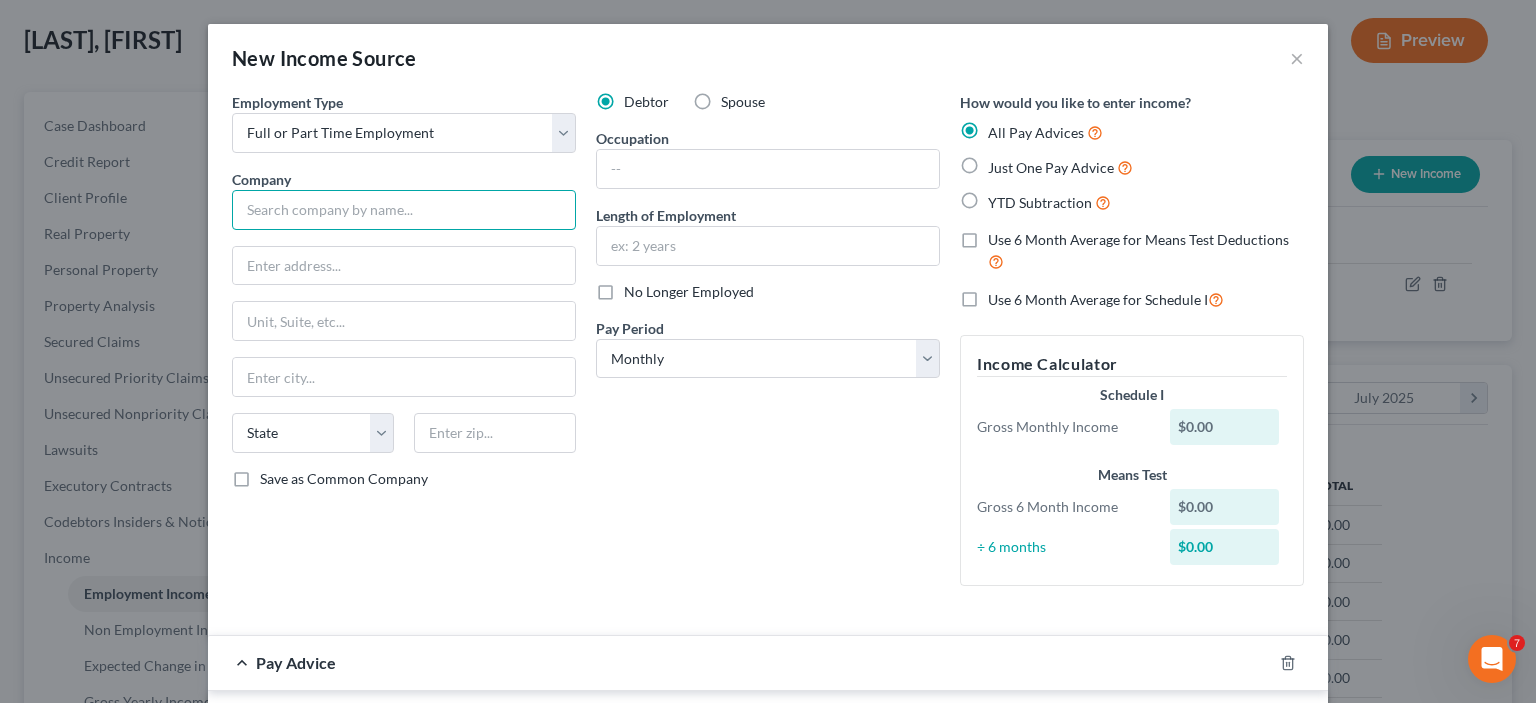 click at bounding box center (404, 210) 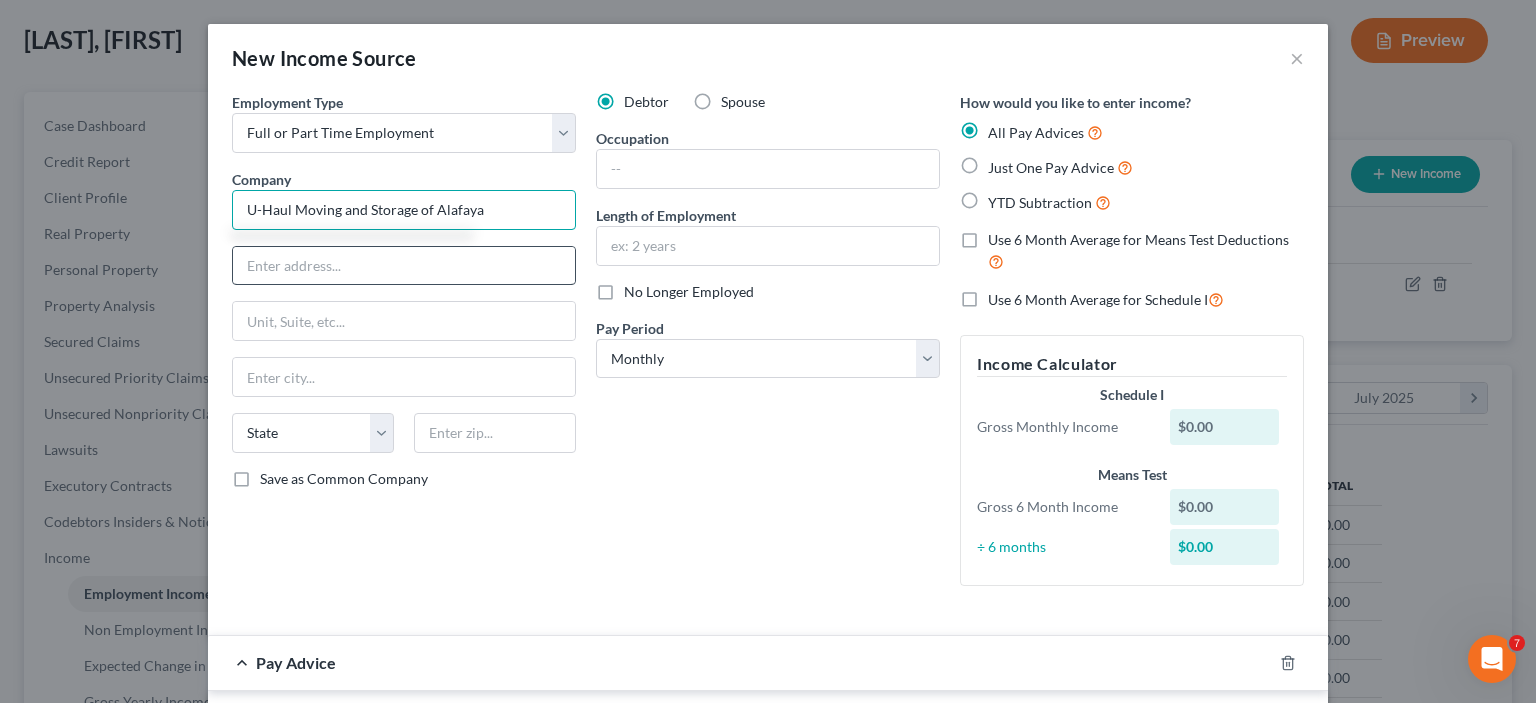 type on "U-Haul Moving and Storage of Alafaya" 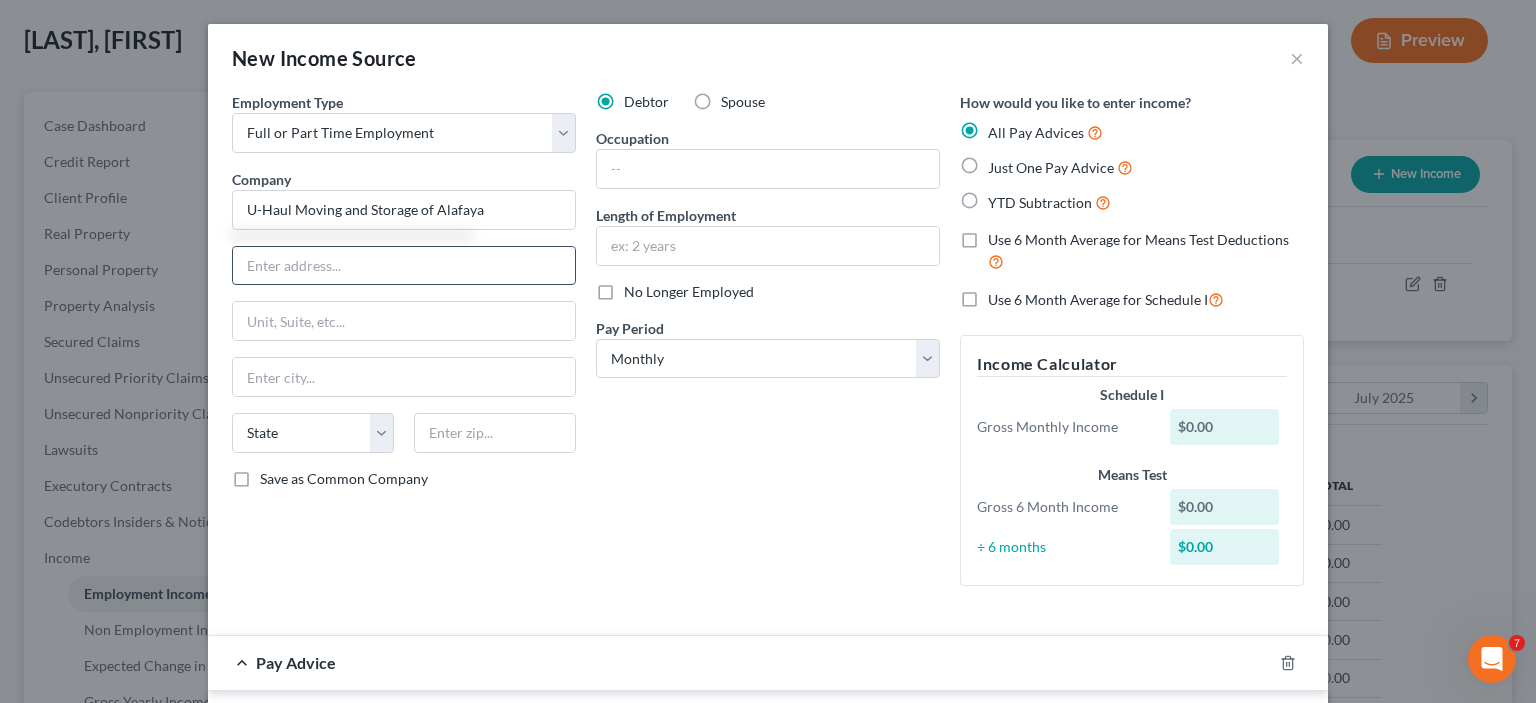 click at bounding box center [404, 266] 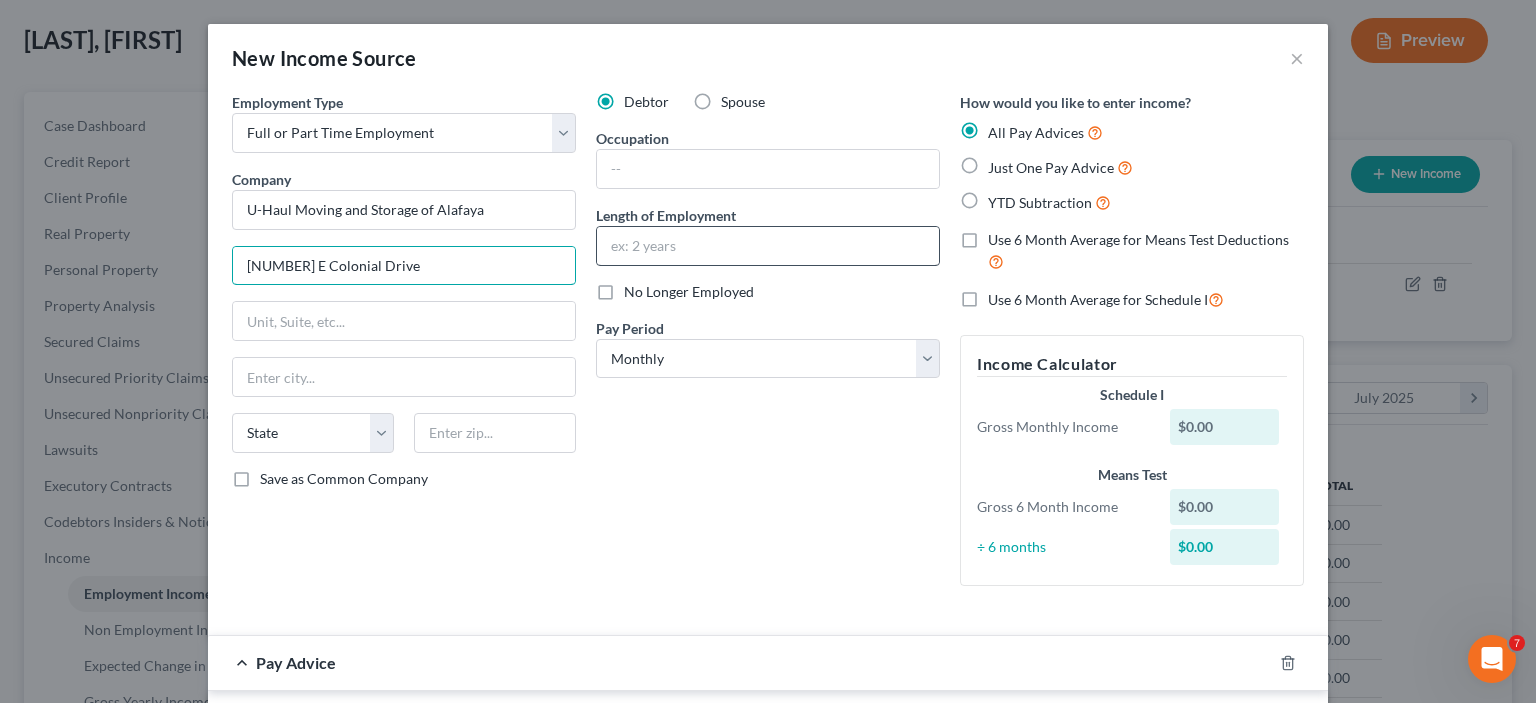 type on "[NUMBER] E Colonial Drive" 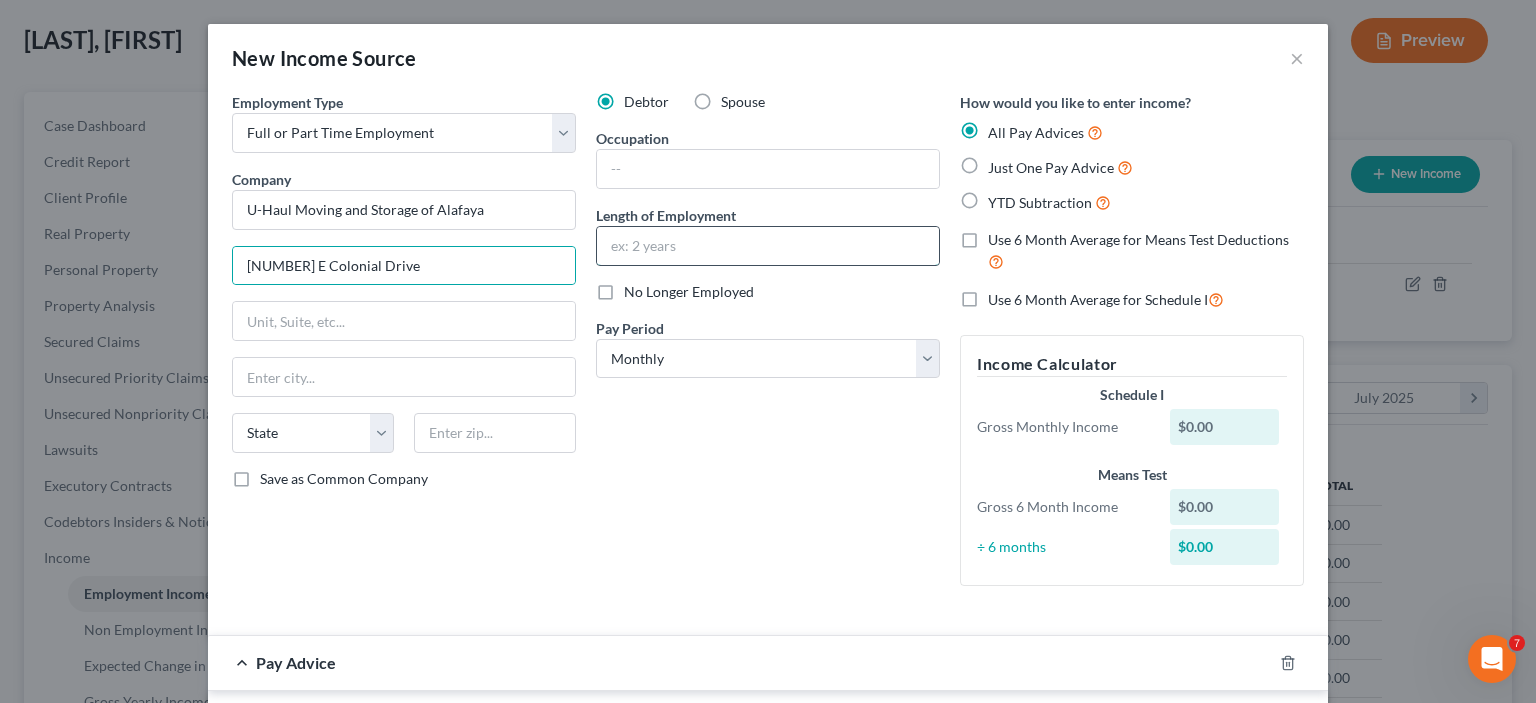 click at bounding box center [768, 246] 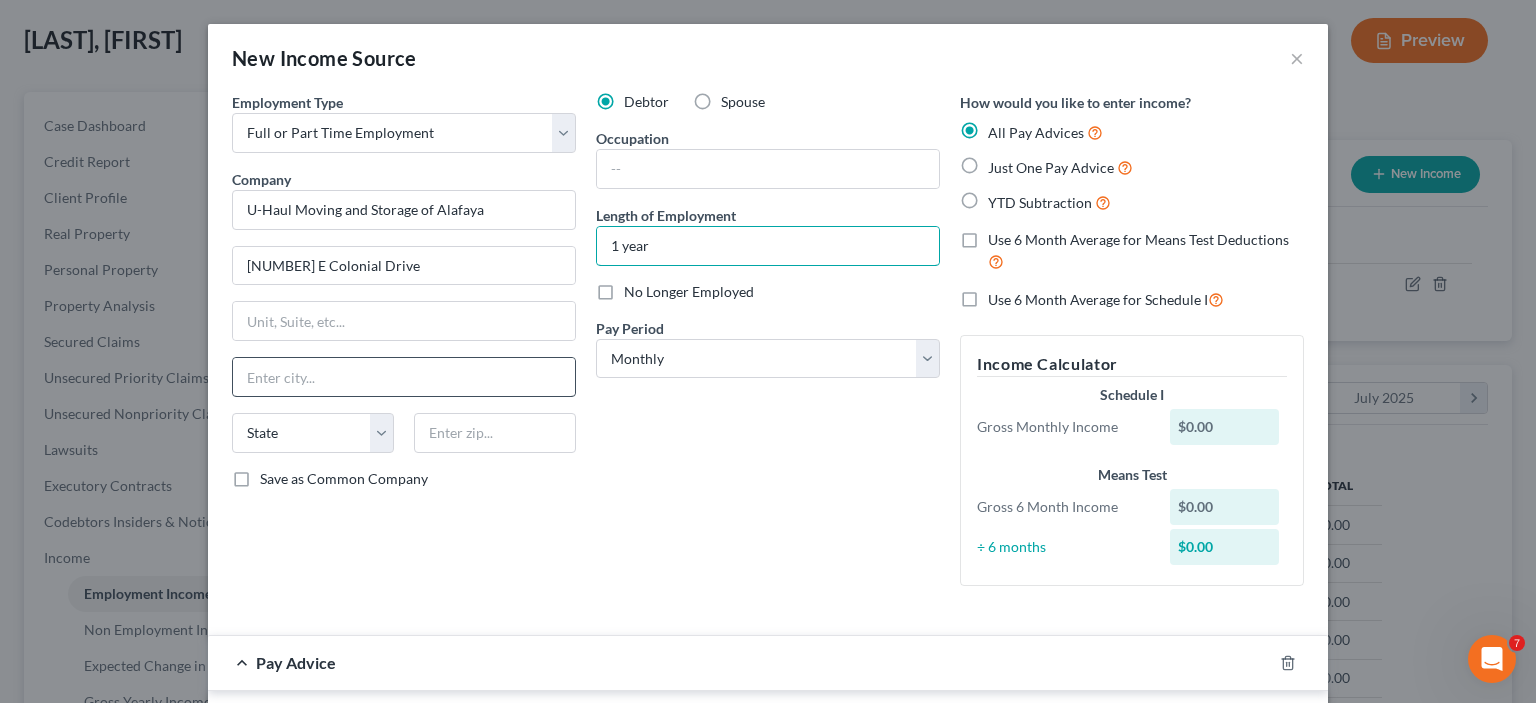 type on "1 year" 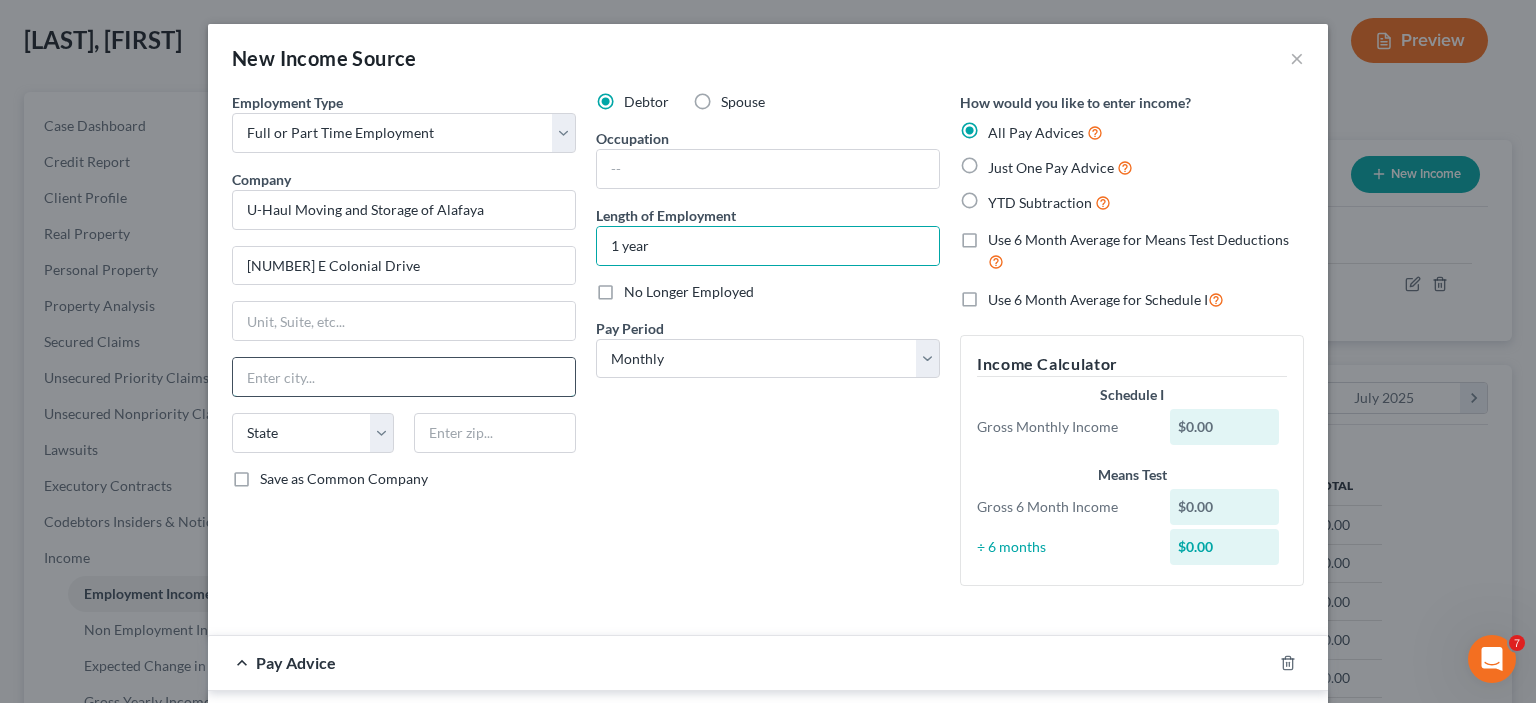 click at bounding box center (404, 377) 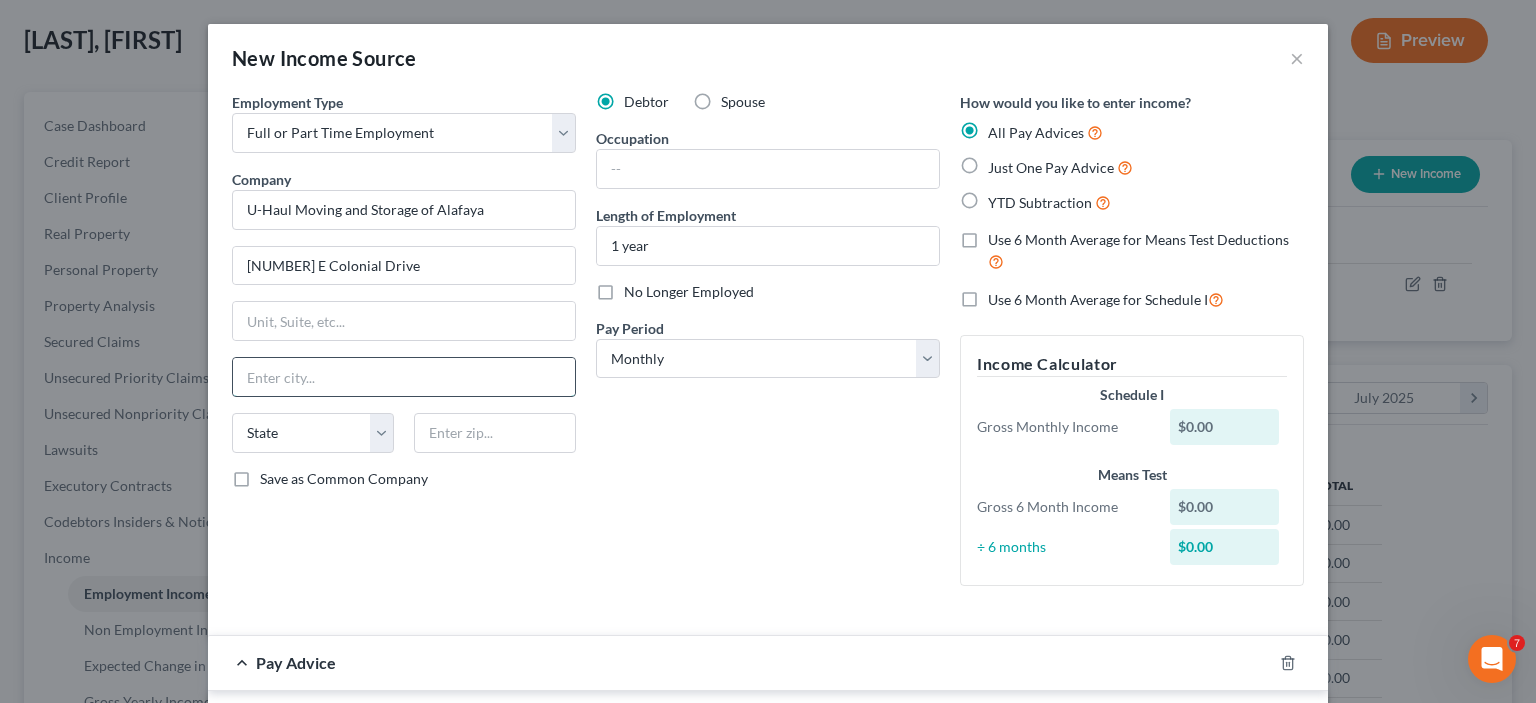 type on "Orlando" 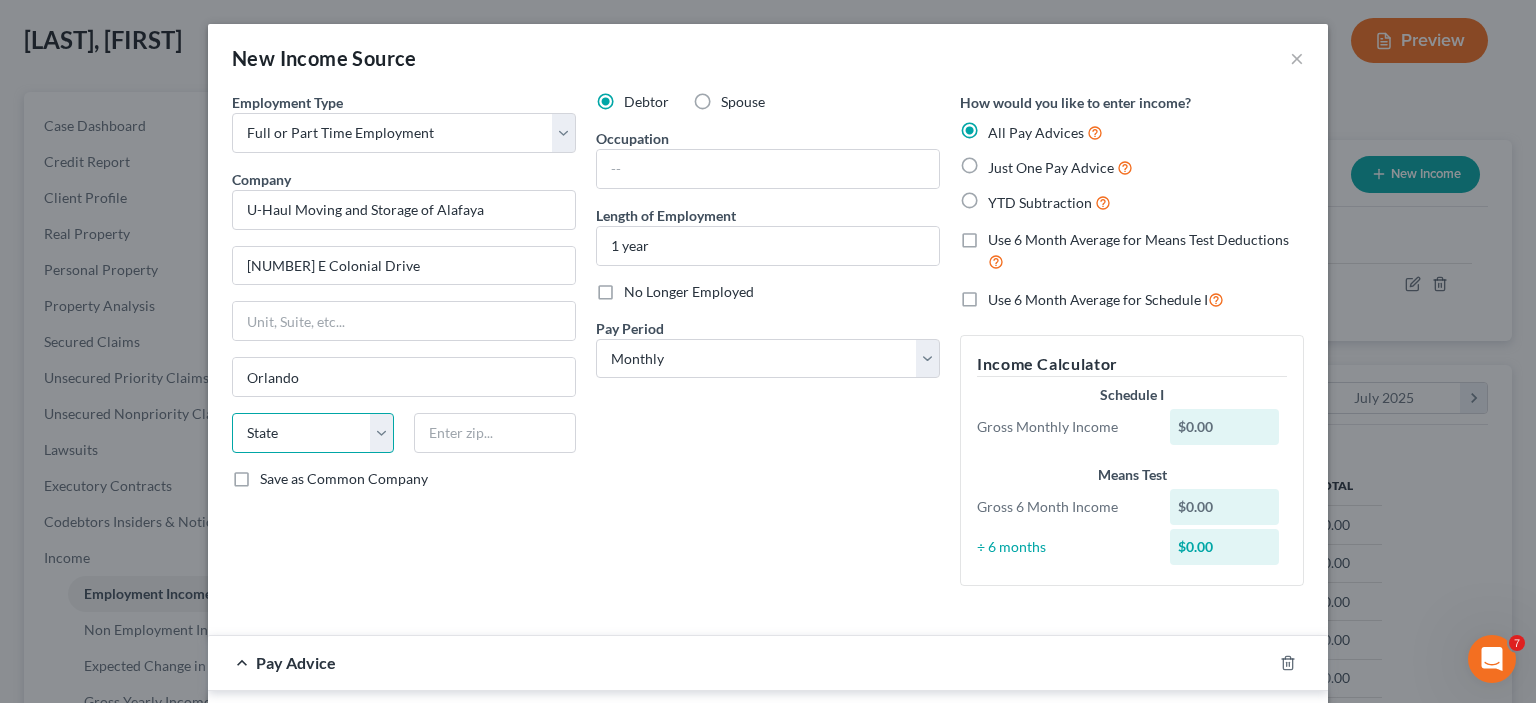 click on "State AL AK AR AZ CA CO CT DE DC FL GA GU HI ID IL IN IA KS KY LA ME MD MA MI MN MS MO MT NC ND NE NV NH NJ NM NY OH OK OR PA PR RI SC SD TN TX UT VI VA VT WA WV WI WY" at bounding box center (313, 433) 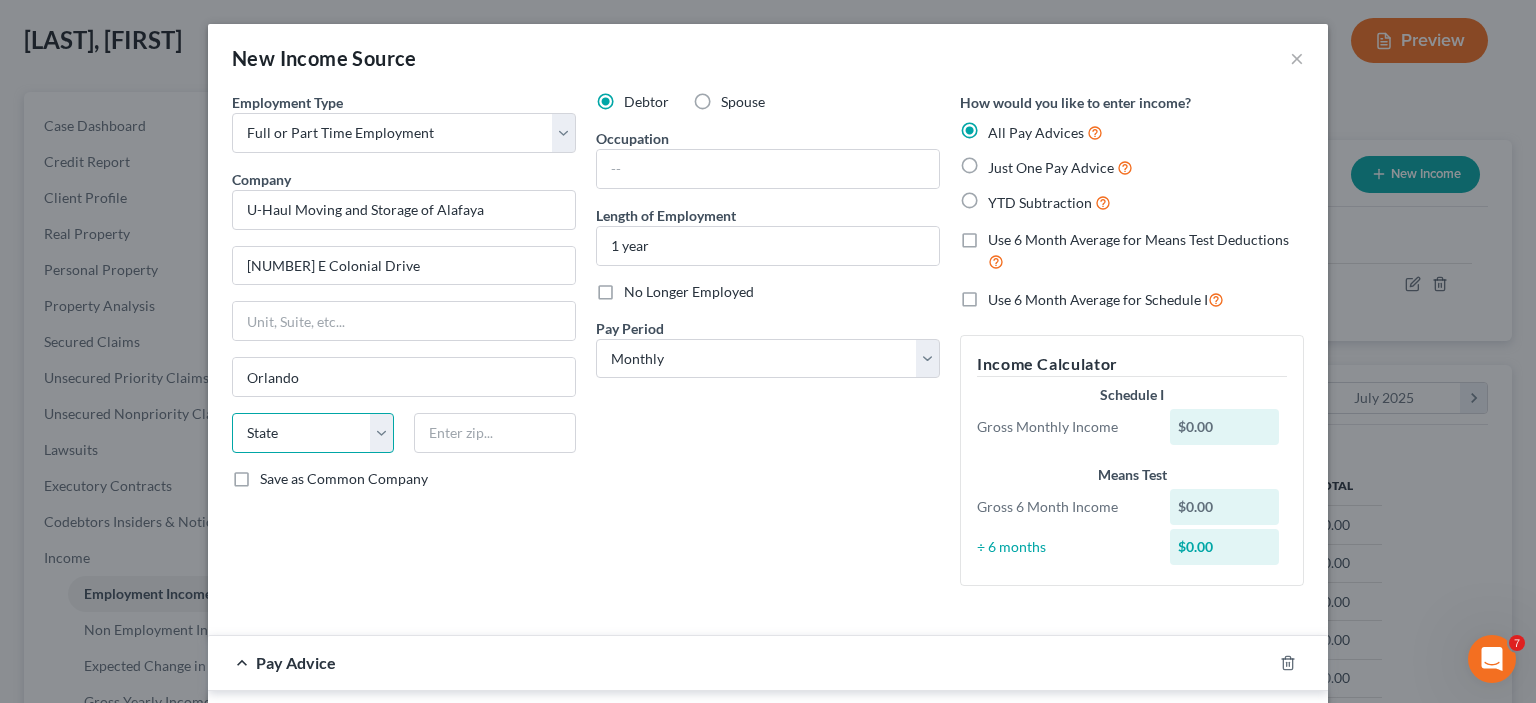 select on "9" 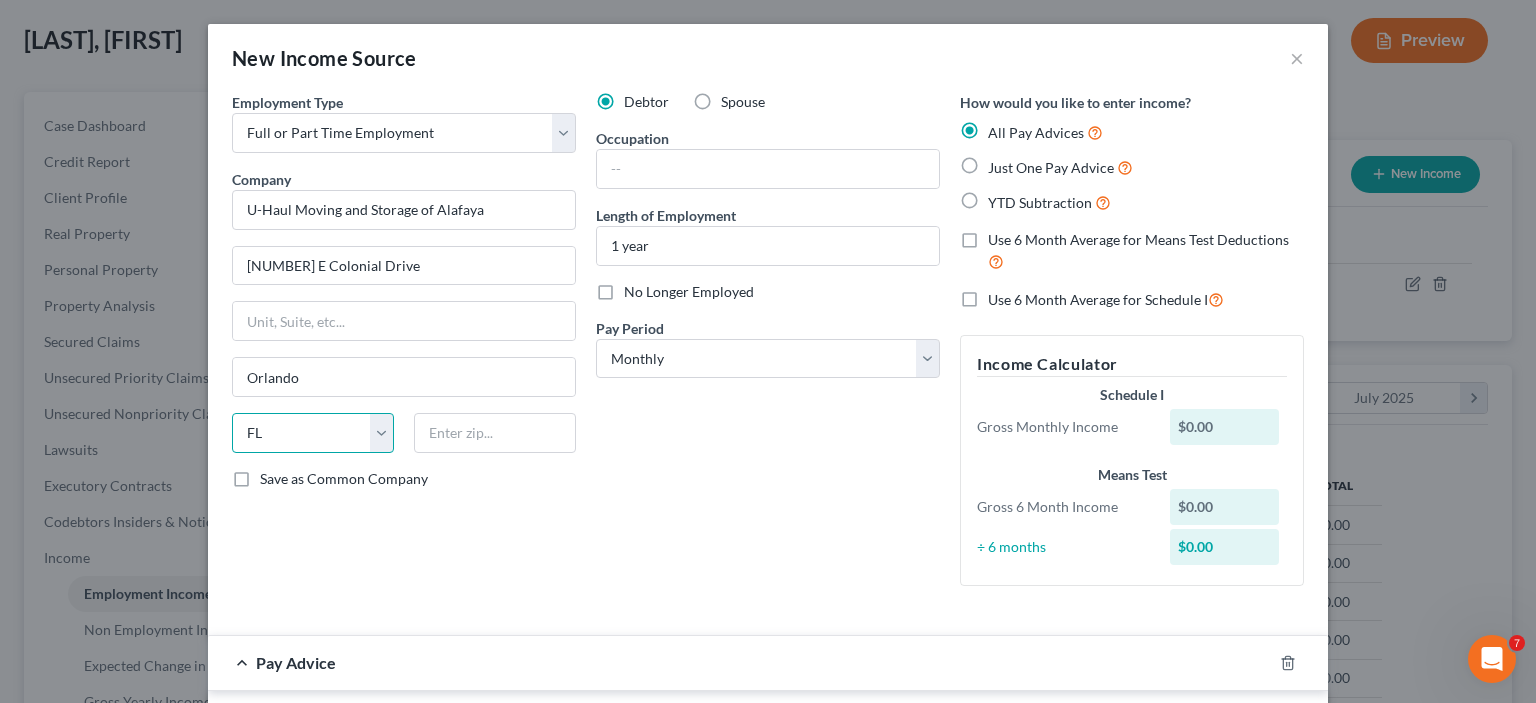 click on "State AL AK AR AZ CA CO CT DE DC FL GA GU HI ID IL IN IA KS KY LA ME MD MA MI MN MS MO MT NC ND NE NV NH NJ NM NY OH OK OR PA PR RI SC SD TN TX UT VI VA VT WA WV WI WY" at bounding box center [313, 433] 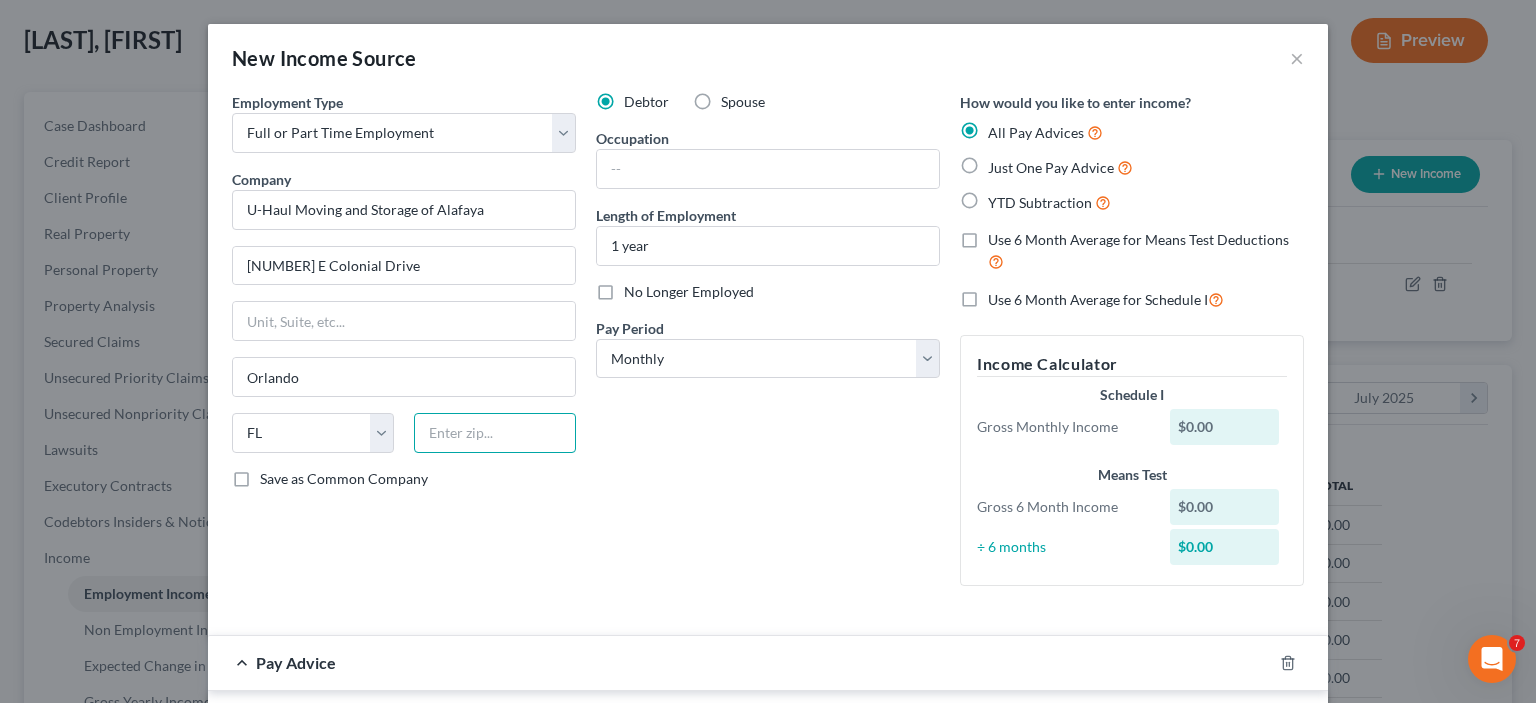 click at bounding box center [495, 433] 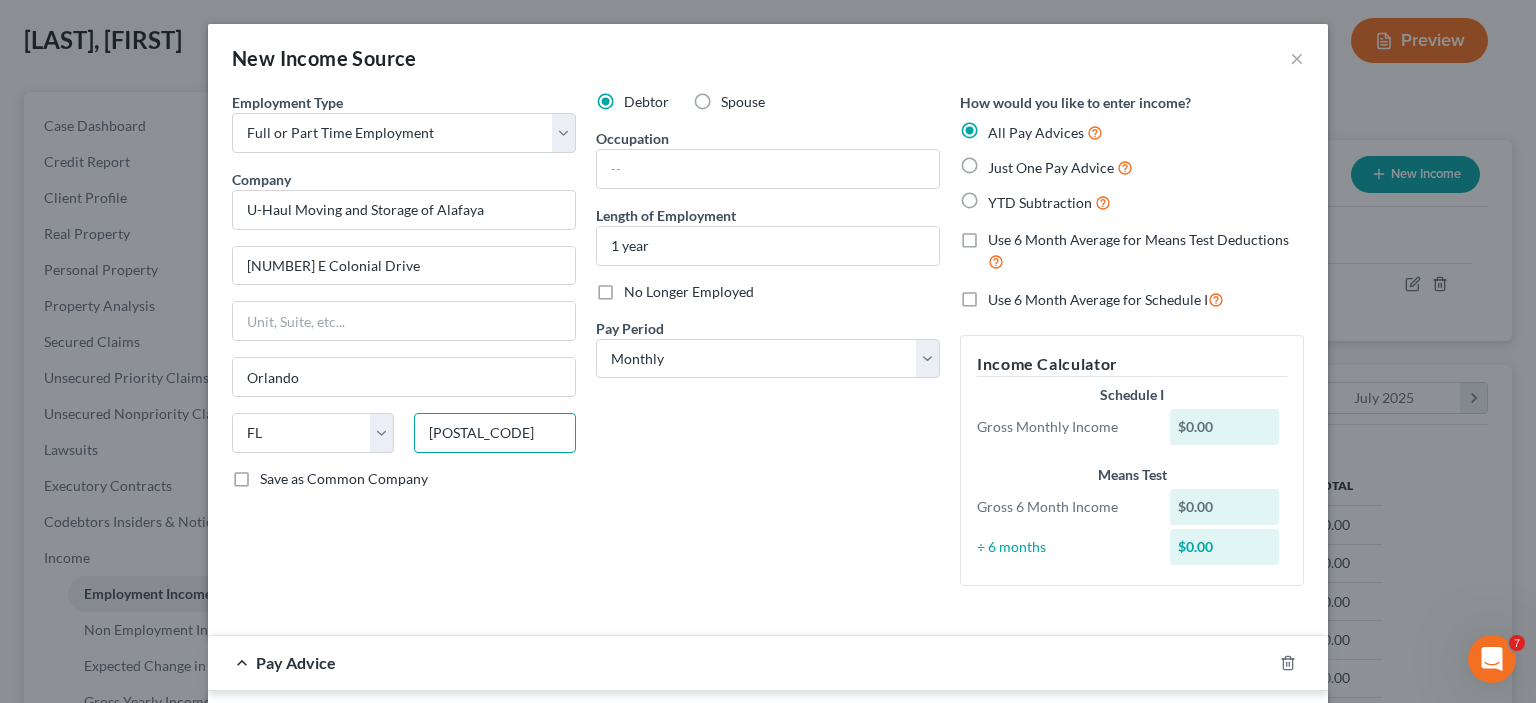 type on "[POSTAL_CODE]" 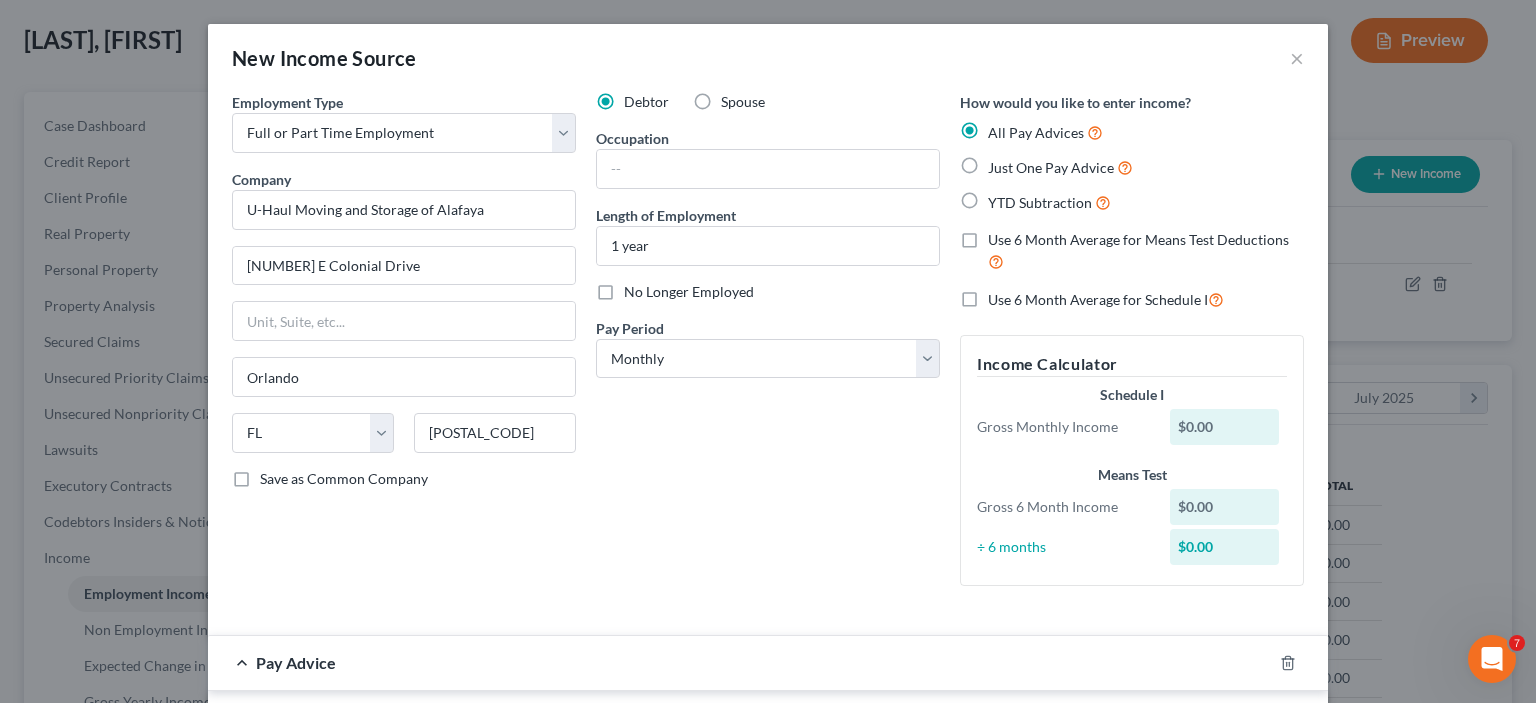 click on "Debtor Spouse Occupation Length of Employment 1 year No Longer Employed
Pay Period
*
Select Monthly Twice Monthly Every Other Week Weekly" at bounding box center (768, 347) 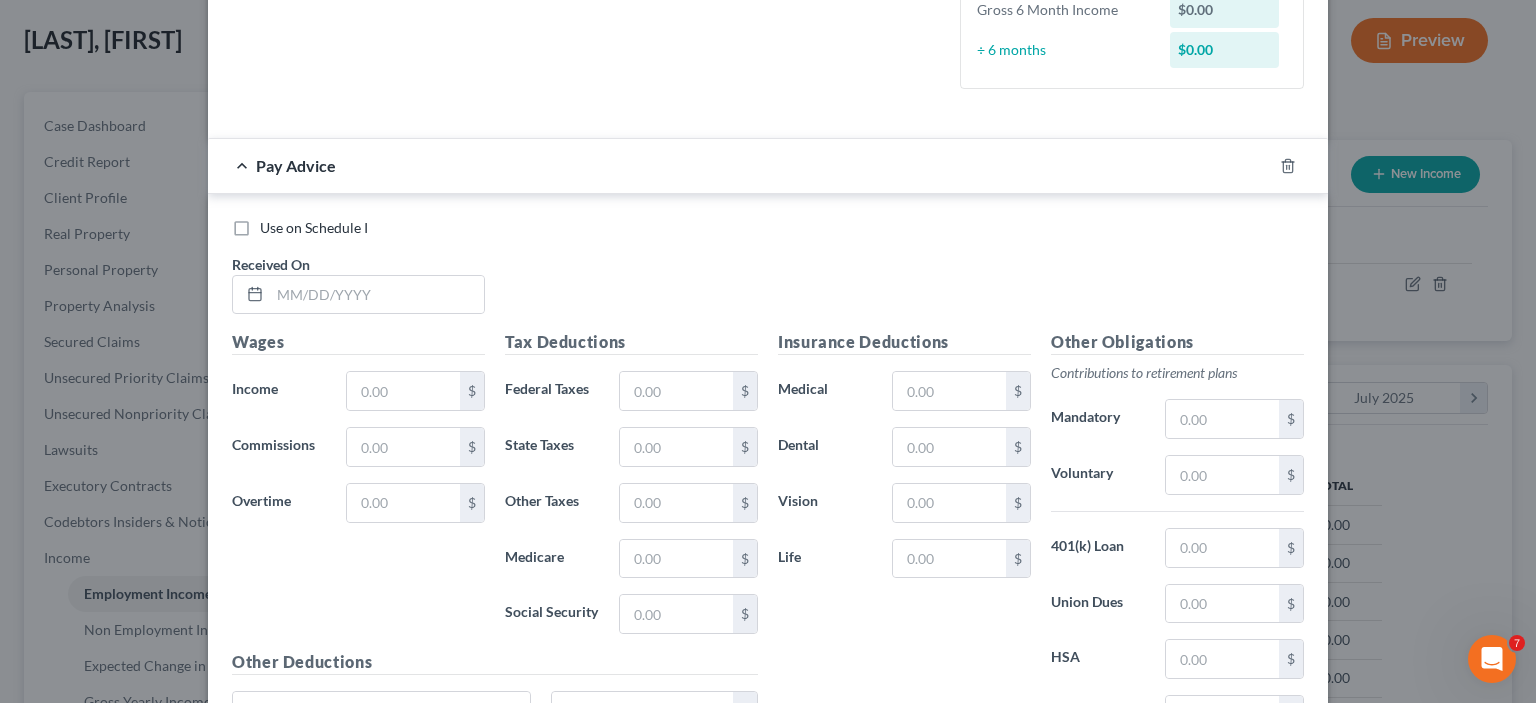 scroll, scrollTop: 500, scrollLeft: 0, axis: vertical 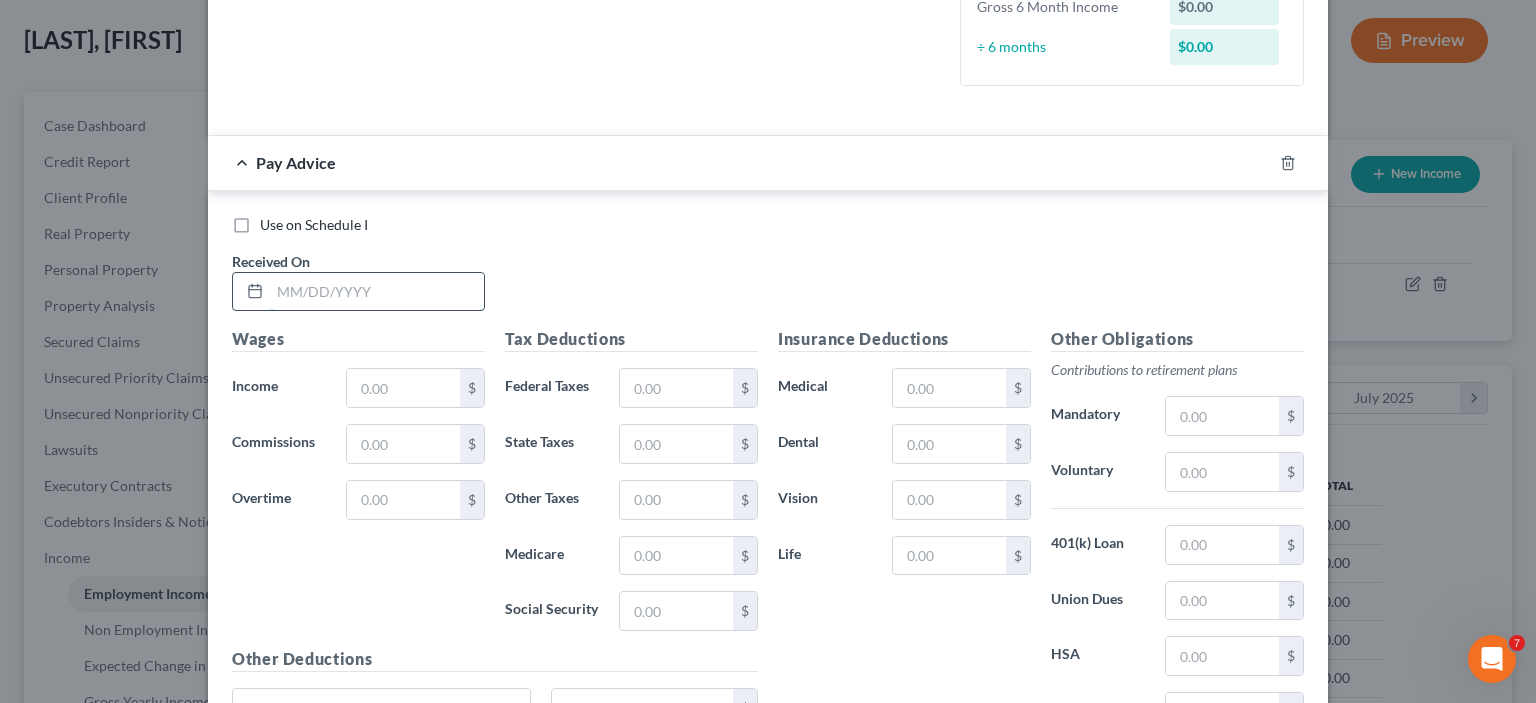 click at bounding box center [377, 292] 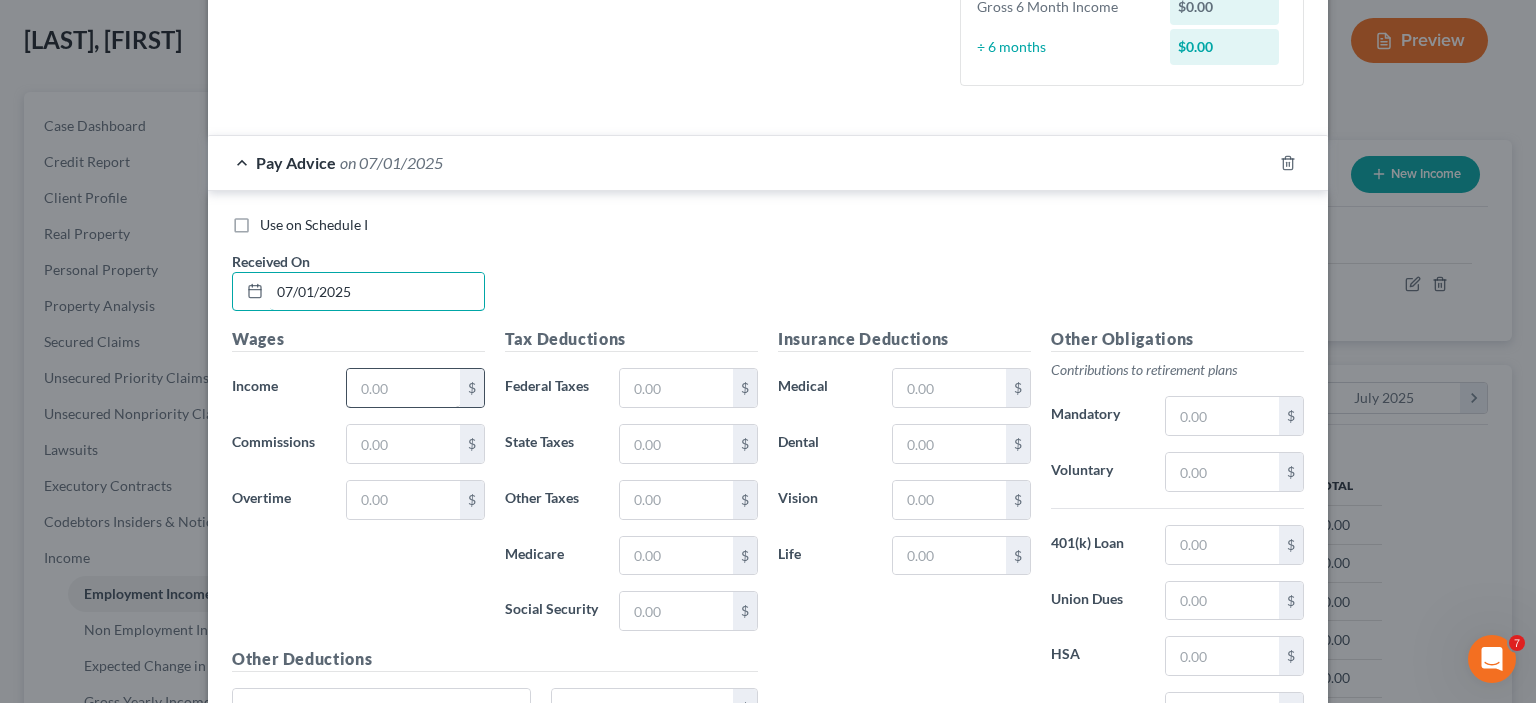 type on "07/01/2025" 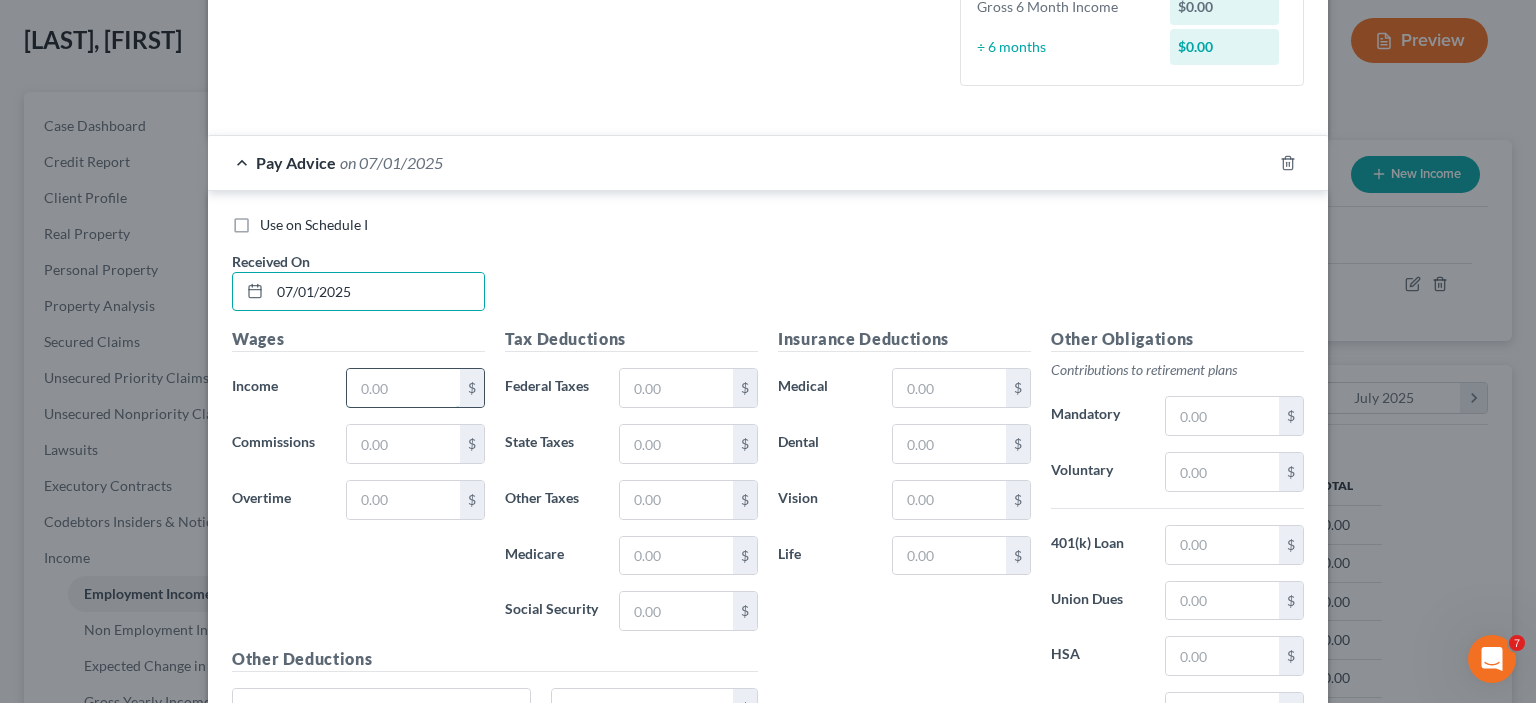 click at bounding box center (403, 388) 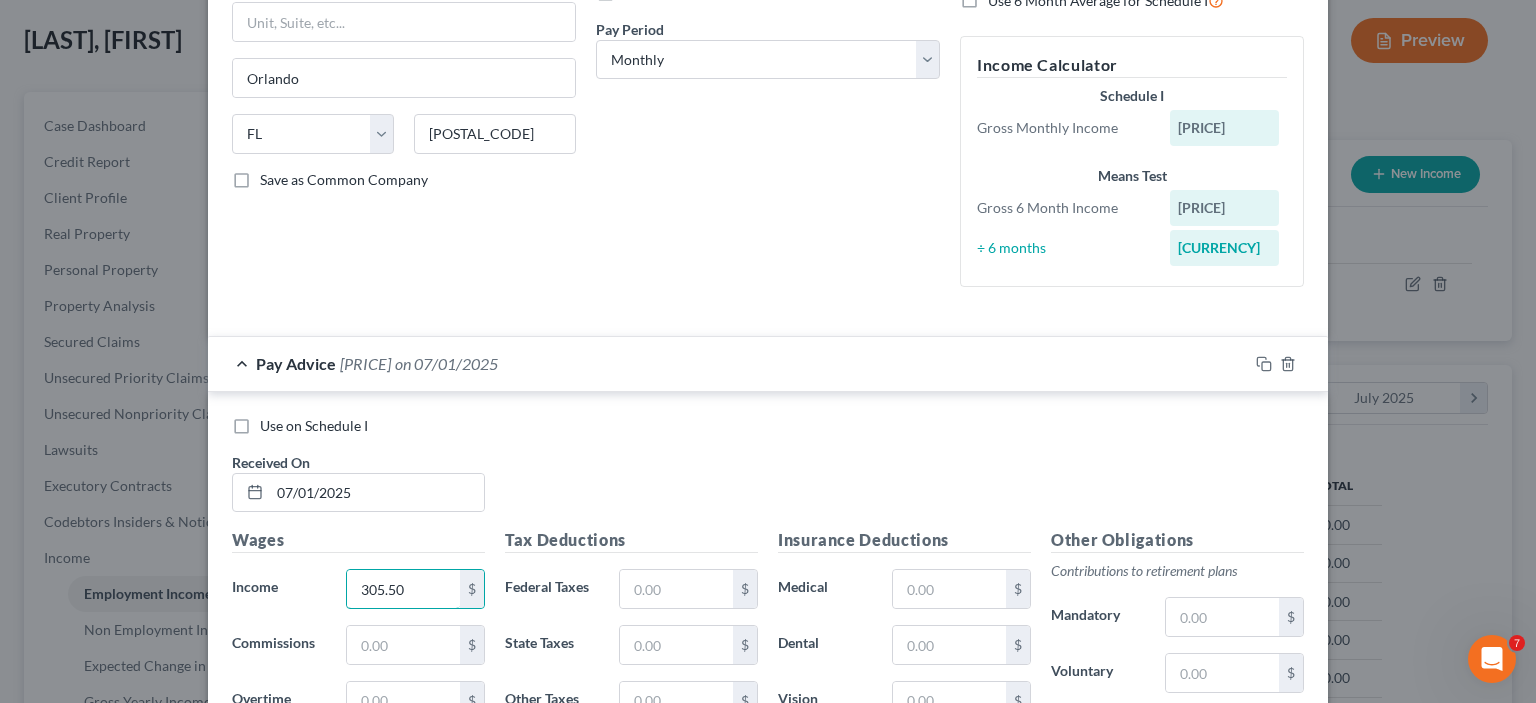 scroll, scrollTop: 300, scrollLeft: 0, axis: vertical 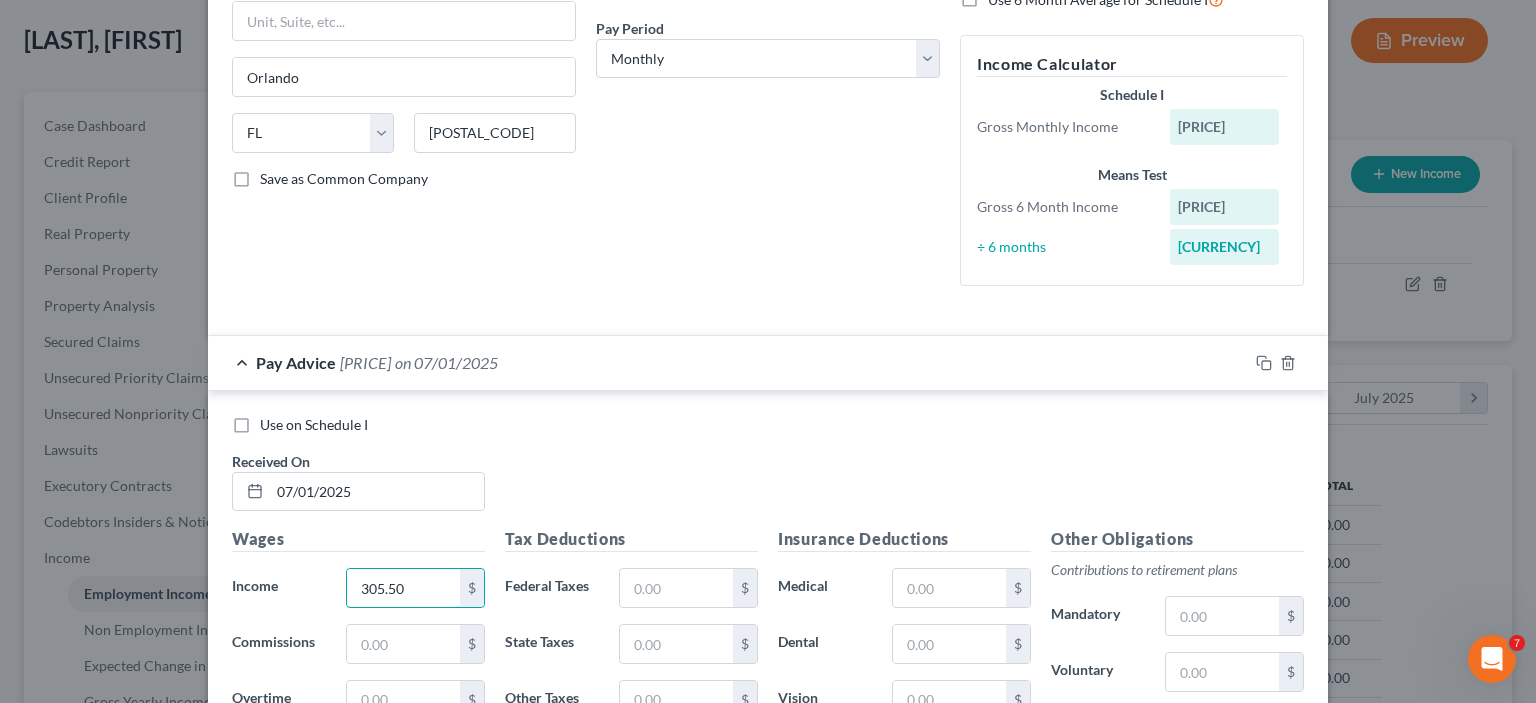 drag, startPoint x: 430, startPoint y: 576, endPoint x: 311, endPoint y: 572, distance: 119.06721 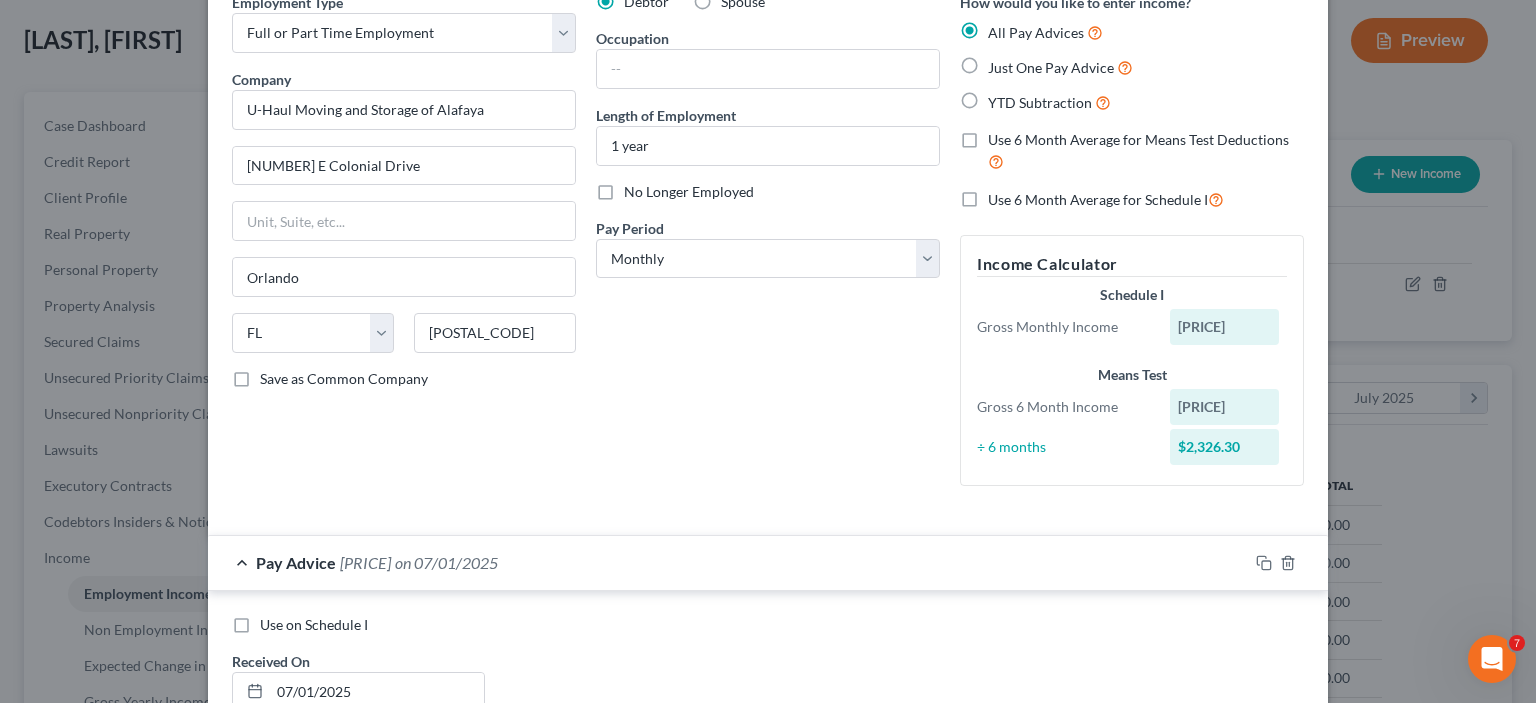 scroll, scrollTop: 0, scrollLeft: 0, axis: both 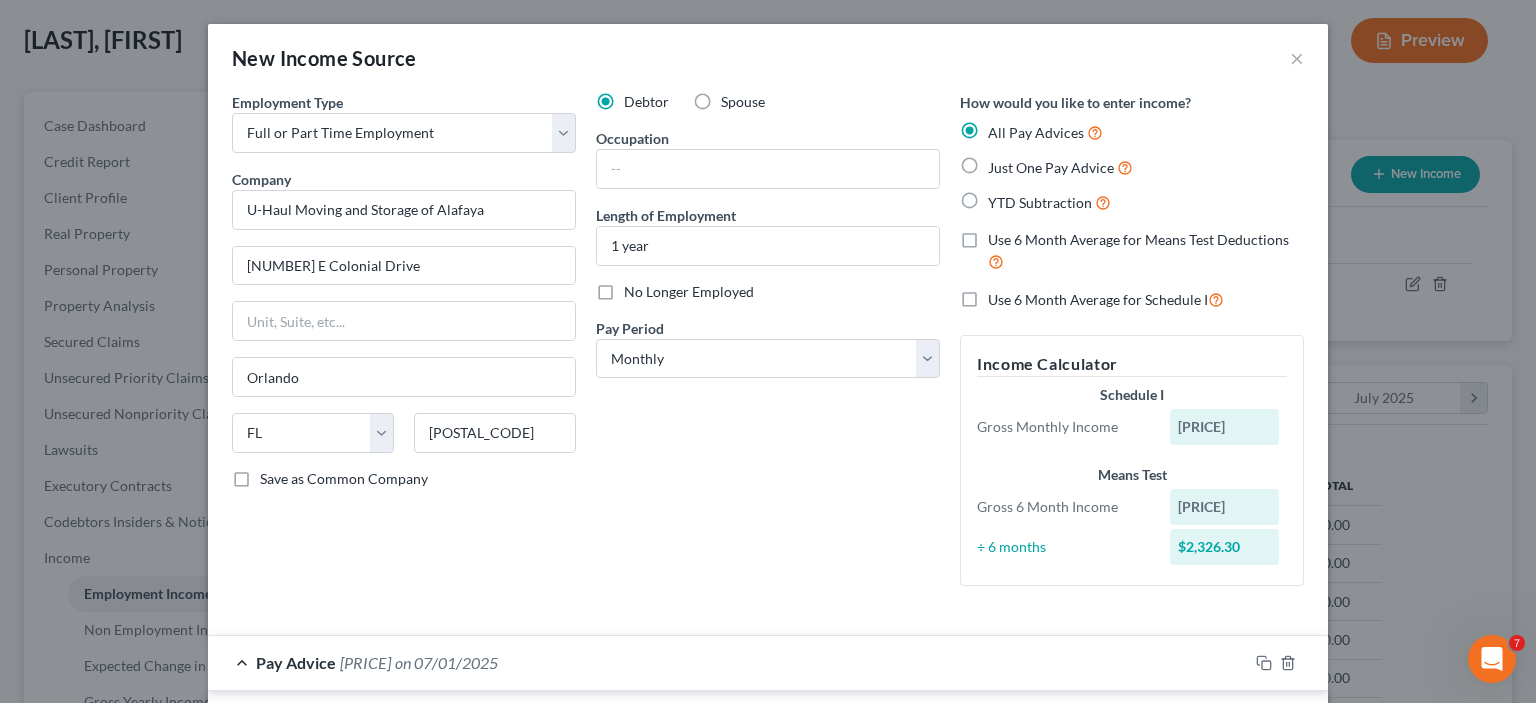 type on "[NUMBER]." 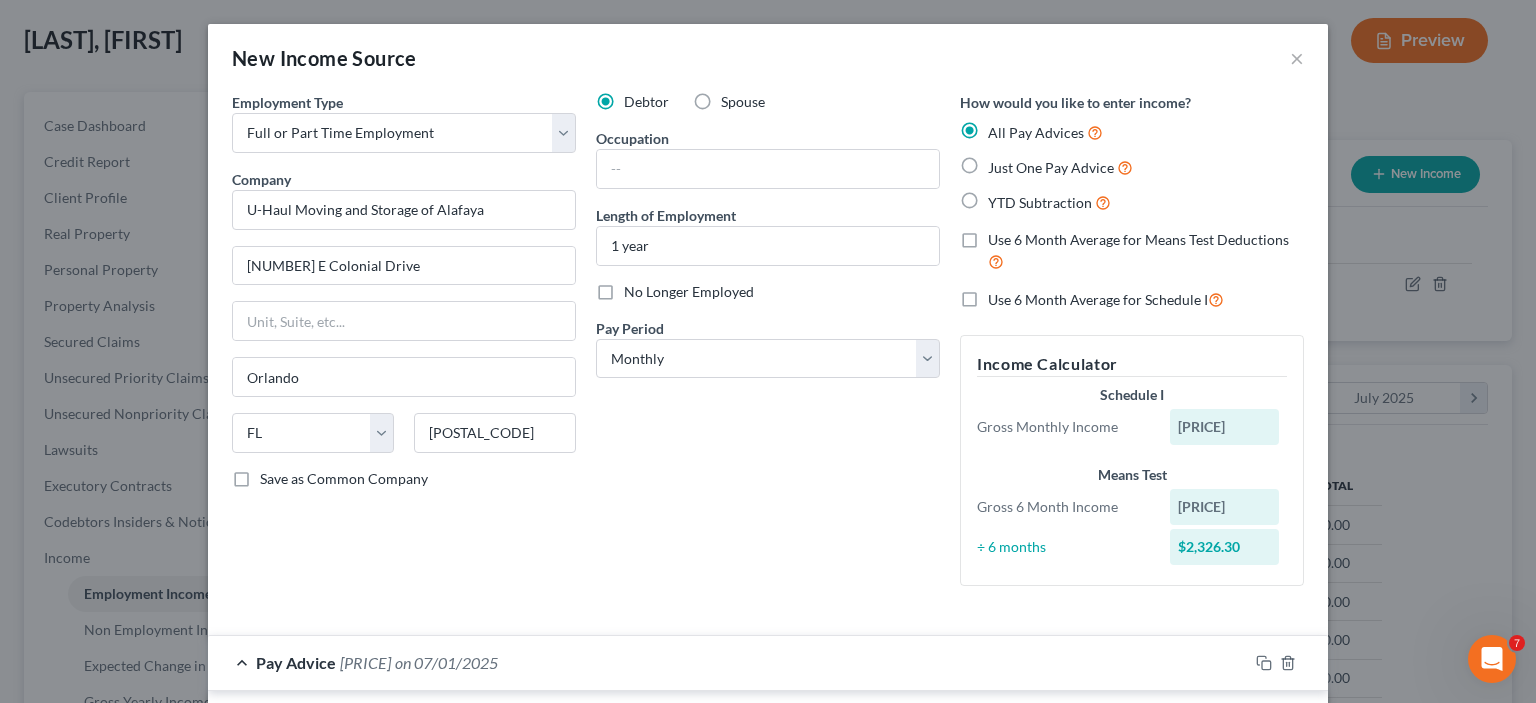 click on "Use 6 Month Average for Means Test Deductions" at bounding box center (1146, 251) 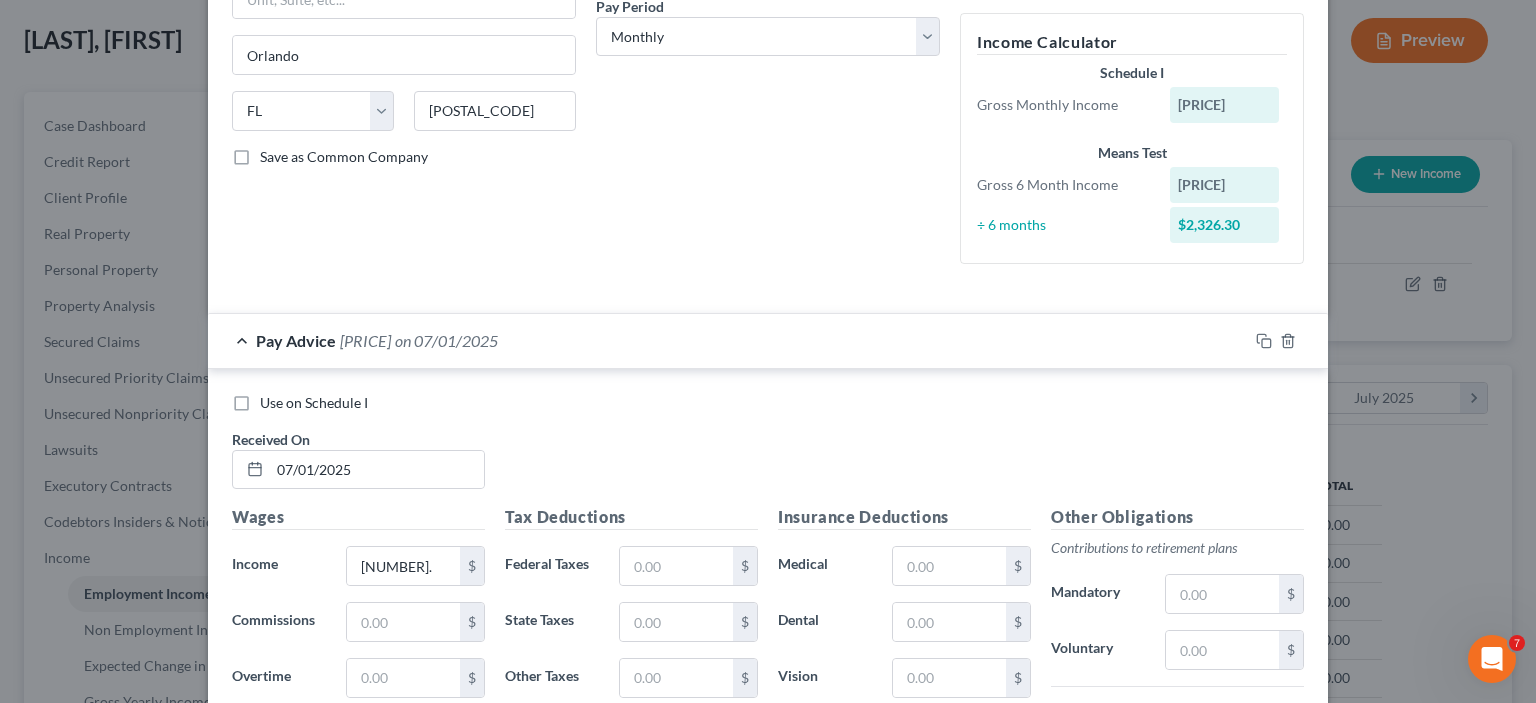 scroll, scrollTop: 100, scrollLeft: 0, axis: vertical 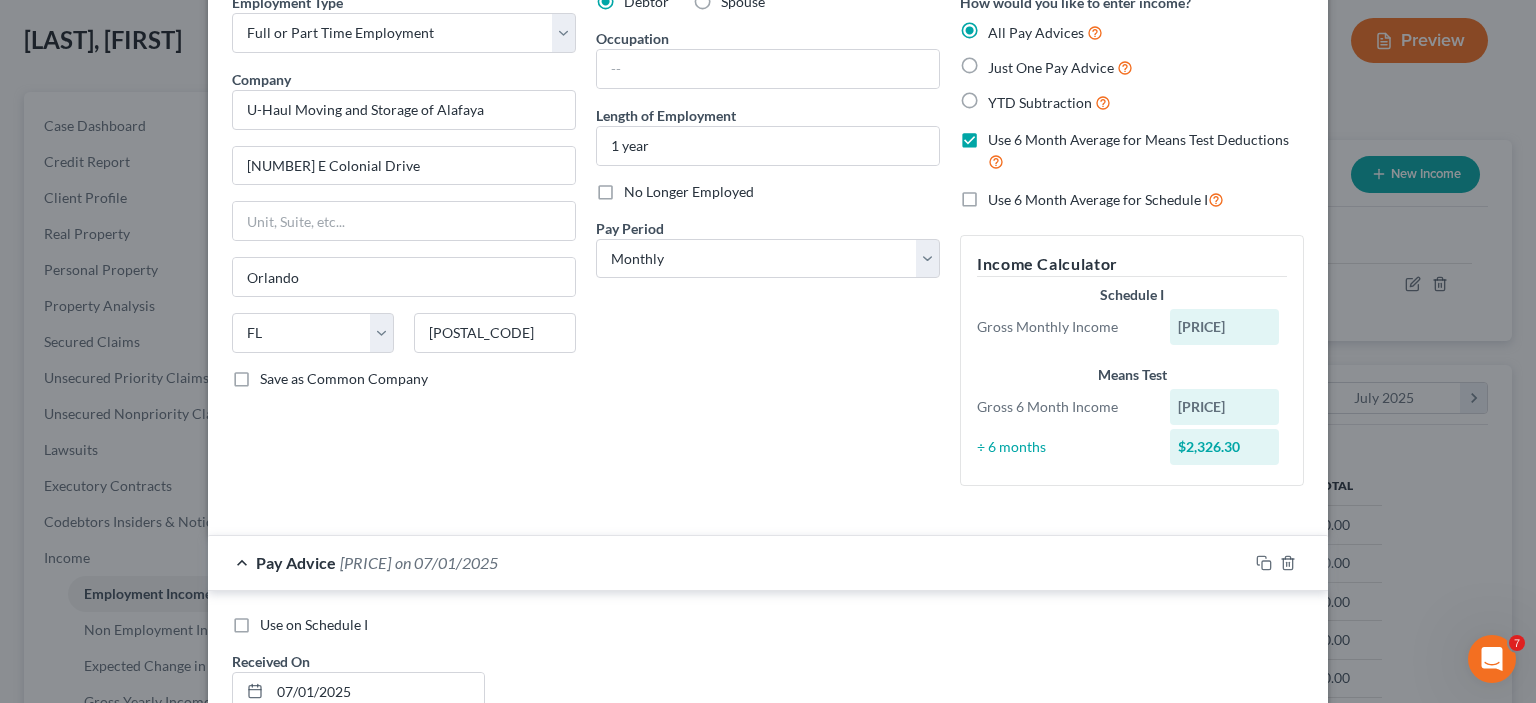 click on "Use 6 Month Average for Schedule I" at bounding box center [1106, 199] 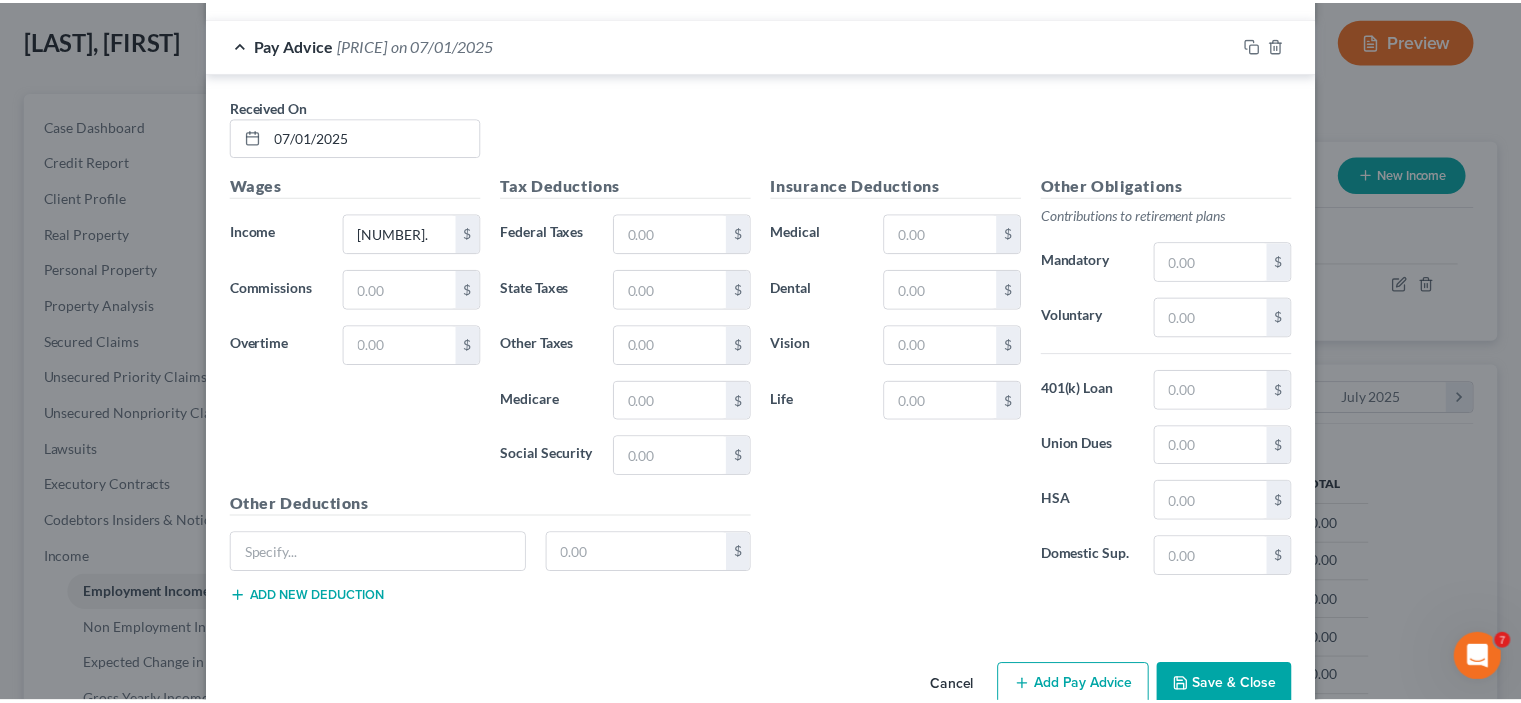 scroll, scrollTop: 698, scrollLeft: 0, axis: vertical 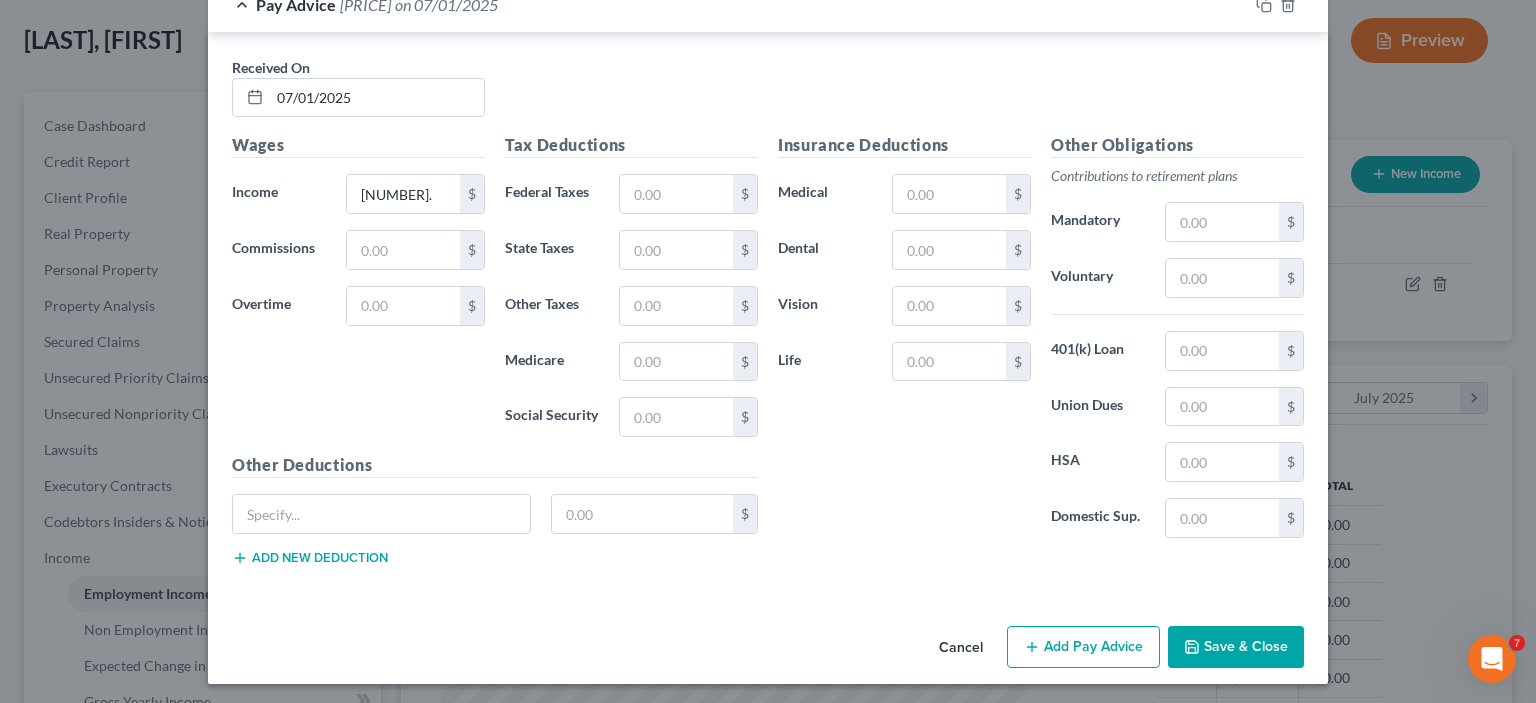 click on "Save & Close" at bounding box center (1236, 647) 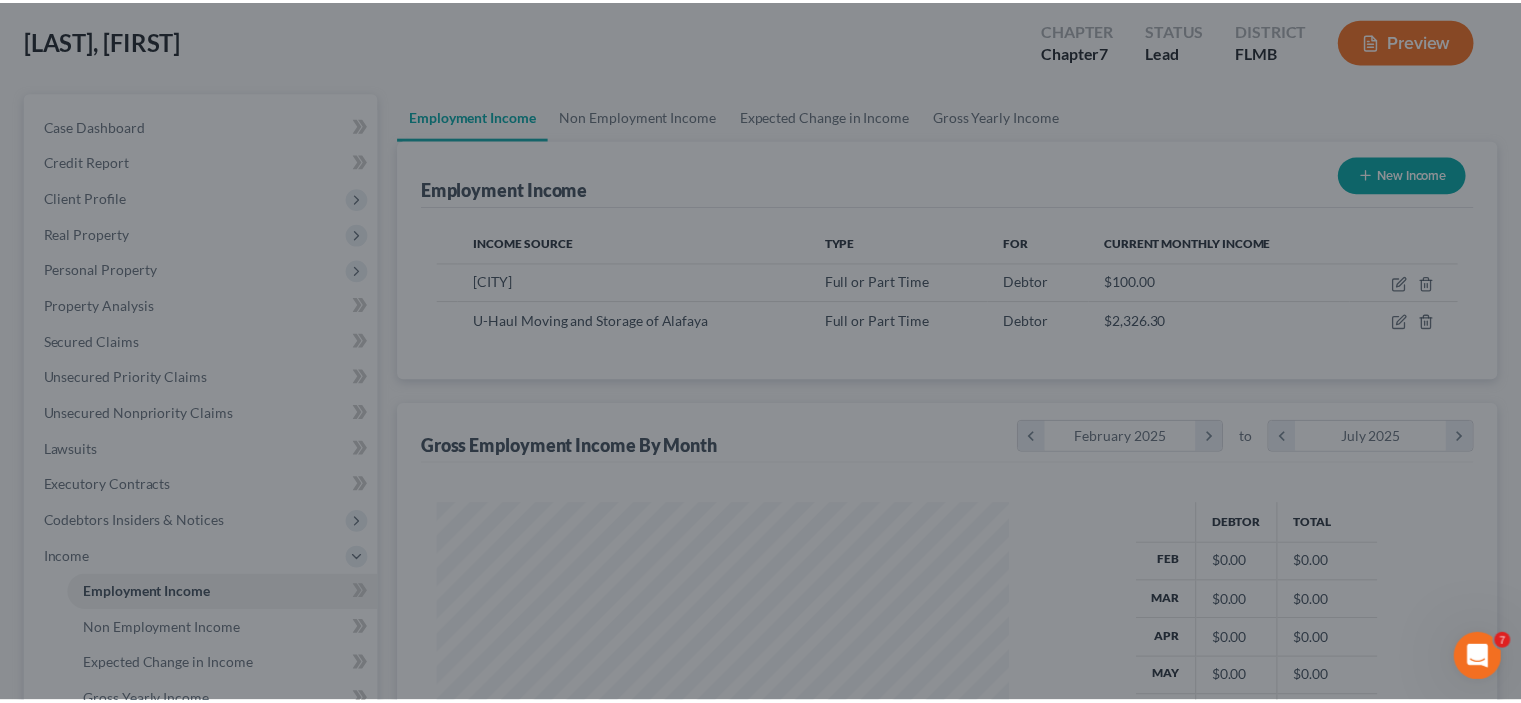 scroll, scrollTop: 356, scrollLeft: 617, axis: both 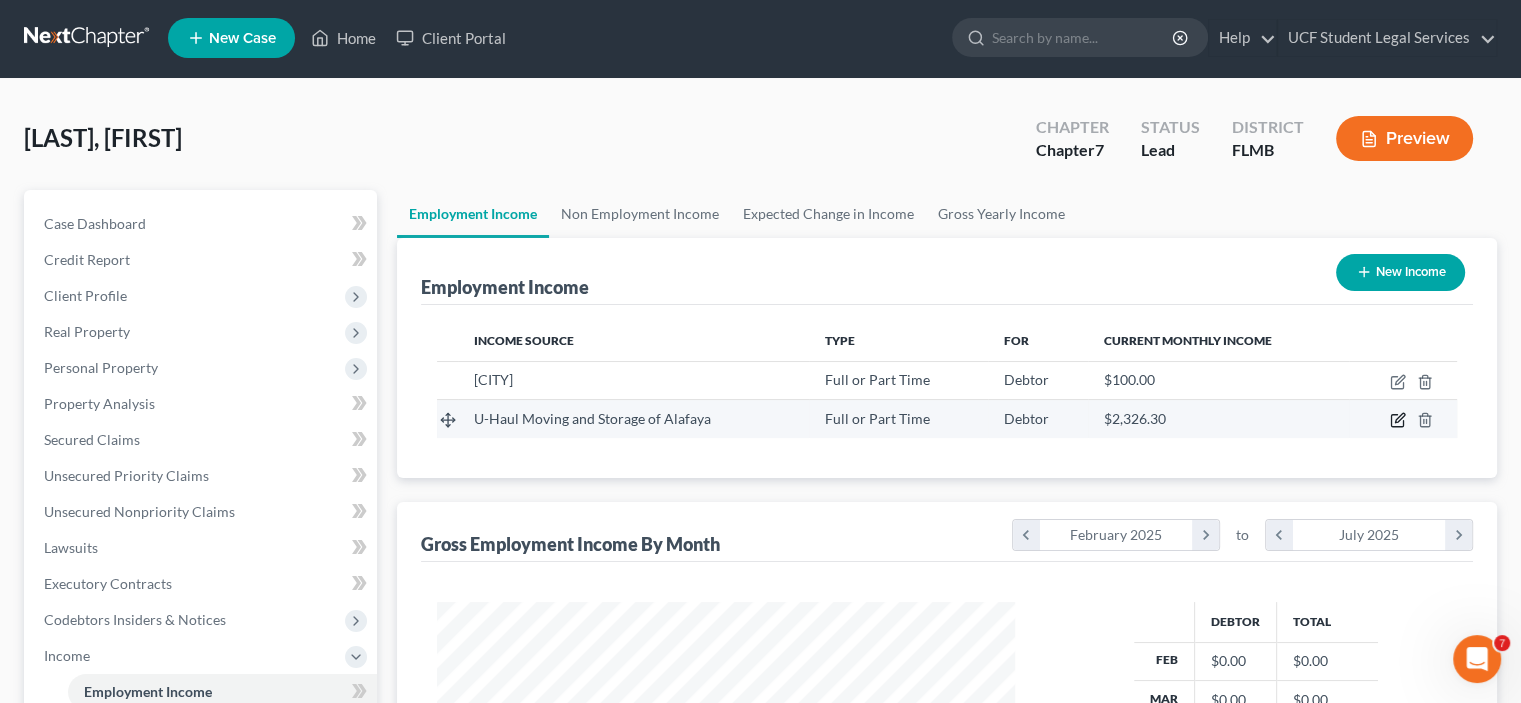 click 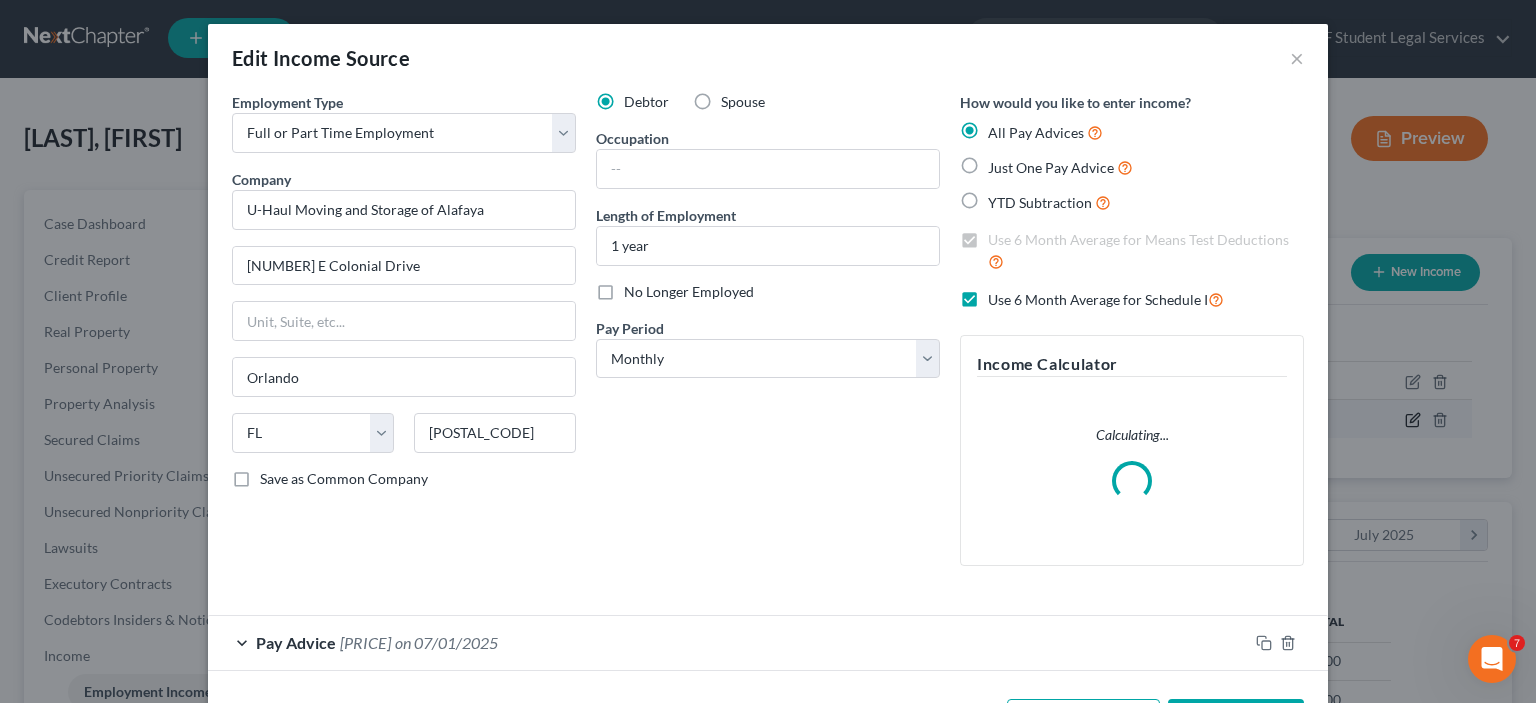 scroll, scrollTop: 999643, scrollLeft: 999375, axis: both 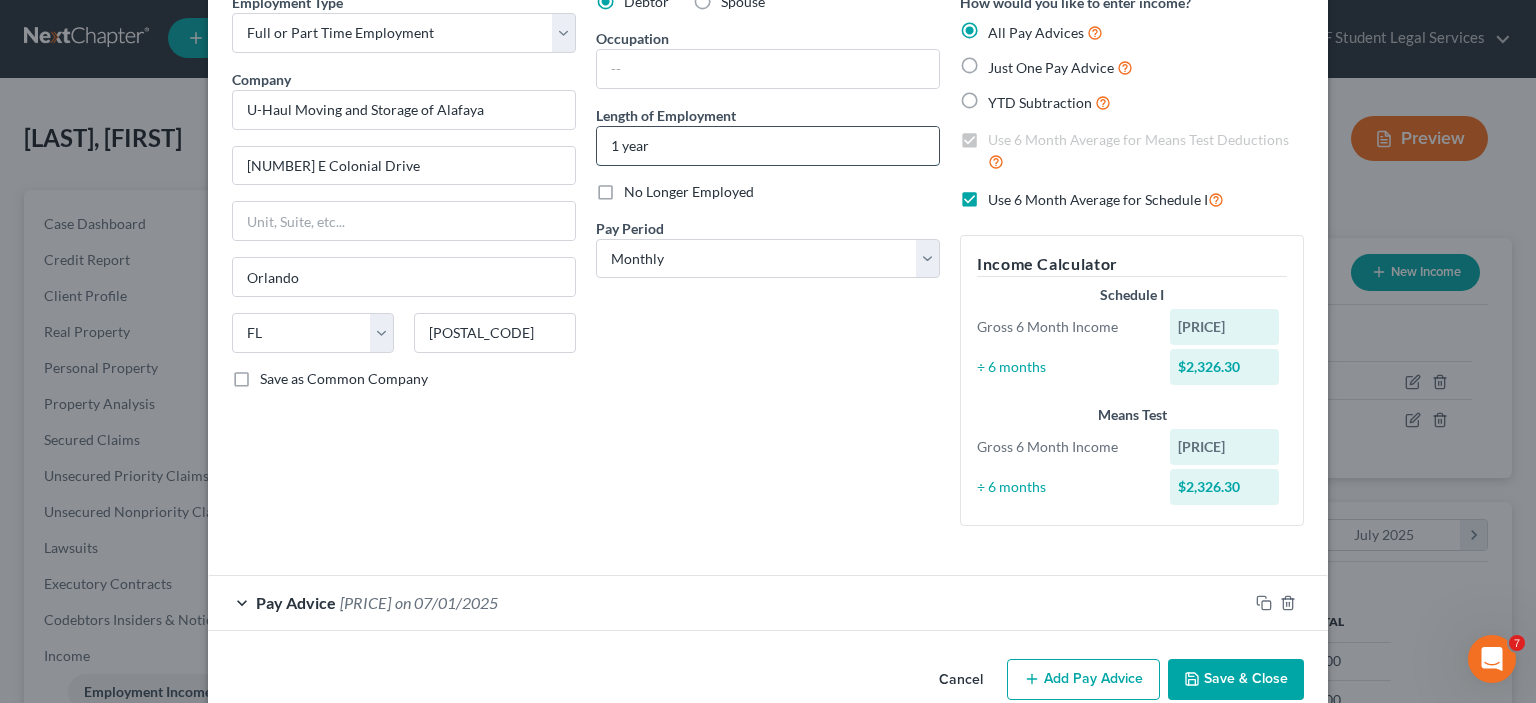 click on "1 year" at bounding box center (768, 146) 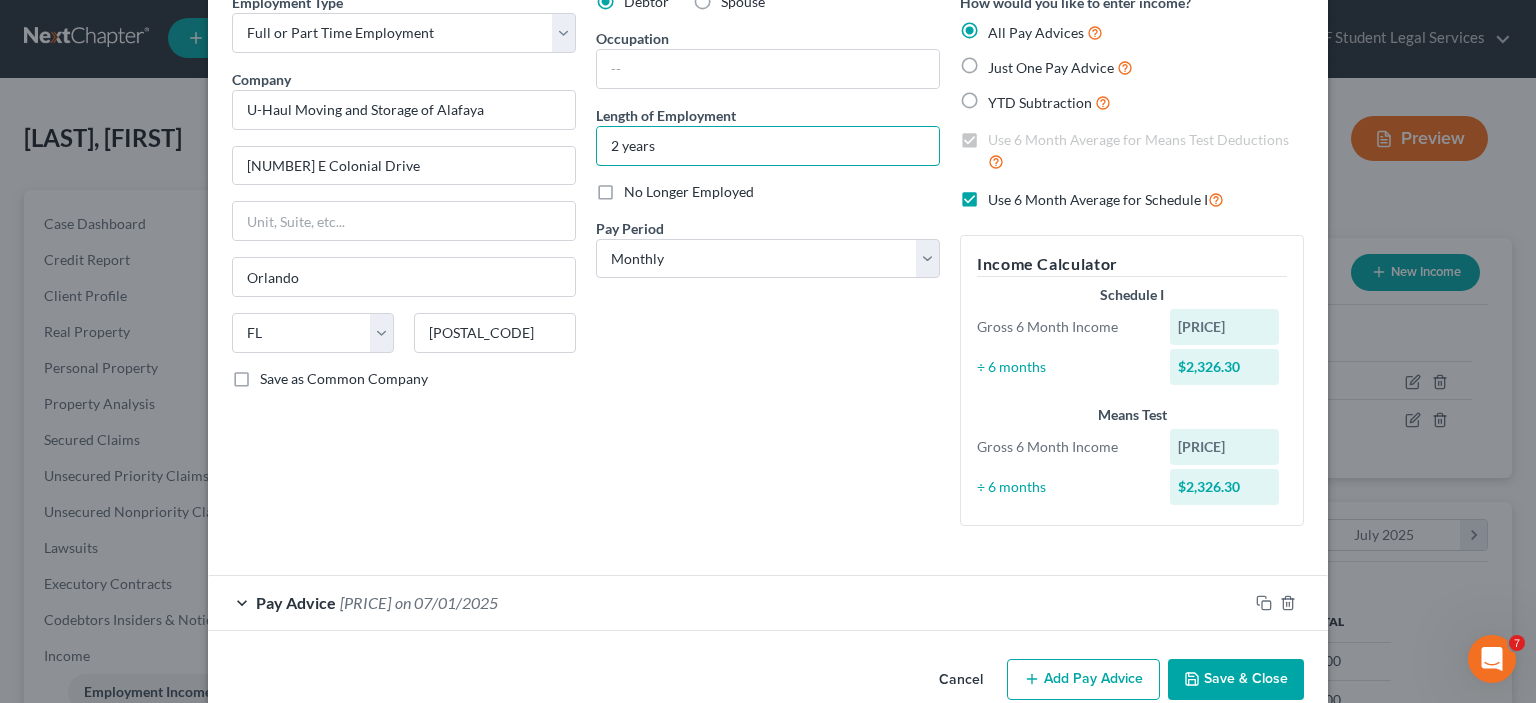 type on "2 years" 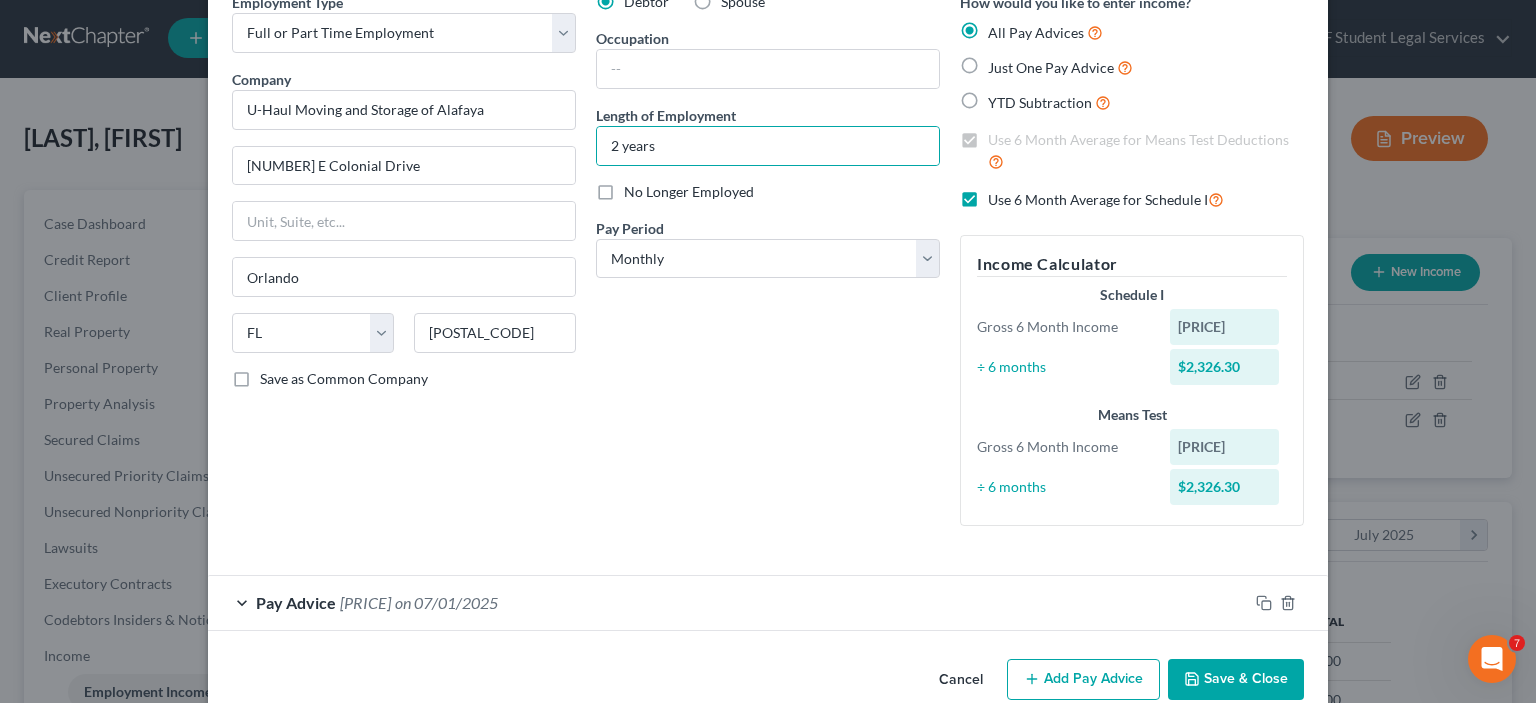 click on "Debtor Spouse Occupation Length of Employment 2 years No Longer Employed
Pay Period
*
Select Monthly Twice Monthly Every Other Week Weekly" at bounding box center [768, 267] 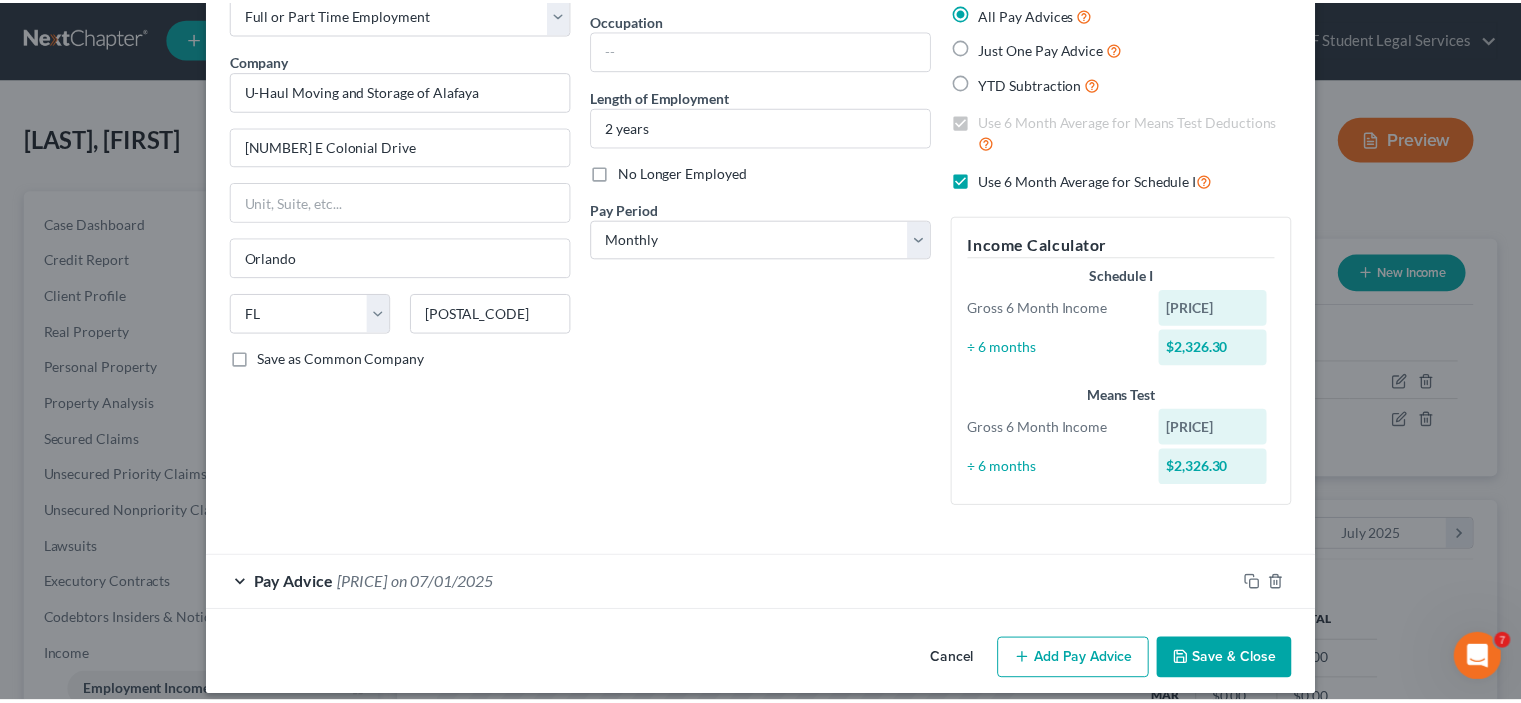 scroll, scrollTop: 136, scrollLeft: 0, axis: vertical 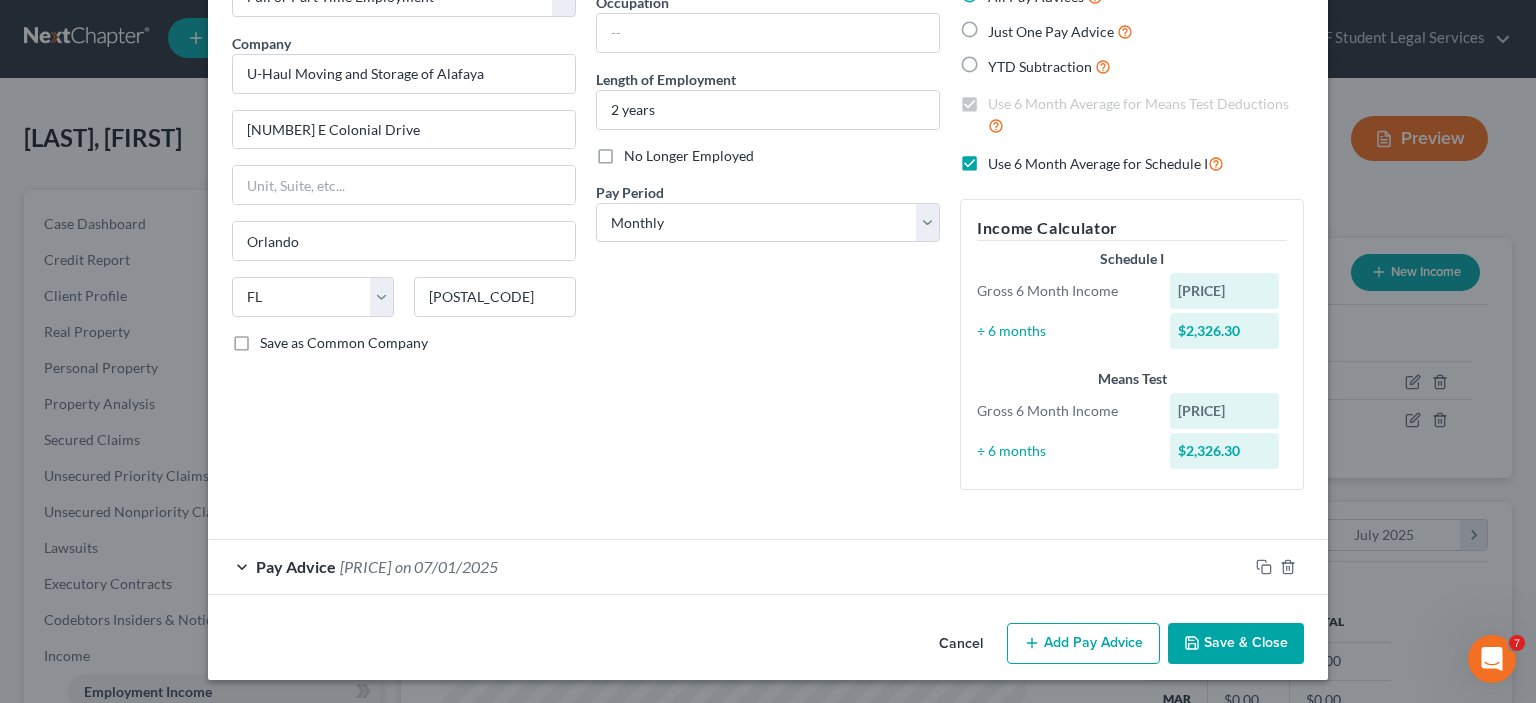 click on "Save & Close" at bounding box center (1236, 644) 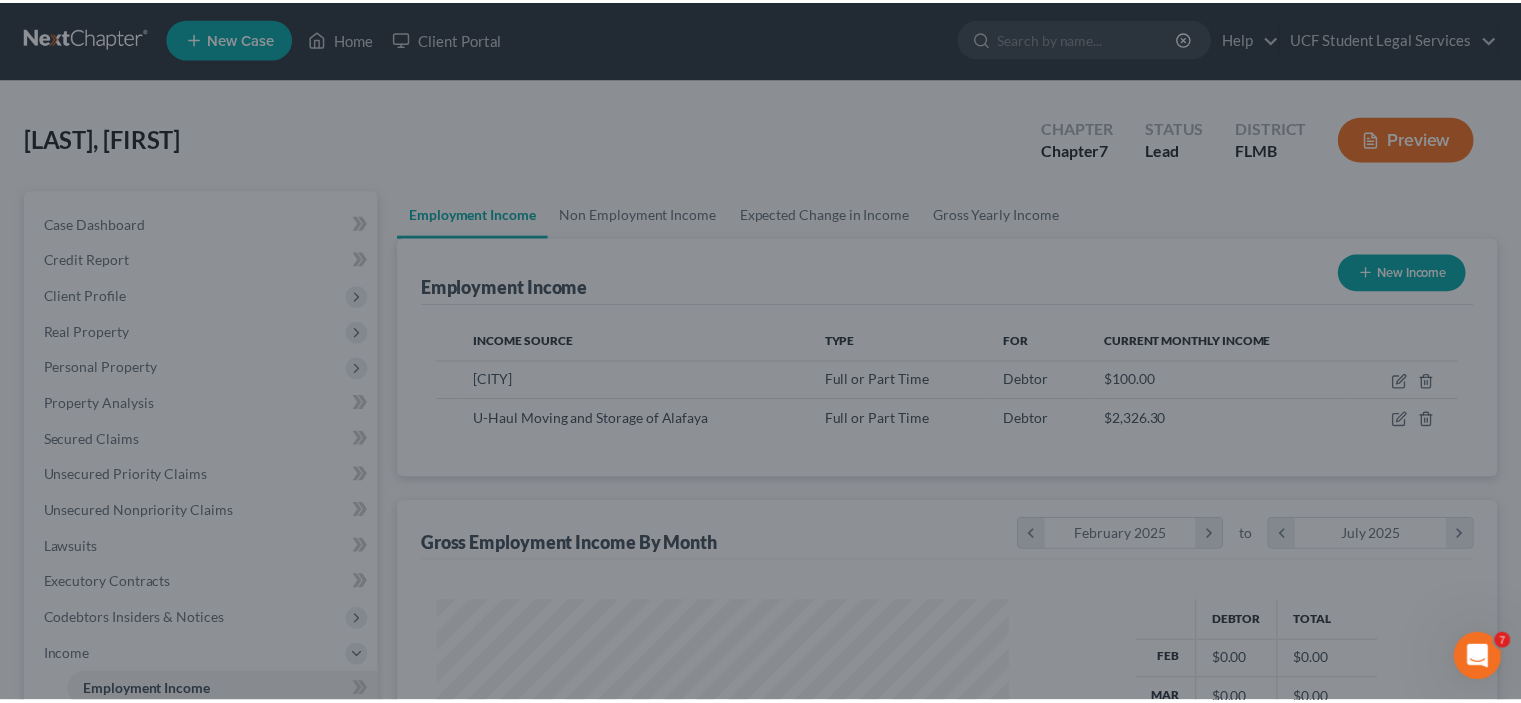 scroll, scrollTop: 356, scrollLeft: 617, axis: both 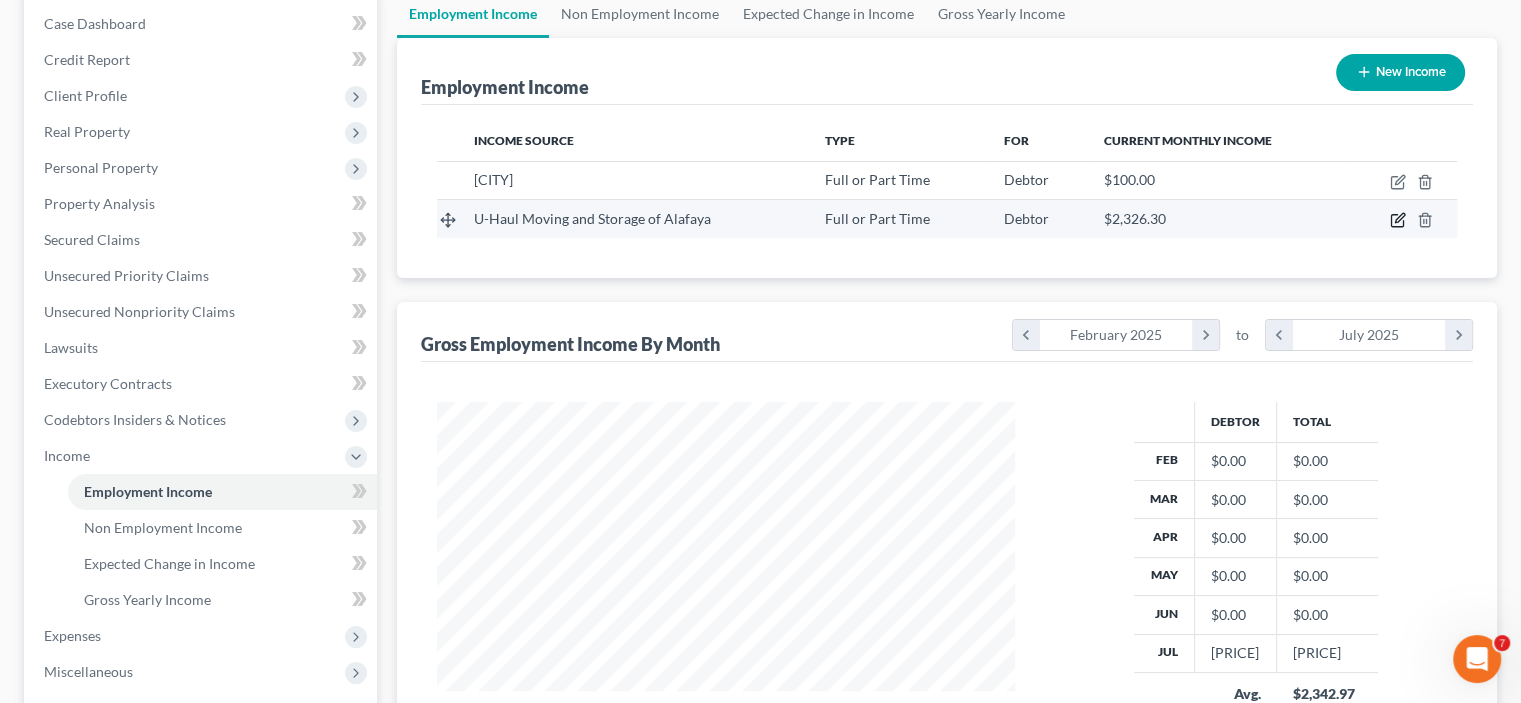click 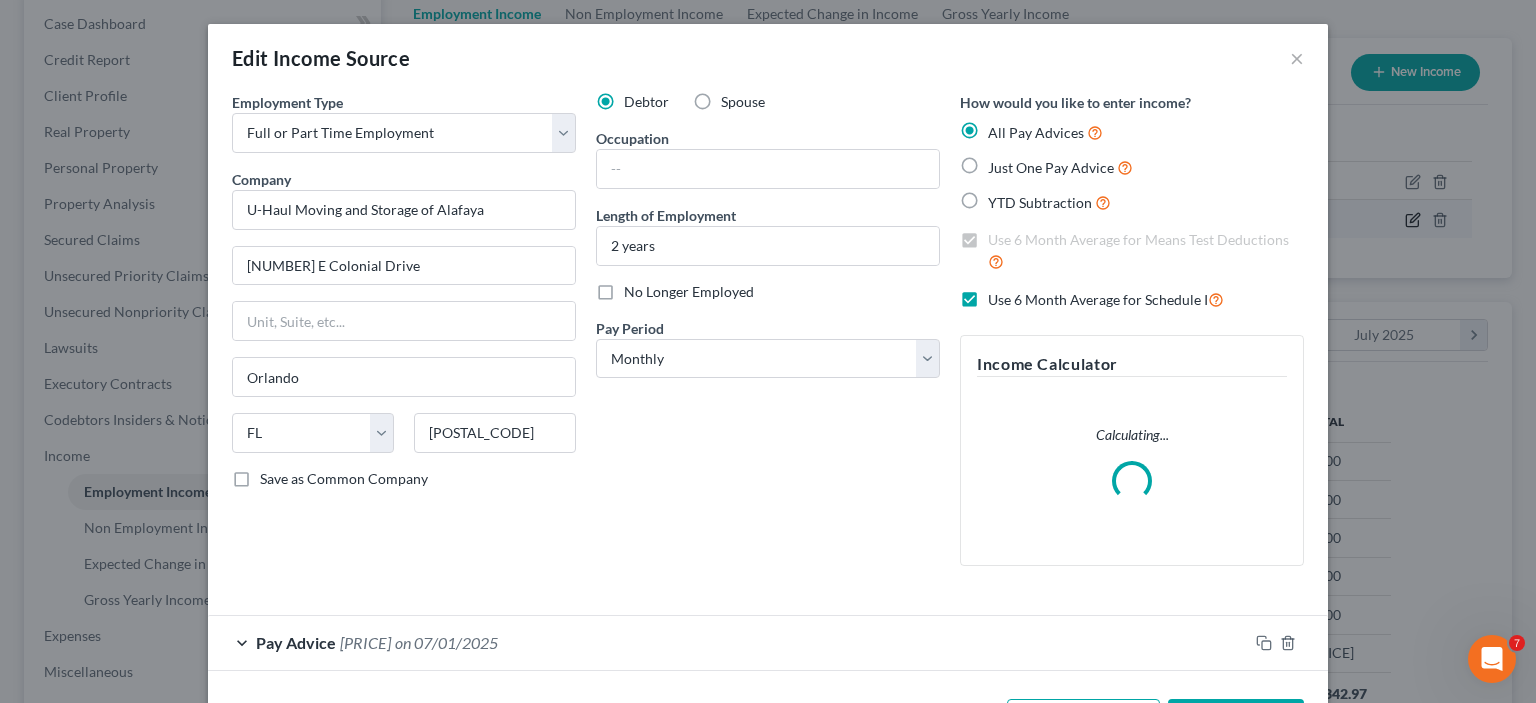 scroll, scrollTop: 999643, scrollLeft: 999375, axis: both 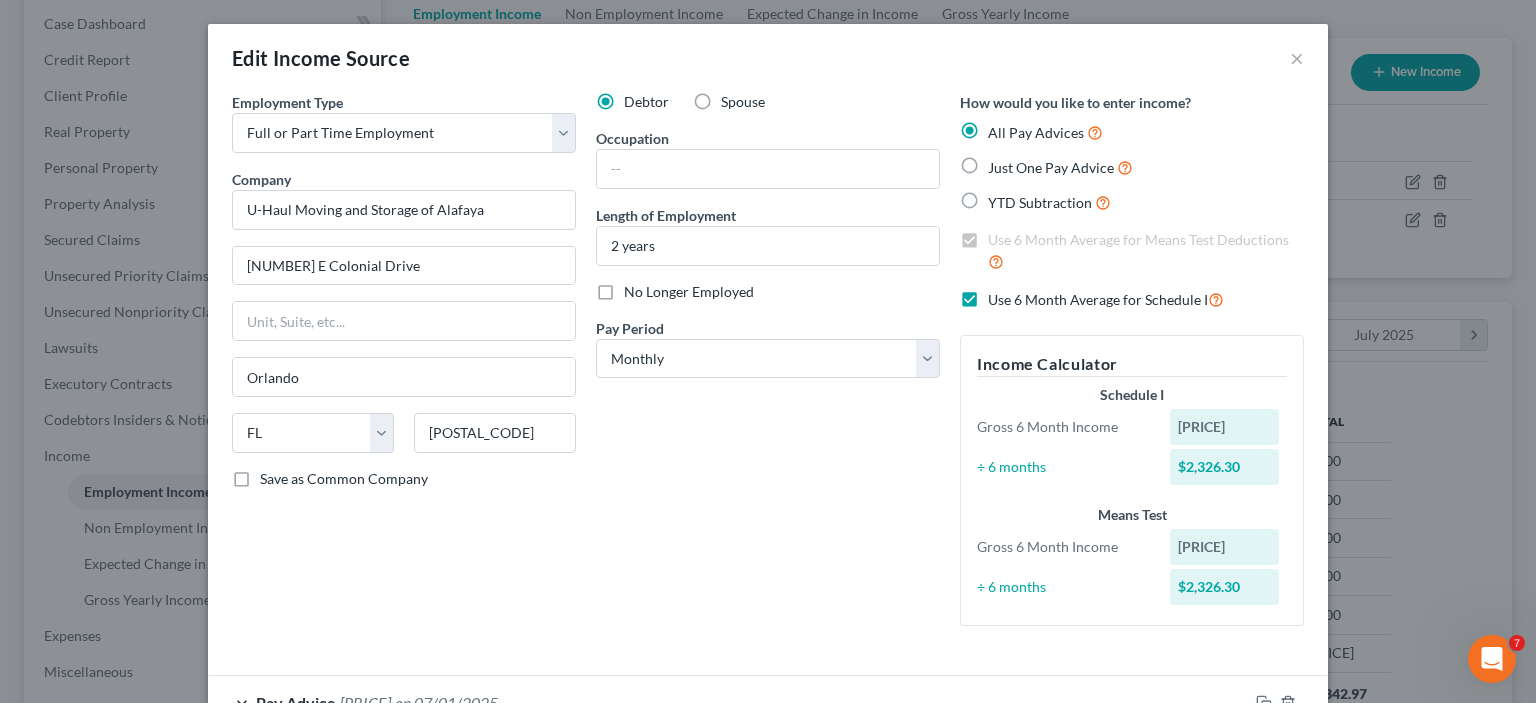 click on "YTD Subtraction" at bounding box center (1049, 202) 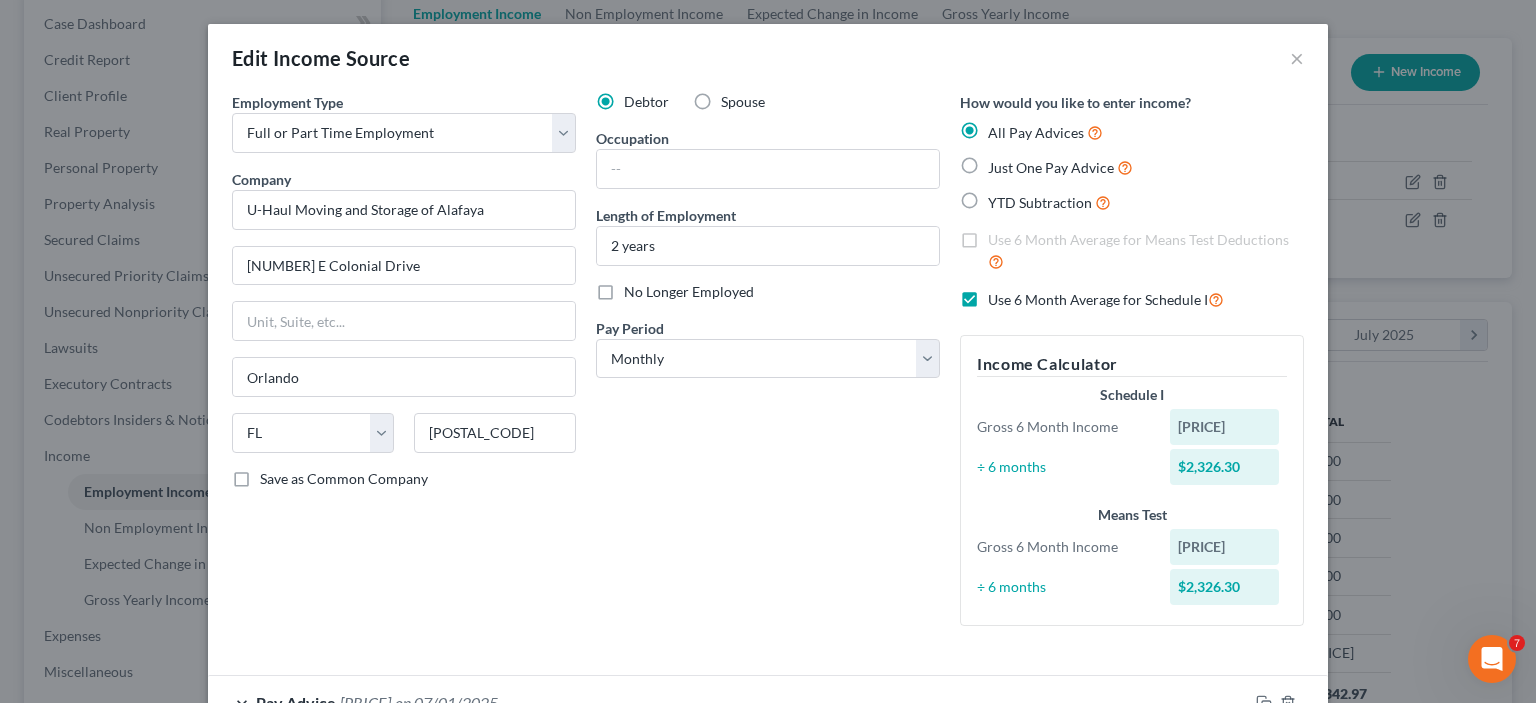 radio on "true" 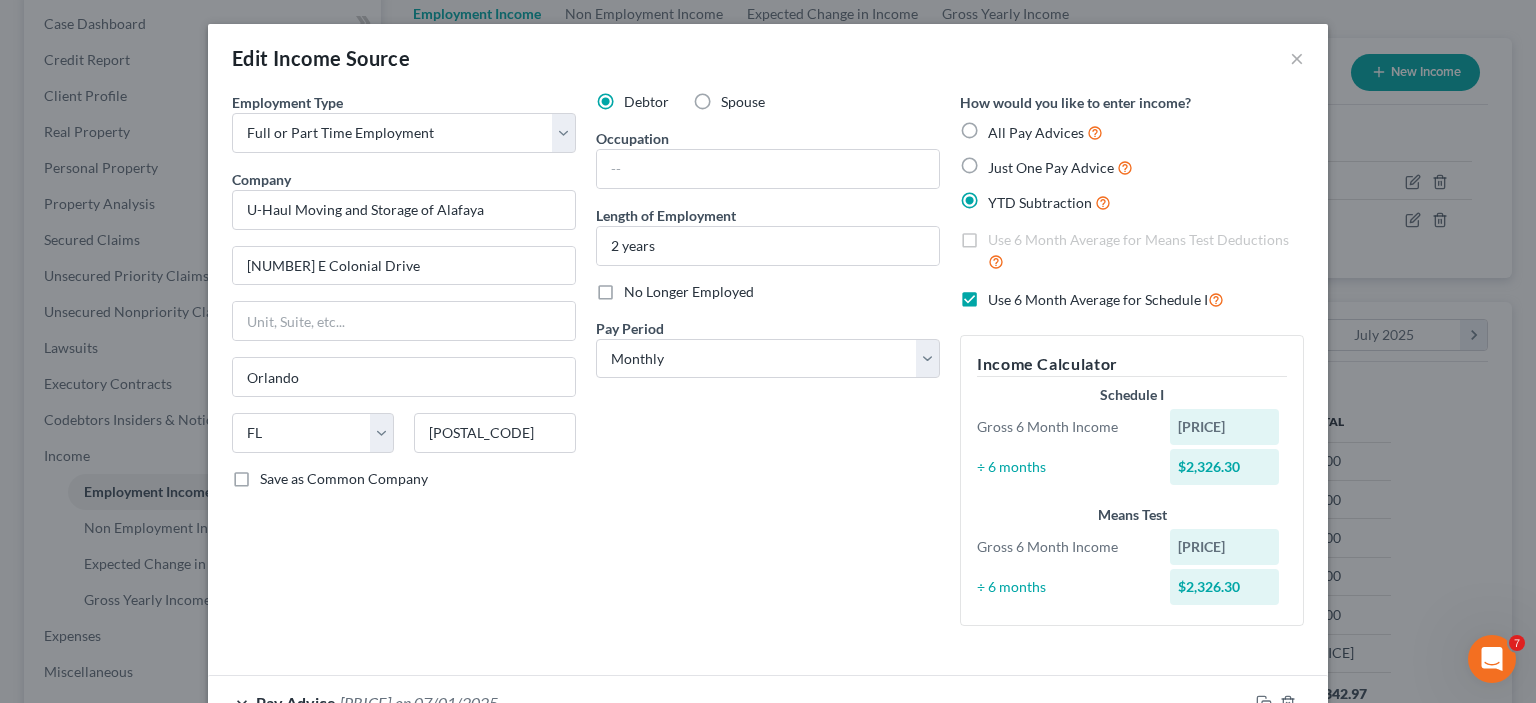 checkbox on "false" 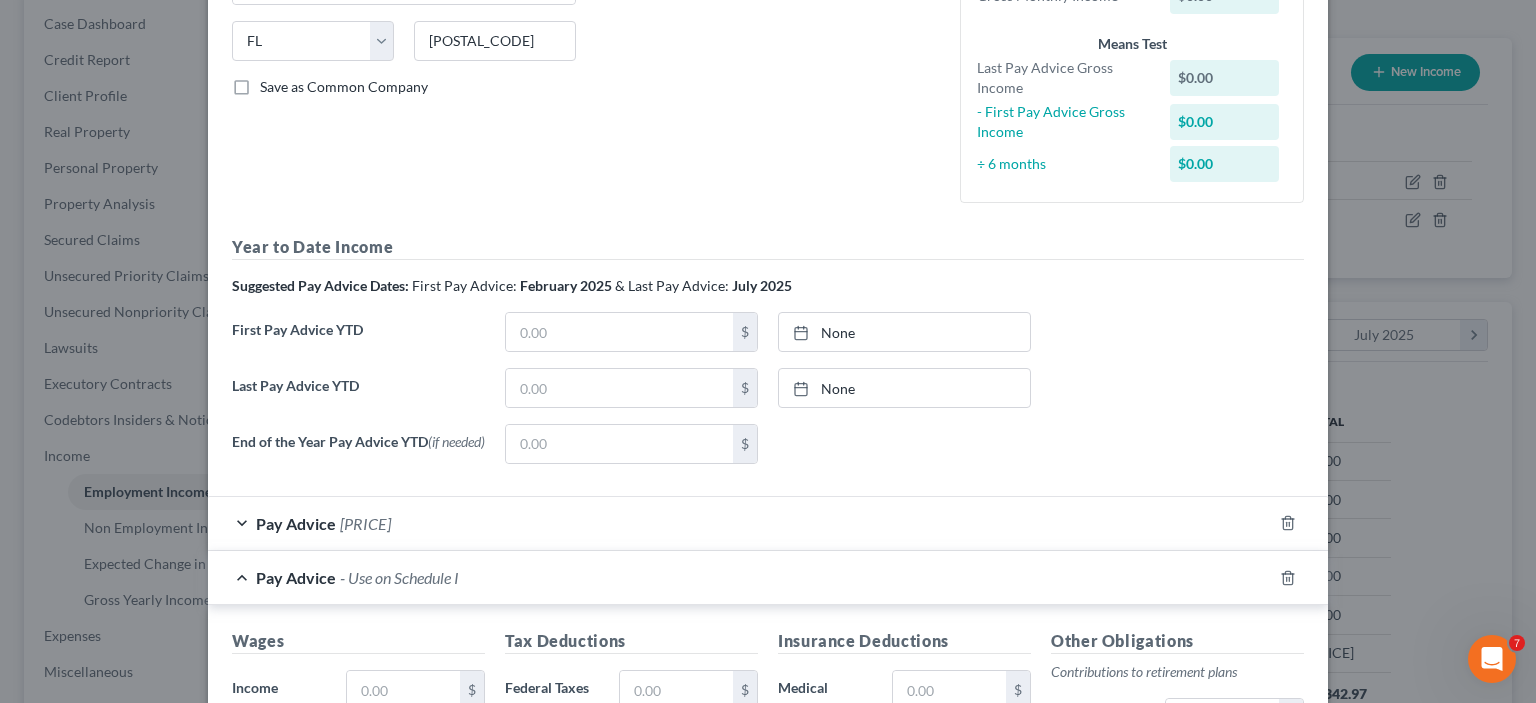 scroll, scrollTop: 392, scrollLeft: 0, axis: vertical 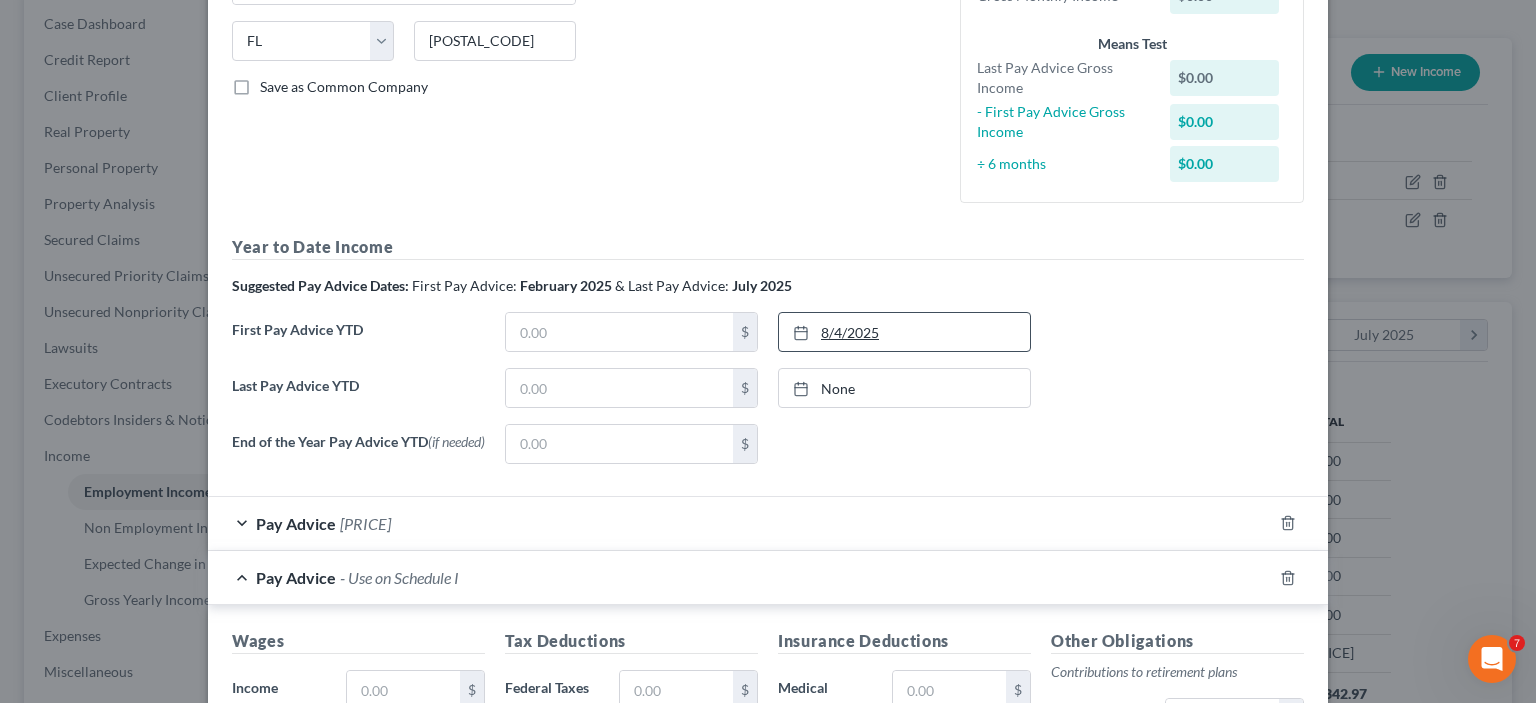 click on "8/4/2025" at bounding box center [904, 332] 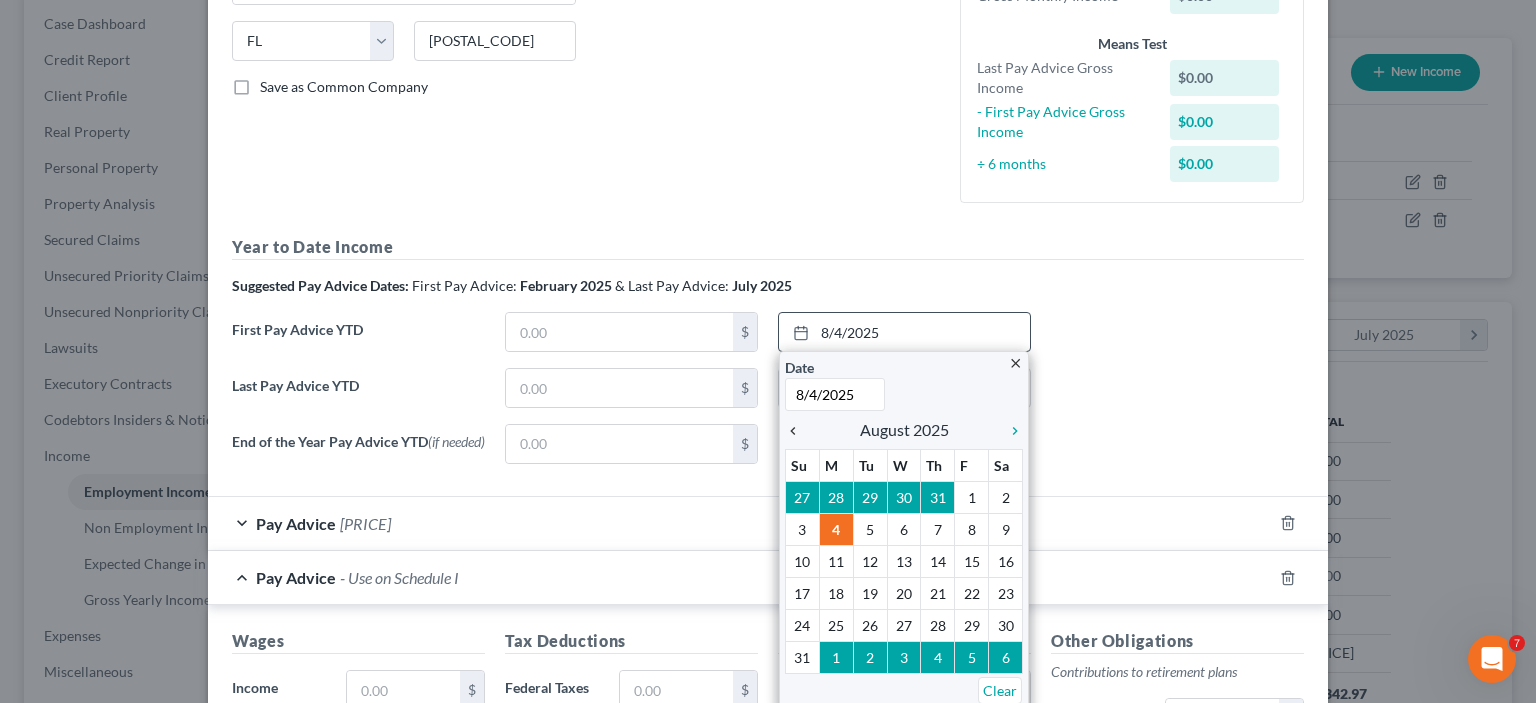 click on "chevron_left" at bounding box center [798, 431] 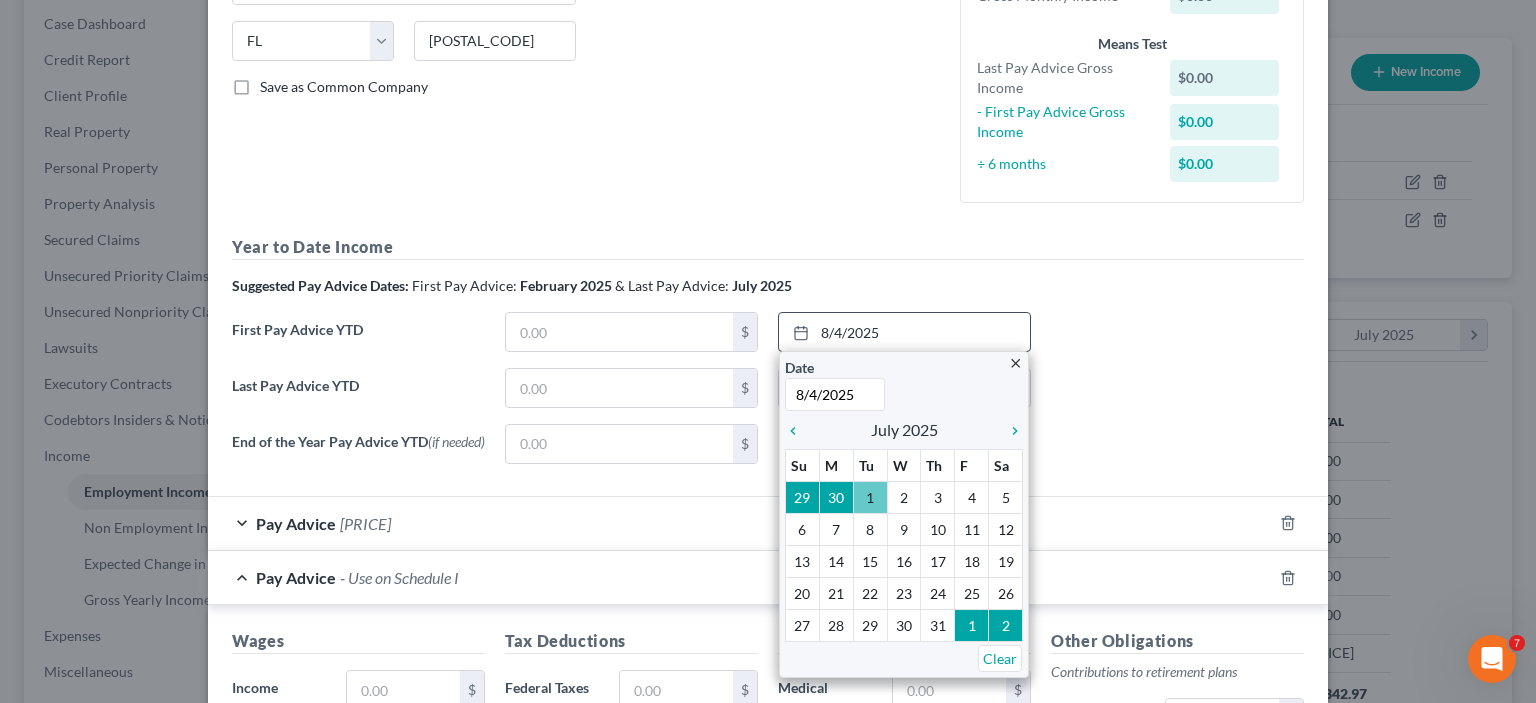 type on "7/1/2025" 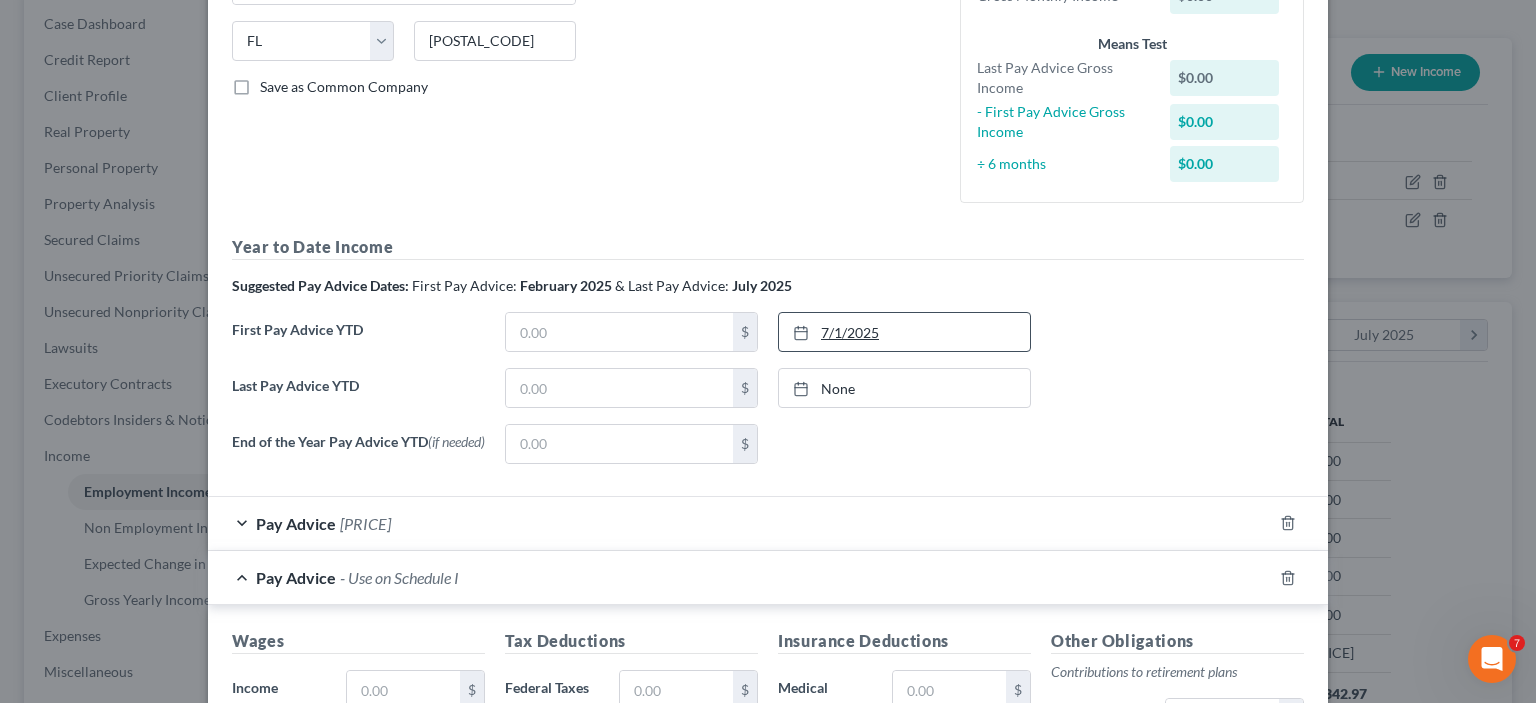 click on "7/1/2025" at bounding box center (904, 332) 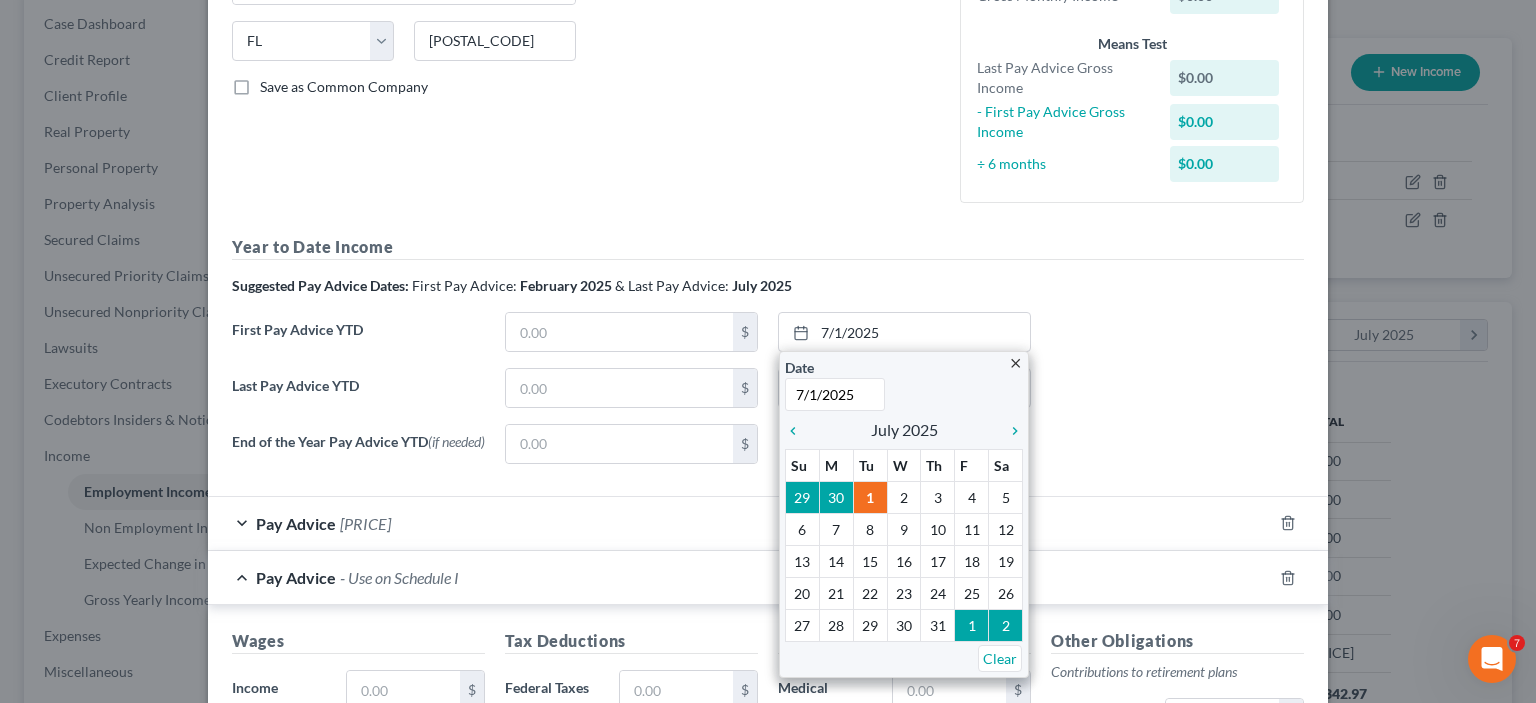 click on "close" at bounding box center [1015, 363] 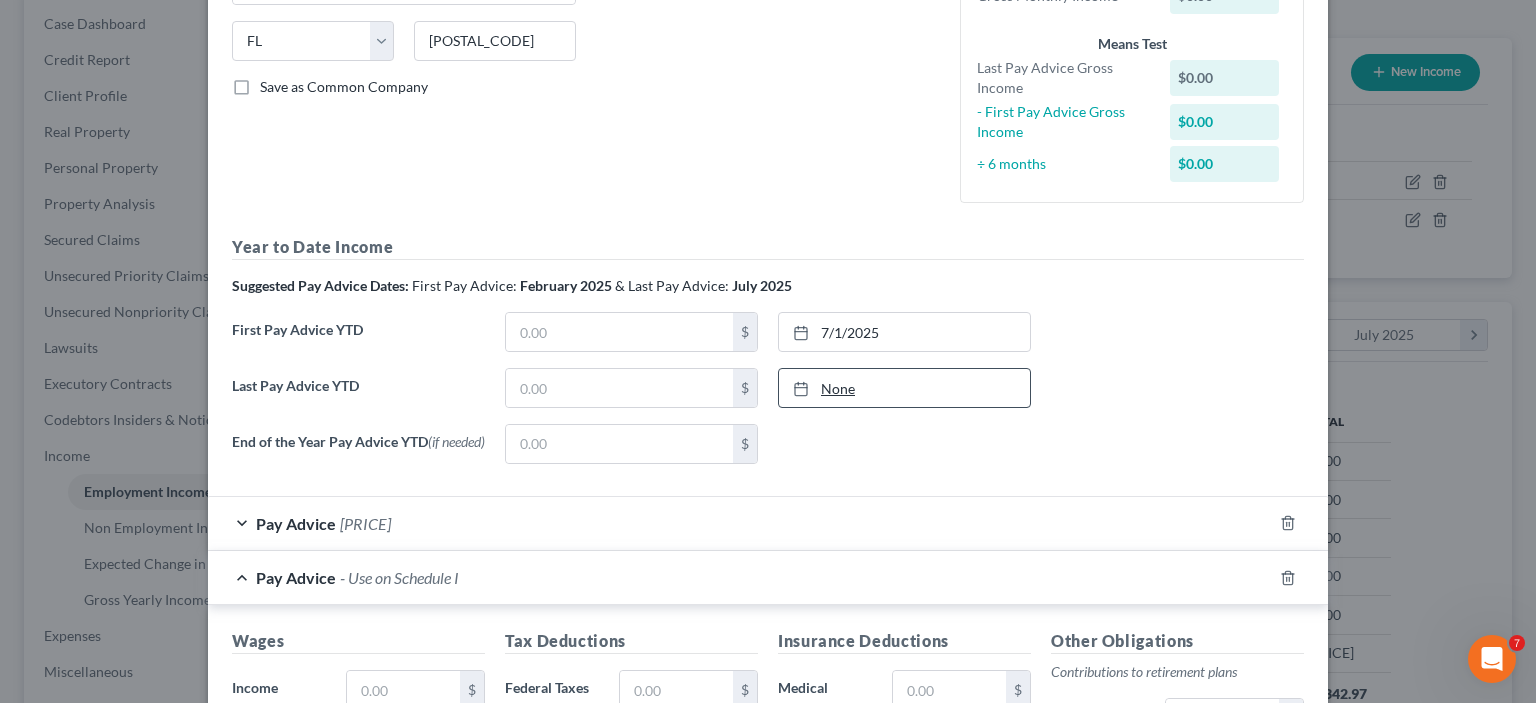 click on "None" at bounding box center [904, 388] 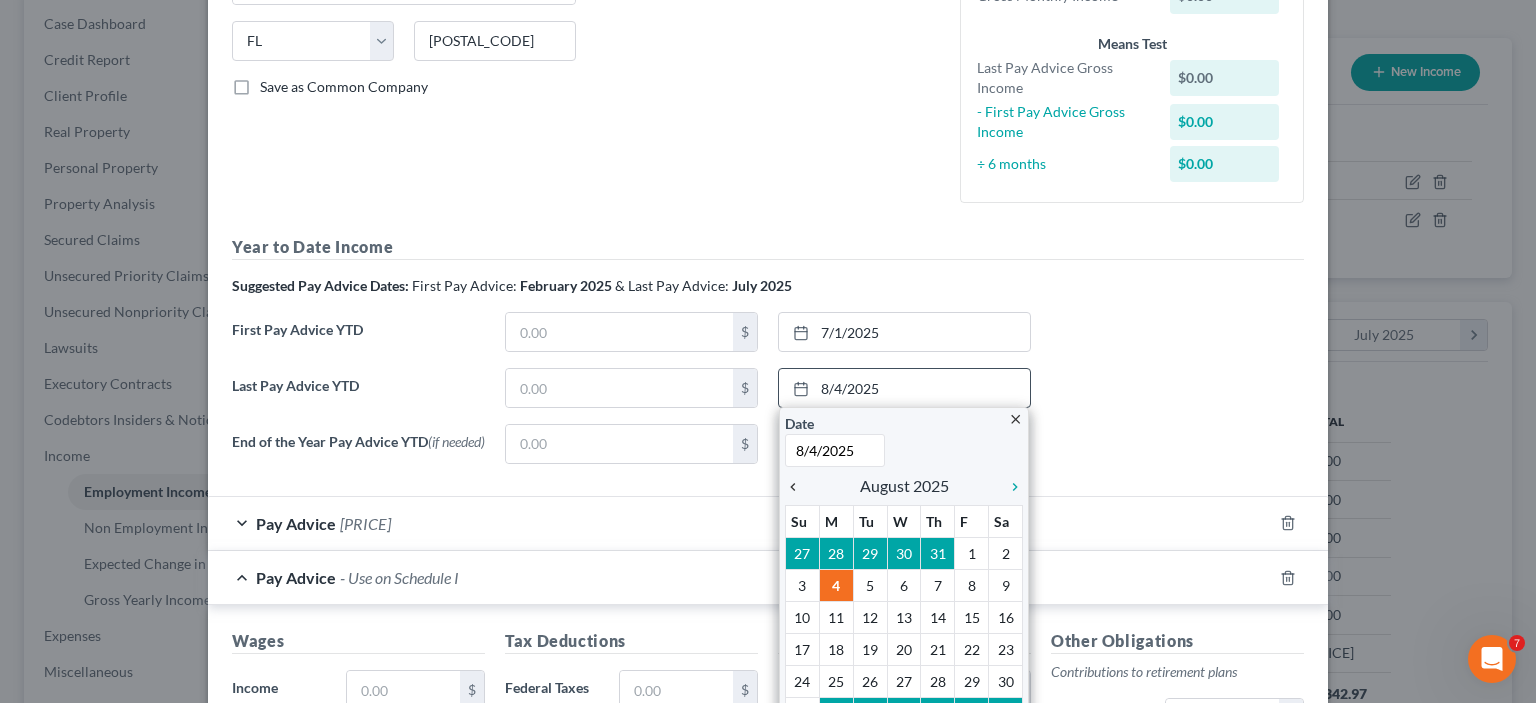 click on "chevron_left" at bounding box center (798, 487) 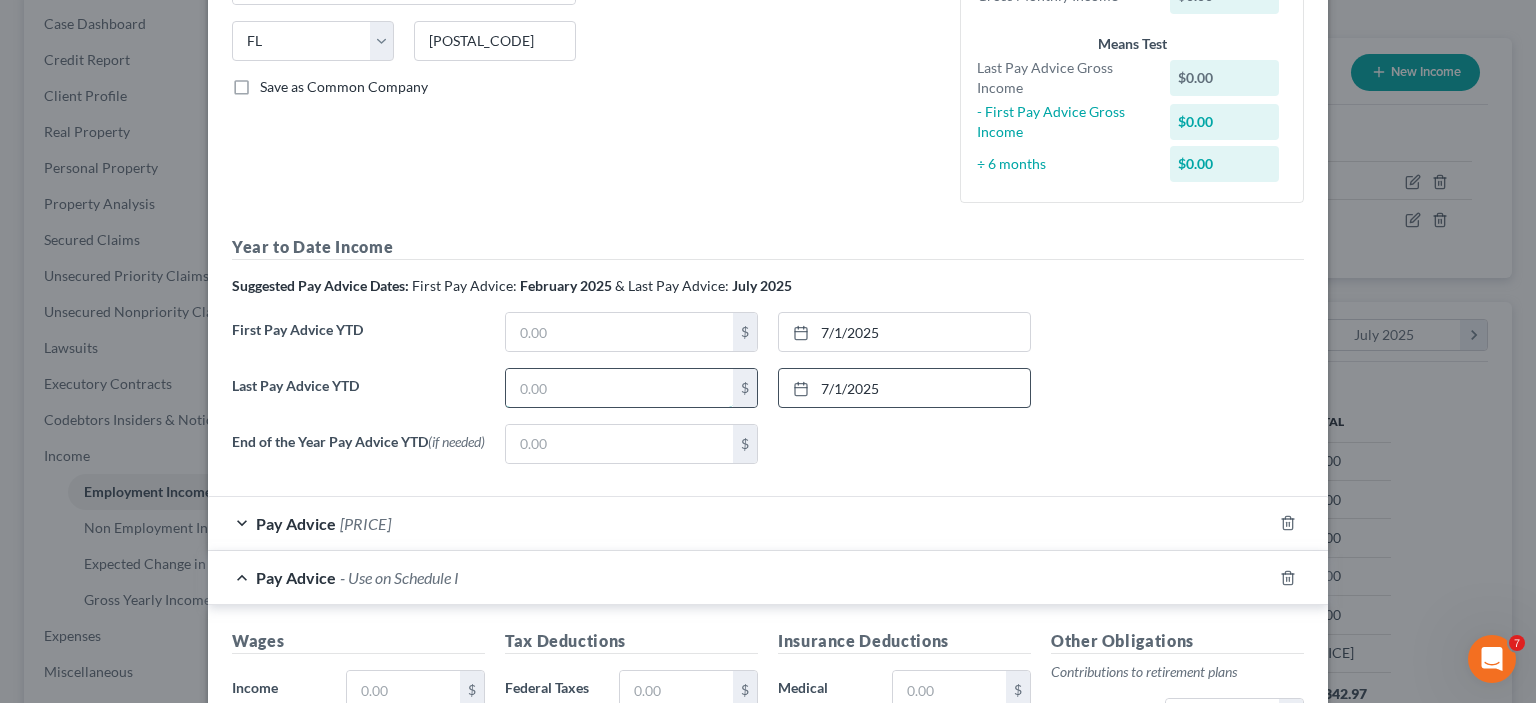 click at bounding box center (619, 388) 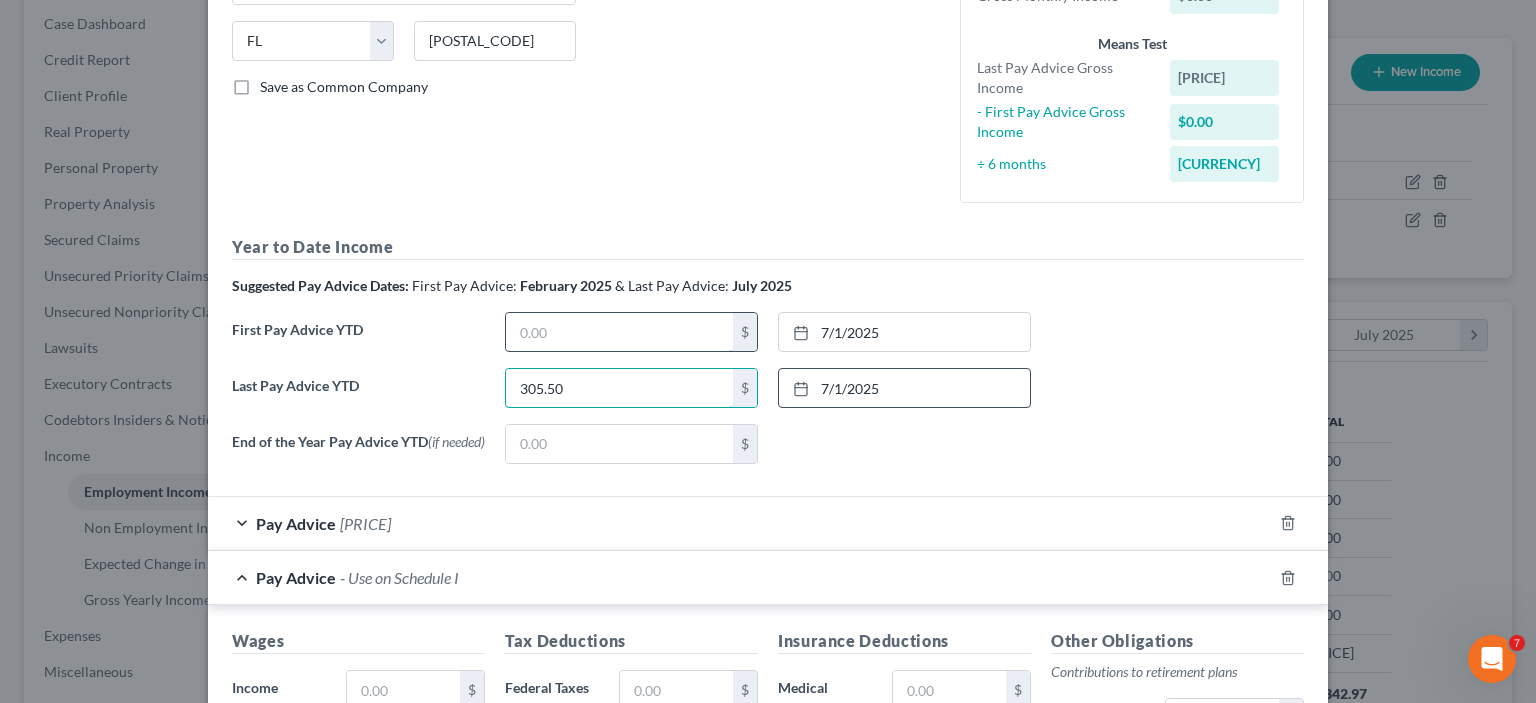 type on "305.50" 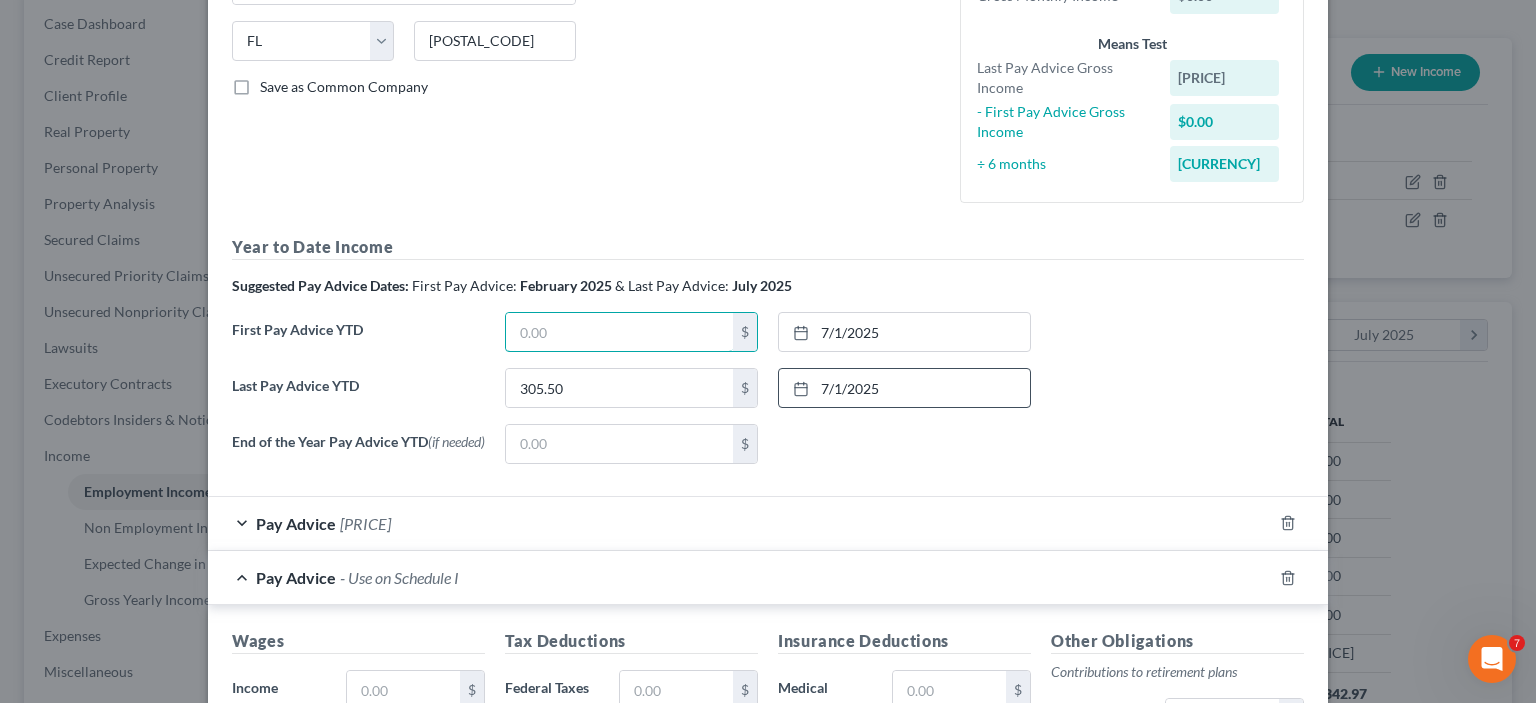 drag, startPoint x: 573, startPoint y: 325, endPoint x: 488, endPoint y: 325, distance: 85 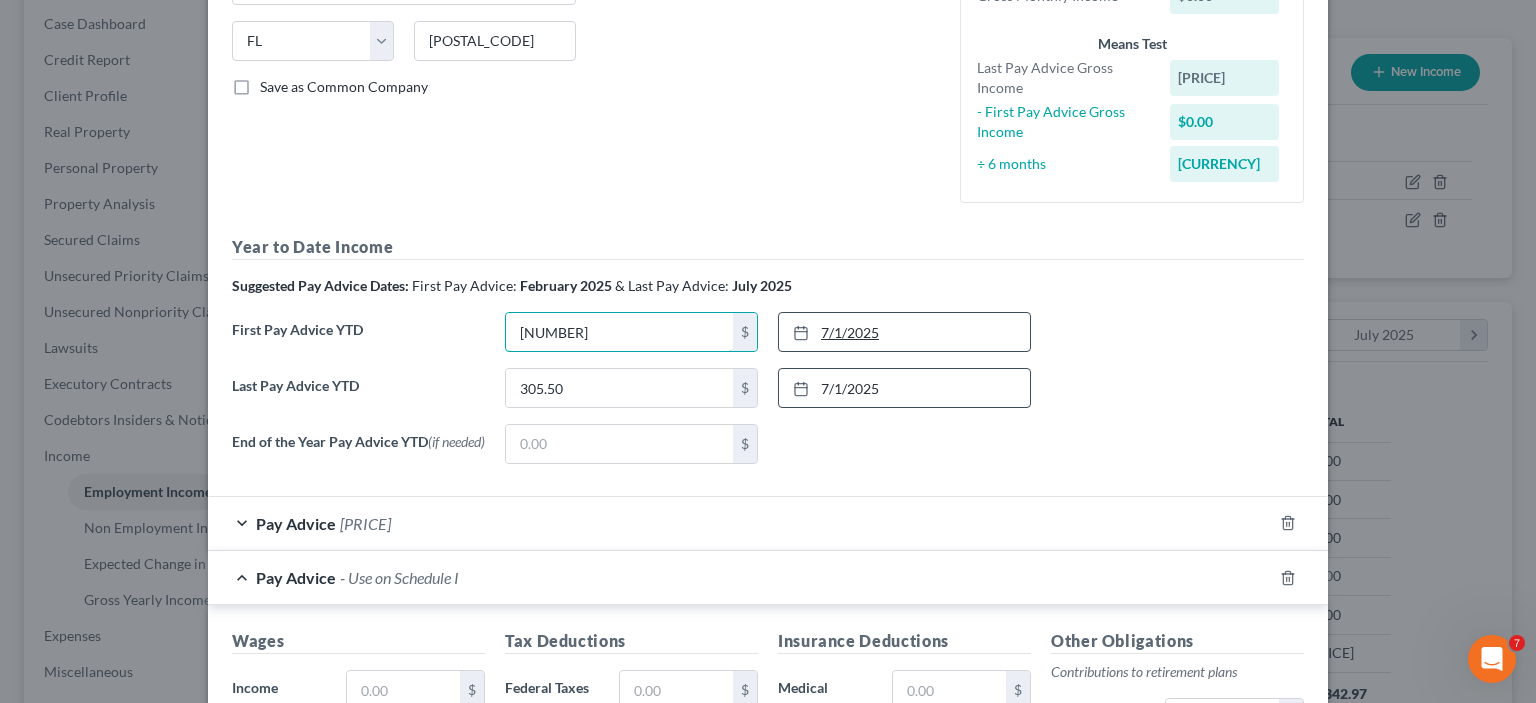 type on "[NUMBER]" 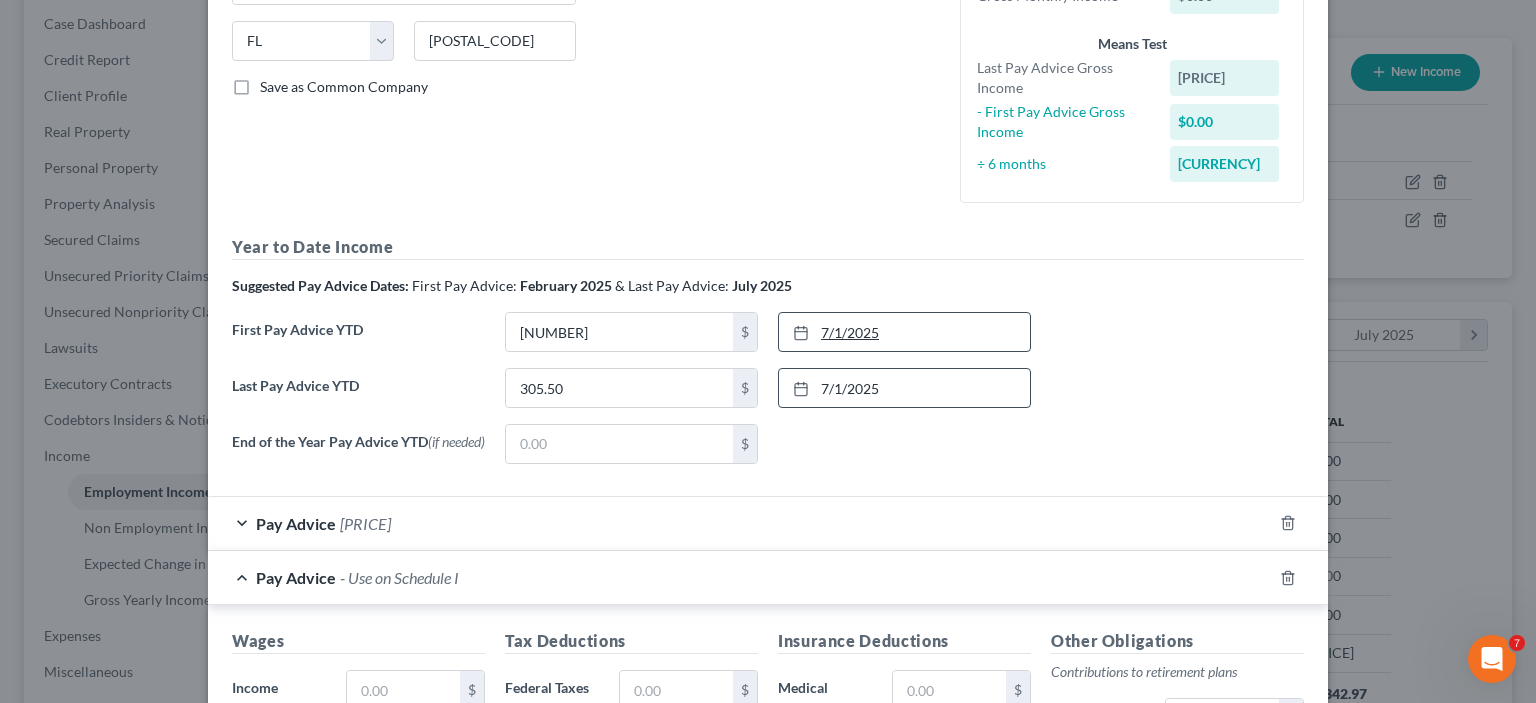 click 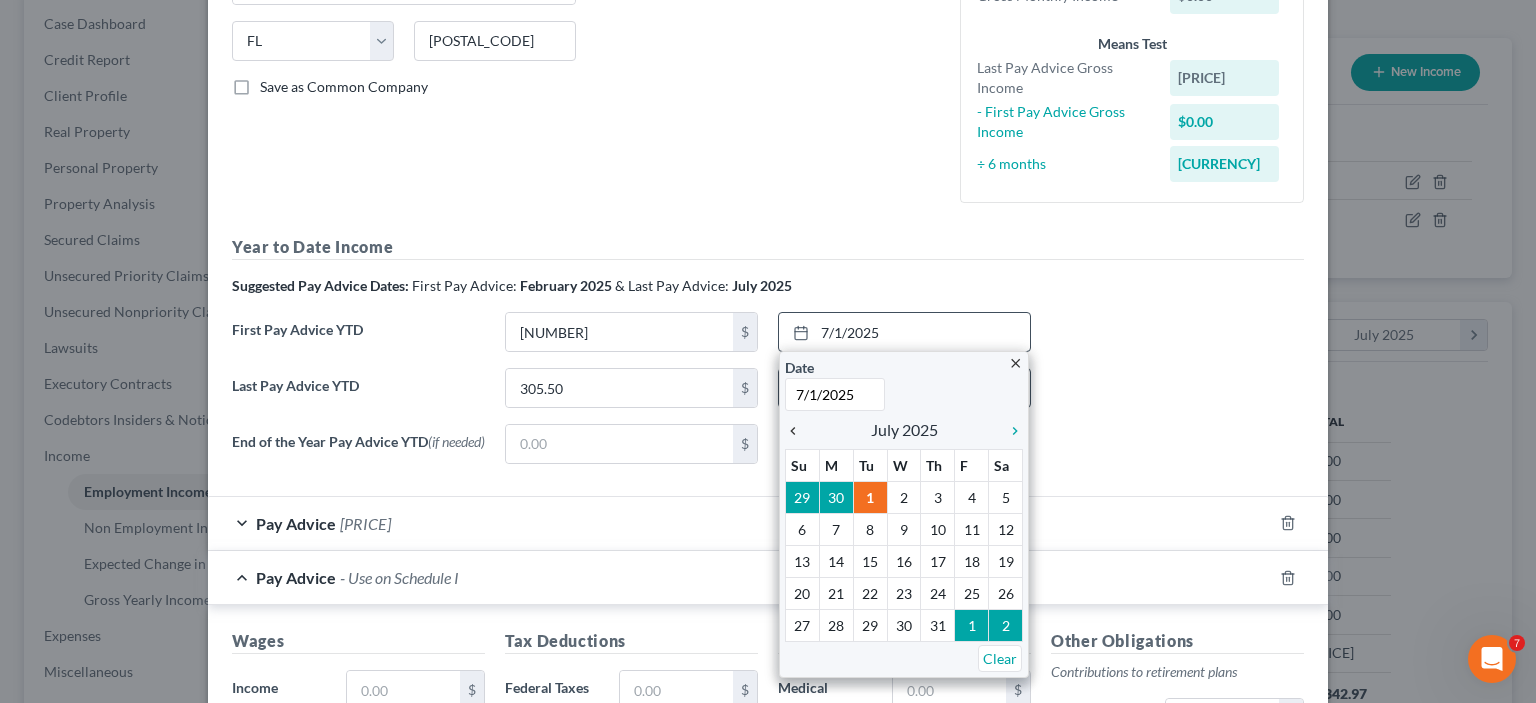 click on "chevron_left" at bounding box center (798, 431) 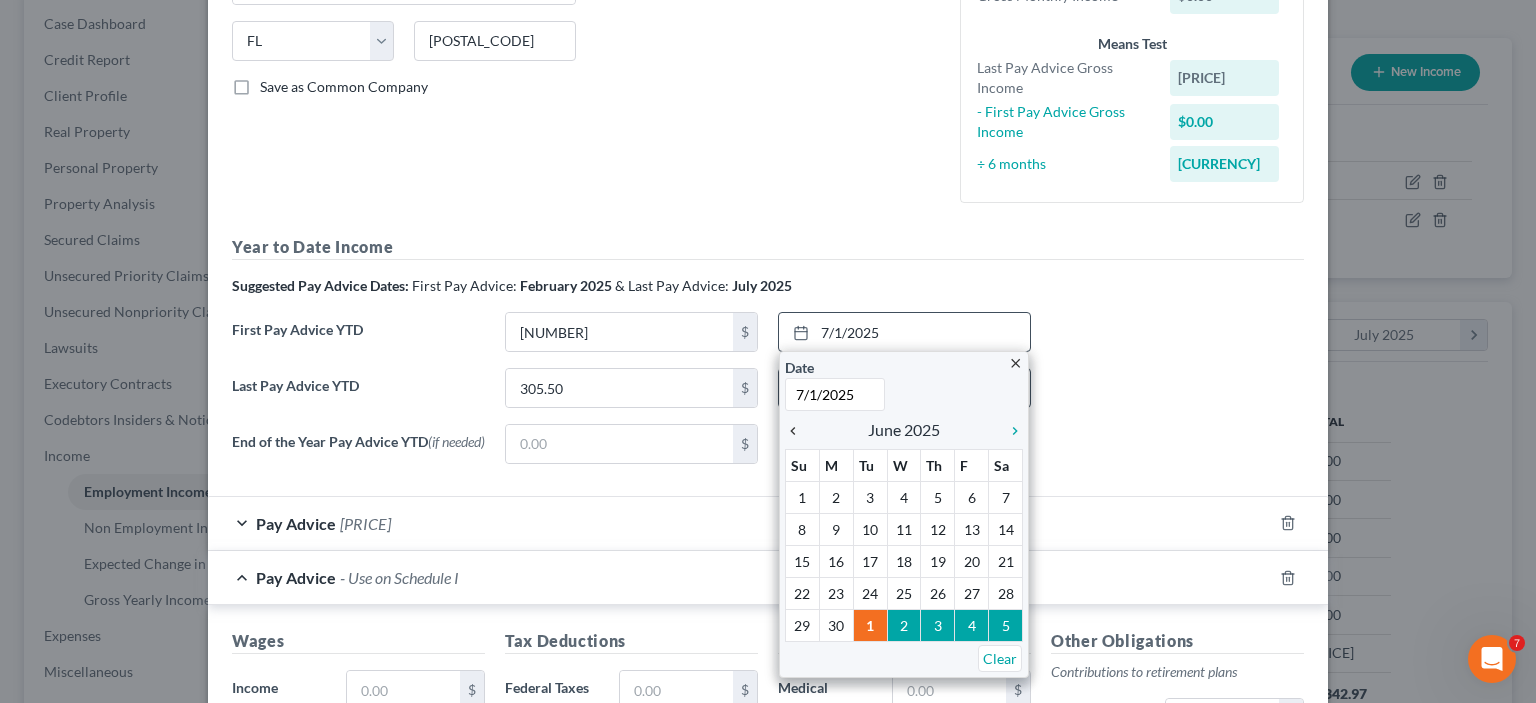 click on "chevron_left" at bounding box center [798, 431] 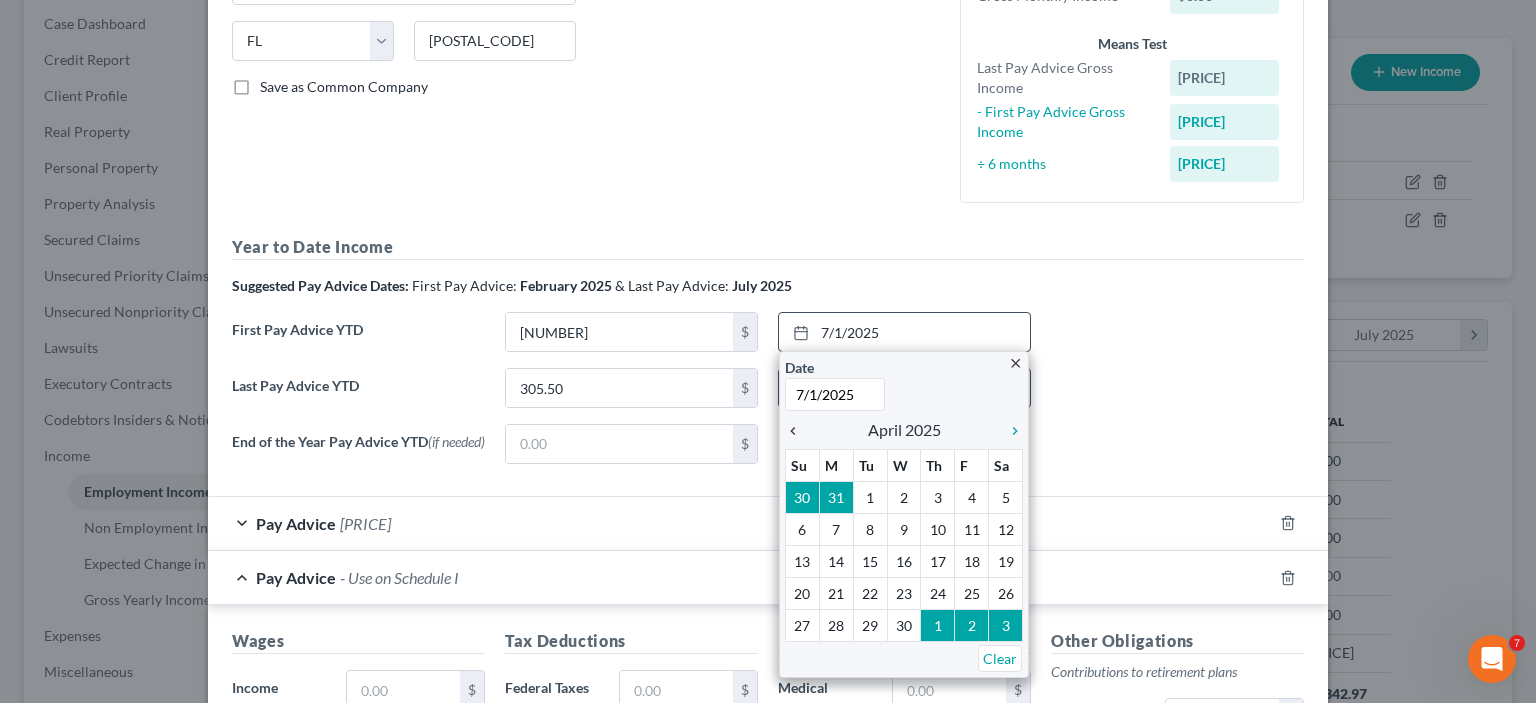 click on "chevron_left" at bounding box center [798, 431] 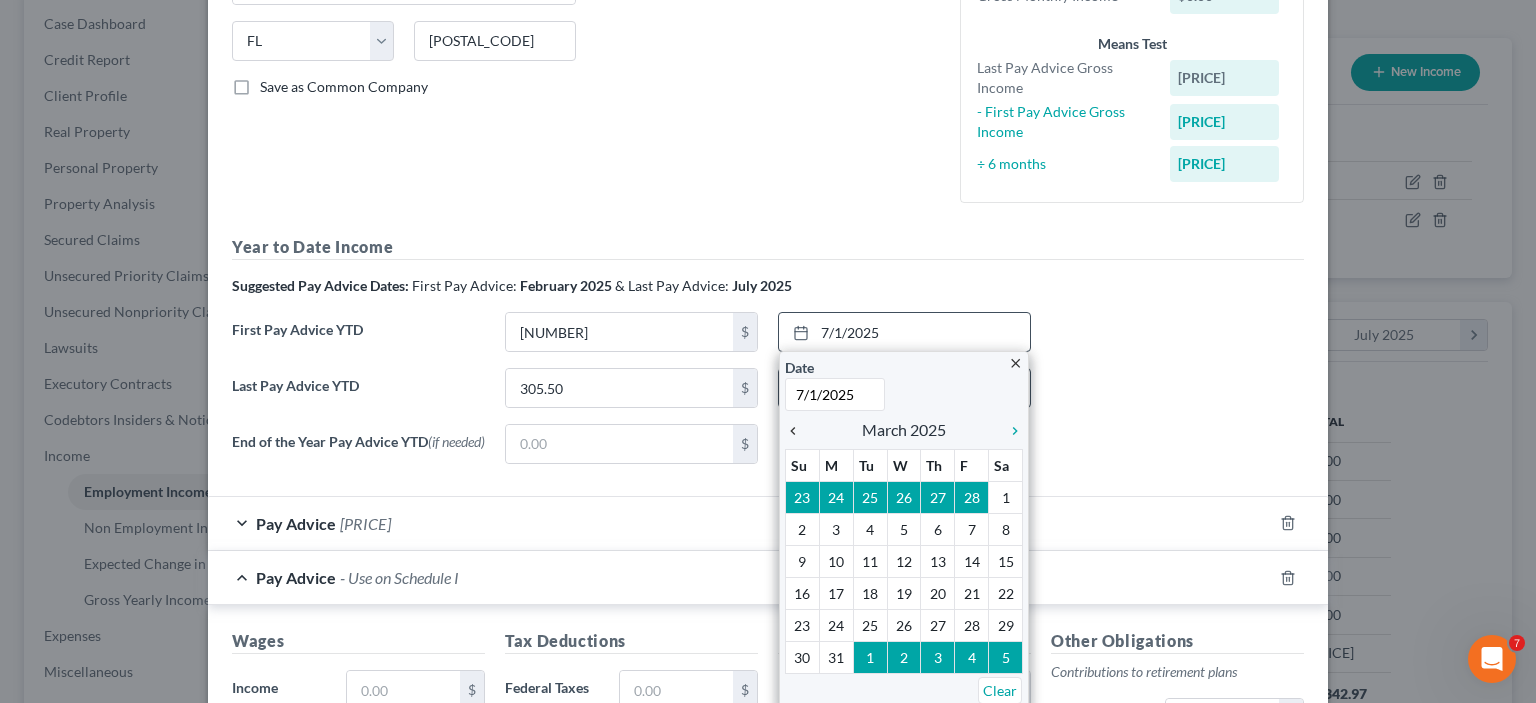 click on "chevron_left" at bounding box center (798, 431) 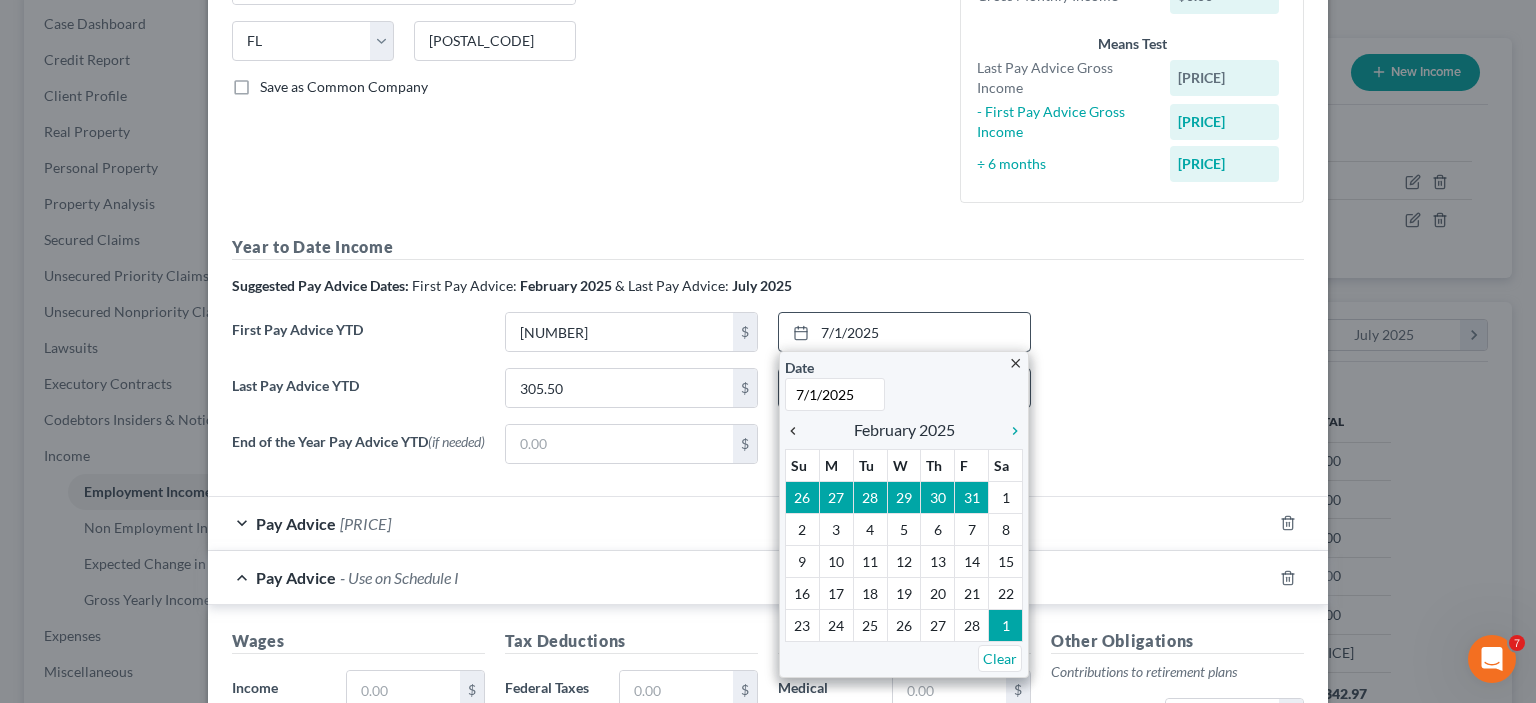 click on "chevron_left" at bounding box center (798, 431) 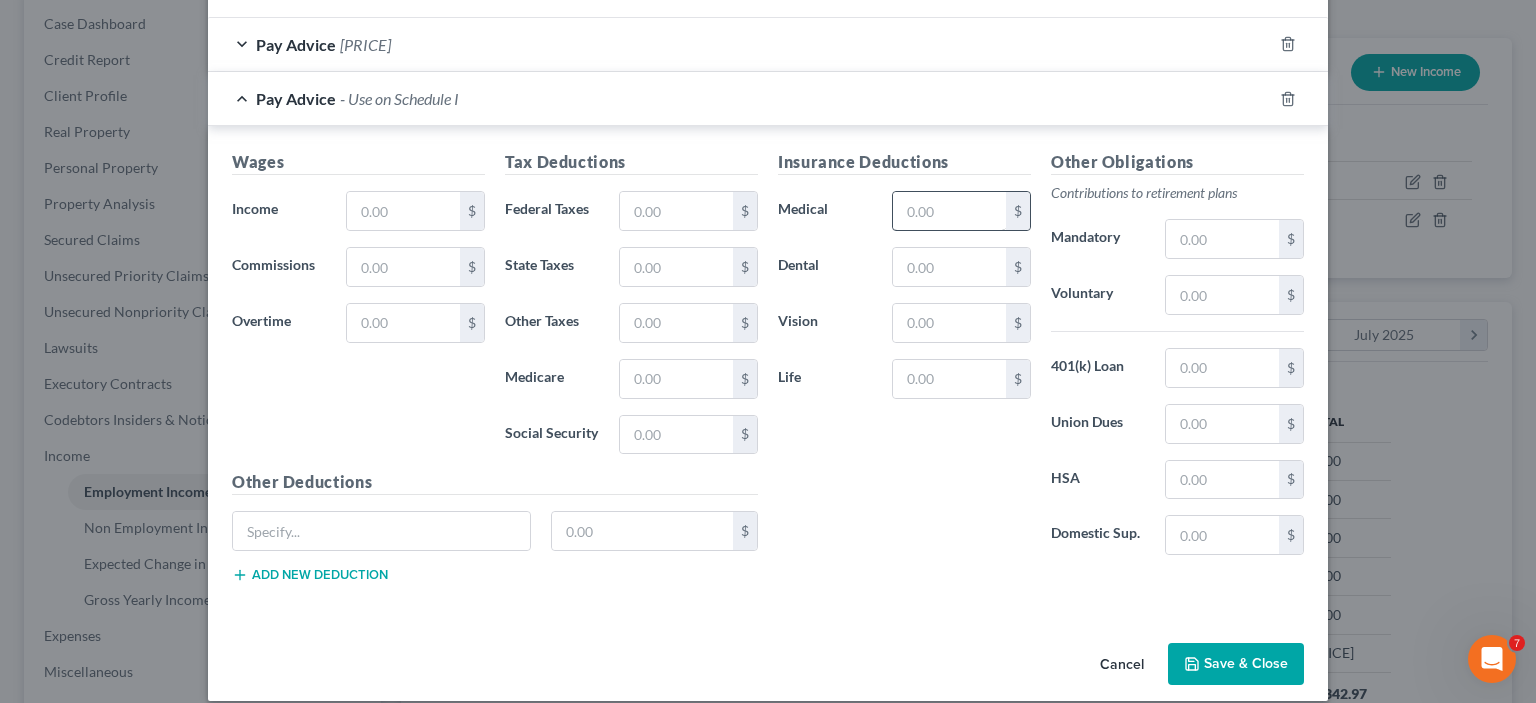 scroll, scrollTop: 892, scrollLeft: 0, axis: vertical 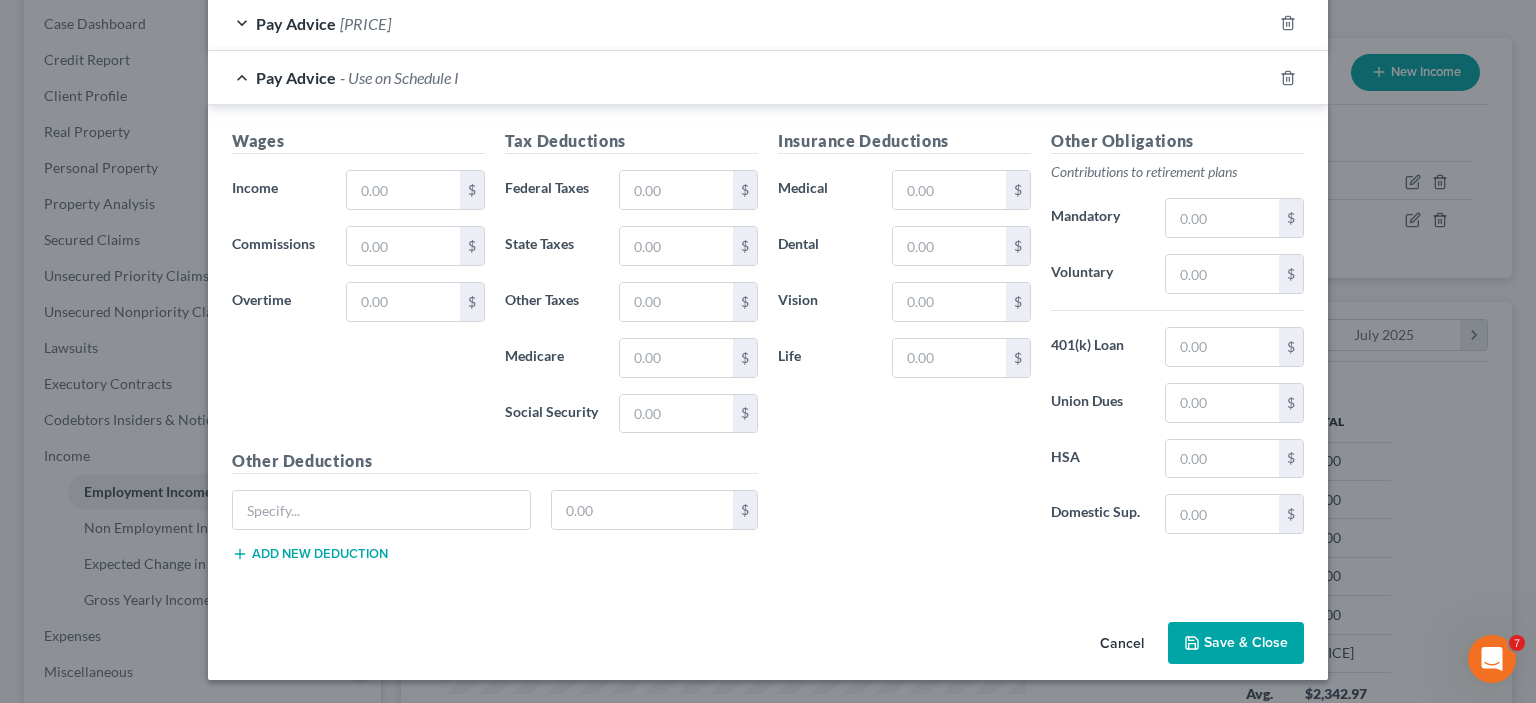 click on "Save & Close" at bounding box center (1236, 643) 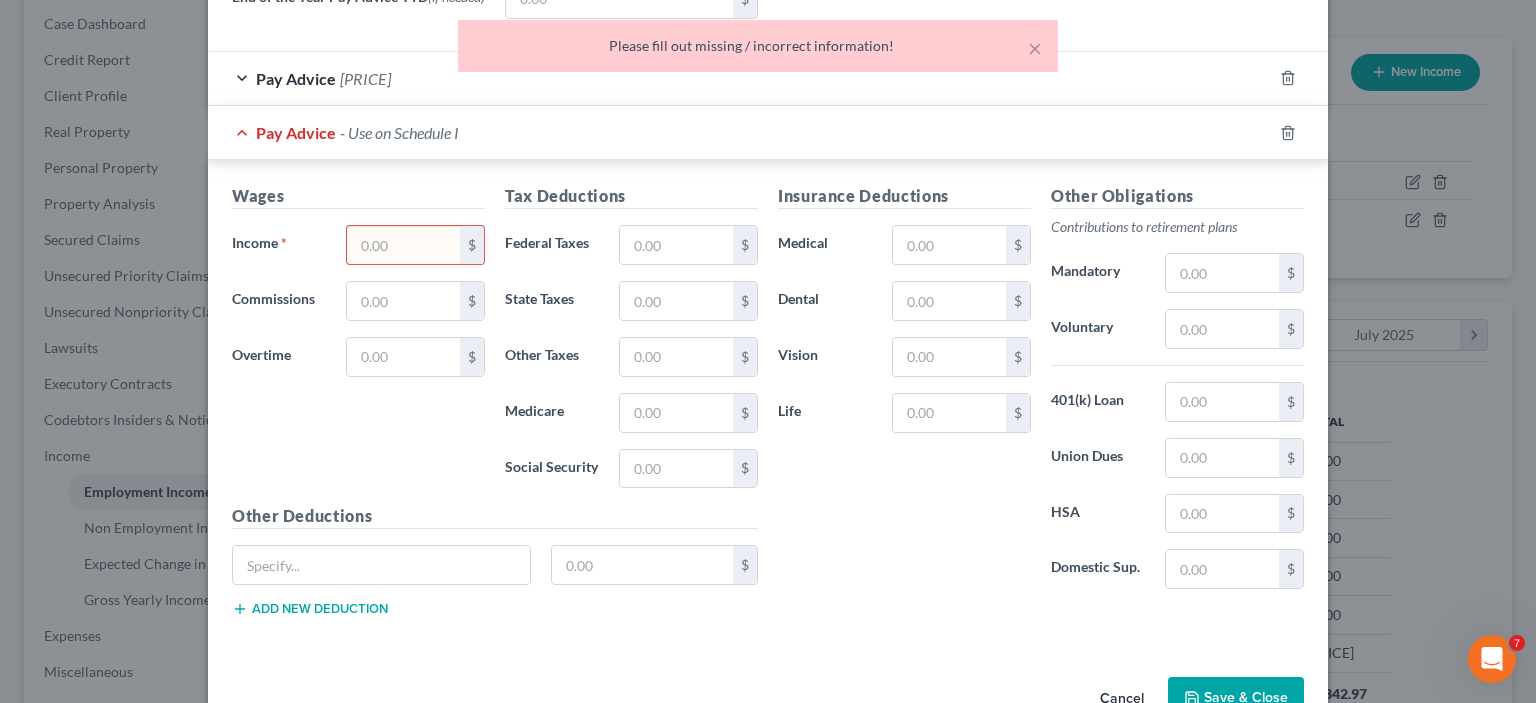 scroll, scrollTop: 792, scrollLeft: 0, axis: vertical 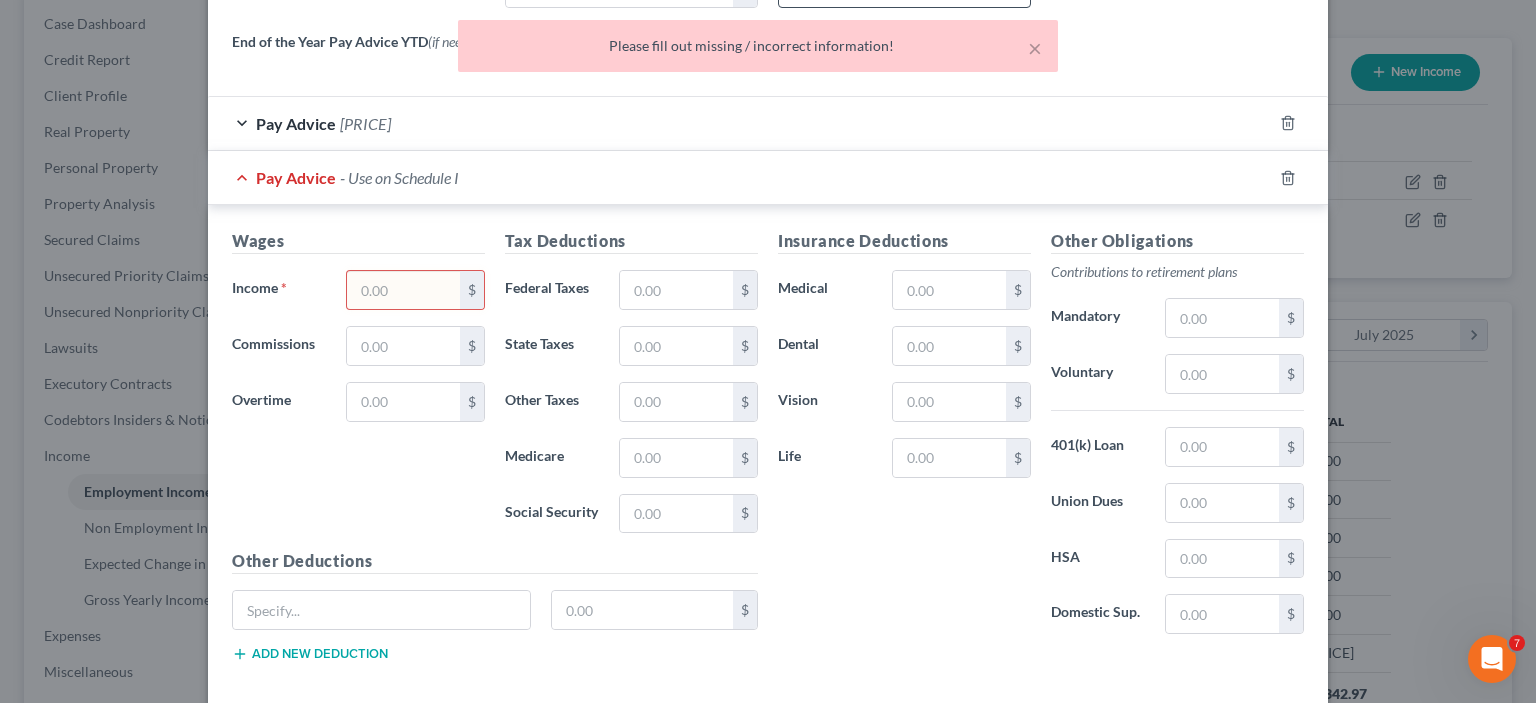 click at bounding box center (403, 290) 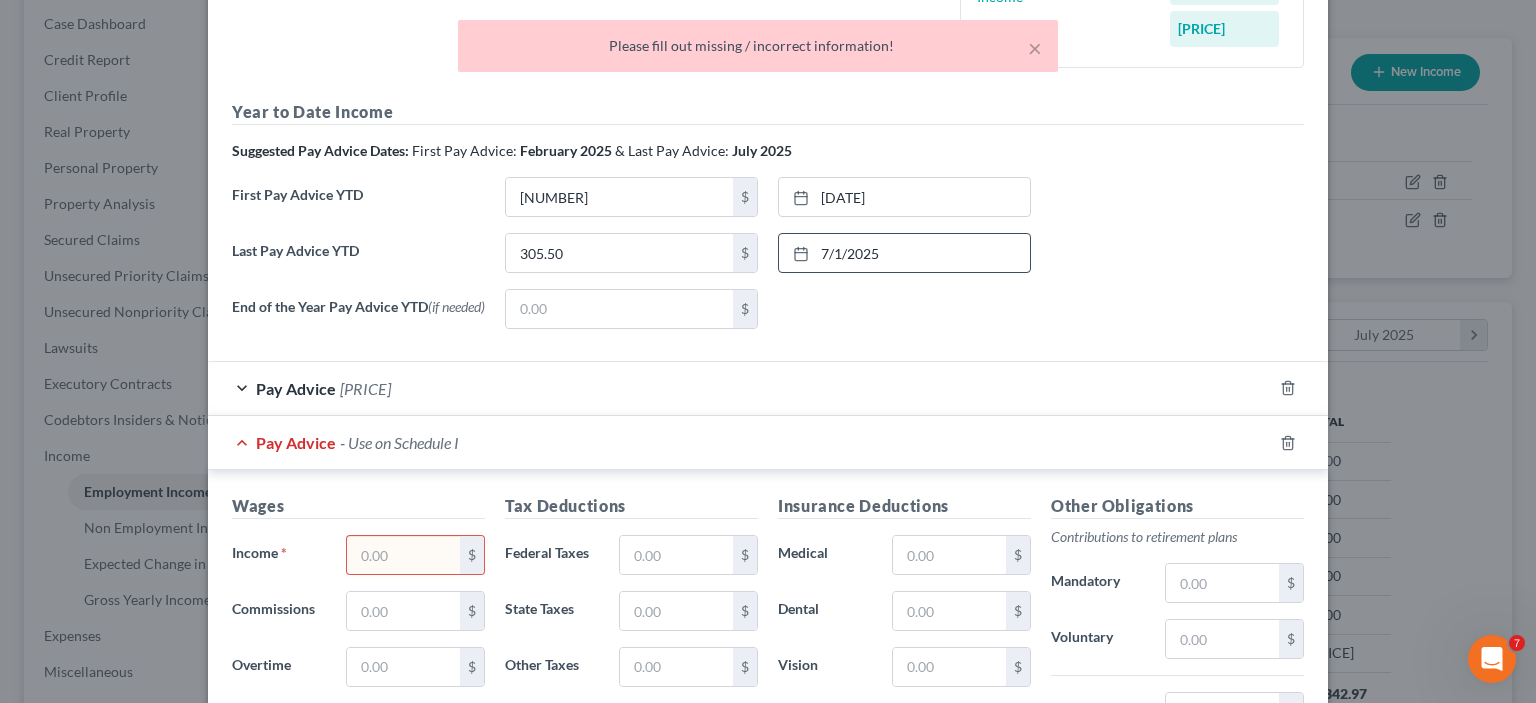 scroll, scrollTop: 492, scrollLeft: 0, axis: vertical 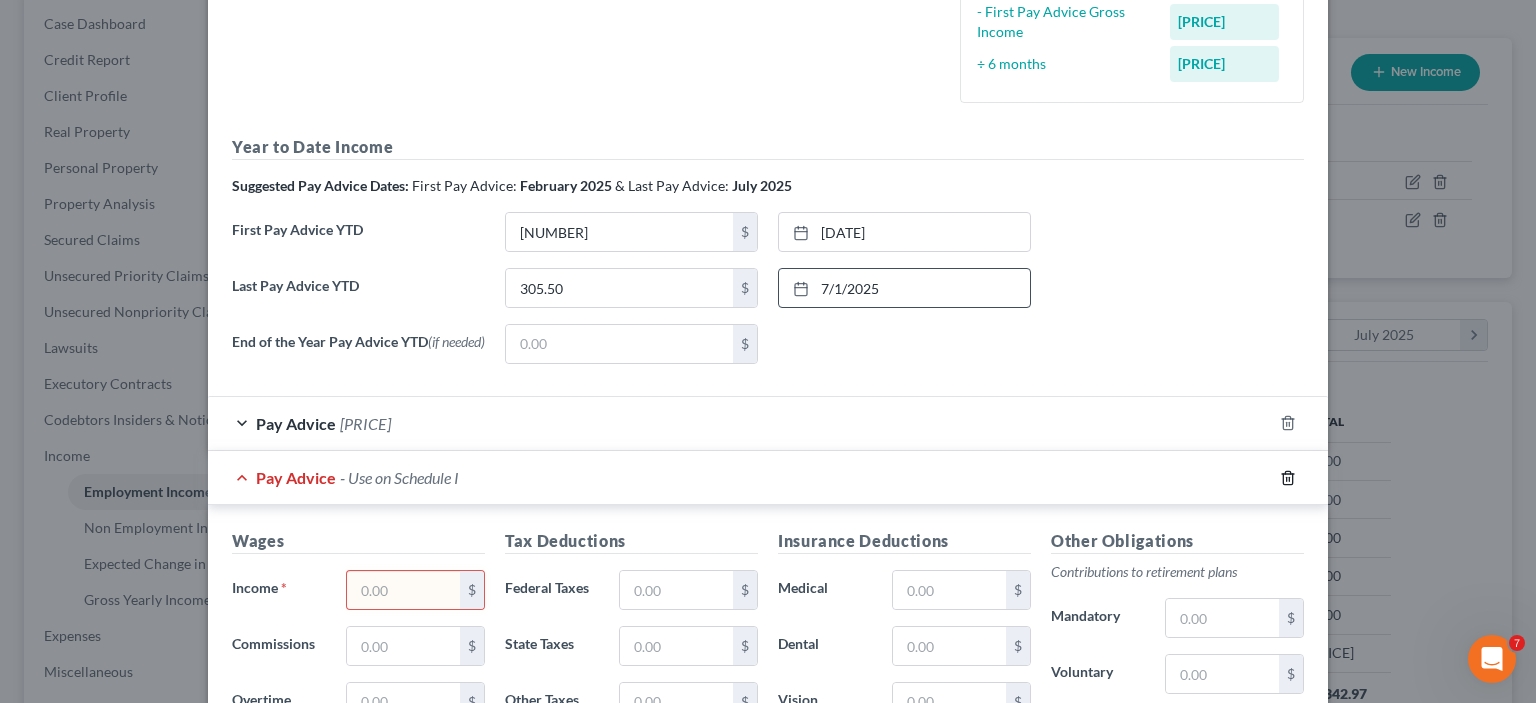 click 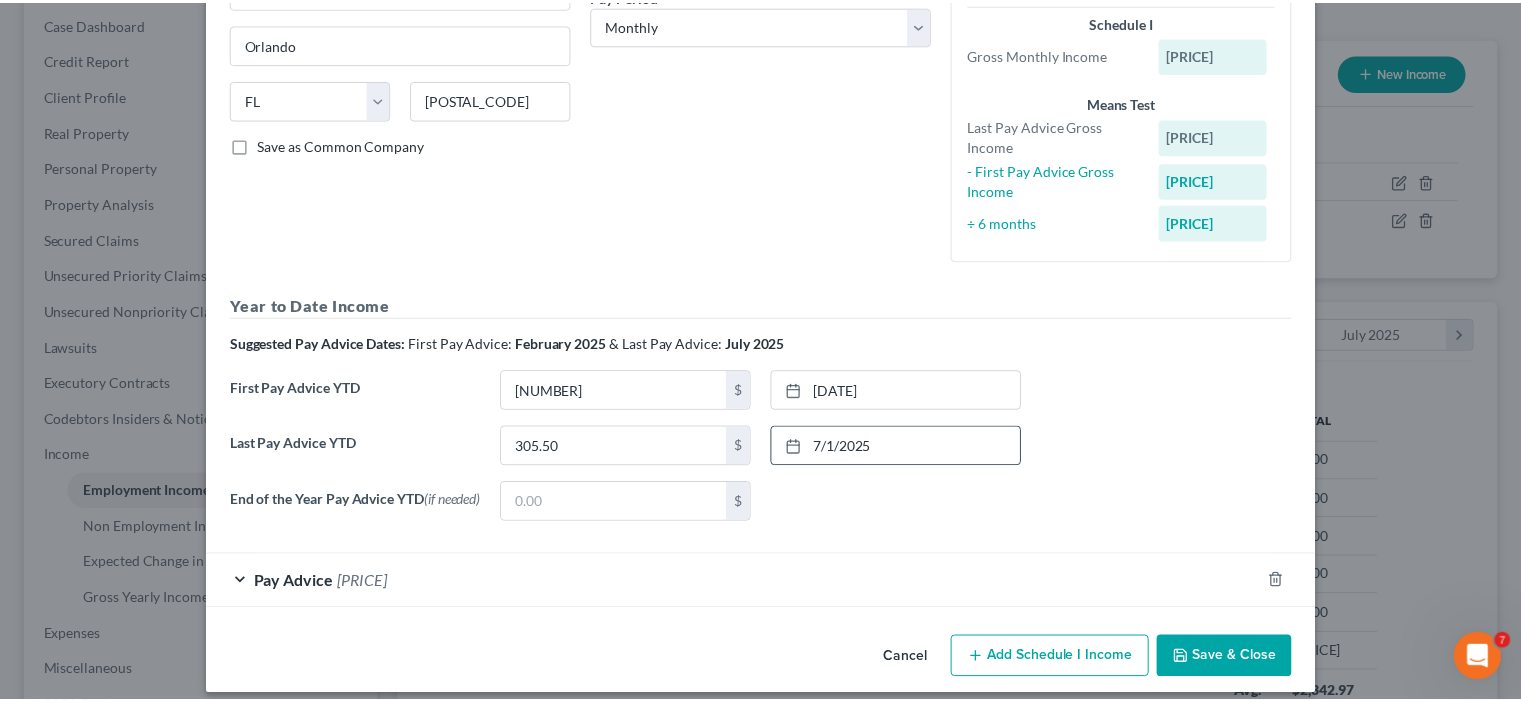 scroll, scrollTop: 352, scrollLeft: 0, axis: vertical 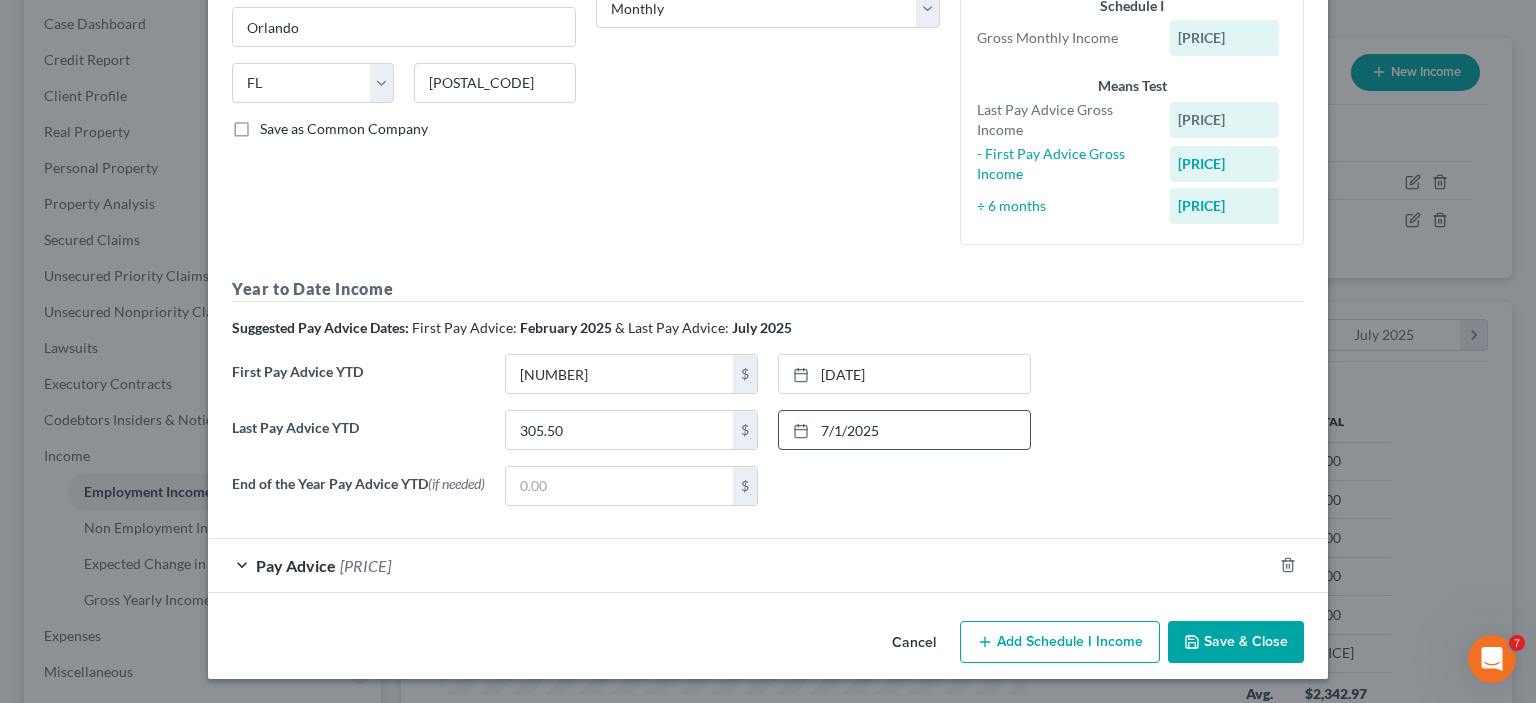 click on "Save & Close" at bounding box center (1236, 642) 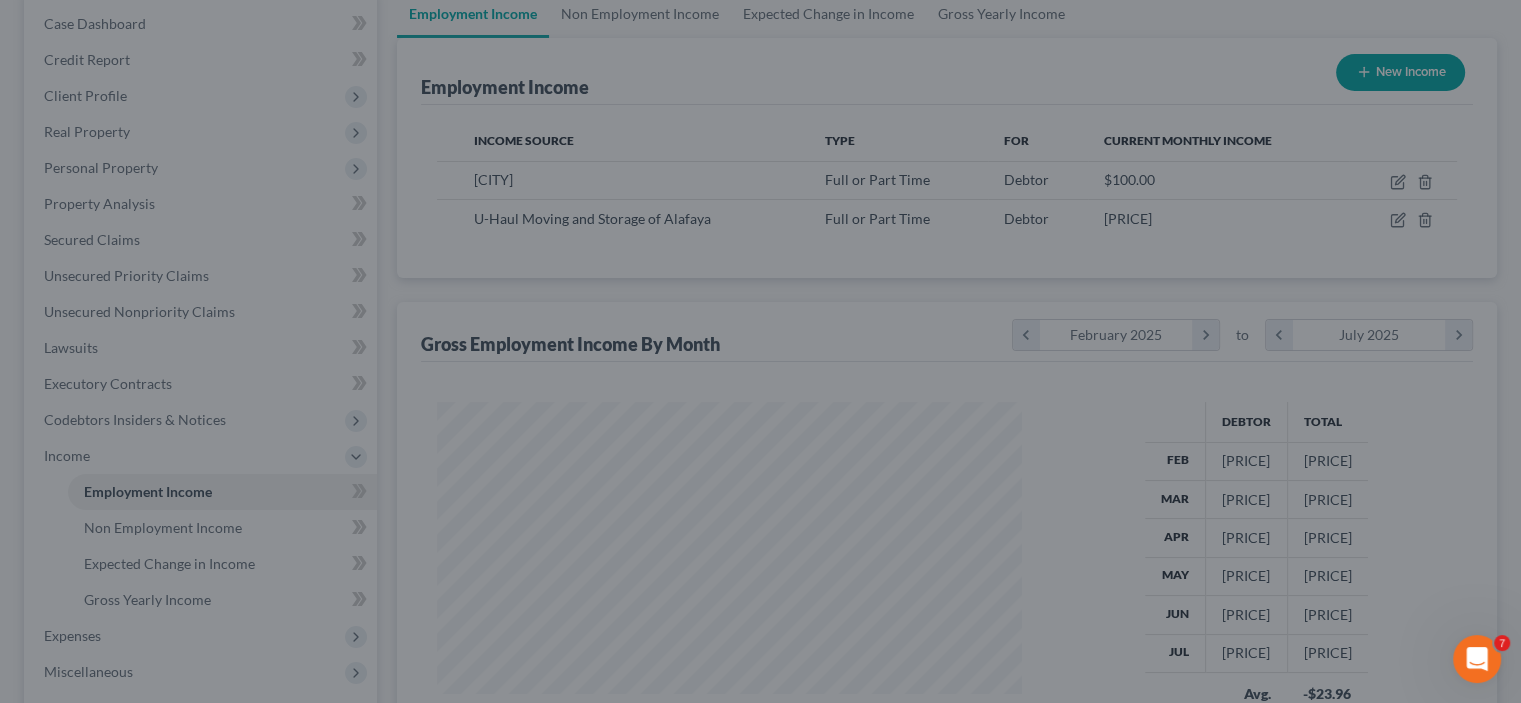 scroll, scrollTop: 356, scrollLeft: 617, axis: both 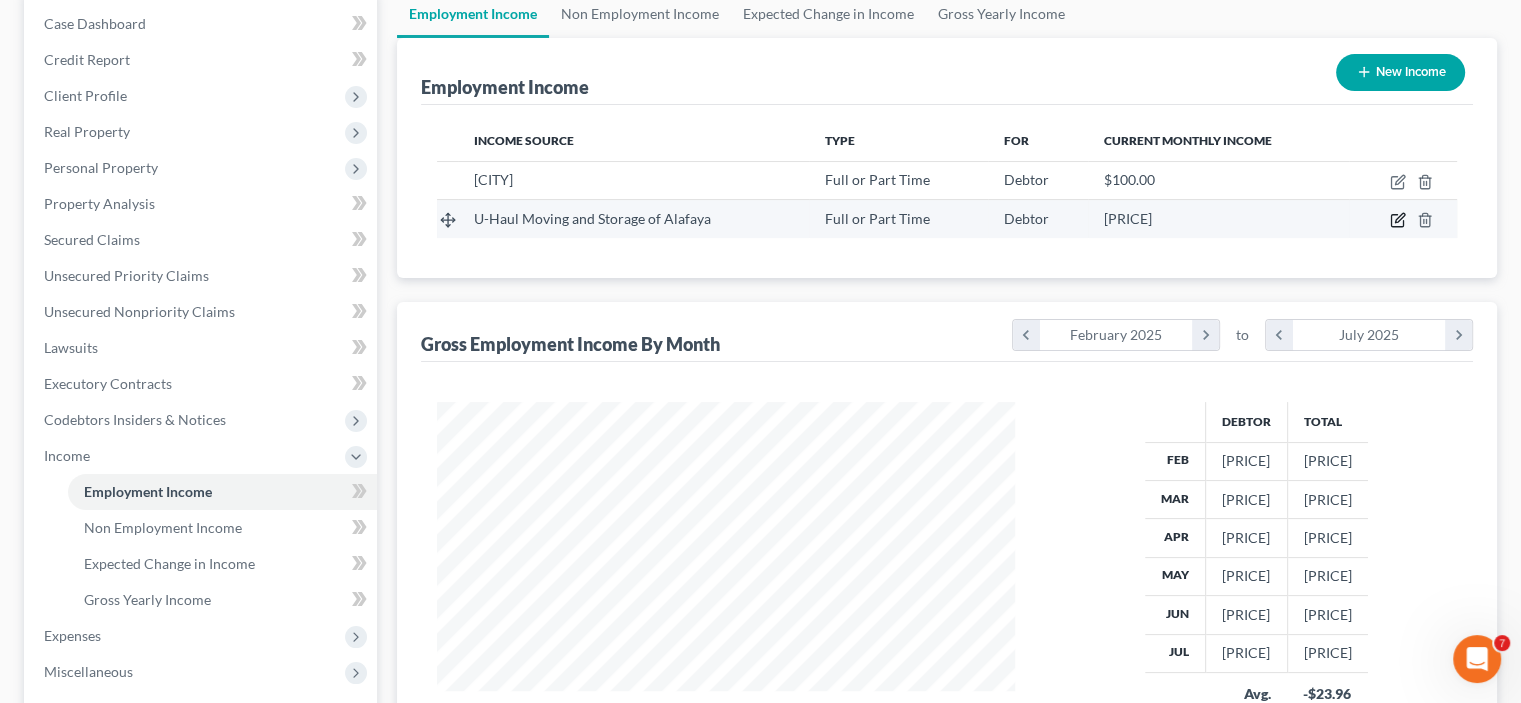 click 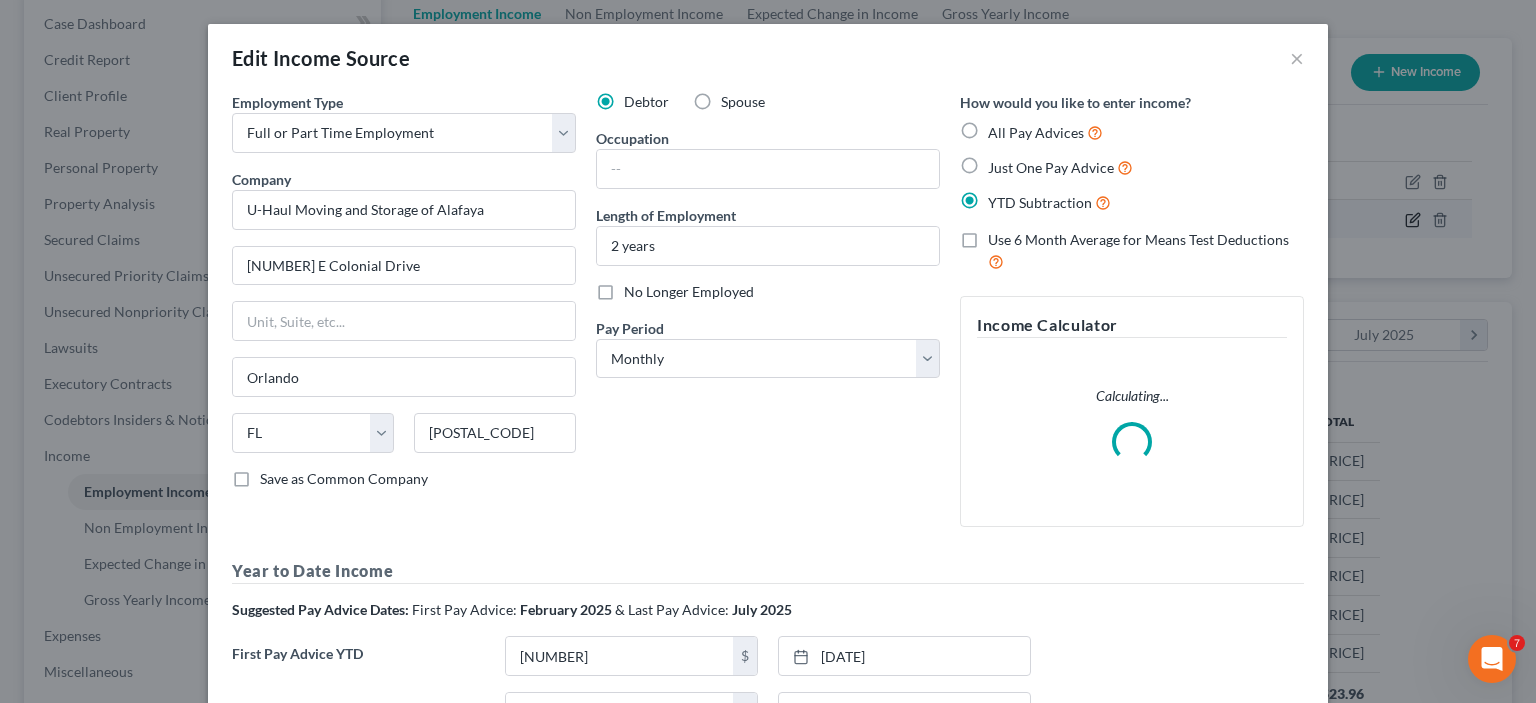 scroll, scrollTop: 999643, scrollLeft: 999375, axis: both 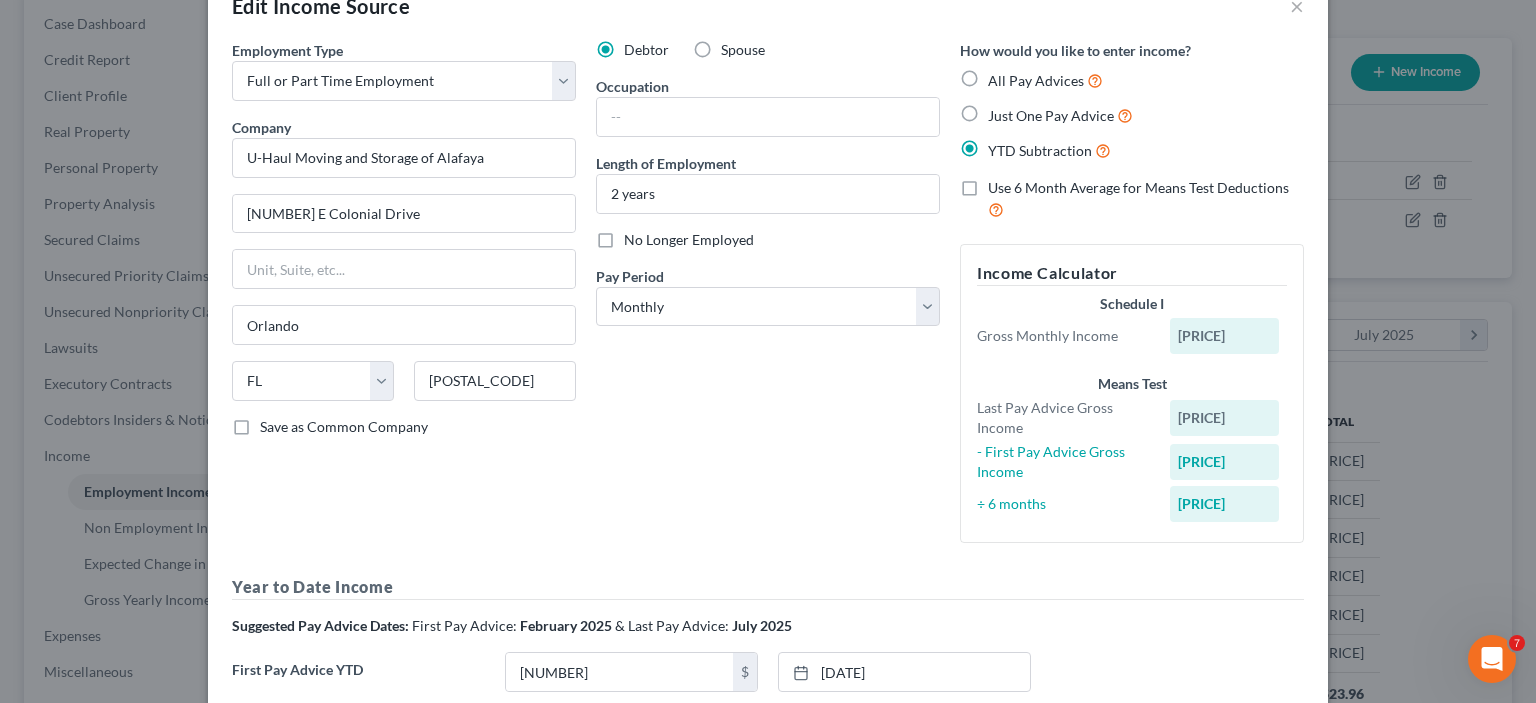 click on "All Pay Advices" at bounding box center [1045, 80] 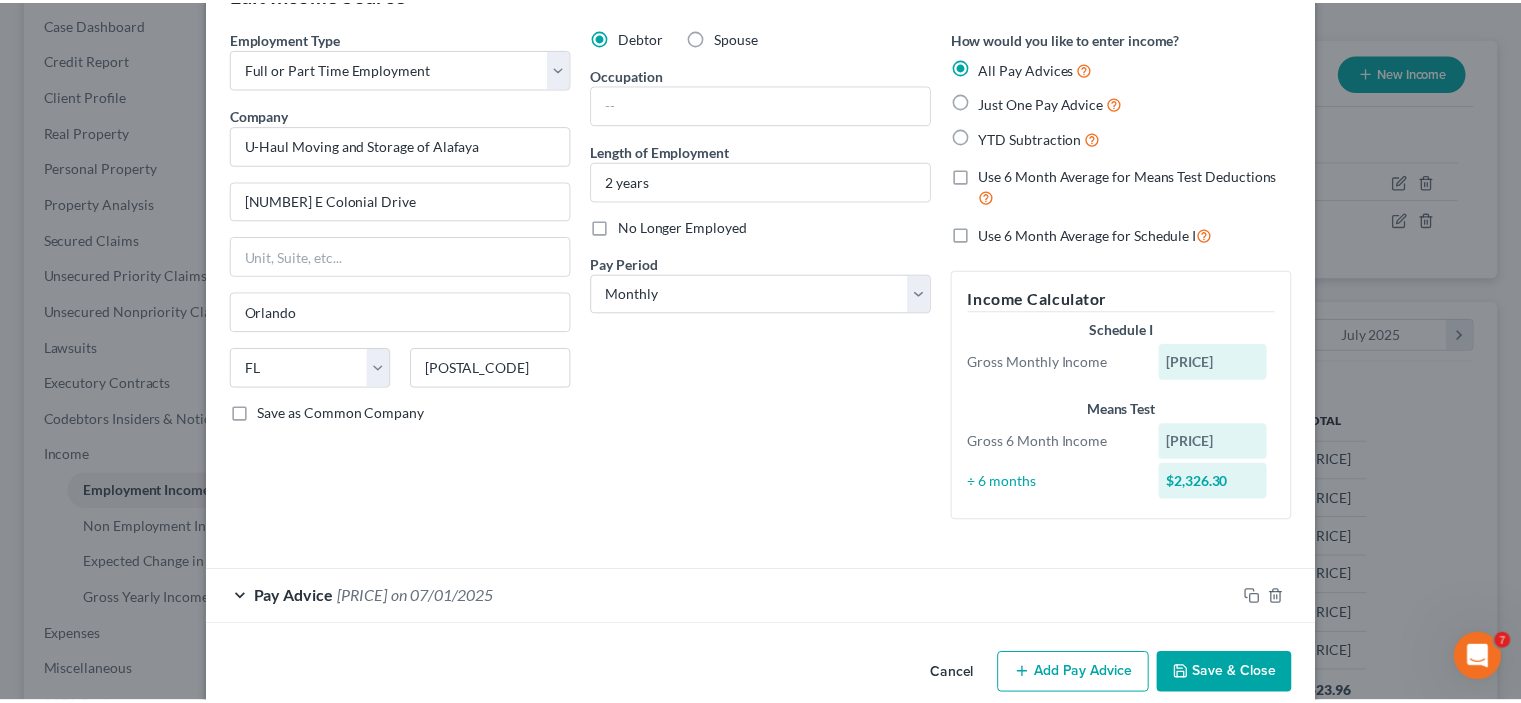 scroll, scrollTop: 96, scrollLeft: 0, axis: vertical 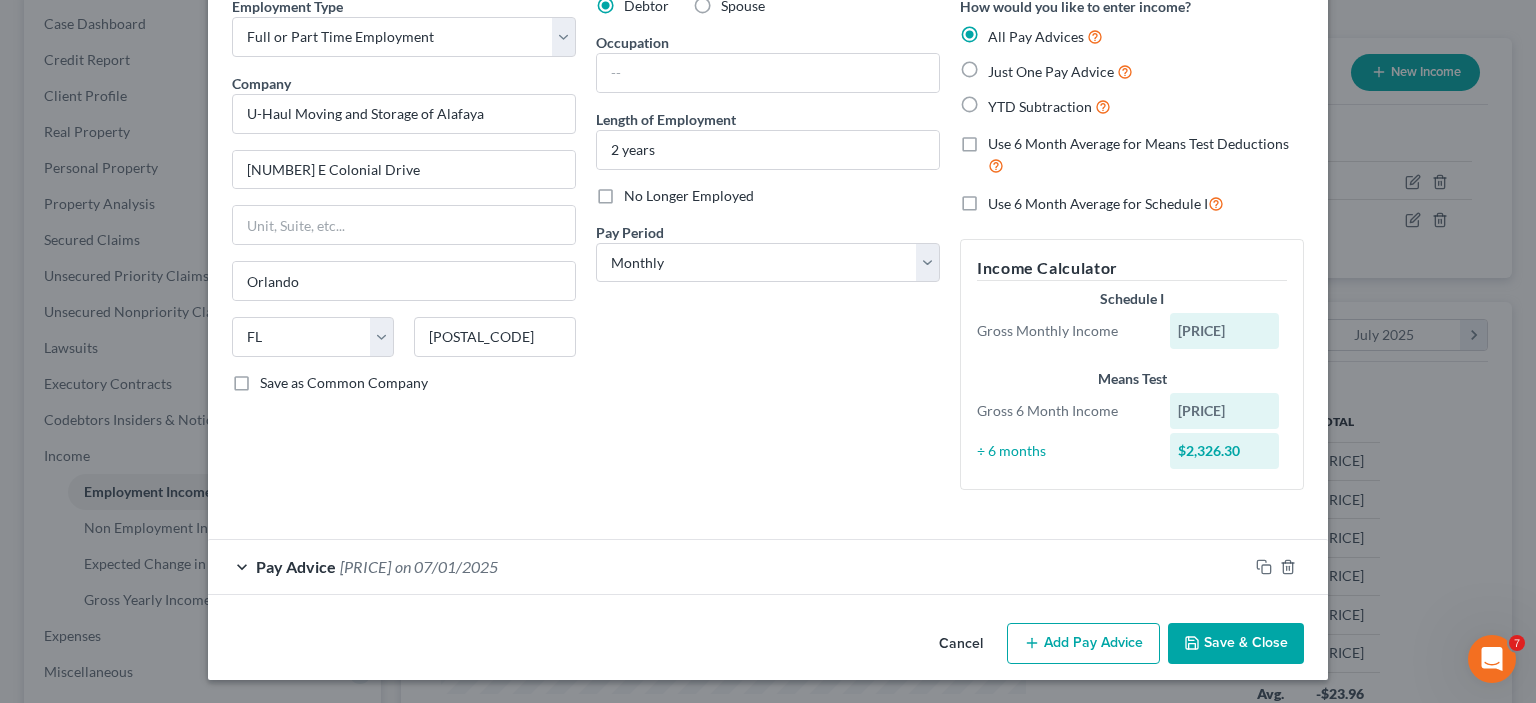 click on "Use 6 Month Average for Schedule I" at bounding box center (1106, 203) 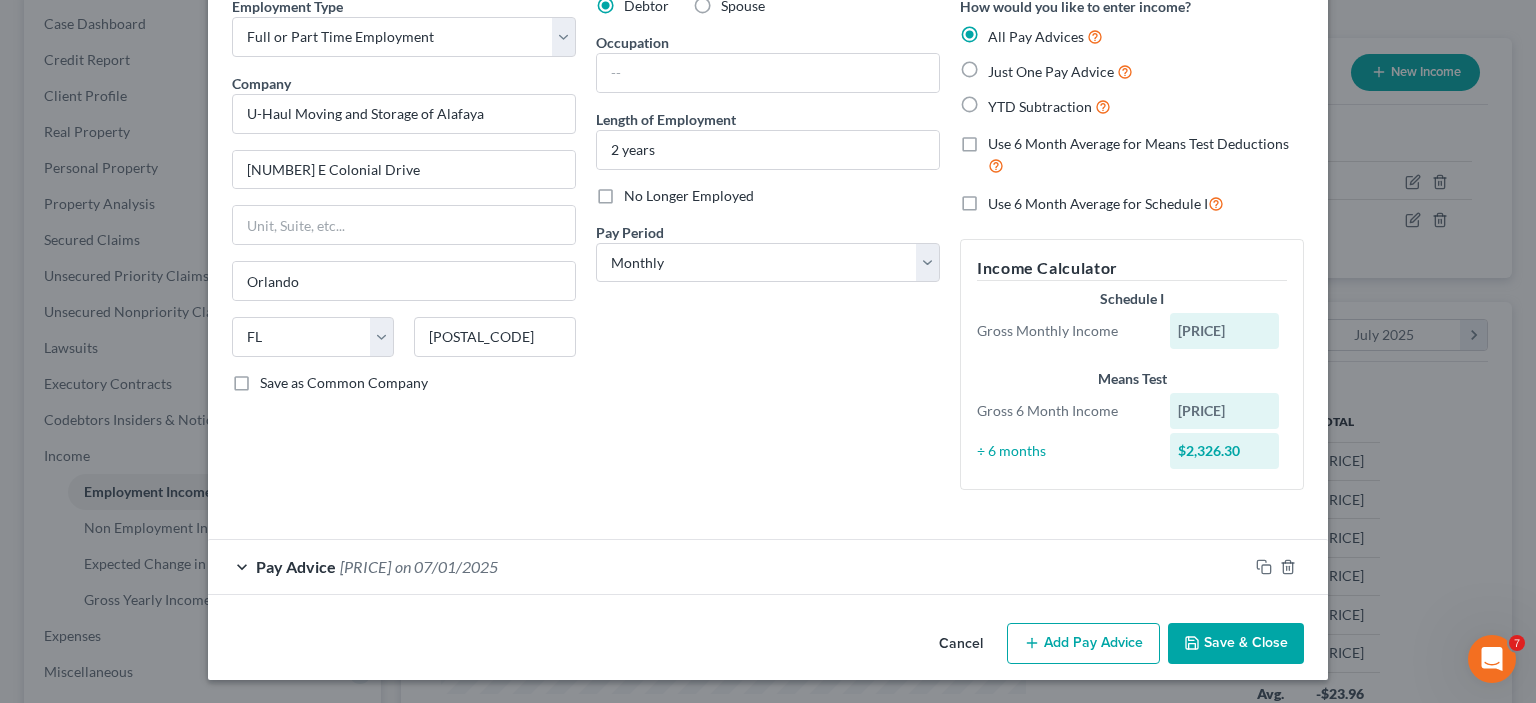 click on "Use 6 Month Average for Schedule I" at bounding box center (1002, 198) 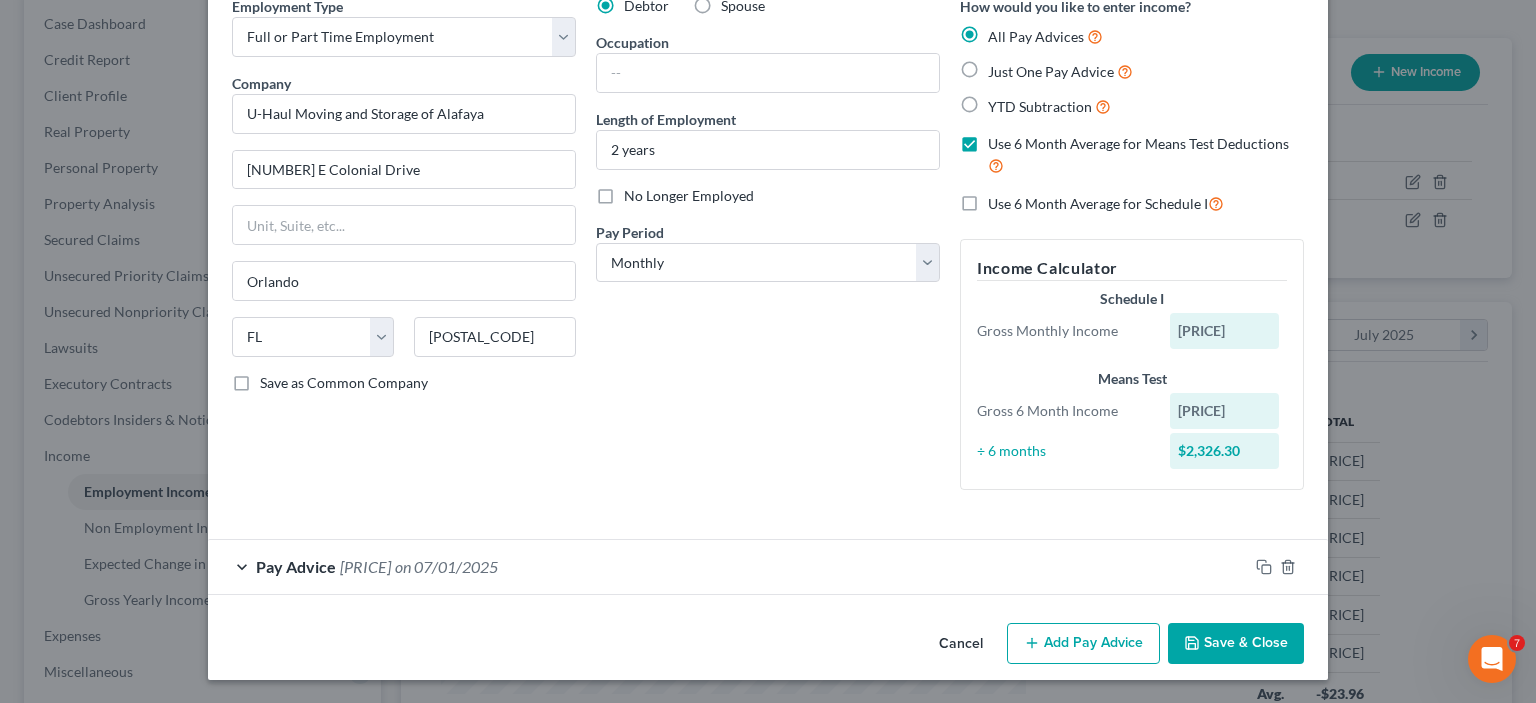 checkbox on "true" 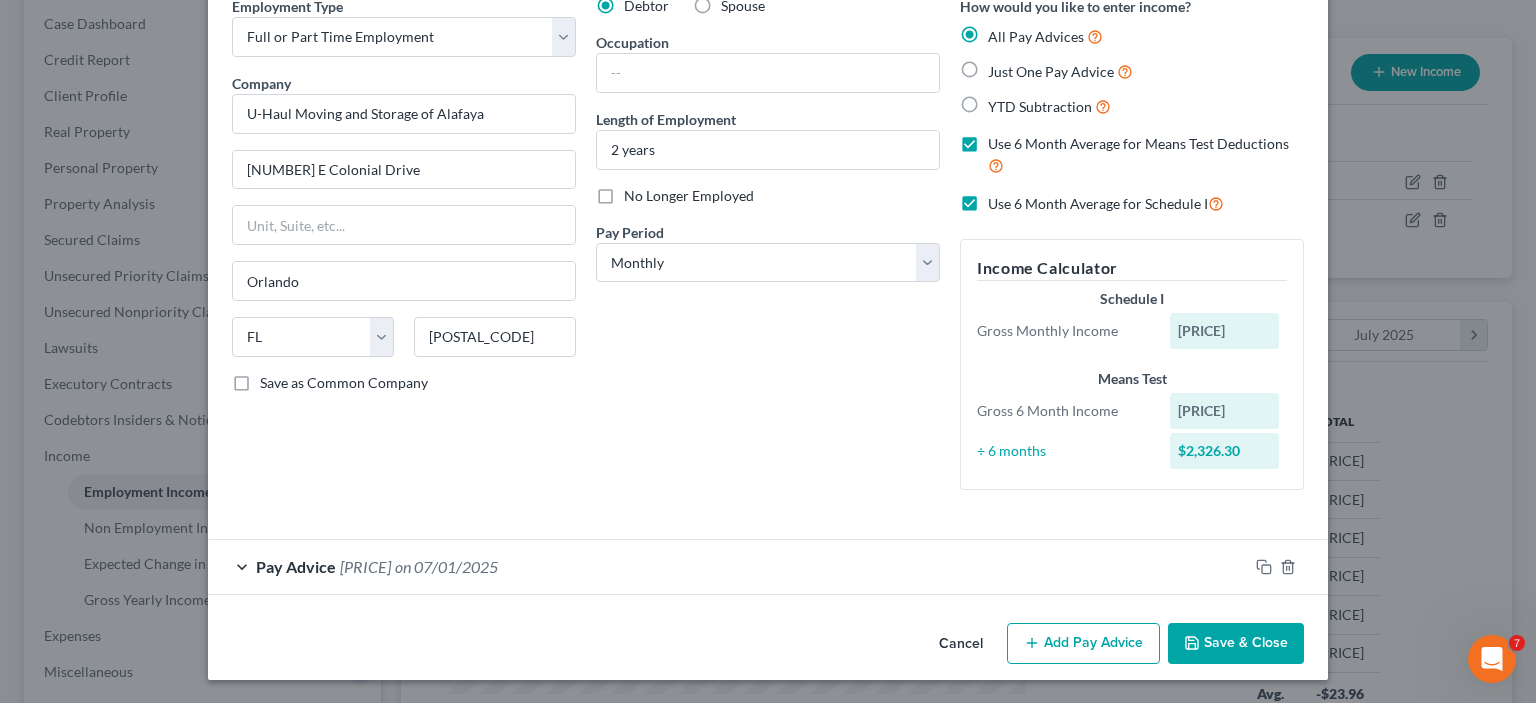 checkbox on "true" 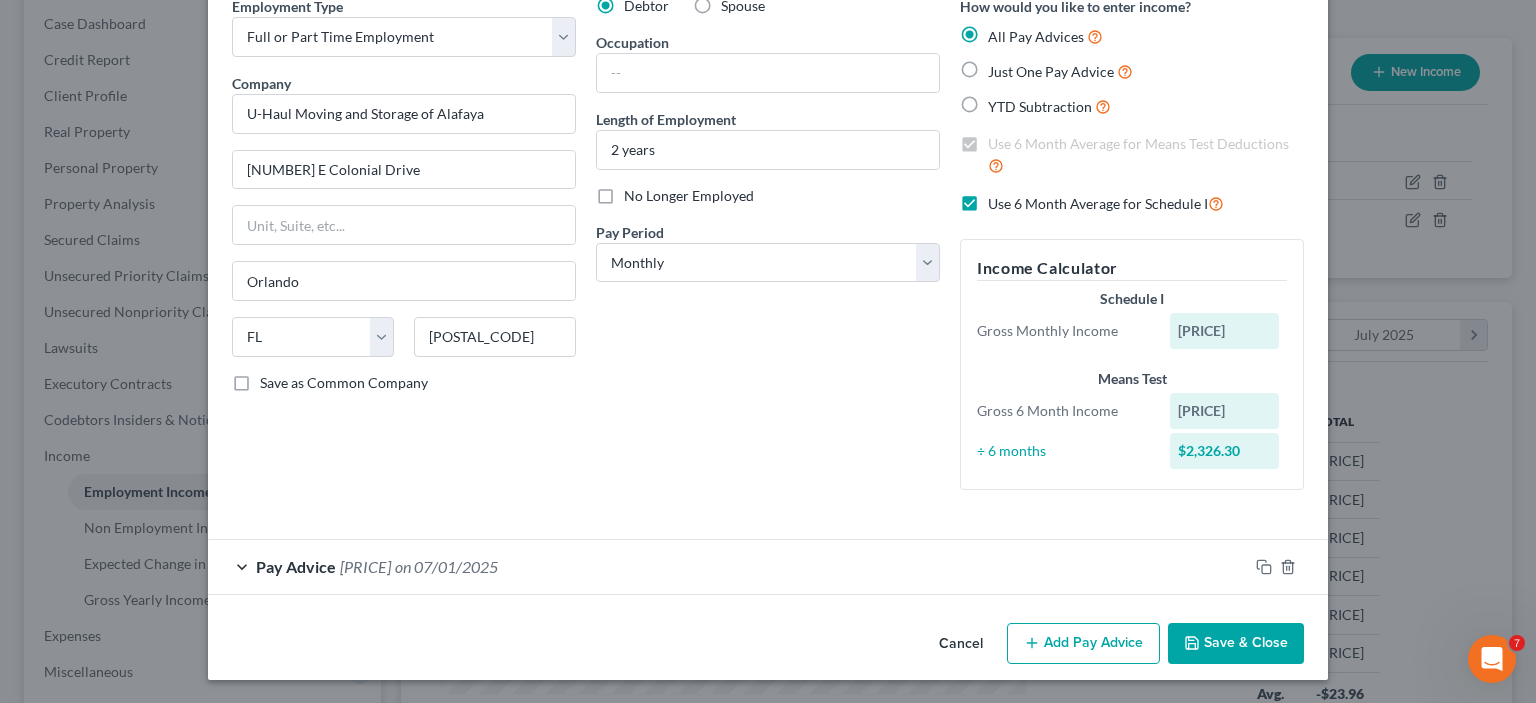 click on "Save & Close" at bounding box center [1236, 644] 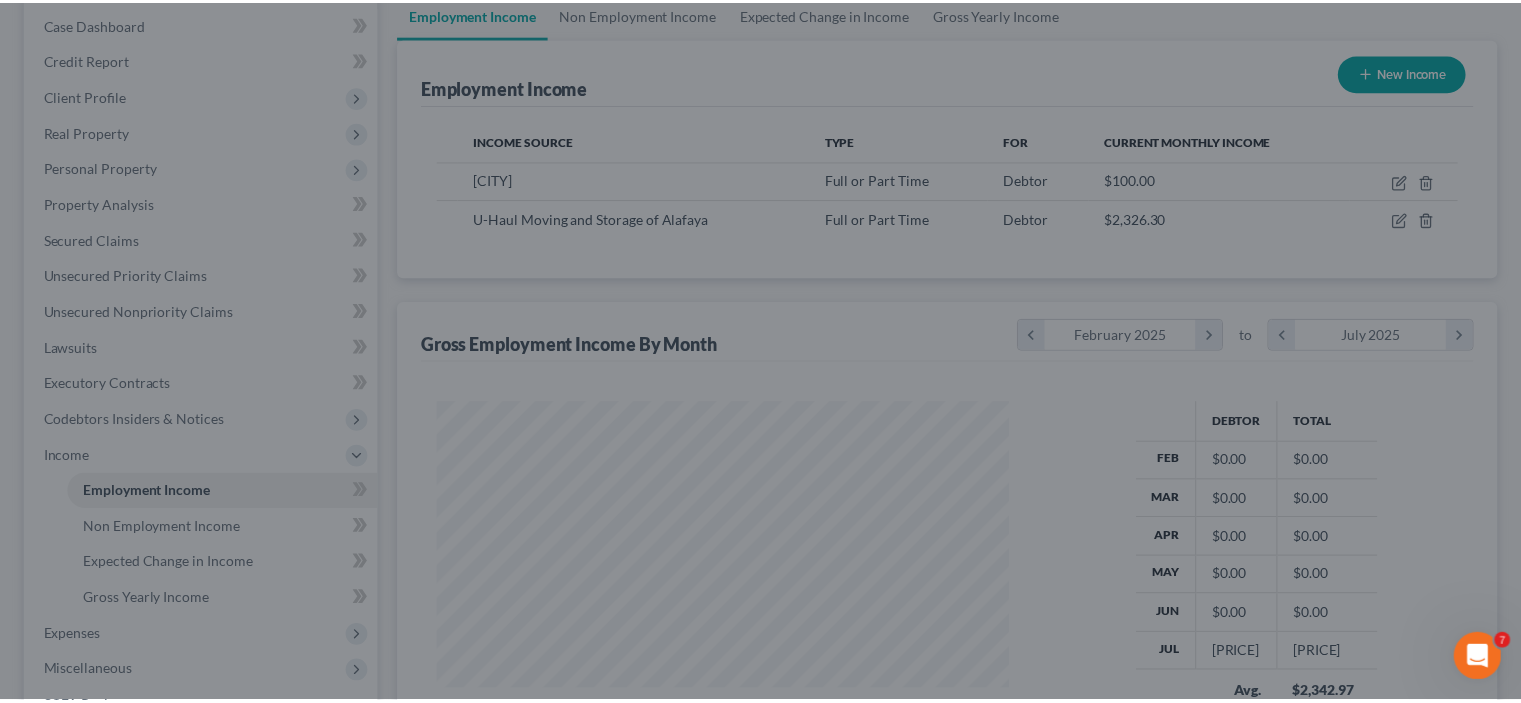 scroll, scrollTop: 356, scrollLeft: 617, axis: both 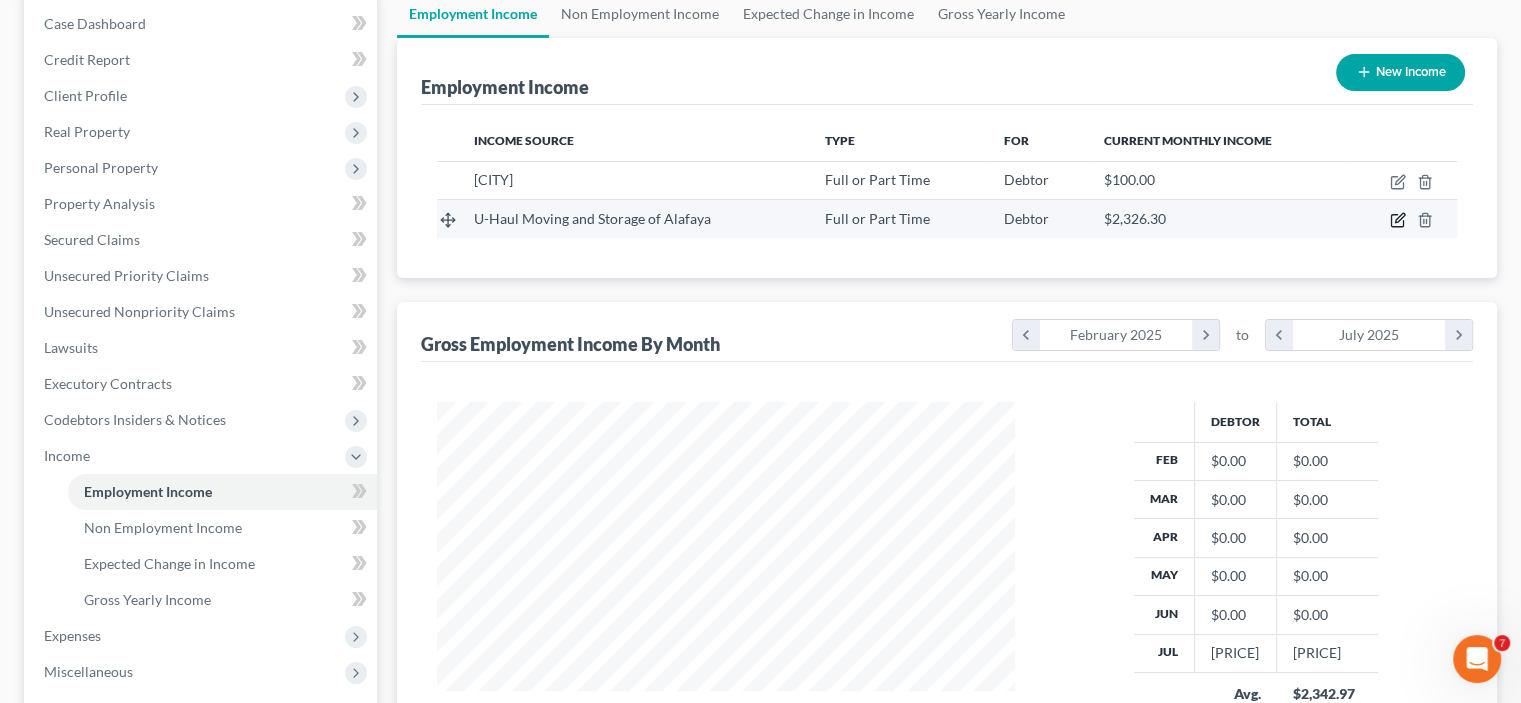 click 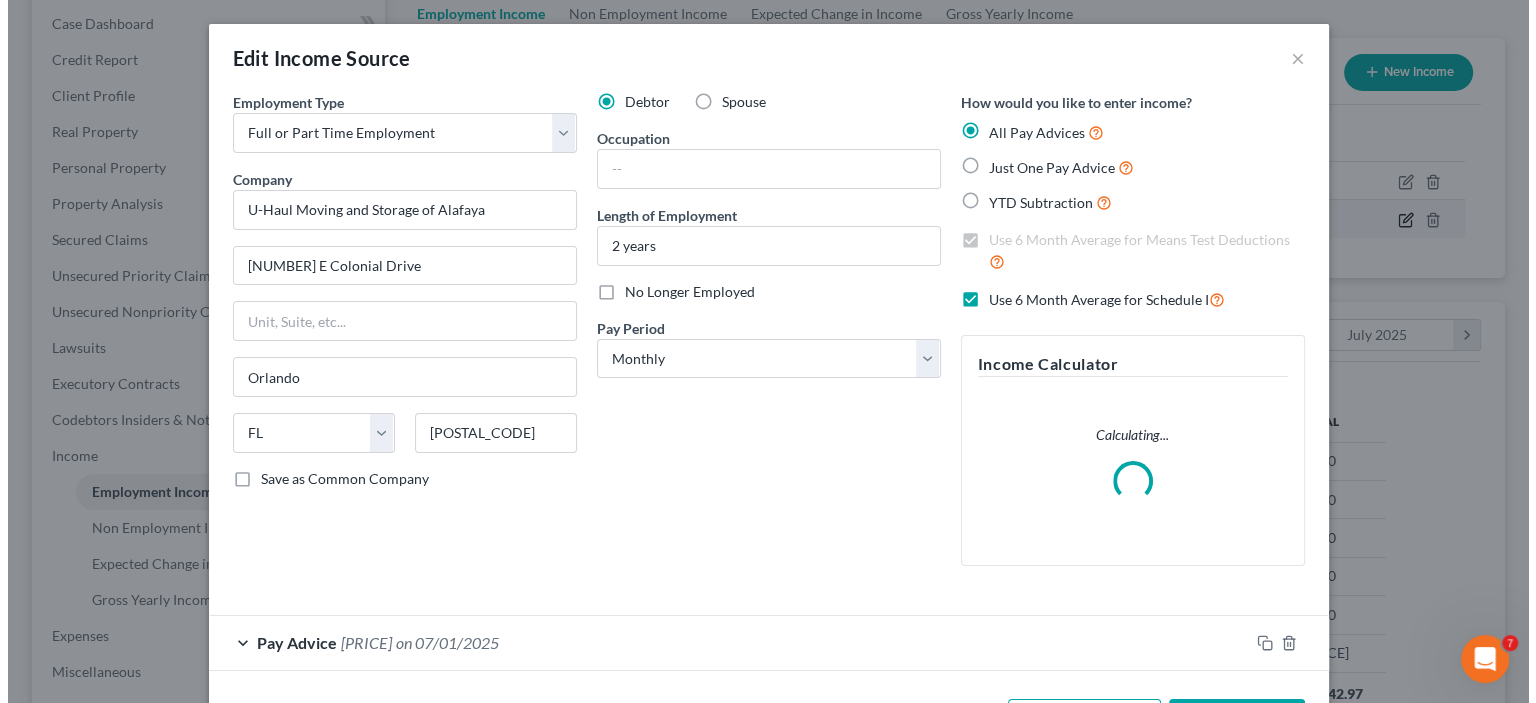 scroll, scrollTop: 999643, scrollLeft: 999375, axis: both 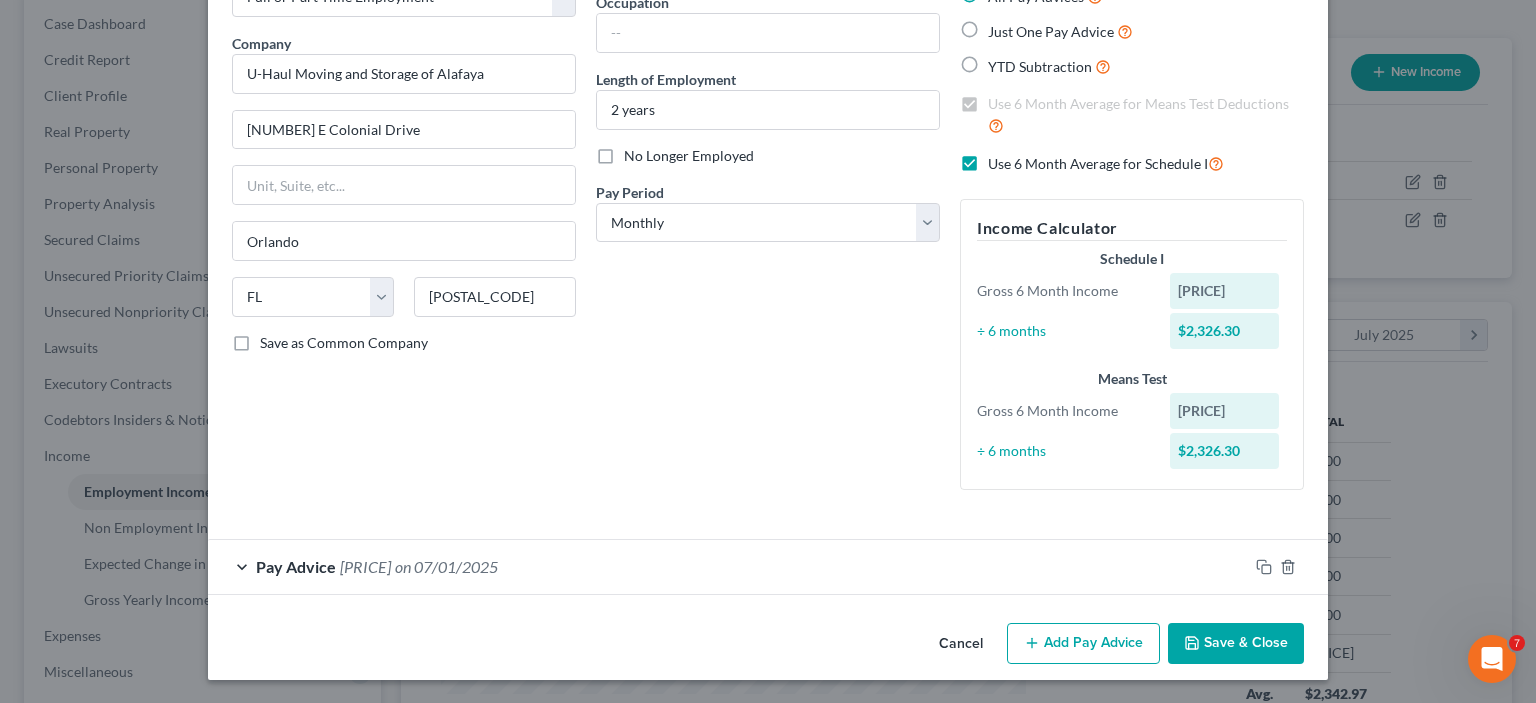 click on "Pay Advice $13,957.79 on [DATE]" at bounding box center (728, 566) 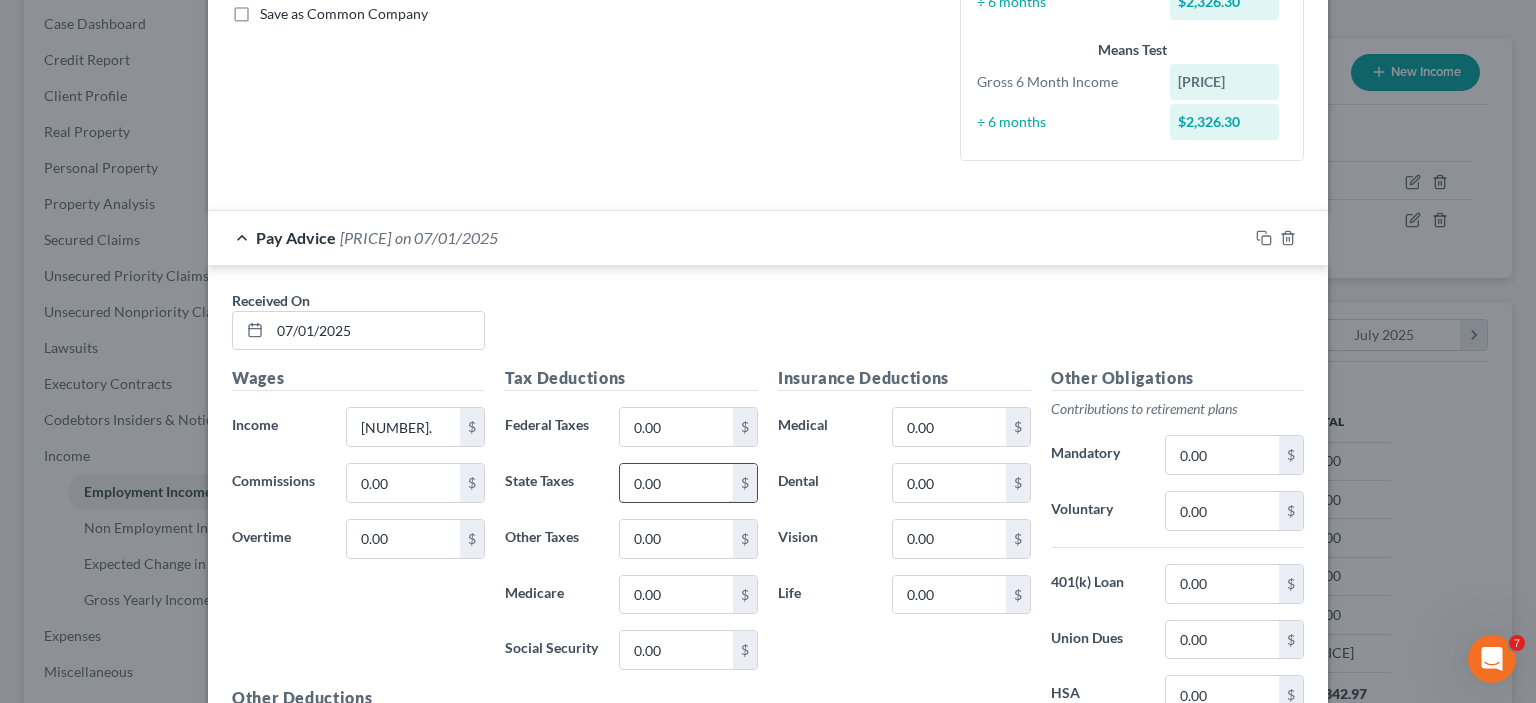 scroll, scrollTop: 536, scrollLeft: 0, axis: vertical 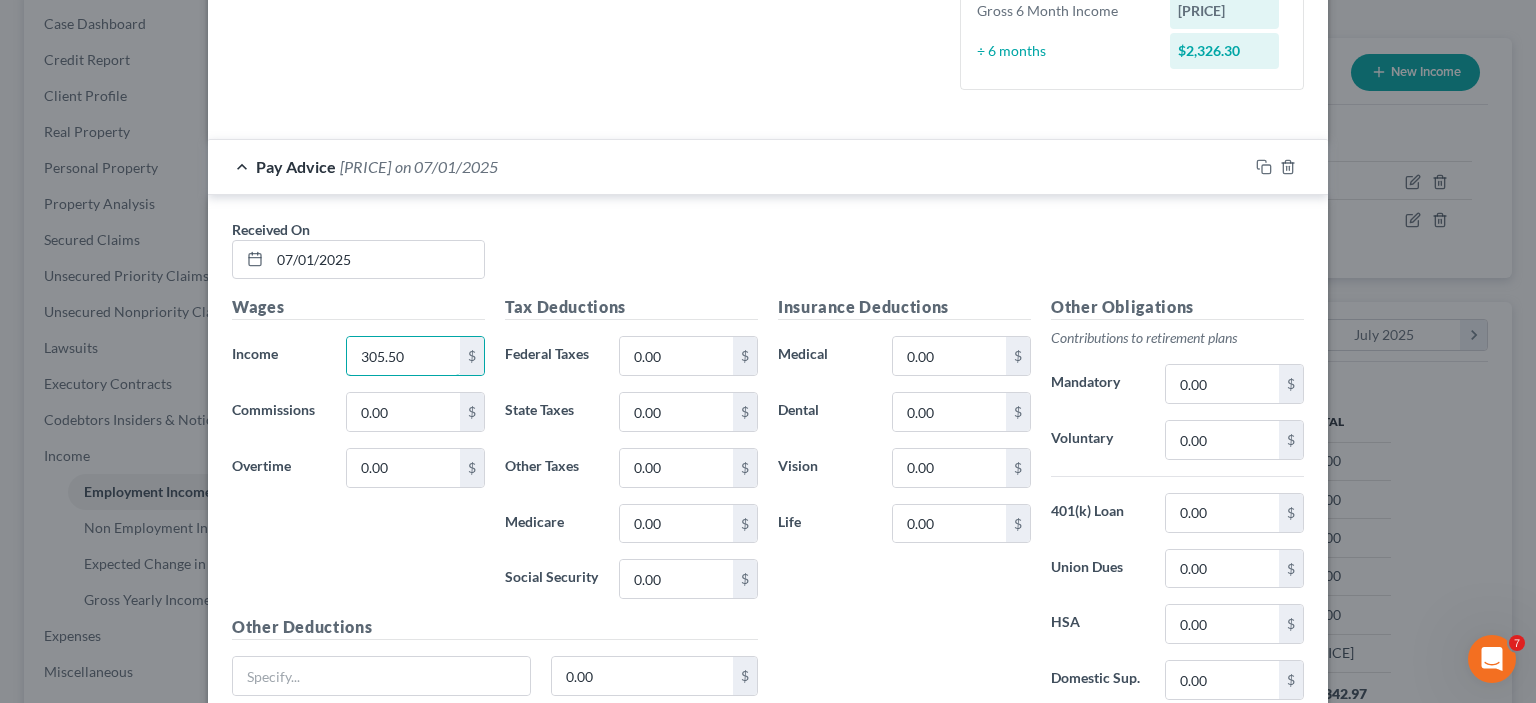 type on "305.50" 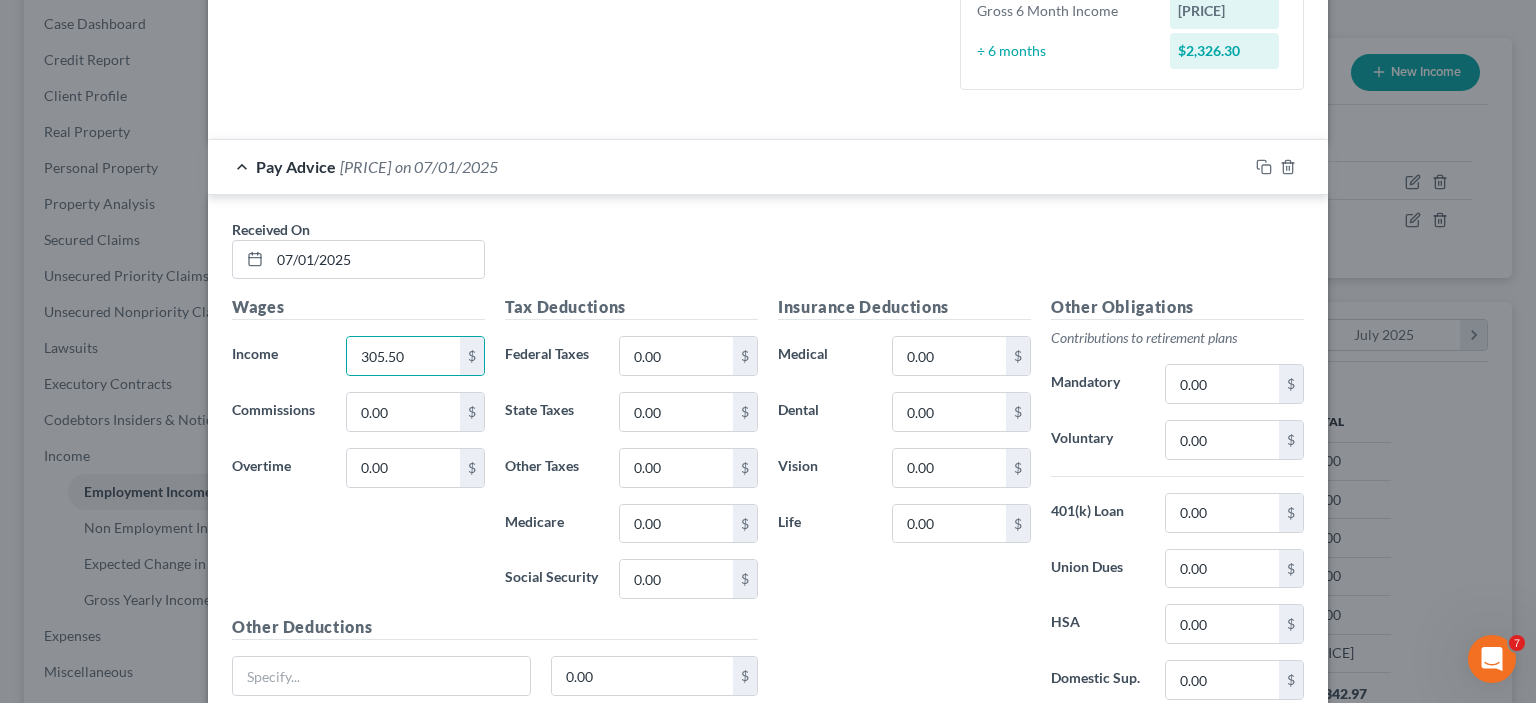 click on "Received On
*
[DATE]" at bounding box center (768, 257) 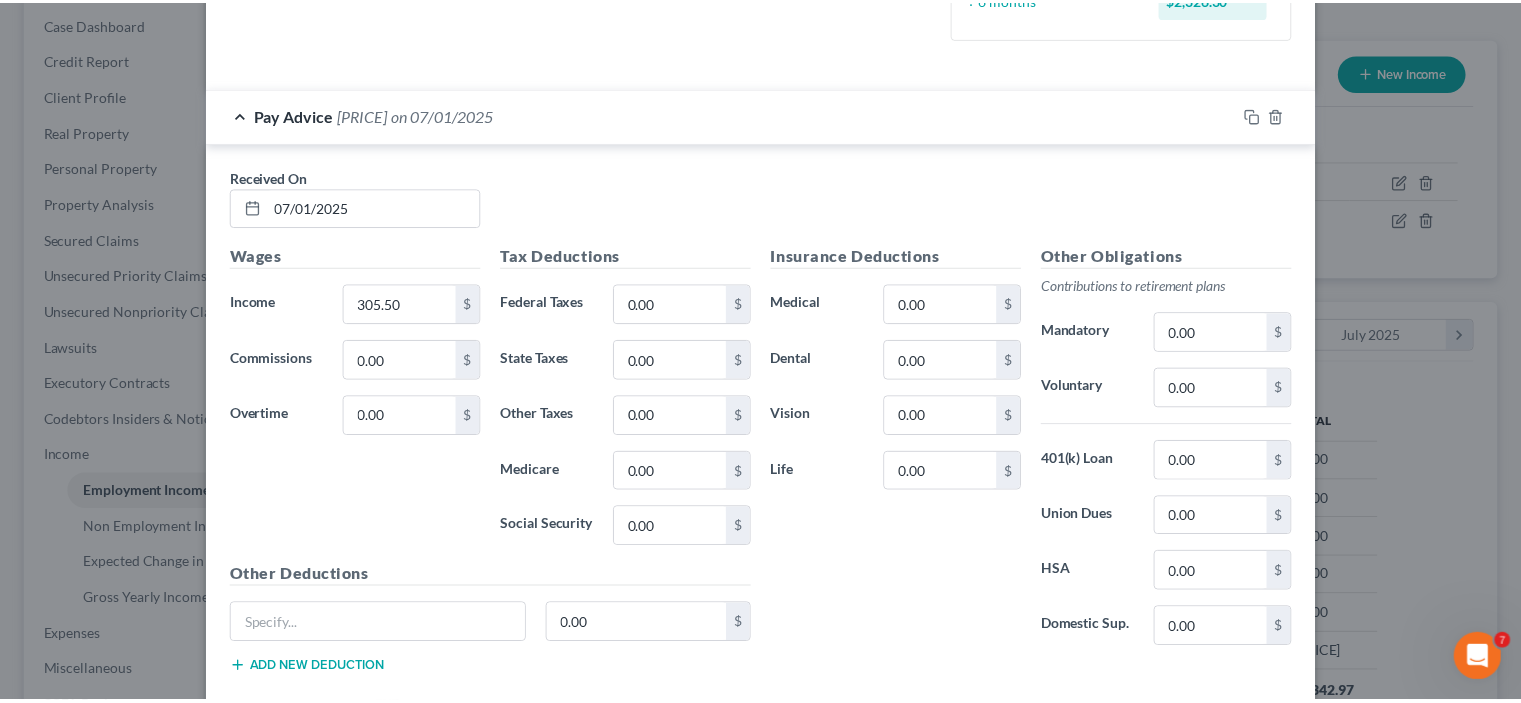 scroll, scrollTop: 698, scrollLeft: 0, axis: vertical 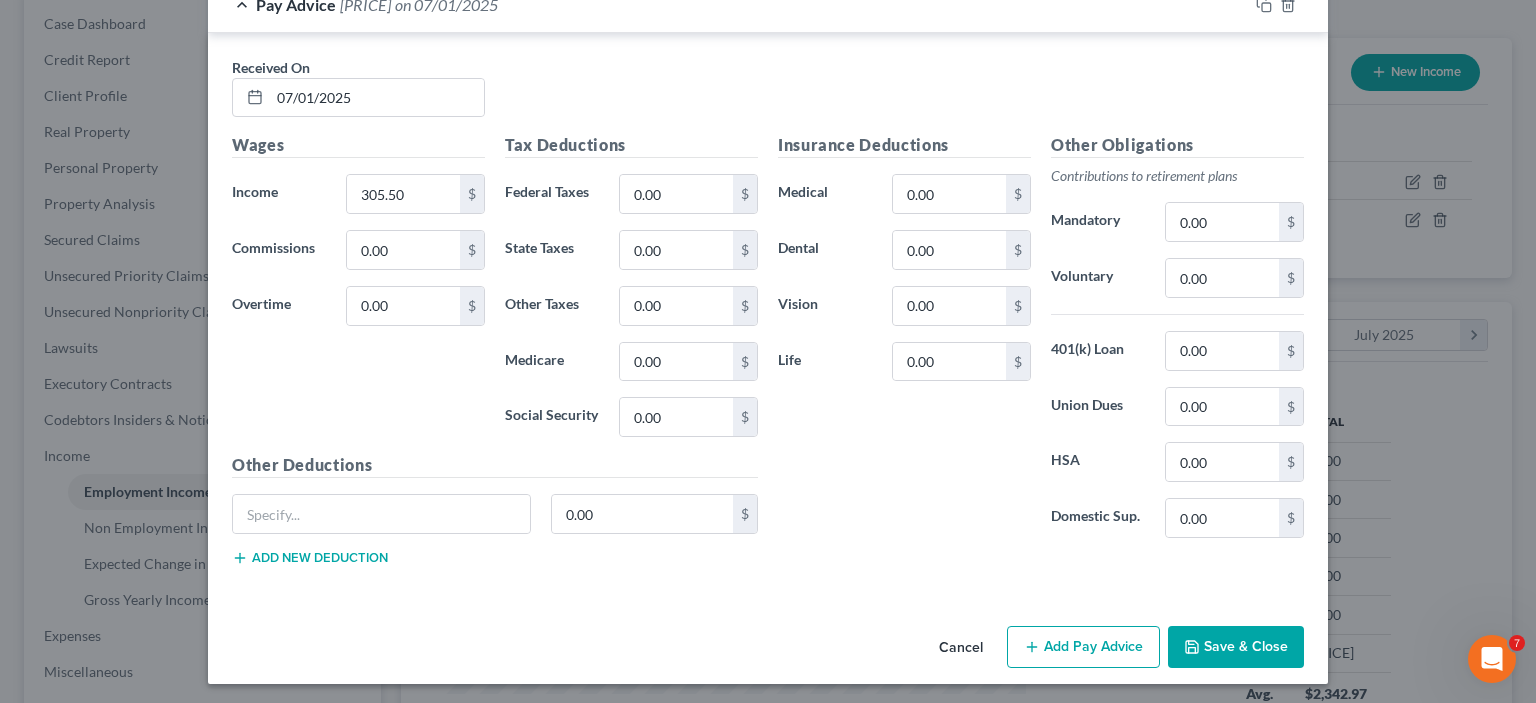 click on "Save & Close" at bounding box center (1236, 647) 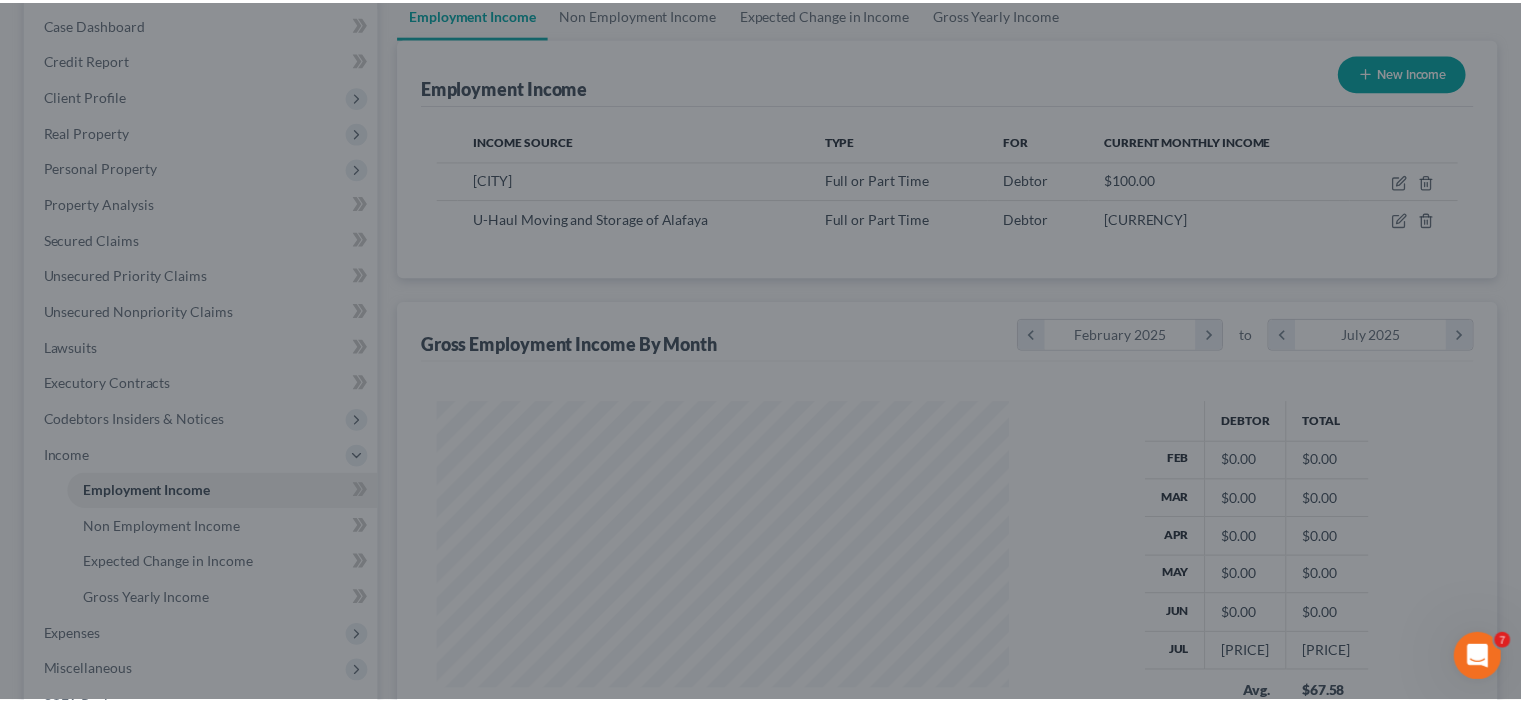scroll, scrollTop: 356, scrollLeft: 617, axis: both 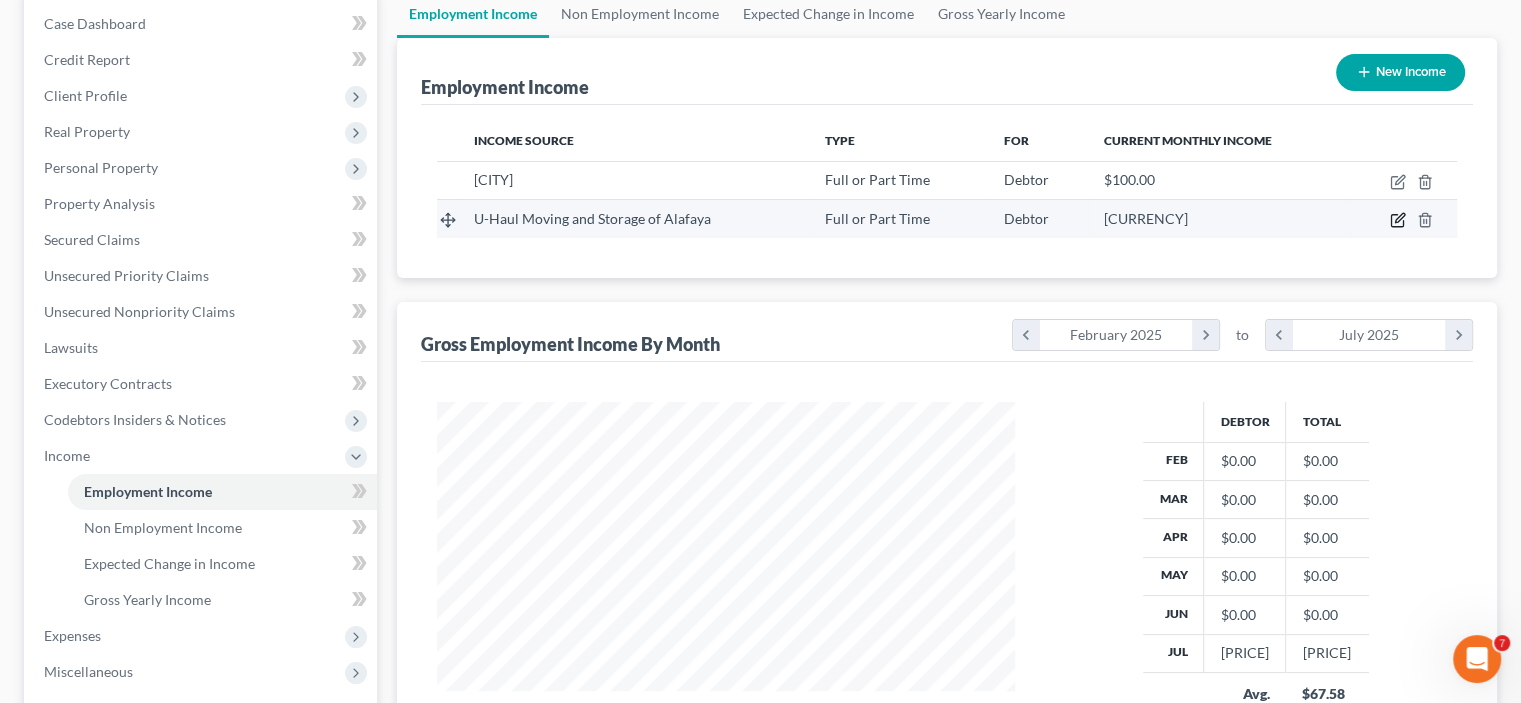 click 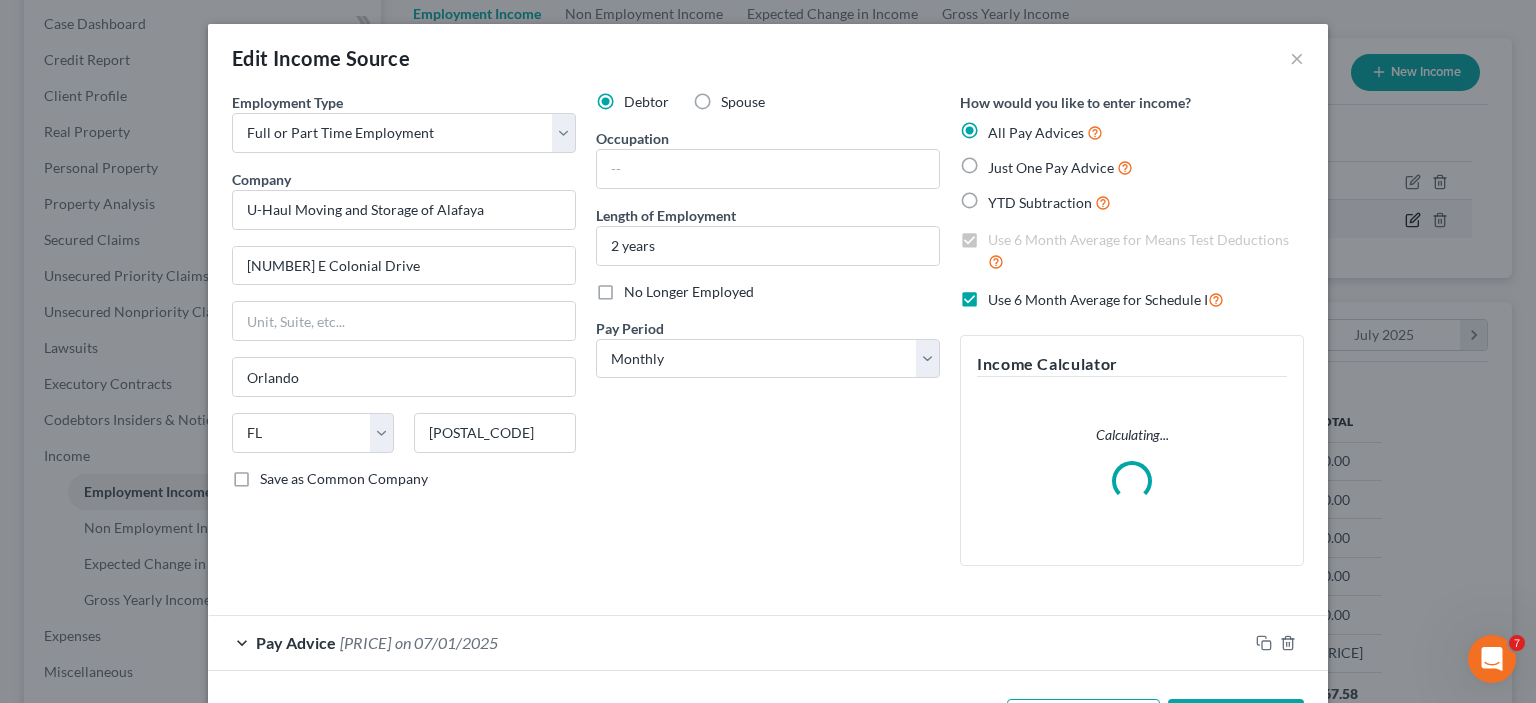 scroll, scrollTop: 999643, scrollLeft: 999375, axis: both 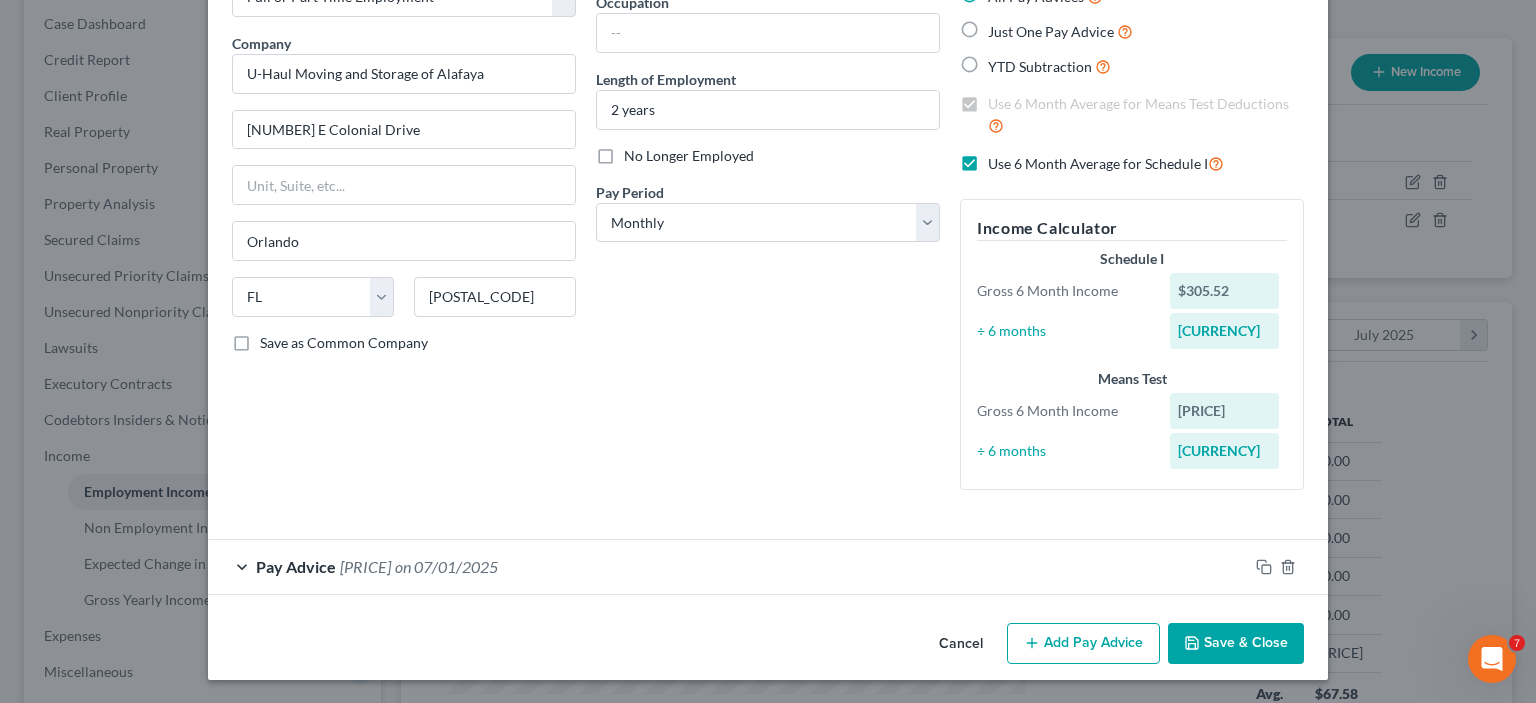 click on "Pay Advice $305.50 on [DATE]" at bounding box center [728, 566] 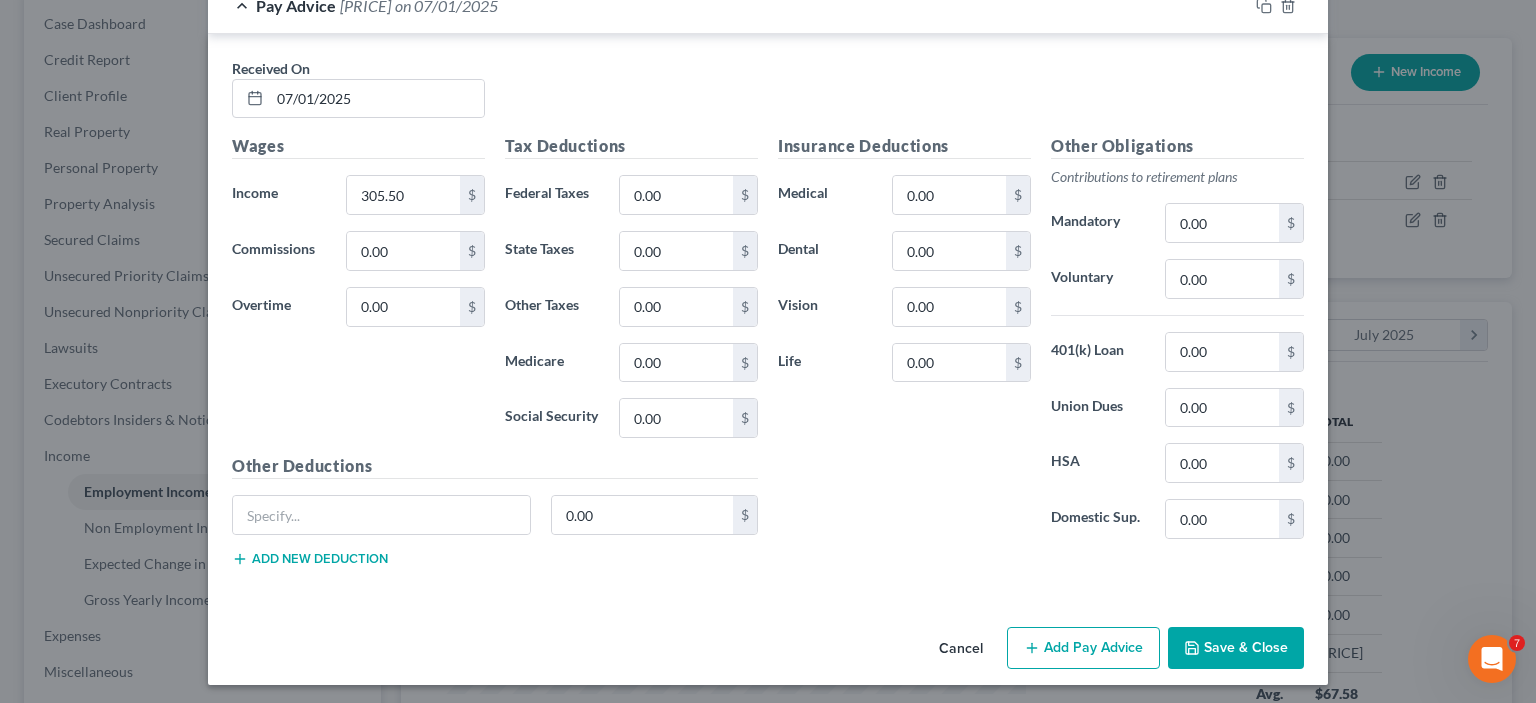 scroll, scrollTop: 698, scrollLeft: 0, axis: vertical 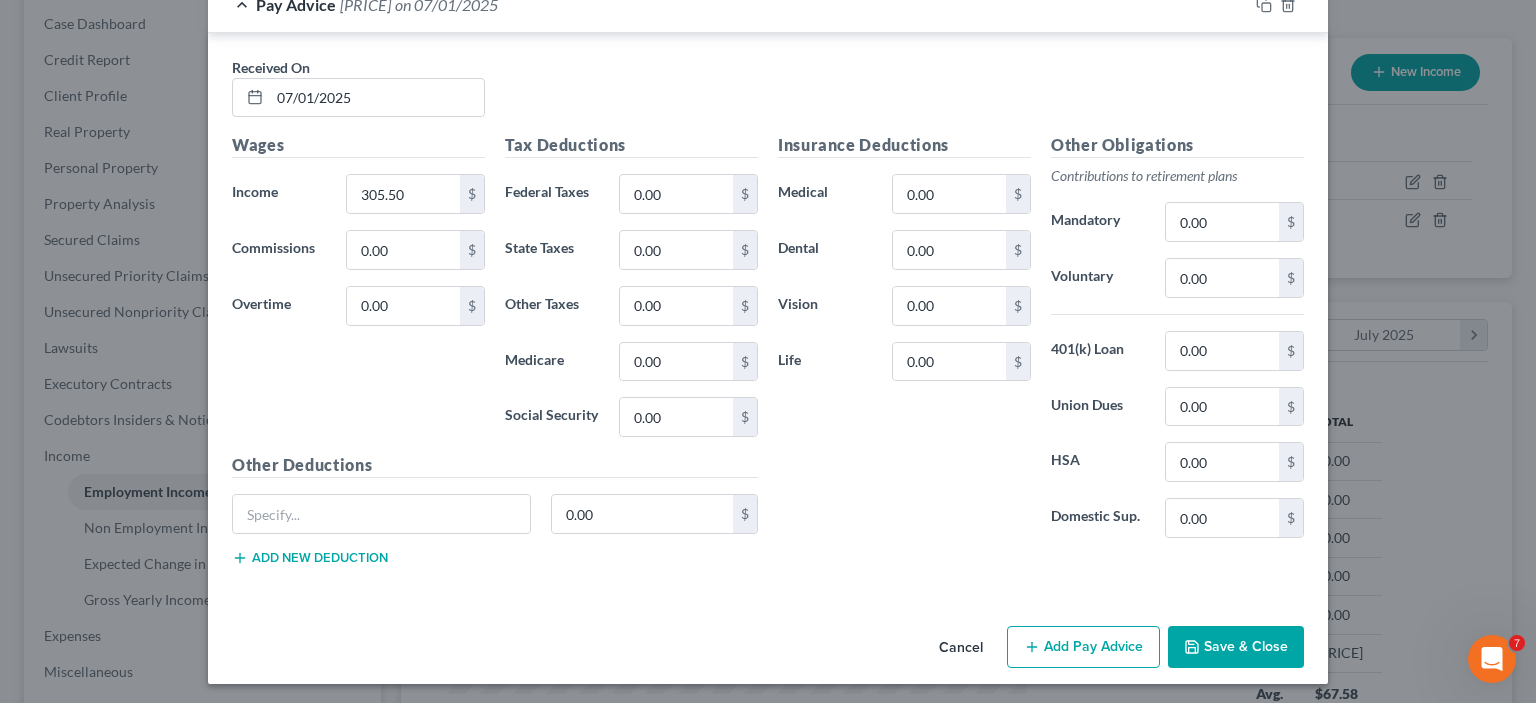click on "Add Pay Advice" at bounding box center (1083, 647) 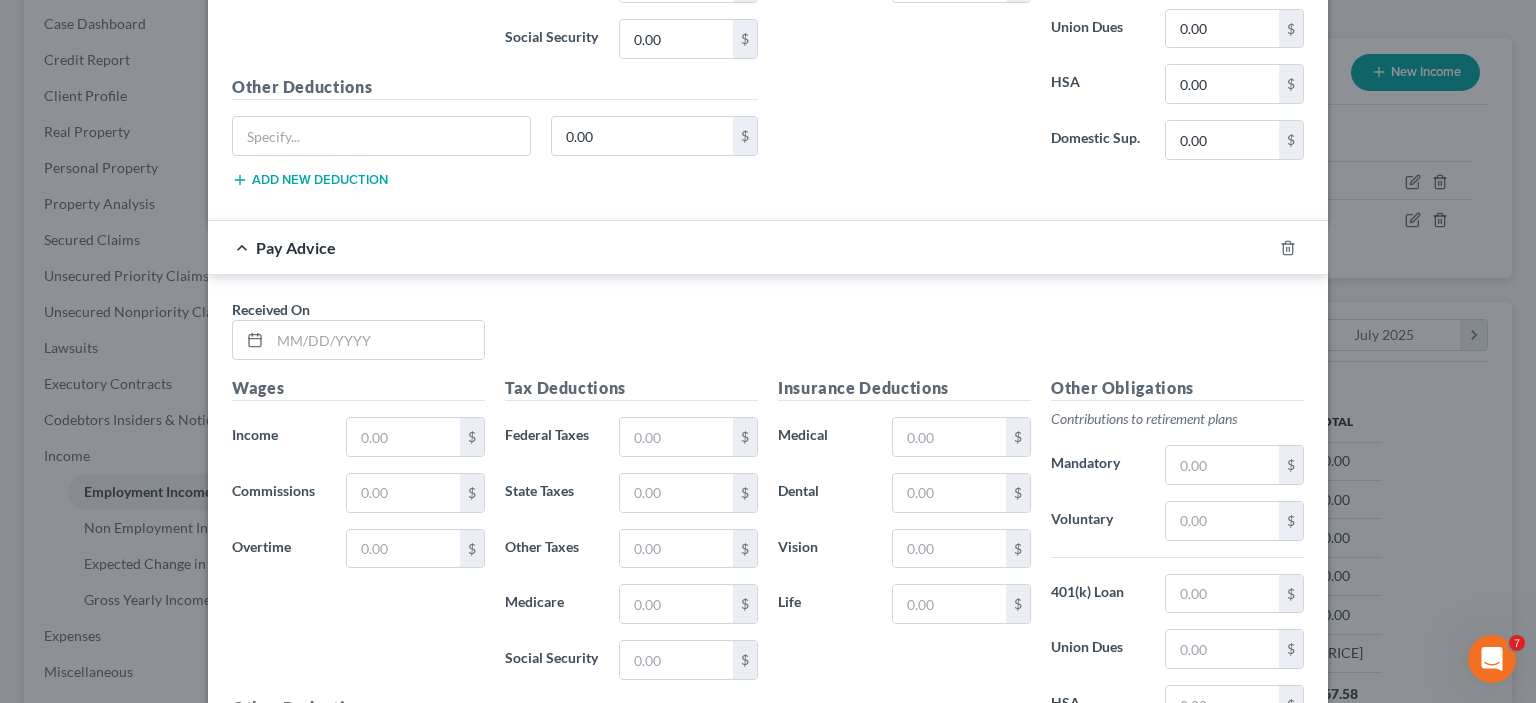 scroll, scrollTop: 1098, scrollLeft: 0, axis: vertical 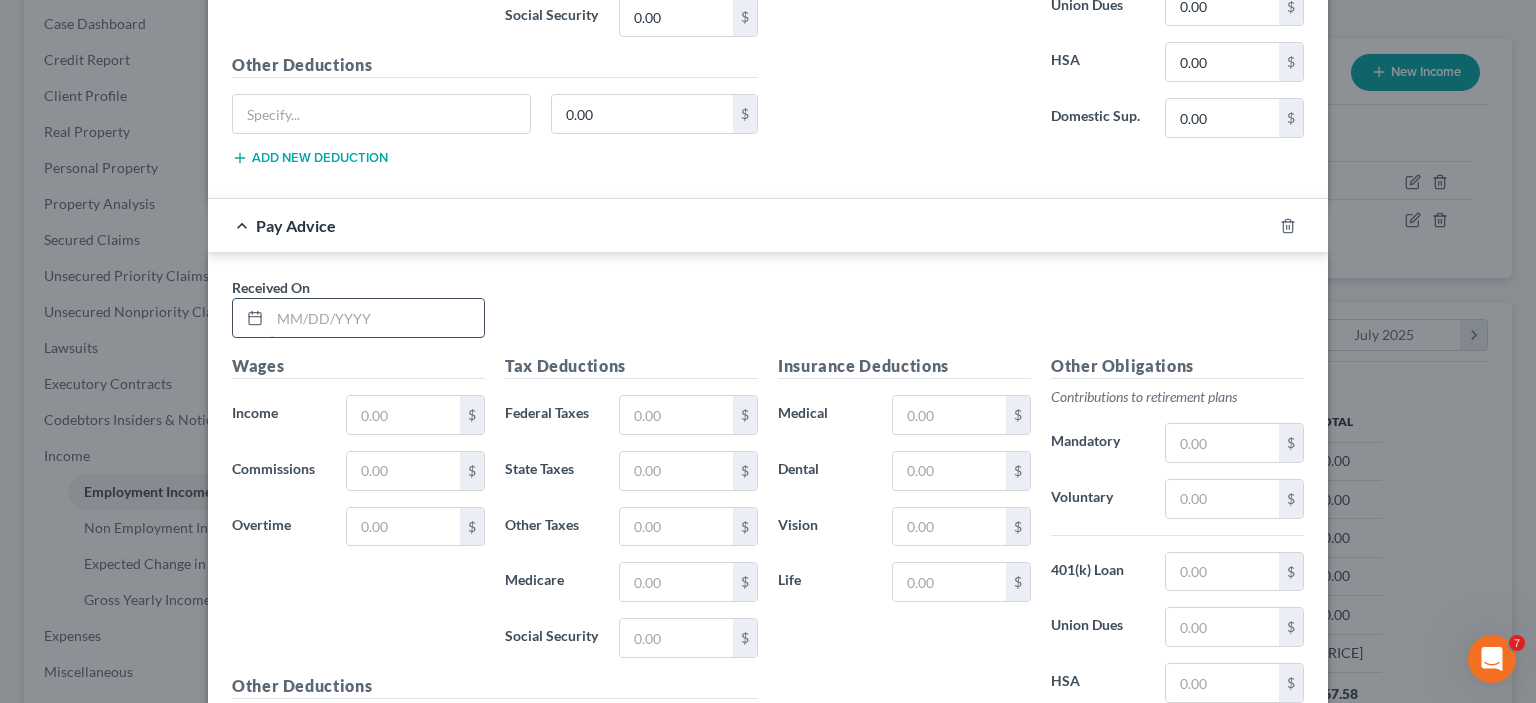 click at bounding box center [377, 318] 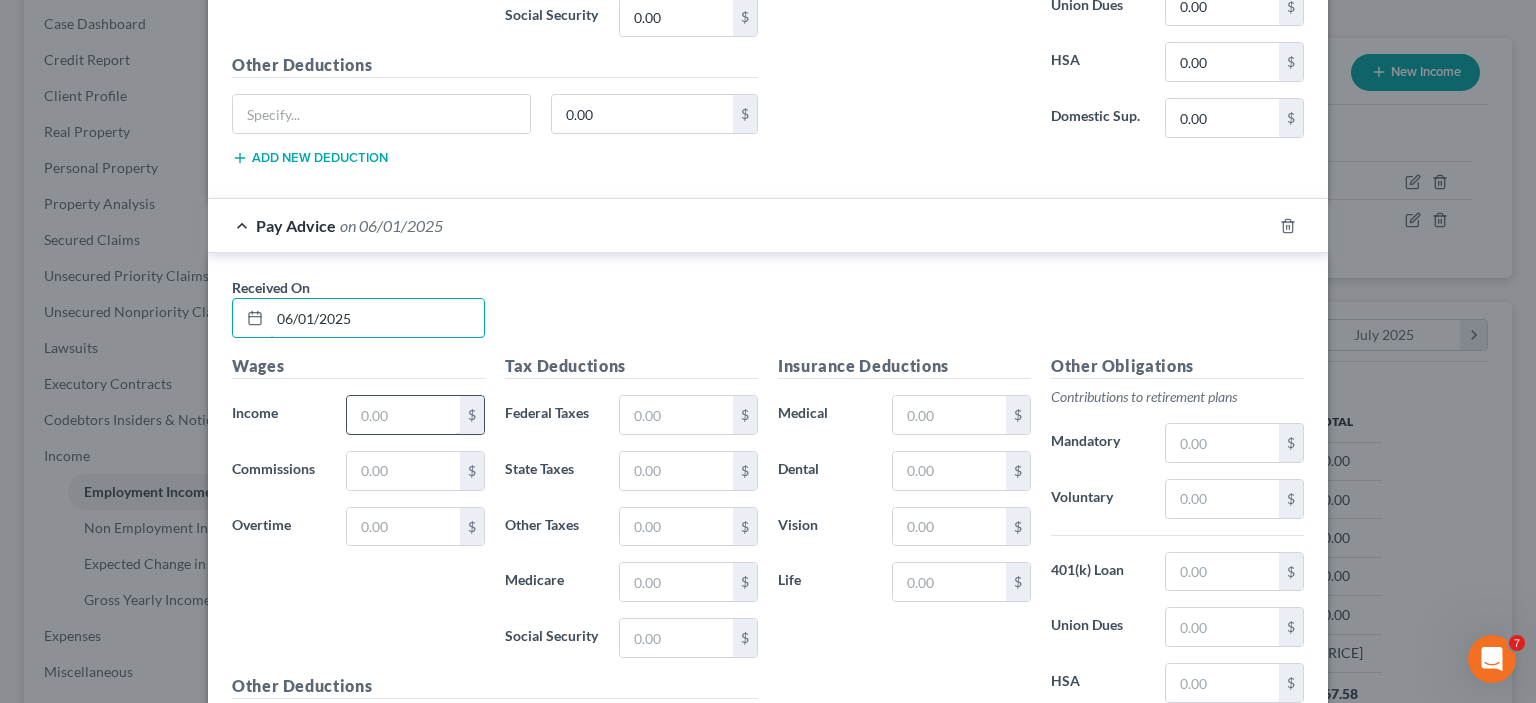 type on "06/01/2025" 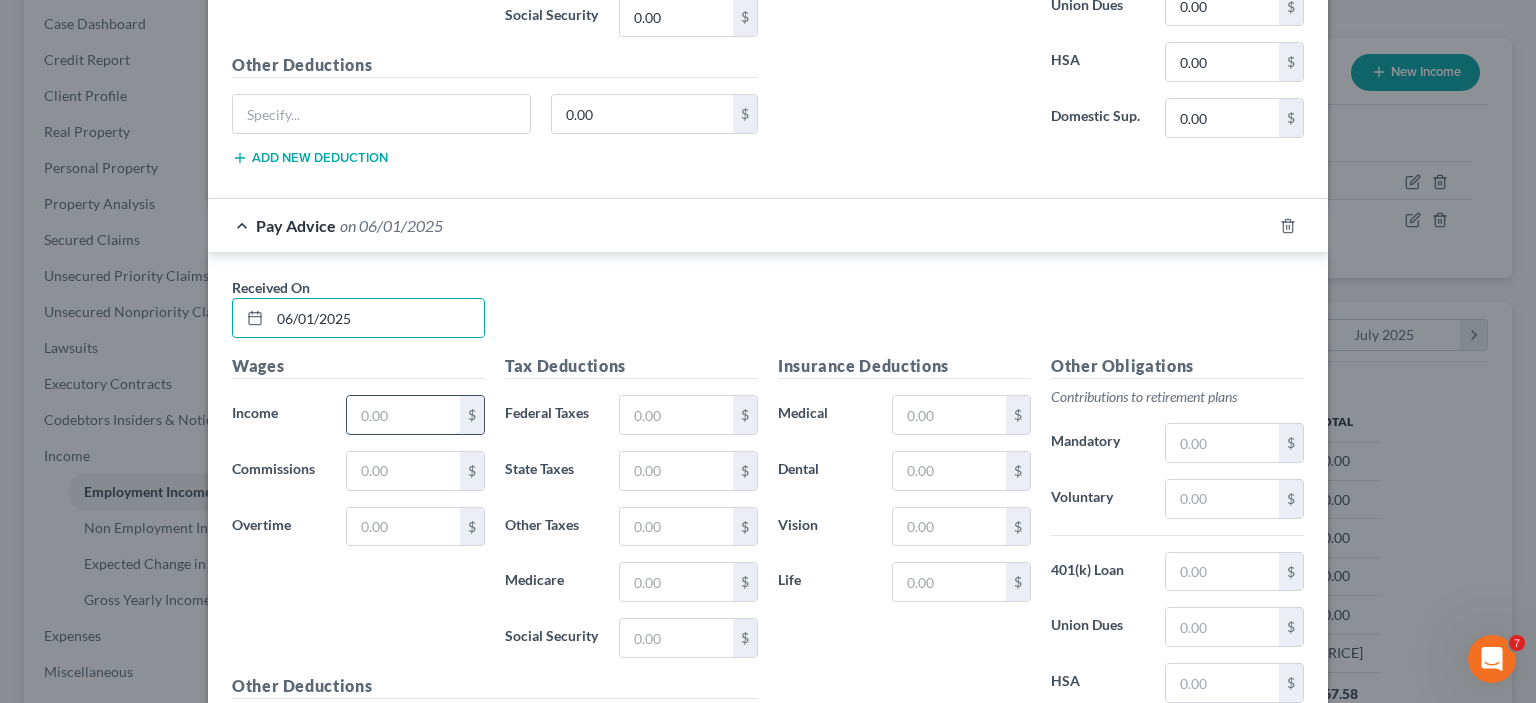 click at bounding box center (403, 415) 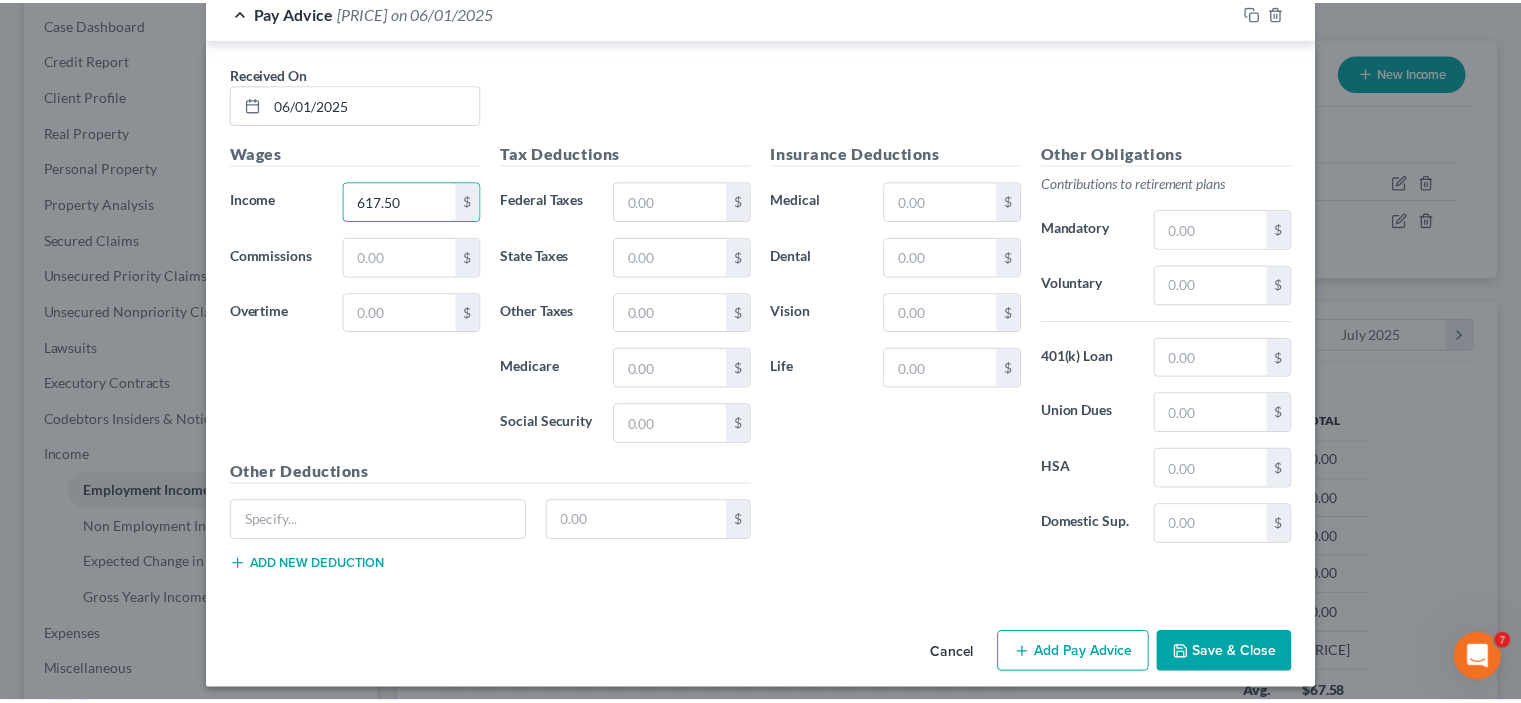 scroll, scrollTop: 1316, scrollLeft: 0, axis: vertical 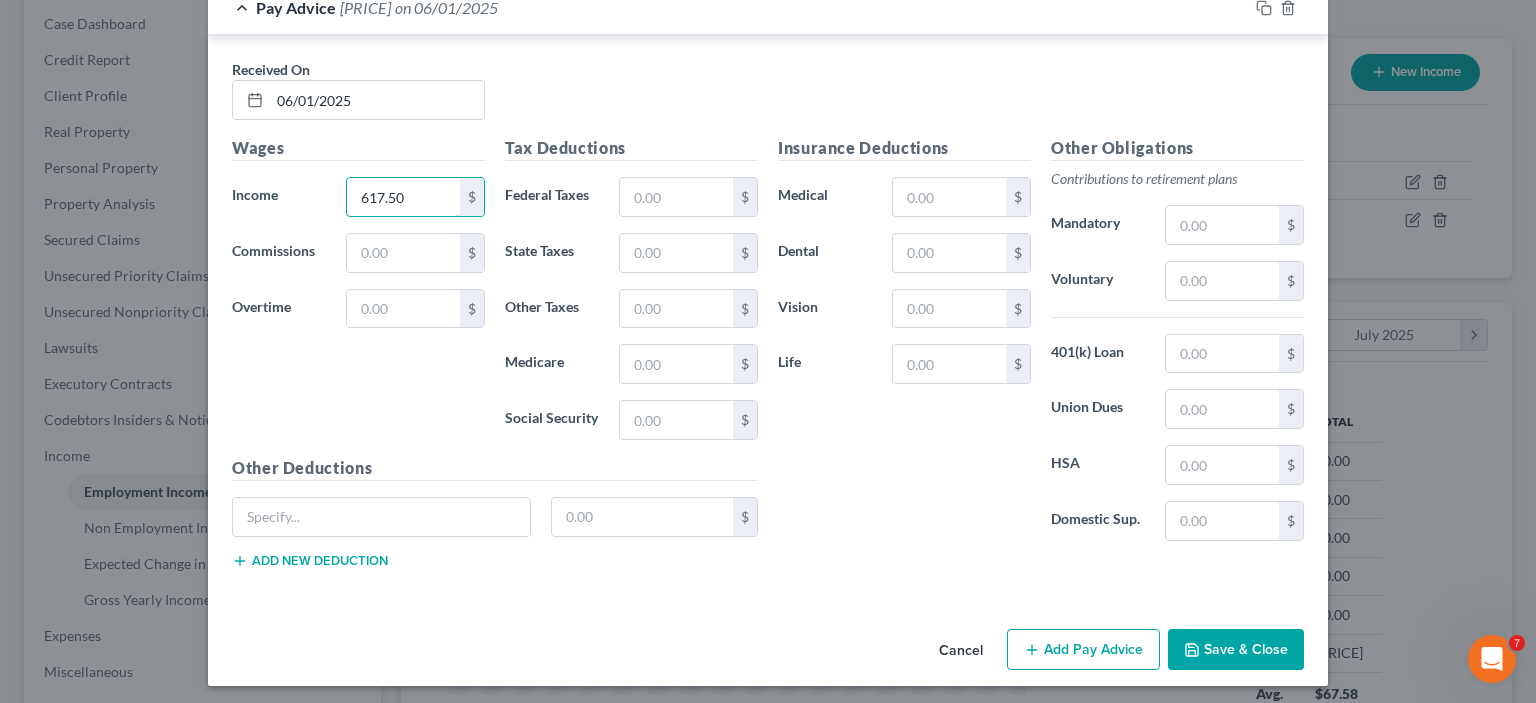 type on "617.50" 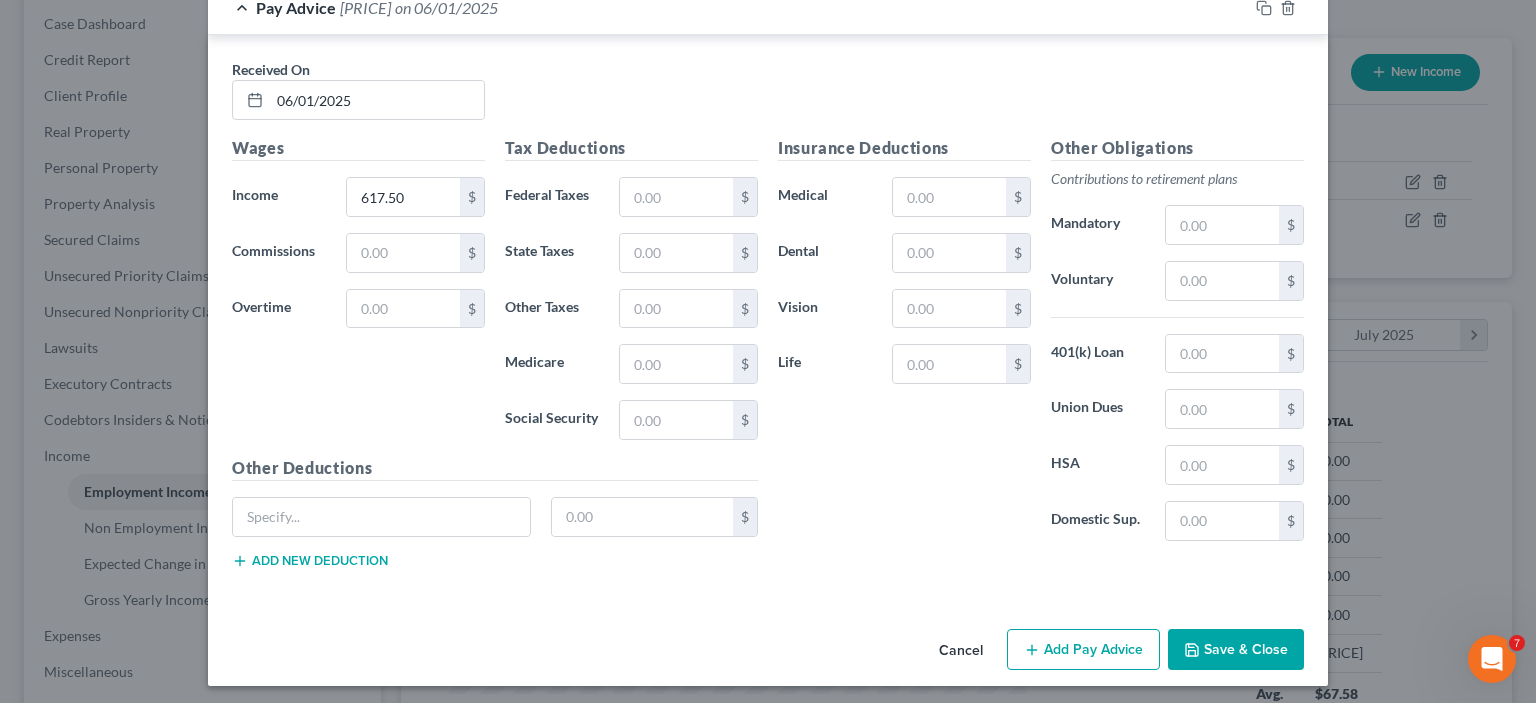 click on "Save & Close" at bounding box center (1236, 650) 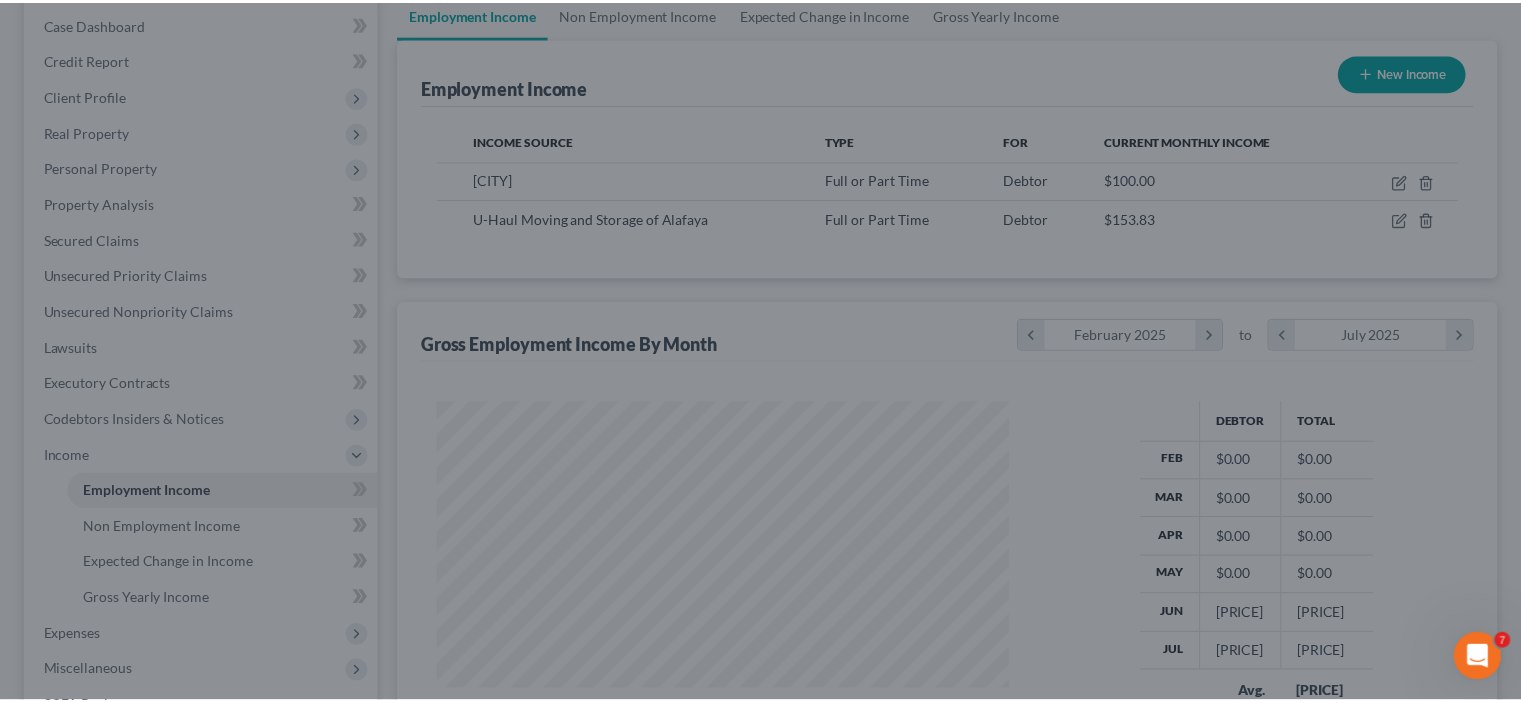 scroll, scrollTop: 356, scrollLeft: 617, axis: both 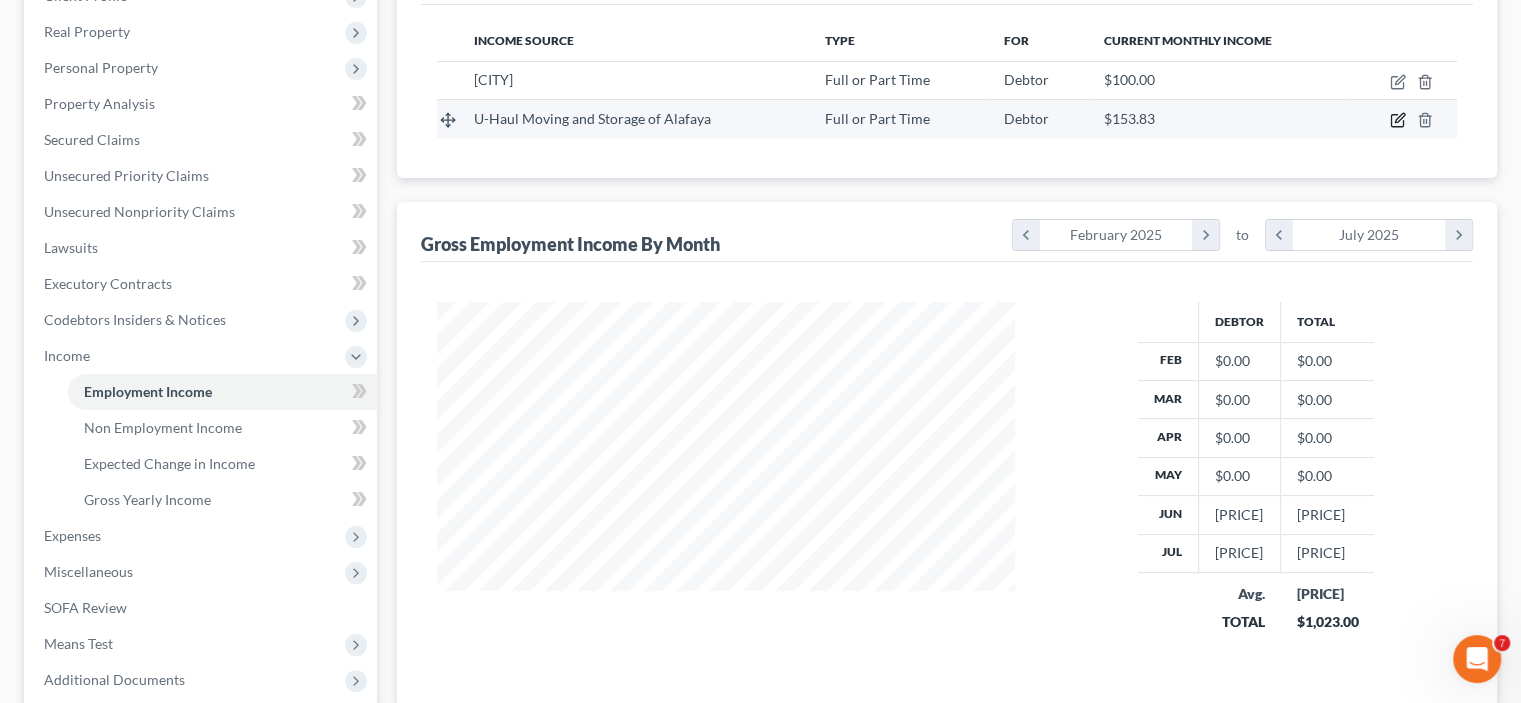 click 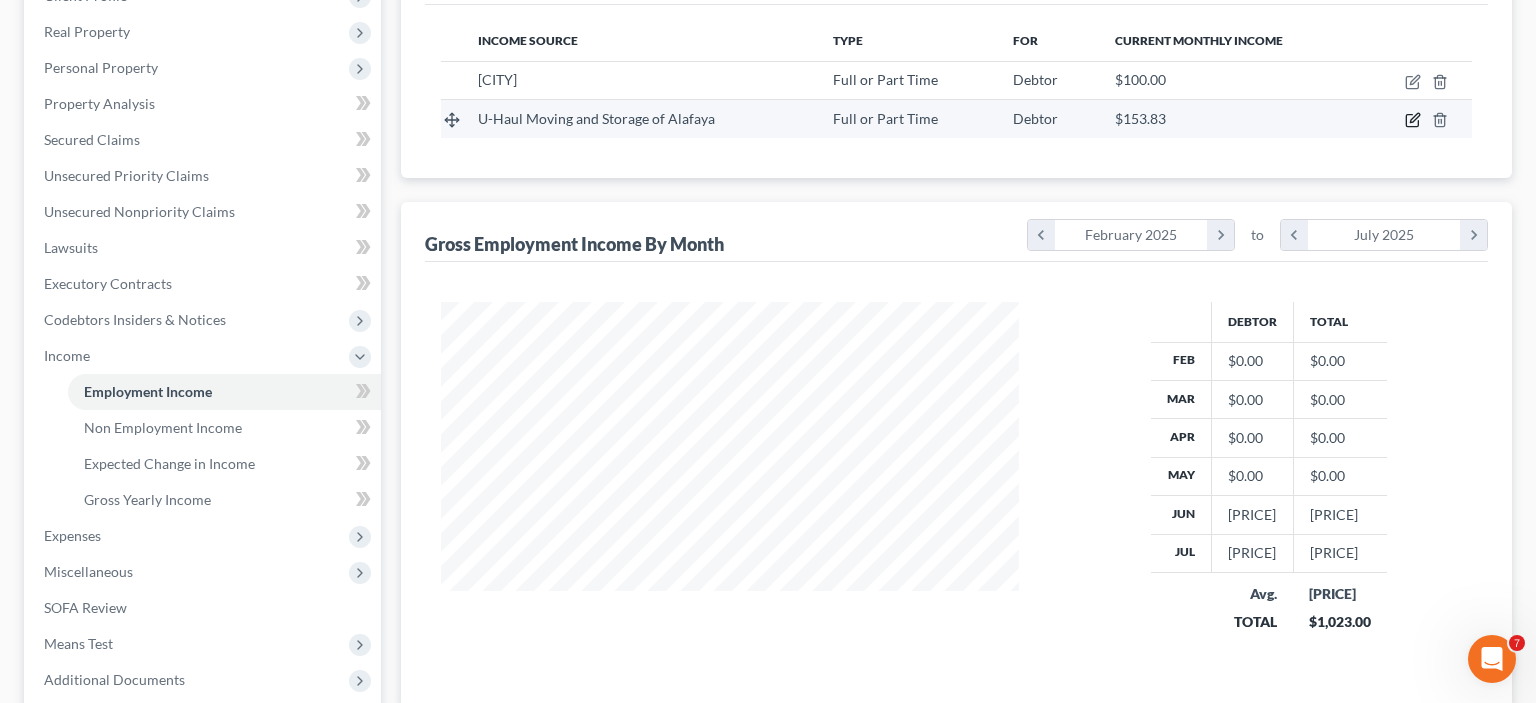 select on "0" 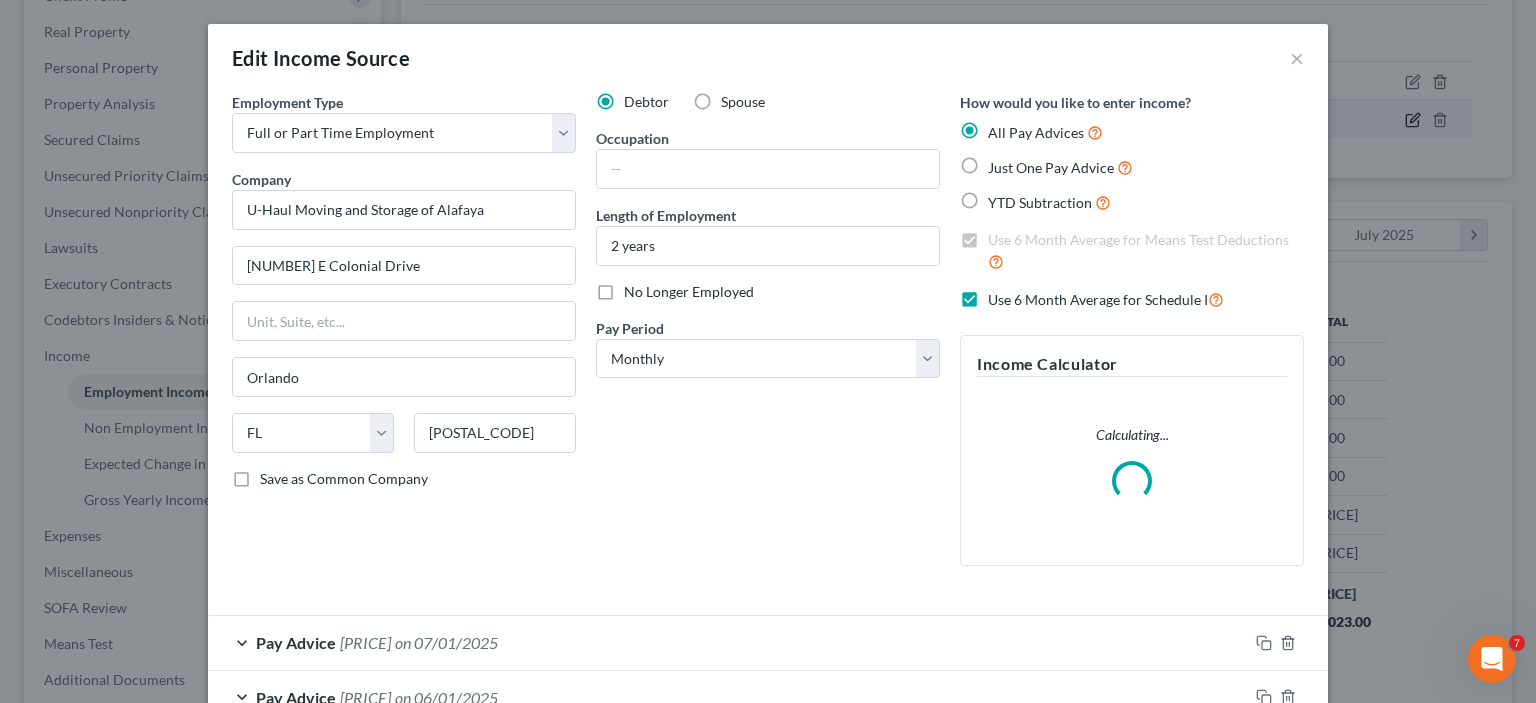 scroll, scrollTop: 999643, scrollLeft: 999375, axis: both 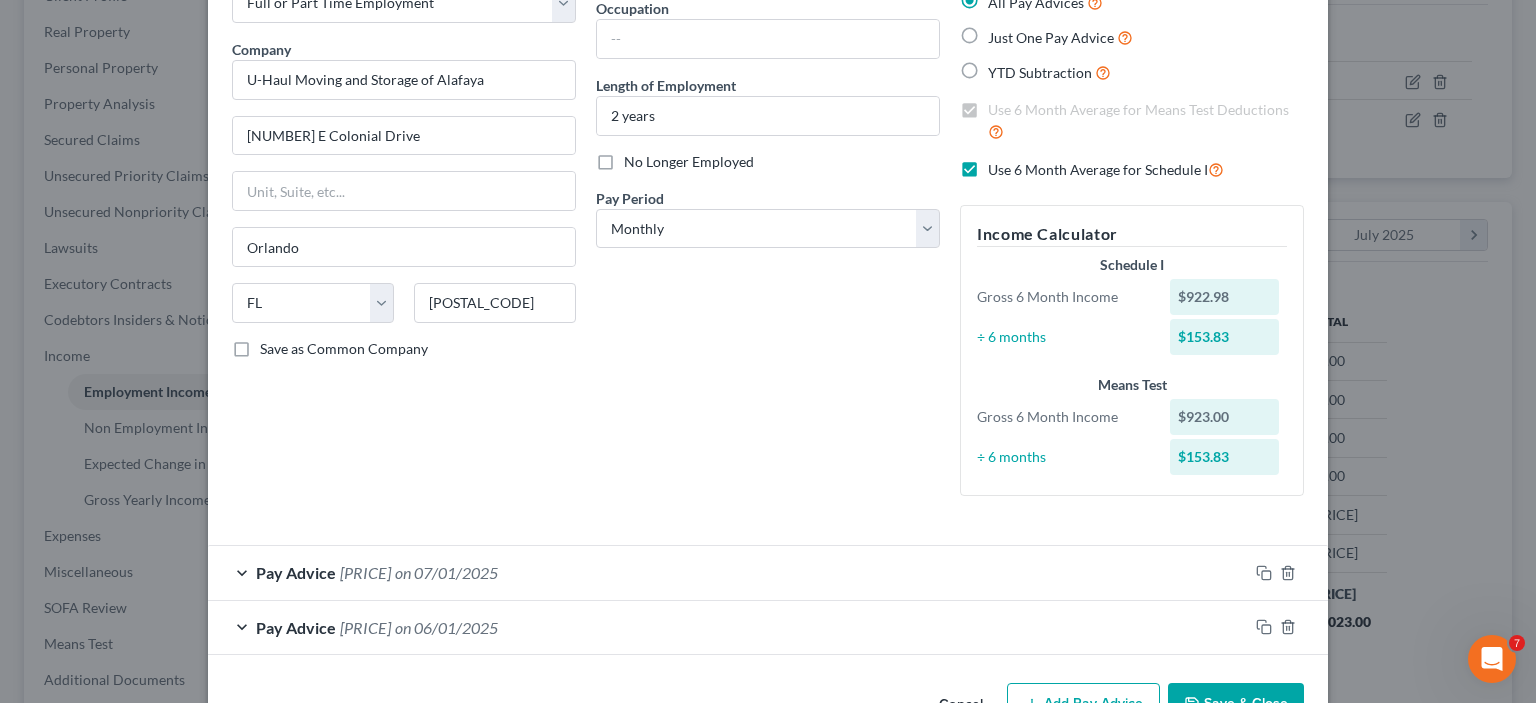click on "Pay Advice $617.50 on [DATE]" at bounding box center [728, 627] 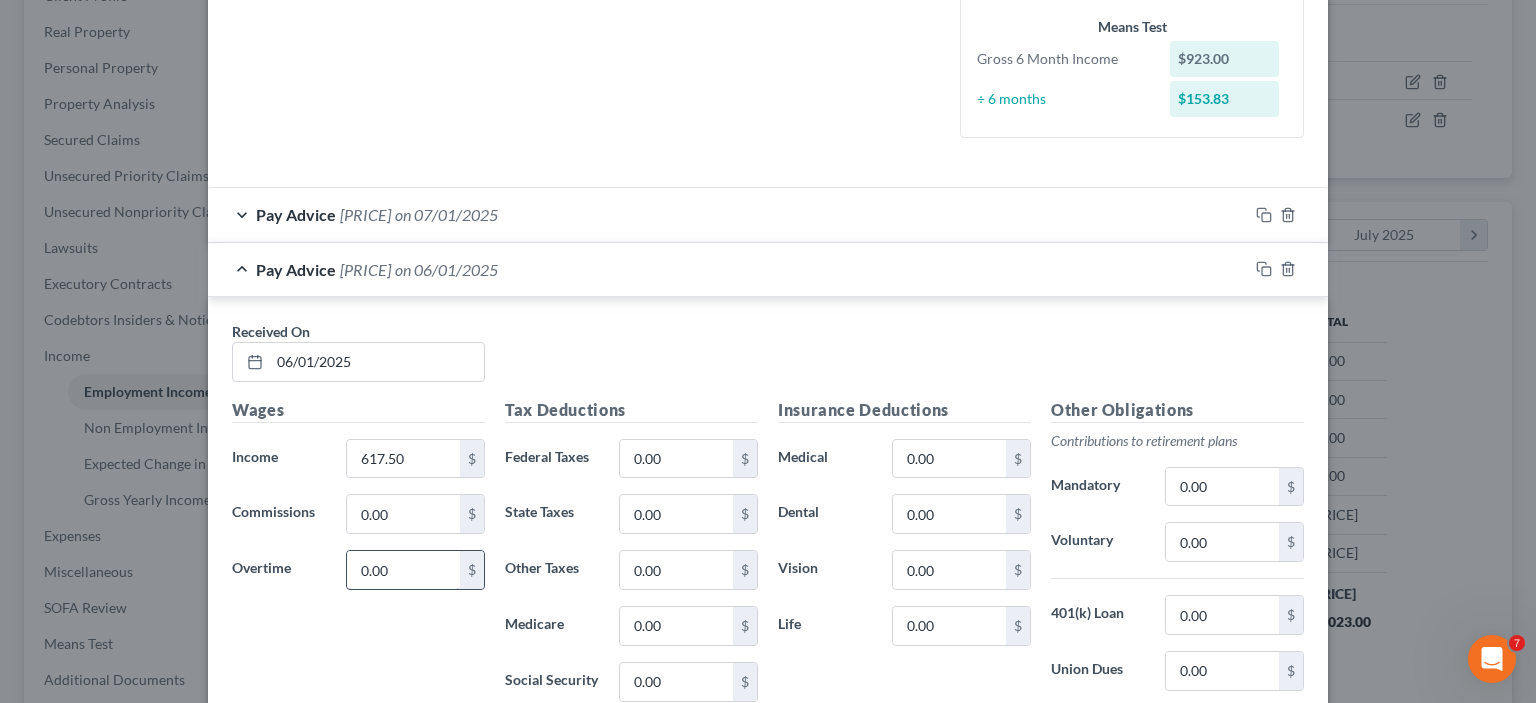 scroll, scrollTop: 530, scrollLeft: 0, axis: vertical 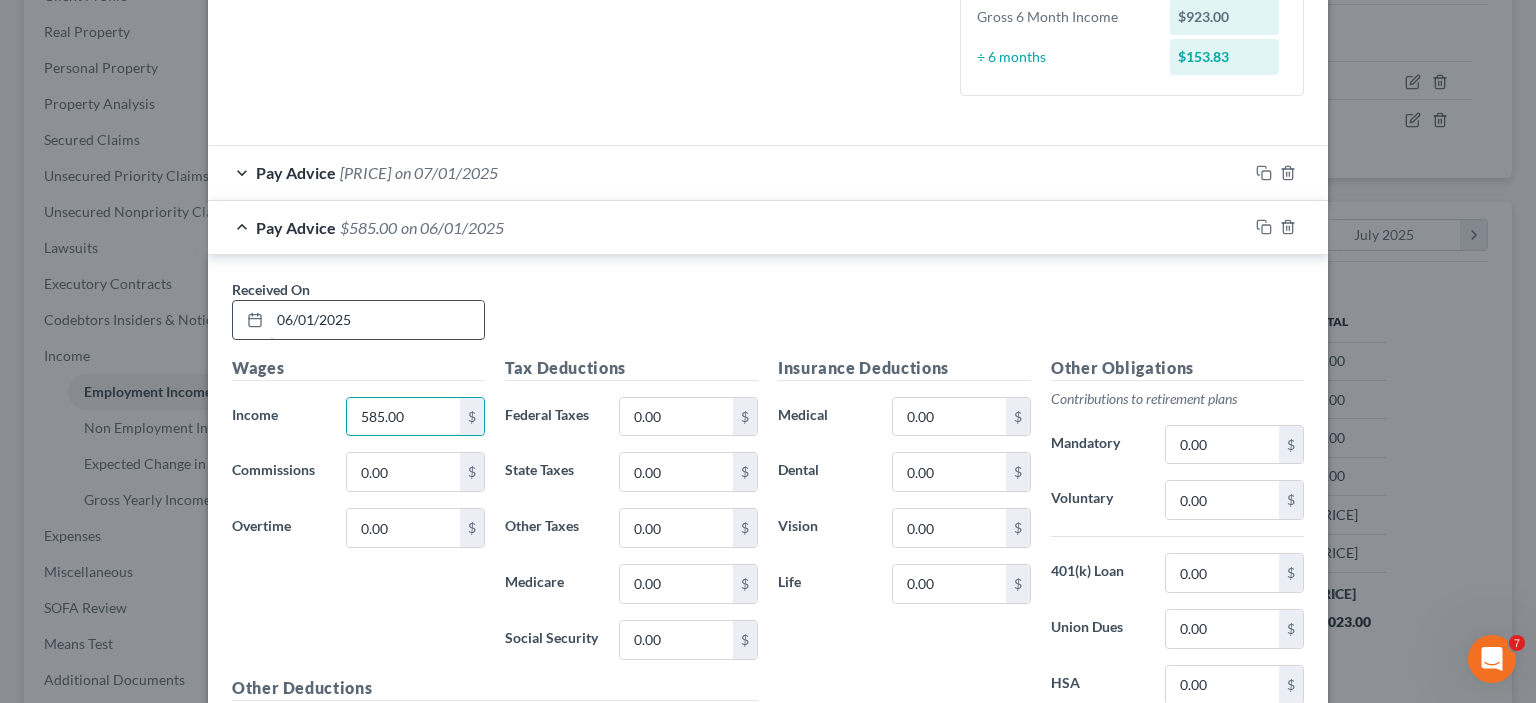 type on "585.00" 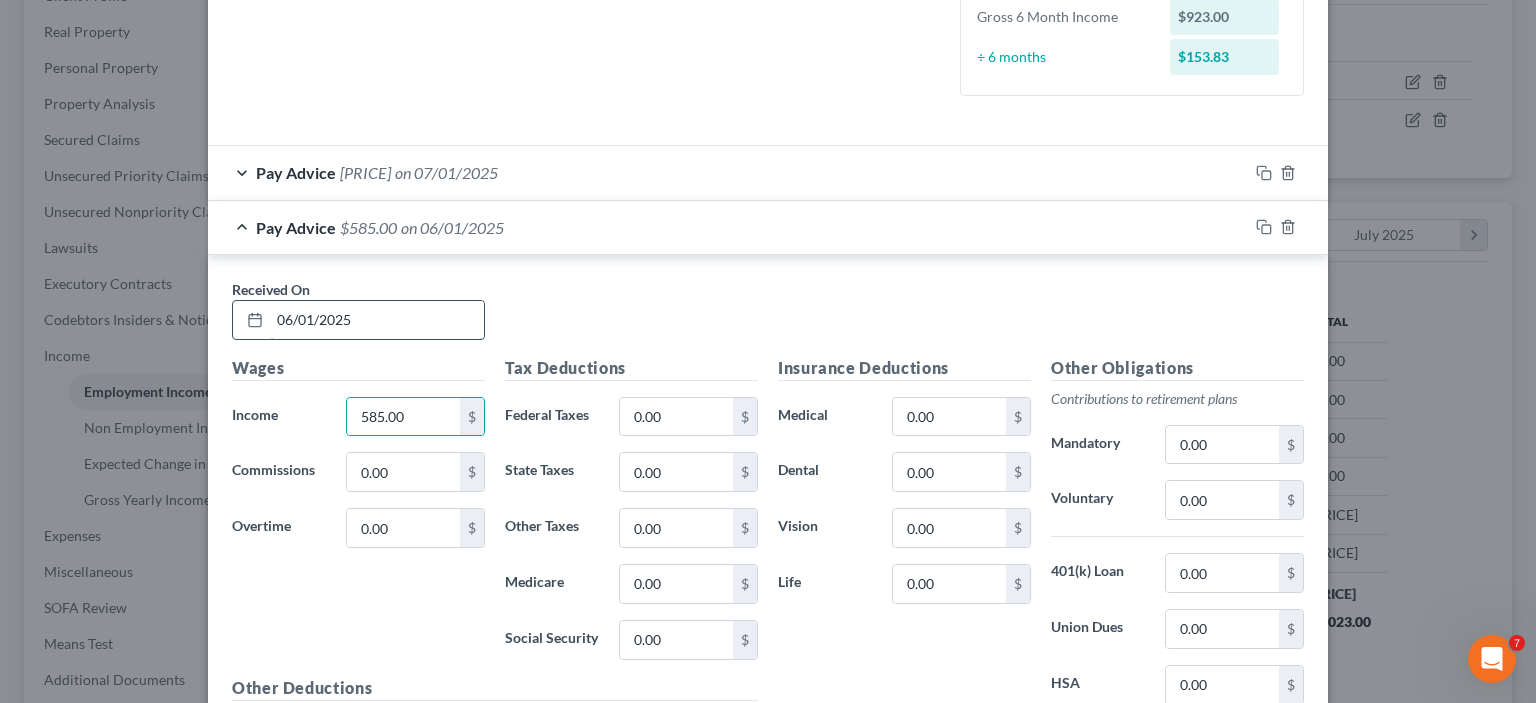 click on "06/01/2025" at bounding box center [377, 320] 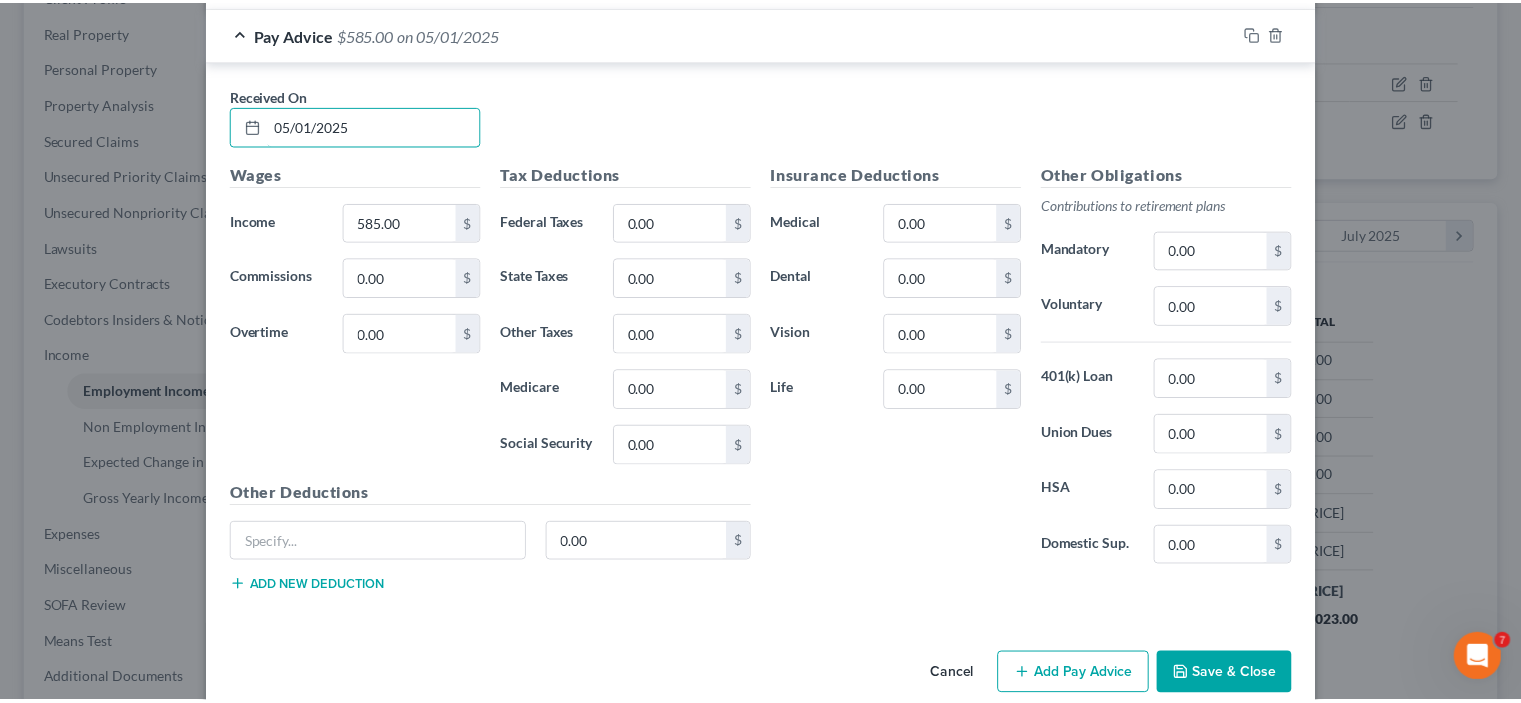 scroll, scrollTop: 752, scrollLeft: 0, axis: vertical 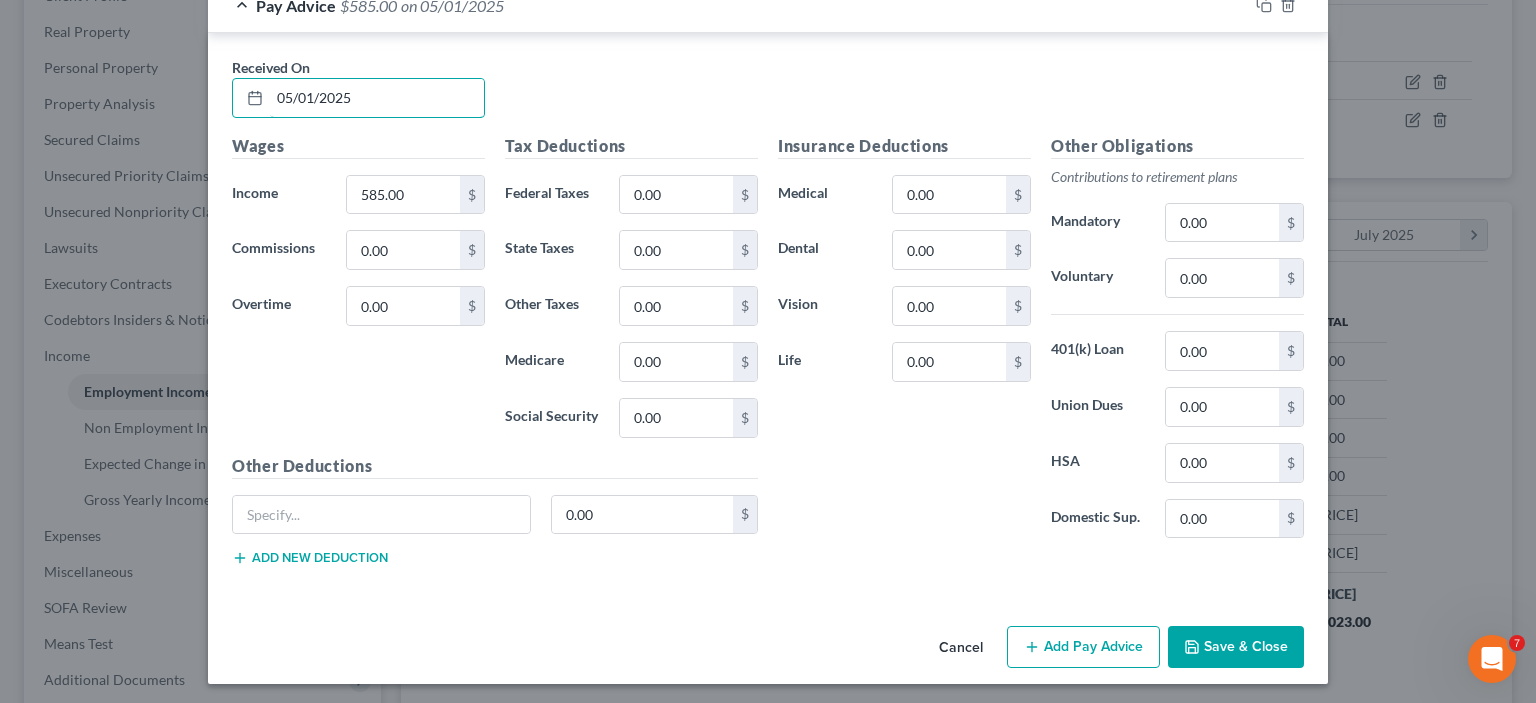 type on "05/01/2025" 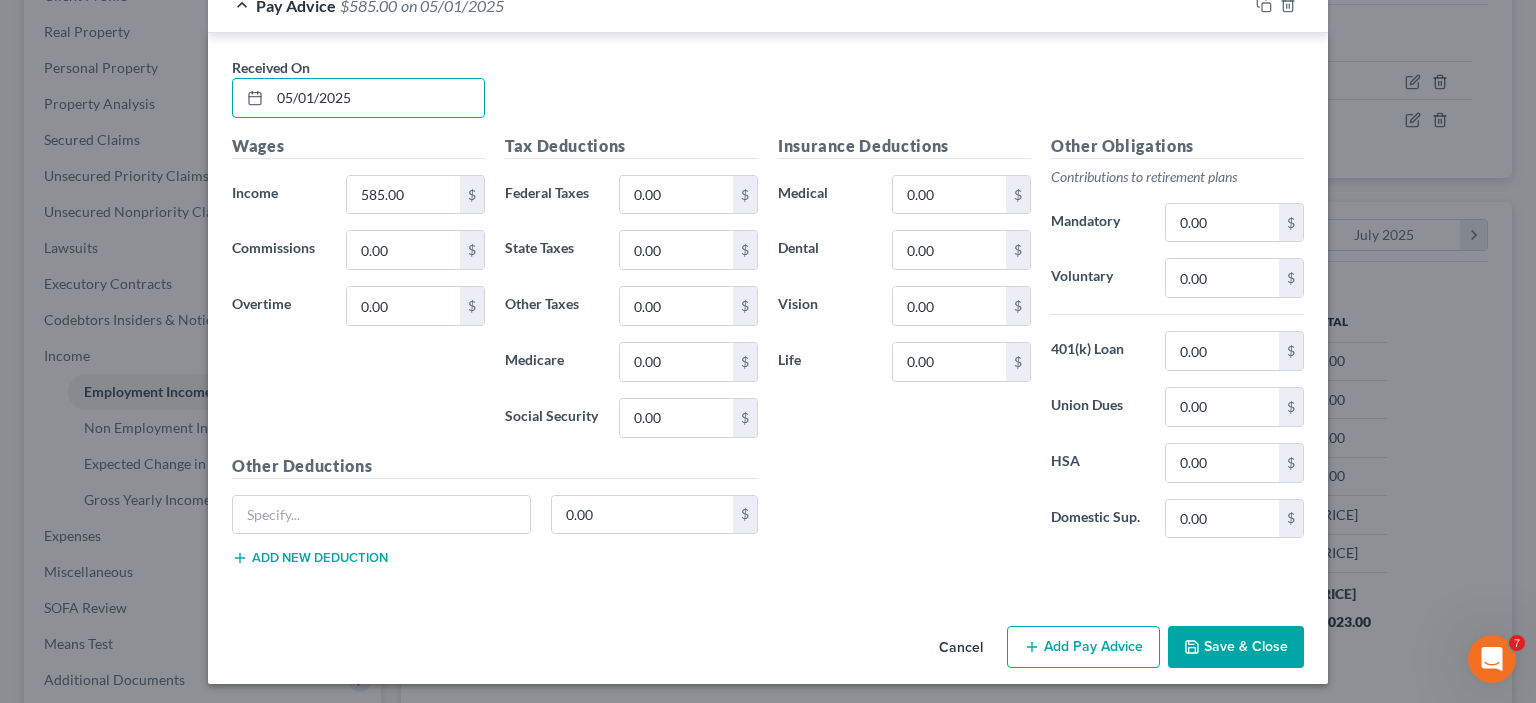 drag, startPoint x: 1274, startPoint y: 645, endPoint x: 1276, endPoint y: 634, distance: 11.18034 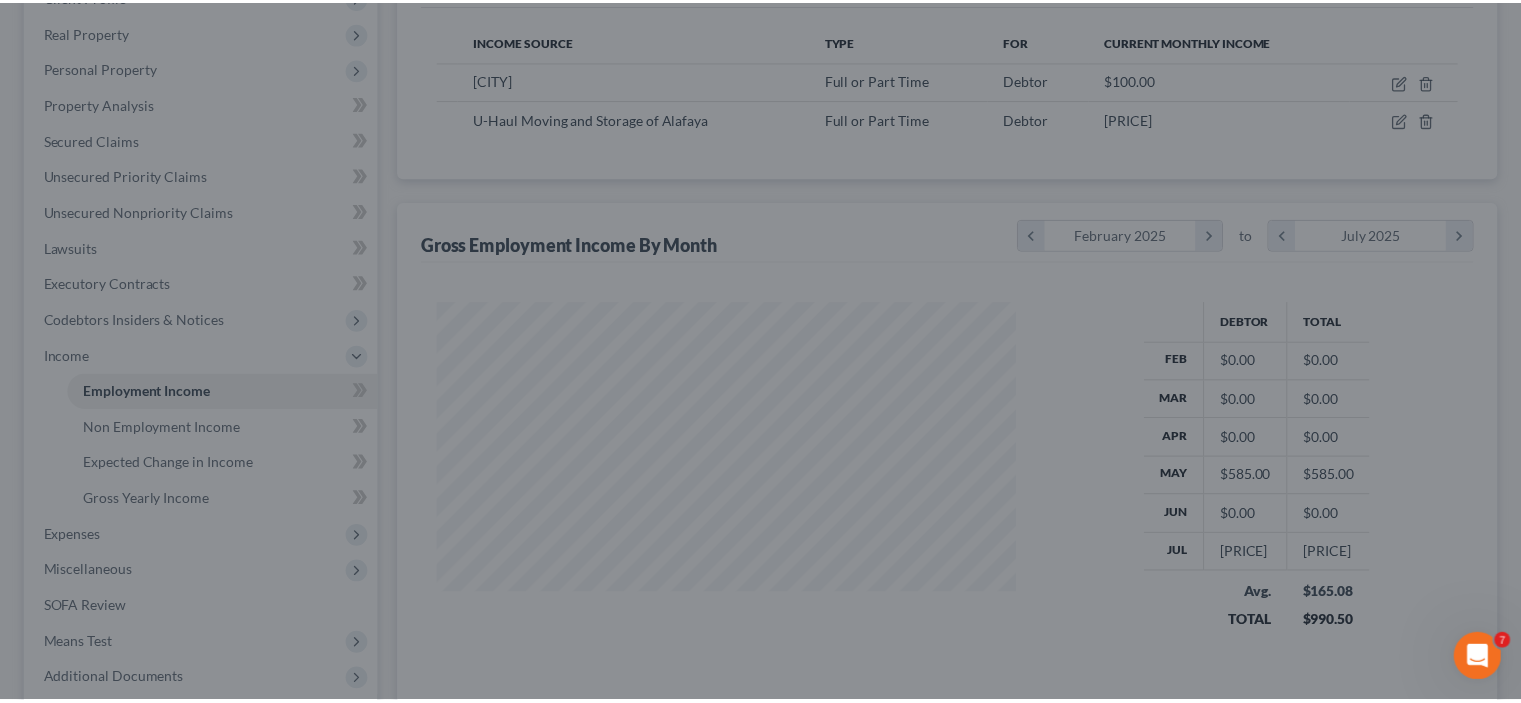 scroll, scrollTop: 356, scrollLeft: 617, axis: both 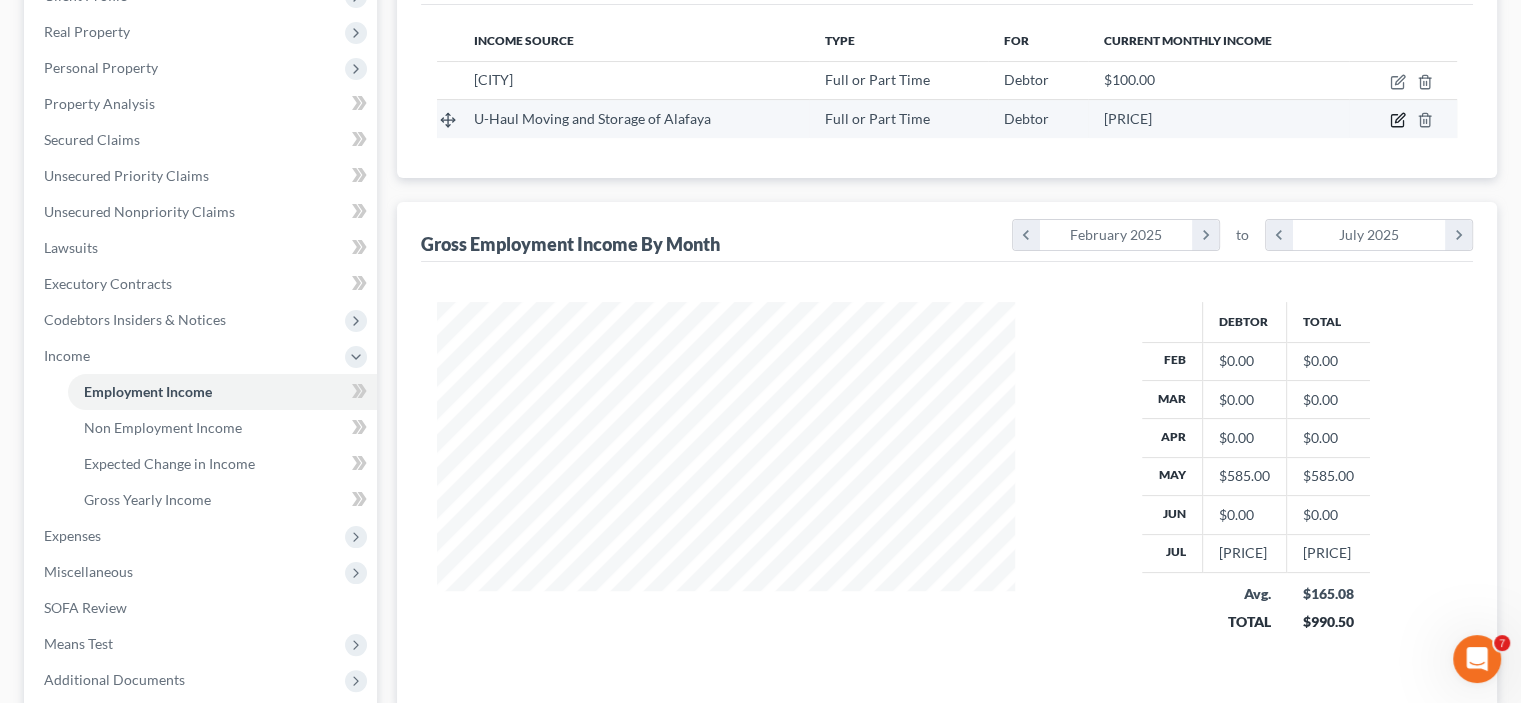 click 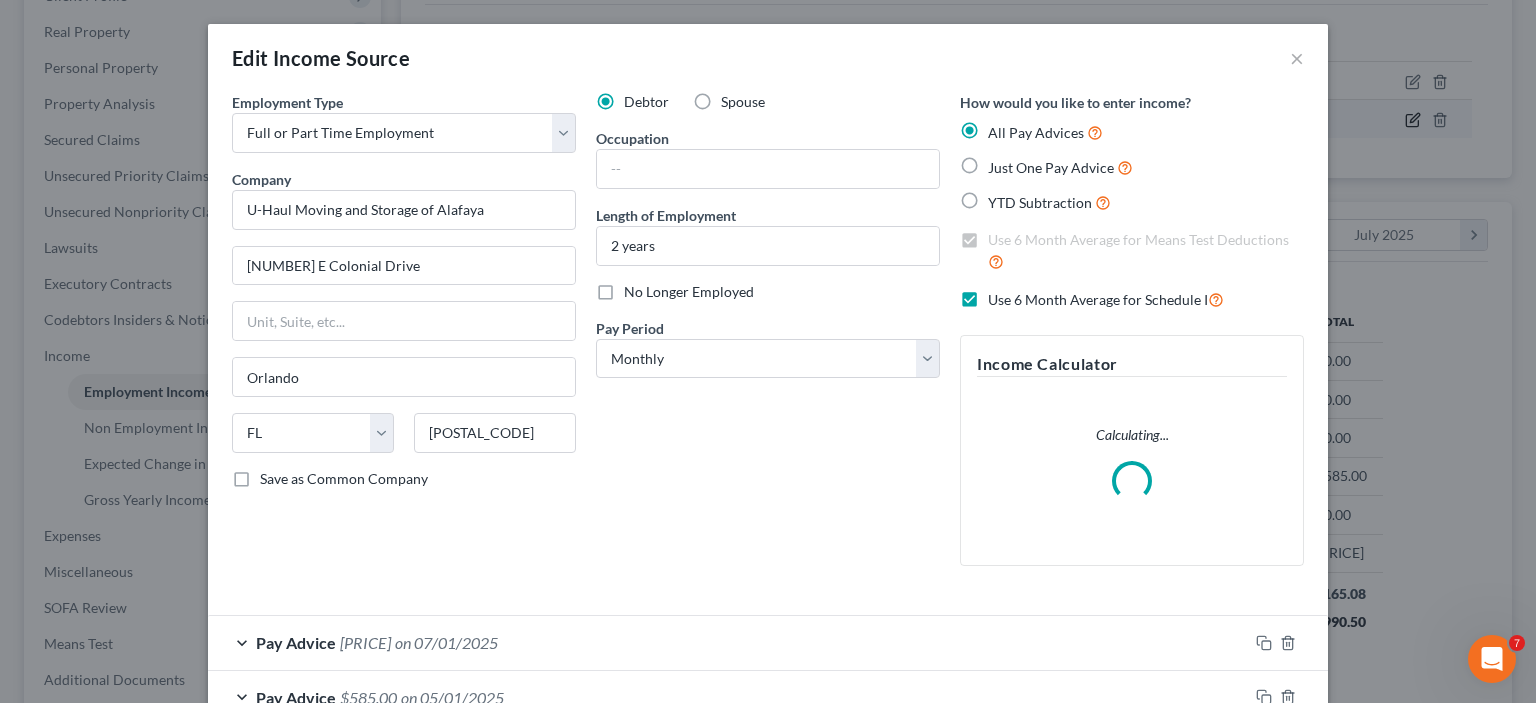 scroll, scrollTop: 999643, scrollLeft: 999375, axis: both 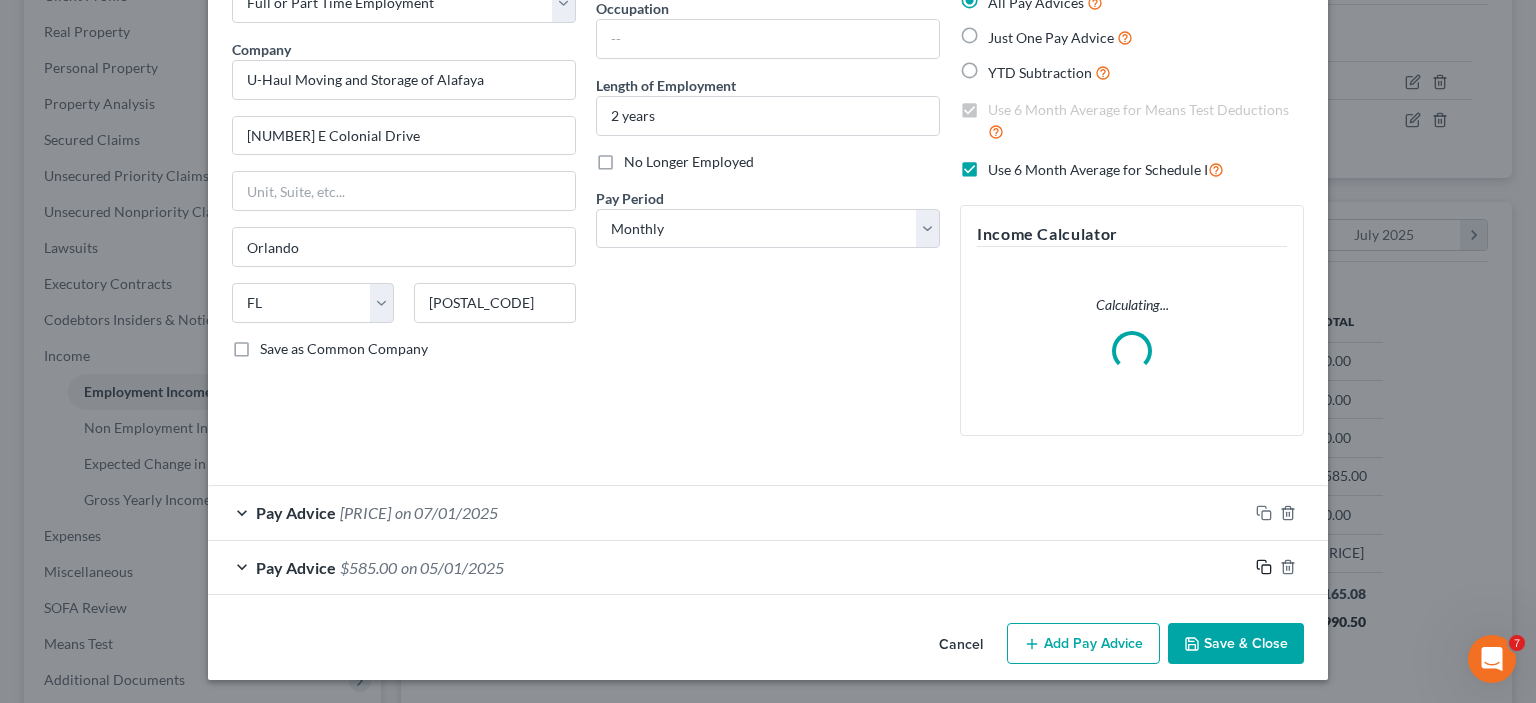 click 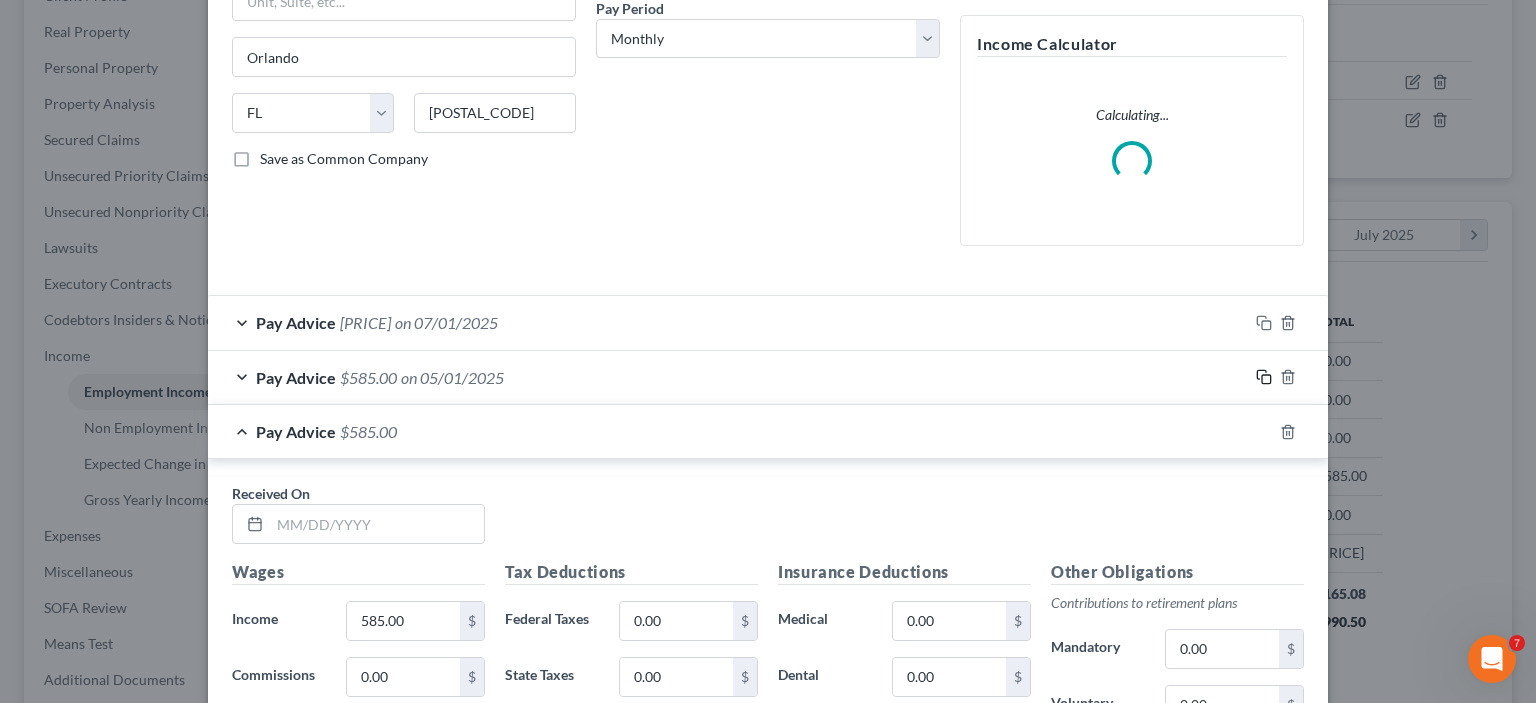 scroll, scrollTop: 430, scrollLeft: 0, axis: vertical 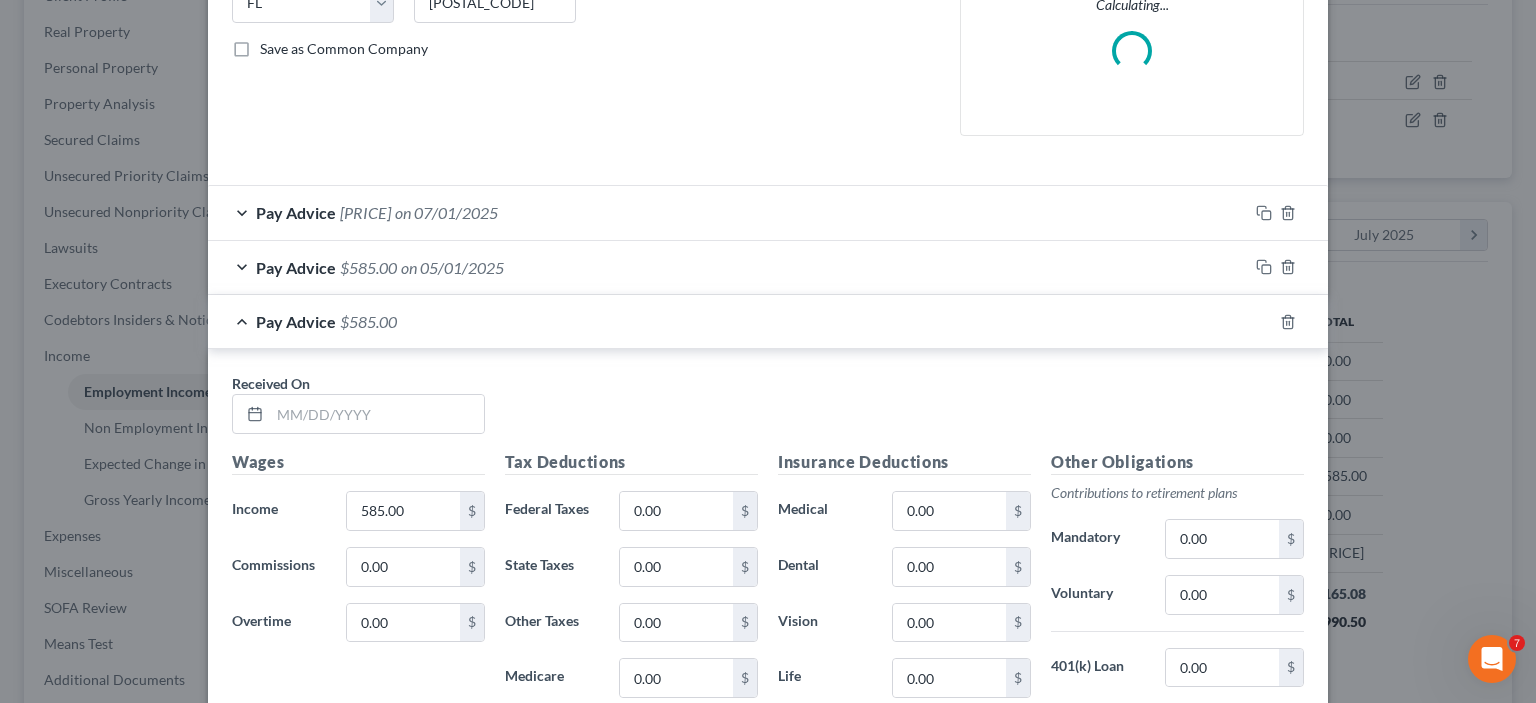 click on "Pay Advice $585.00 on [DATE]" at bounding box center (728, 267) 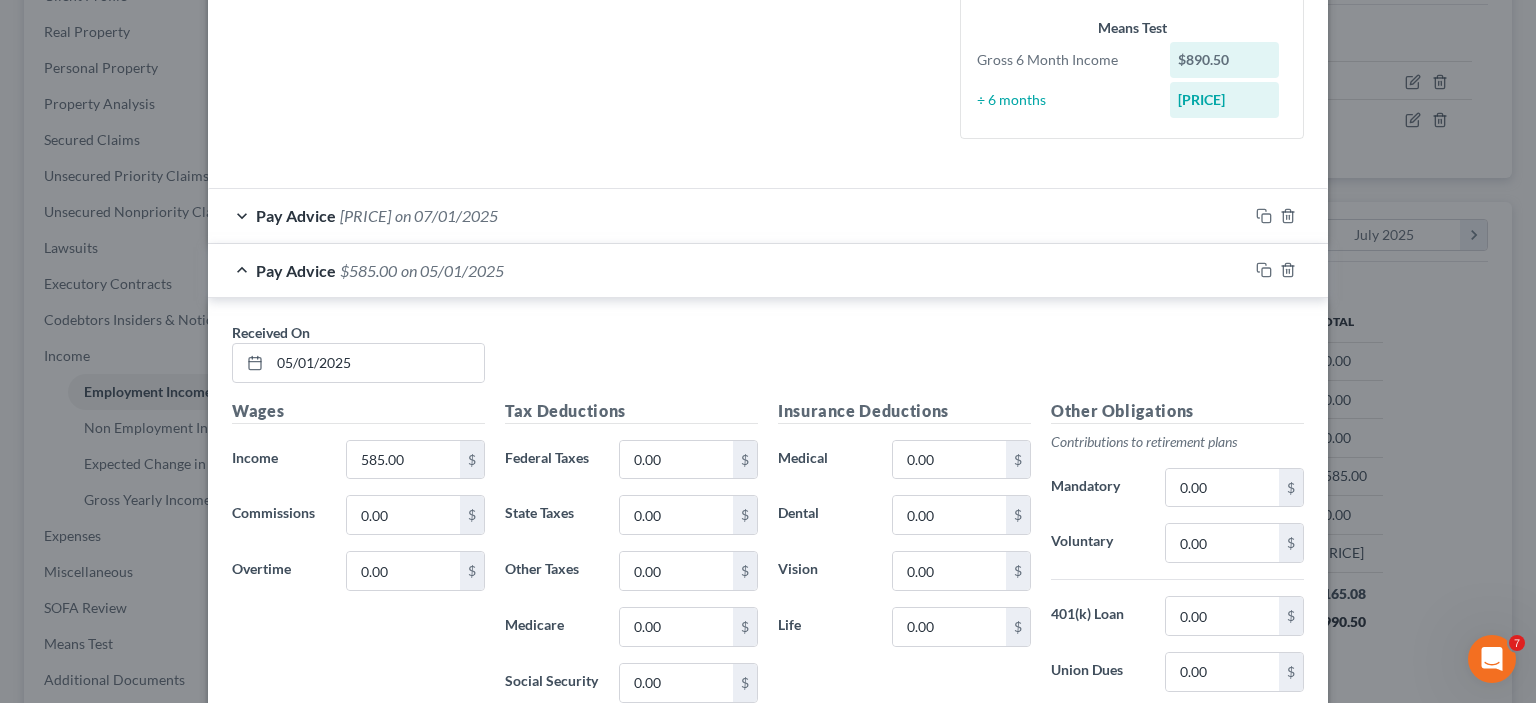 scroll, scrollTop: 530, scrollLeft: 0, axis: vertical 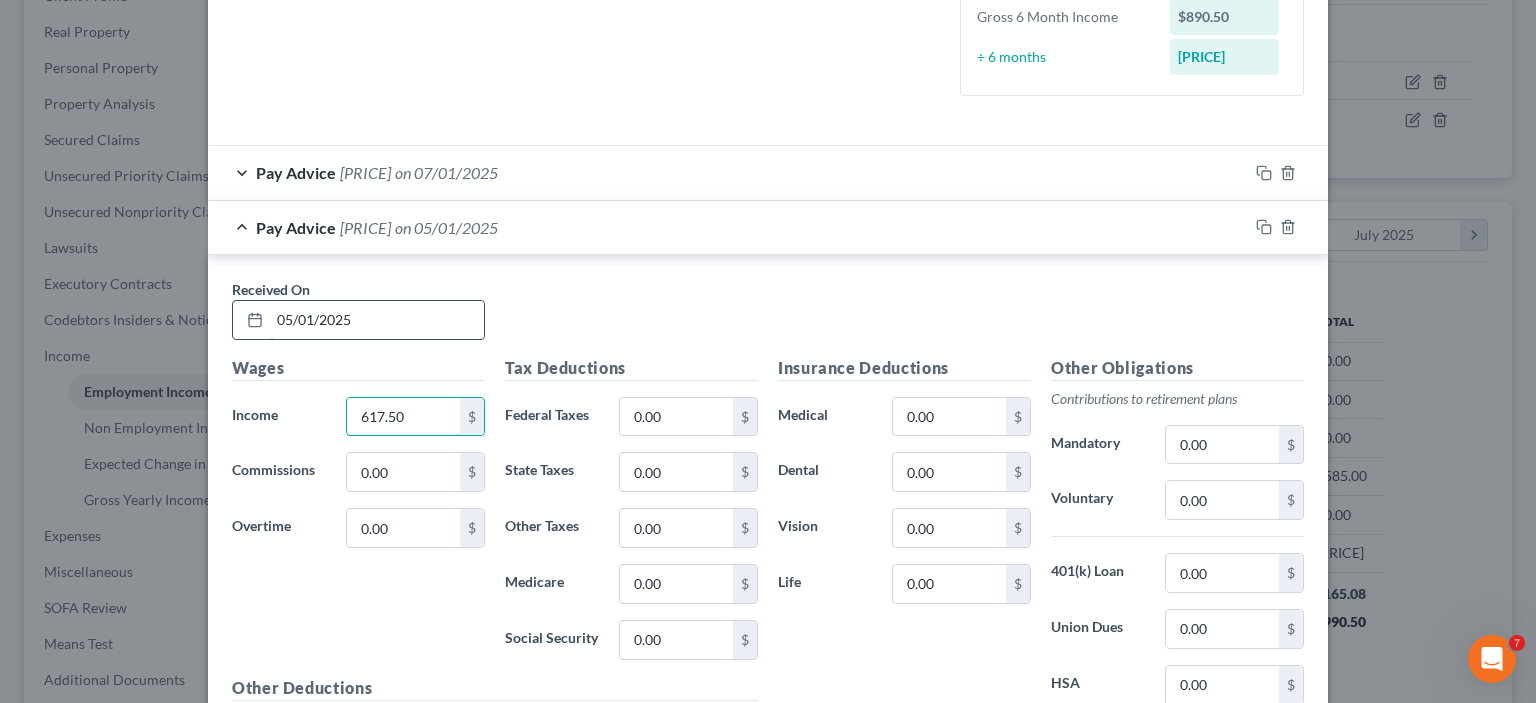 type on "617.50" 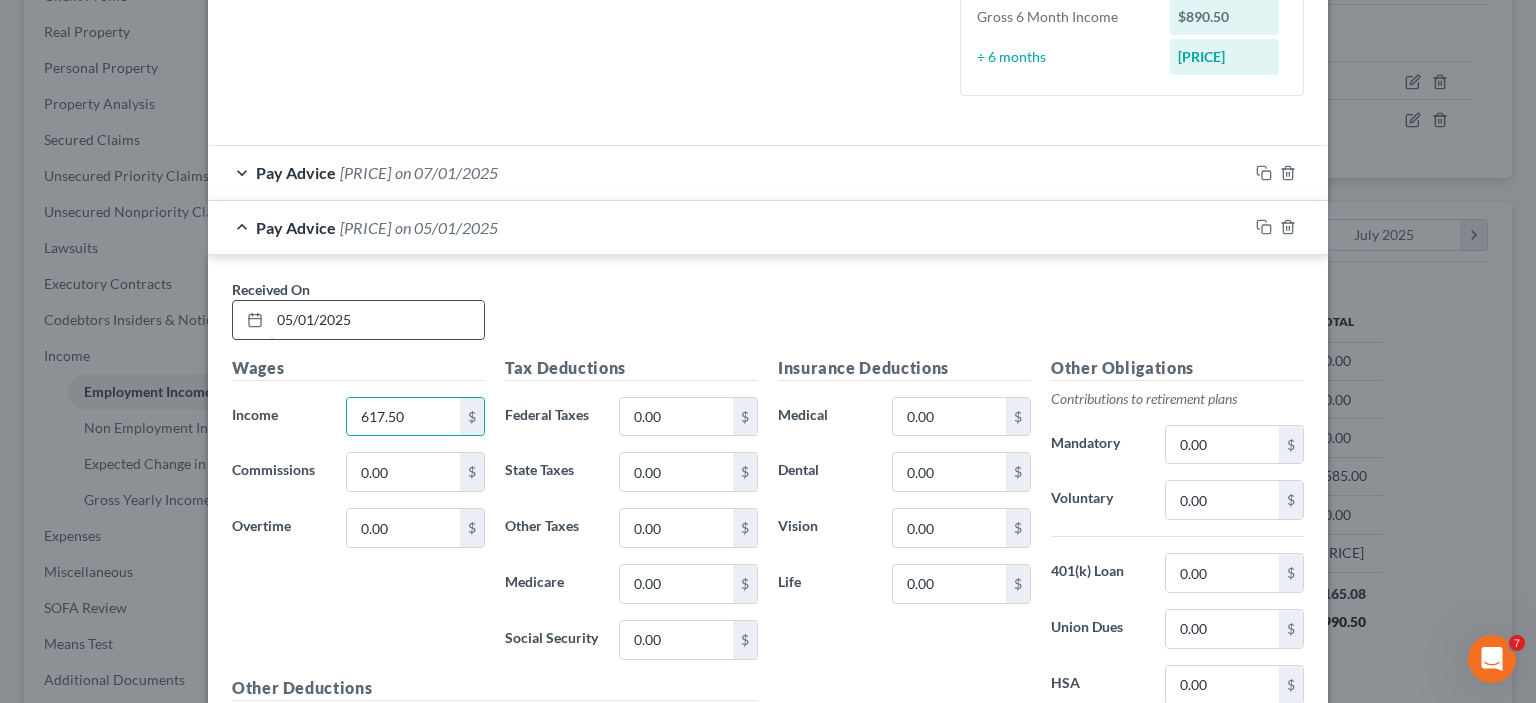 click on "05/01/2025" at bounding box center (377, 320) 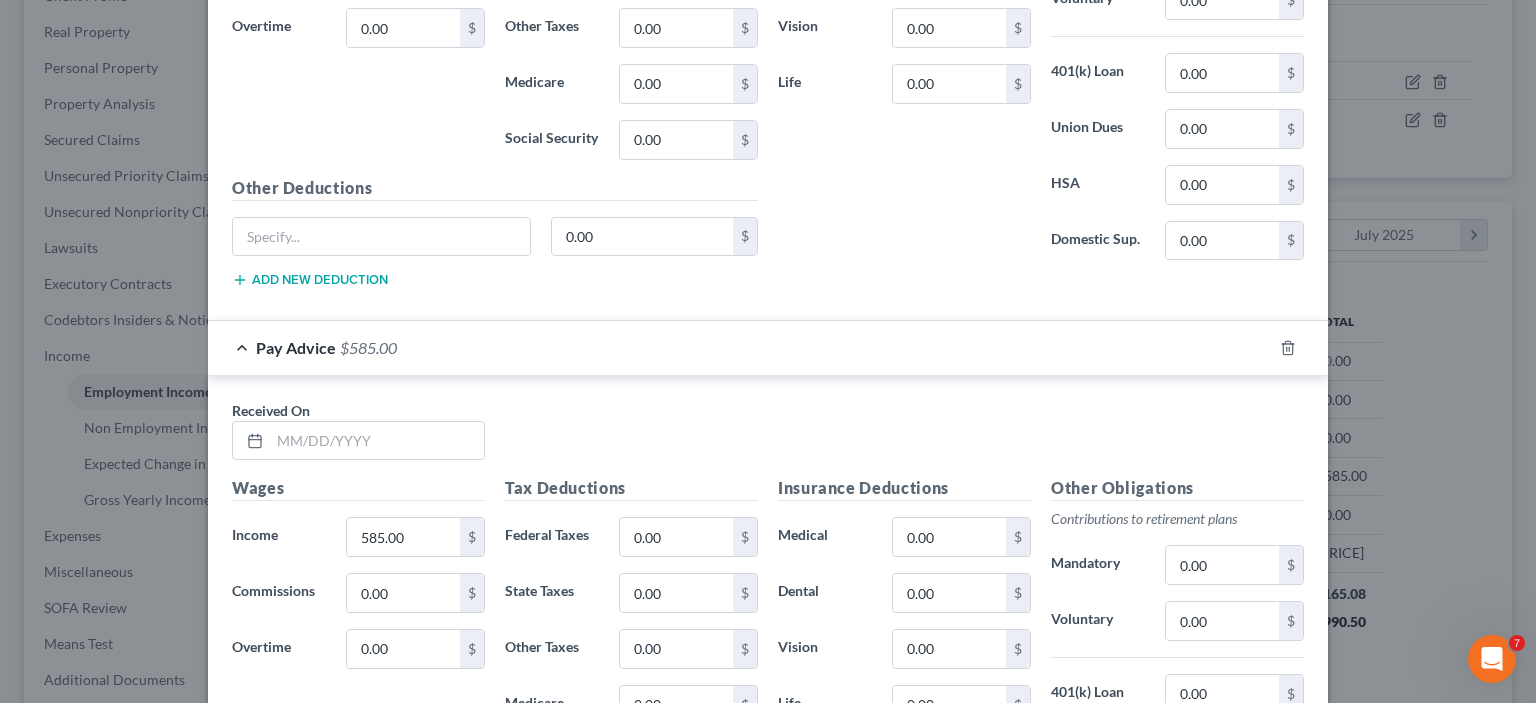 scroll, scrollTop: 1130, scrollLeft: 0, axis: vertical 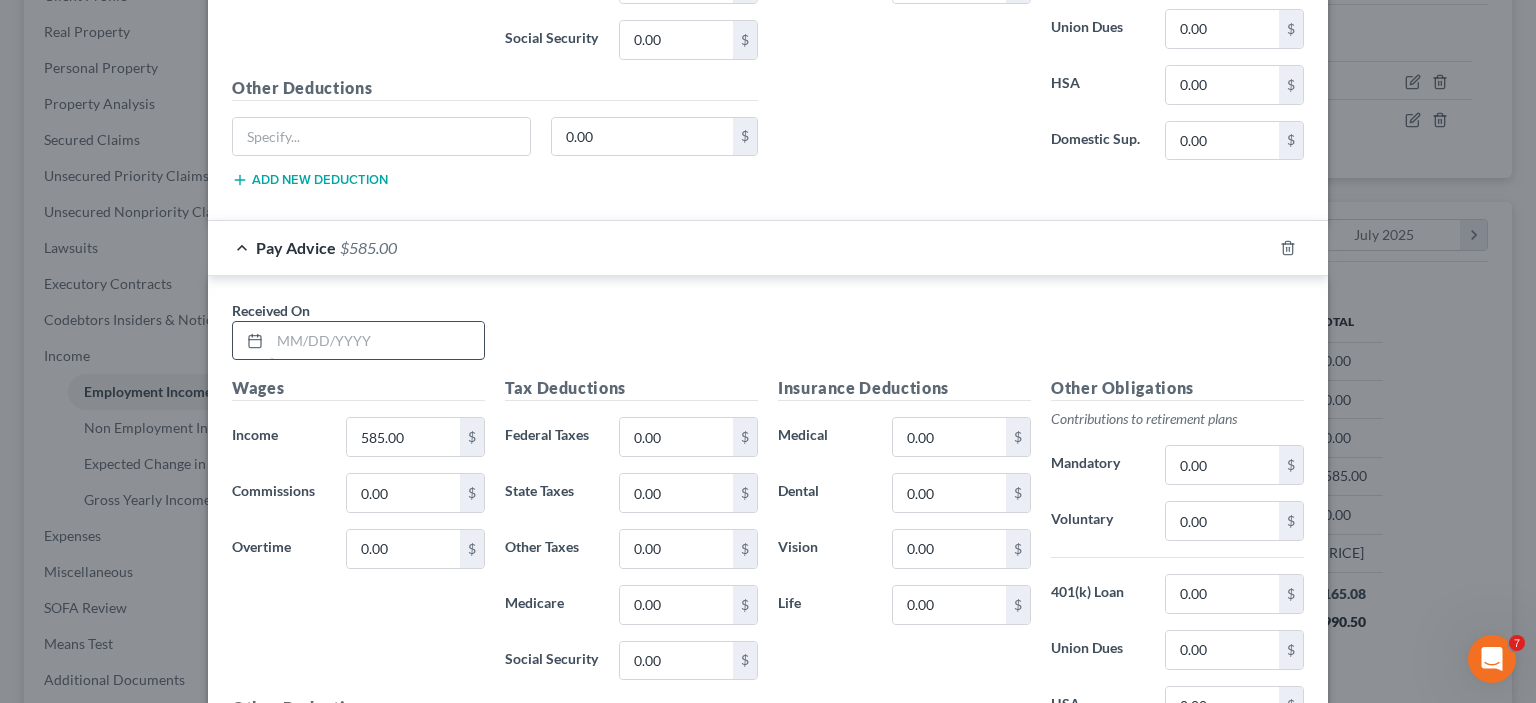 type on "06/01/2025" 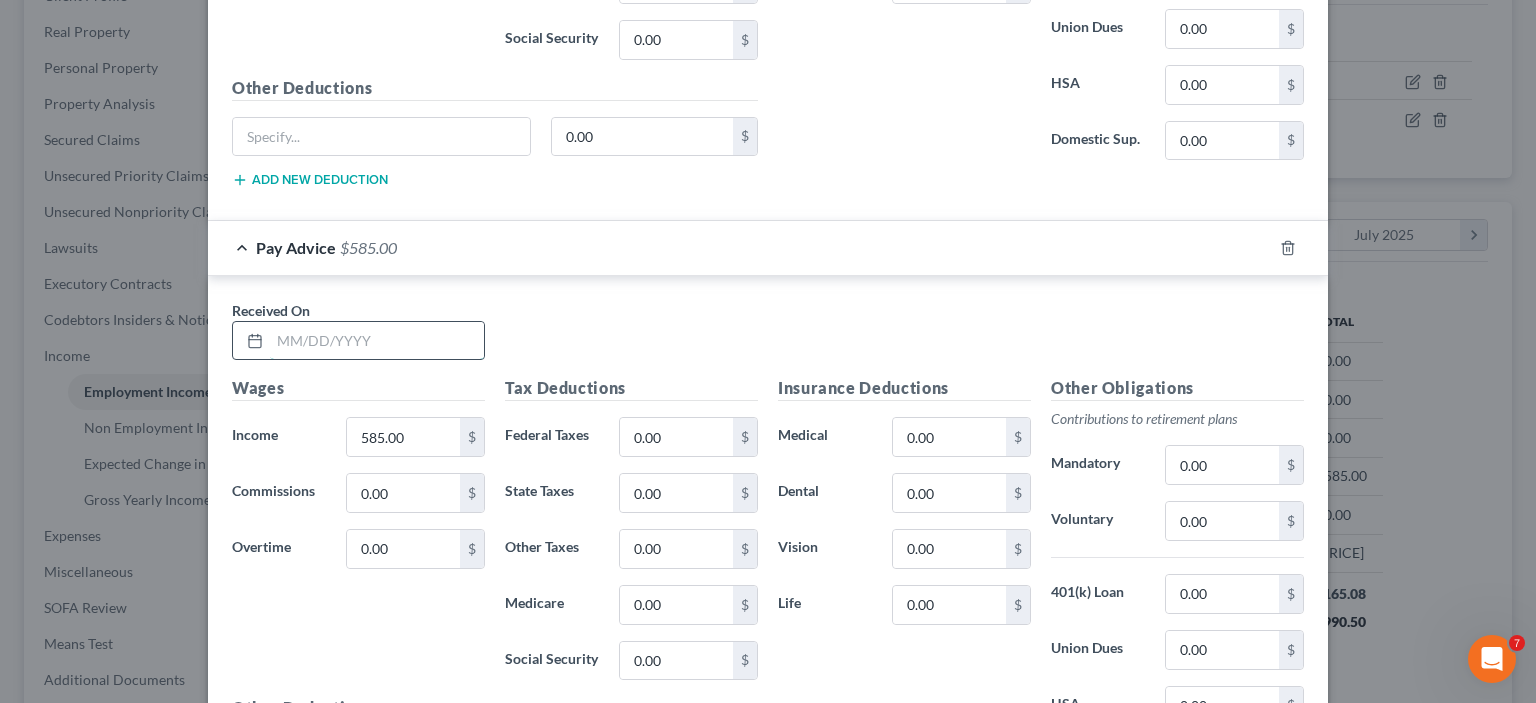 click at bounding box center (377, 341) 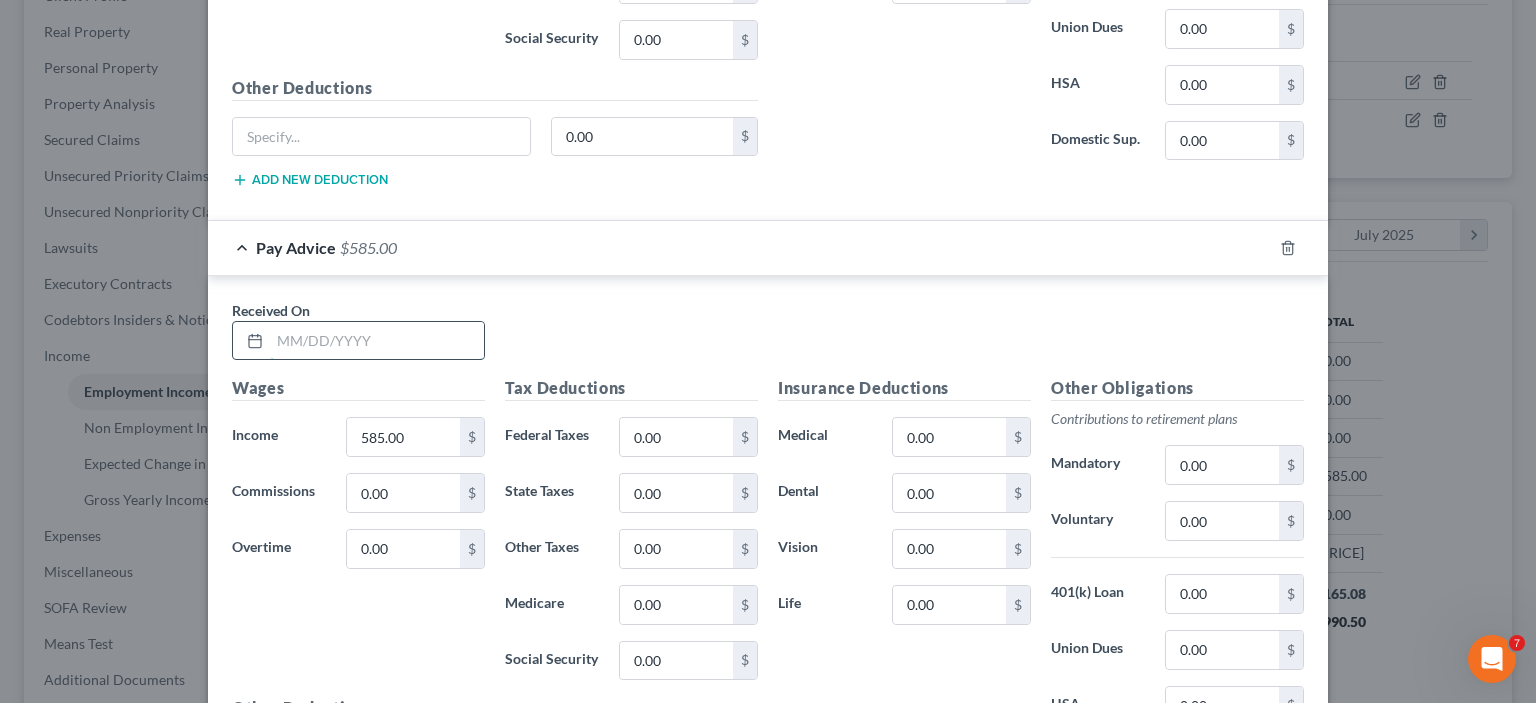 type on "05/01/2025" 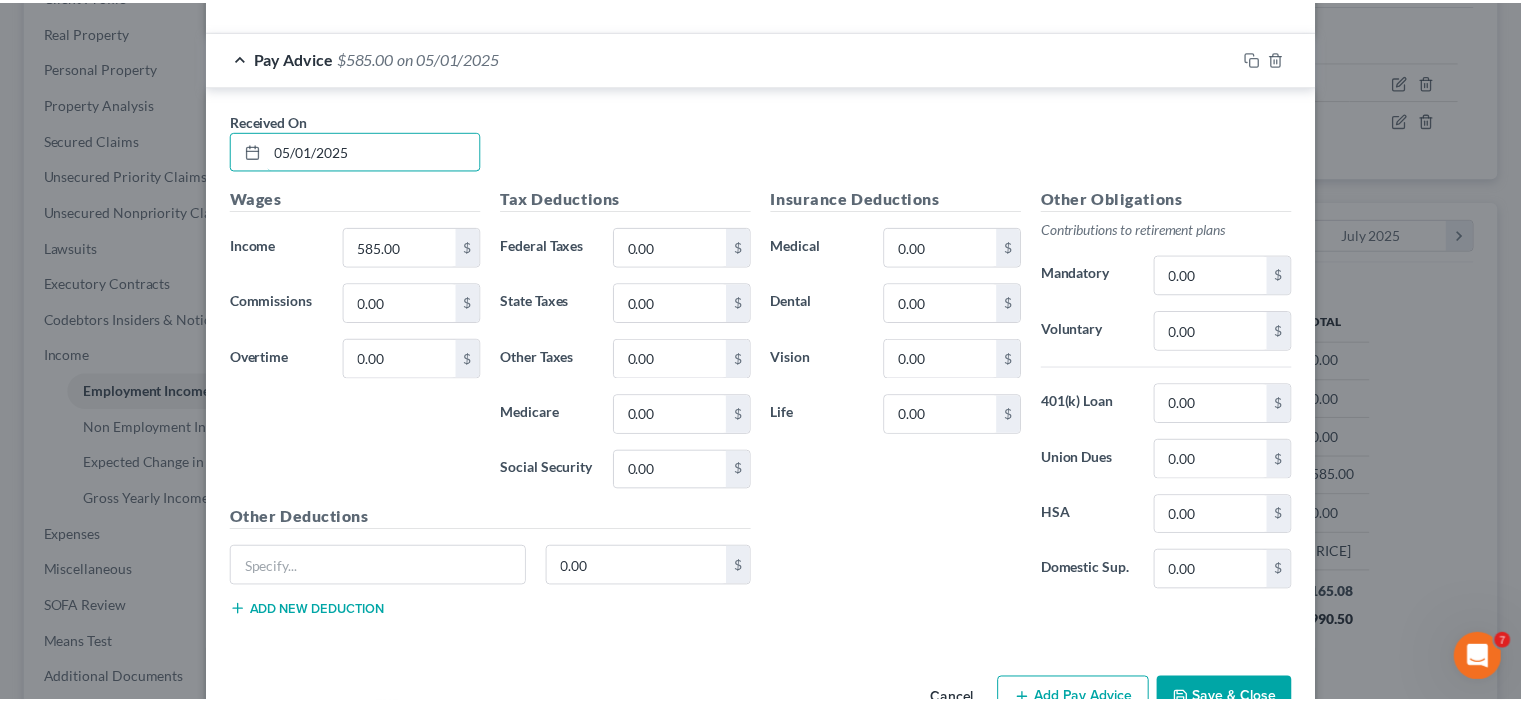 scroll, scrollTop: 1369, scrollLeft: 0, axis: vertical 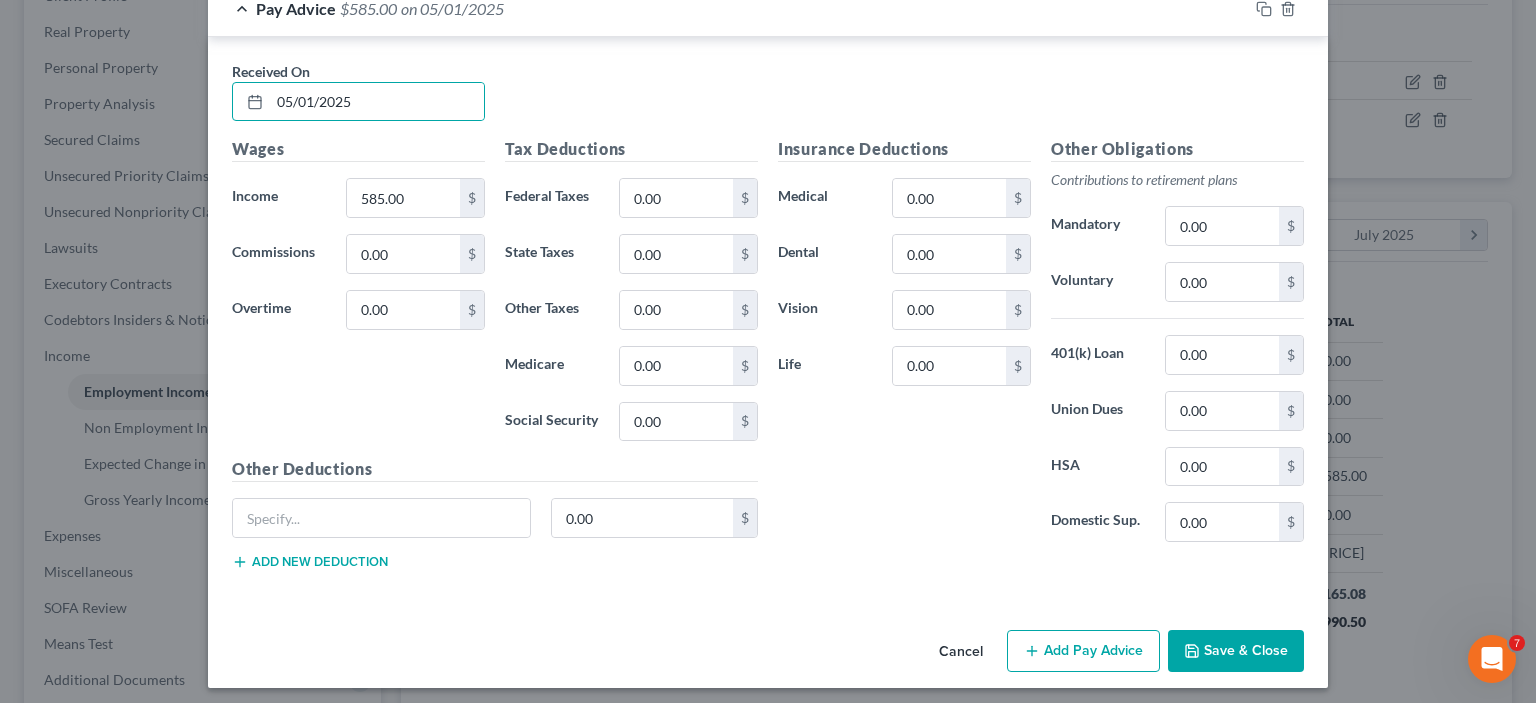 click on "Save & Close" at bounding box center (1236, 651) 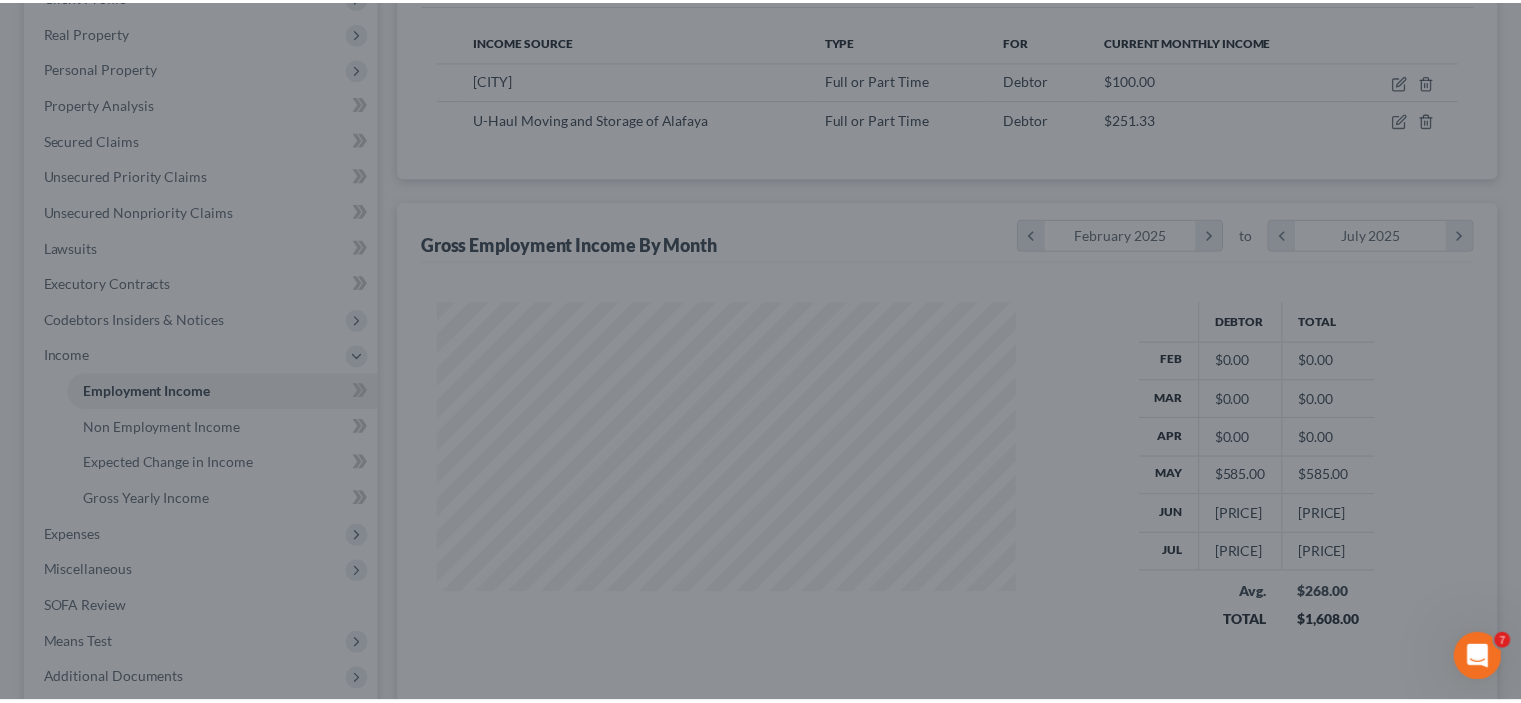 scroll, scrollTop: 356, scrollLeft: 617, axis: both 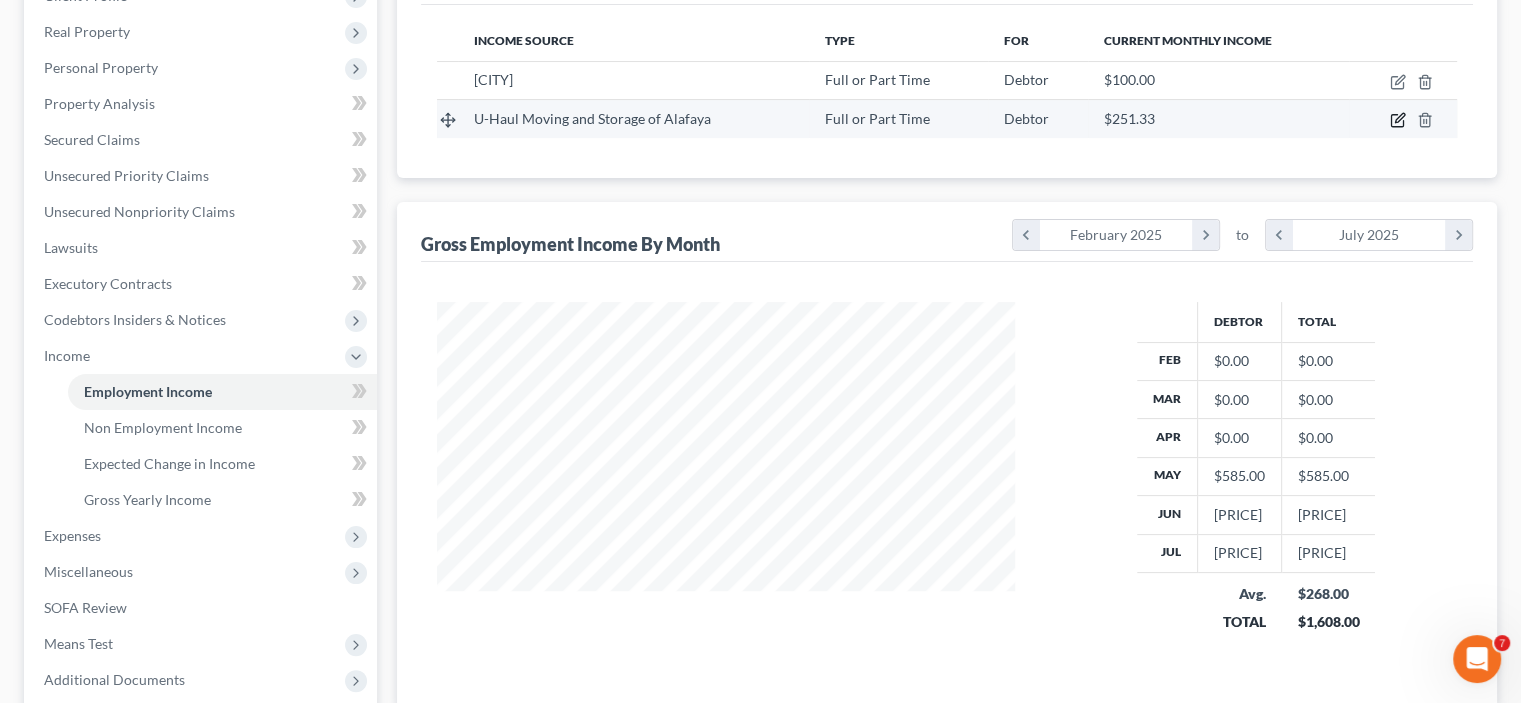 click 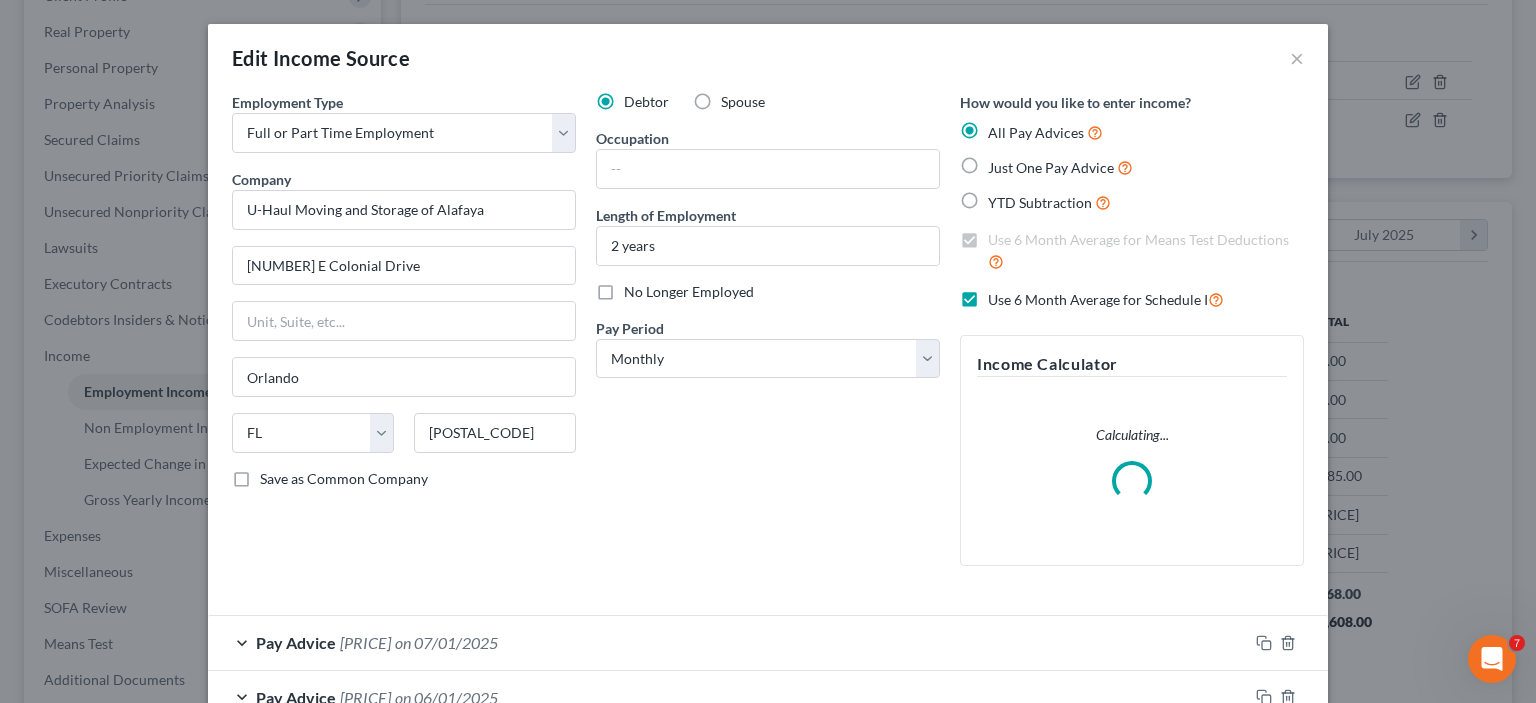 scroll, scrollTop: 999643, scrollLeft: 999375, axis: both 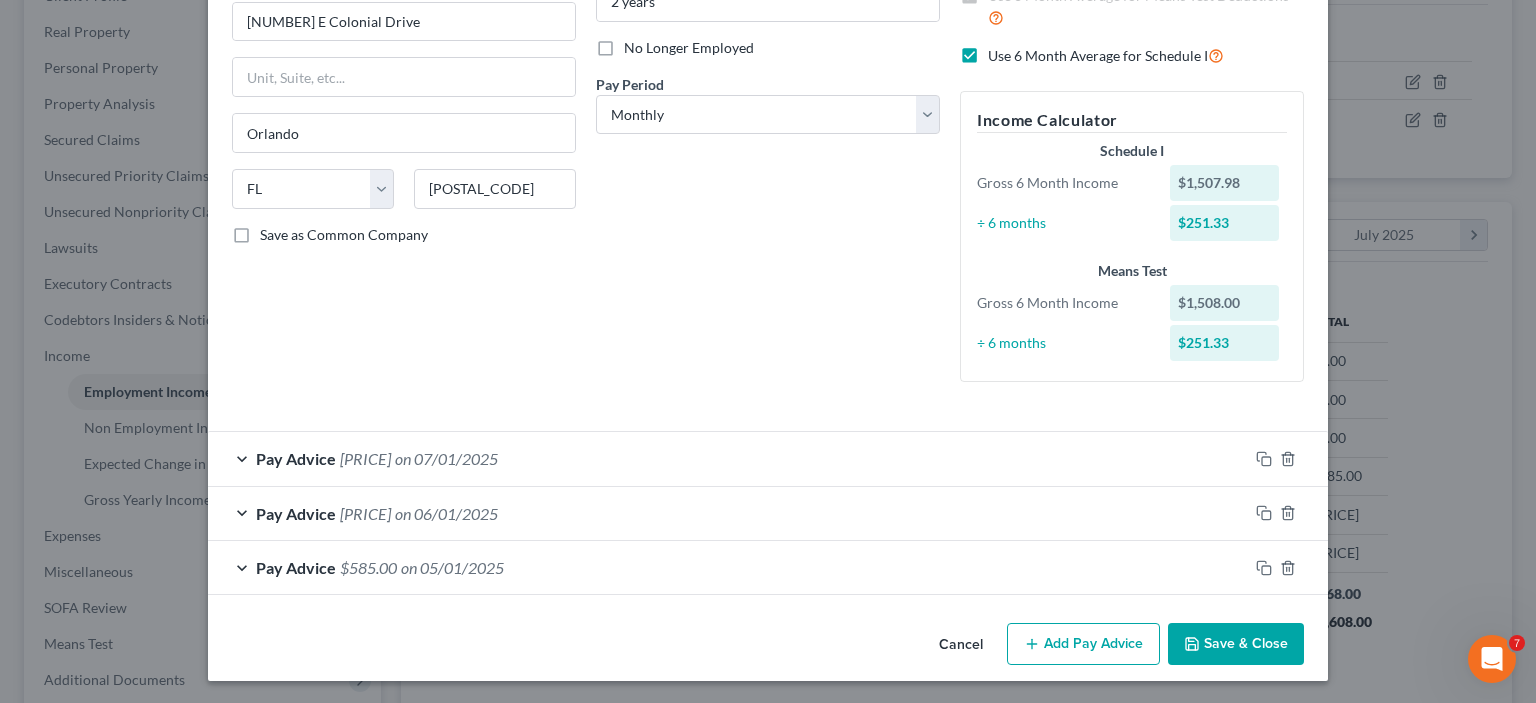 click on "Add Pay Advice" at bounding box center [1083, 644] 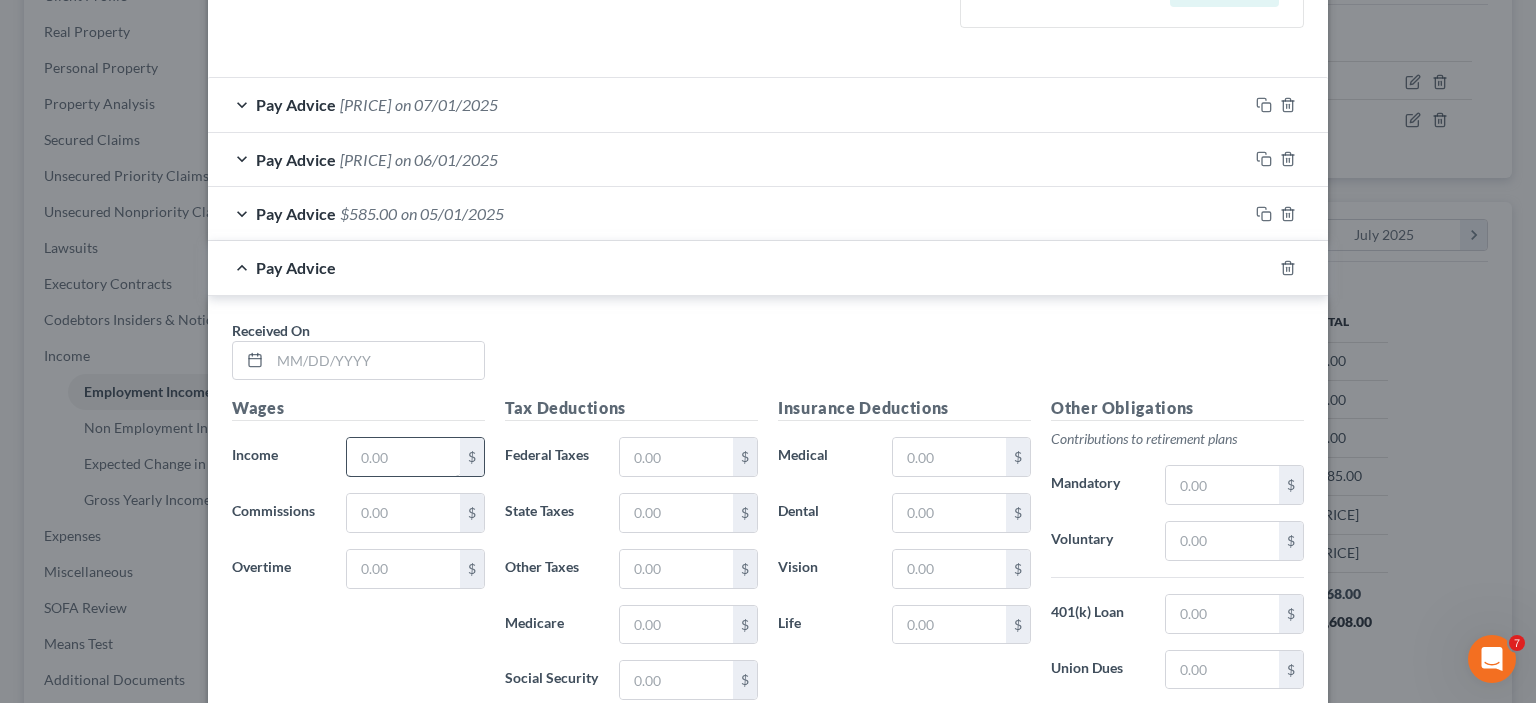 scroll, scrollTop: 644, scrollLeft: 0, axis: vertical 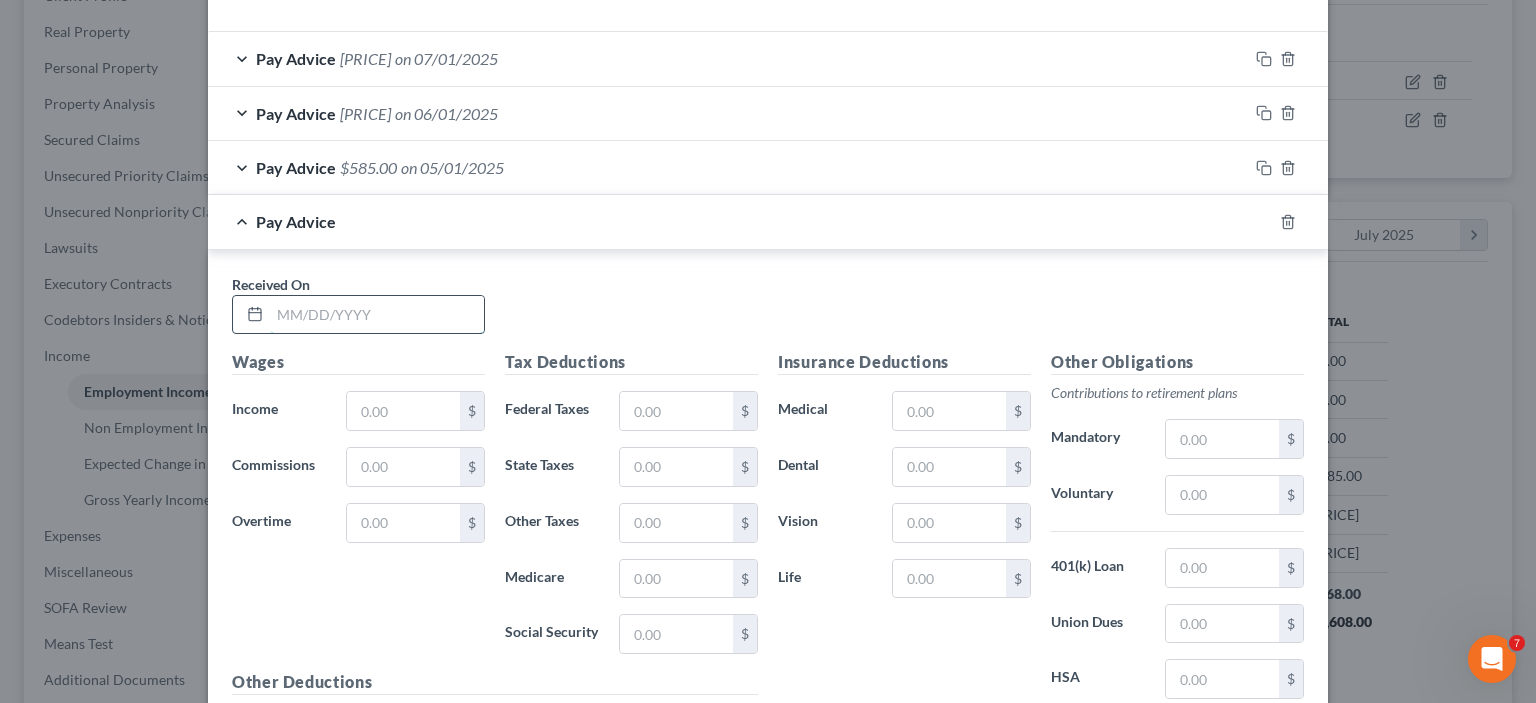 click at bounding box center [377, 315] 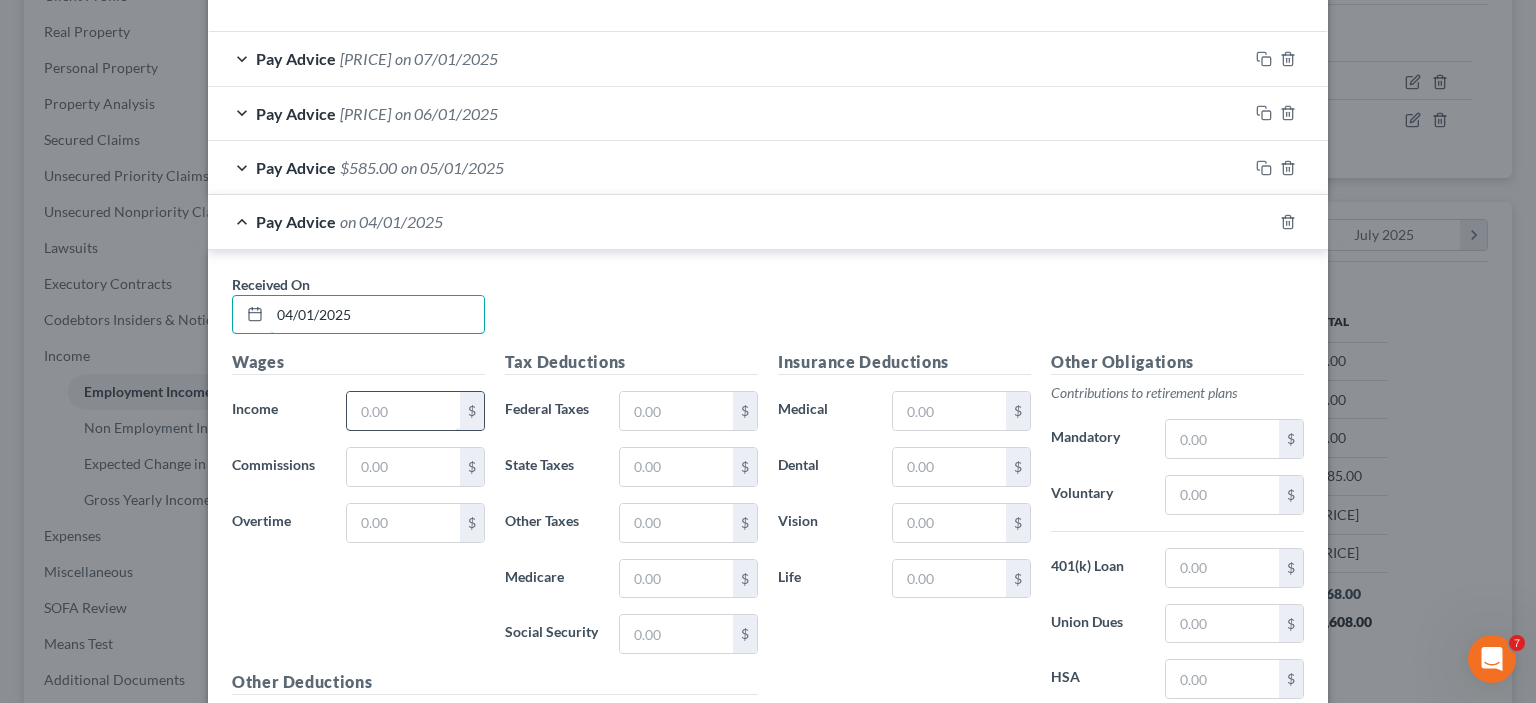 type on "04/01/2025" 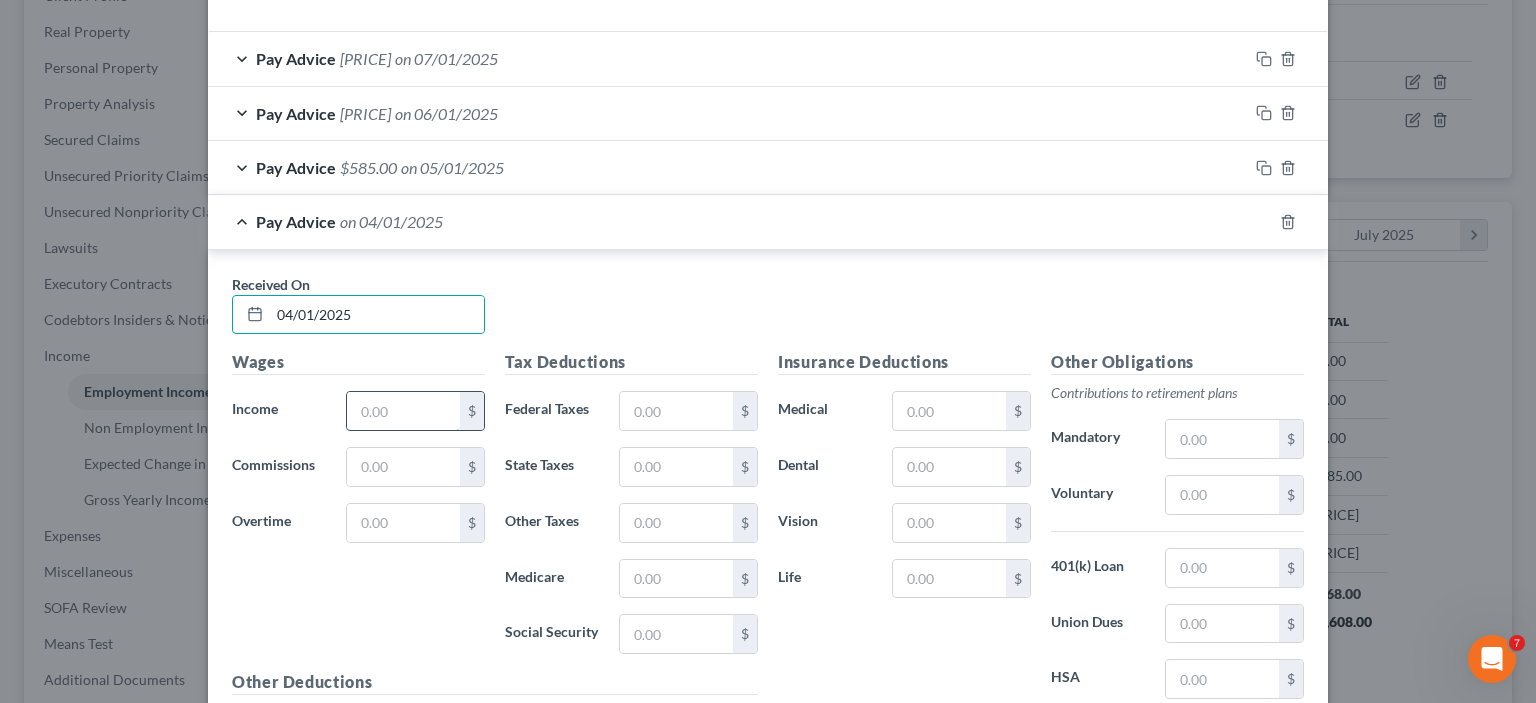 click at bounding box center [403, 411] 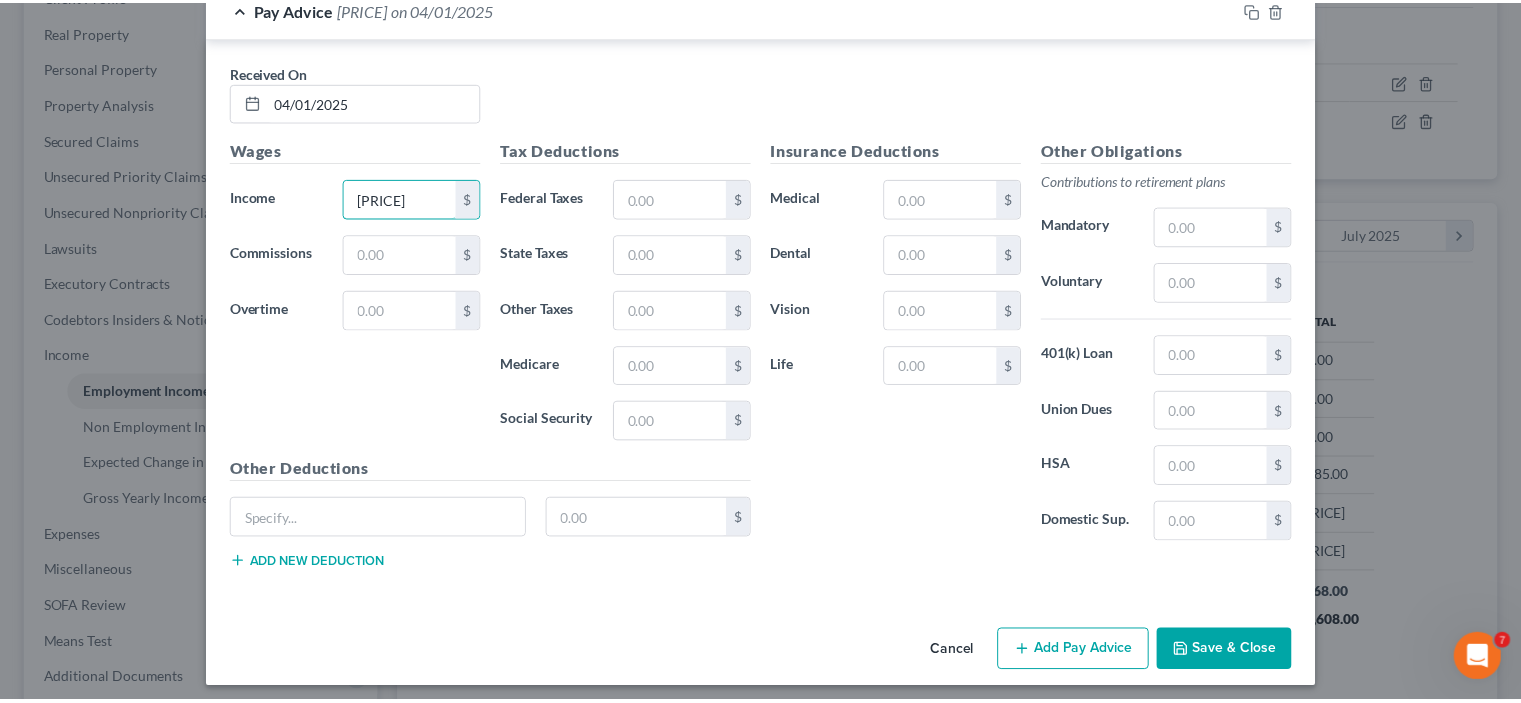 scroll, scrollTop: 860, scrollLeft: 0, axis: vertical 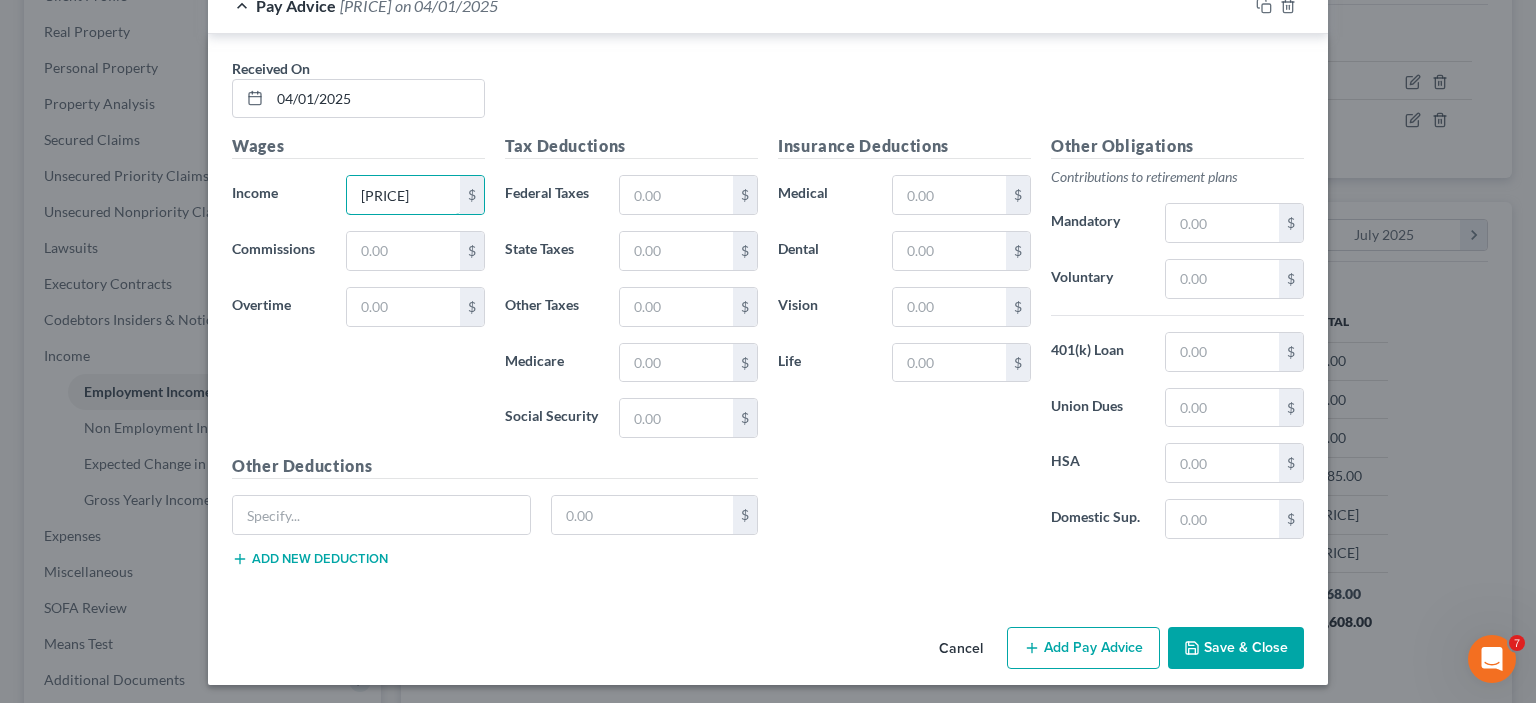 type on "[PRICE]" 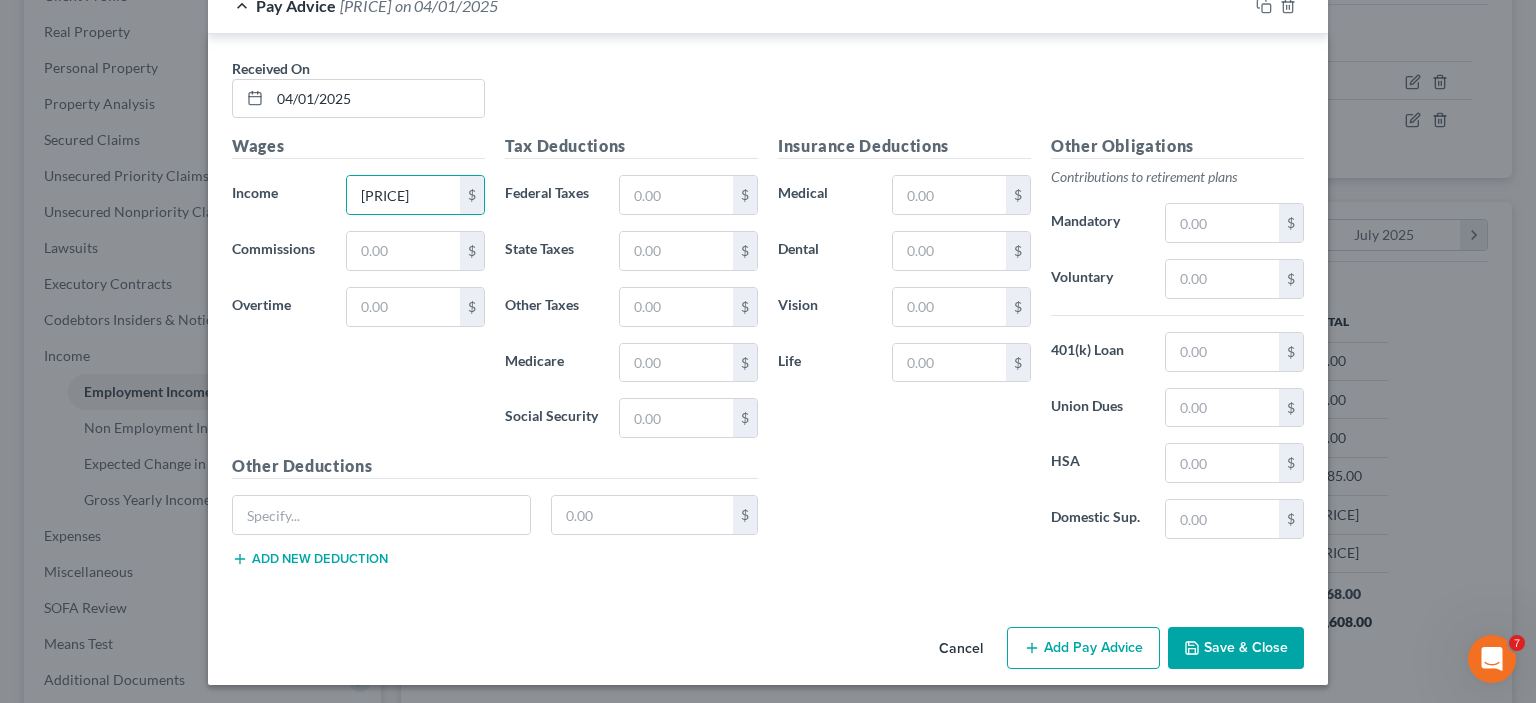 click on "Save & Close" at bounding box center [1236, 648] 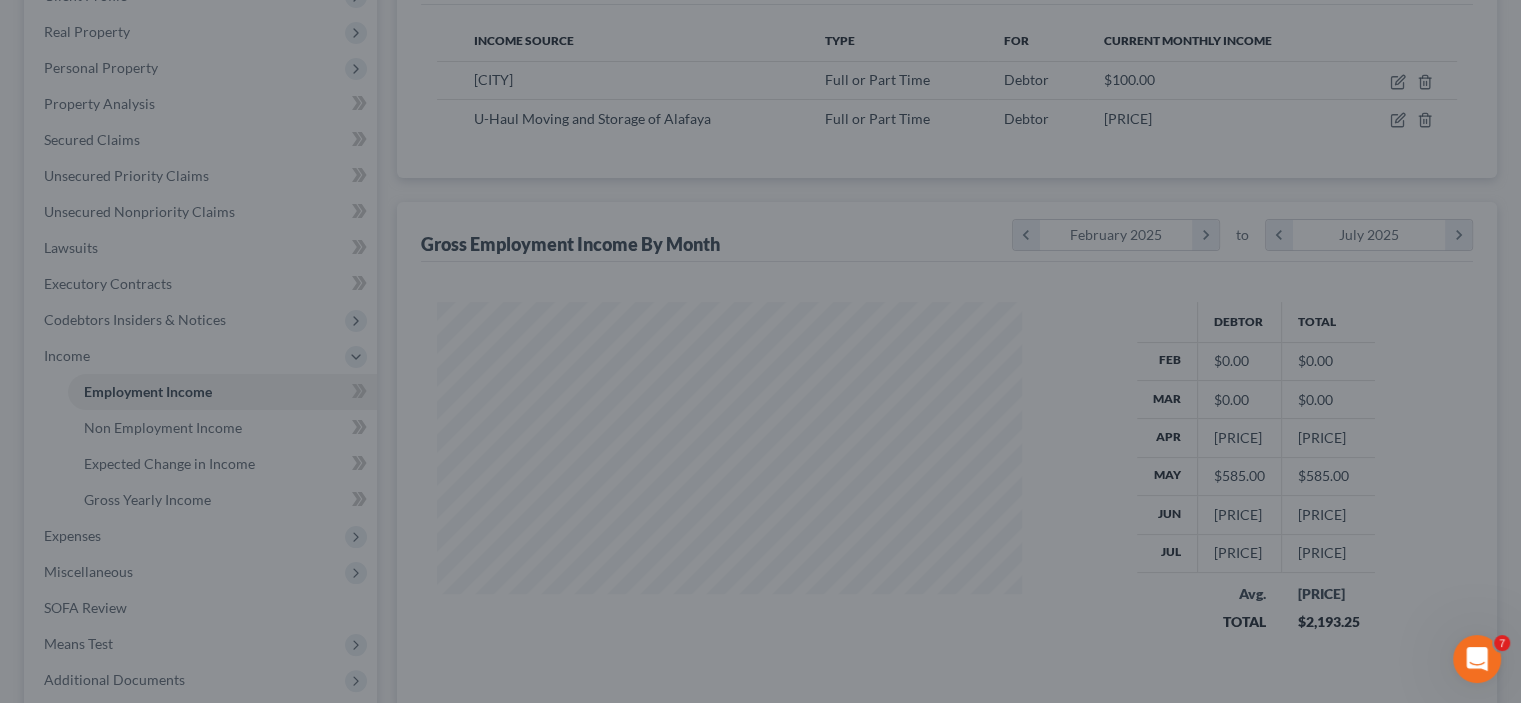scroll, scrollTop: 356, scrollLeft: 617, axis: both 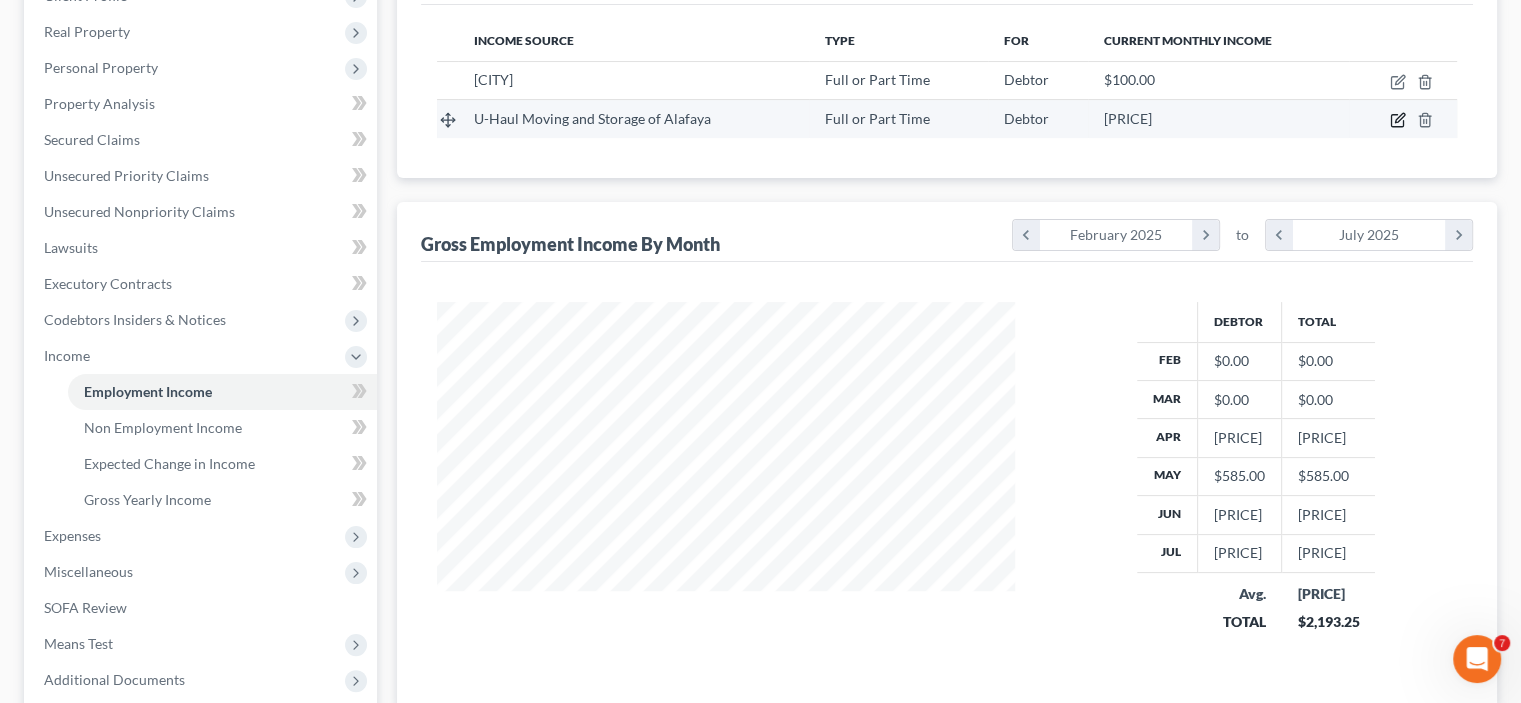 click 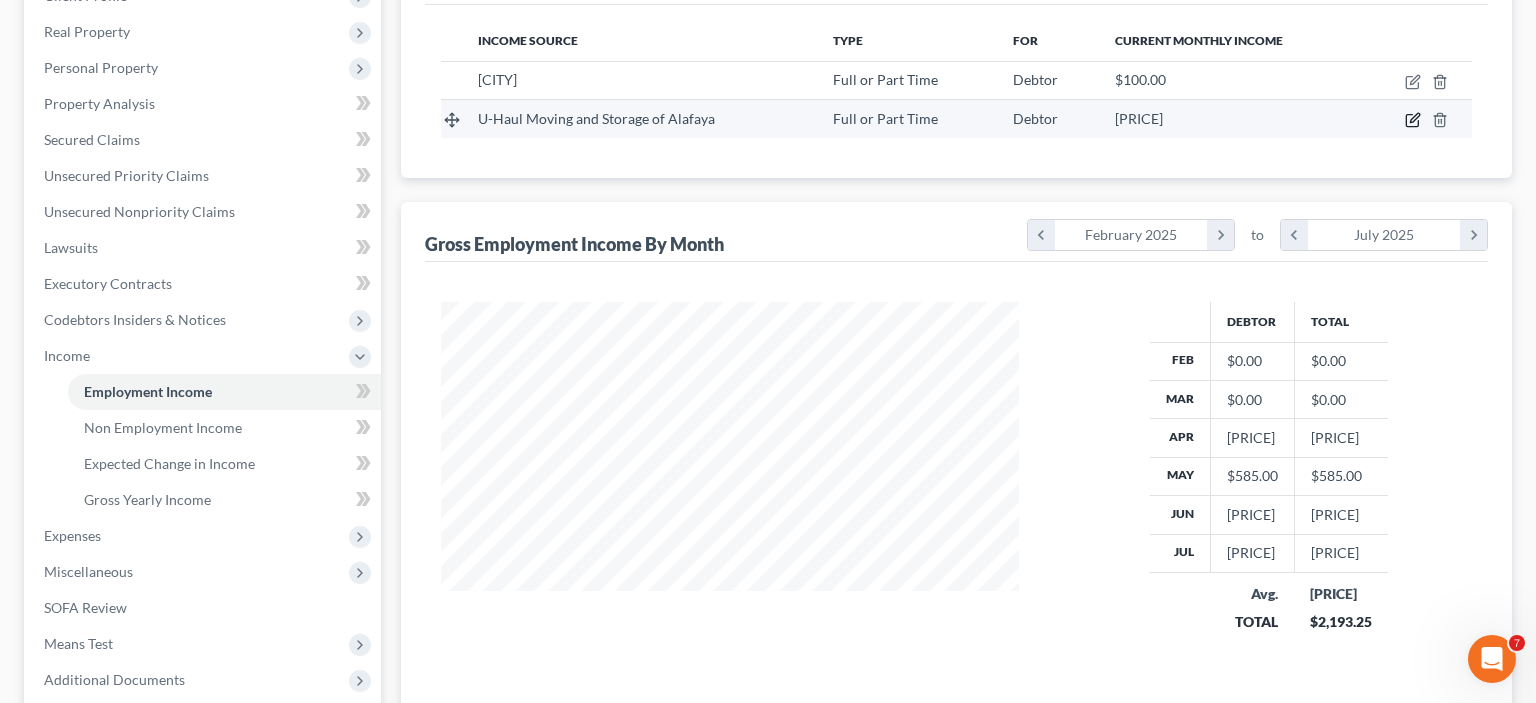select on "0" 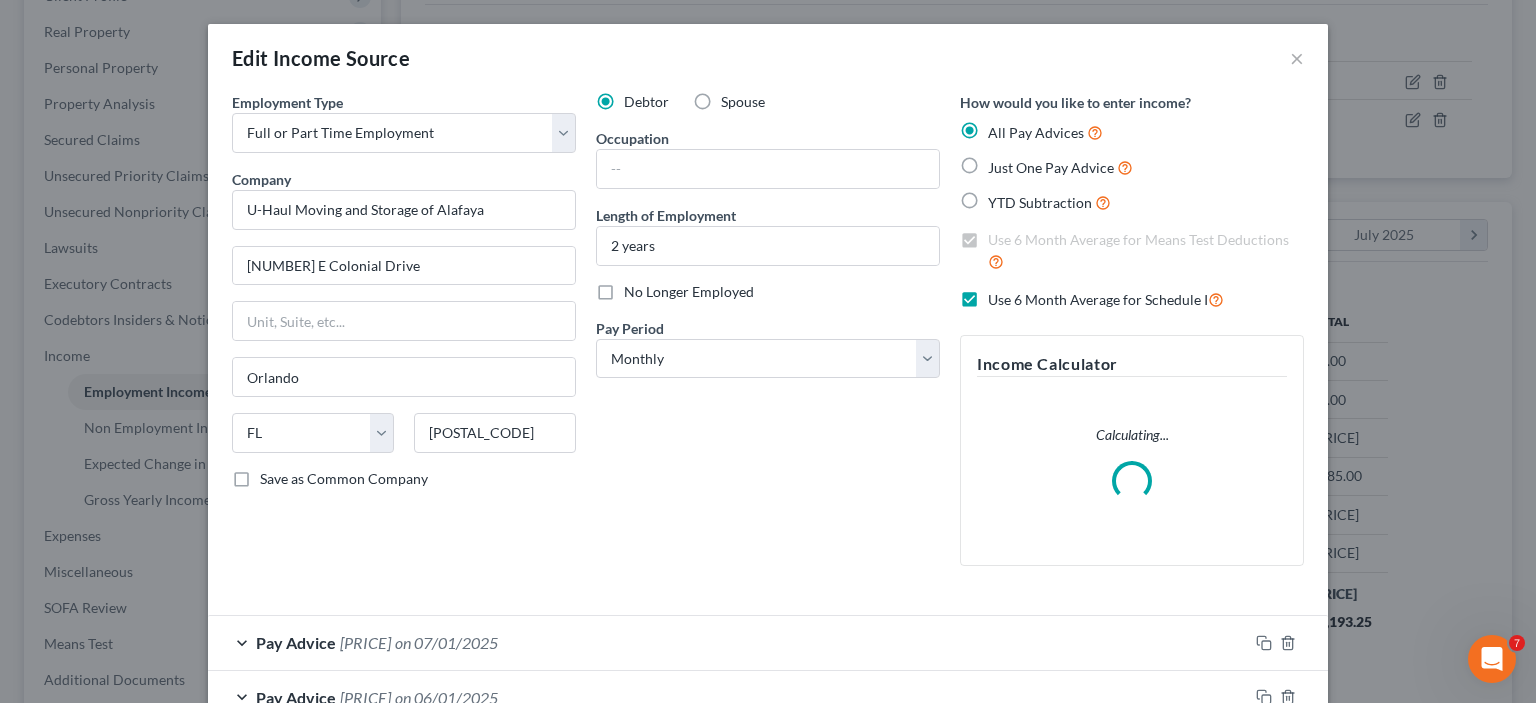 scroll, scrollTop: 999643, scrollLeft: 999375, axis: both 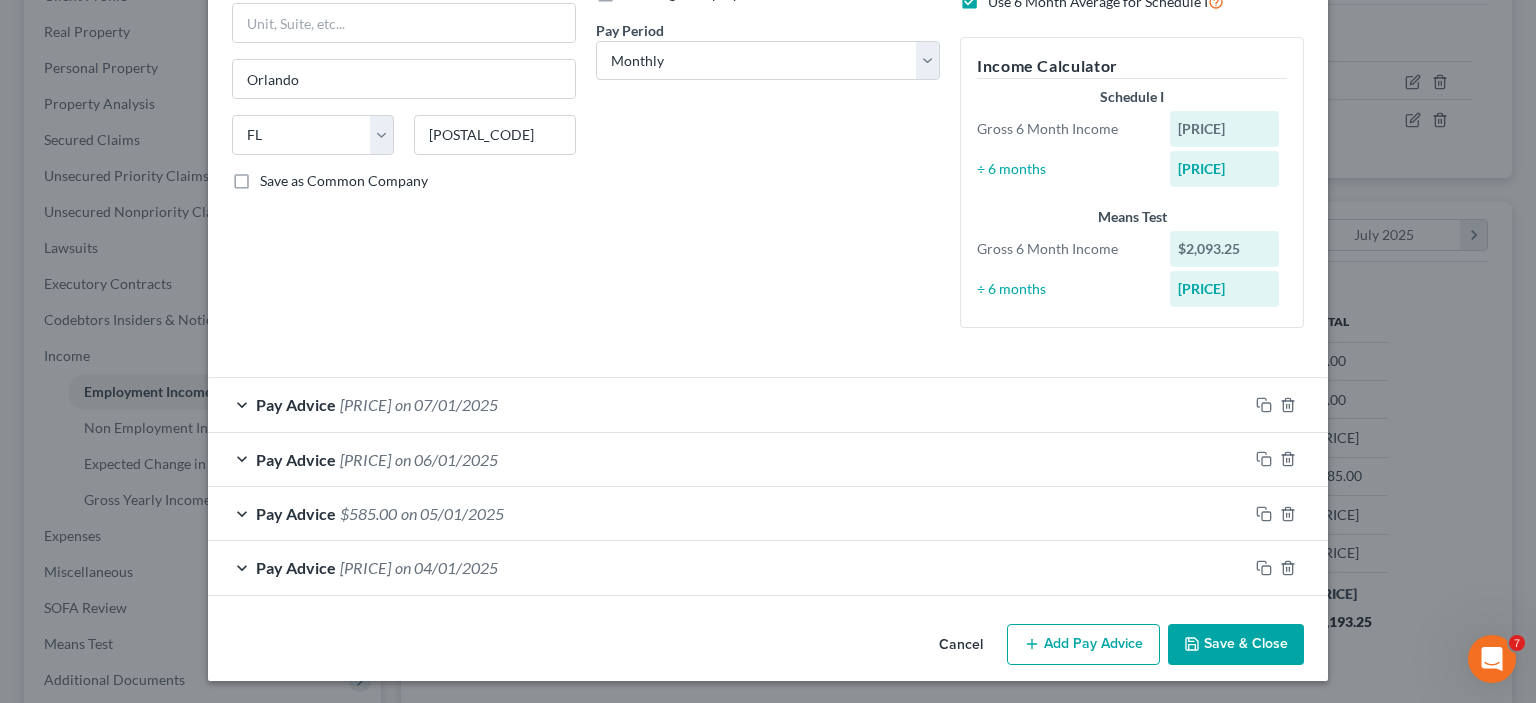 click on "Add Pay Advice" at bounding box center [1083, 645] 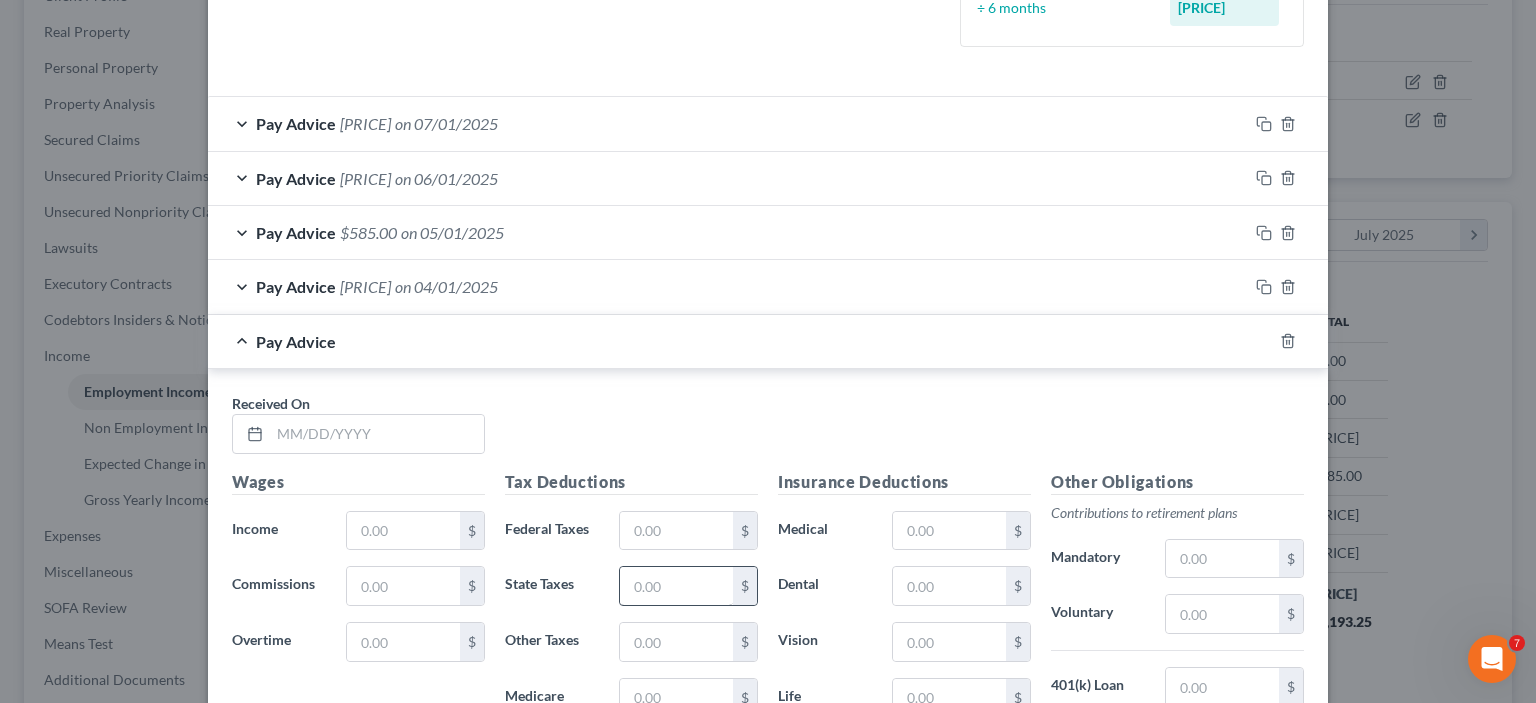 scroll, scrollTop: 698, scrollLeft: 0, axis: vertical 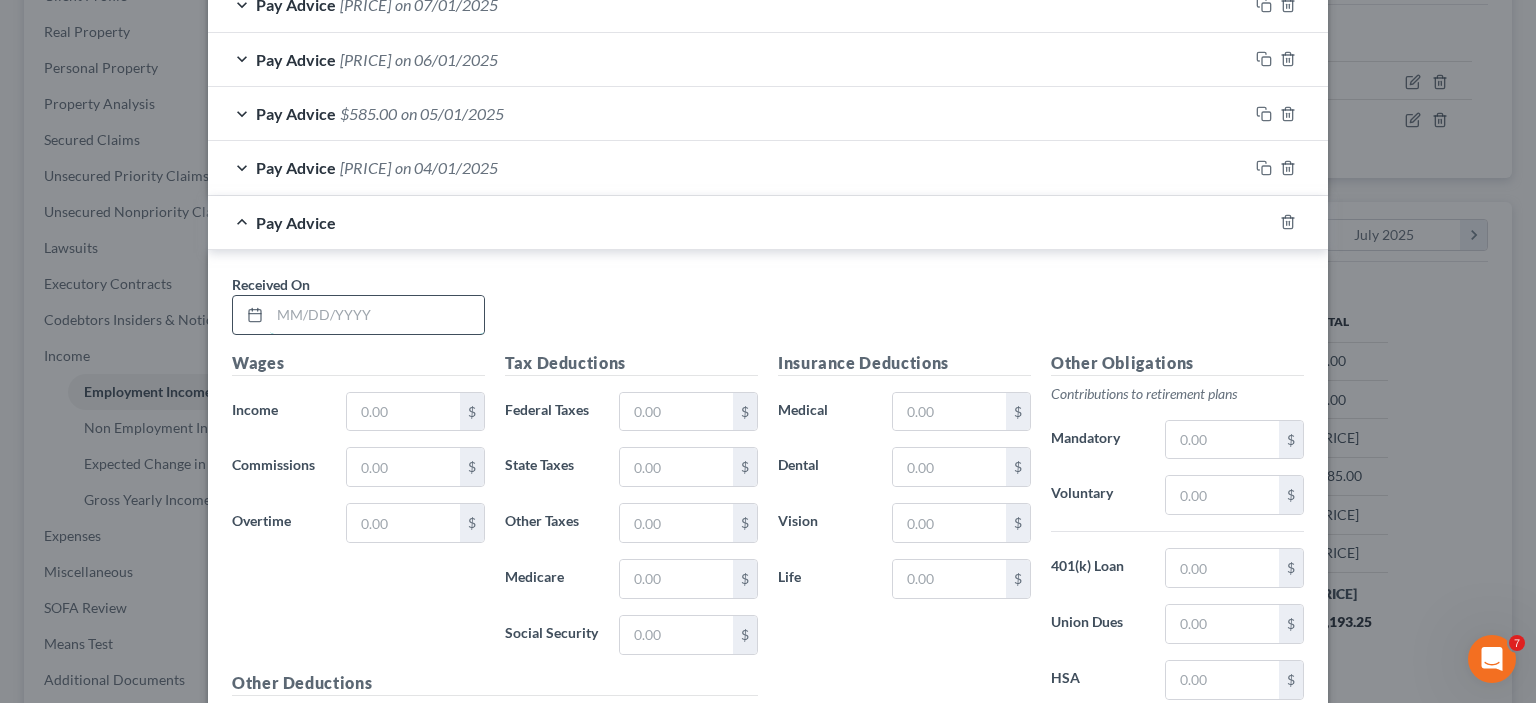 click at bounding box center [377, 315] 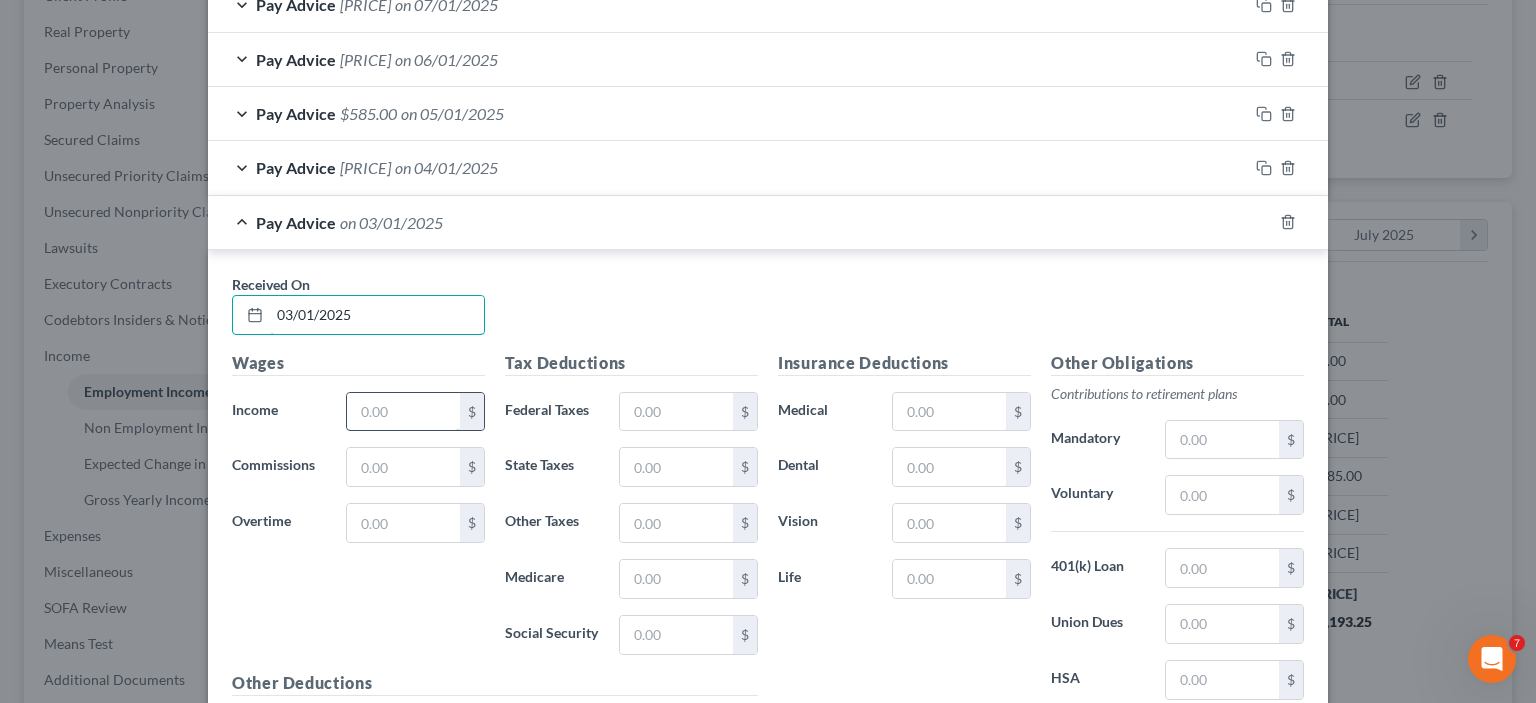 type on "03/01/2025" 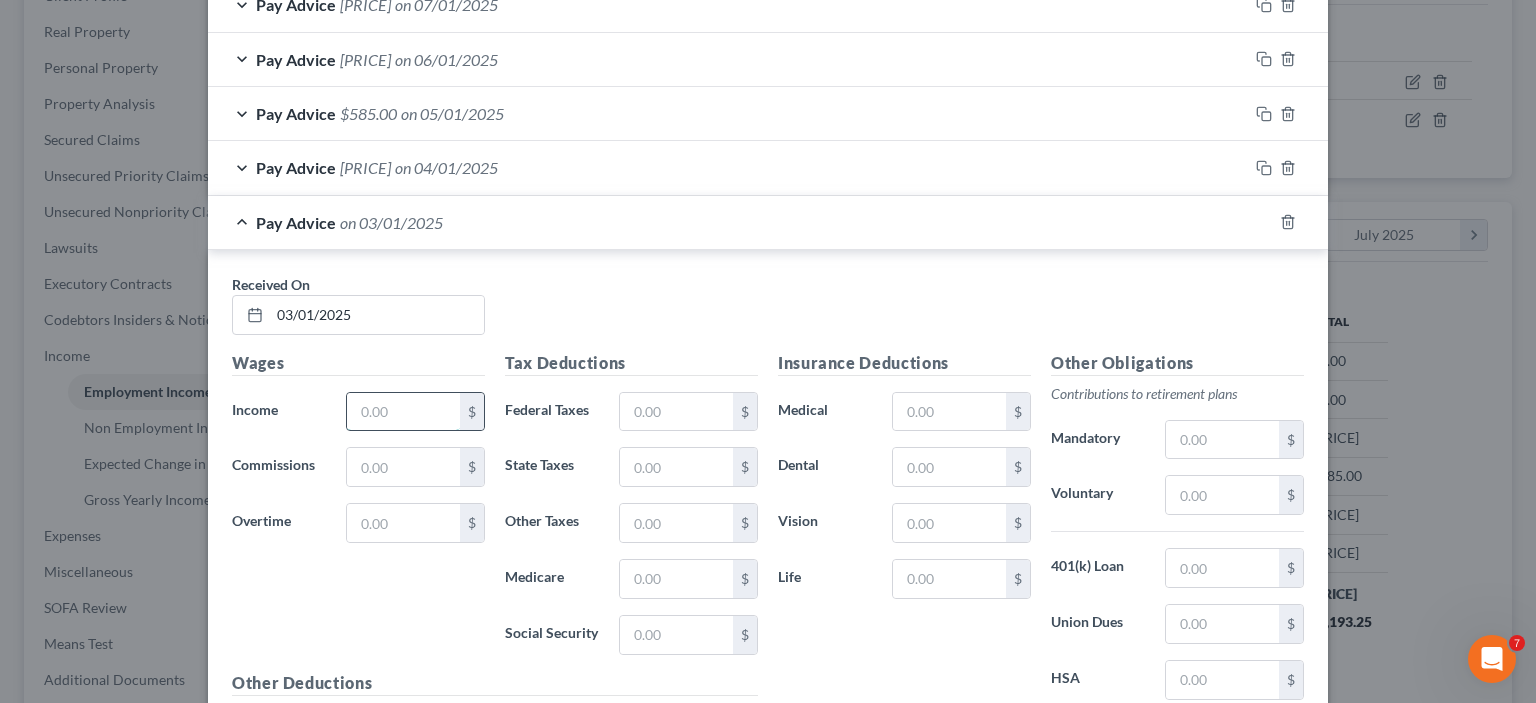 click at bounding box center [403, 412] 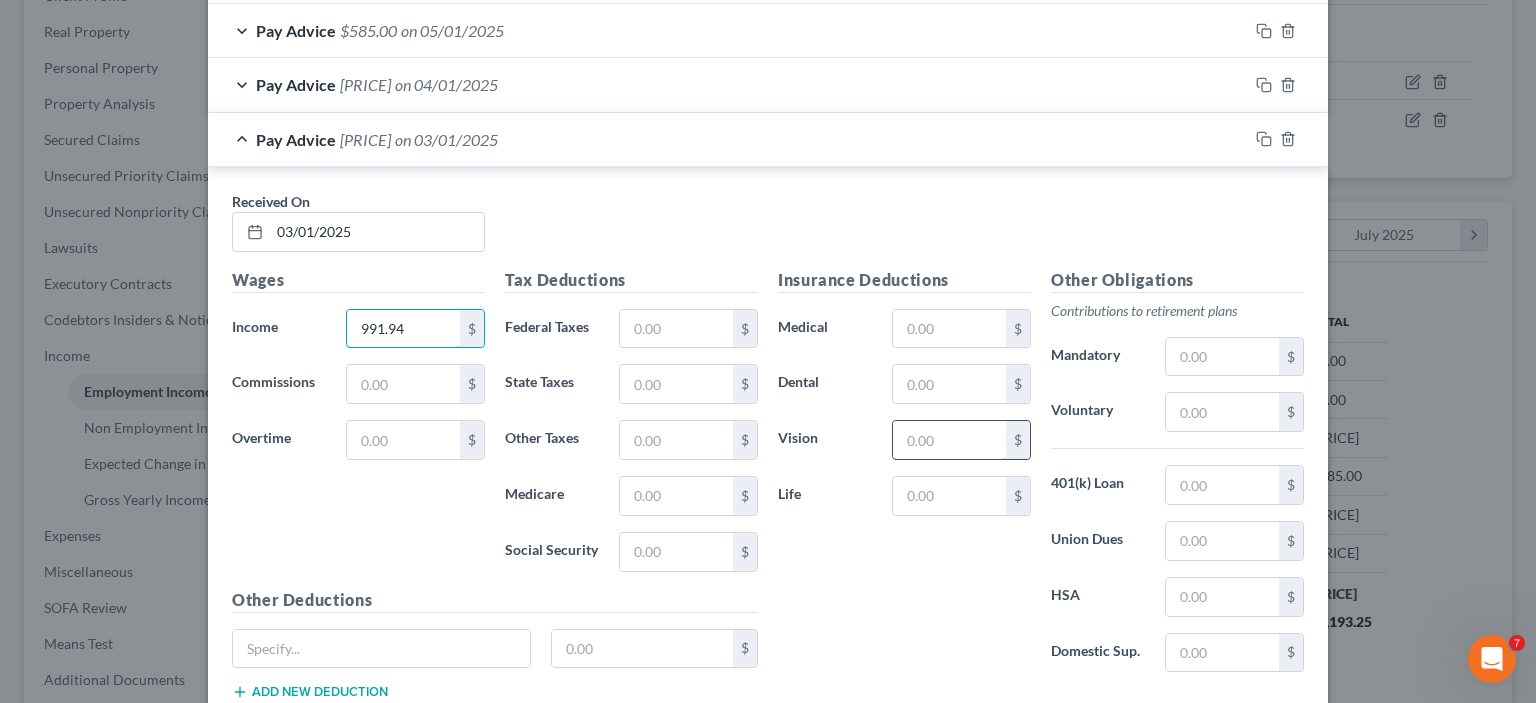 scroll, scrollTop: 898, scrollLeft: 0, axis: vertical 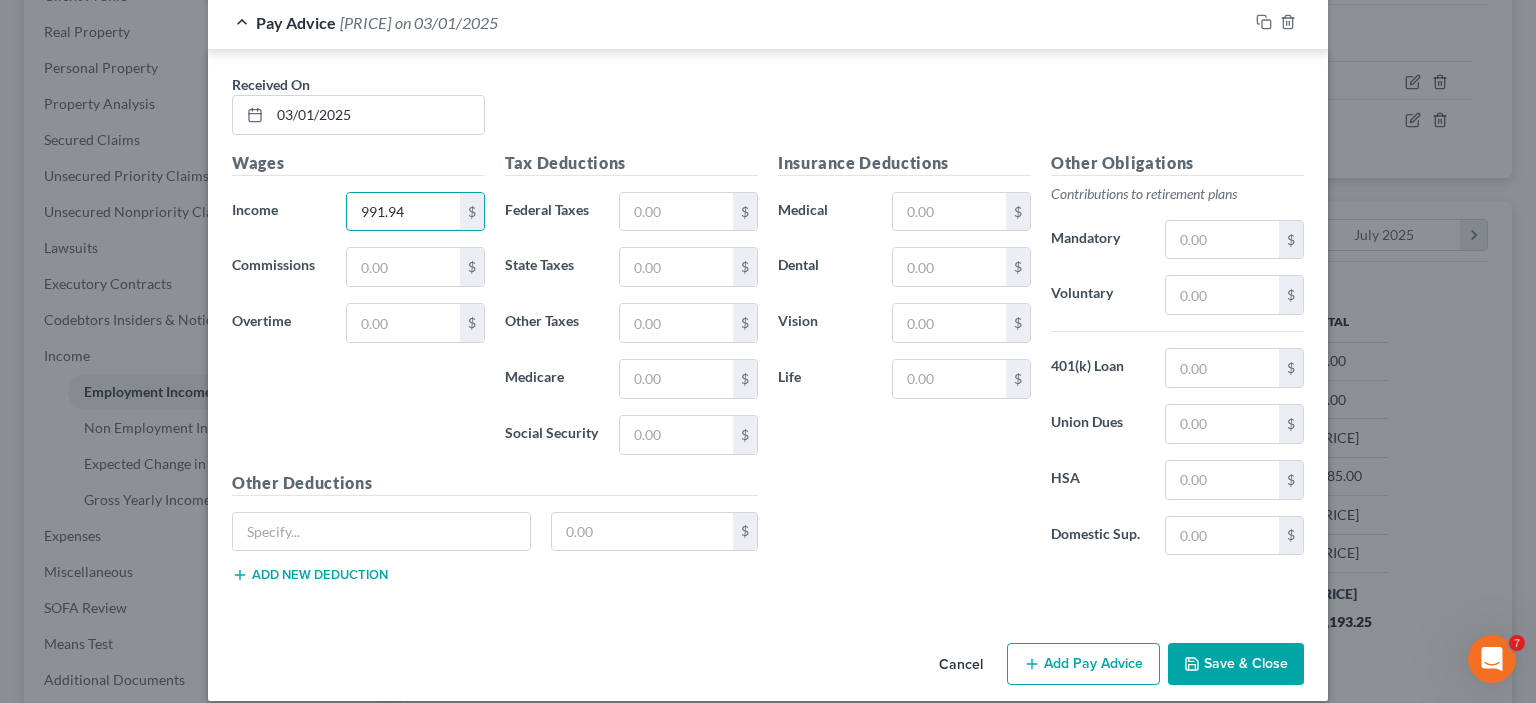 type on "991.94" 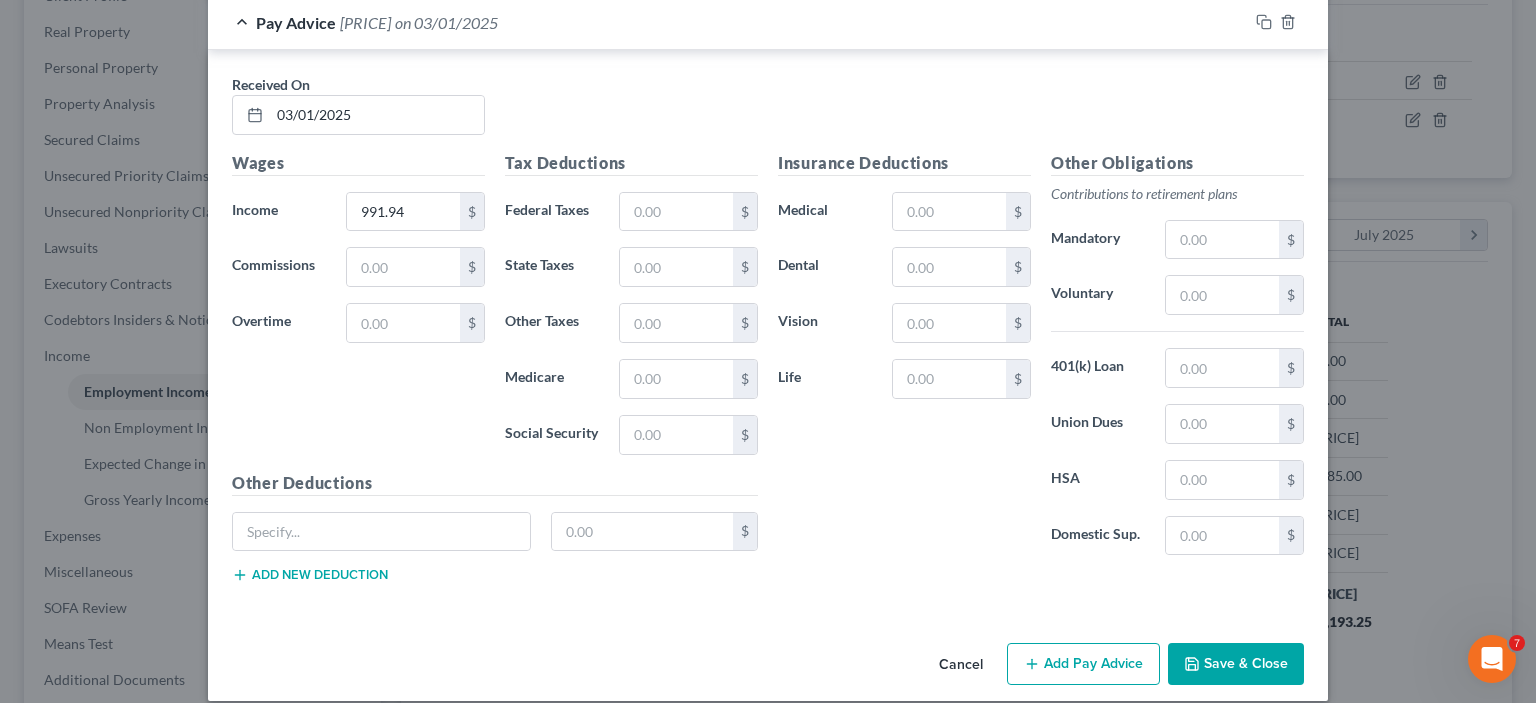 click on "Add Pay Advice" at bounding box center [1083, 664] 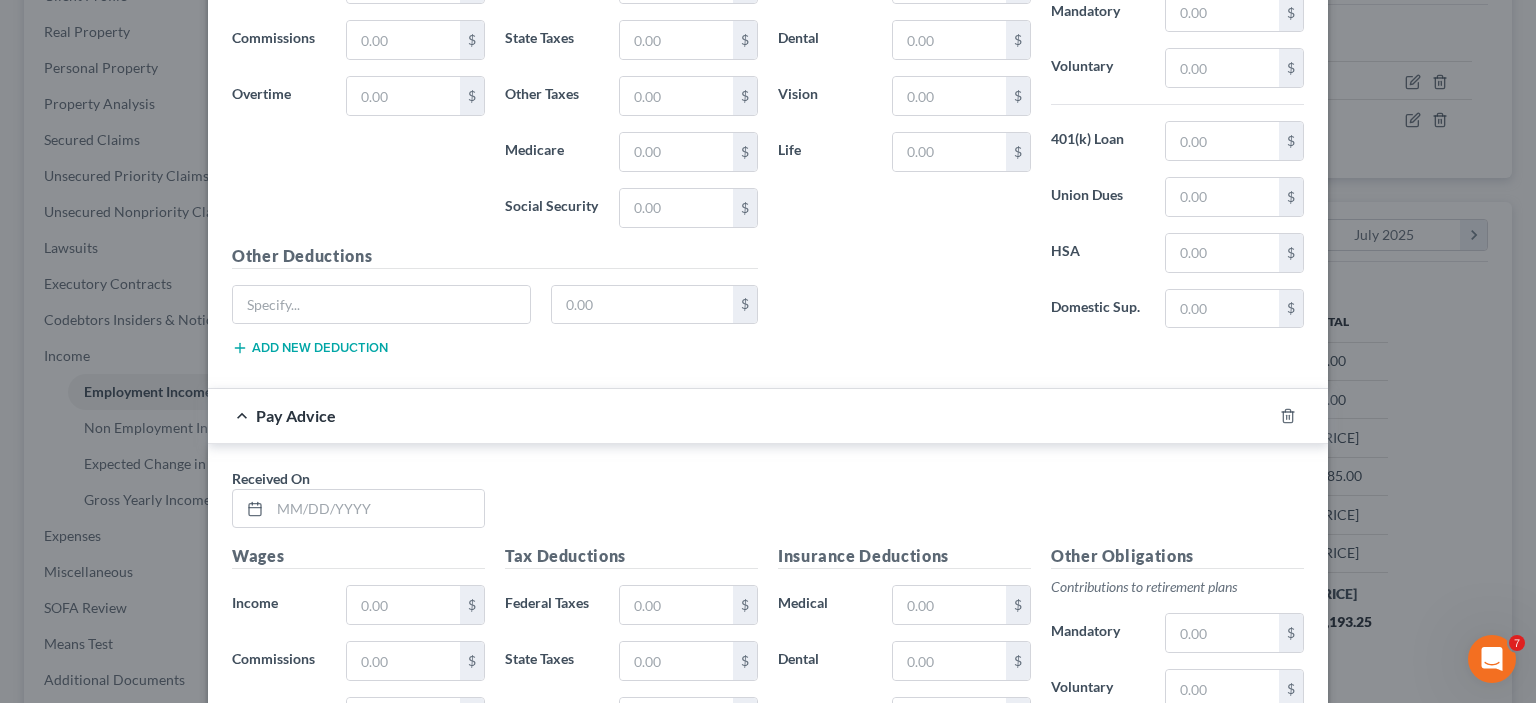 scroll, scrollTop: 1198, scrollLeft: 0, axis: vertical 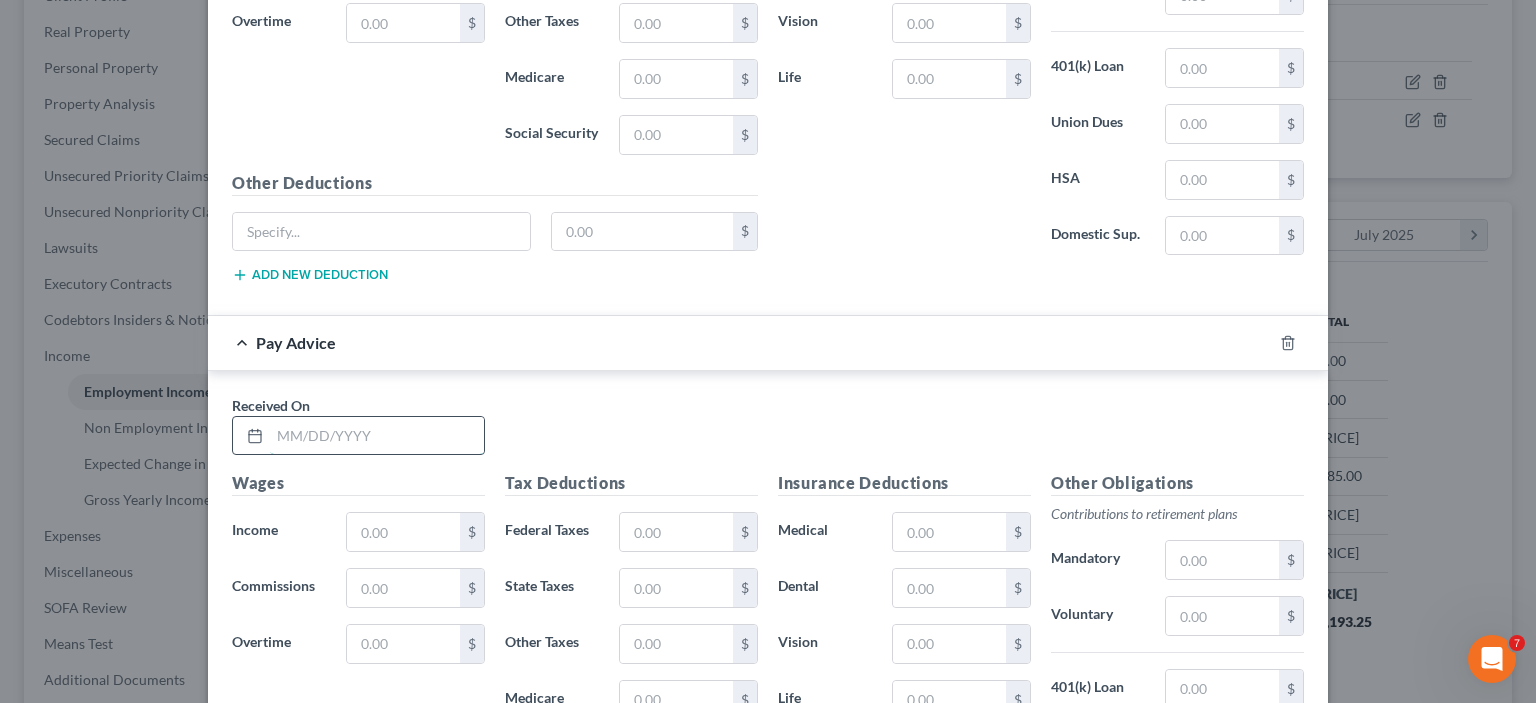 click at bounding box center [377, 436] 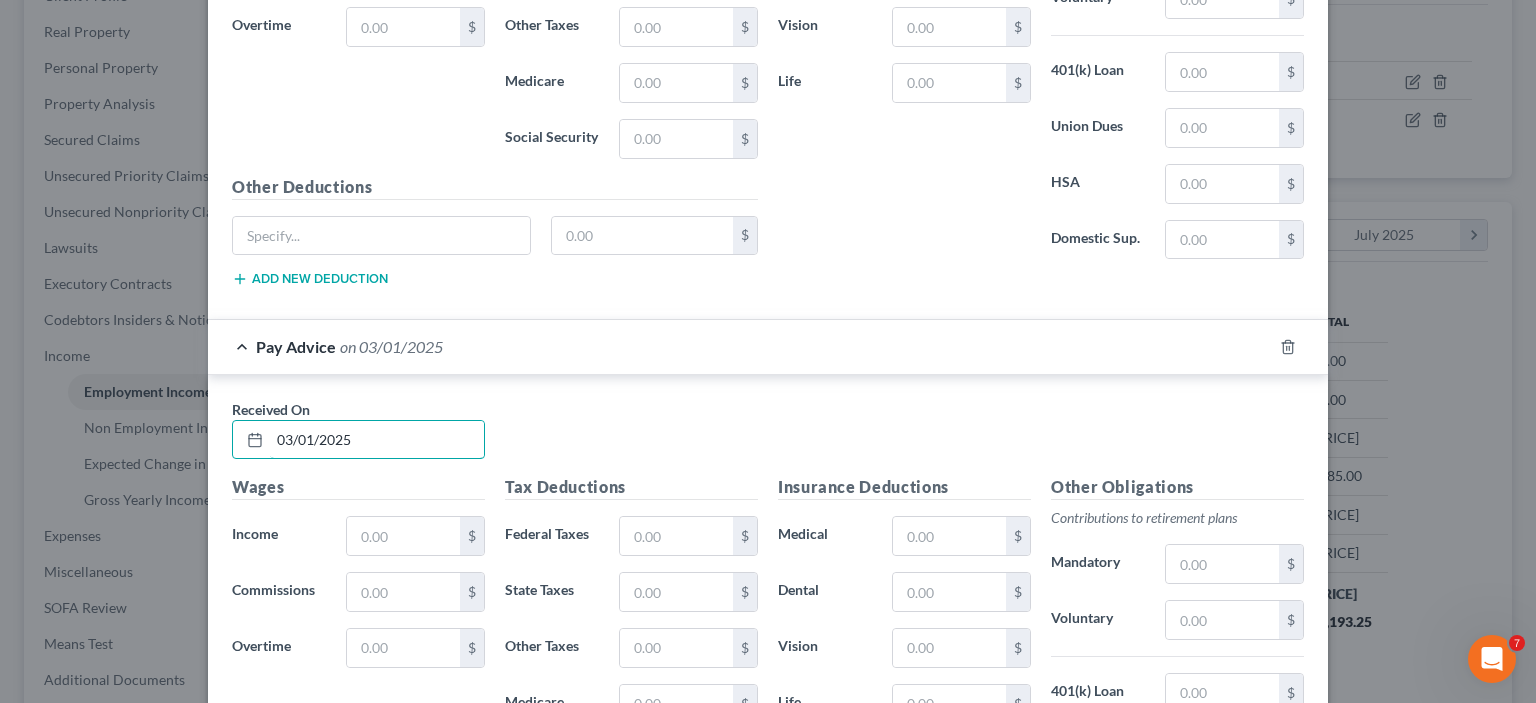 scroll, scrollTop: 1198, scrollLeft: 0, axis: vertical 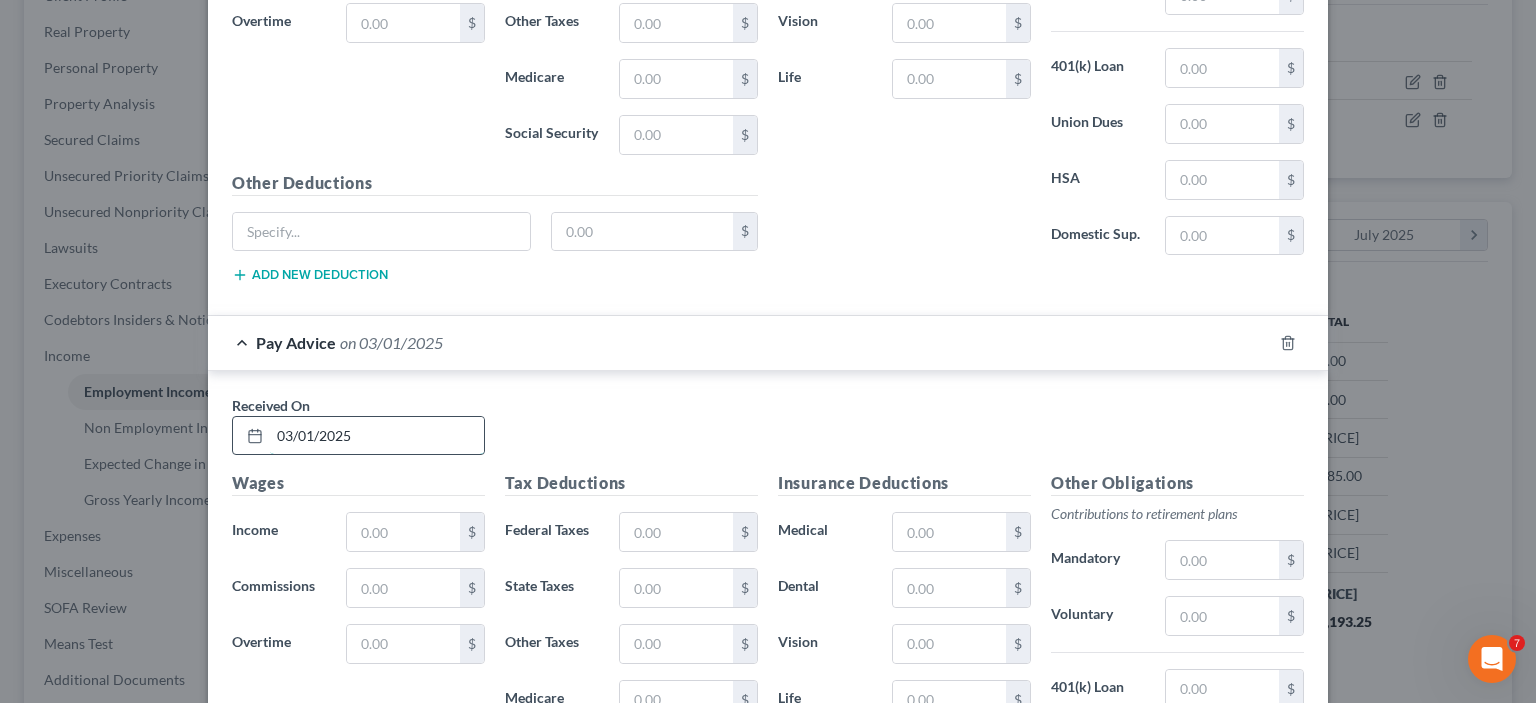 click on "03/01/2025" at bounding box center [377, 436] 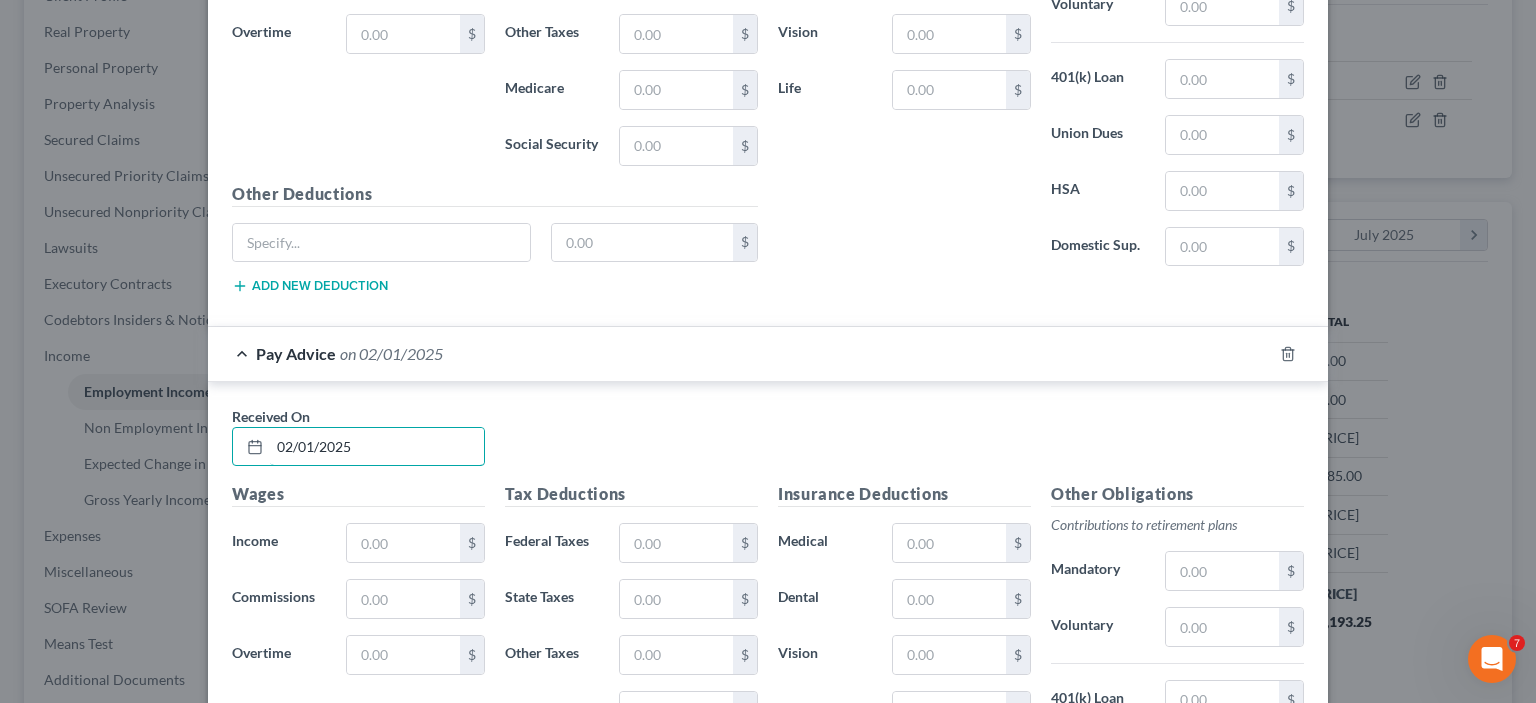 scroll, scrollTop: 1198, scrollLeft: 0, axis: vertical 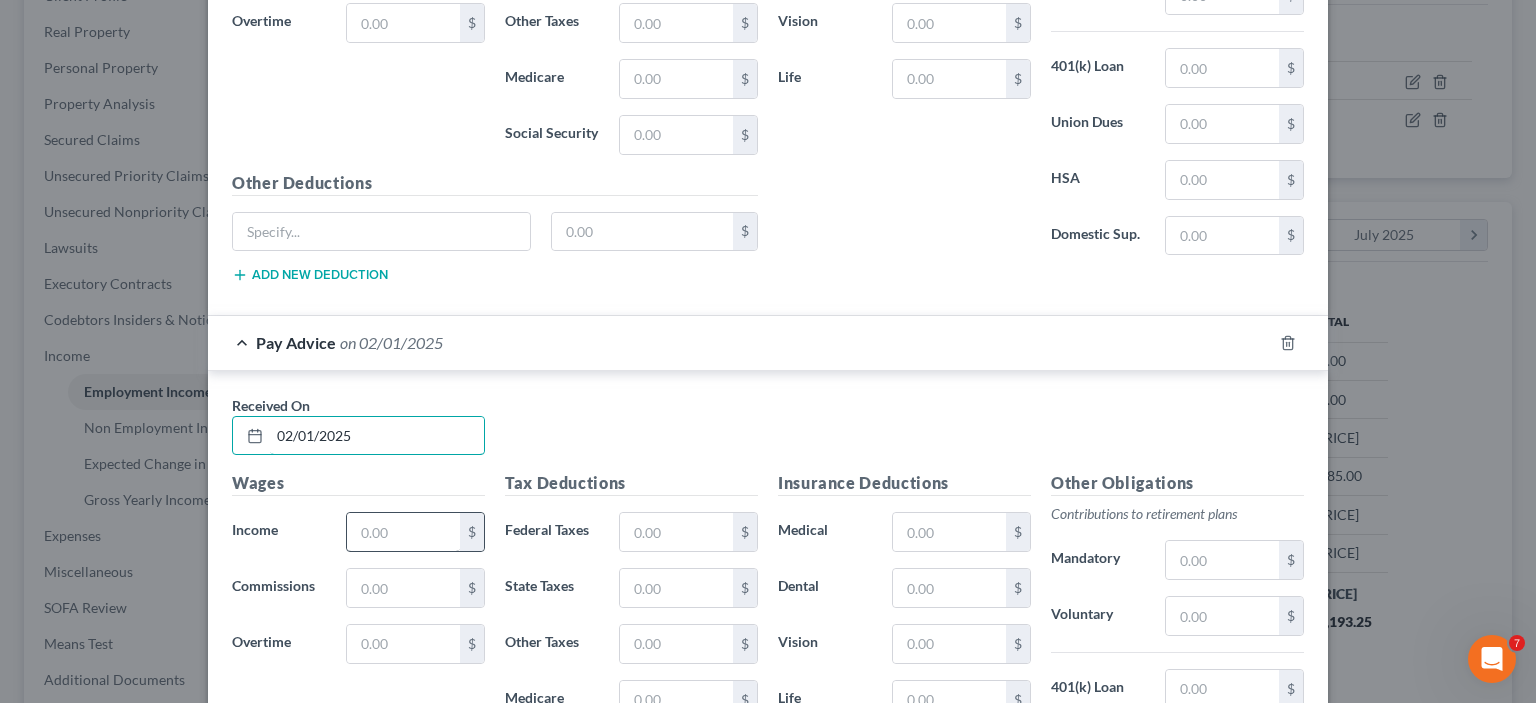 type on "02/01/2025" 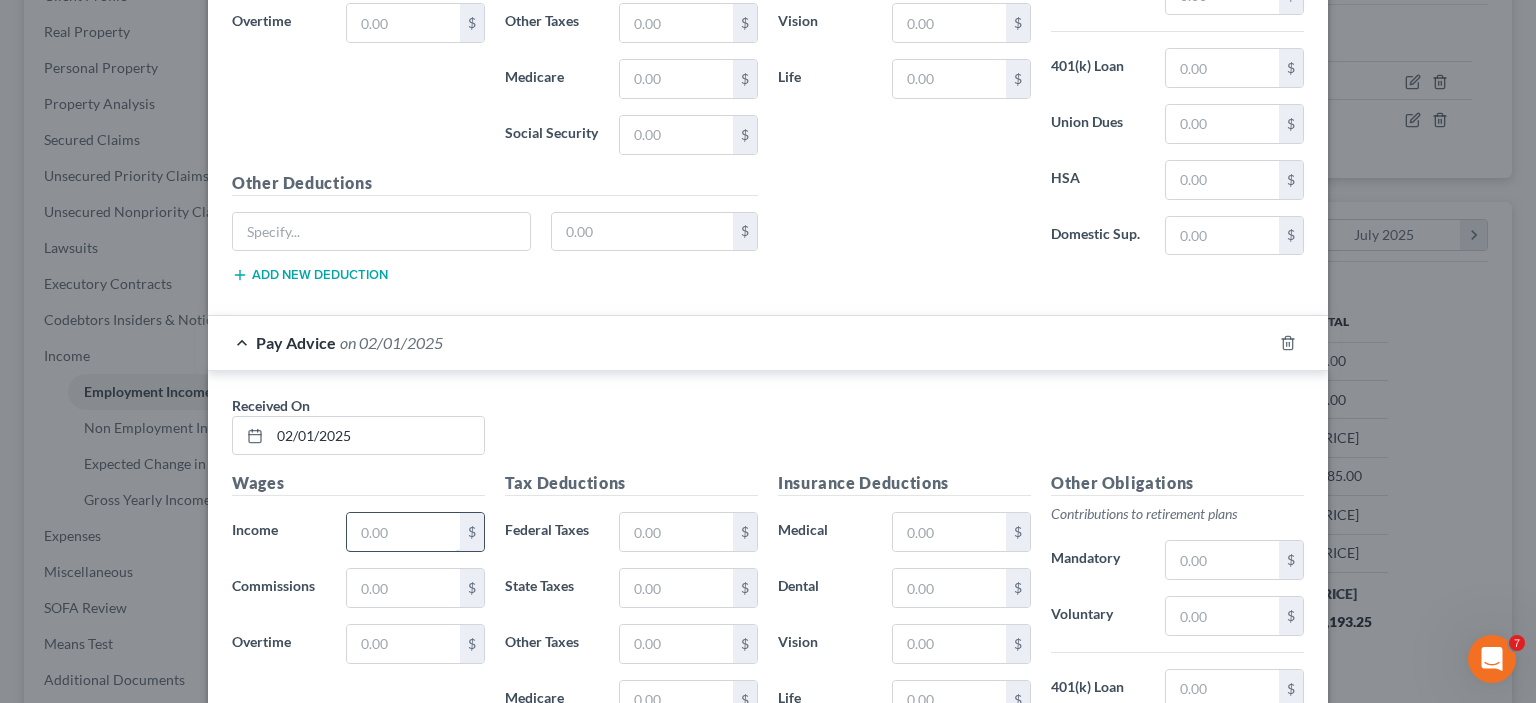 click at bounding box center [403, 532] 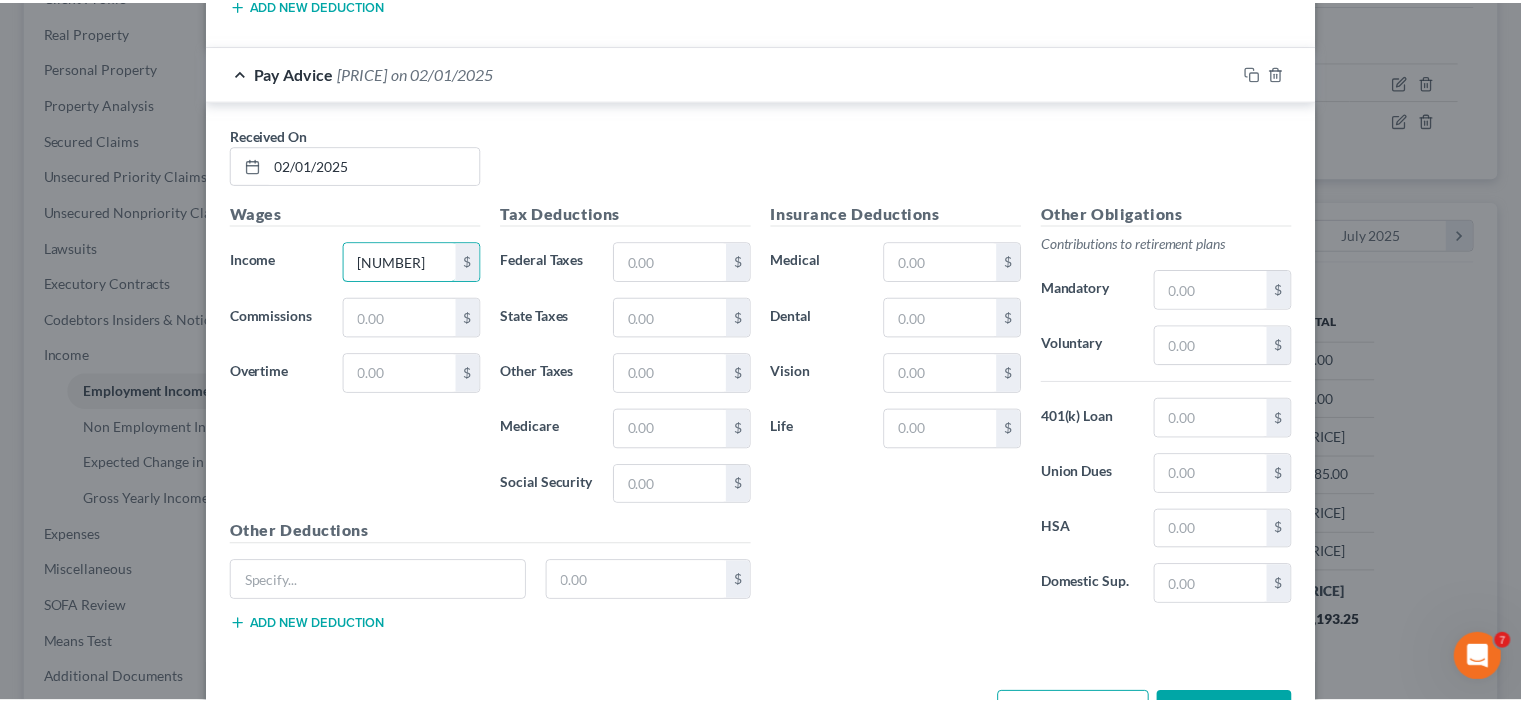 scroll, scrollTop: 1532, scrollLeft: 0, axis: vertical 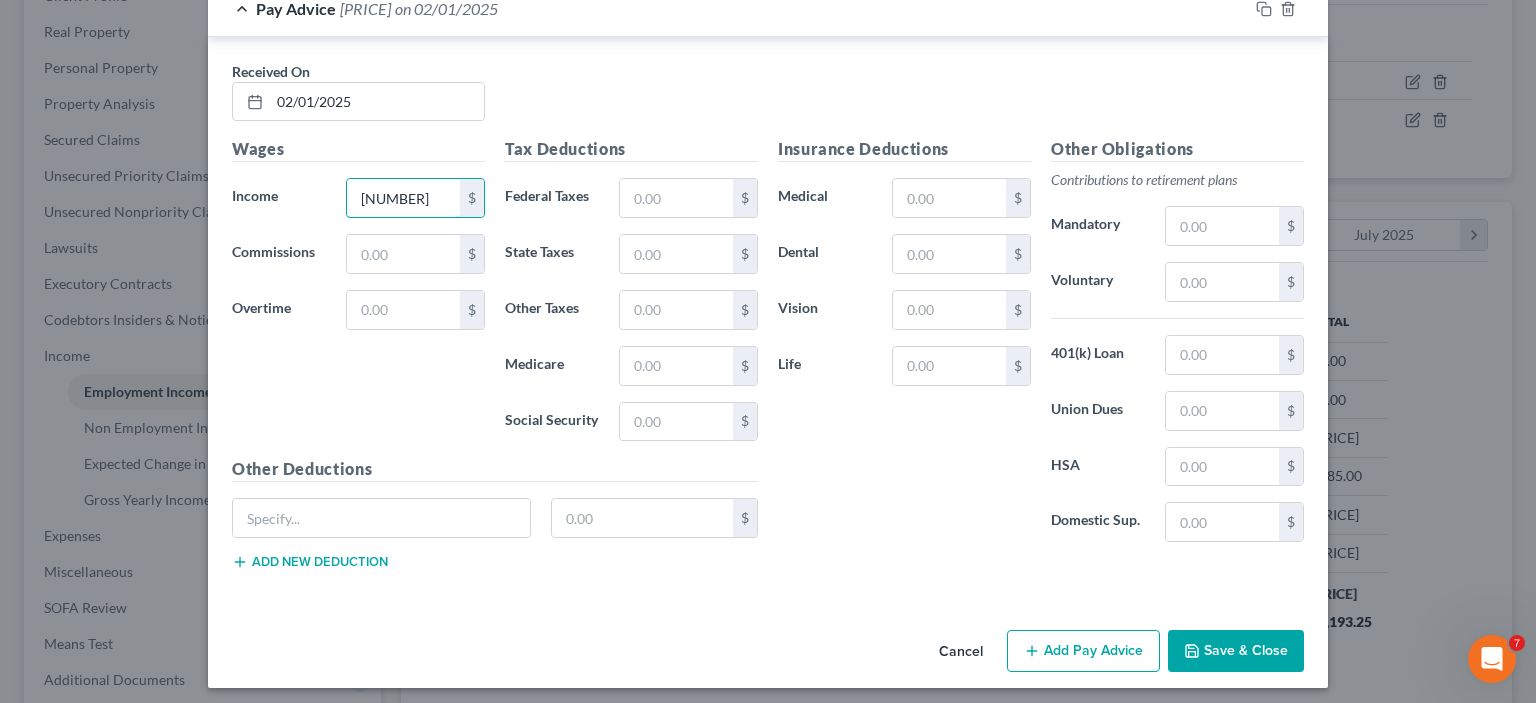 type on "[NUMBER]" 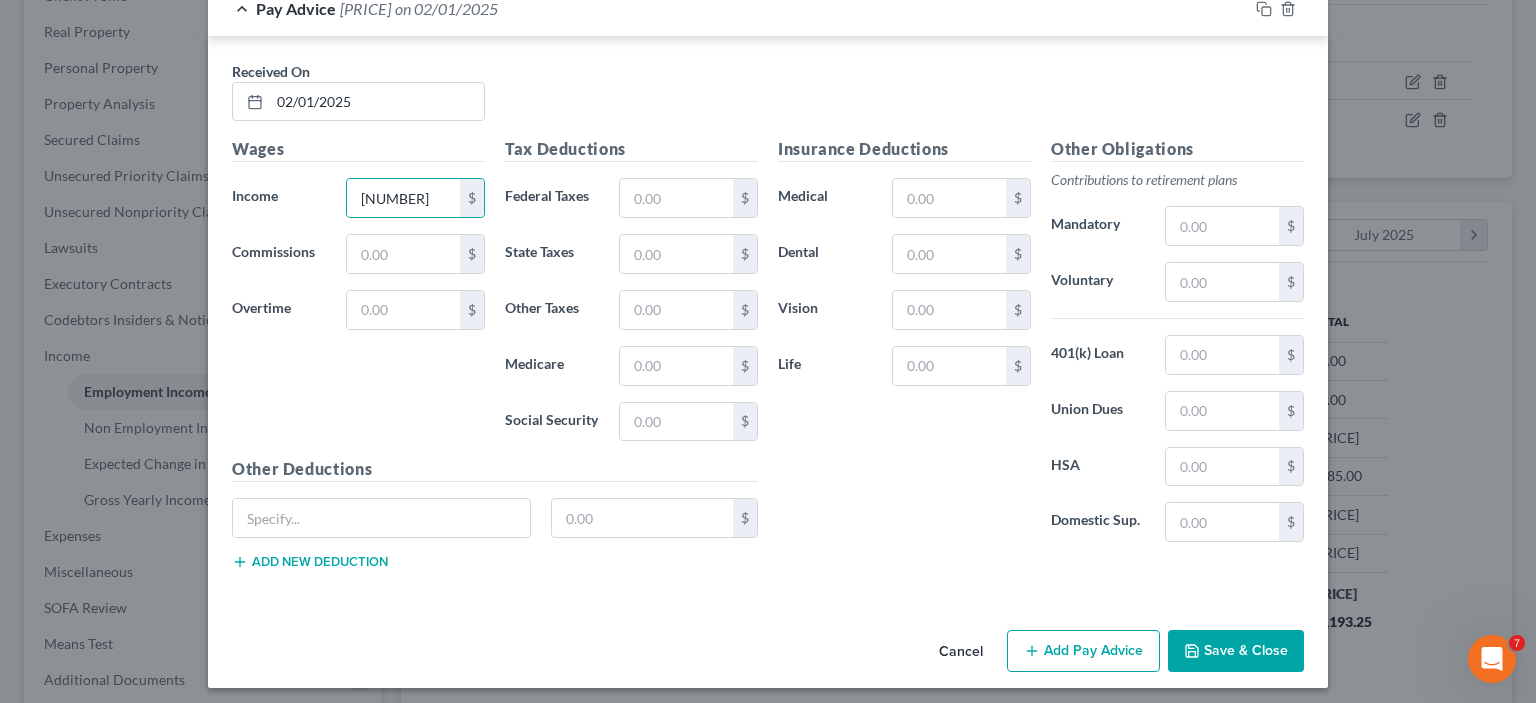 click on "Save & Close" at bounding box center (1236, 651) 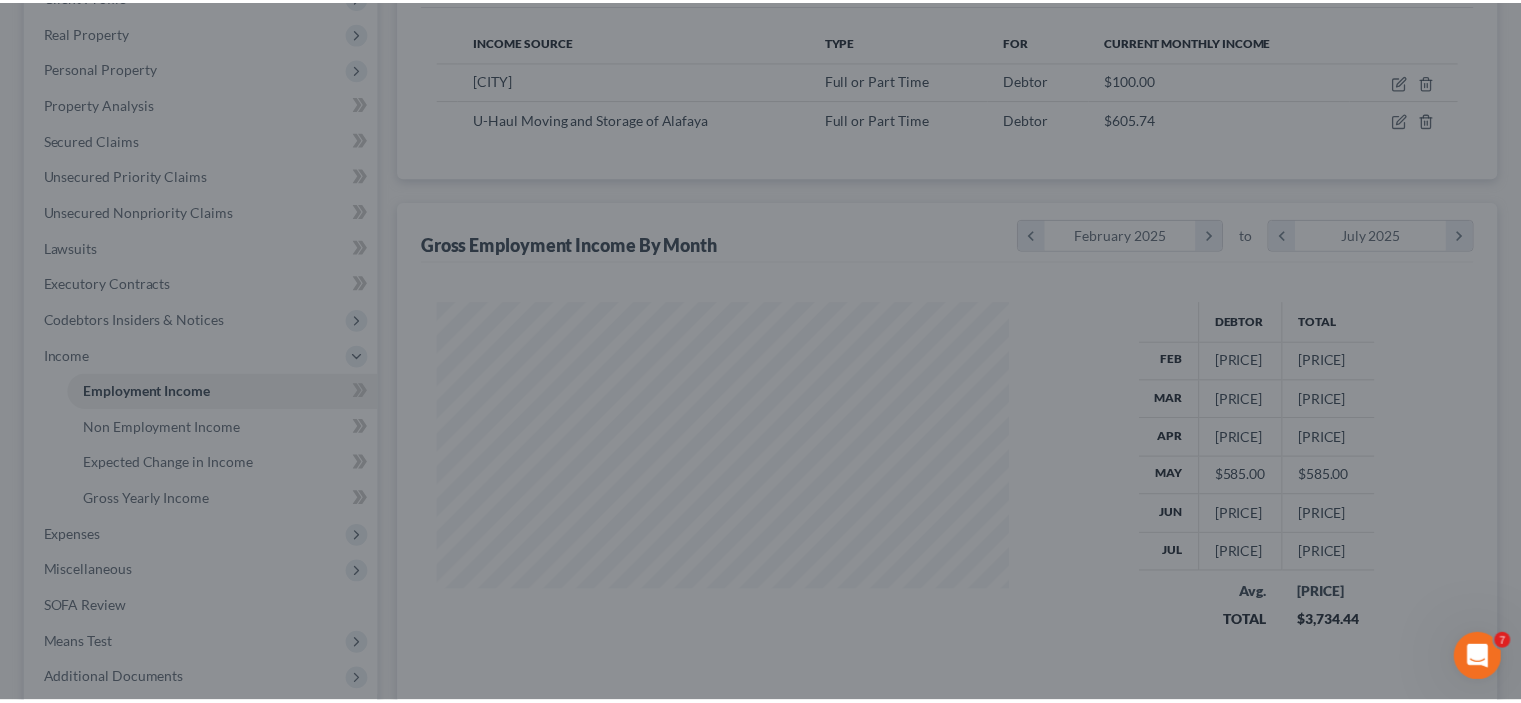 scroll, scrollTop: 356, scrollLeft: 617, axis: both 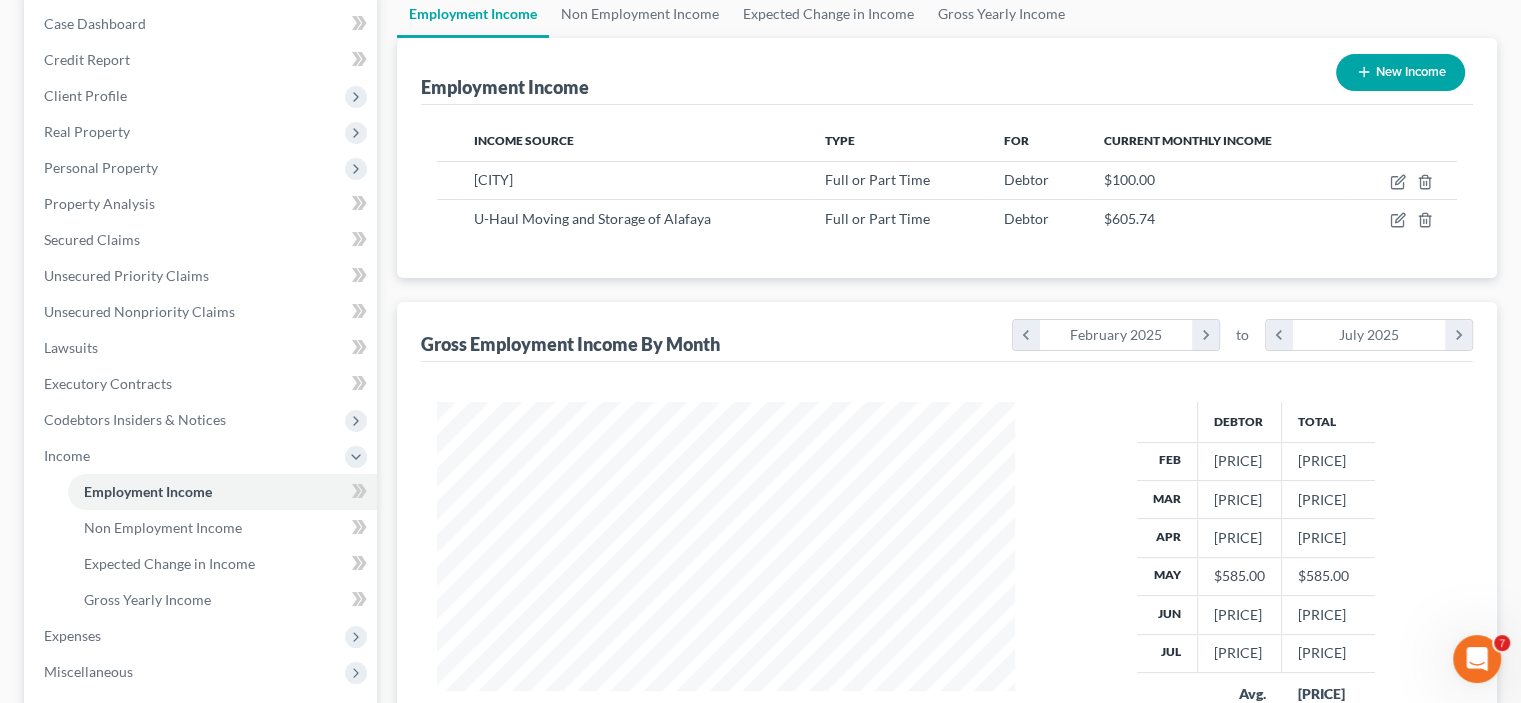 click on "New Income" at bounding box center [1400, 72] 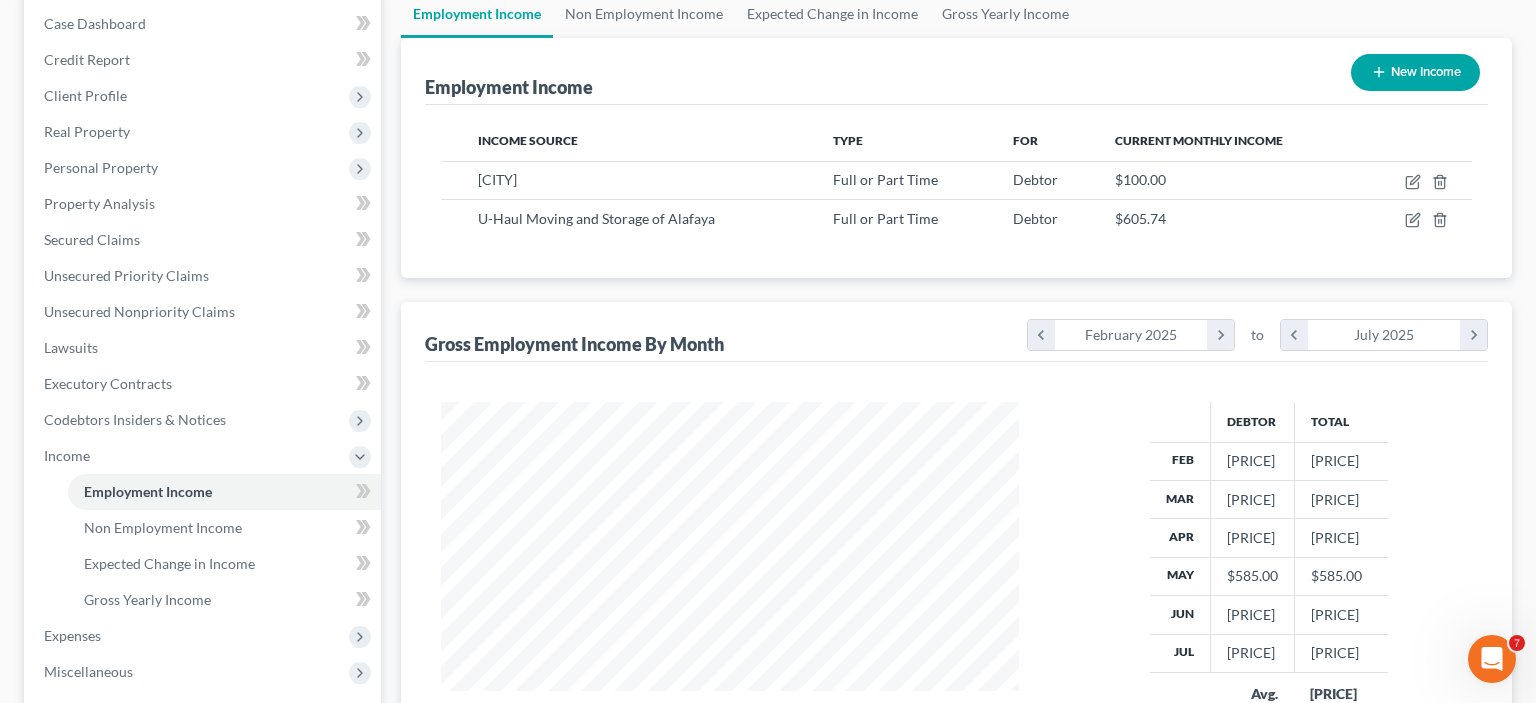 select on "0" 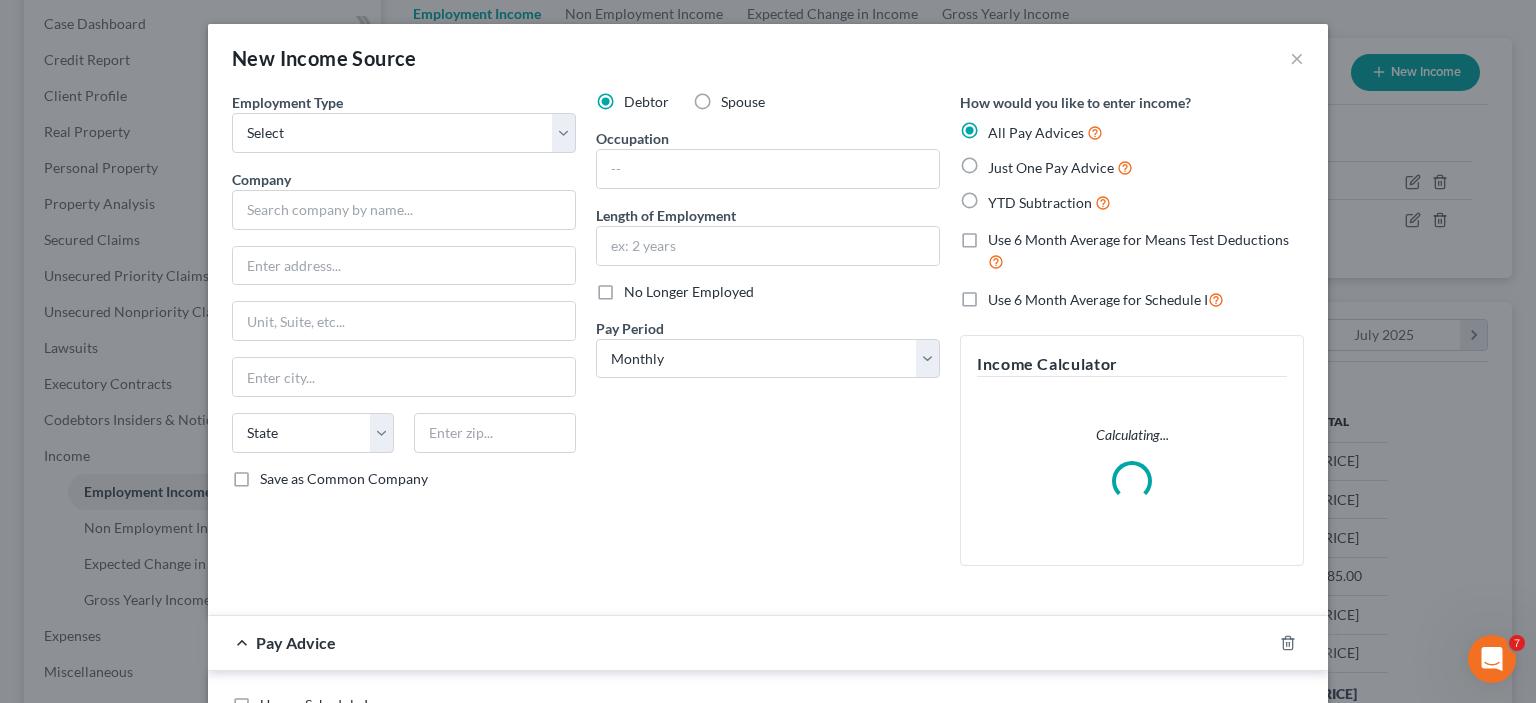 scroll, scrollTop: 999643, scrollLeft: 999375, axis: both 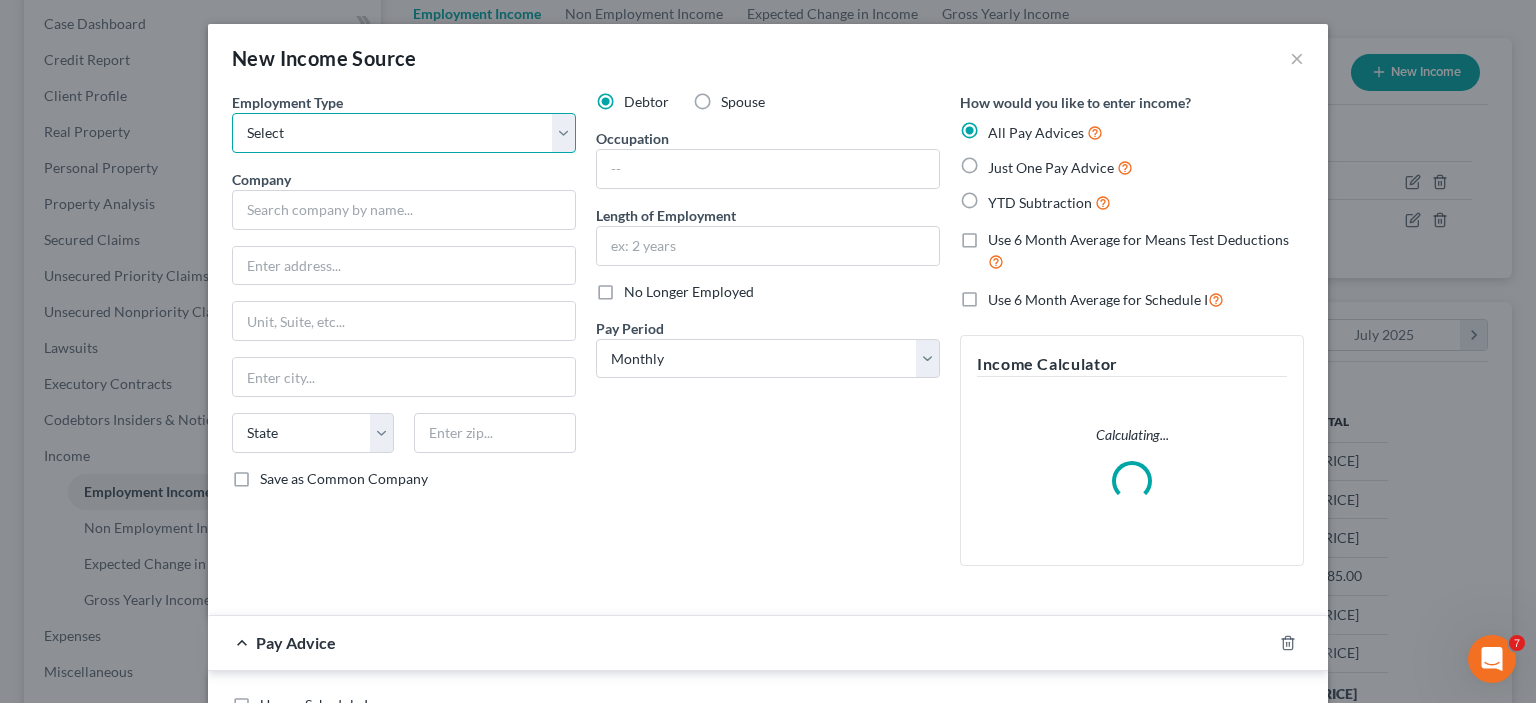 click on "Select Full or Part Time Employment Self Employment" at bounding box center [404, 133] 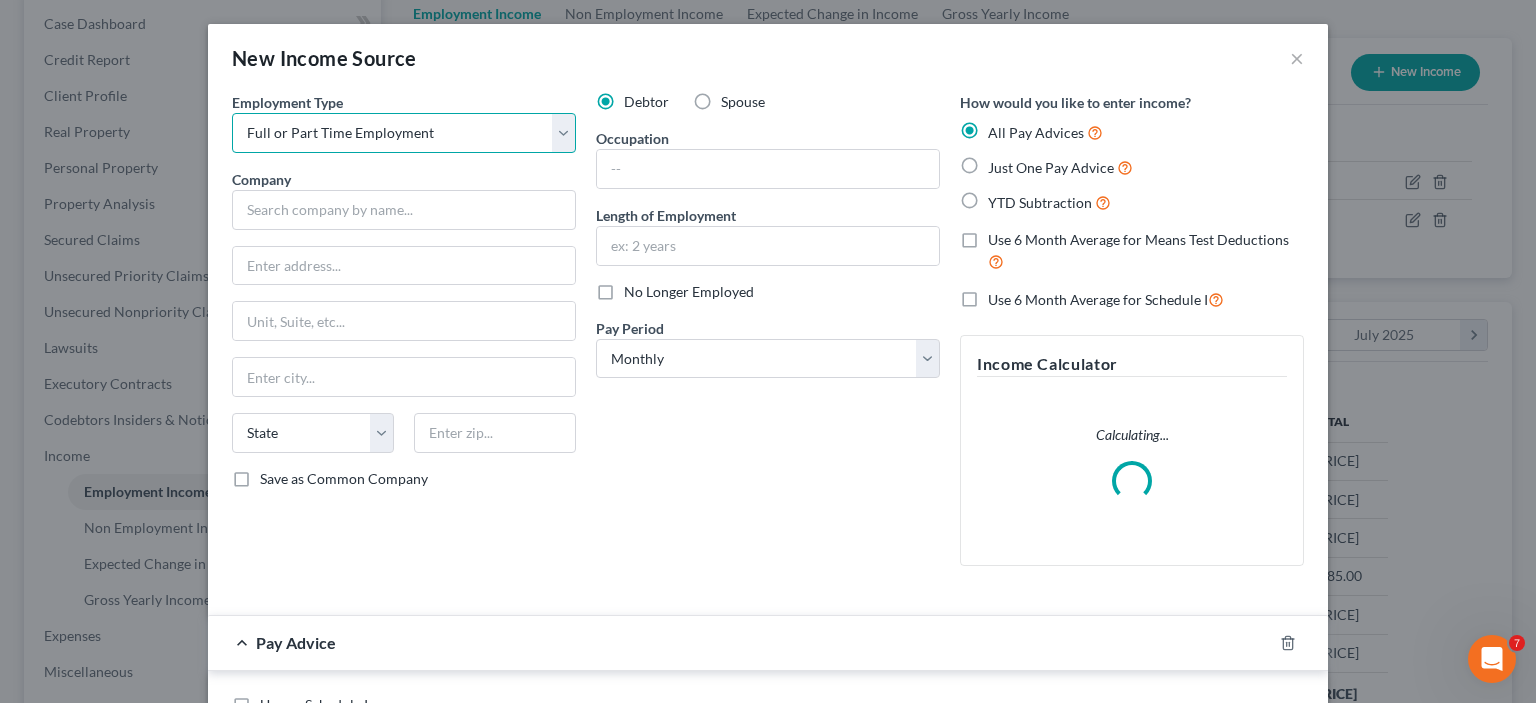 click on "Select Full or Part Time Employment Self Employment" at bounding box center [404, 133] 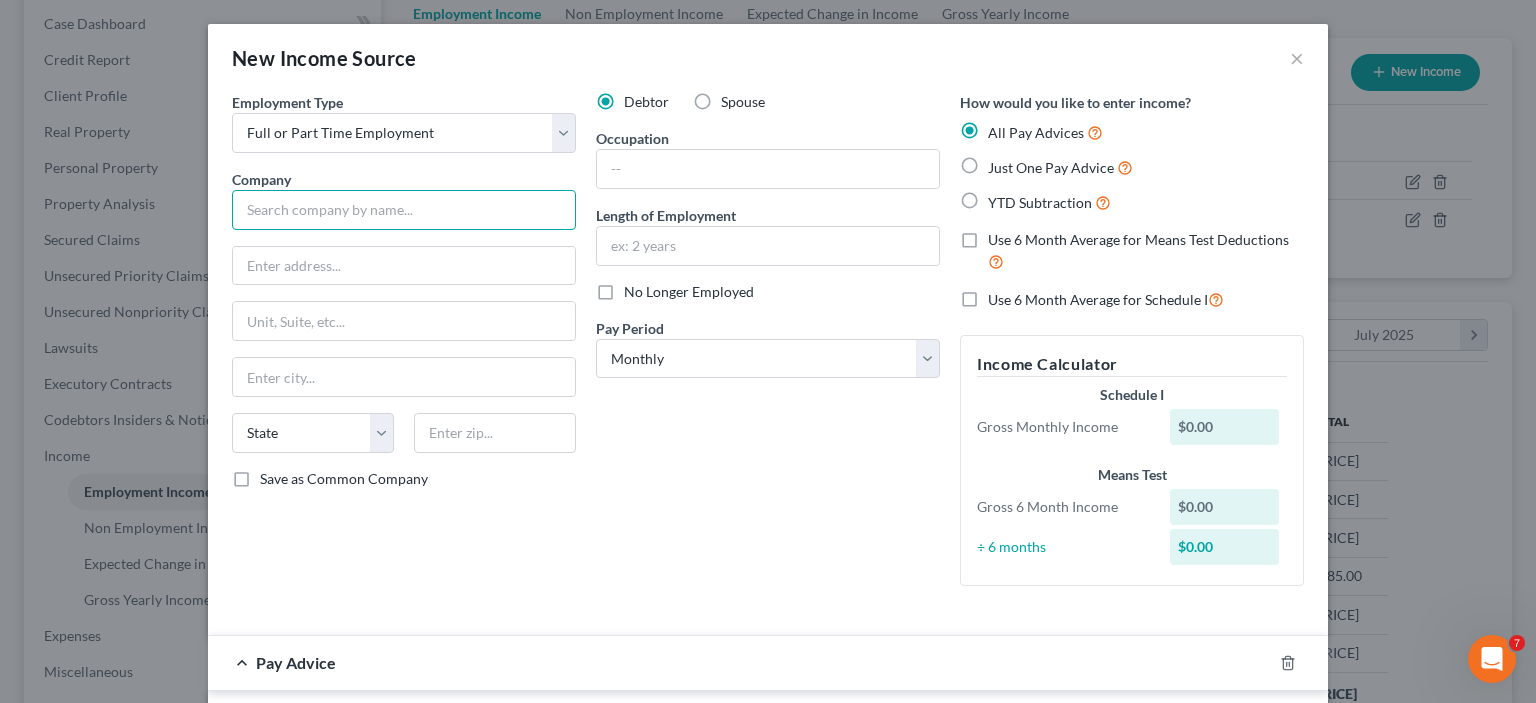 click at bounding box center (404, 210) 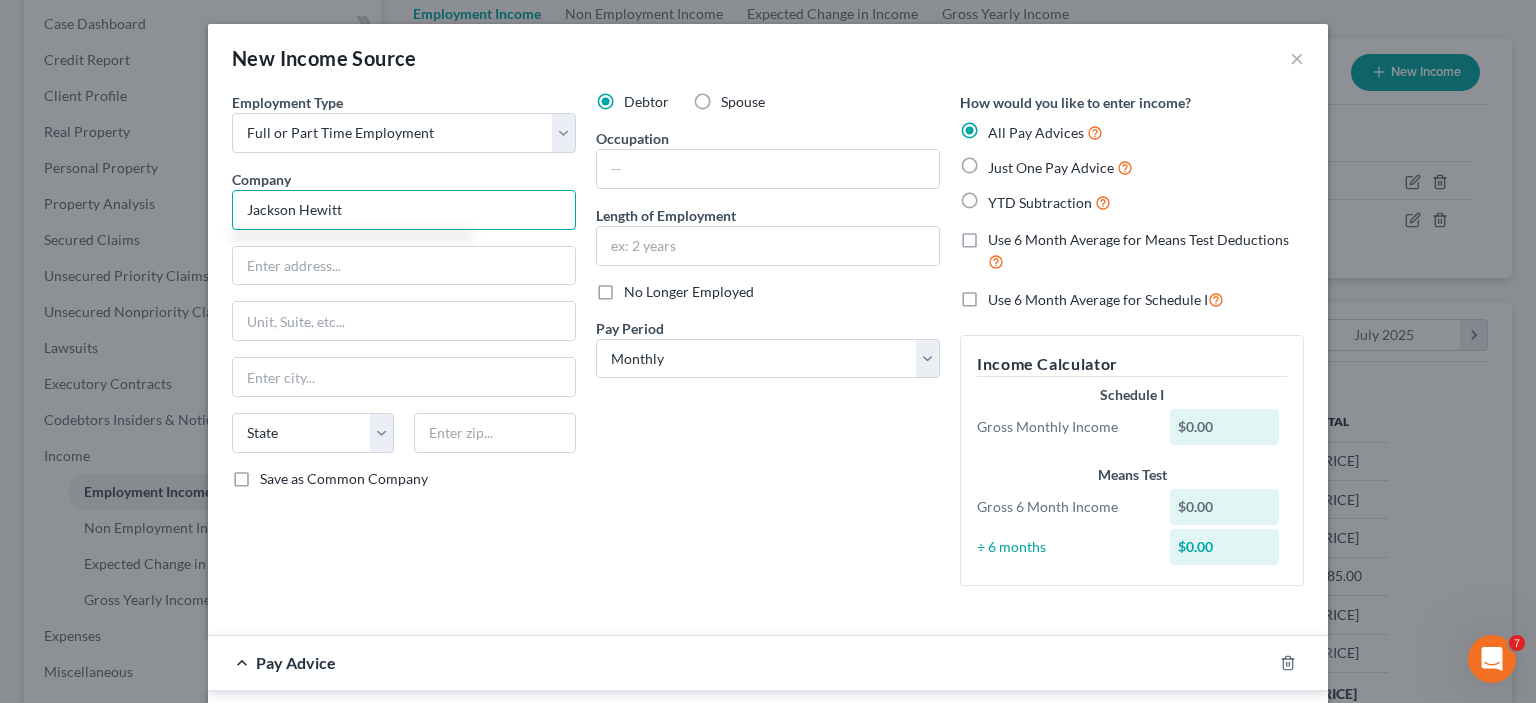 type on "Jackson Hewitt" 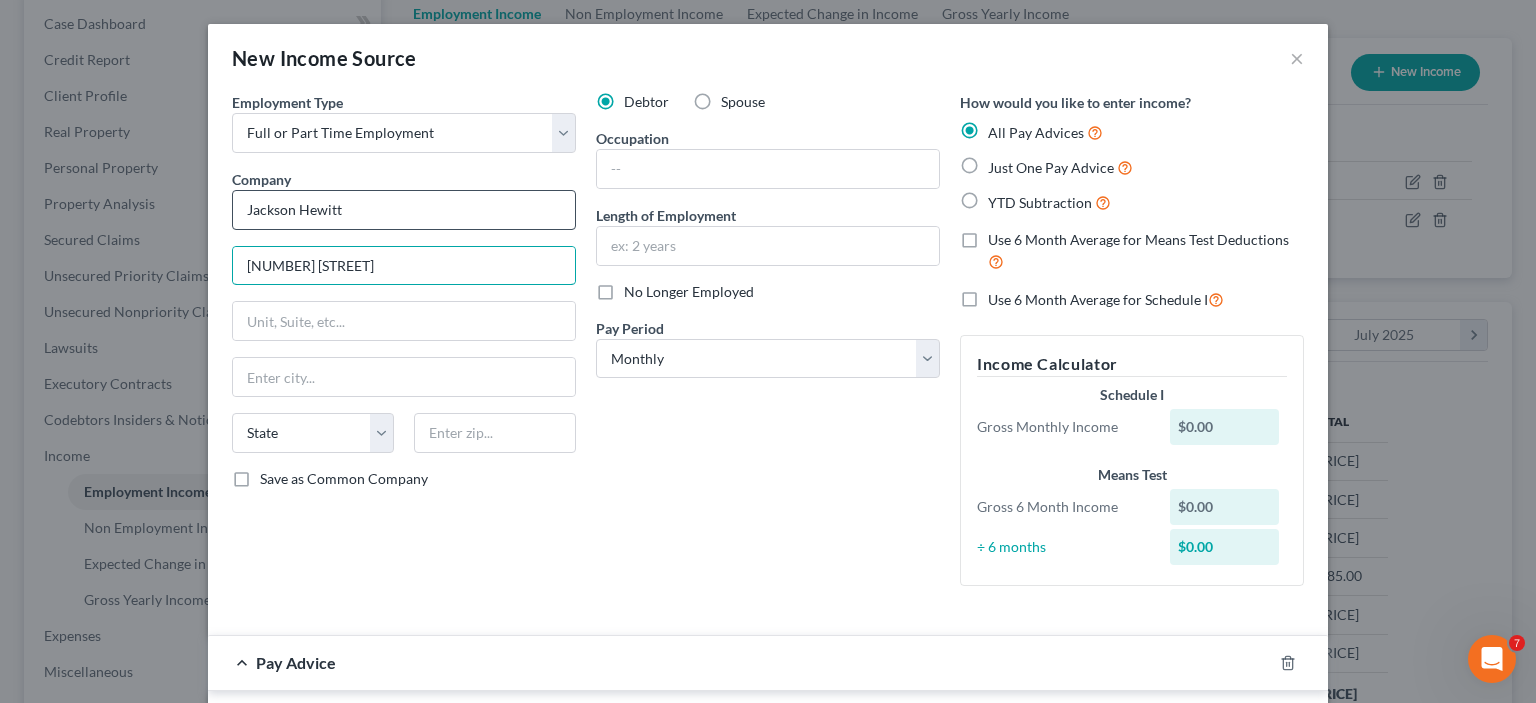 type on "[NUMBER] [STREET]" 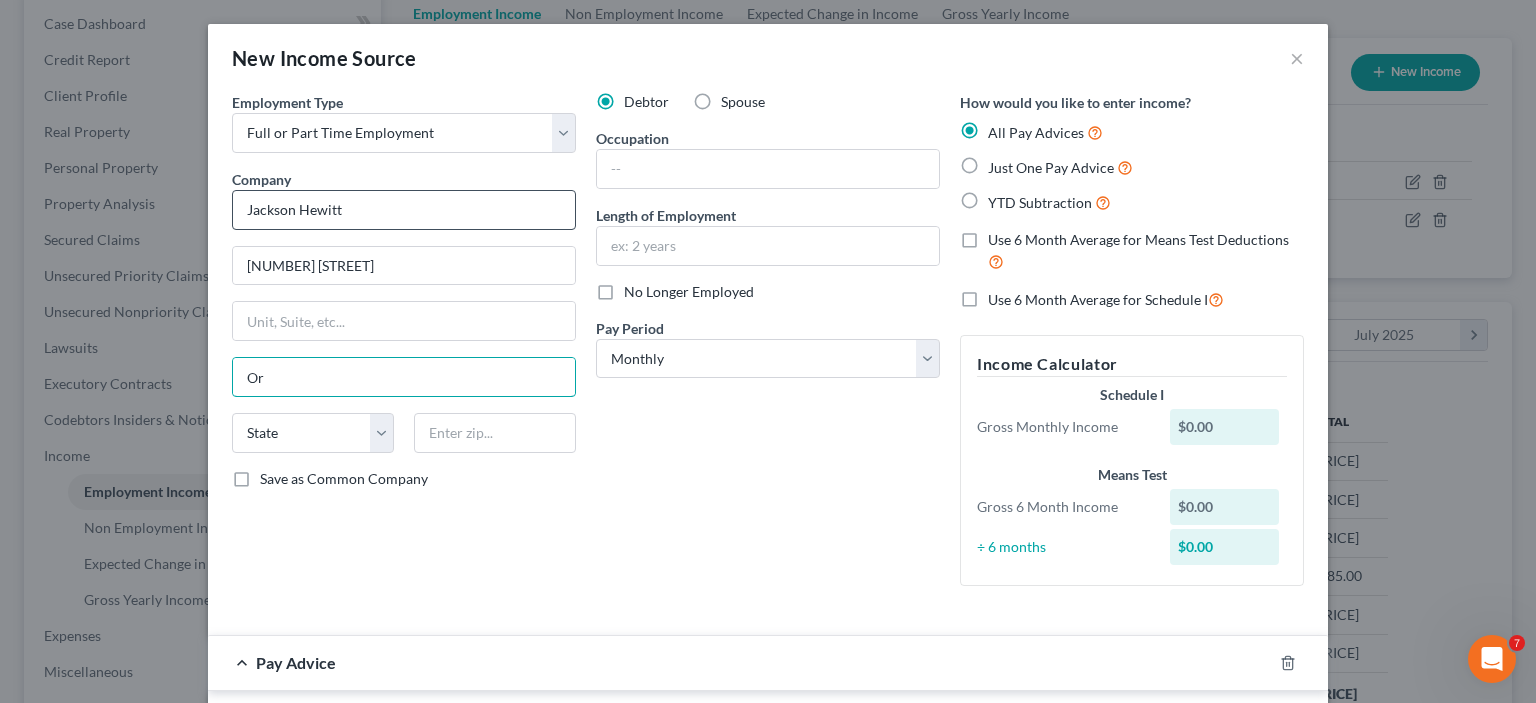 type on "Orlando" 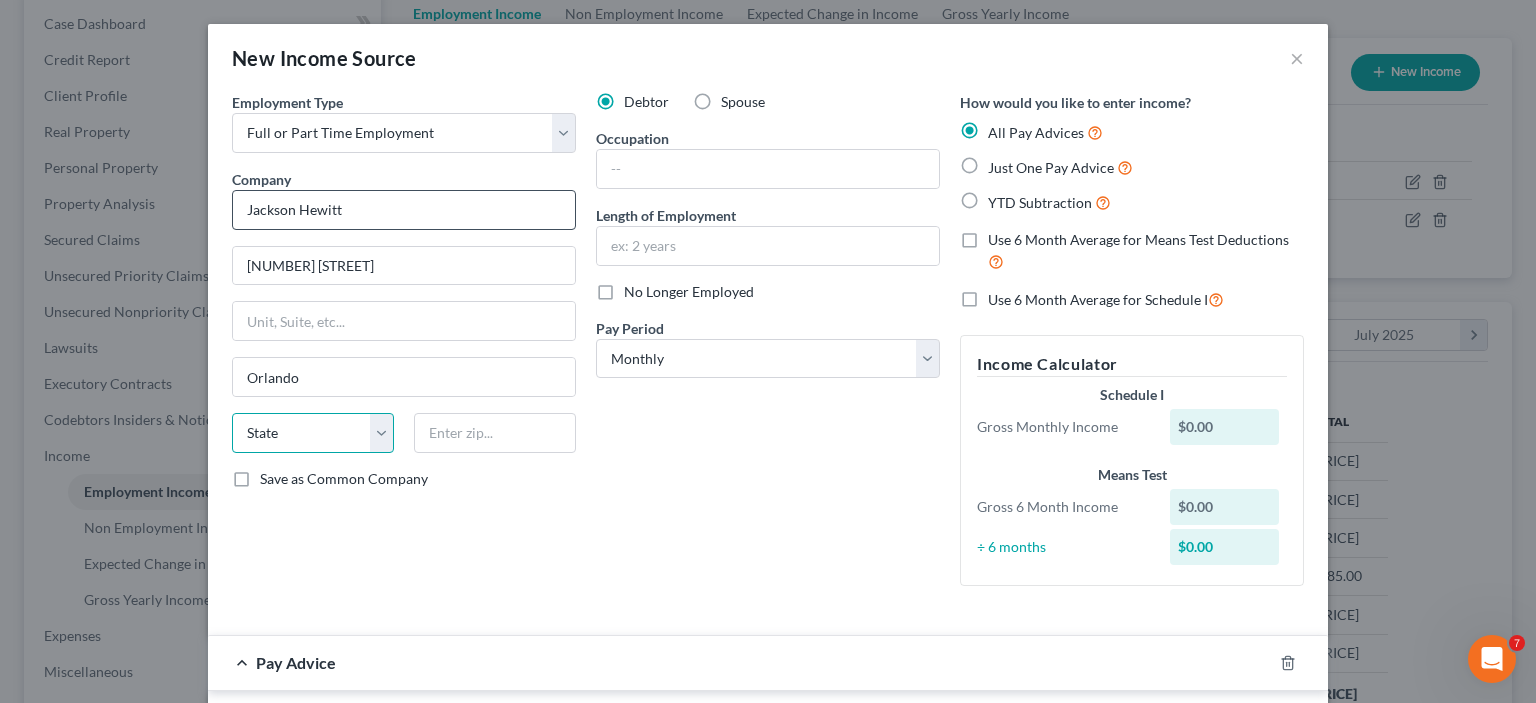 select on "9" 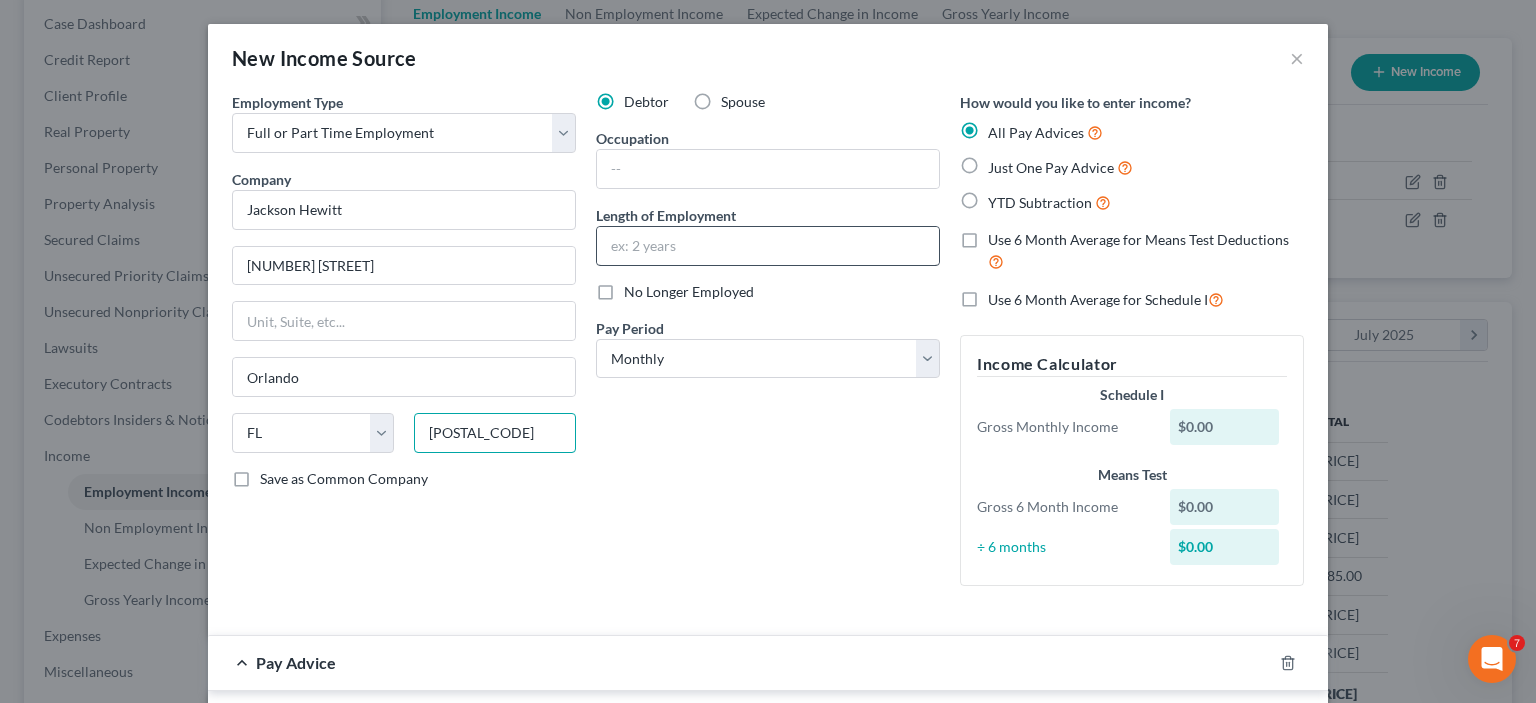type on "[POSTAL_CODE]" 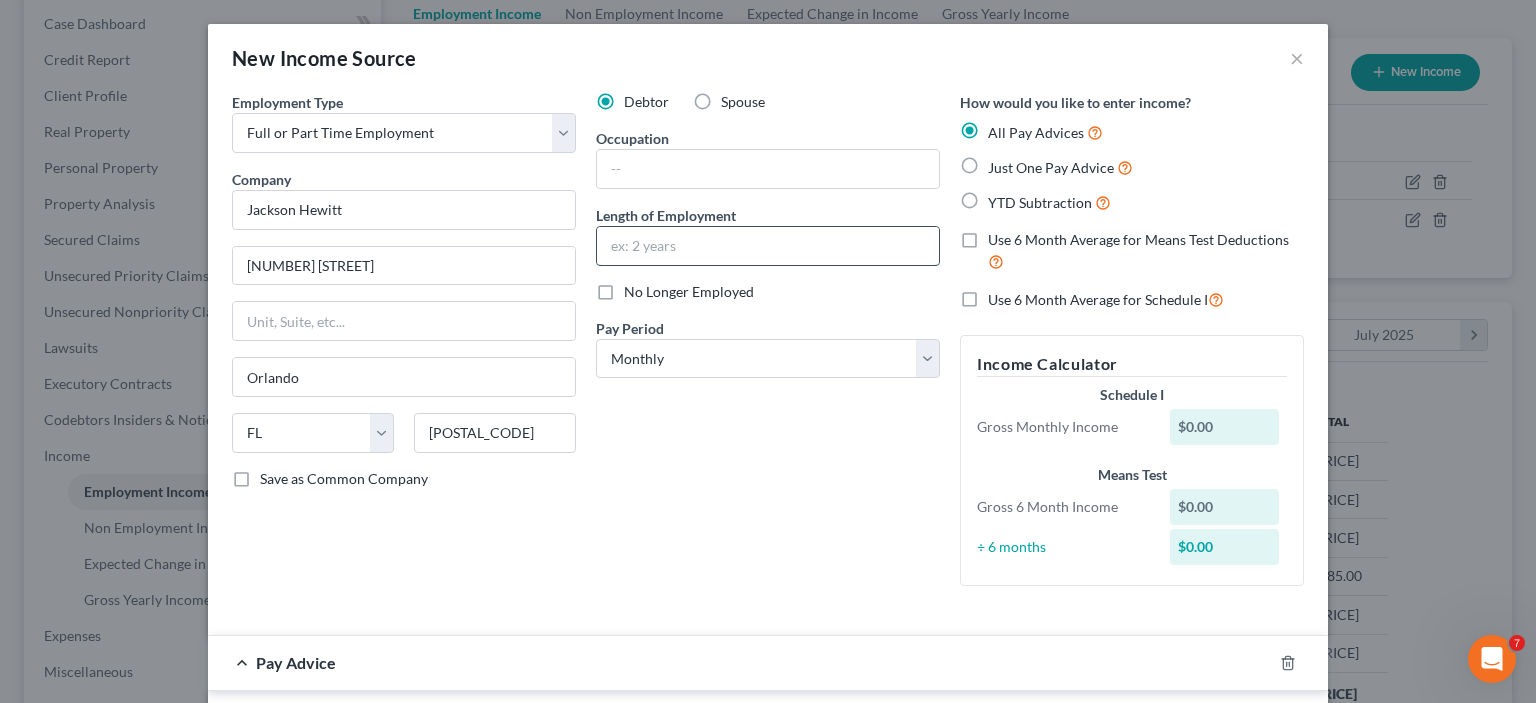 click at bounding box center [768, 246] 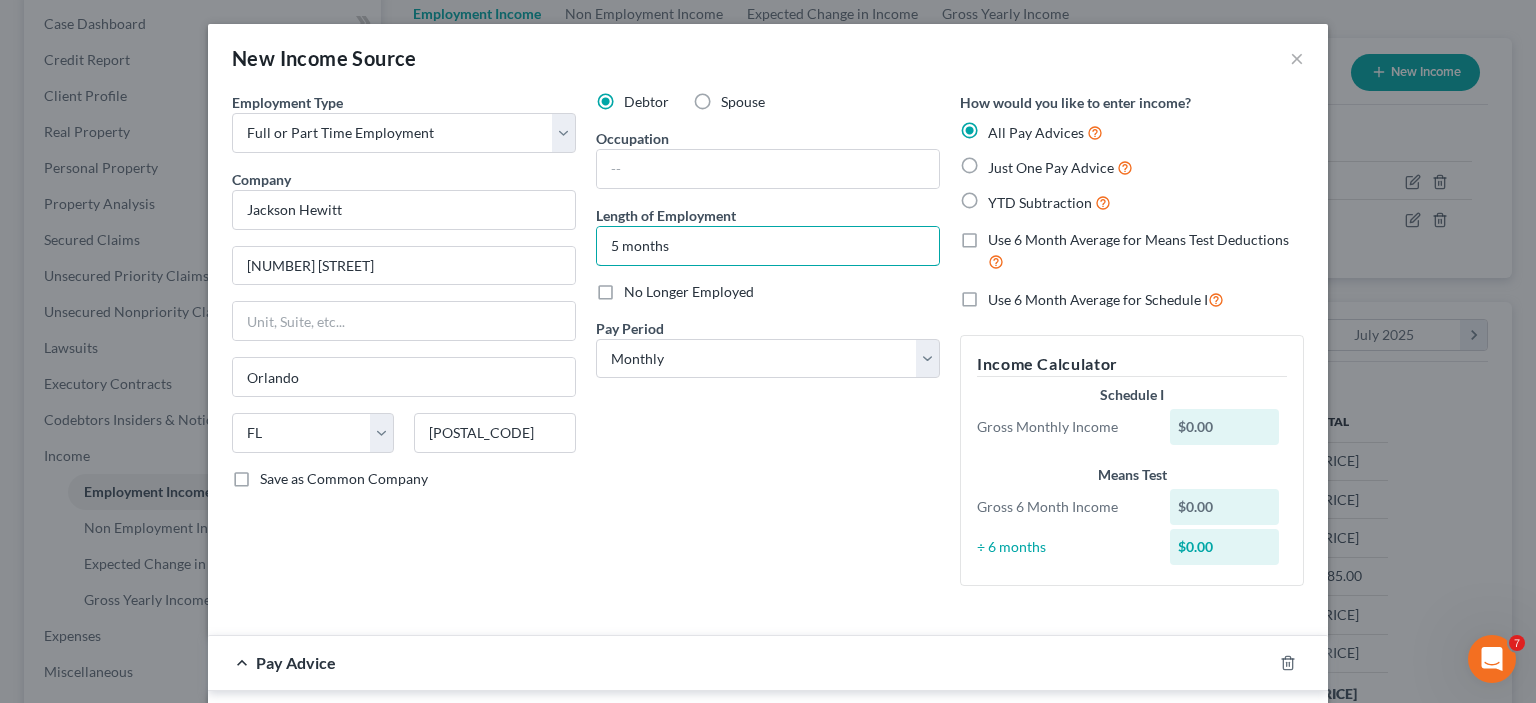 type on "5 months" 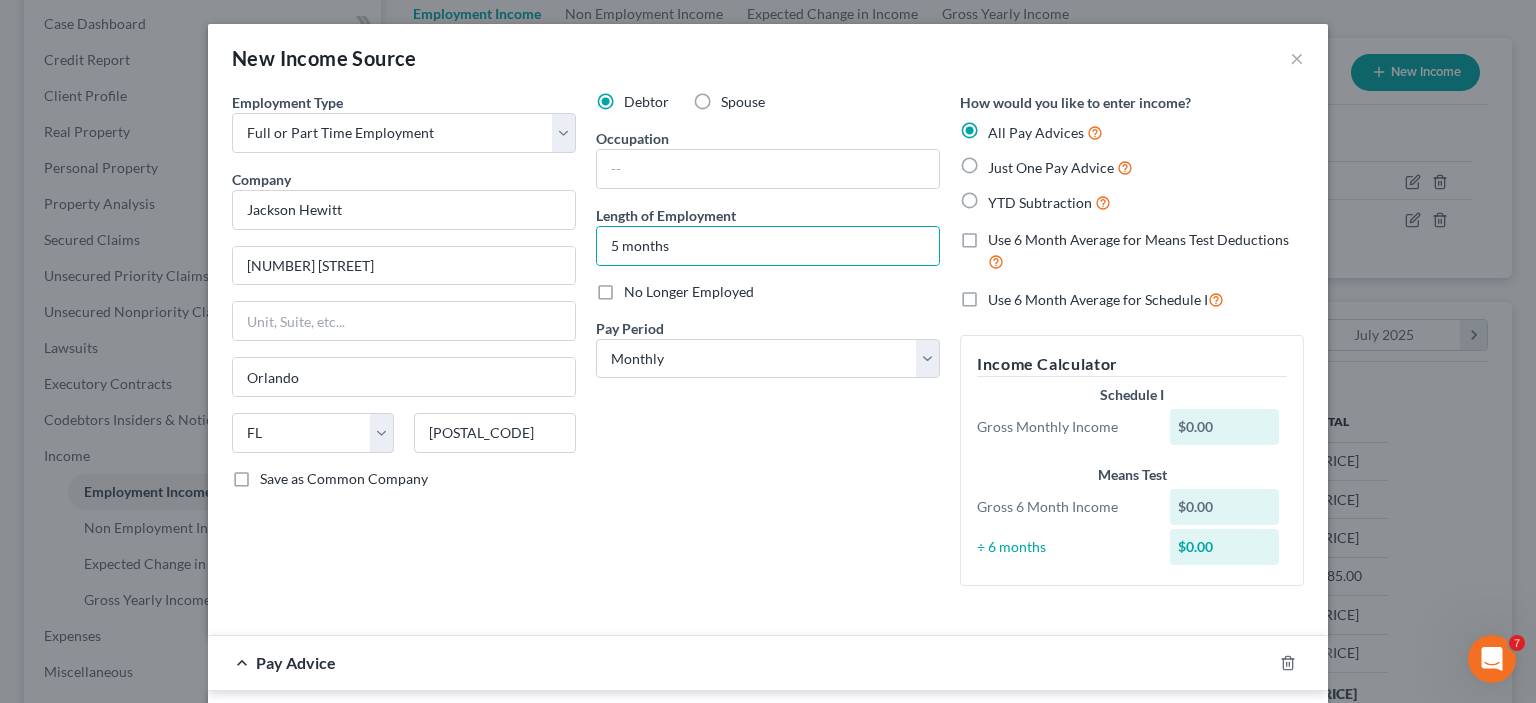 click on "Debtor Spouse Occupation Length of Employment 5 months No Longer Employed
Pay Period
*
Select Monthly Twice Monthly Every Other Week Weekly" at bounding box center (768, 347) 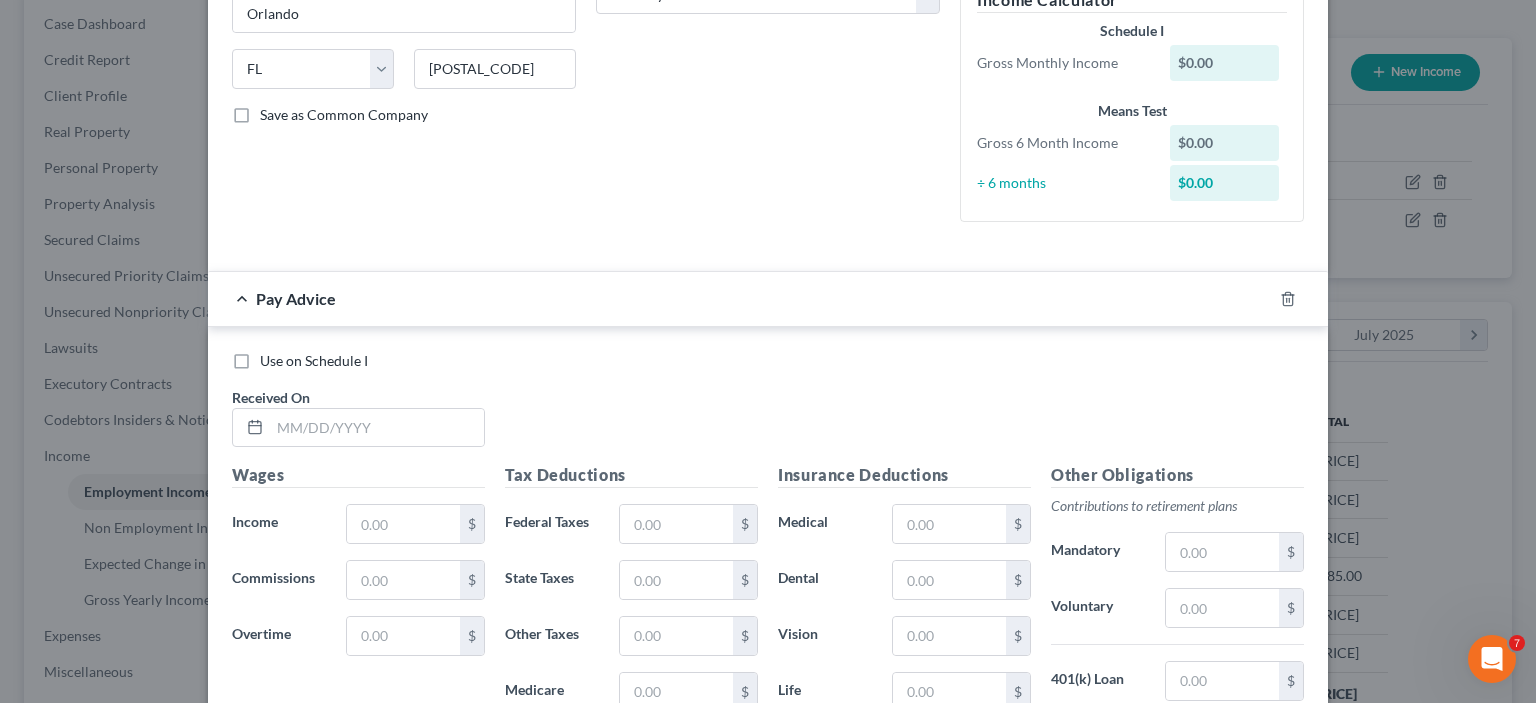 scroll, scrollTop: 400, scrollLeft: 0, axis: vertical 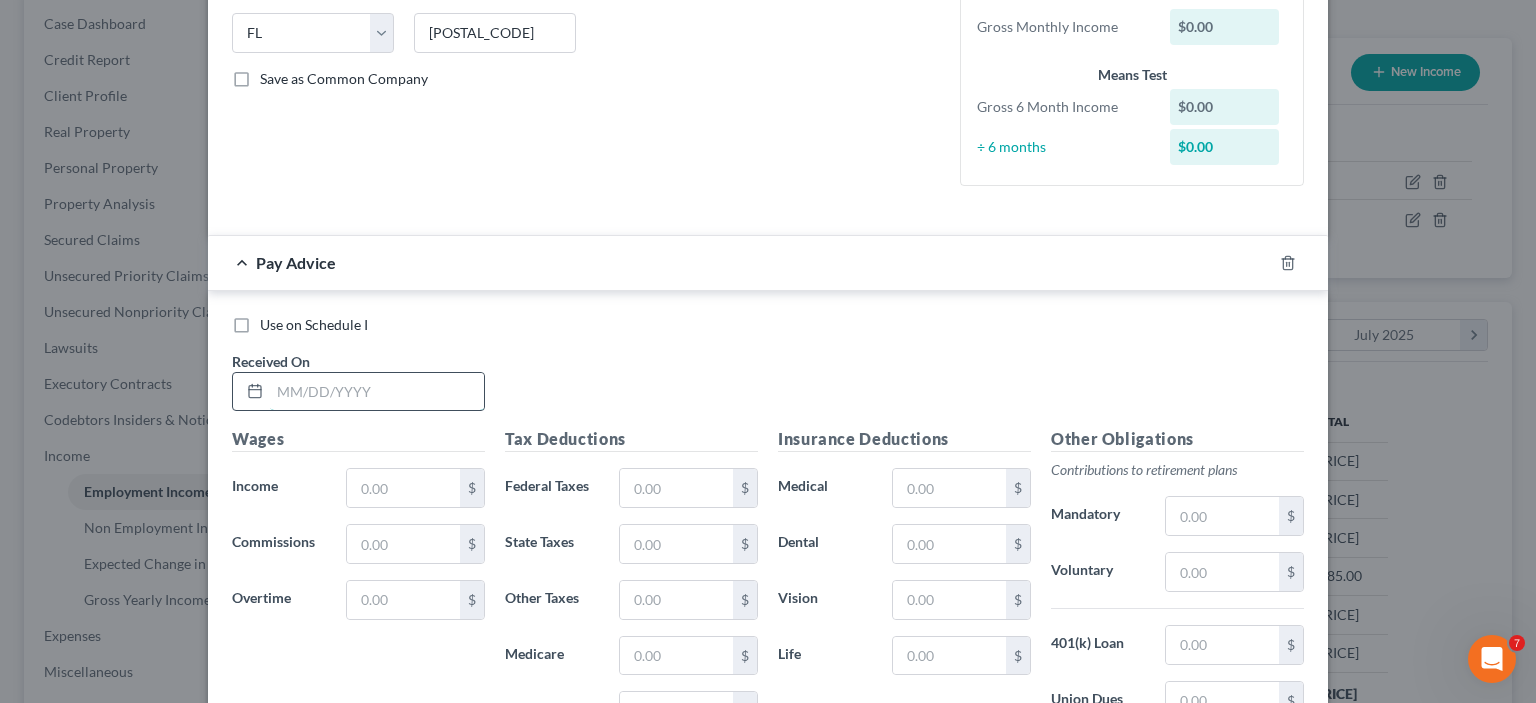 click at bounding box center [377, 392] 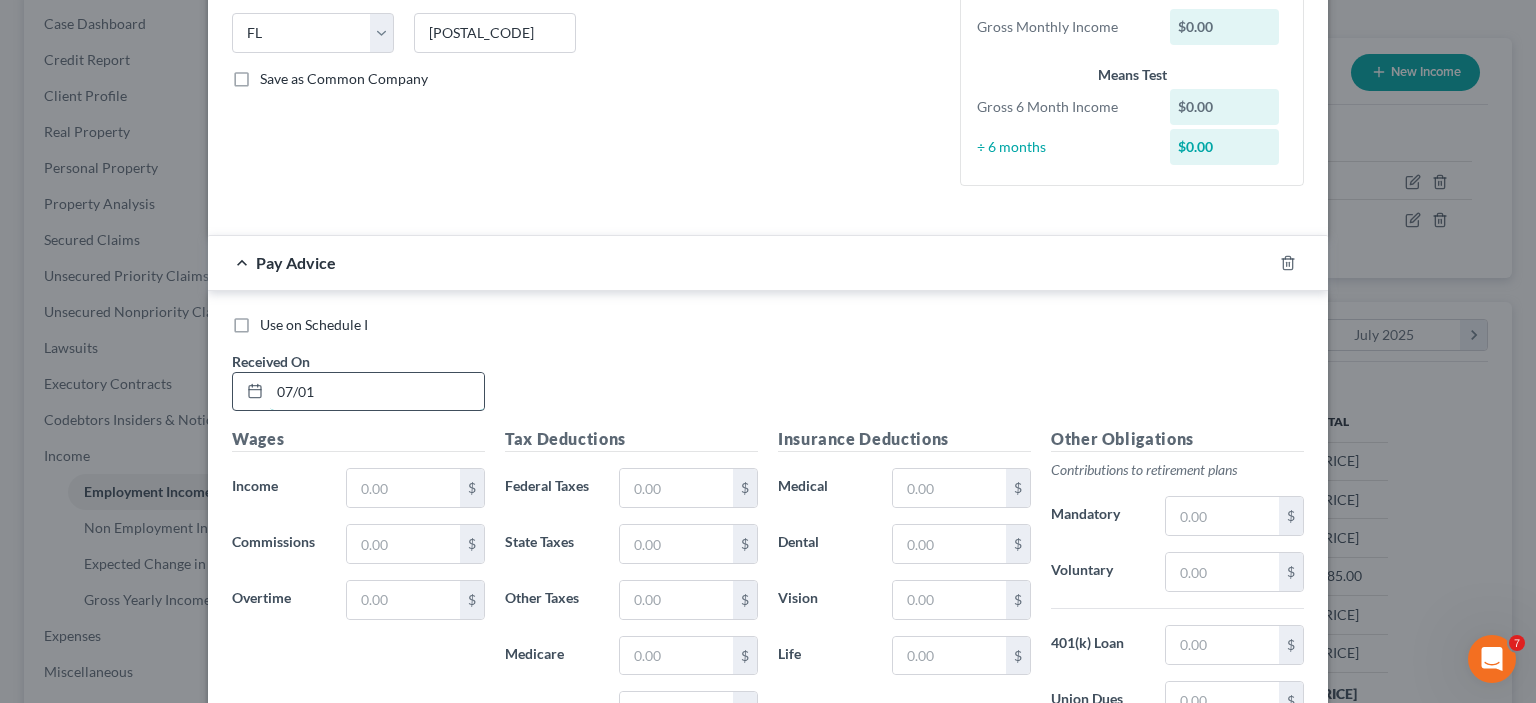 type on "07/01/2025" 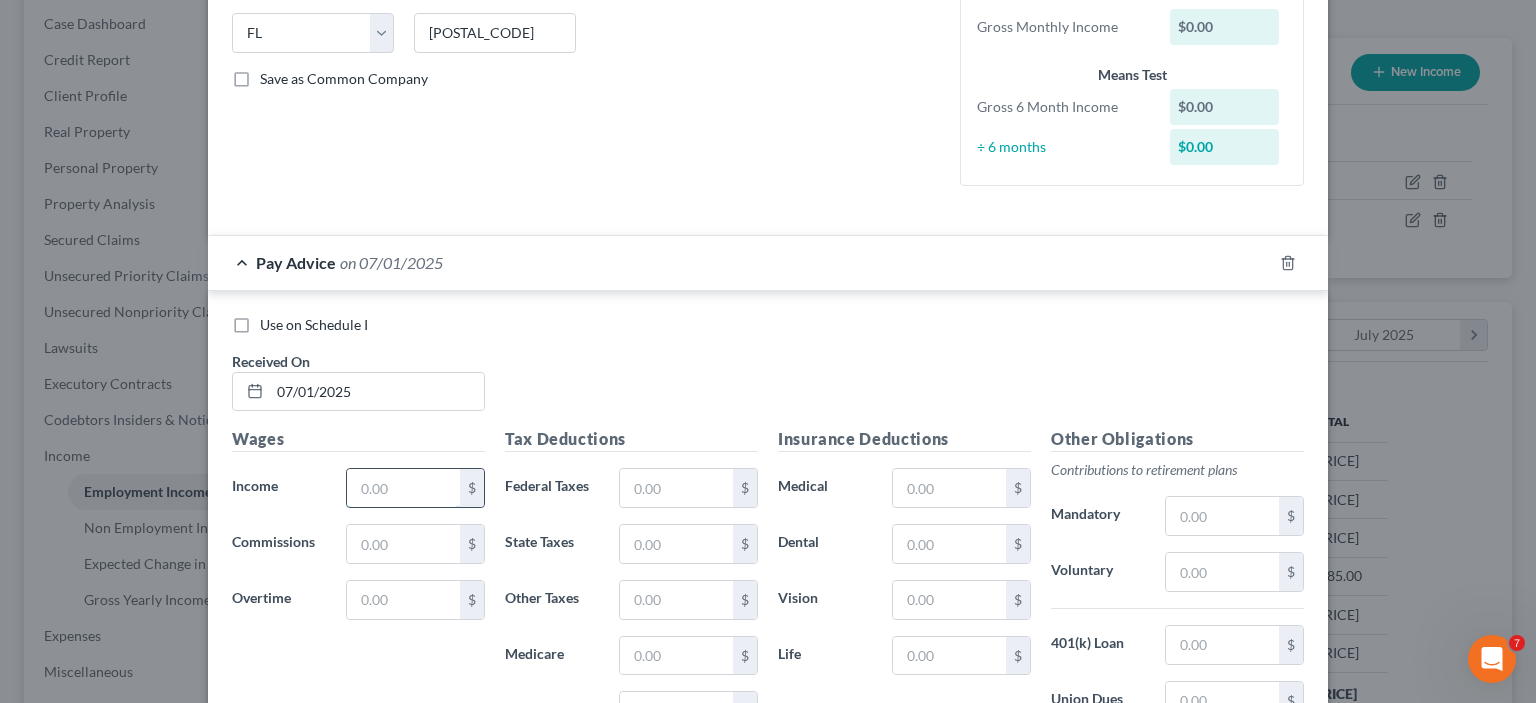 click at bounding box center [403, 488] 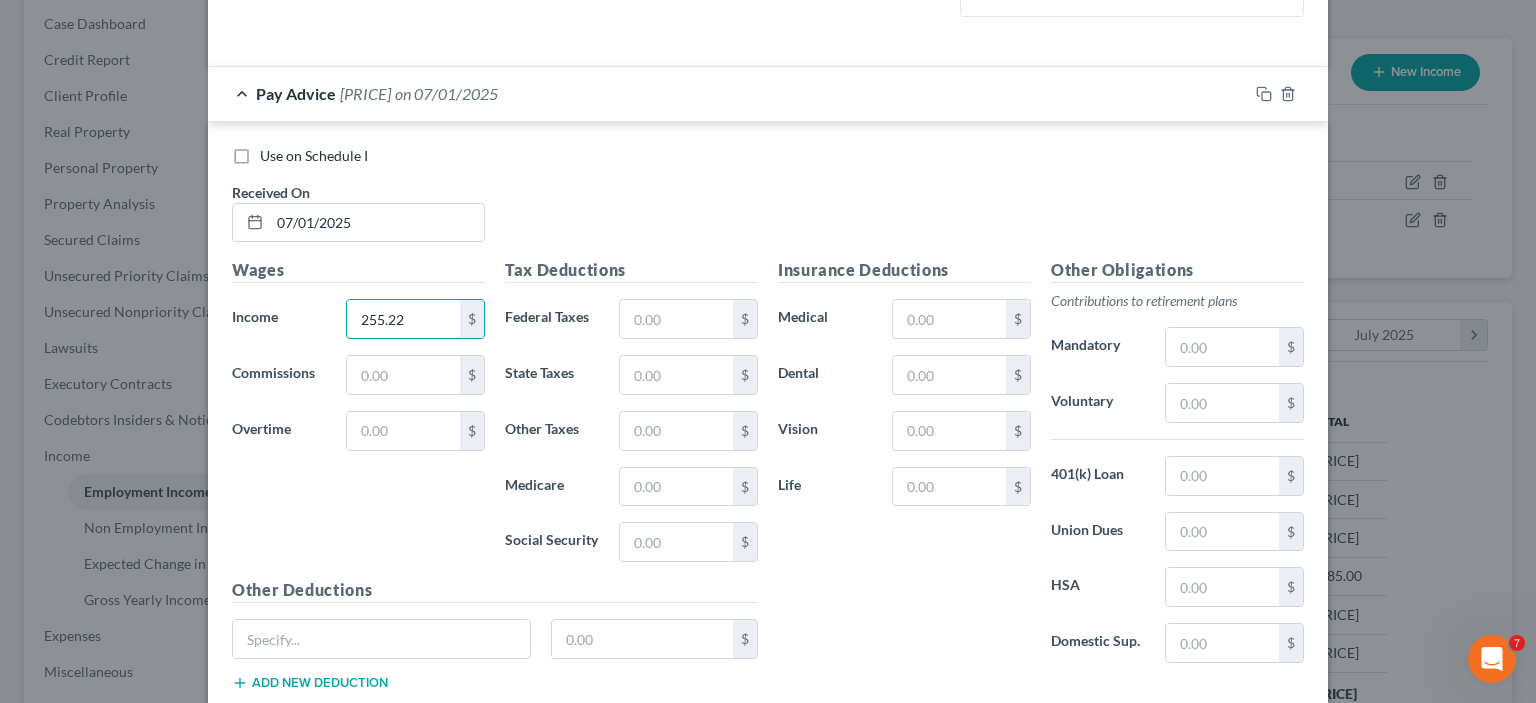 scroll, scrollTop: 694, scrollLeft: 0, axis: vertical 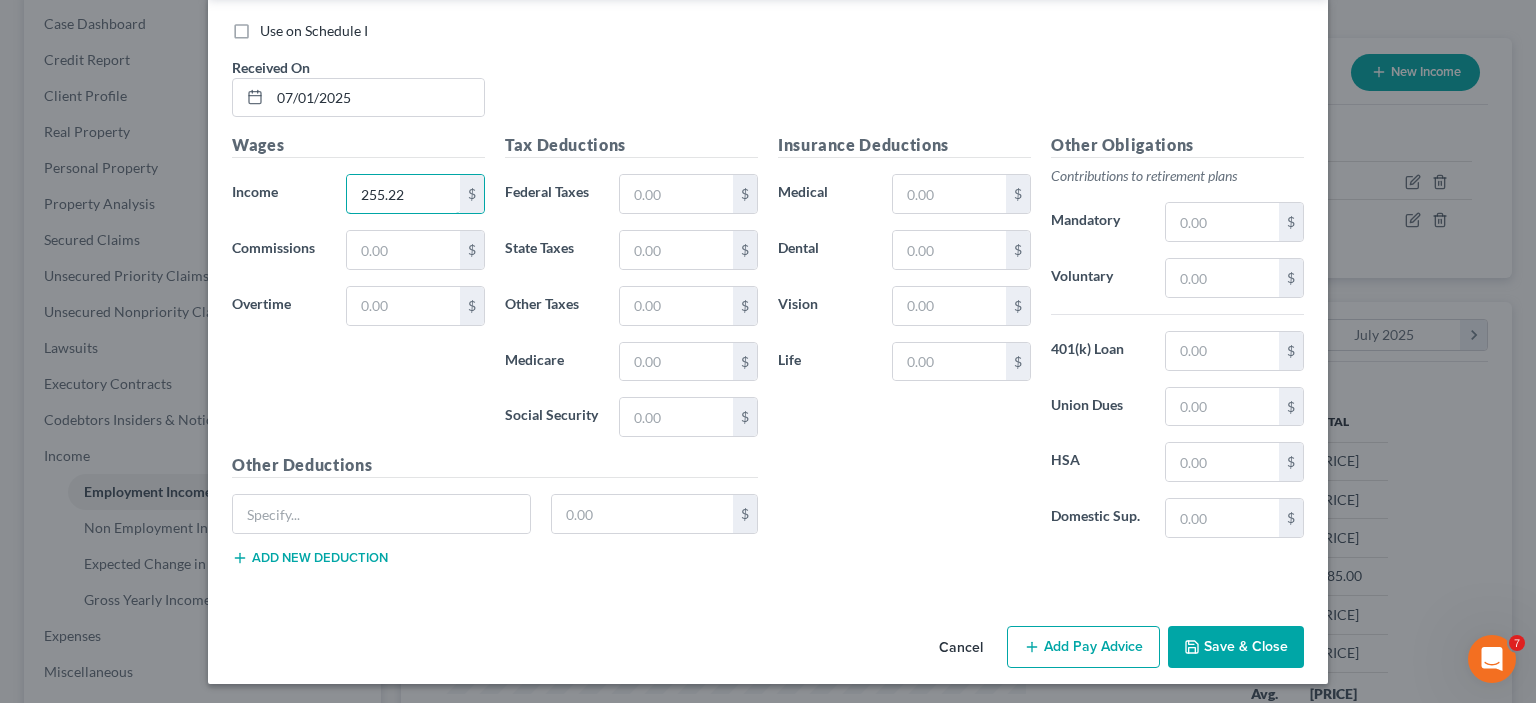 type on "255.22" 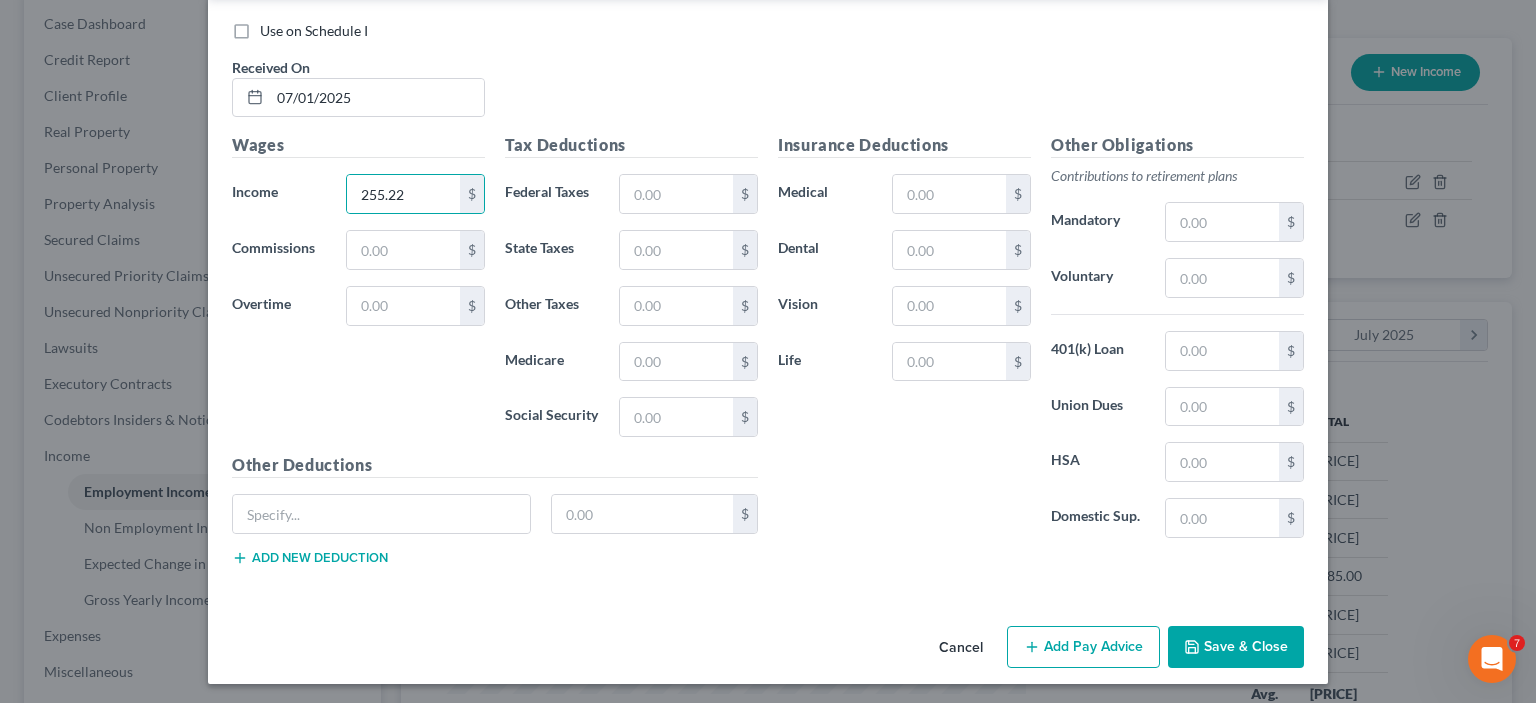 click on "Add Pay Advice" at bounding box center (1083, 647) 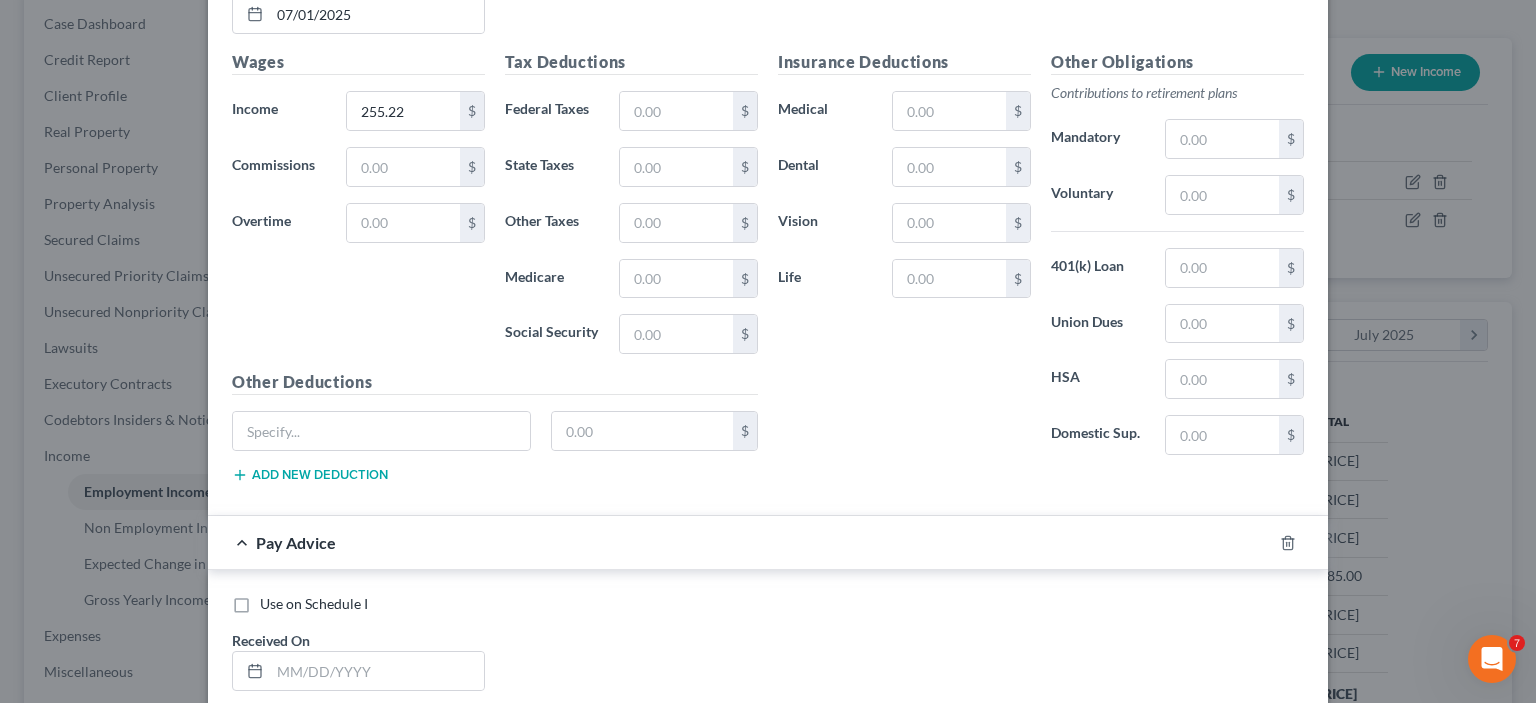 scroll, scrollTop: 894, scrollLeft: 0, axis: vertical 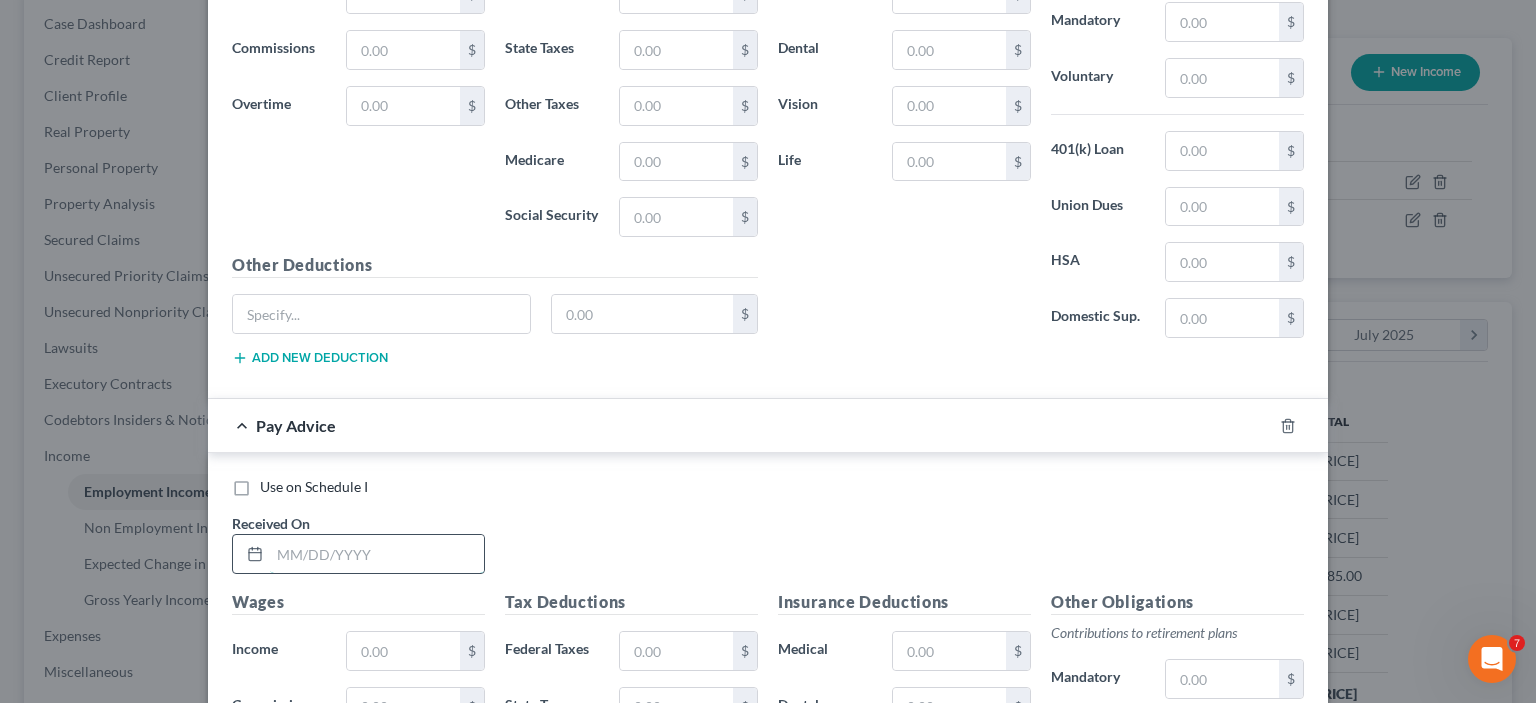 click at bounding box center (377, 554) 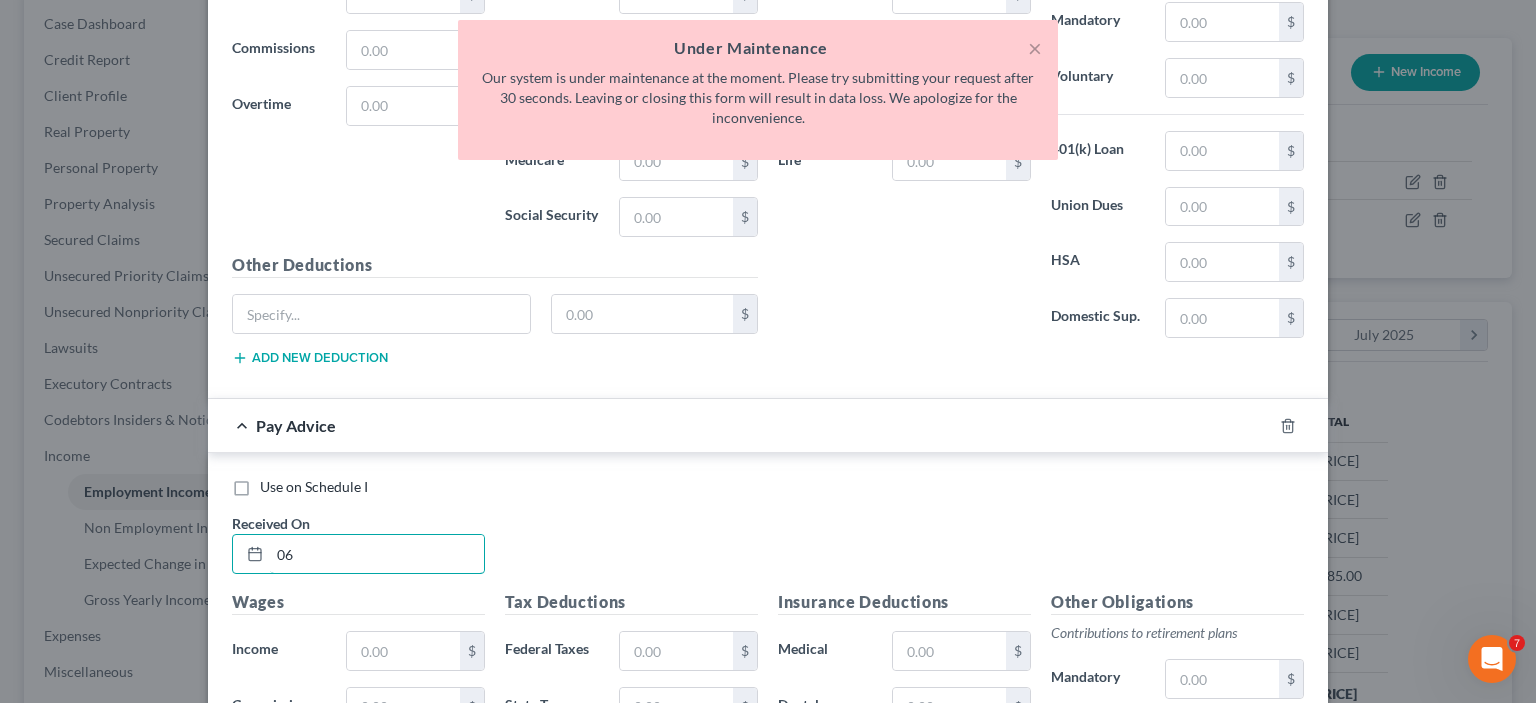 type on "06/01/2025" 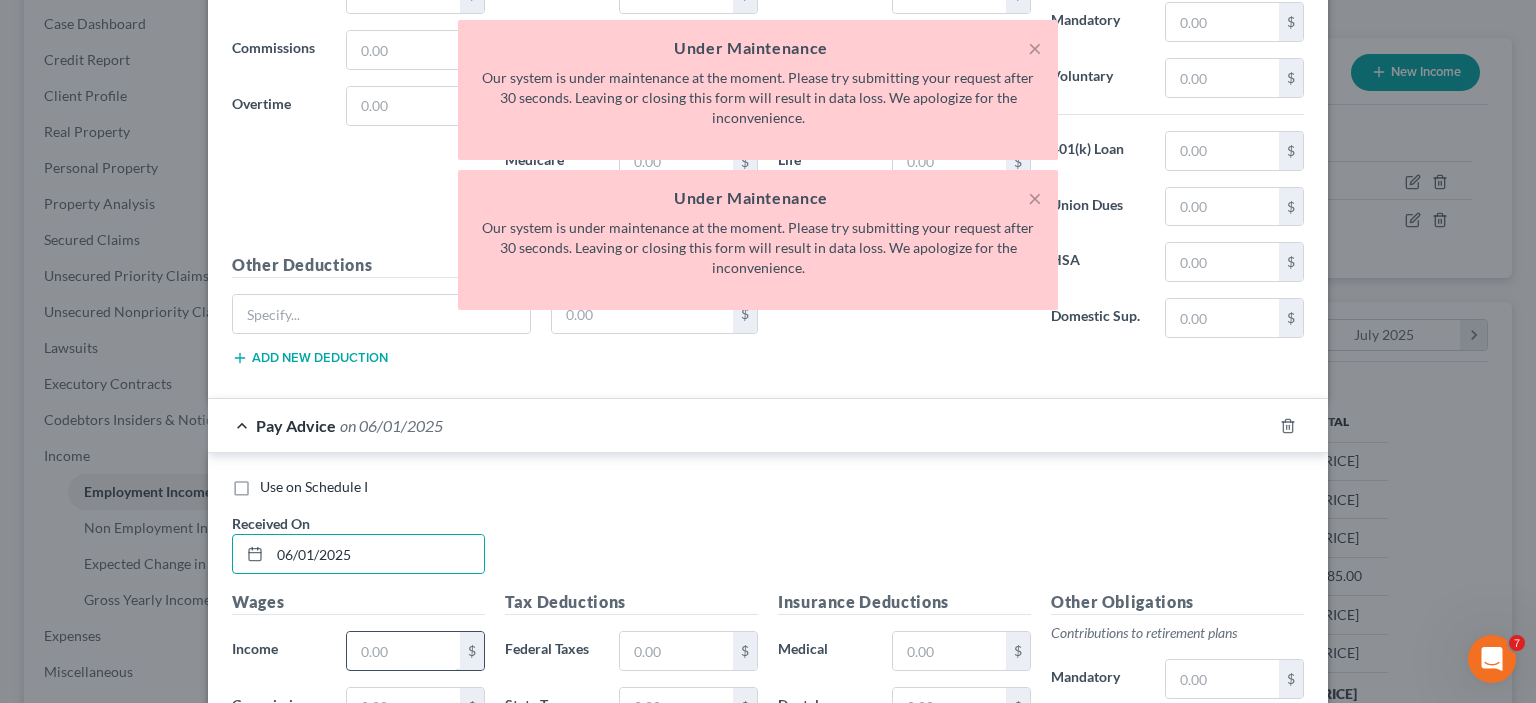 click at bounding box center [403, 651] 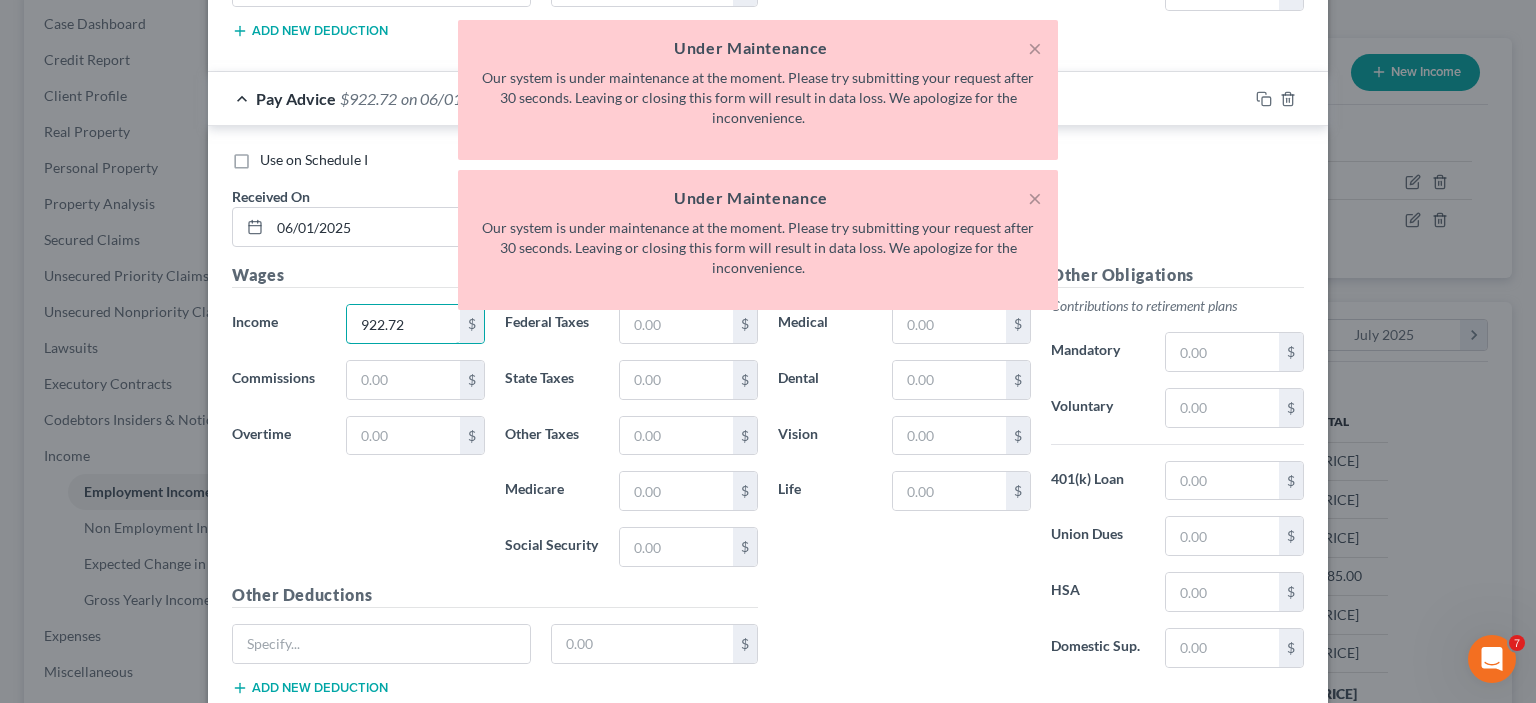 scroll, scrollTop: 1348, scrollLeft: 0, axis: vertical 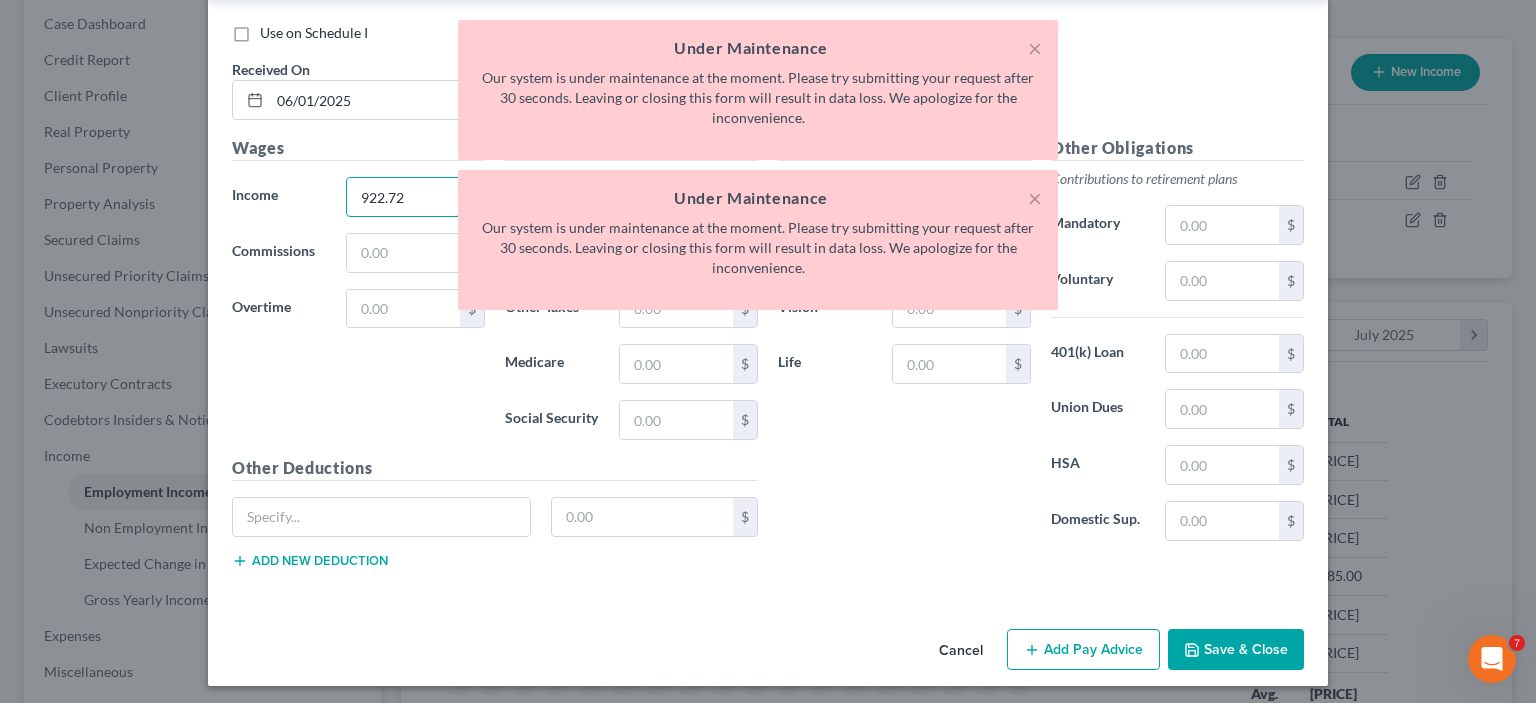 type on "922.72" 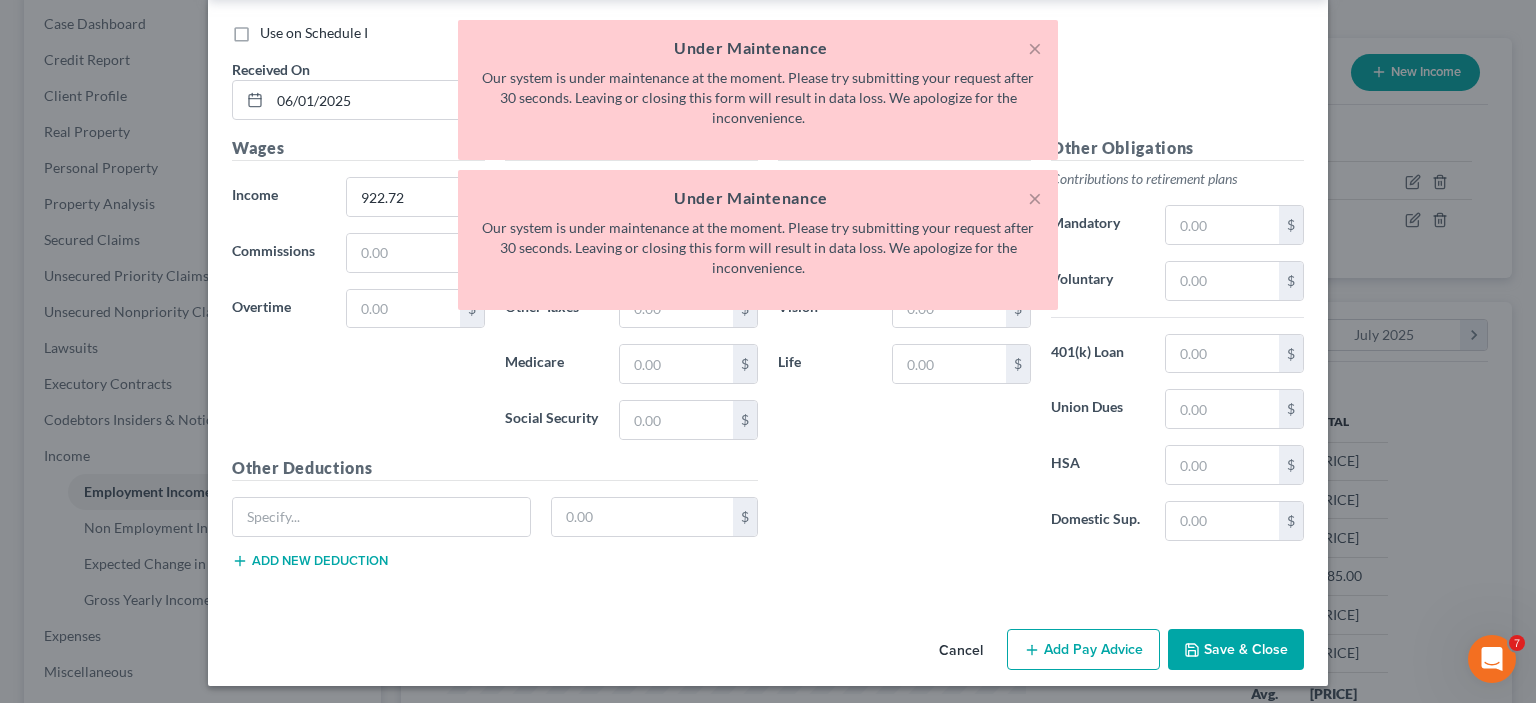 click on "Add Pay Advice" at bounding box center [1083, 650] 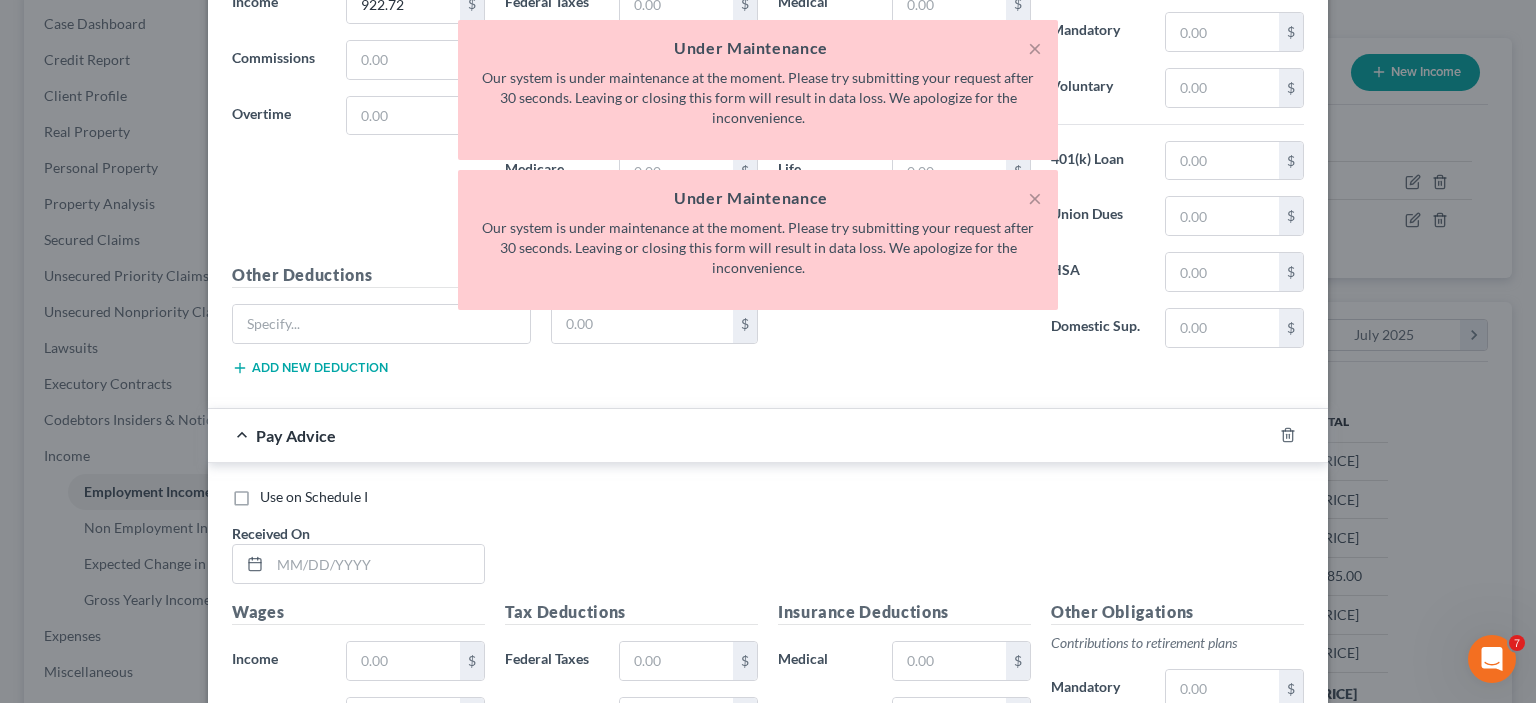 scroll, scrollTop: 1648, scrollLeft: 0, axis: vertical 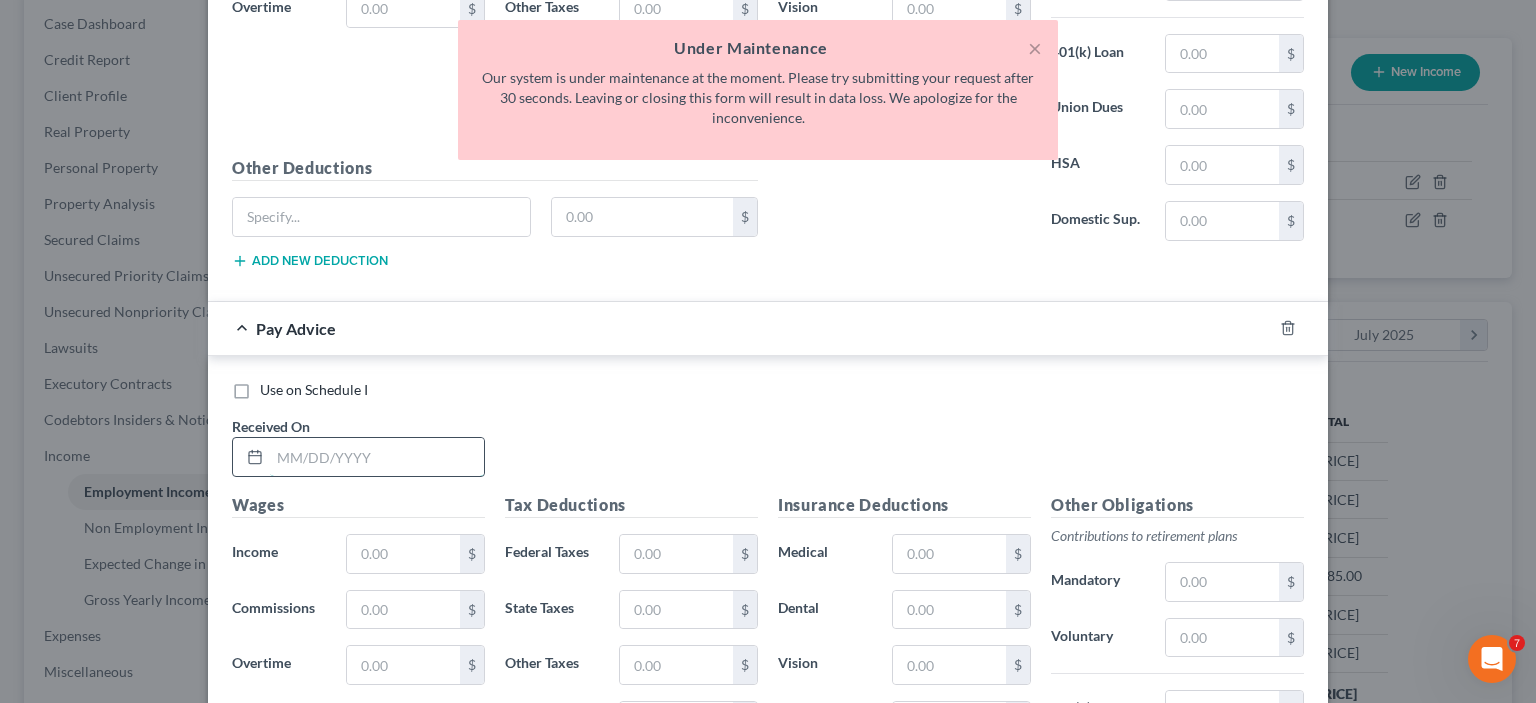 click at bounding box center (377, 457) 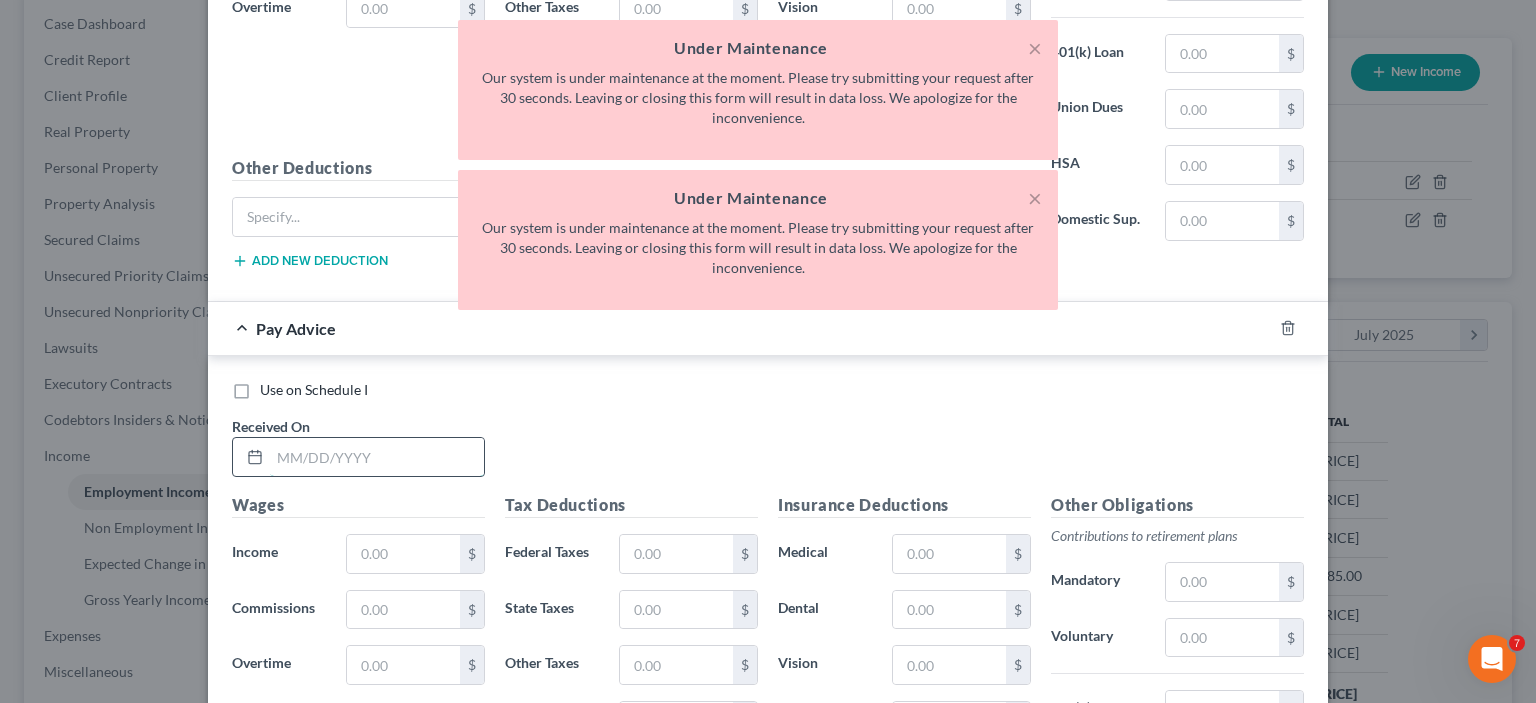 type on "05/01/2025" 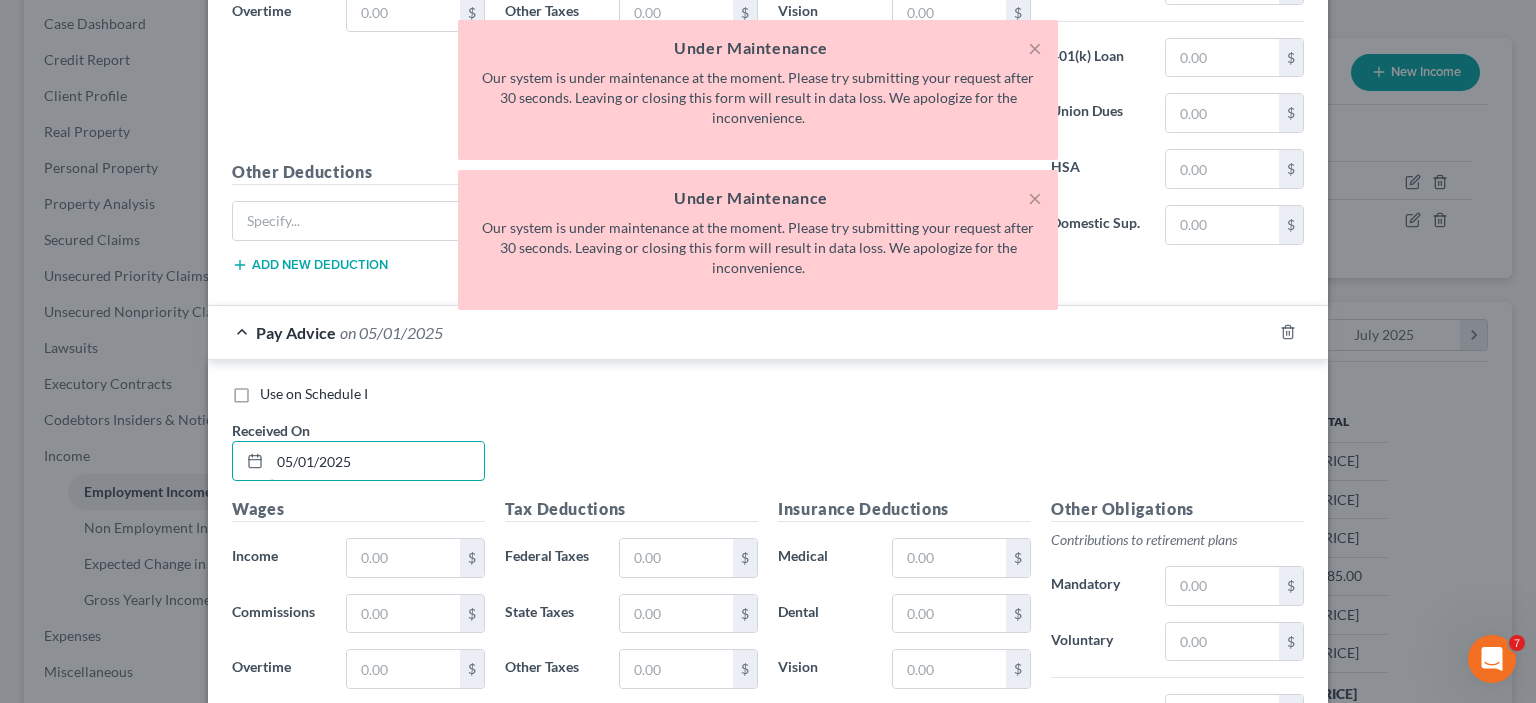 scroll, scrollTop: 1648, scrollLeft: 0, axis: vertical 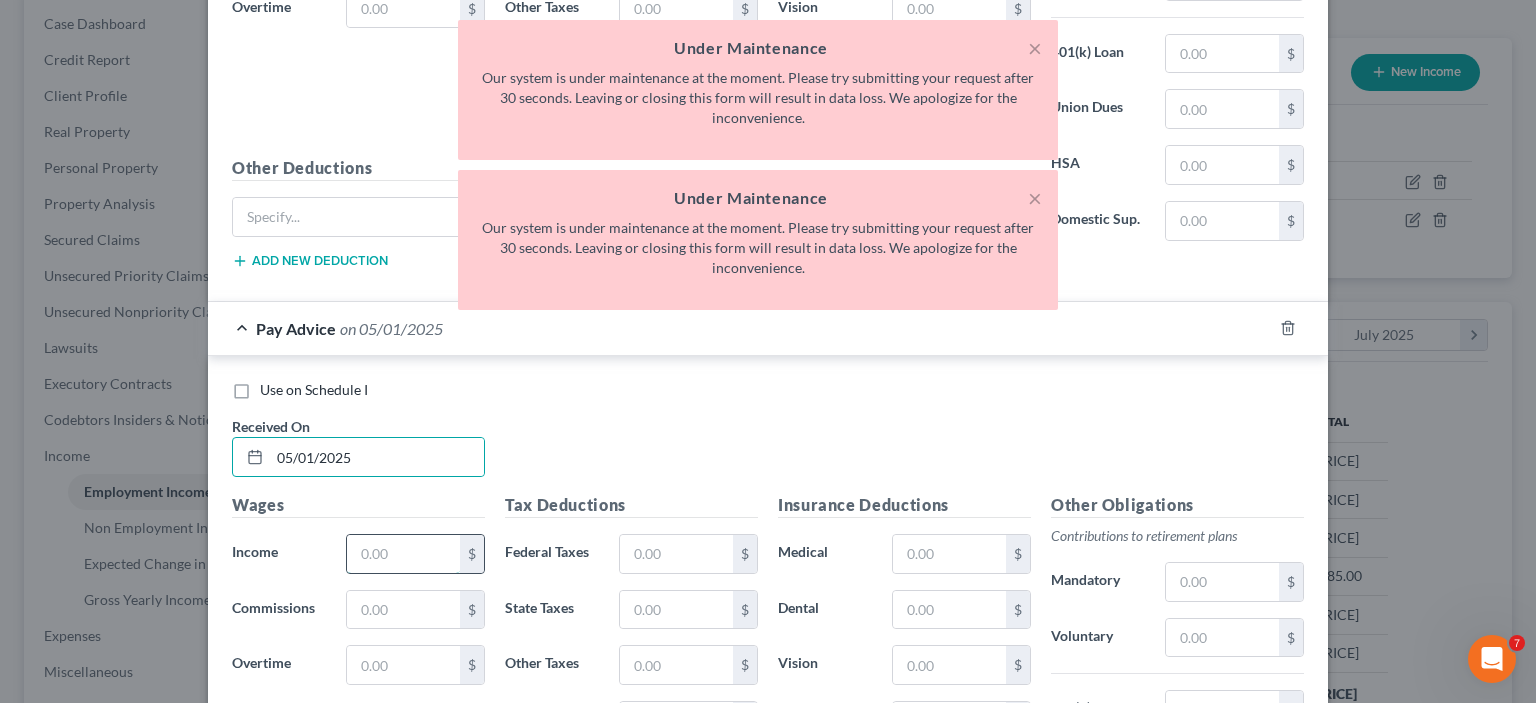 click at bounding box center (403, 554) 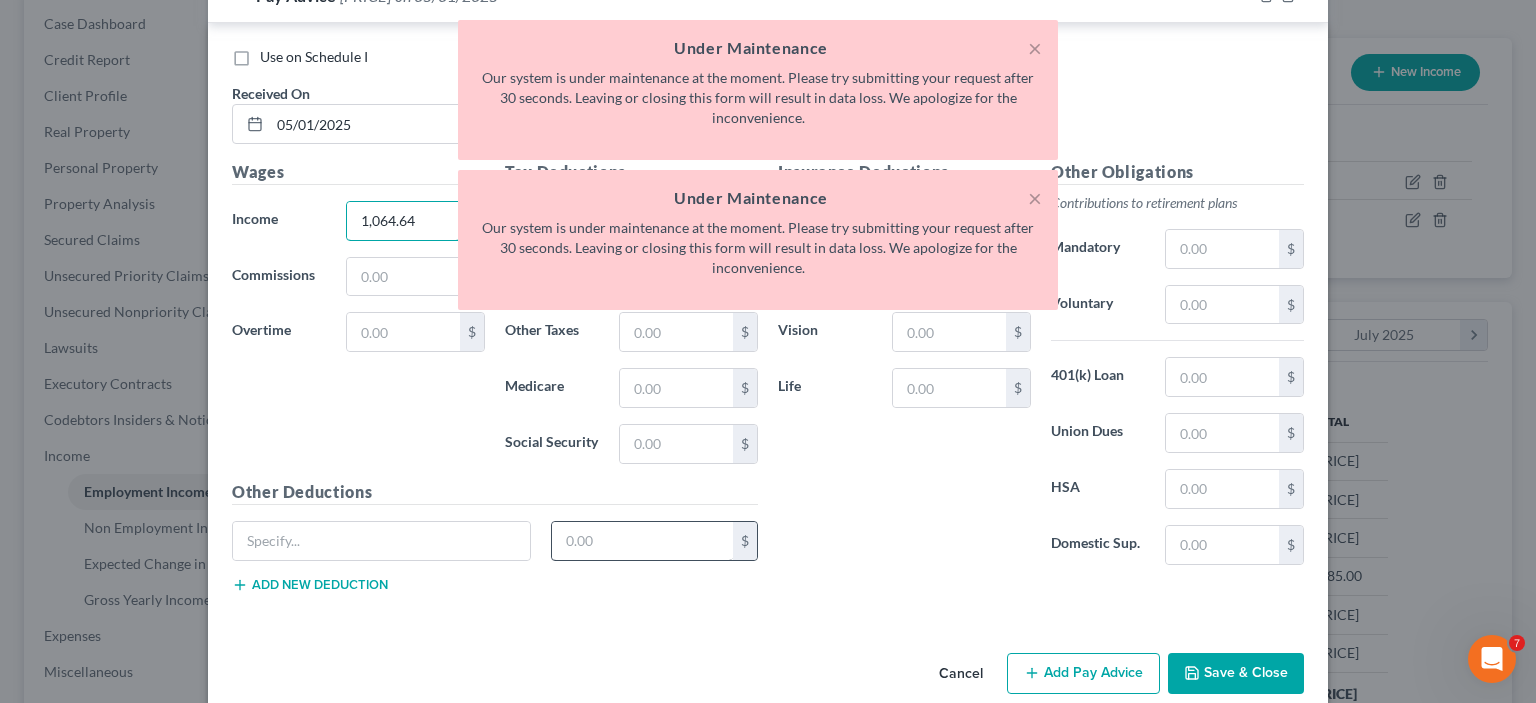scroll, scrollTop: 2000, scrollLeft: 0, axis: vertical 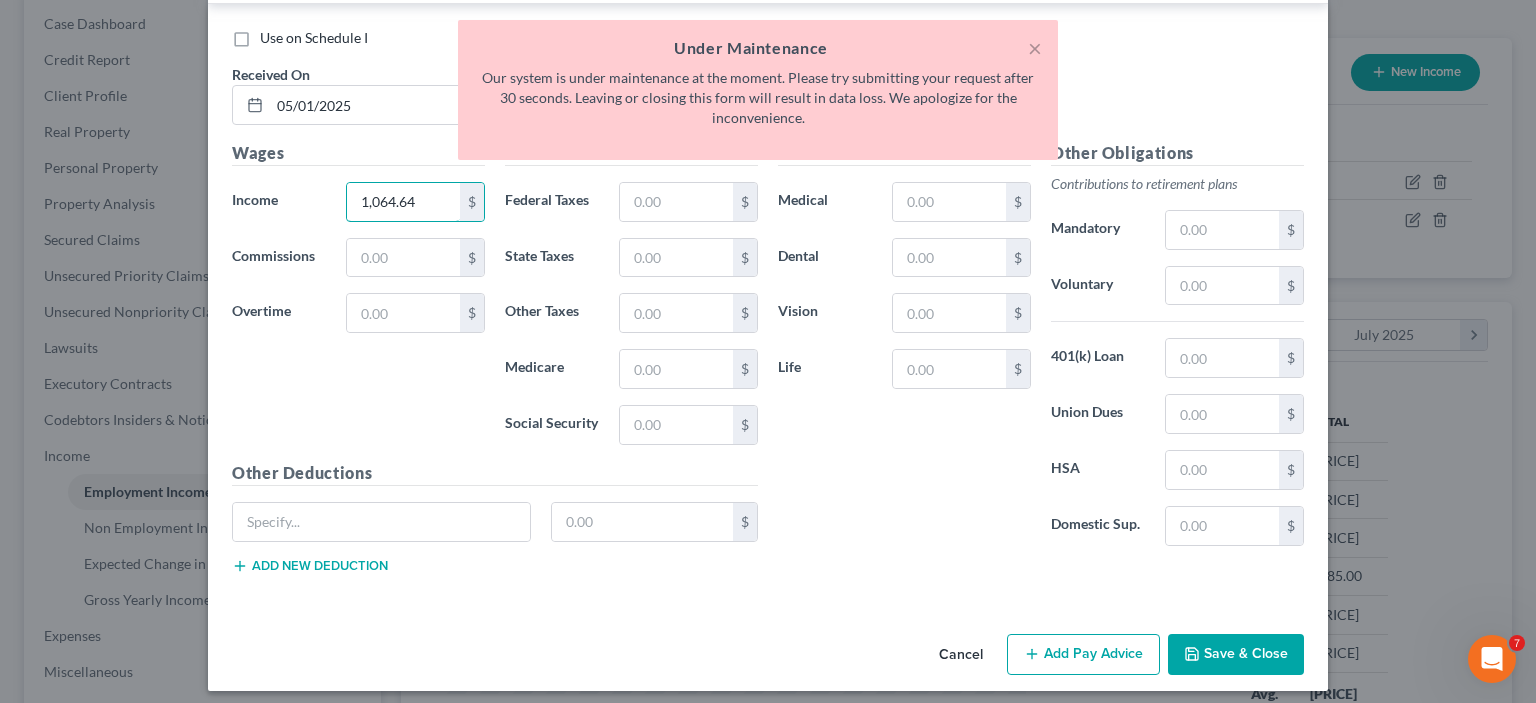 type on "1,064.64" 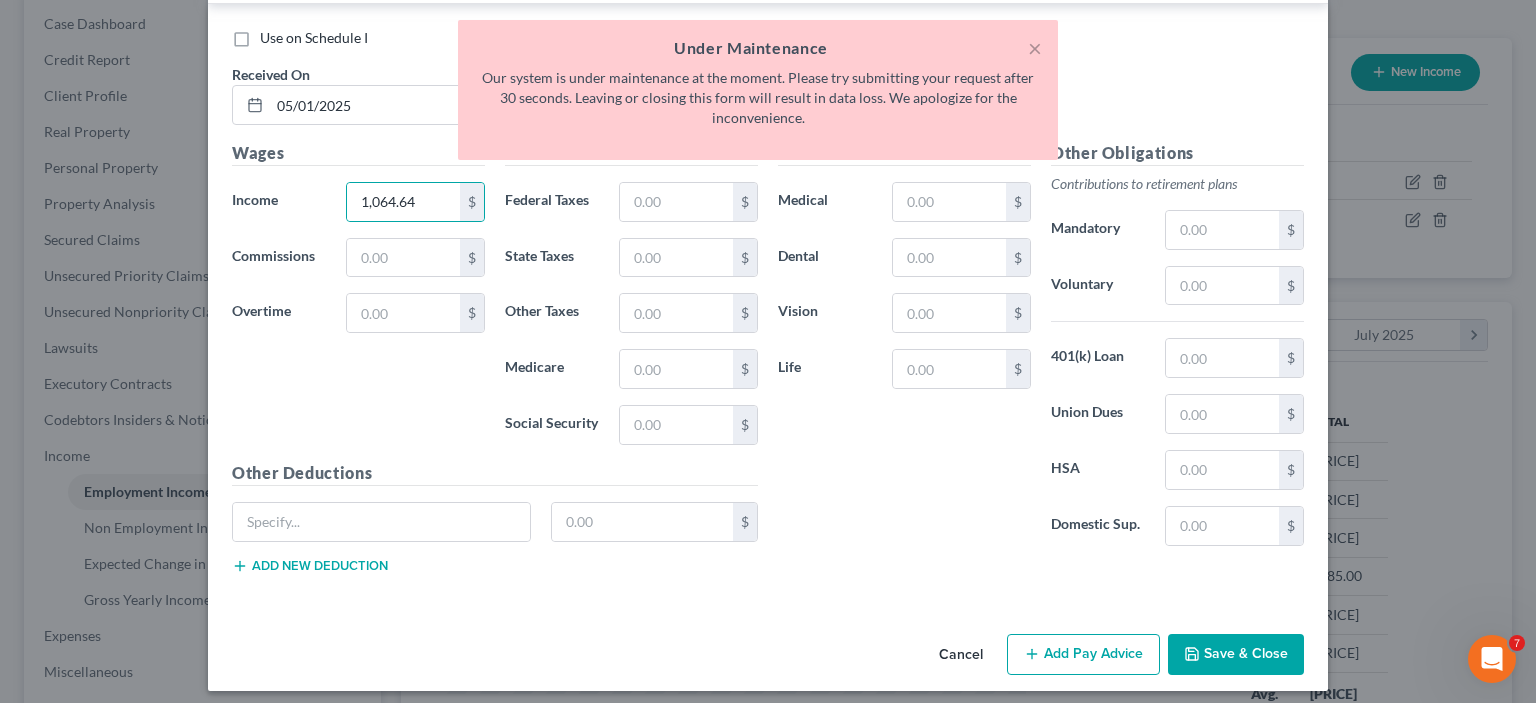 click on "Add Pay Advice" at bounding box center [1083, 655] 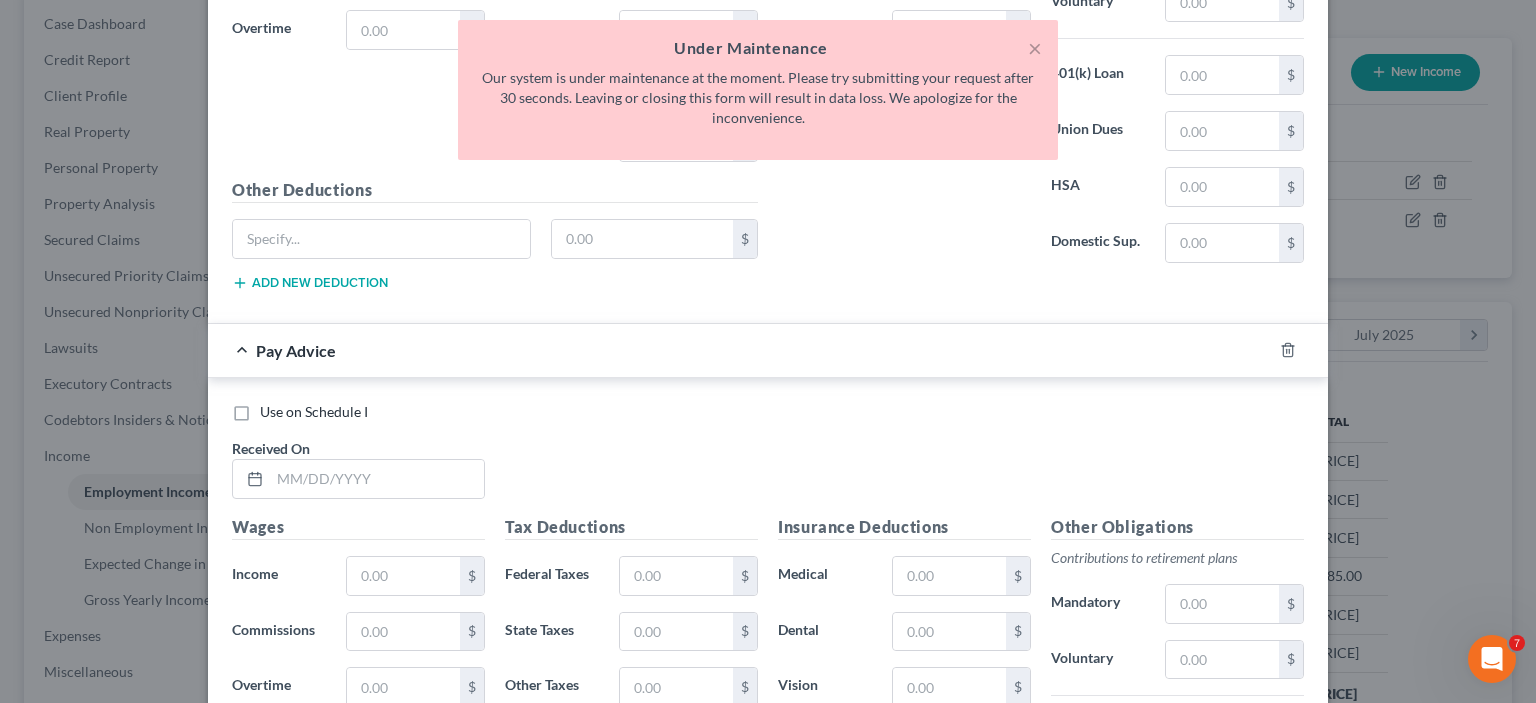 scroll, scrollTop: 2300, scrollLeft: 0, axis: vertical 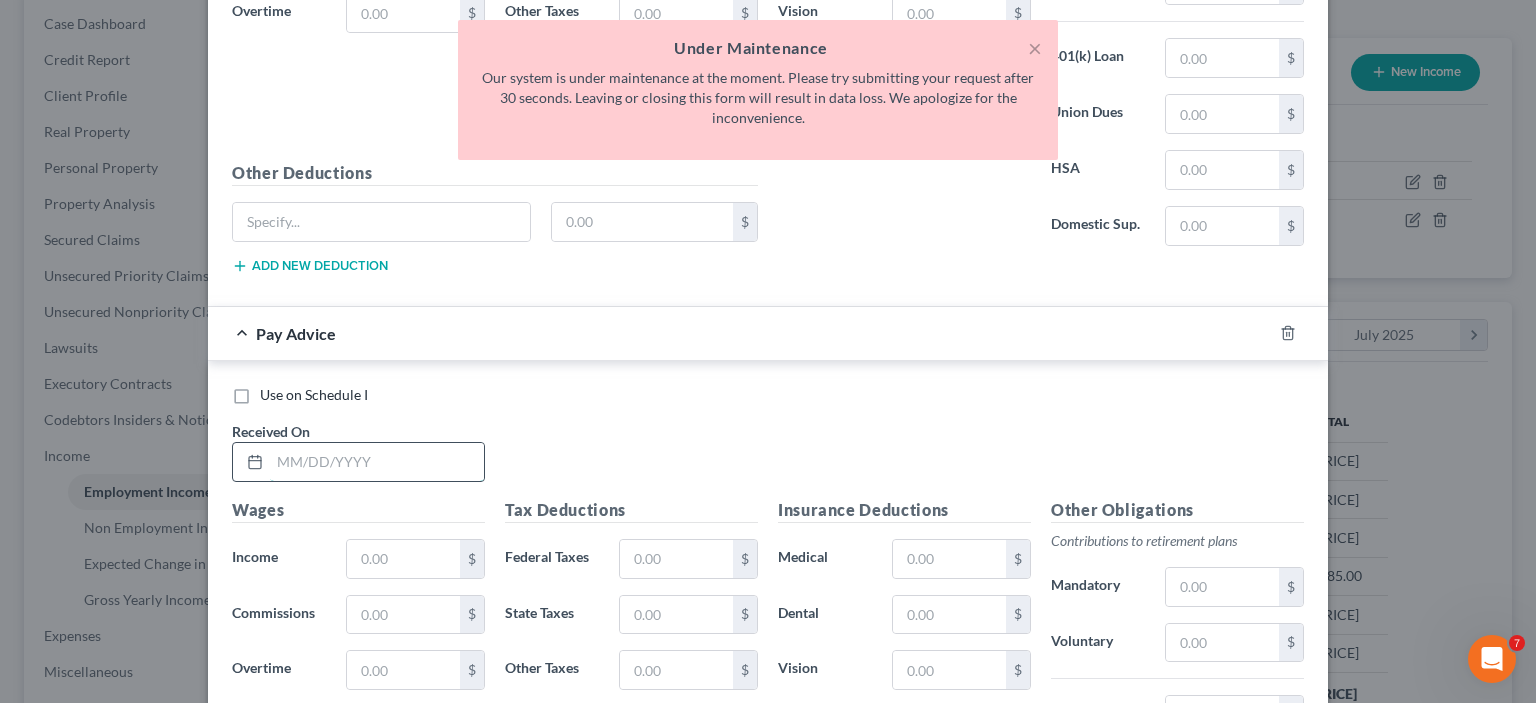 click at bounding box center [377, 462] 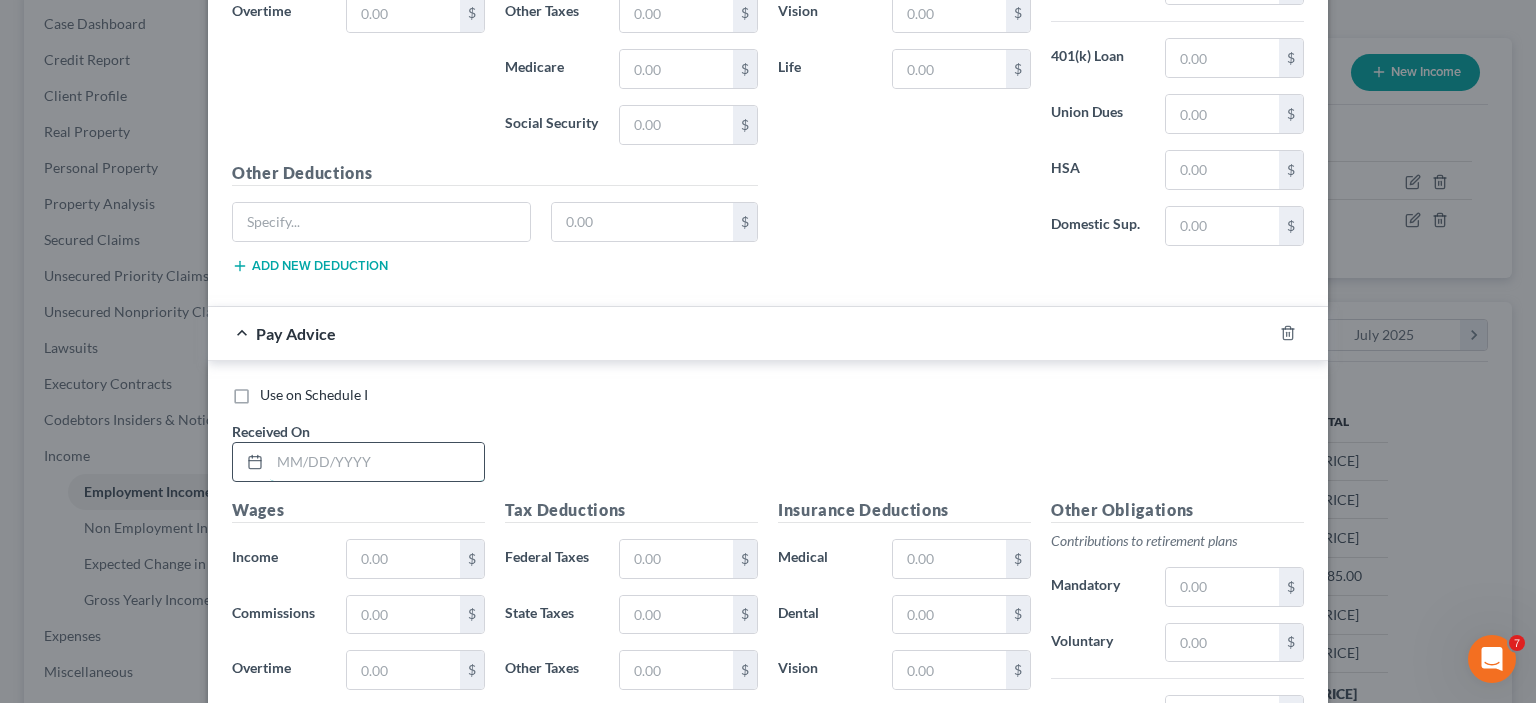type on "04/01/2025" 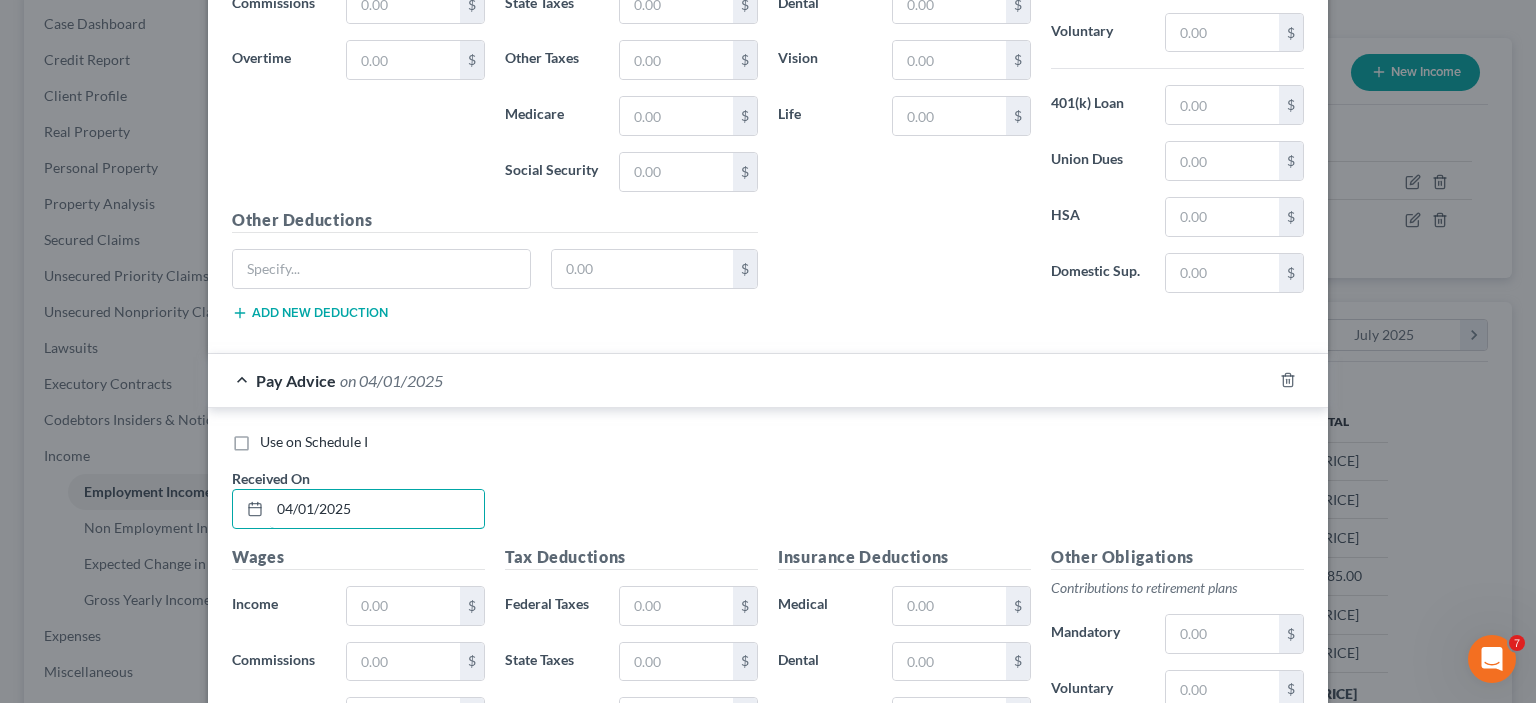scroll, scrollTop: 2300, scrollLeft: 0, axis: vertical 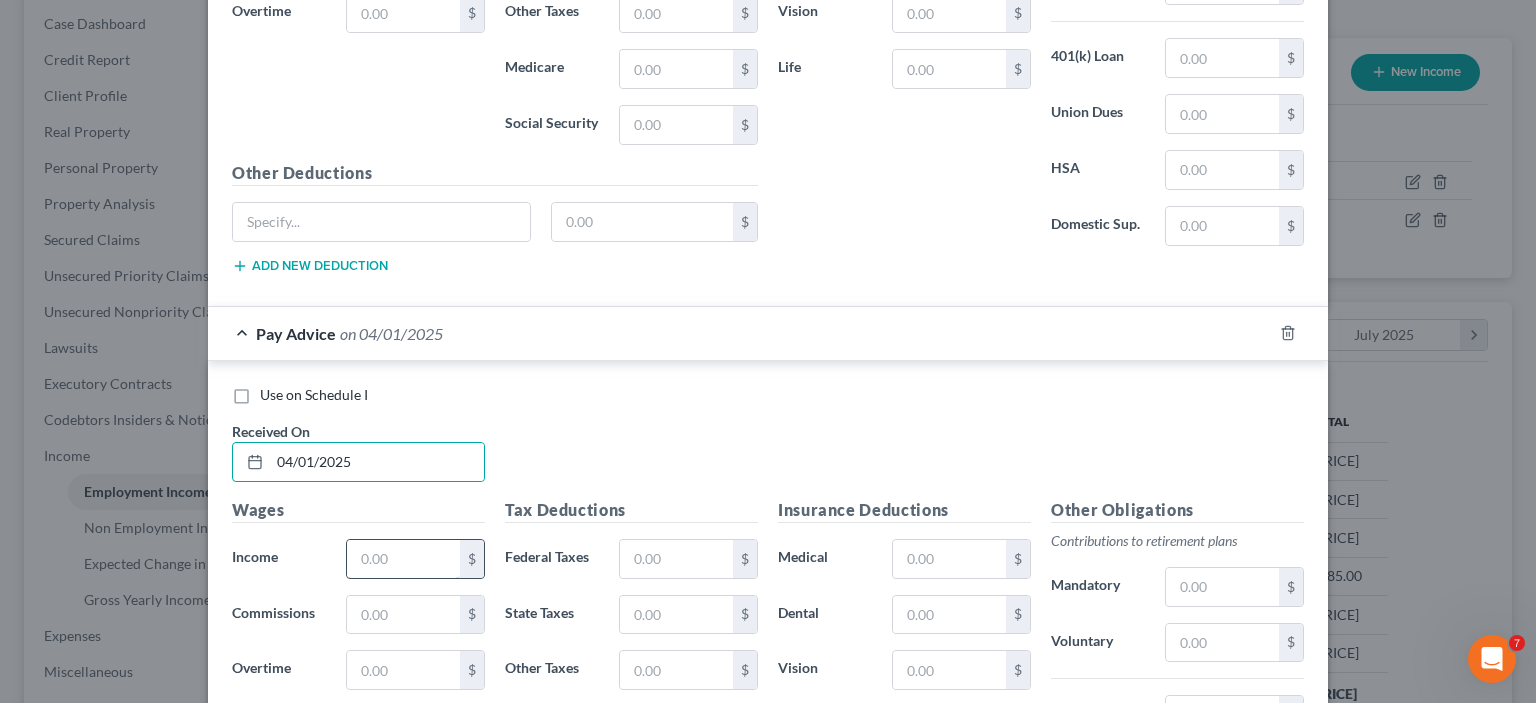 click at bounding box center (403, 559) 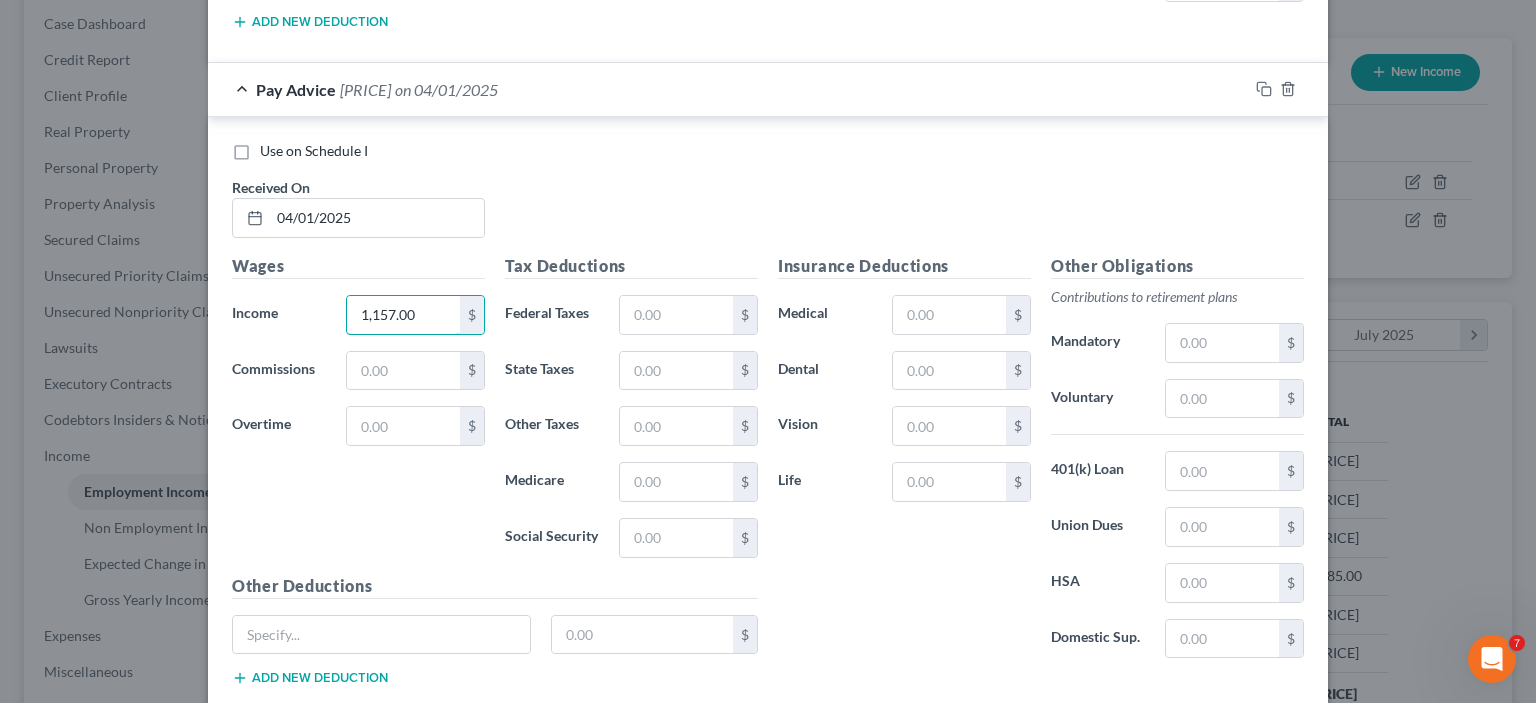 scroll, scrollTop: 2654, scrollLeft: 0, axis: vertical 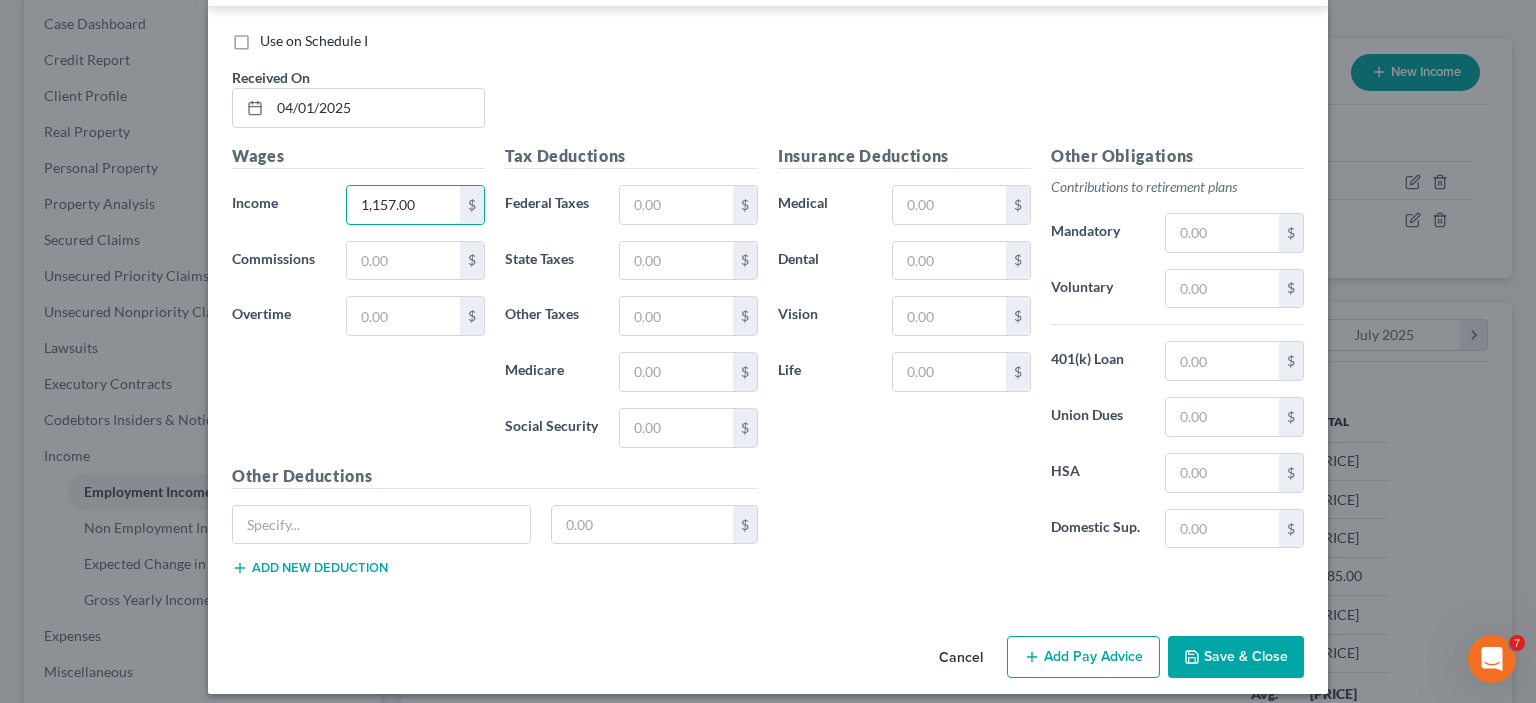 type on "1,157.00" 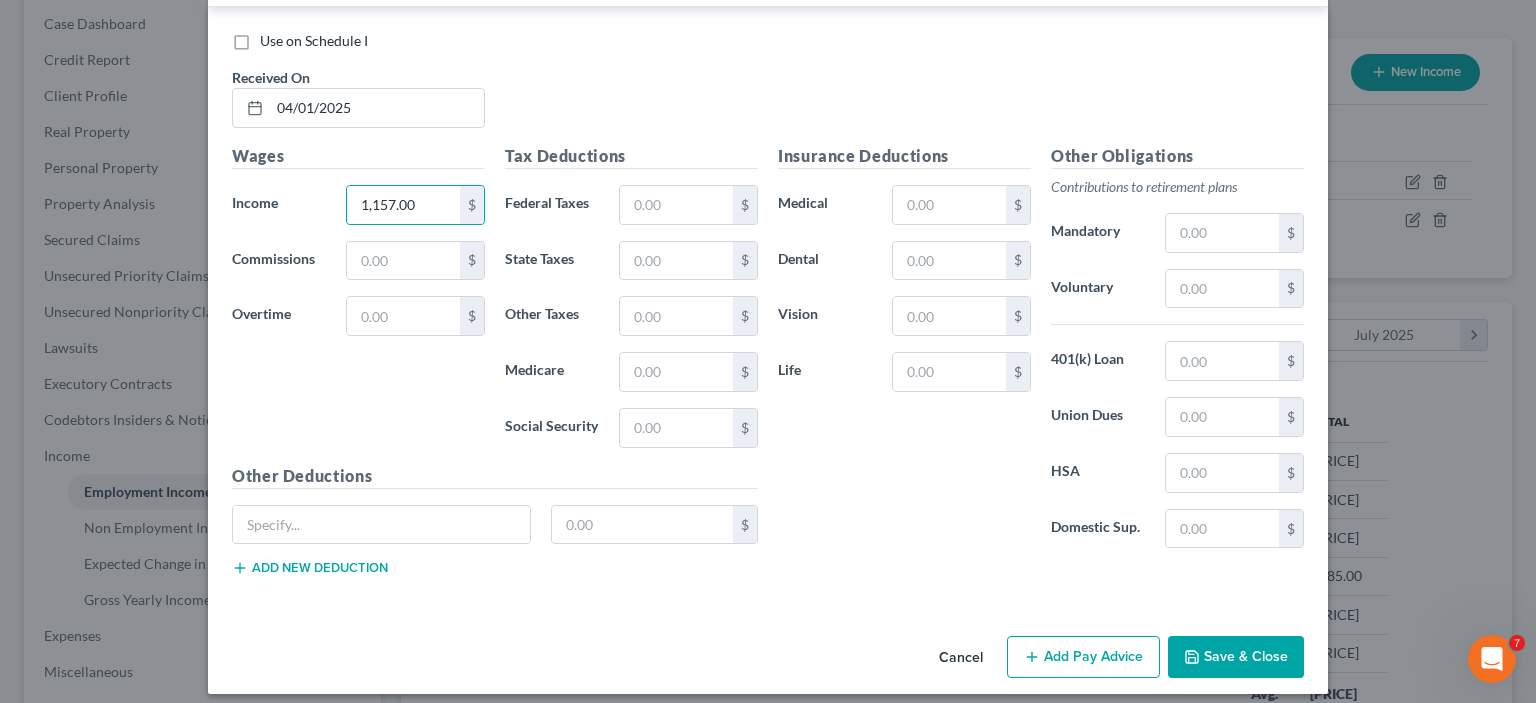 click on "Add Pay Advice" at bounding box center (1083, 657) 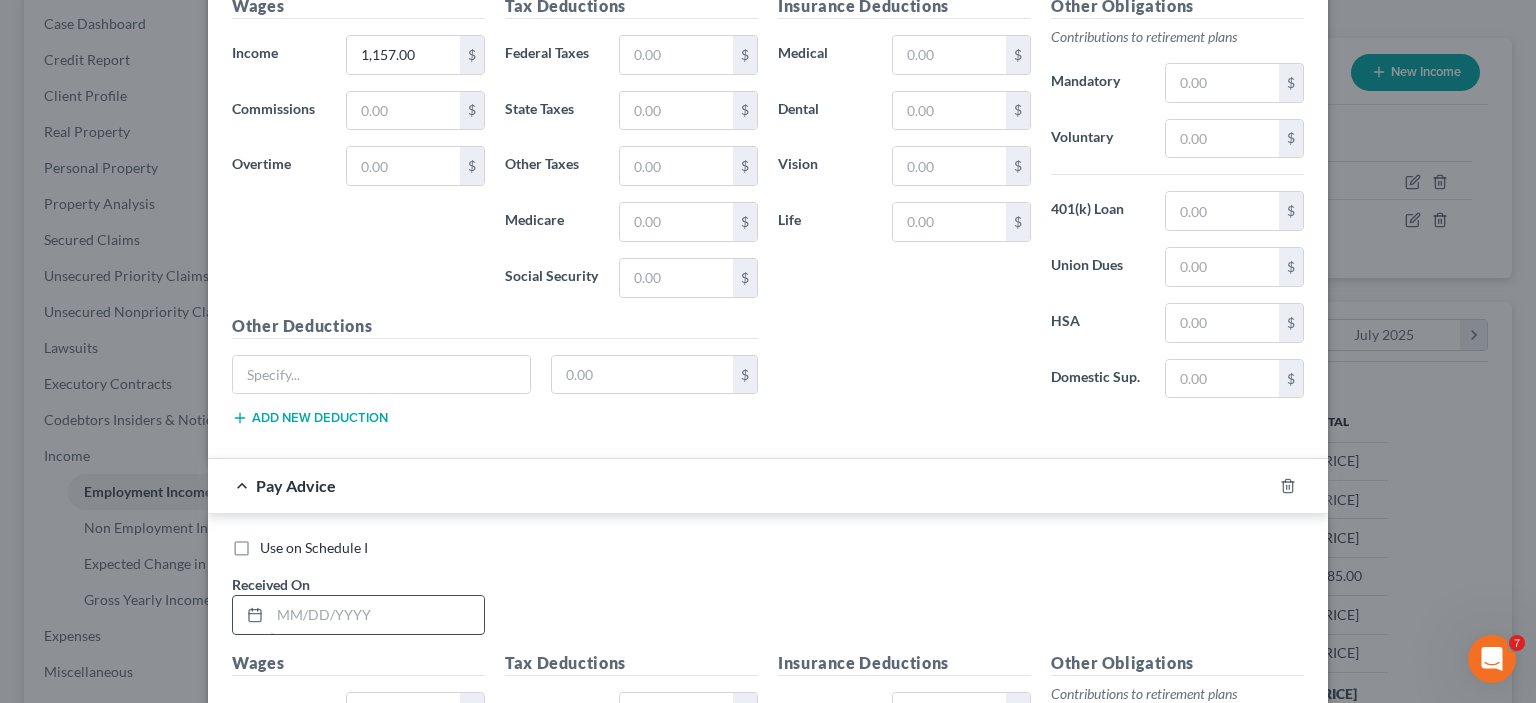 scroll, scrollTop: 2854, scrollLeft: 0, axis: vertical 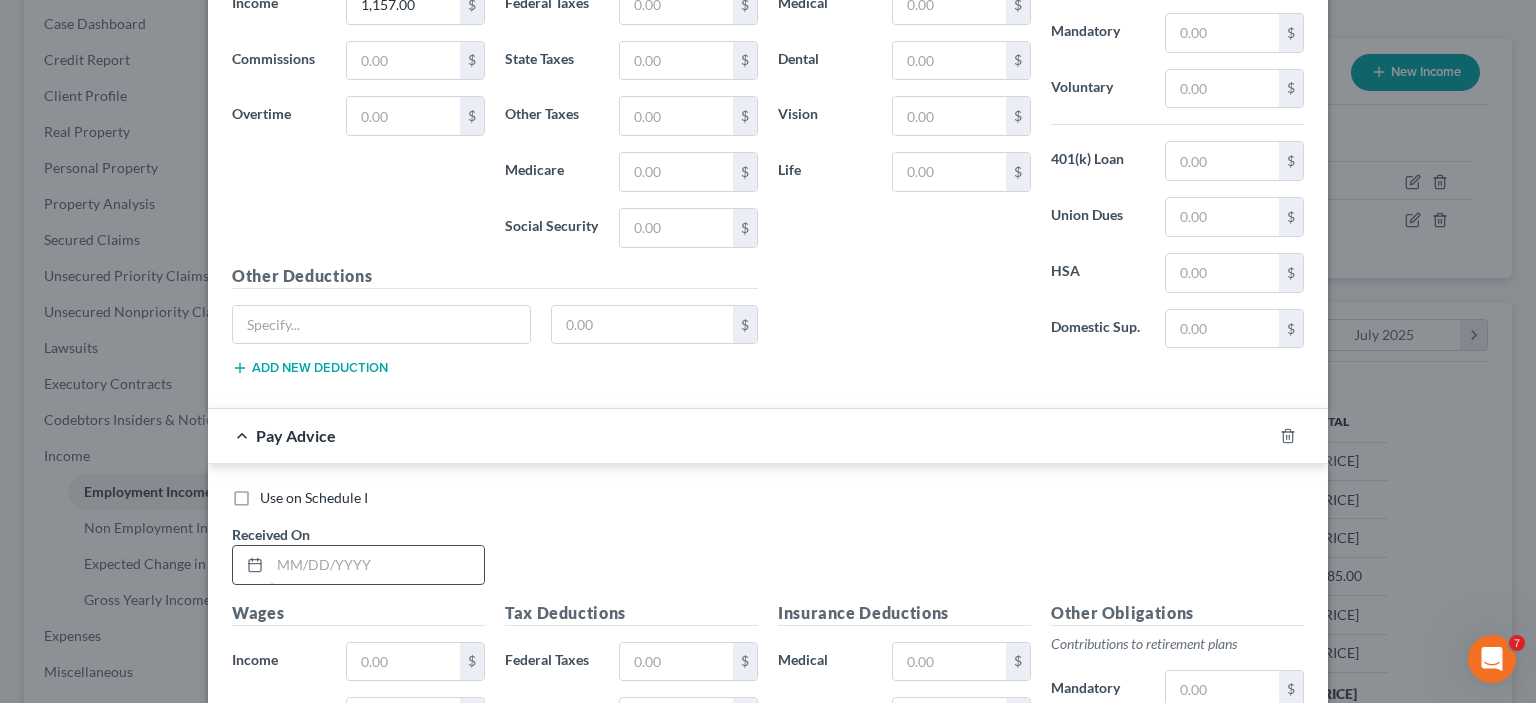 click at bounding box center (377, 565) 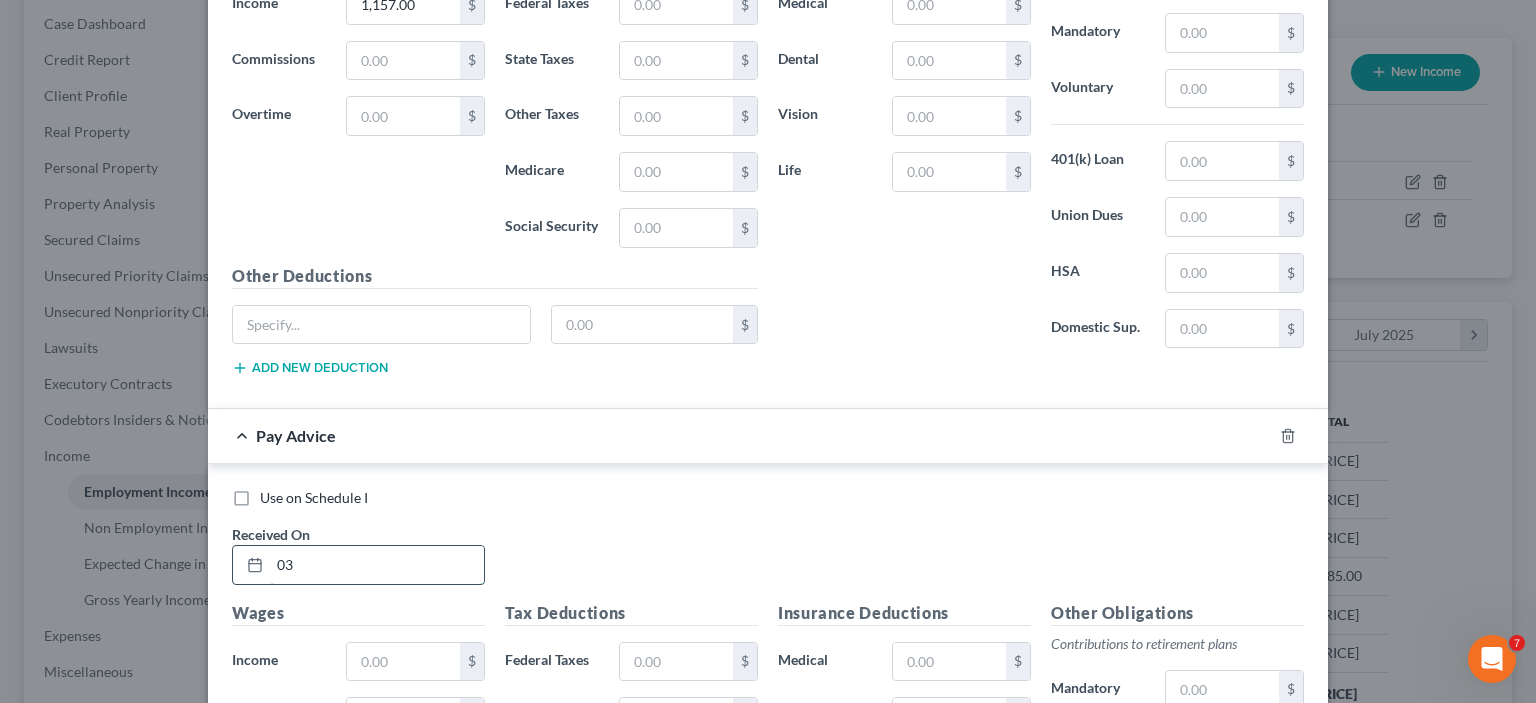 type on "03/01/2025" 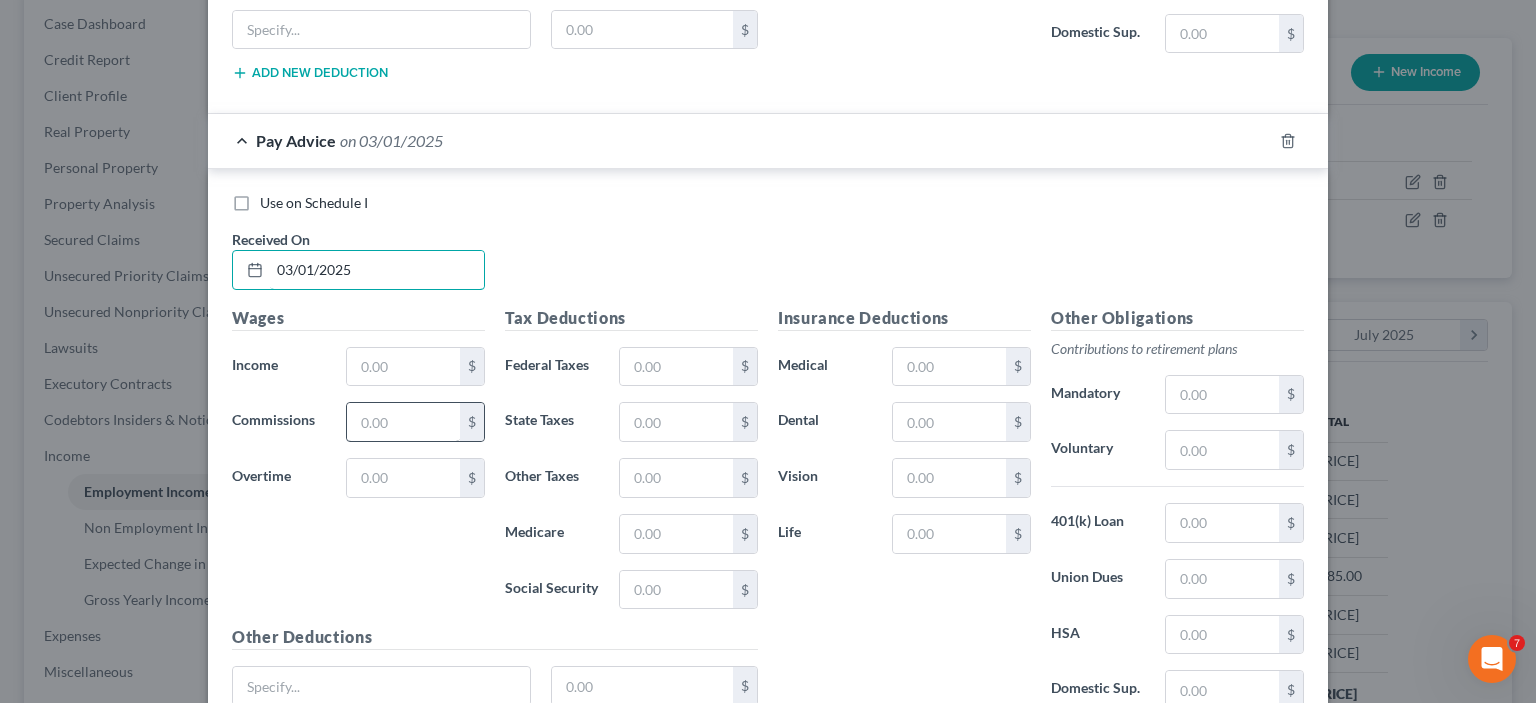 scroll, scrollTop: 3154, scrollLeft: 0, axis: vertical 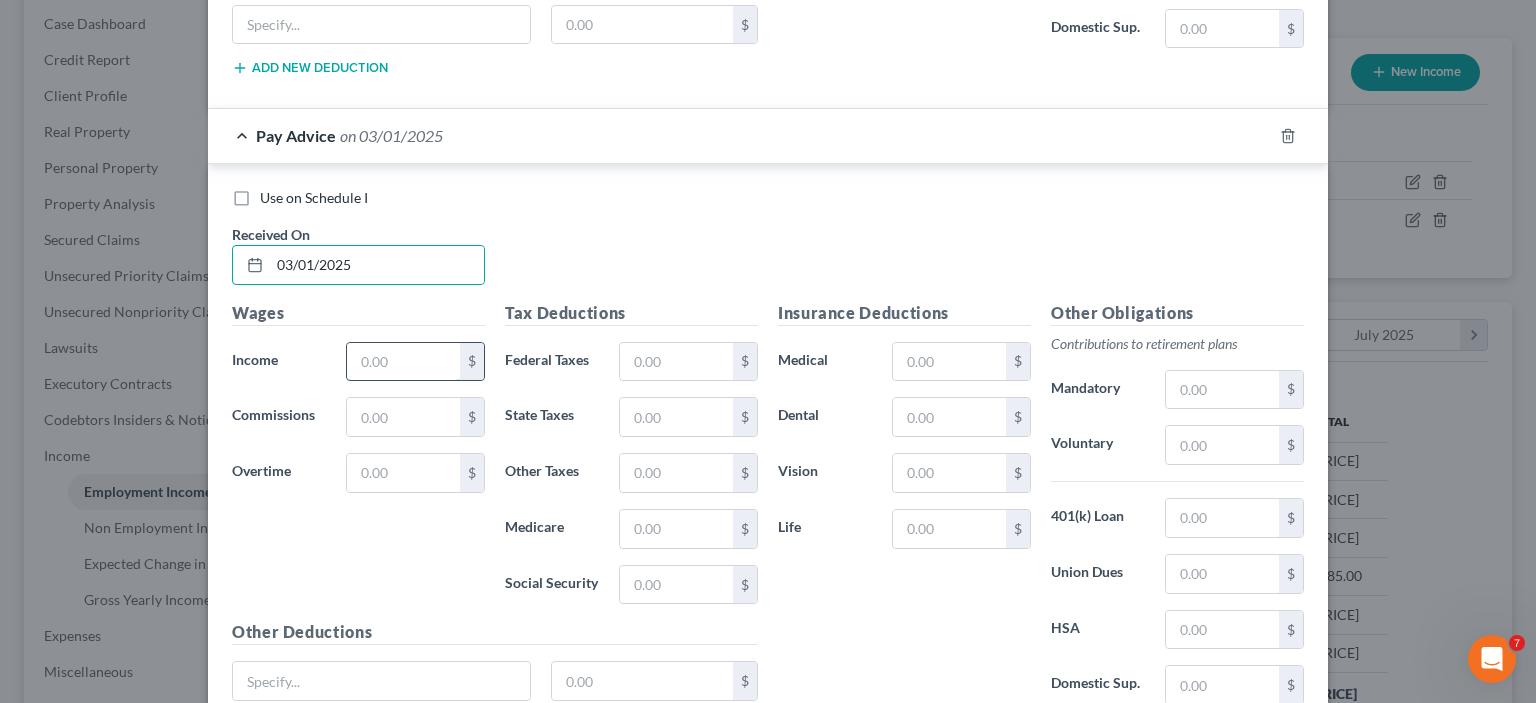 click at bounding box center (403, 362) 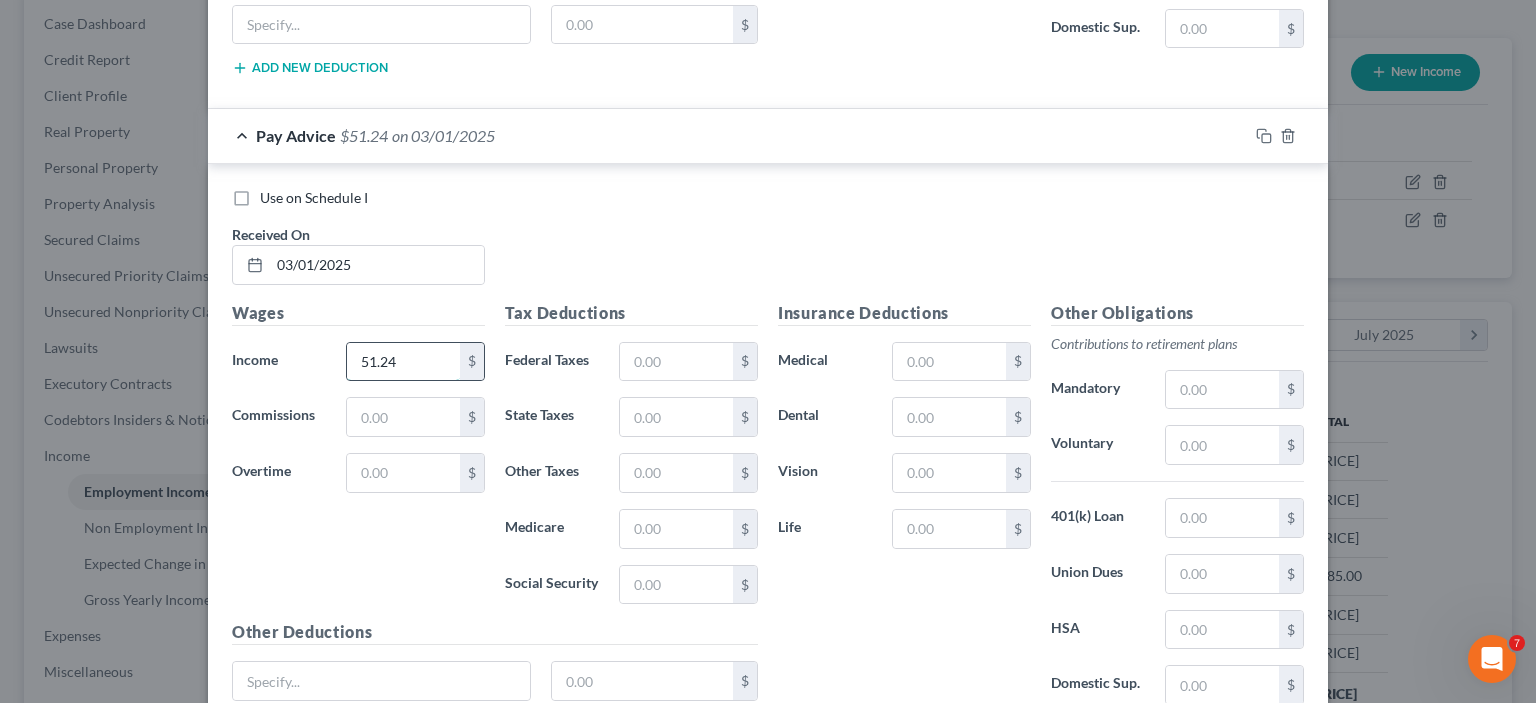 click on "51.24" at bounding box center (403, 362) 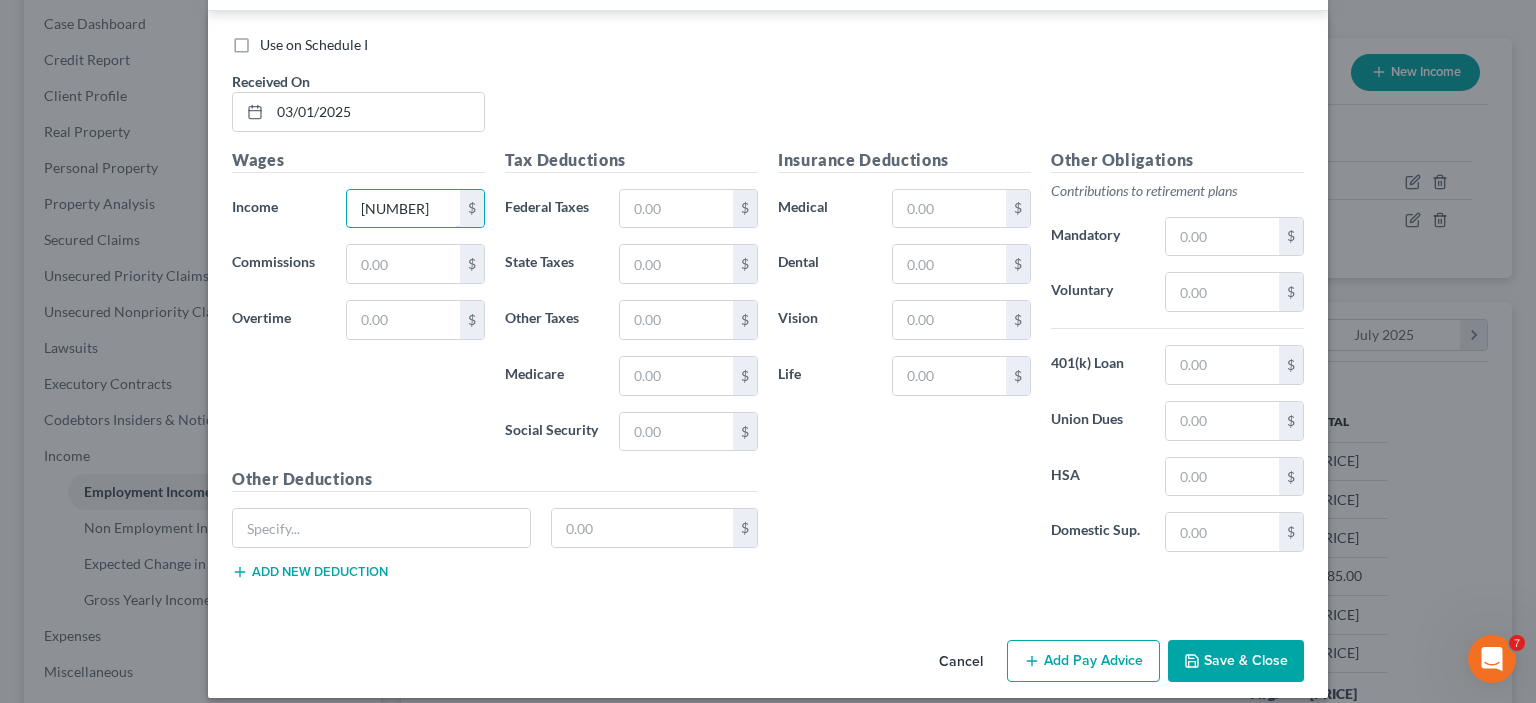 scroll, scrollTop: 3308, scrollLeft: 0, axis: vertical 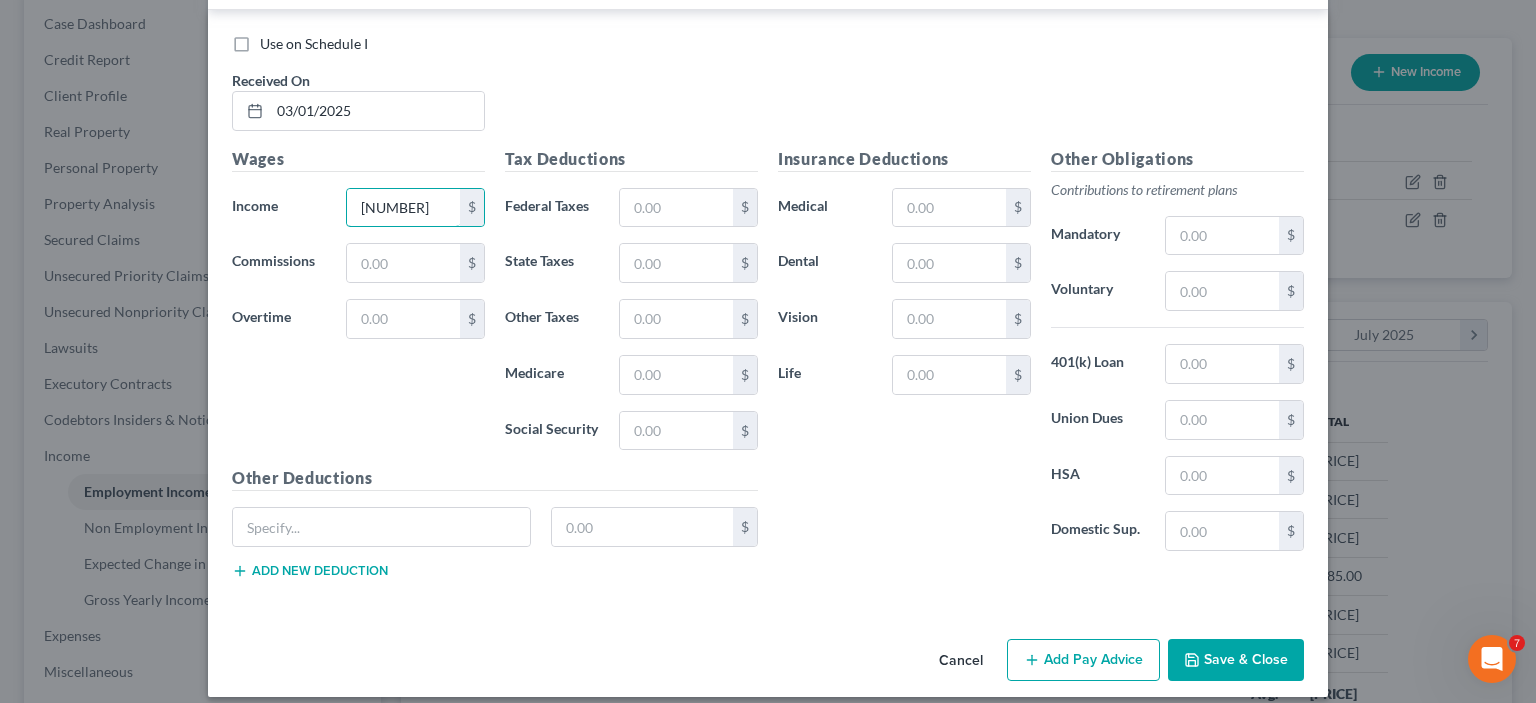 type on "[NUMBER]" 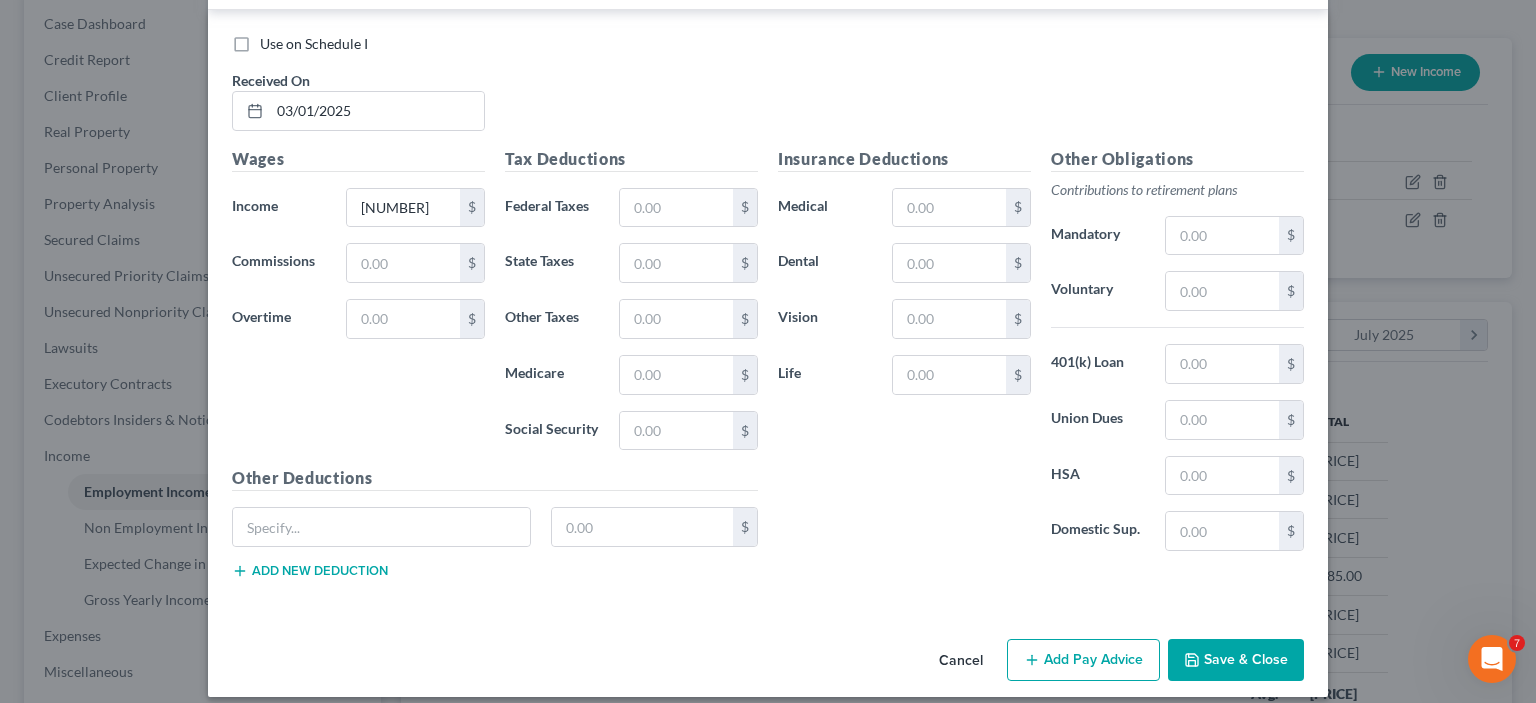 click on "Add Pay Advice" at bounding box center (1083, 660) 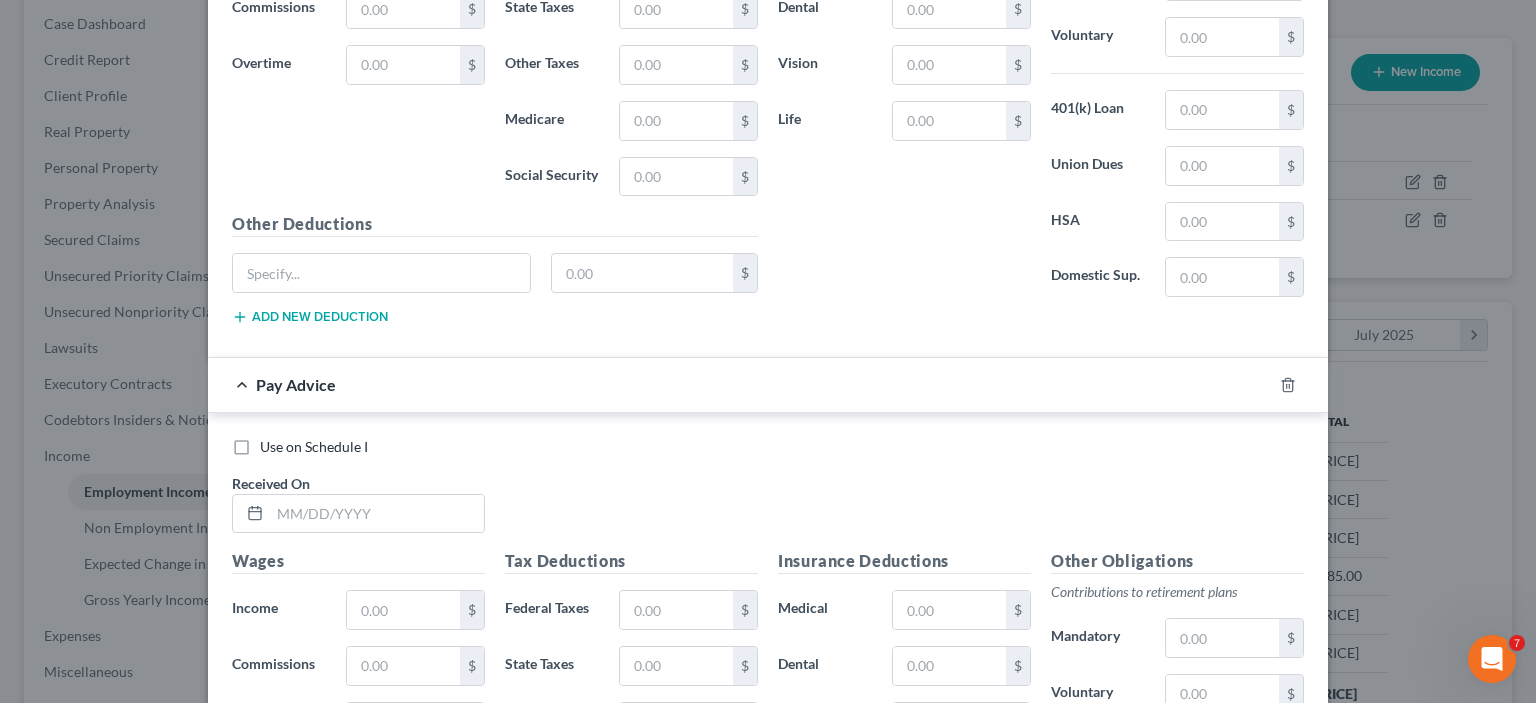 scroll, scrollTop: 3608, scrollLeft: 0, axis: vertical 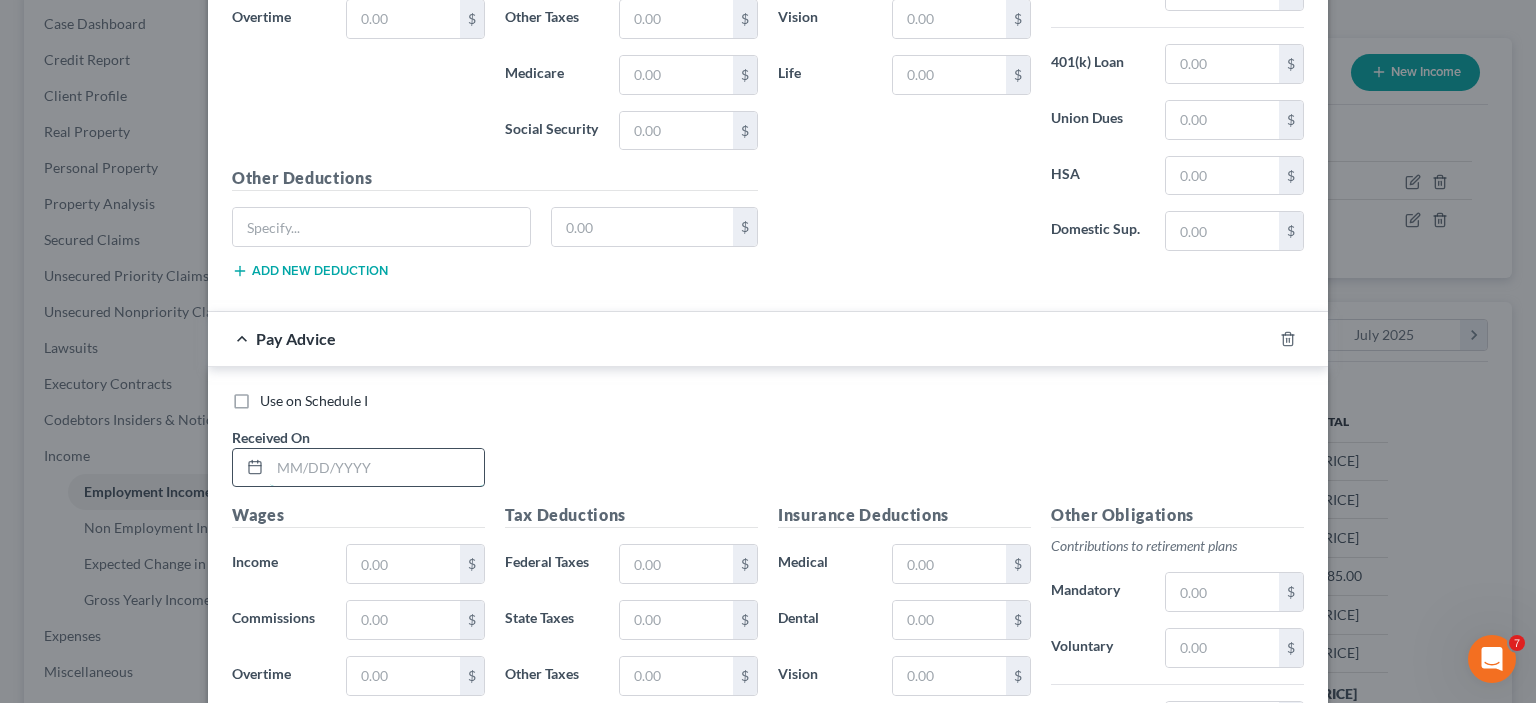 click at bounding box center (377, 468) 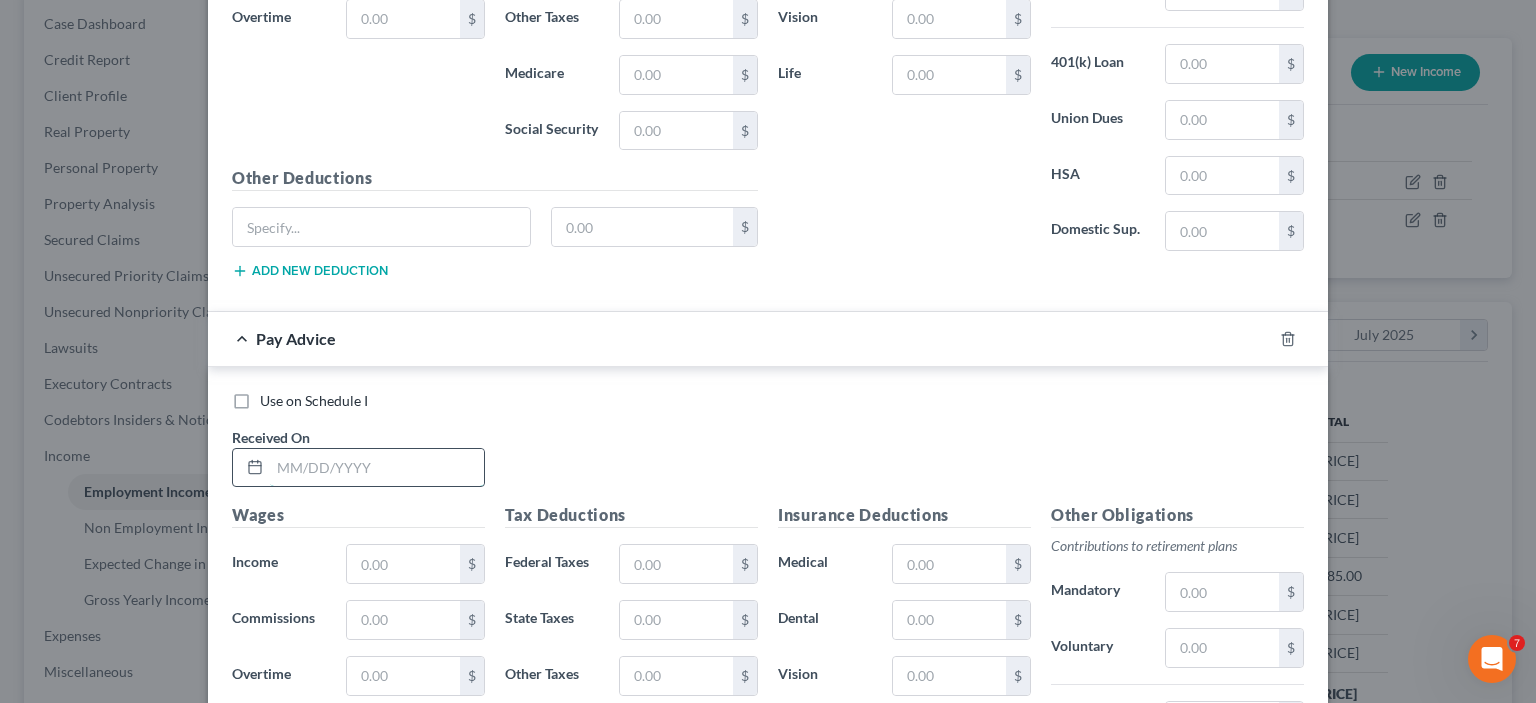 type on "02/01/2025" 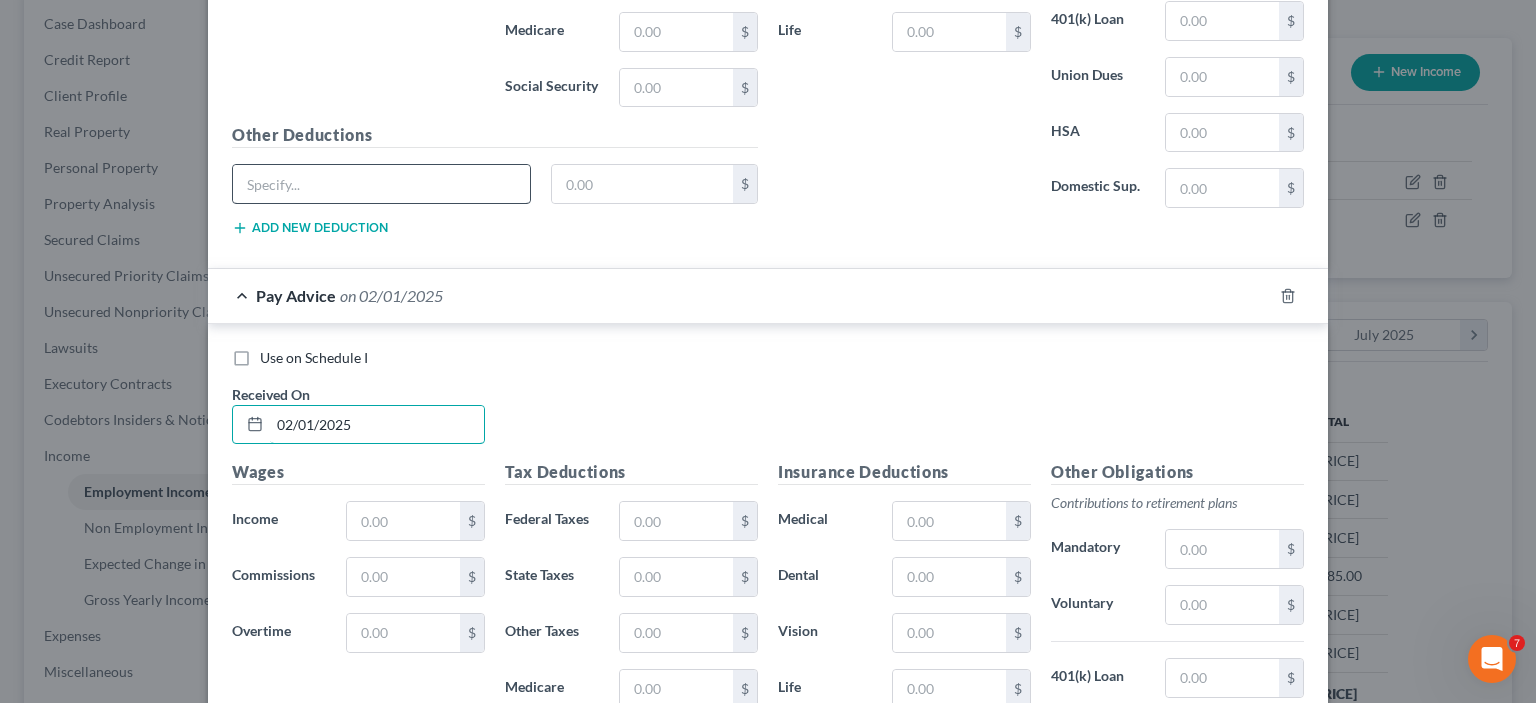 scroll, scrollTop: 3808, scrollLeft: 0, axis: vertical 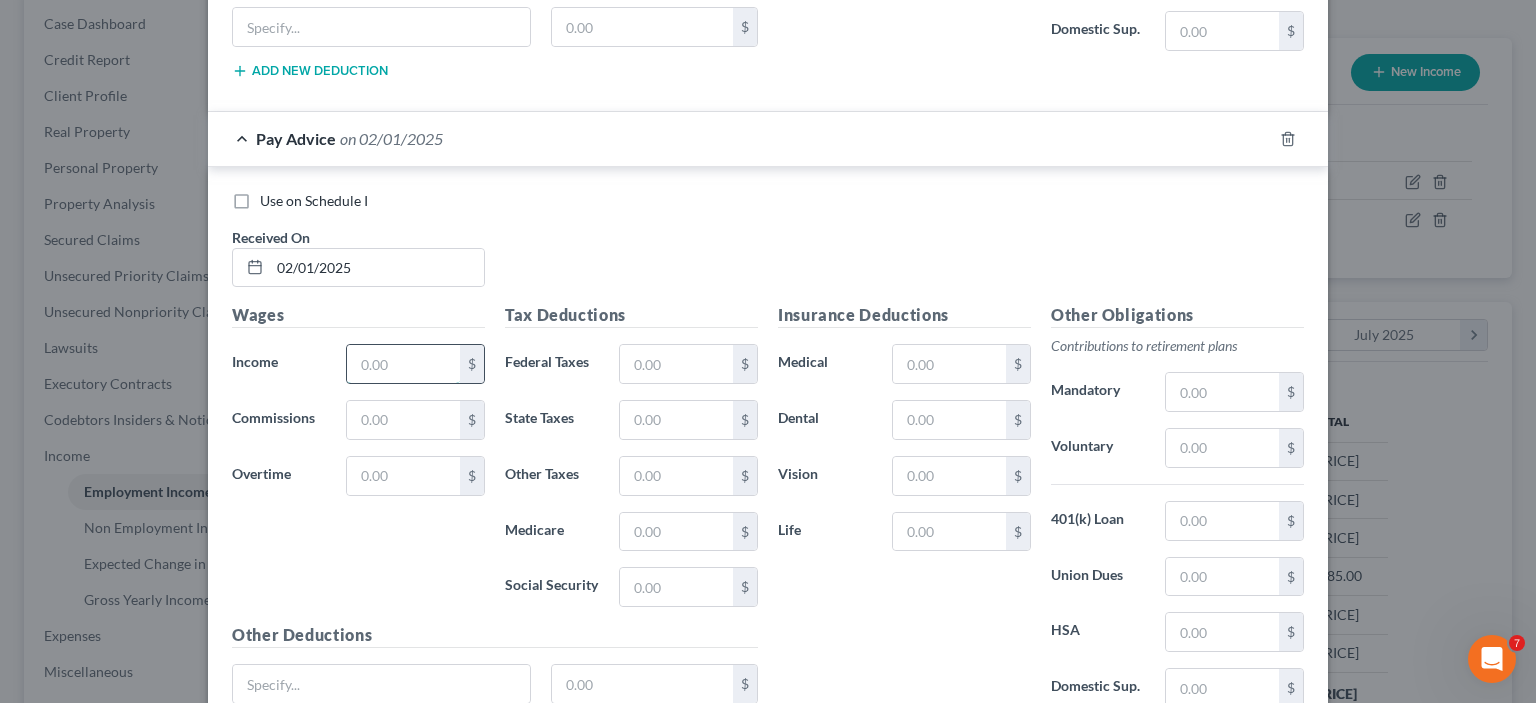 click at bounding box center (403, 364) 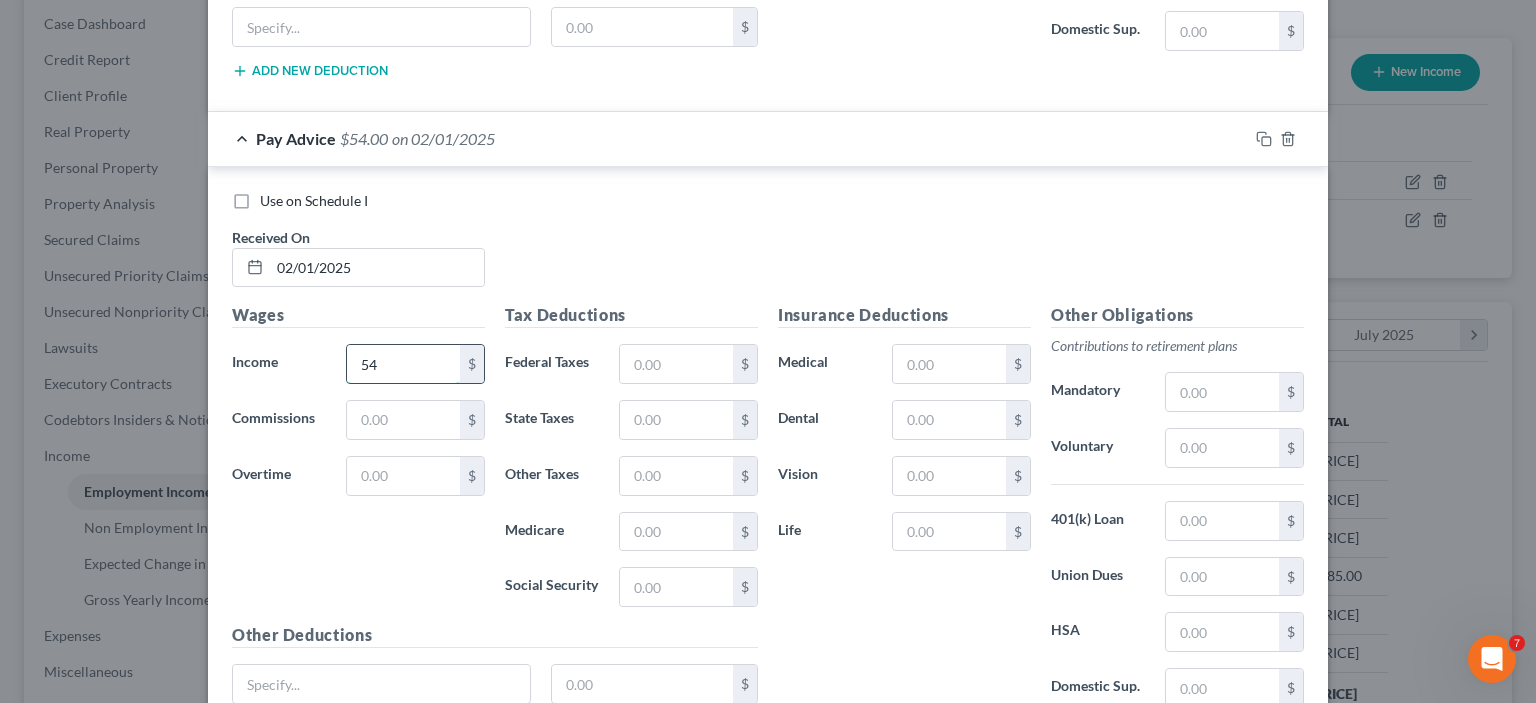type on "5" 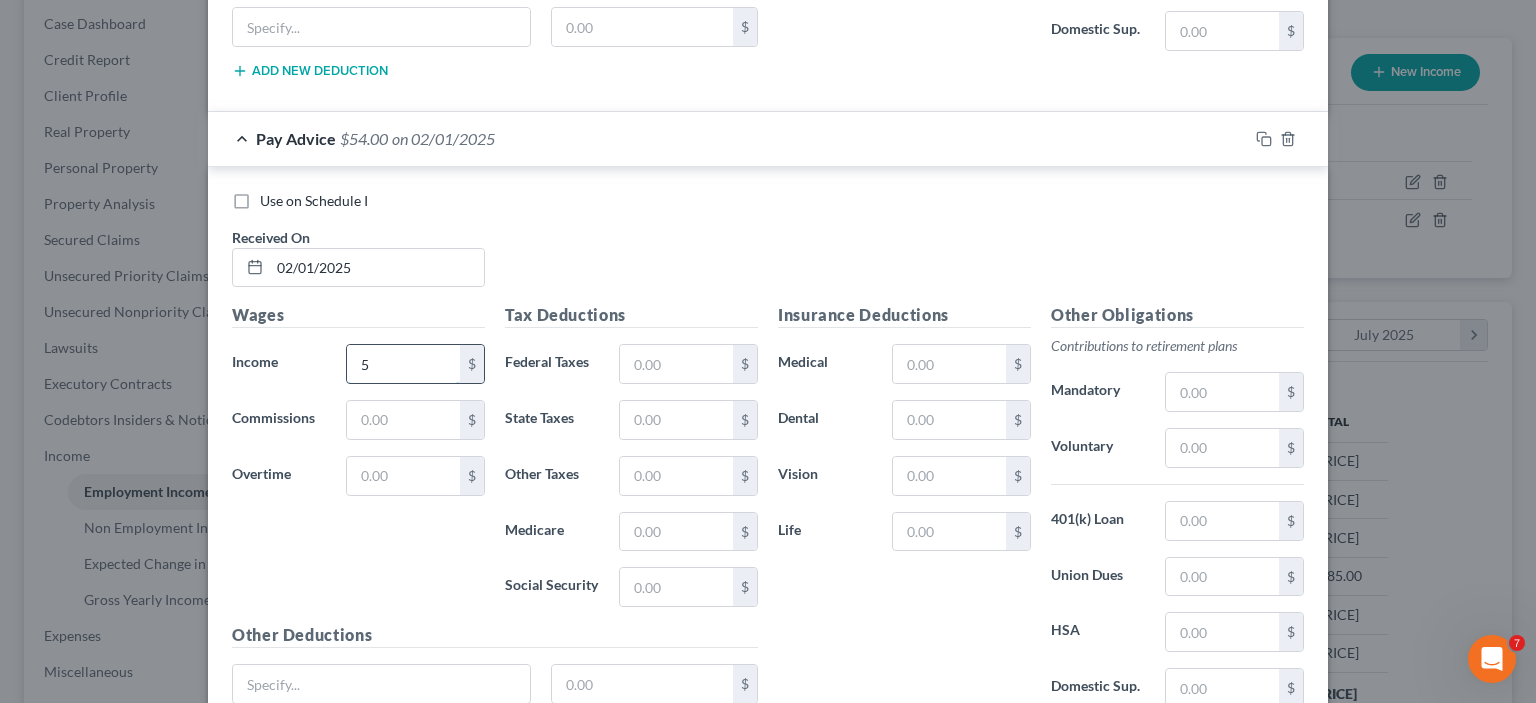 type 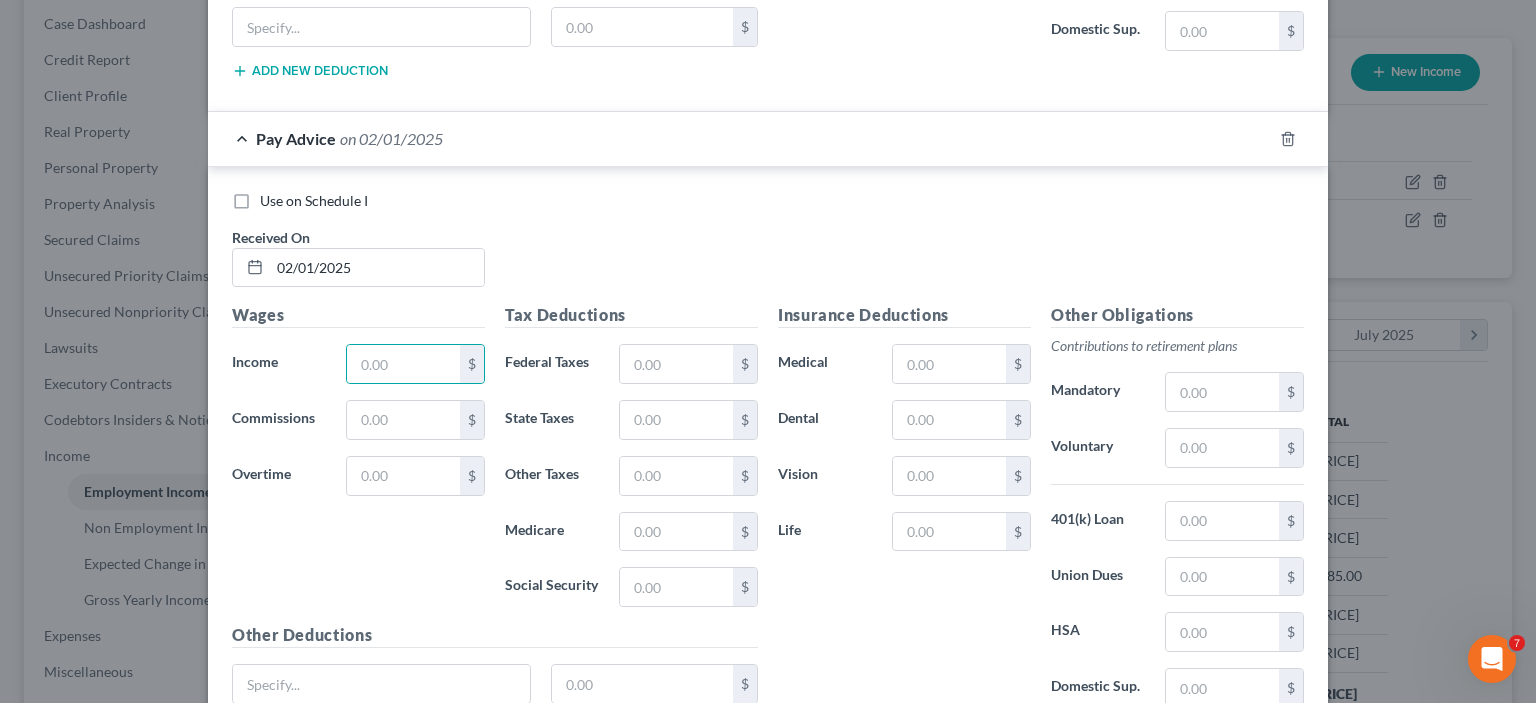 click on "Use on Schedule I
Received On
*
[DATE]" at bounding box center (768, 247) 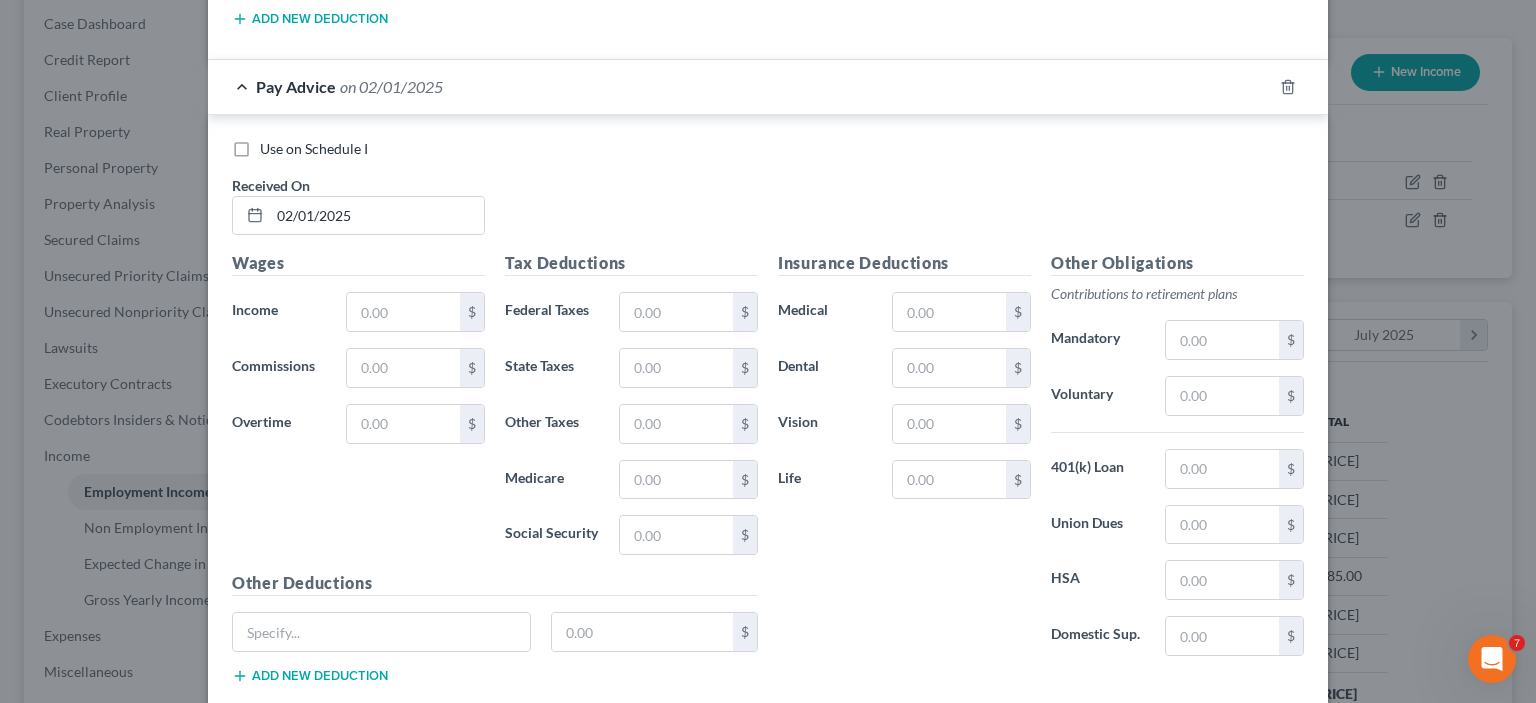 scroll, scrollTop: 3960, scrollLeft: 0, axis: vertical 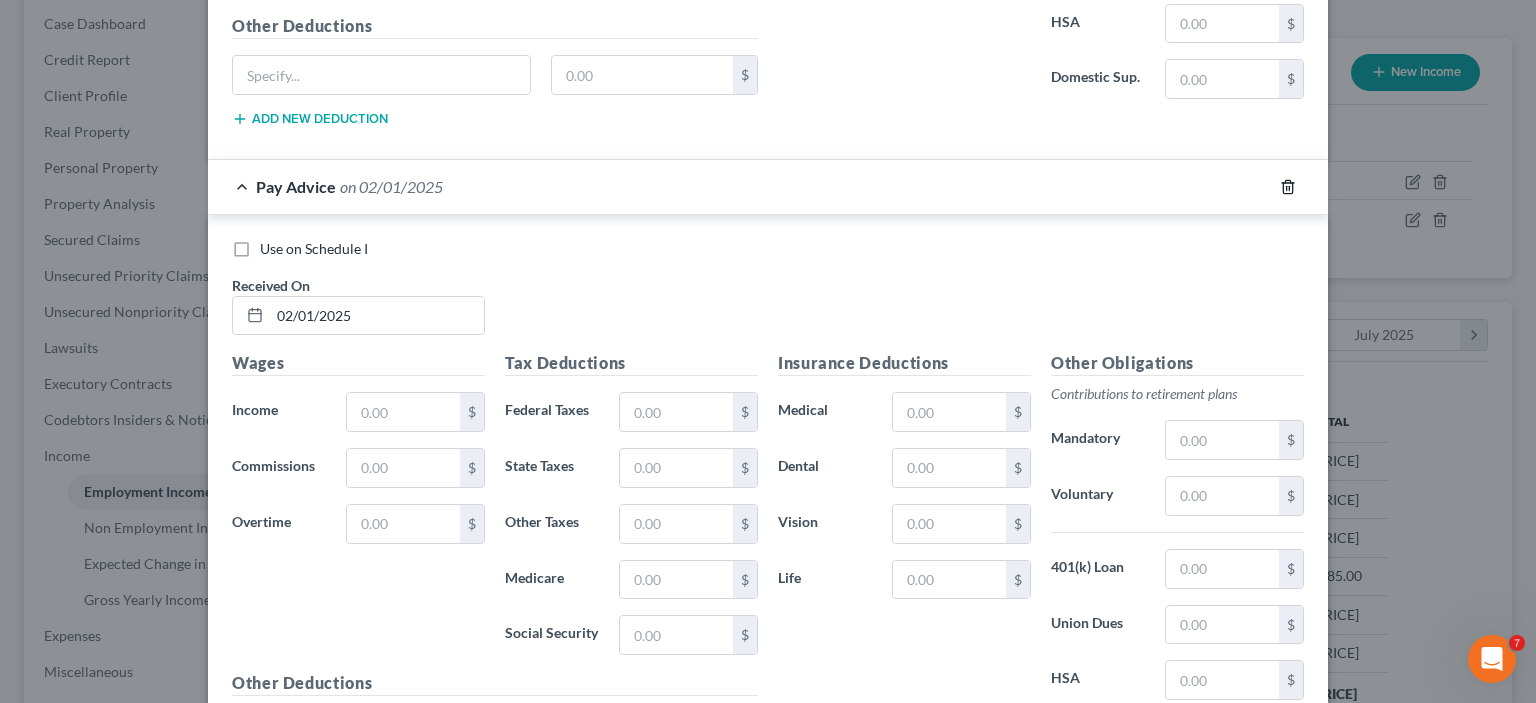 click 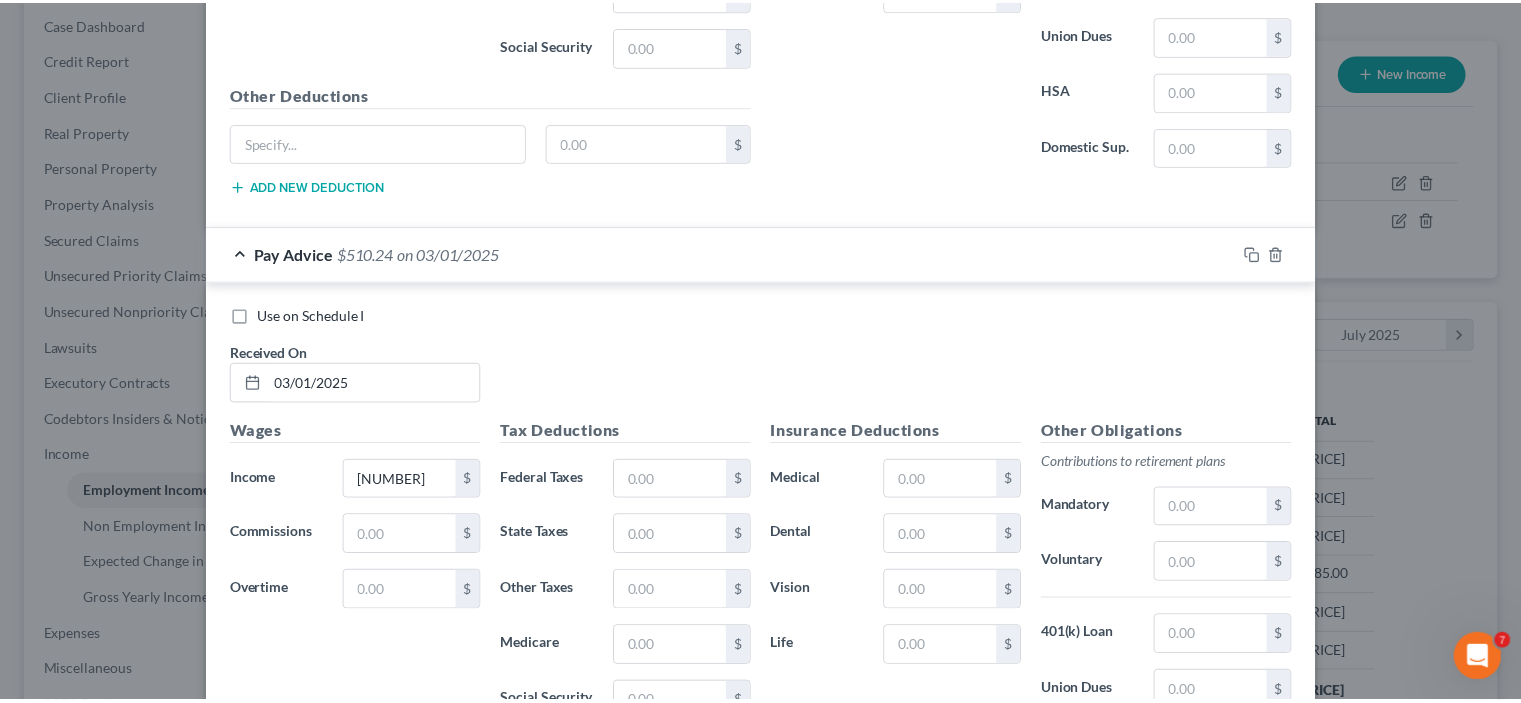 scroll, scrollTop: 3308, scrollLeft: 0, axis: vertical 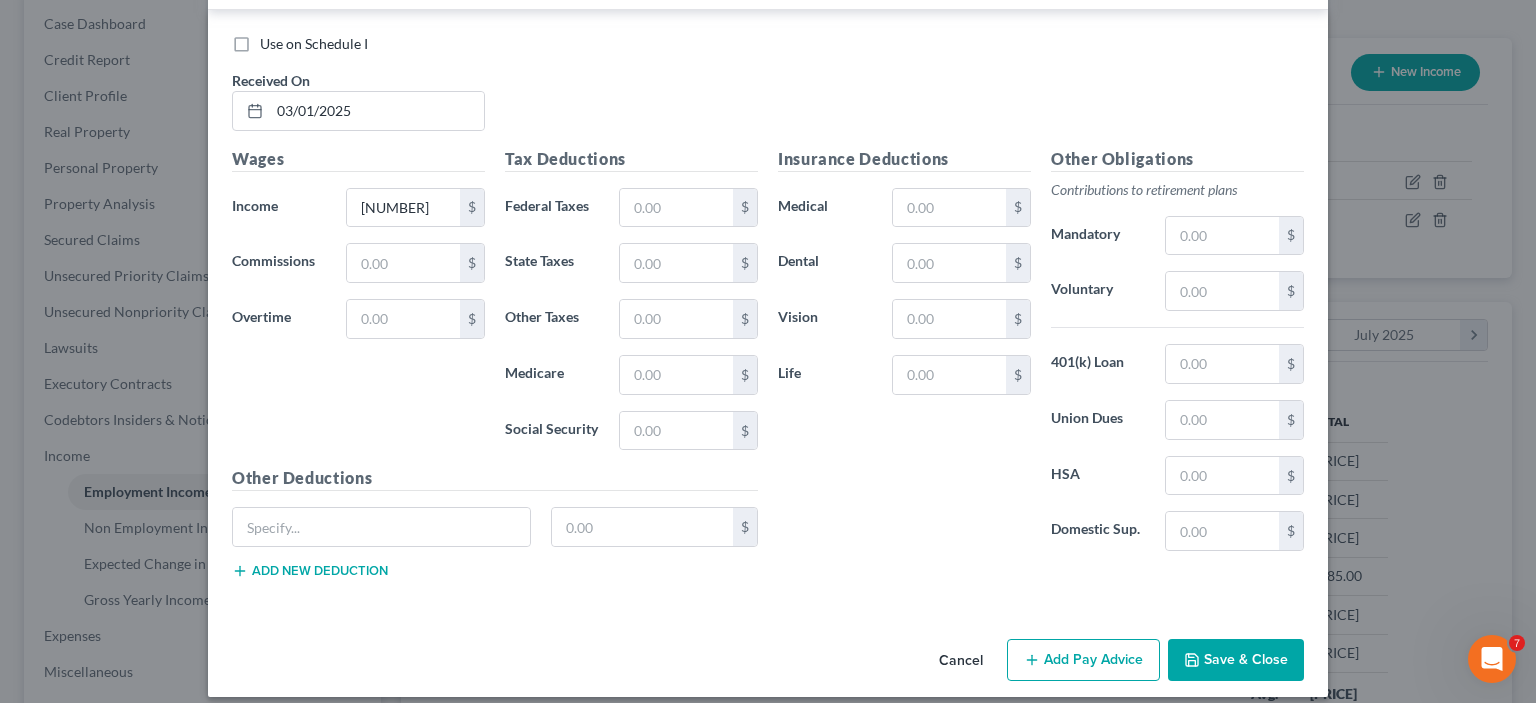 click on "Save & Close" at bounding box center [1236, 660] 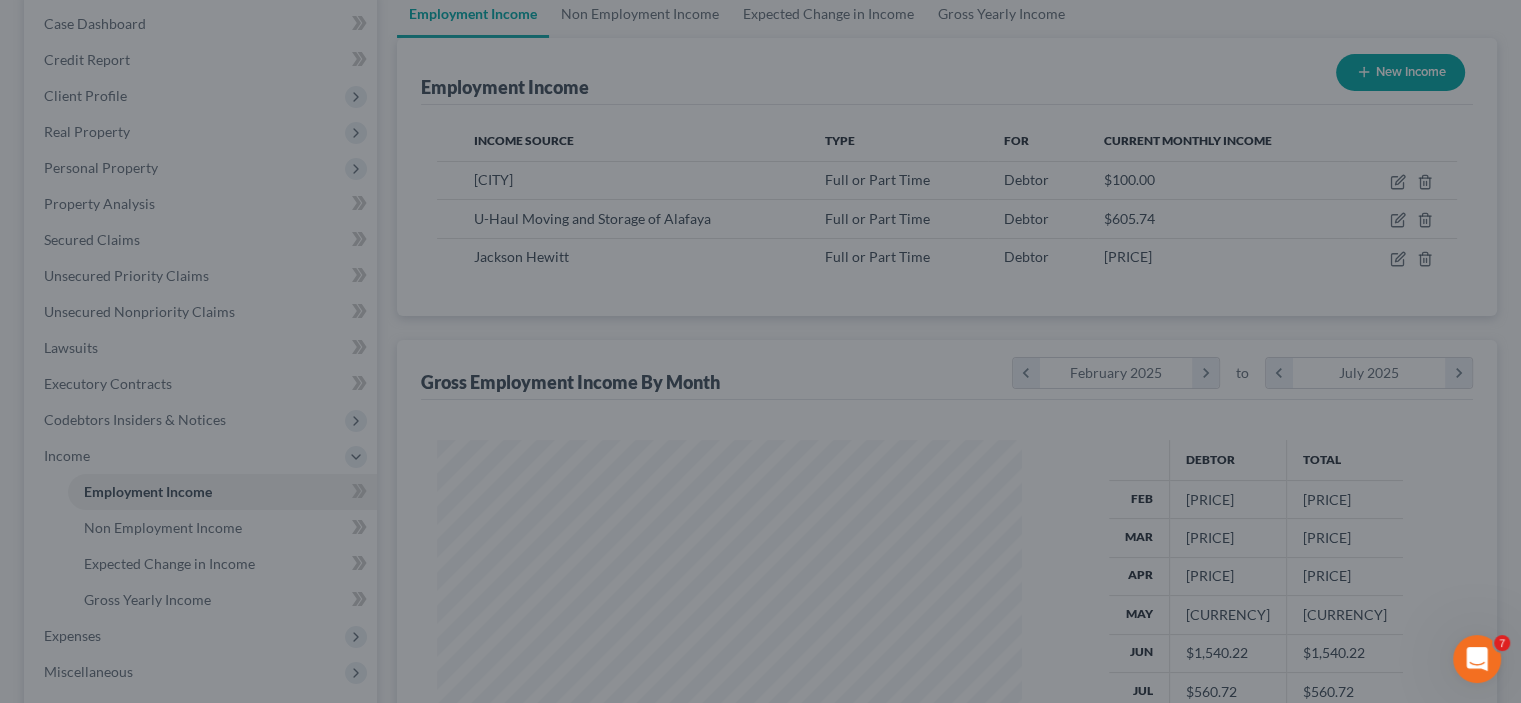 scroll, scrollTop: 356, scrollLeft: 617, axis: both 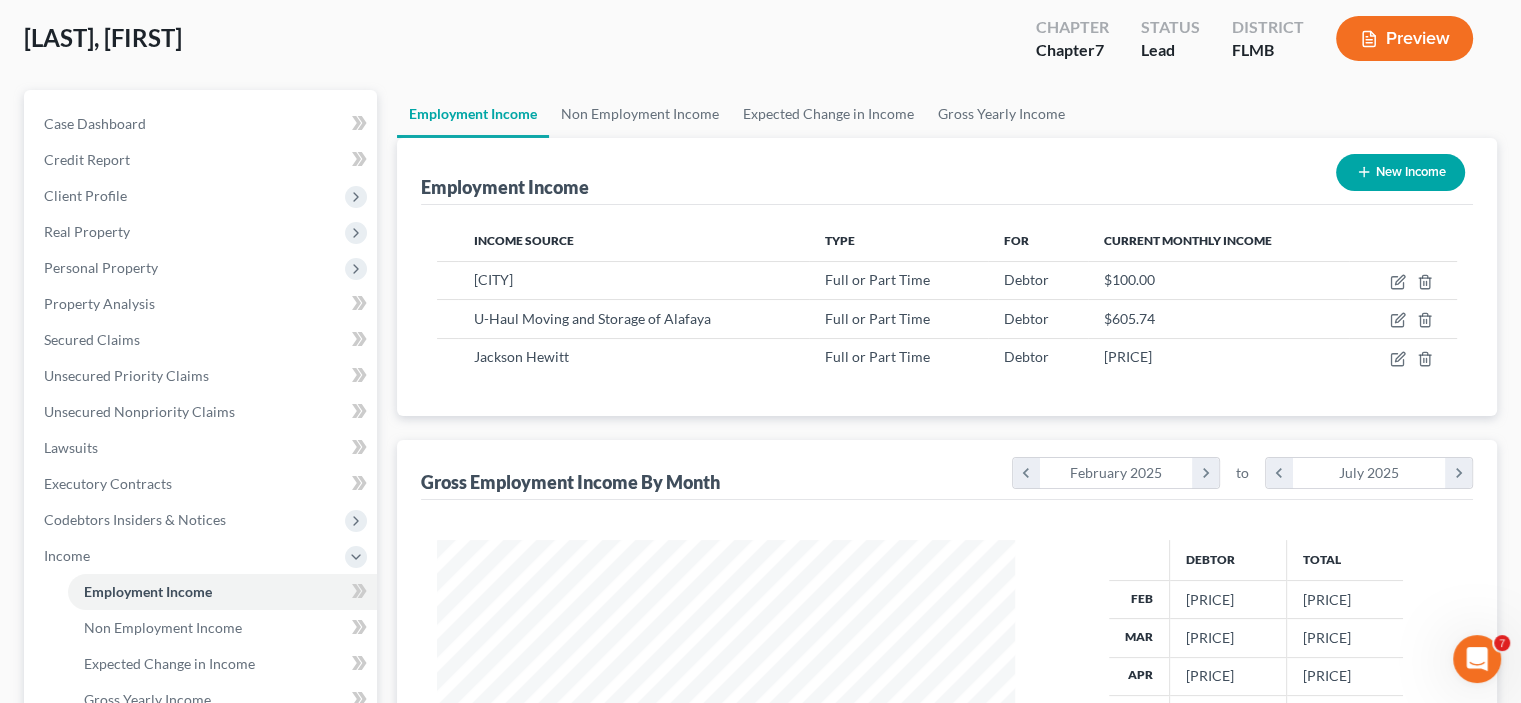 click on "New Income" at bounding box center (1400, 172) 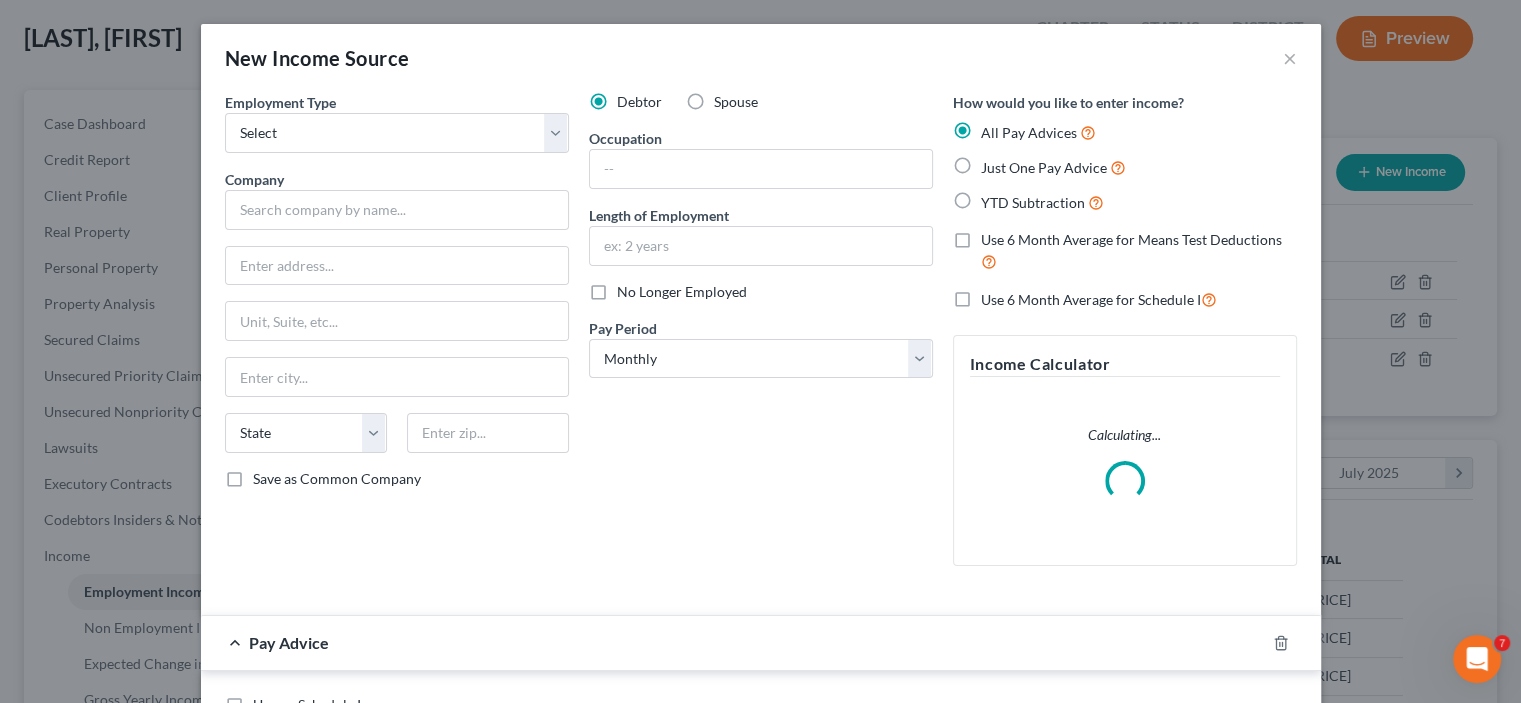 scroll, scrollTop: 999643, scrollLeft: 999375, axis: both 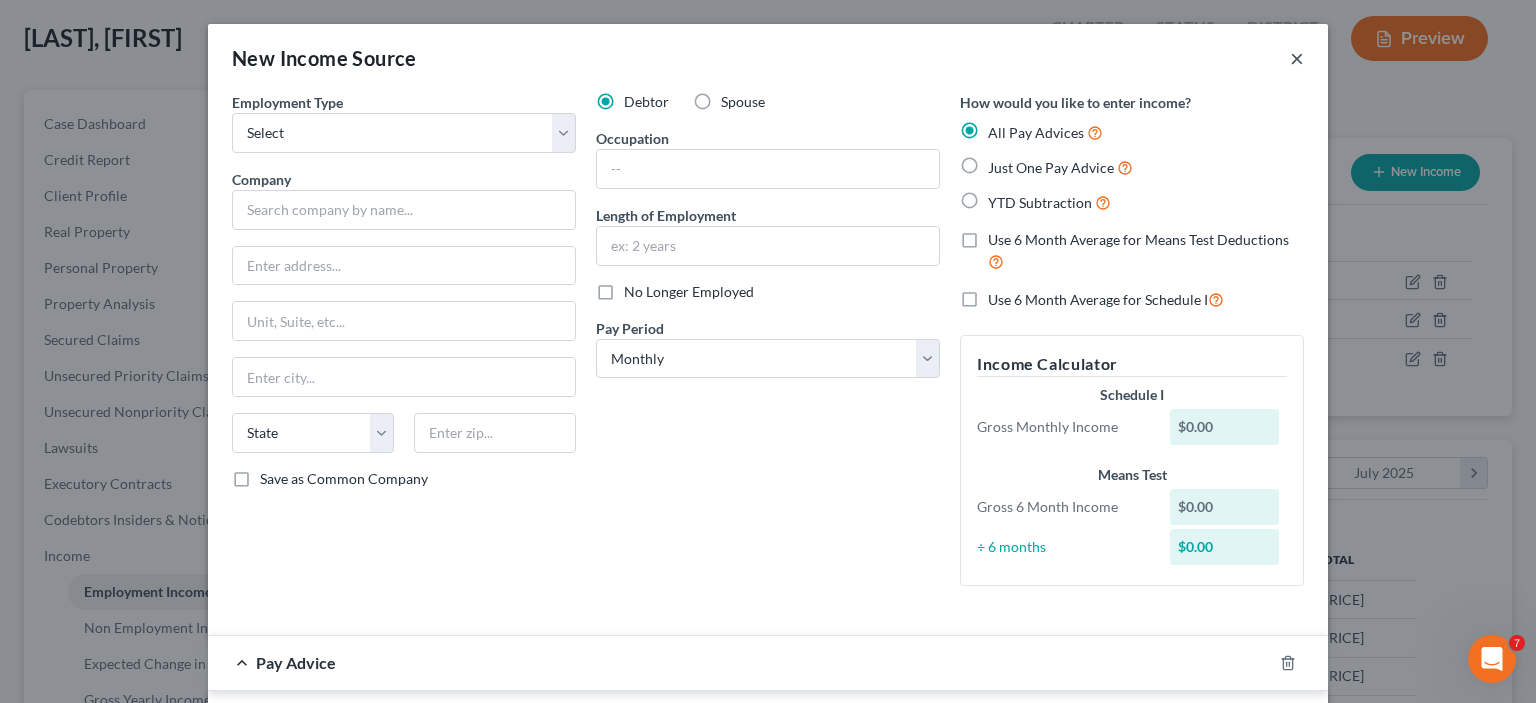 click on "×" at bounding box center (1297, 58) 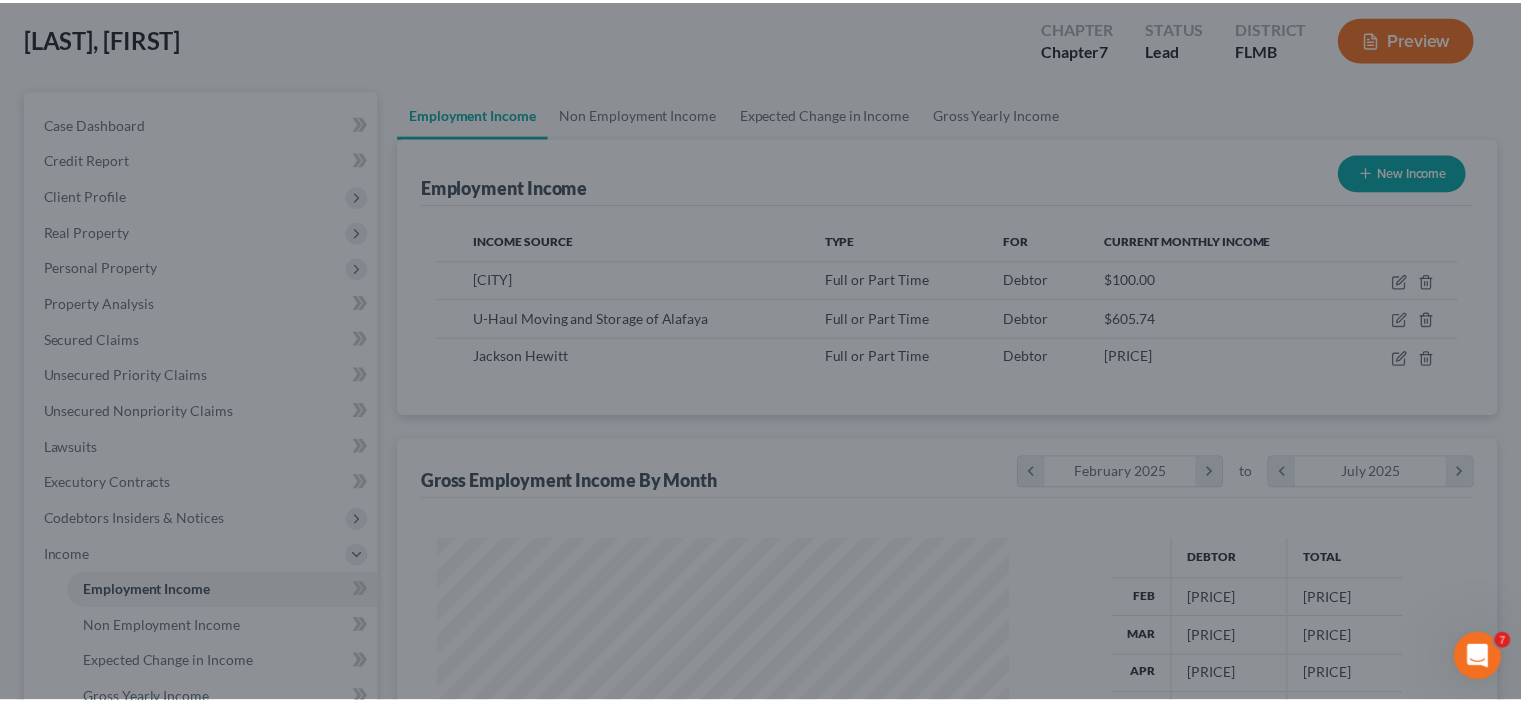 scroll, scrollTop: 356, scrollLeft: 617, axis: both 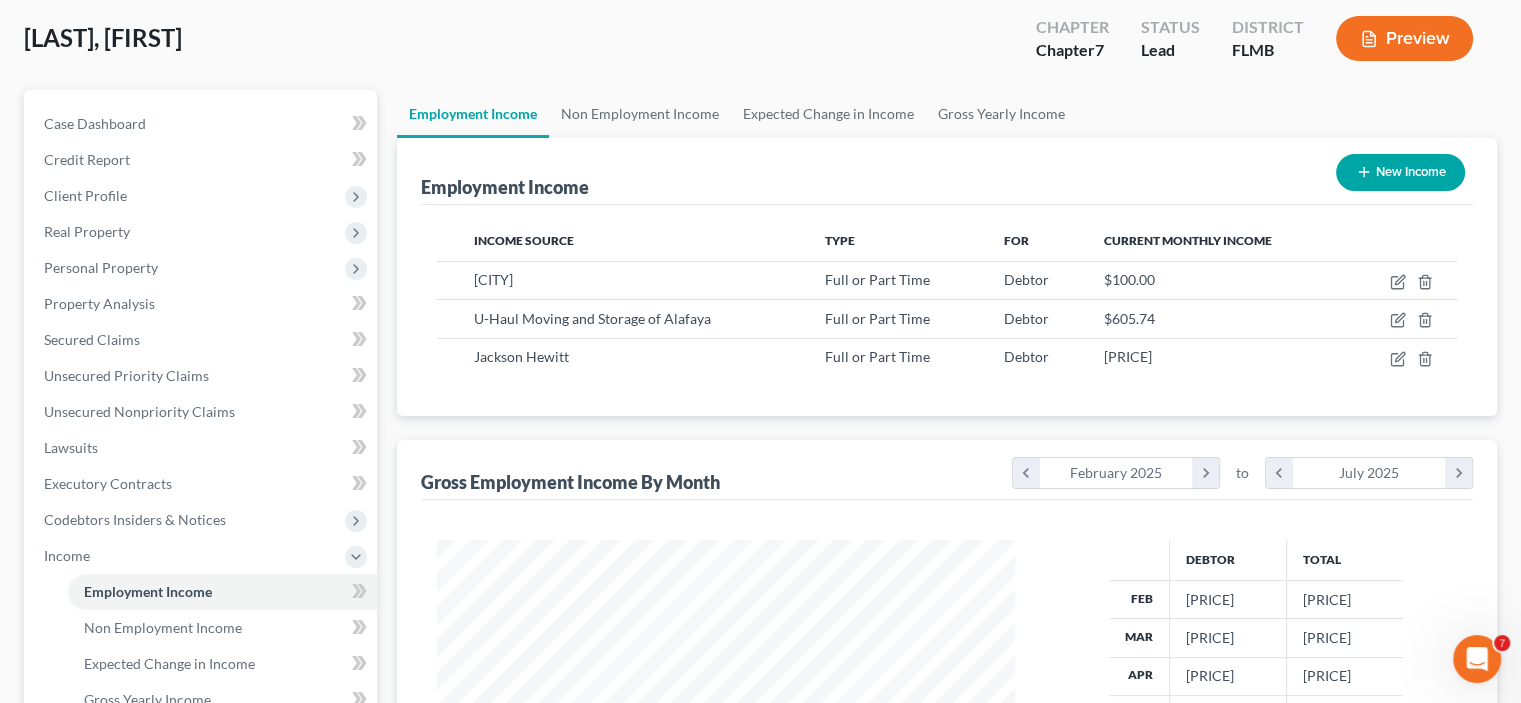 click on "New Income" at bounding box center (1400, 172) 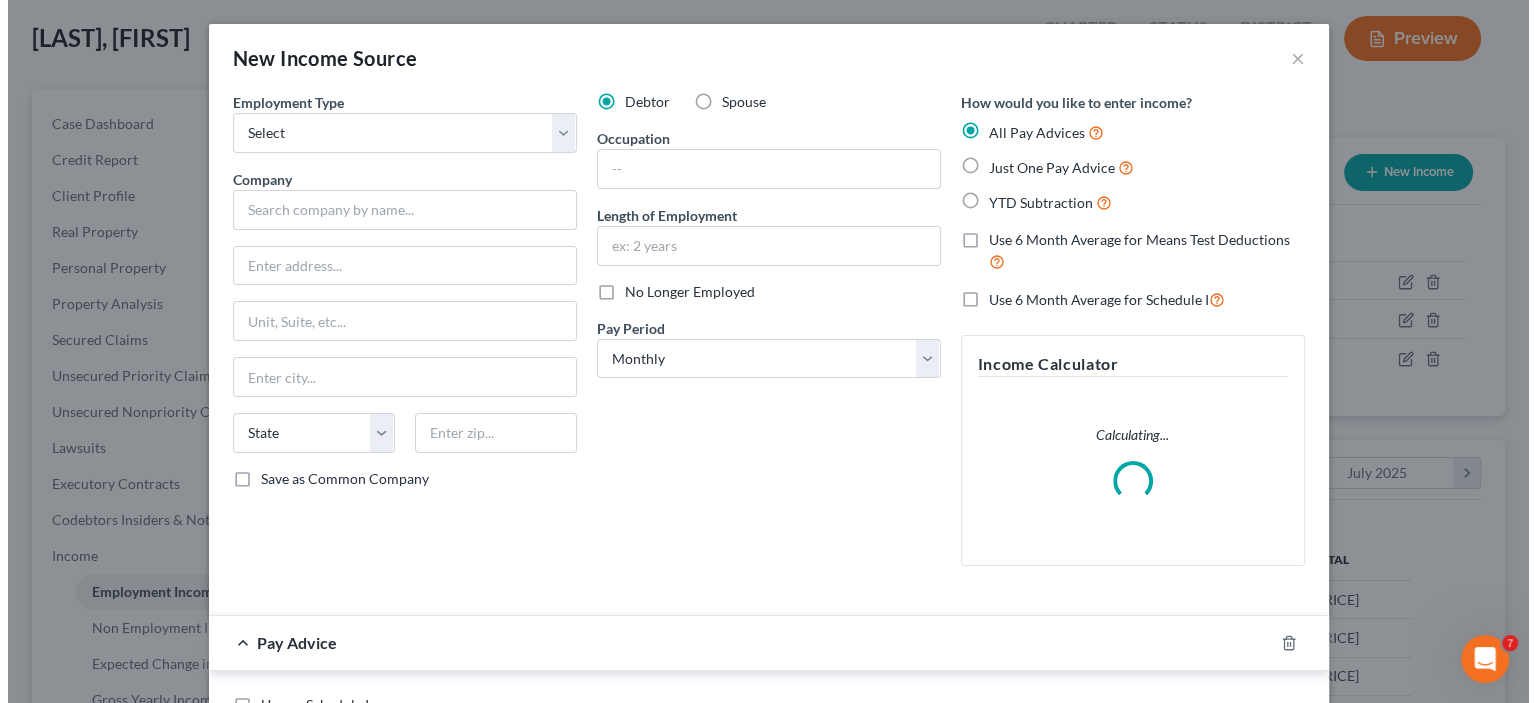 scroll, scrollTop: 999643, scrollLeft: 999375, axis: both 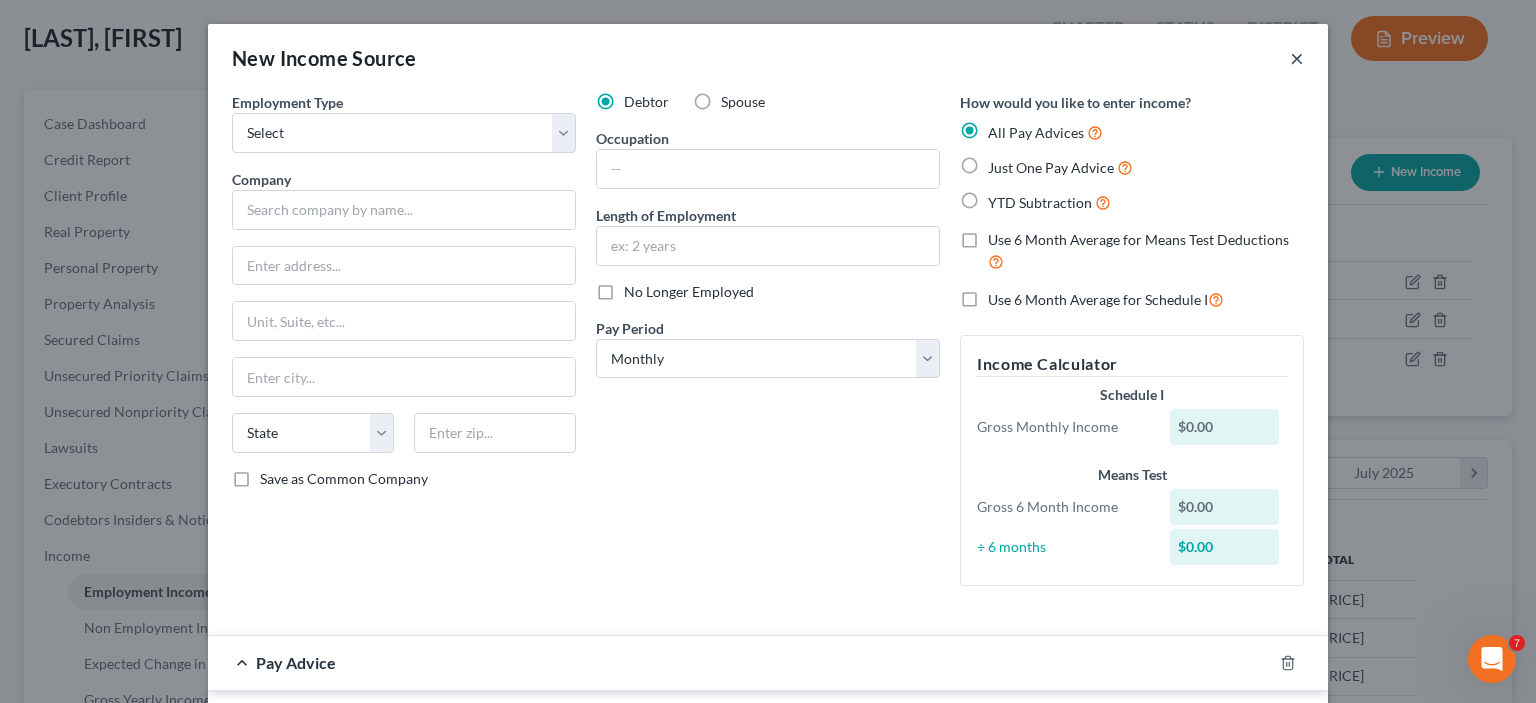 click on "×" at bounding box center (1297, 58) 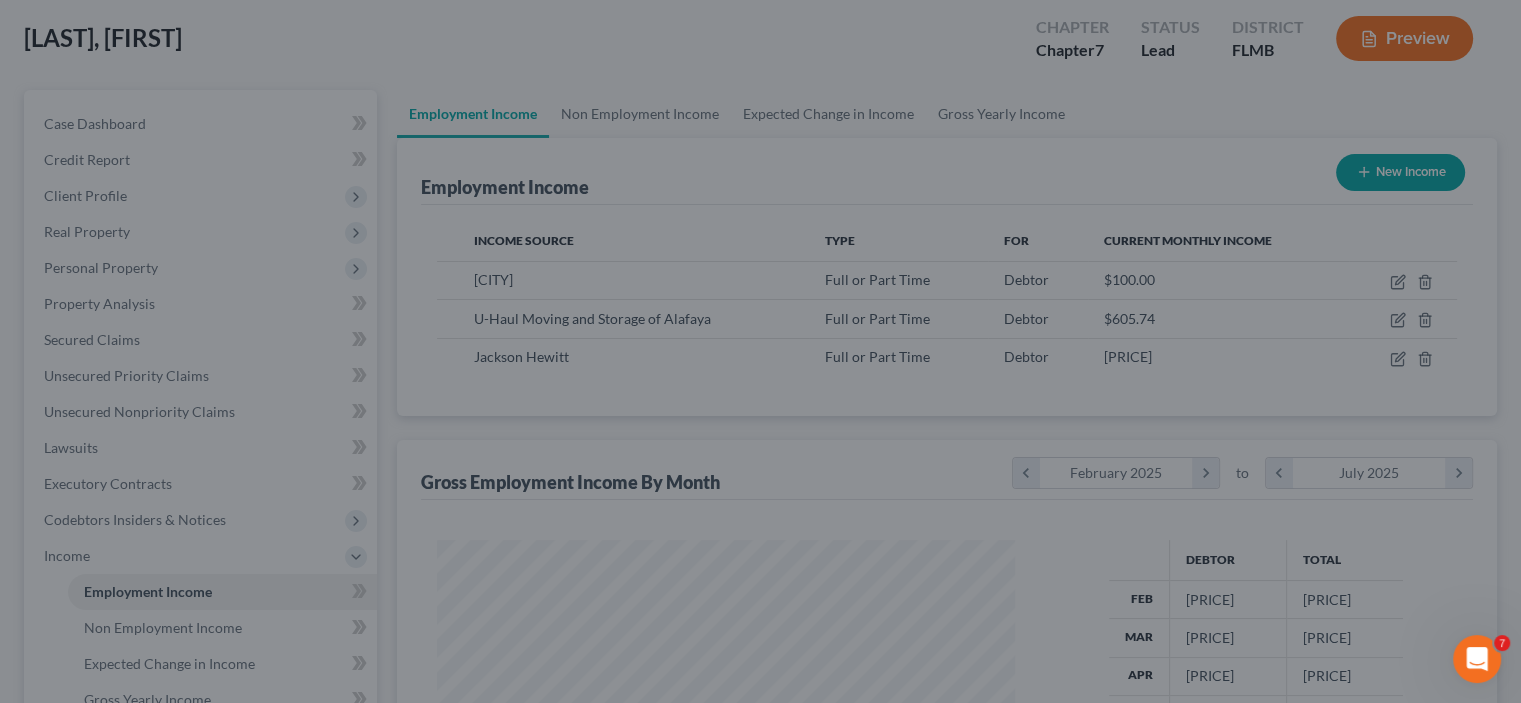 scroll, scrollTop: 356, scrollLeft: 617, axis: both 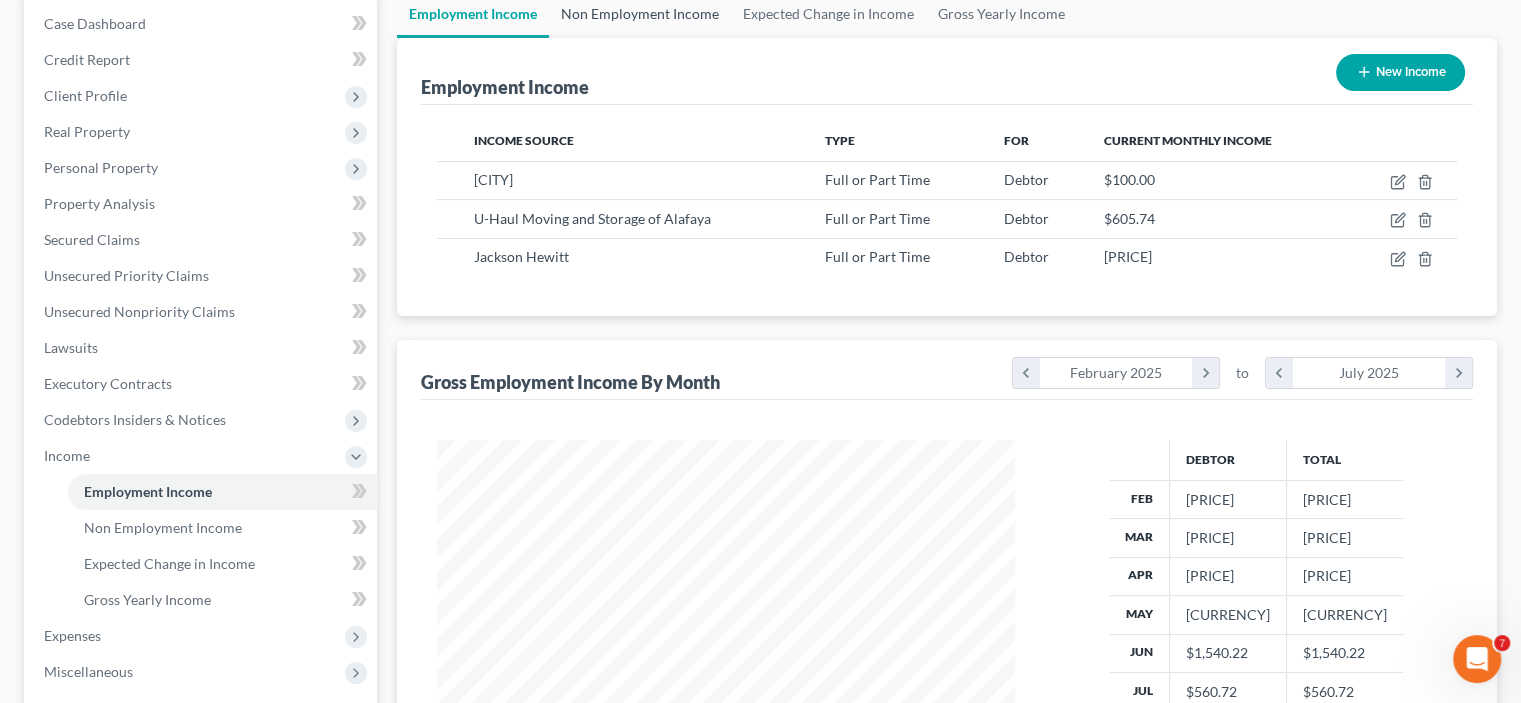 click on "Non Employment Income" at bounding box center [640, 14] 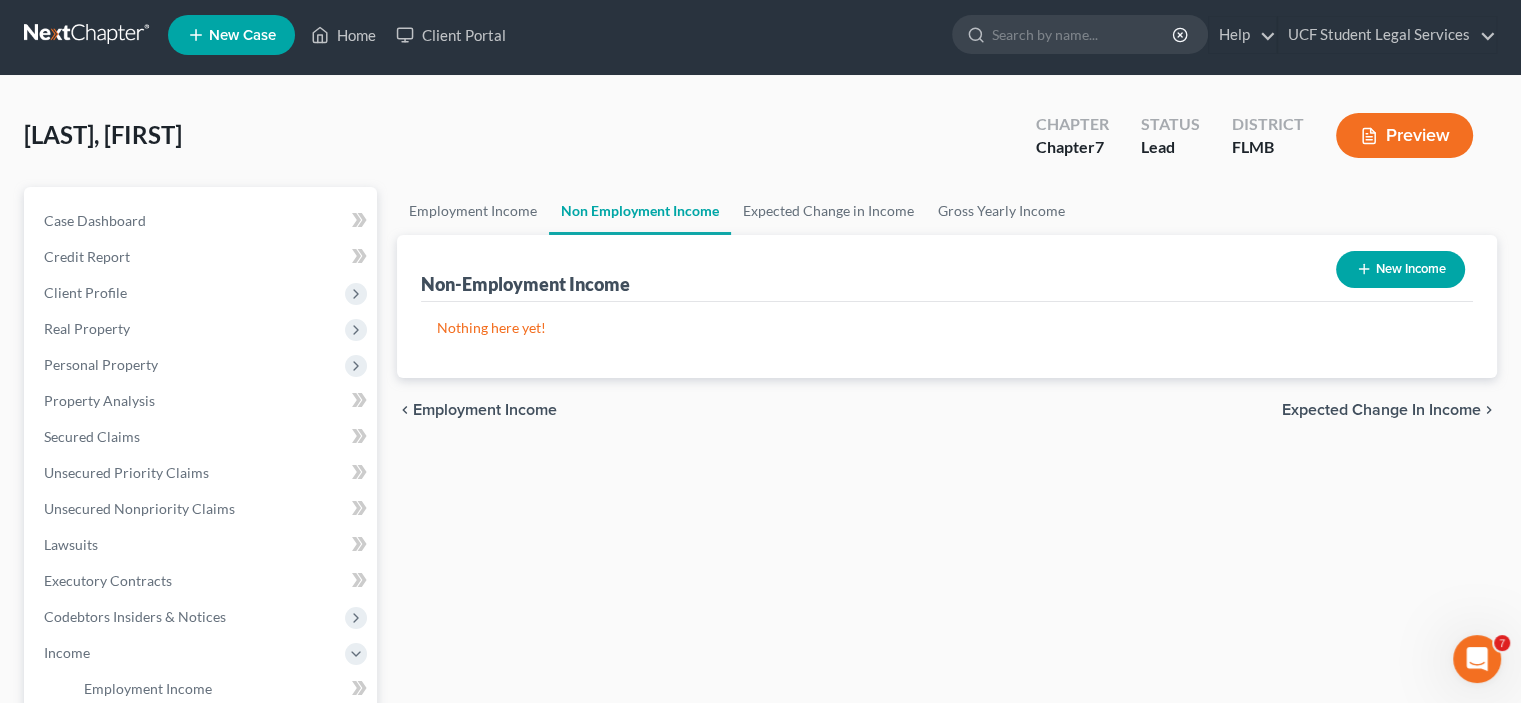 scroll, scrollTop: 0, scrollLeft: 0, axis: both 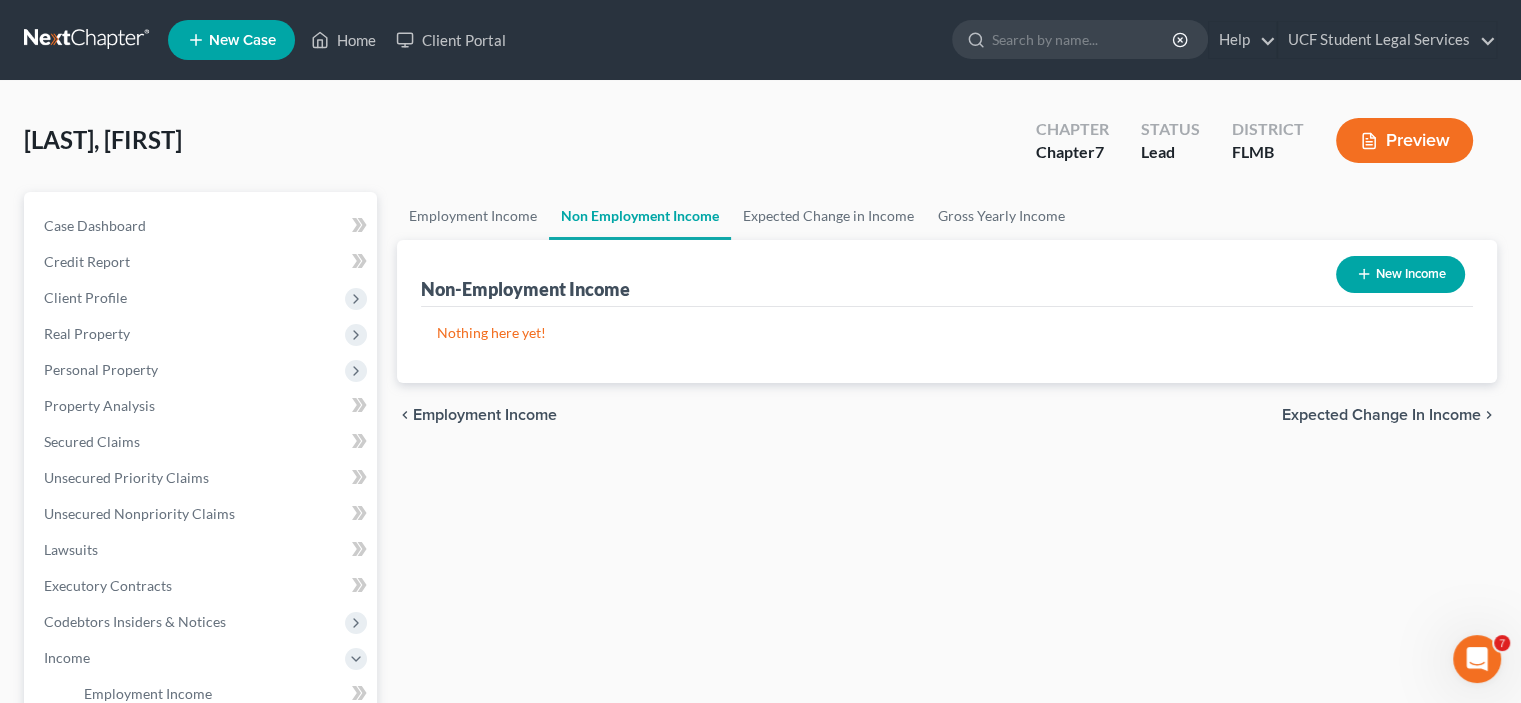 click on "New Income" at bounding box center [1400, 274] 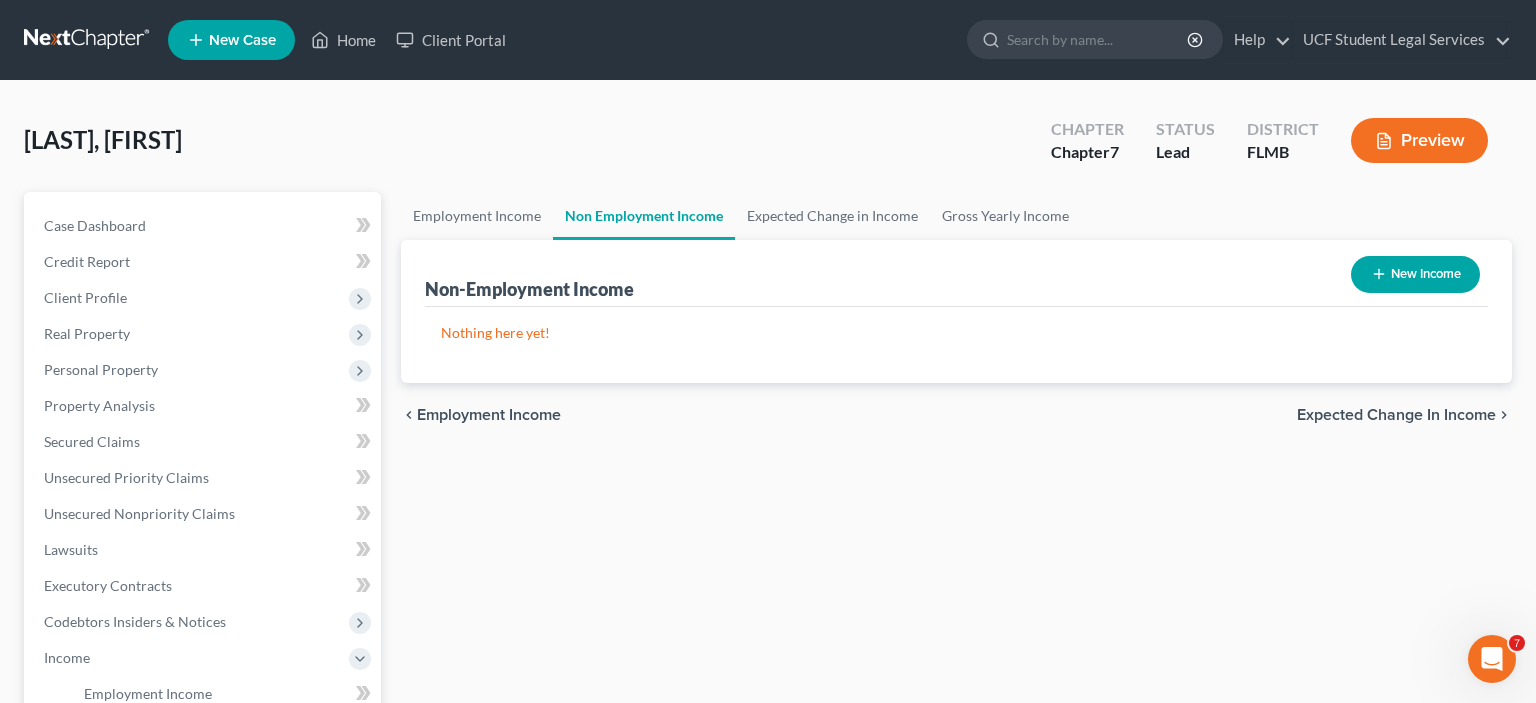 select on "0" 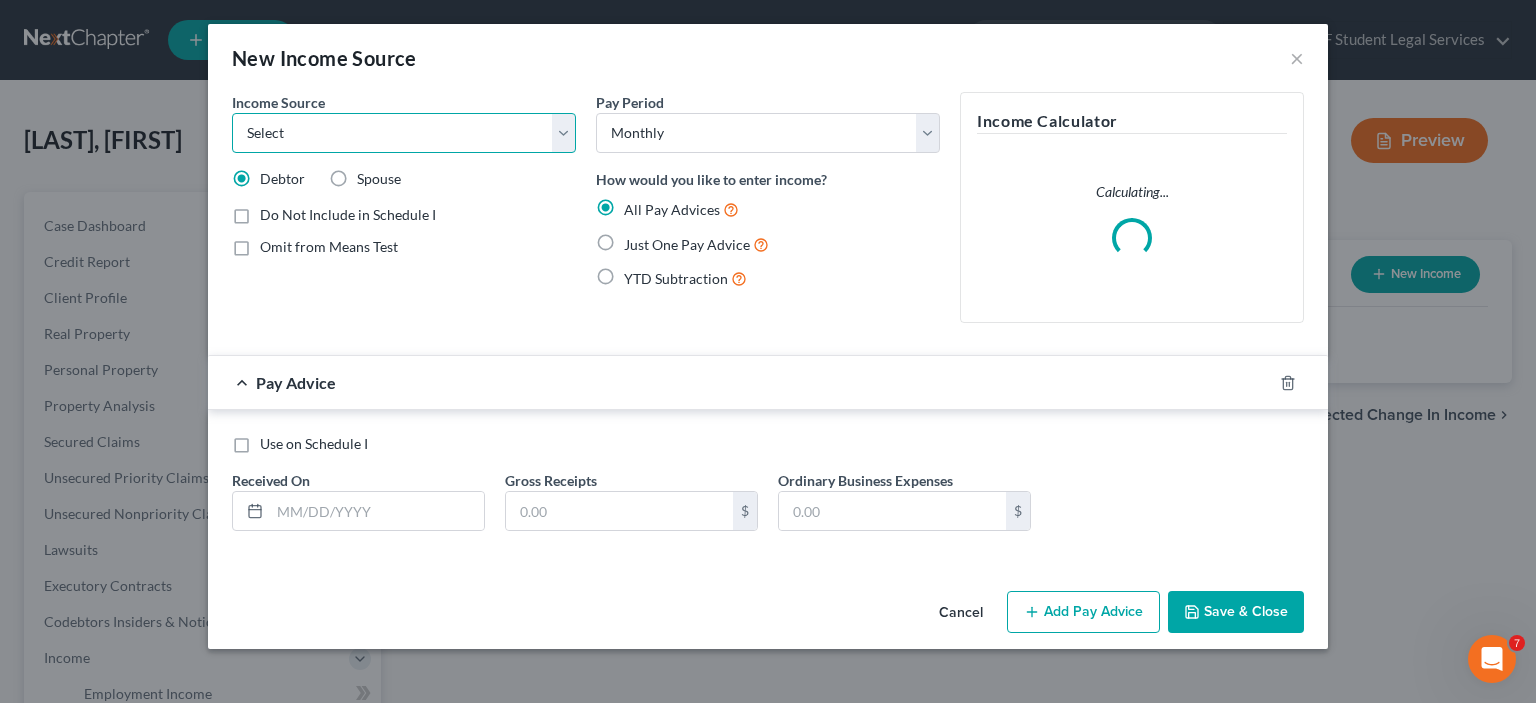 click on "Select Unemployment Disability (from employer) Pension Retirement Social Security / Social Security Disability Other Government Assistance Interests, Dividends or Royalties Child / Family Support Contributions to Household Property / Rental Business, Professional or Farm Alimony / Maintenance Payments Military Disability Benefits Other Monthly Income" at bounding box center (404, 133) 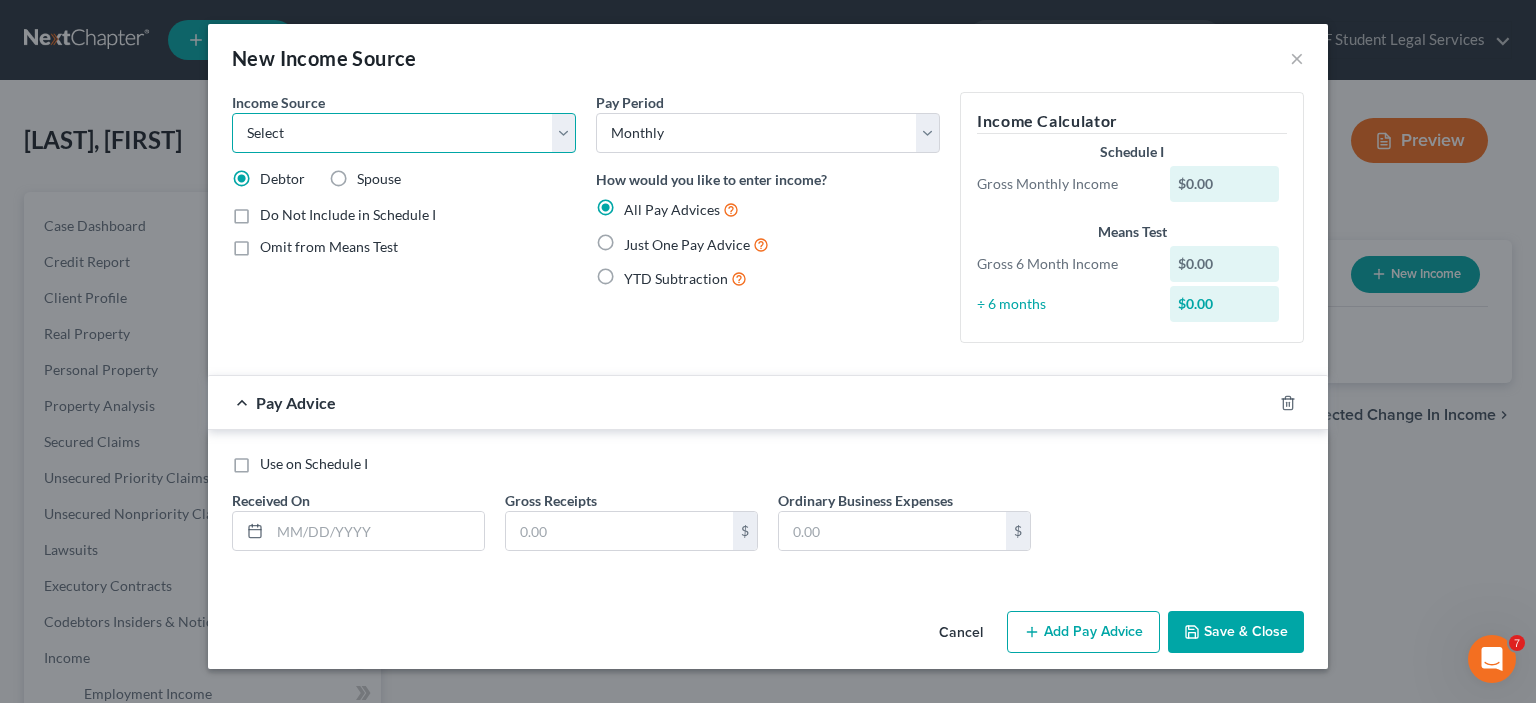 select on "7" 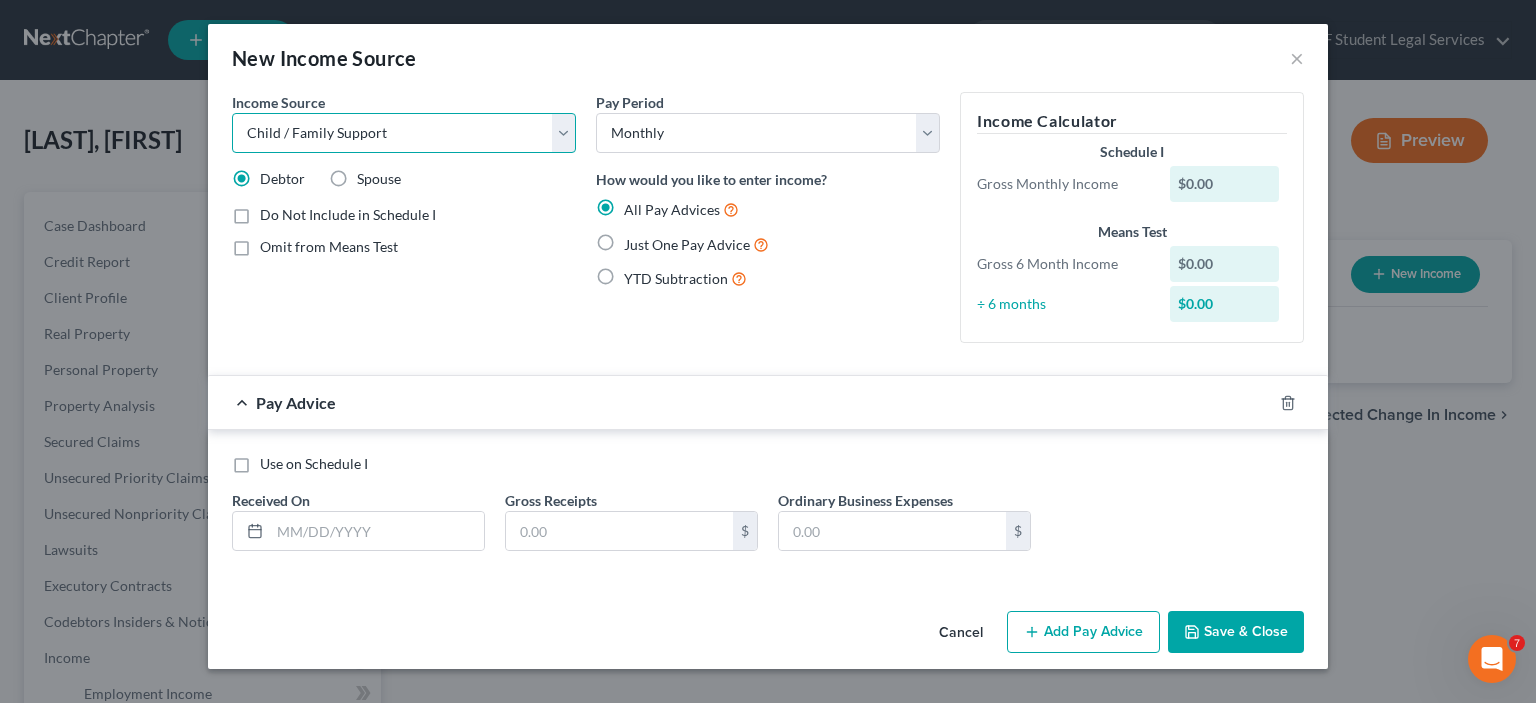 click on "Select Unemployment Disability (from employer) Pension Retirement Social Security / Social Security Disability Other Government Assistance Interests, Dividends or Royalties Child / Family Support Contributions to Household Property / Rental Business, Professional or Farm Alimony / Maintenance Payments Military Disability Benefits Other Monthly Income" at bounding box center [404, 133] 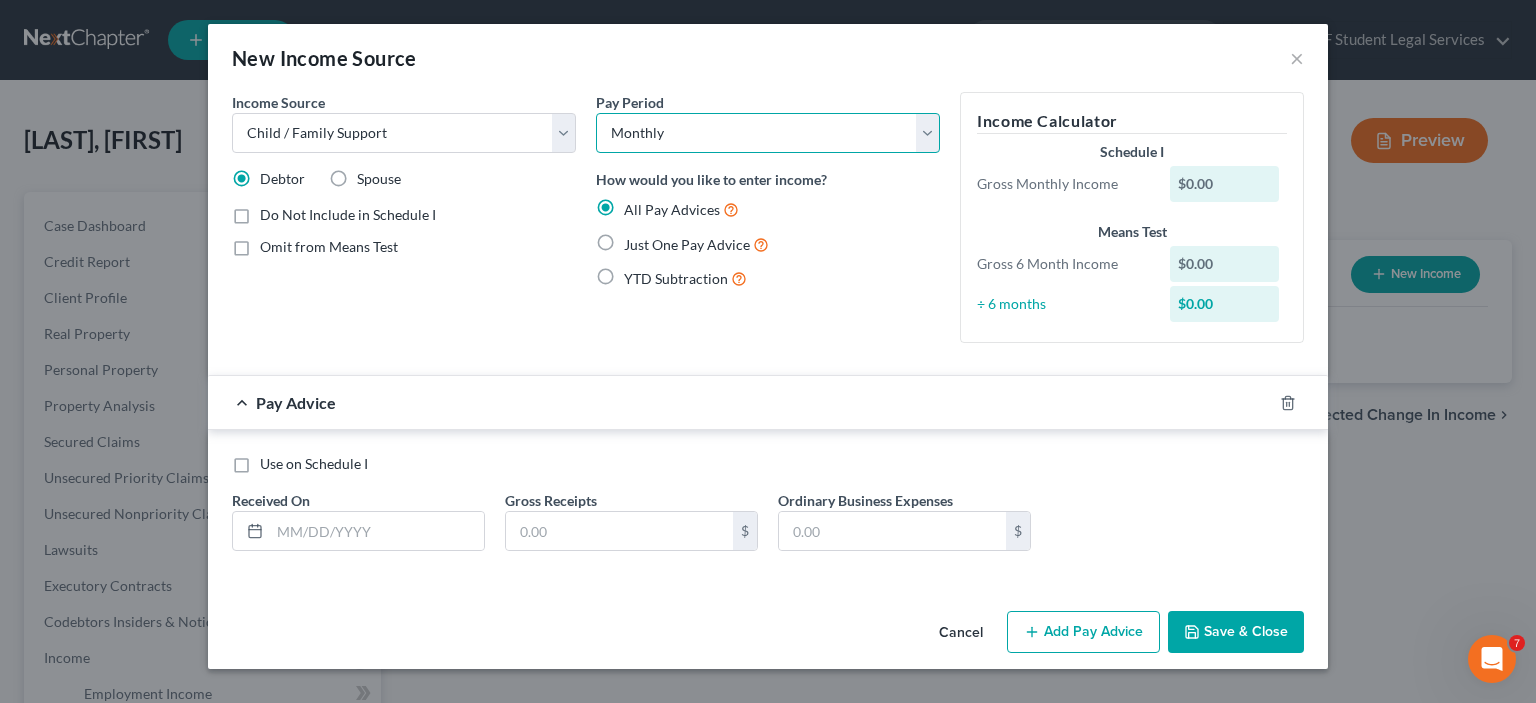 click on "Select Monthly Twice Monthly Every Other Week Weekly" at bounding box center (768, 133) 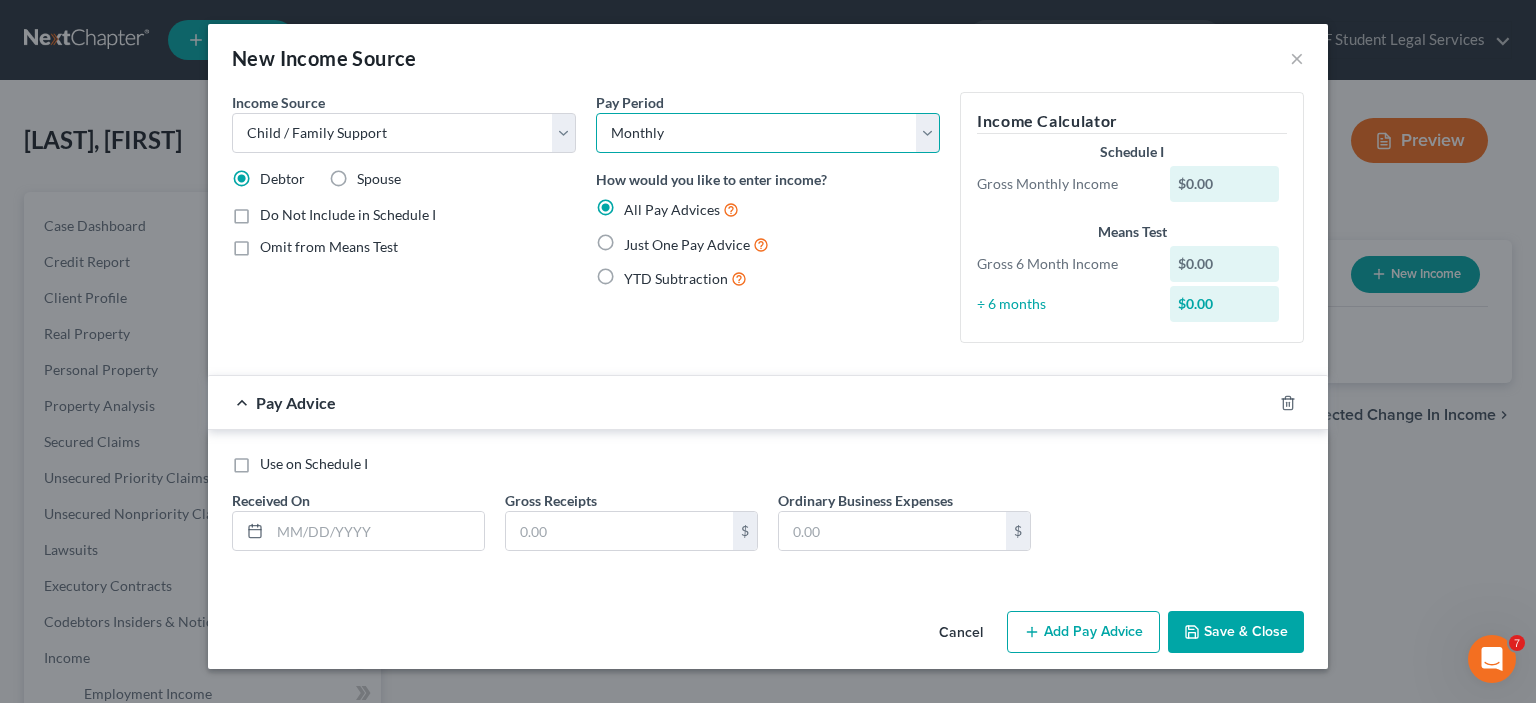 click on "Select Monthly Twice Monthly Every Other Week Weekly" at bounding box center (768, 133) 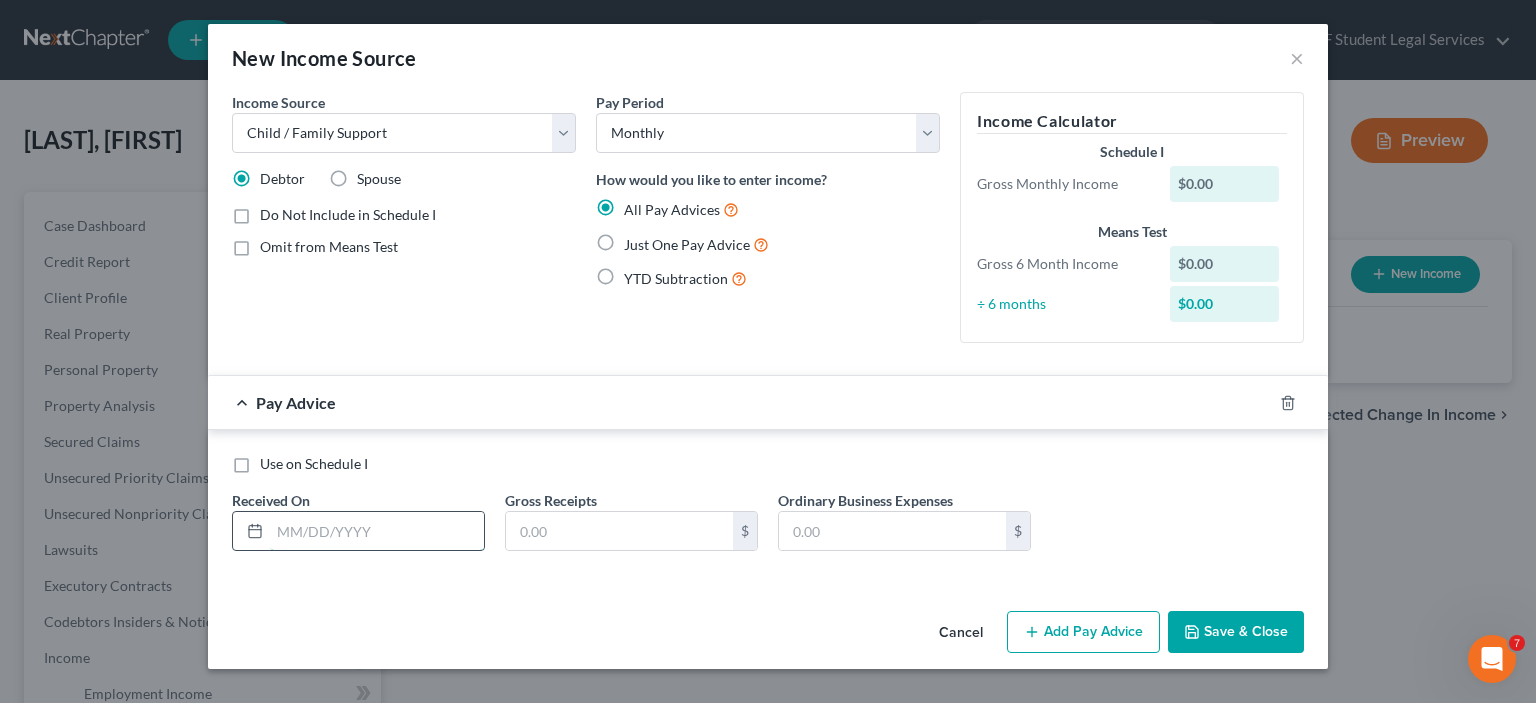 click at bounding box center [377, 531] 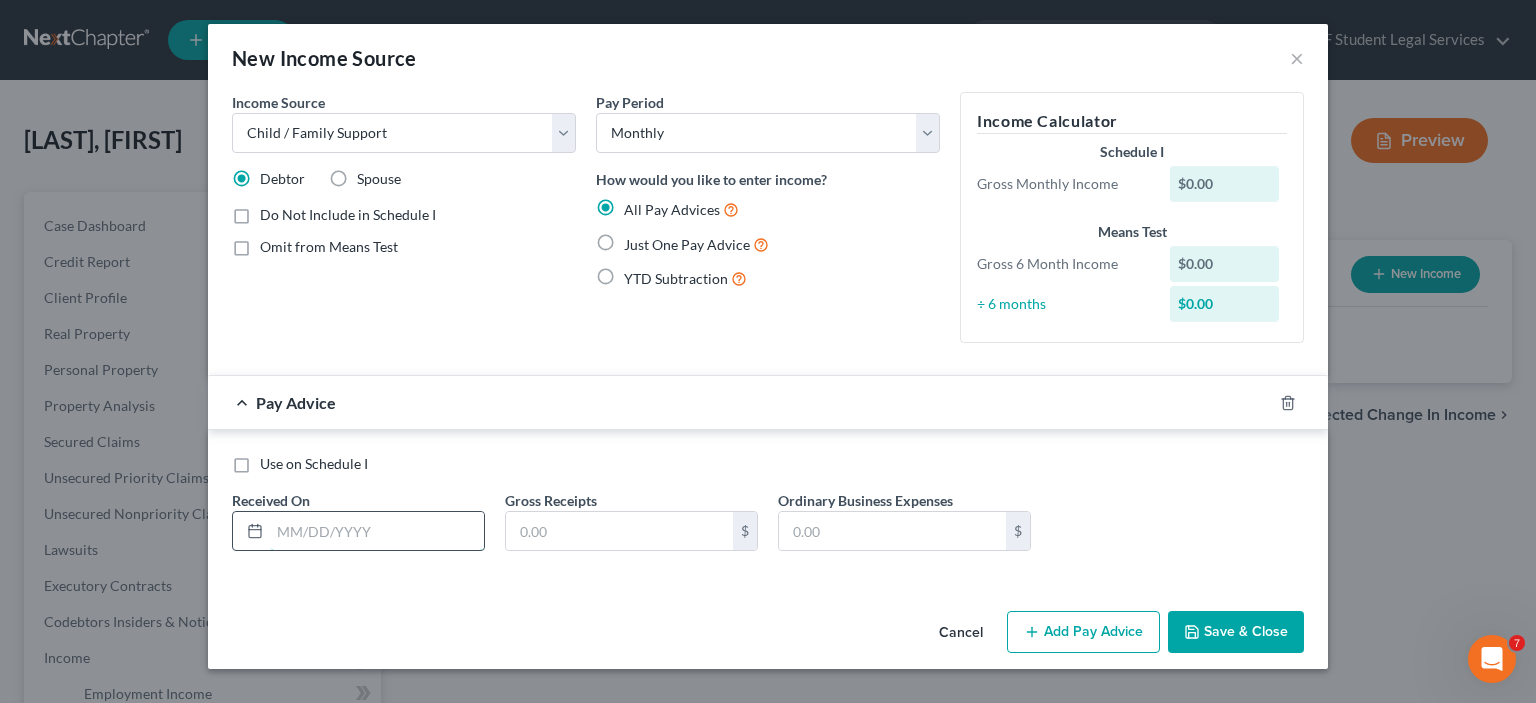 type on "08/01/2025" 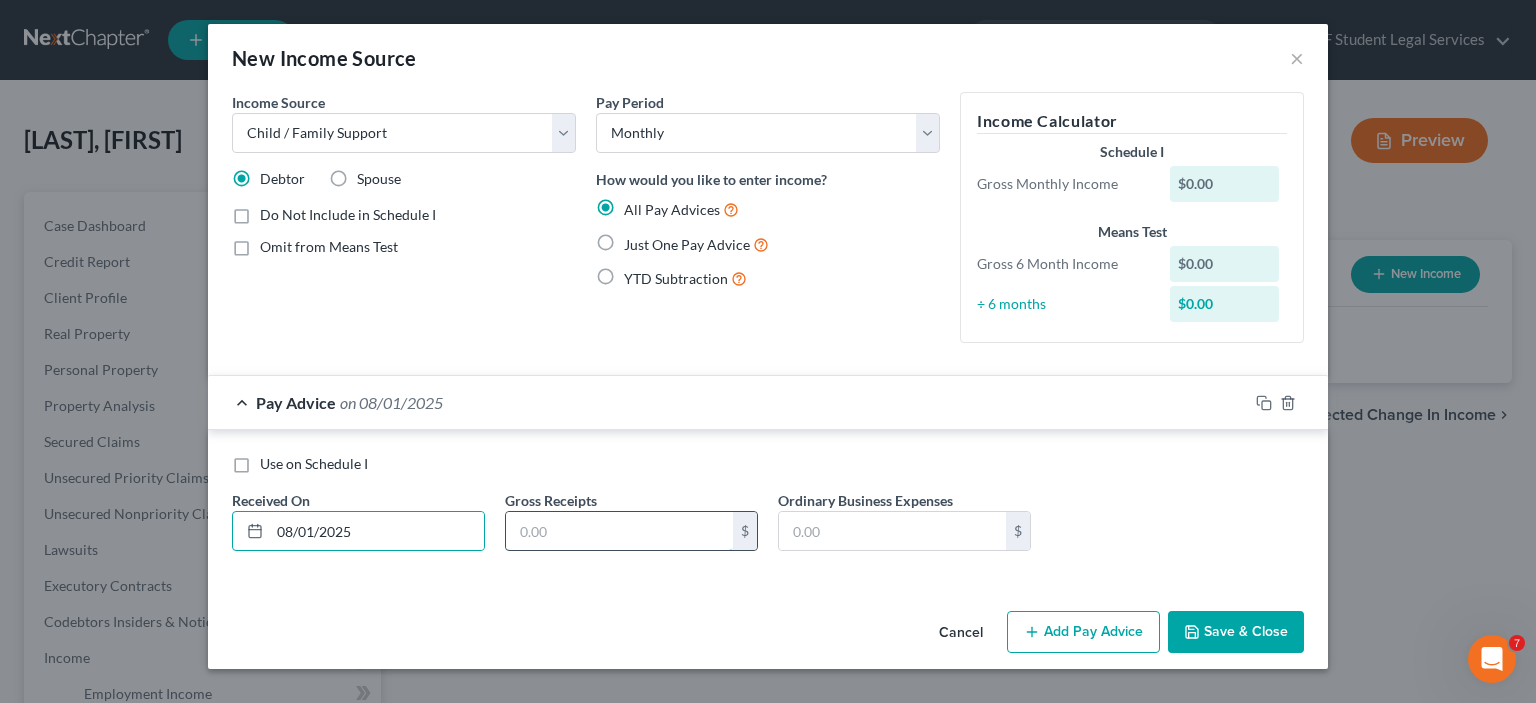 click at bounding box center [619, 531] 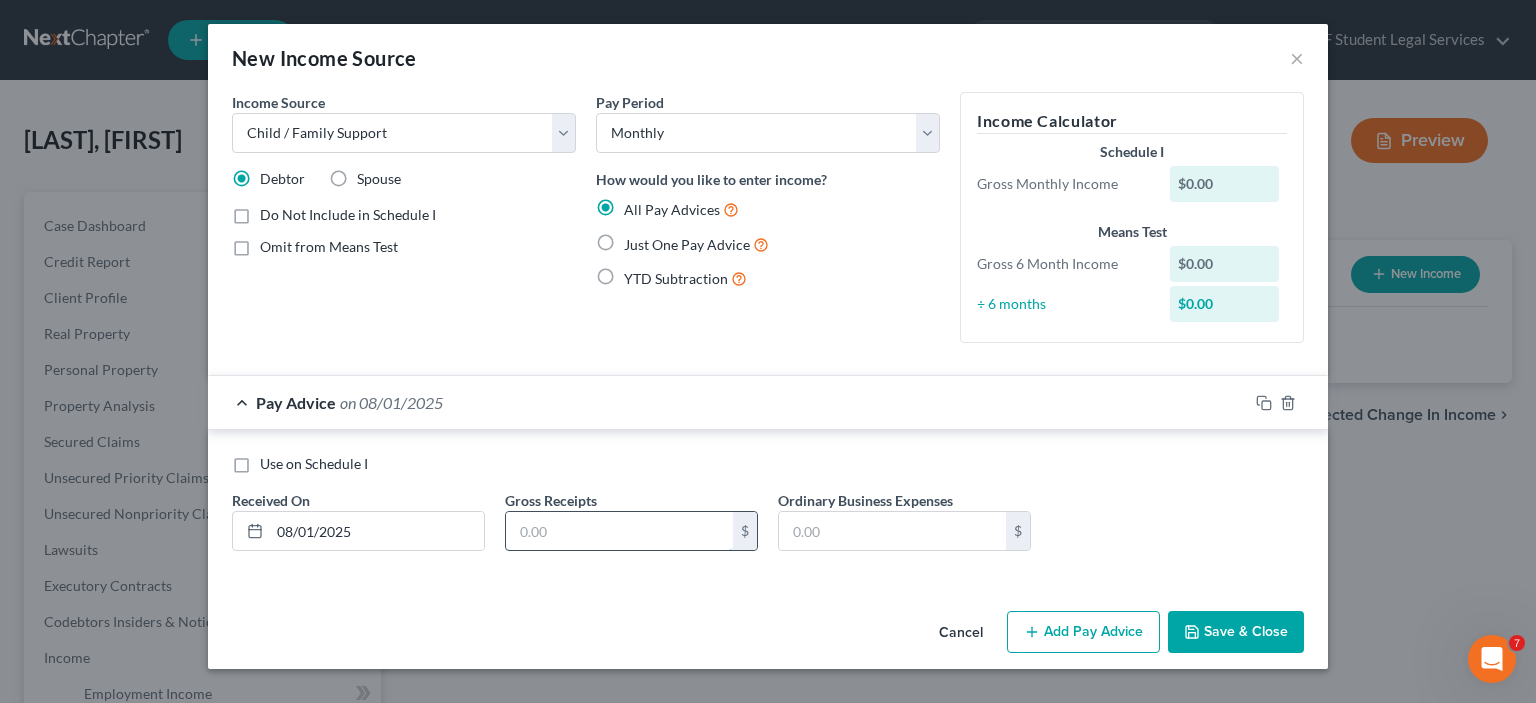click at bounding box center (619, 531) 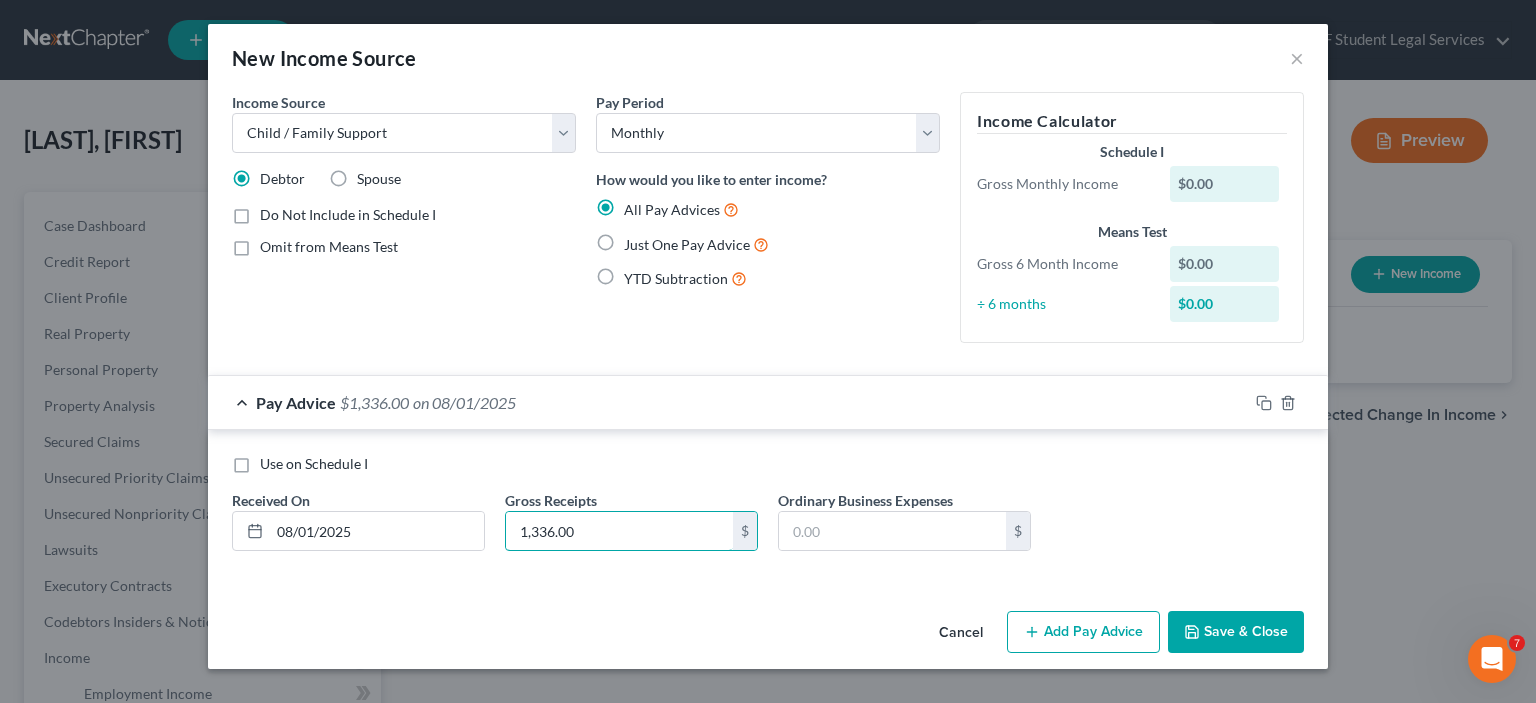 type on "1,336.00" 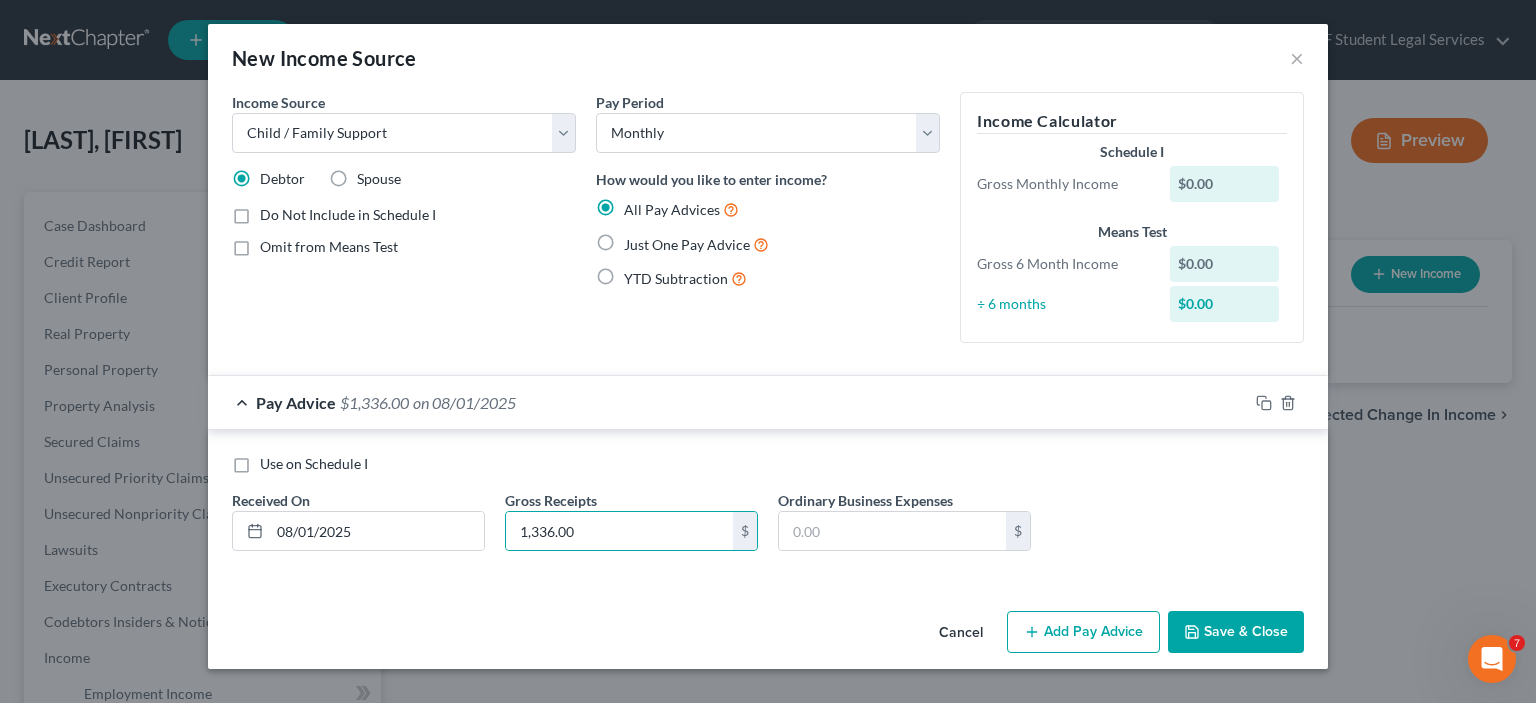 click on "Use on Schedule I
Received On
*
08/01/2025 Gross Receipts 1,336.00 $ Ordinary Business Expenses $" at bounding box center [768, 510] 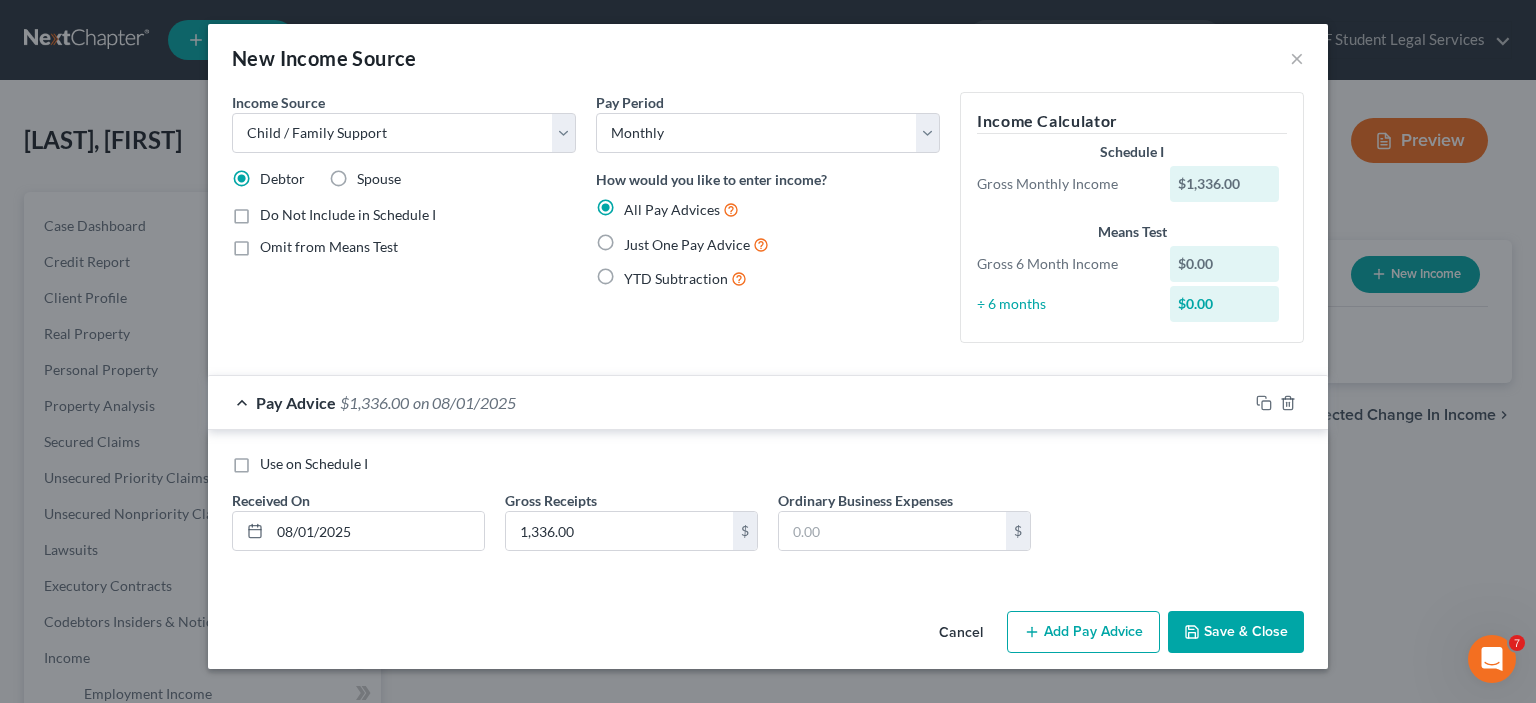 click on "Just One Pay Advice" at bounding box center [696, 244] 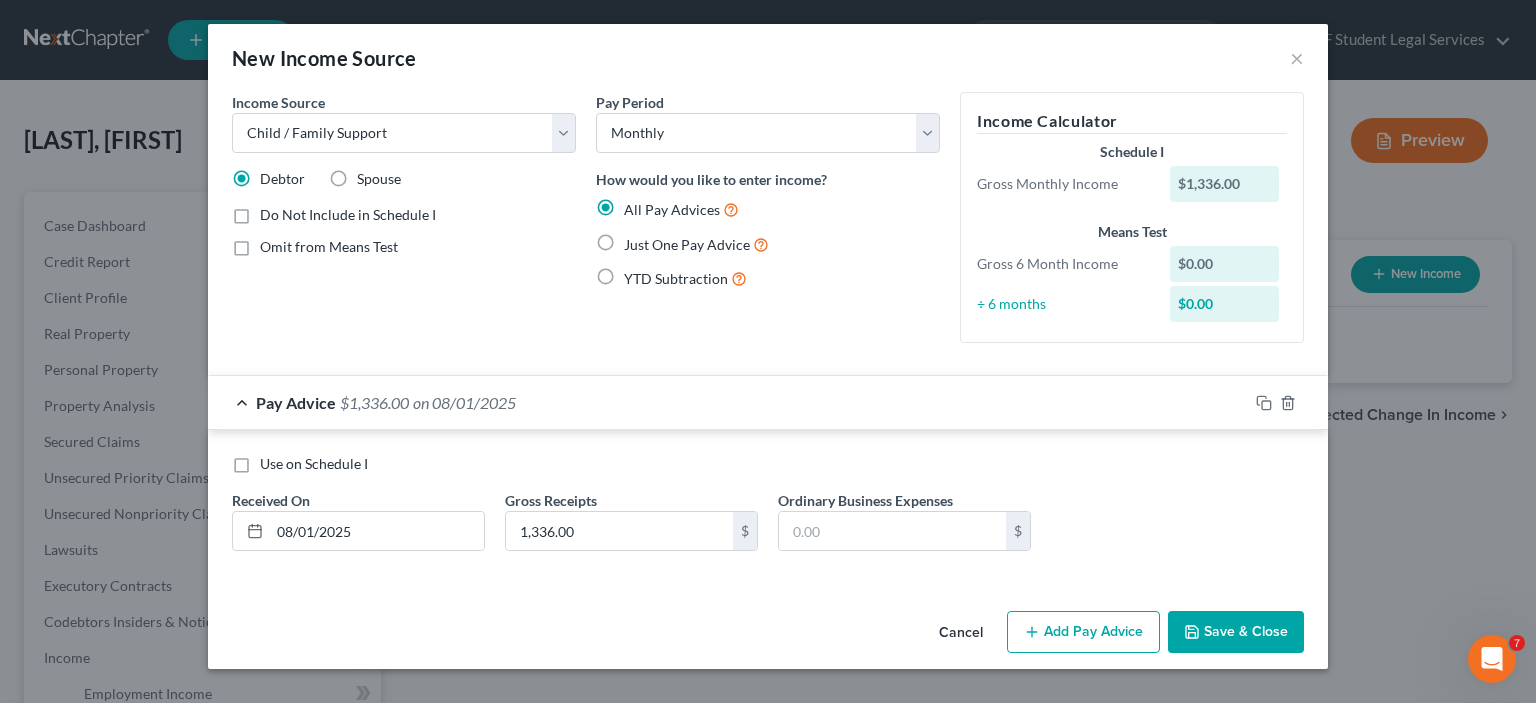radio on "true" 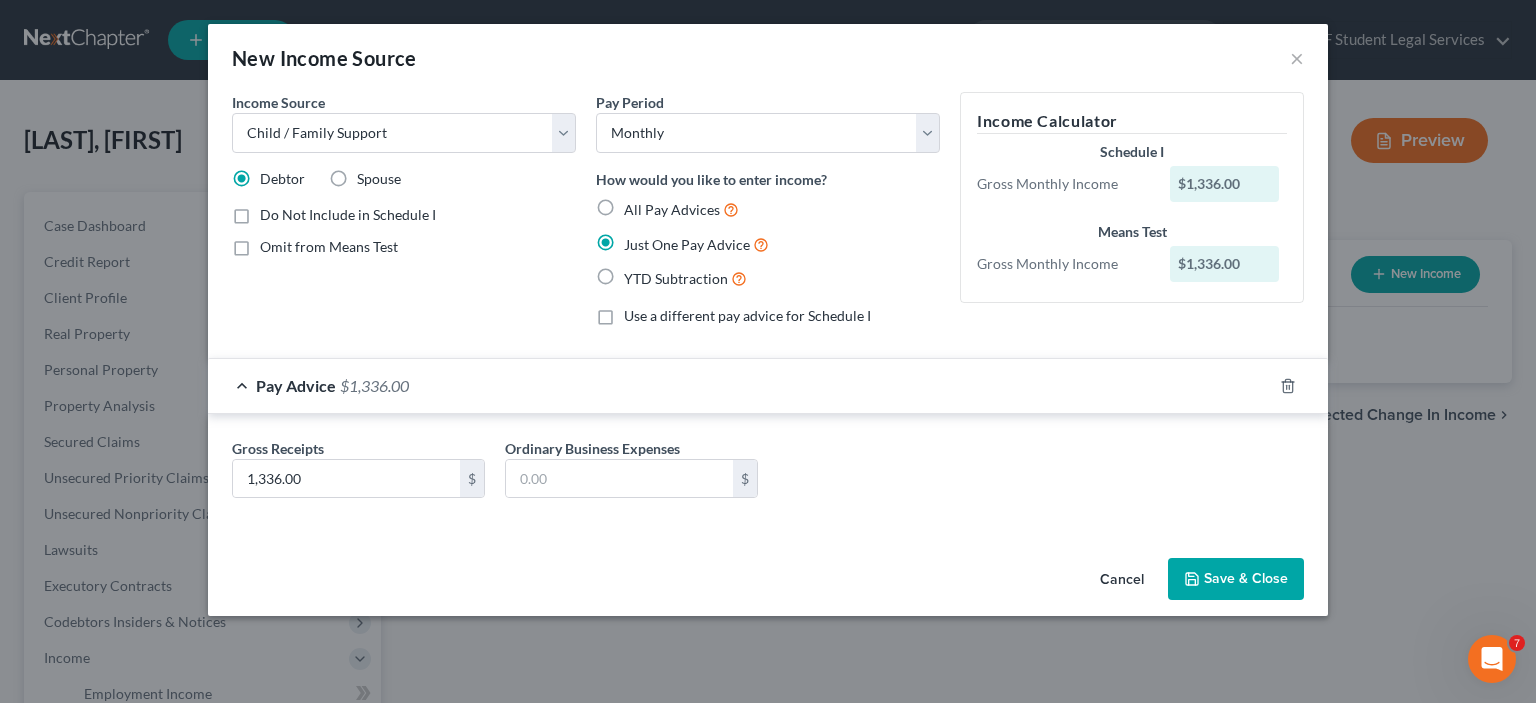 click on "Save & Close" at bounding box center (1236, 579) 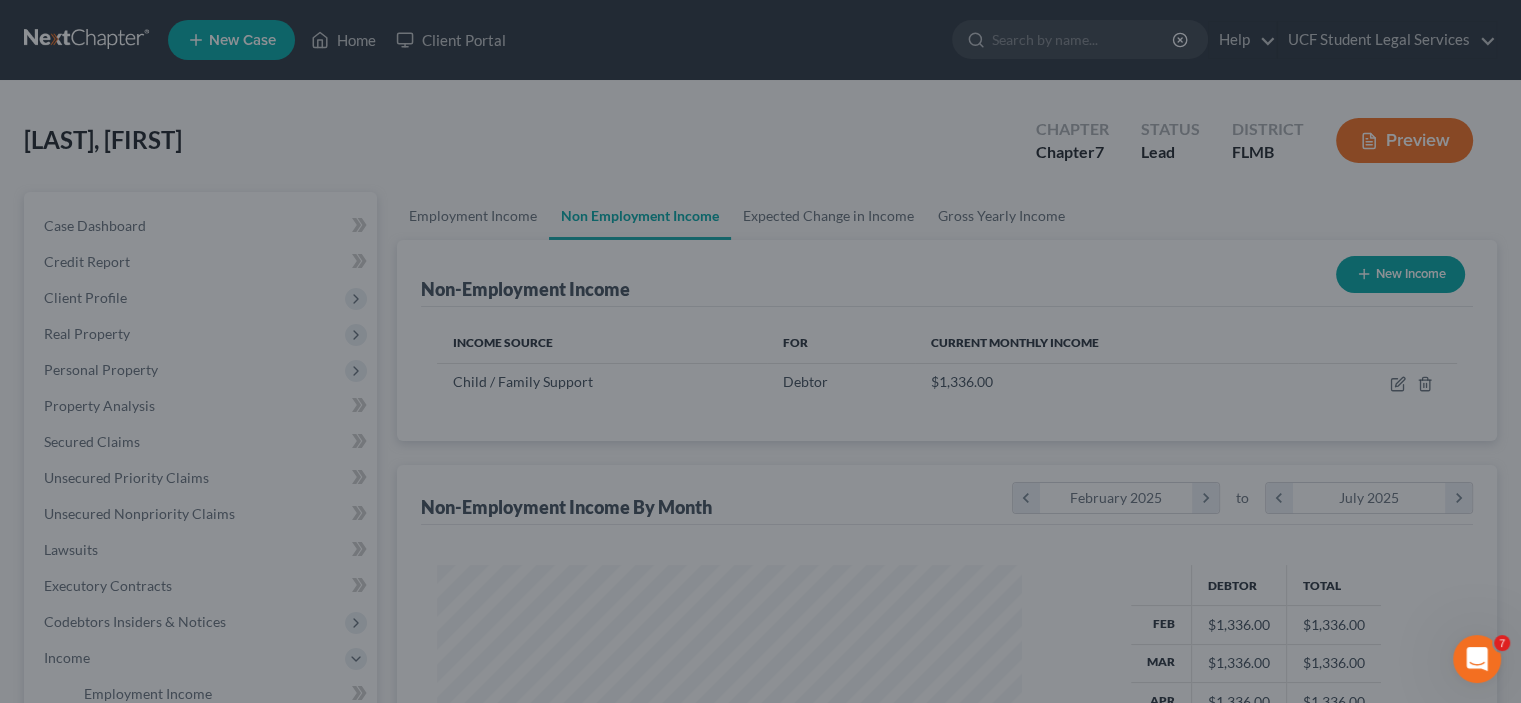 scroll, scrollTop: 356, scrollLeft: 617, axis: both 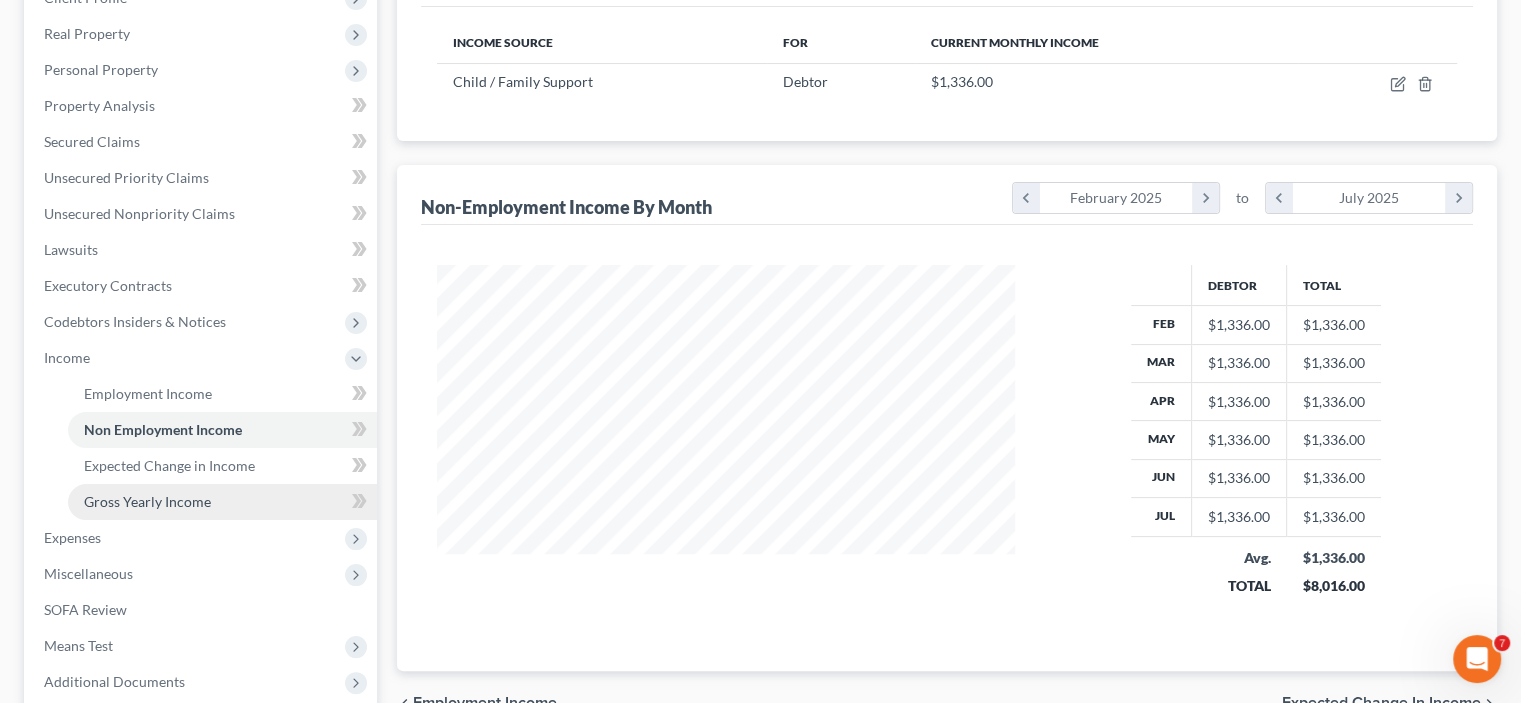 click on "Gross Yearly Income" at bounding box center [147, 501] 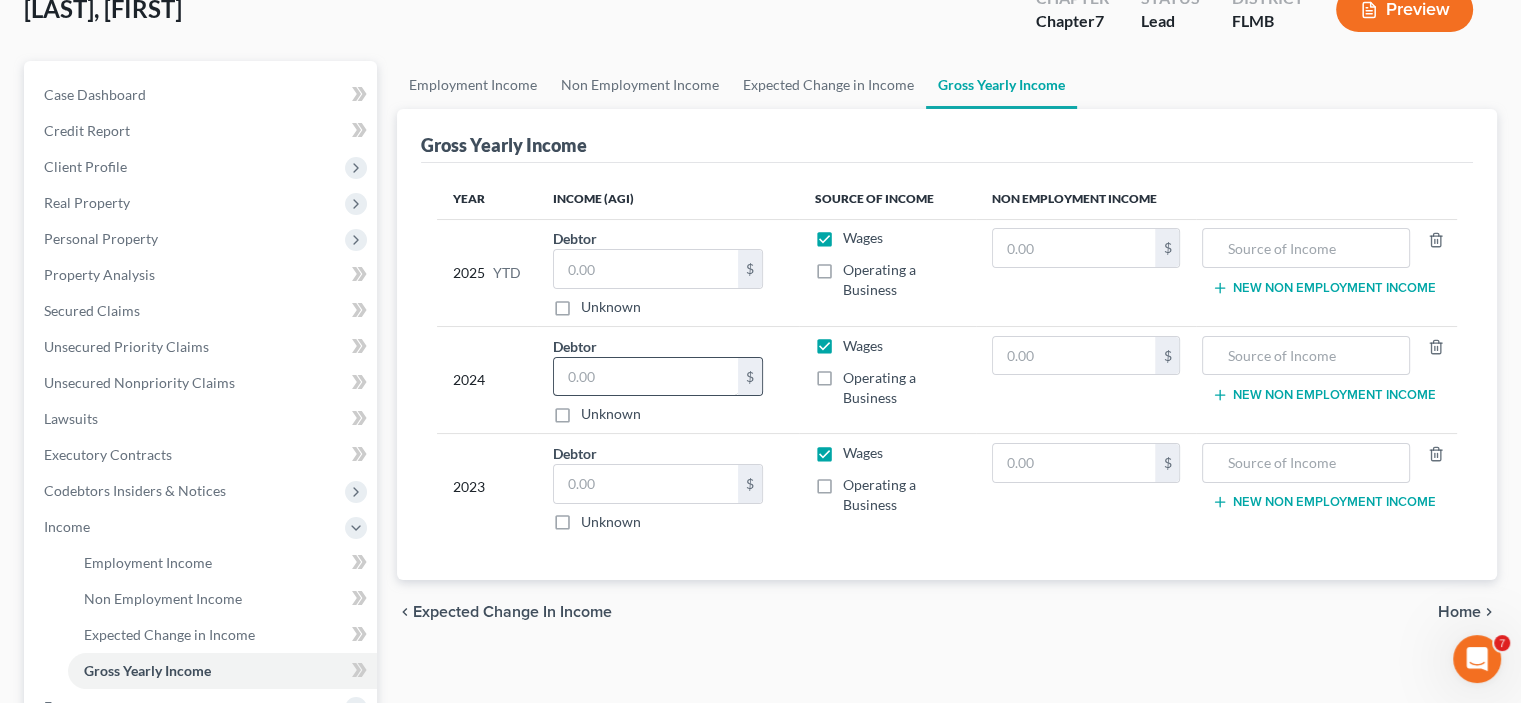scroll, scrollTop: 0, scrollLeft: 0, axis: both 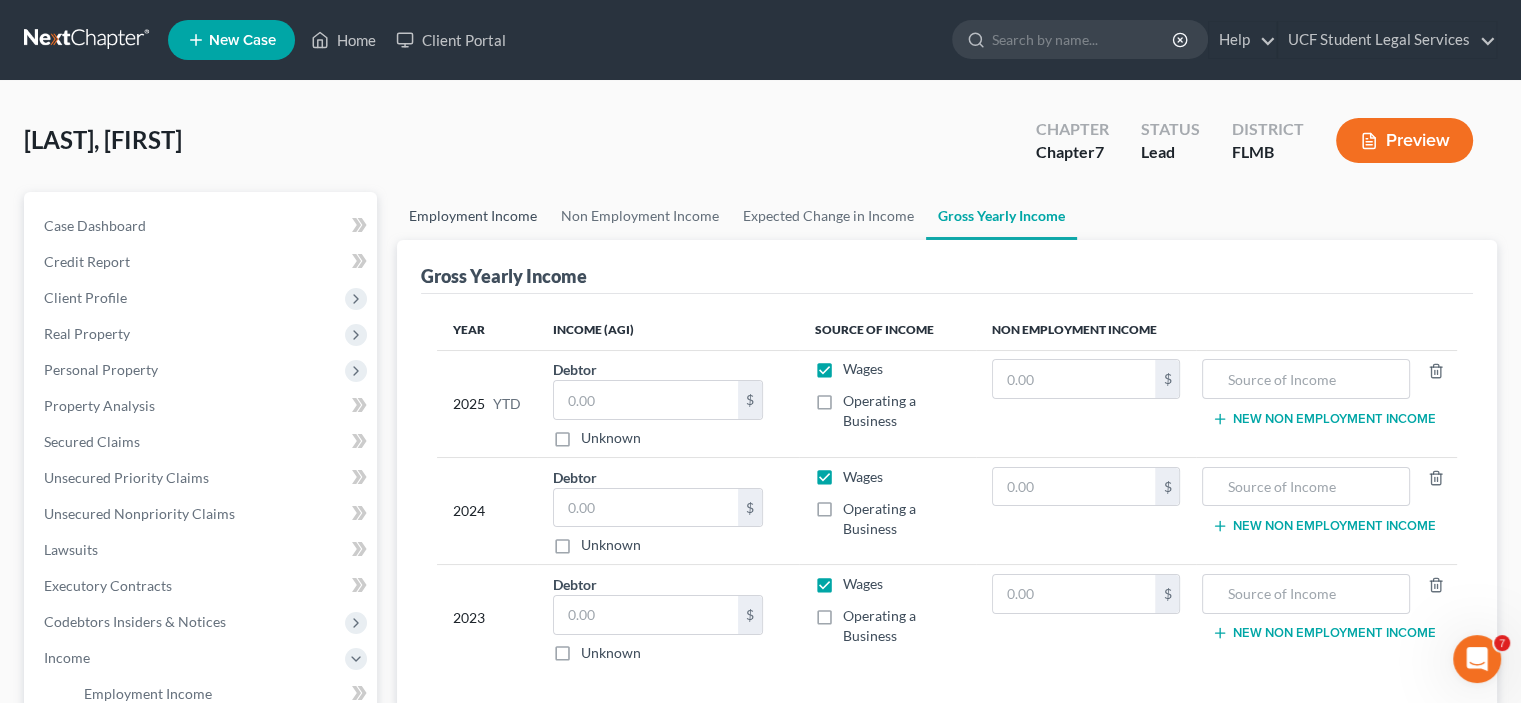click on "Employment Income" at bounding box center (473, 216) 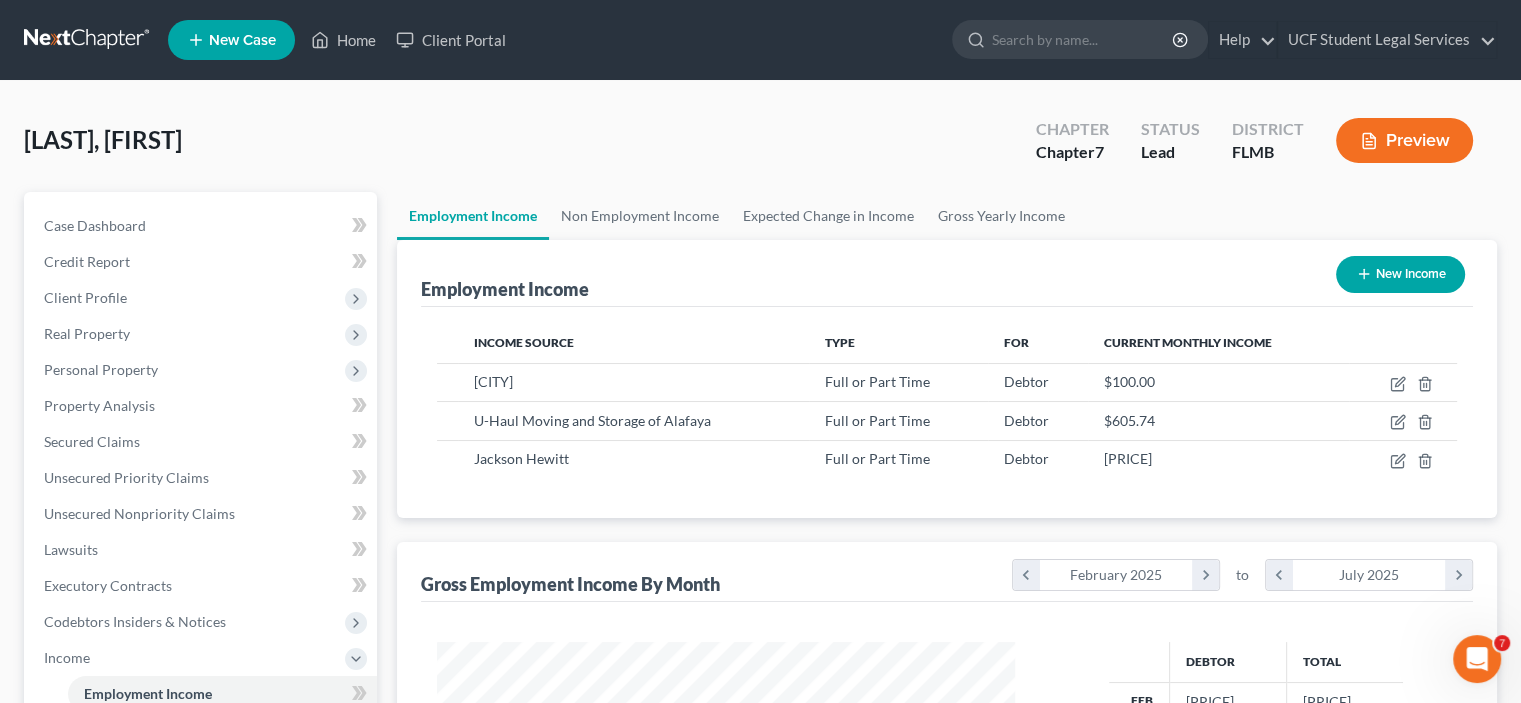 scroll, scrollTop: 999643, scrollLeft: 999381, axis: both 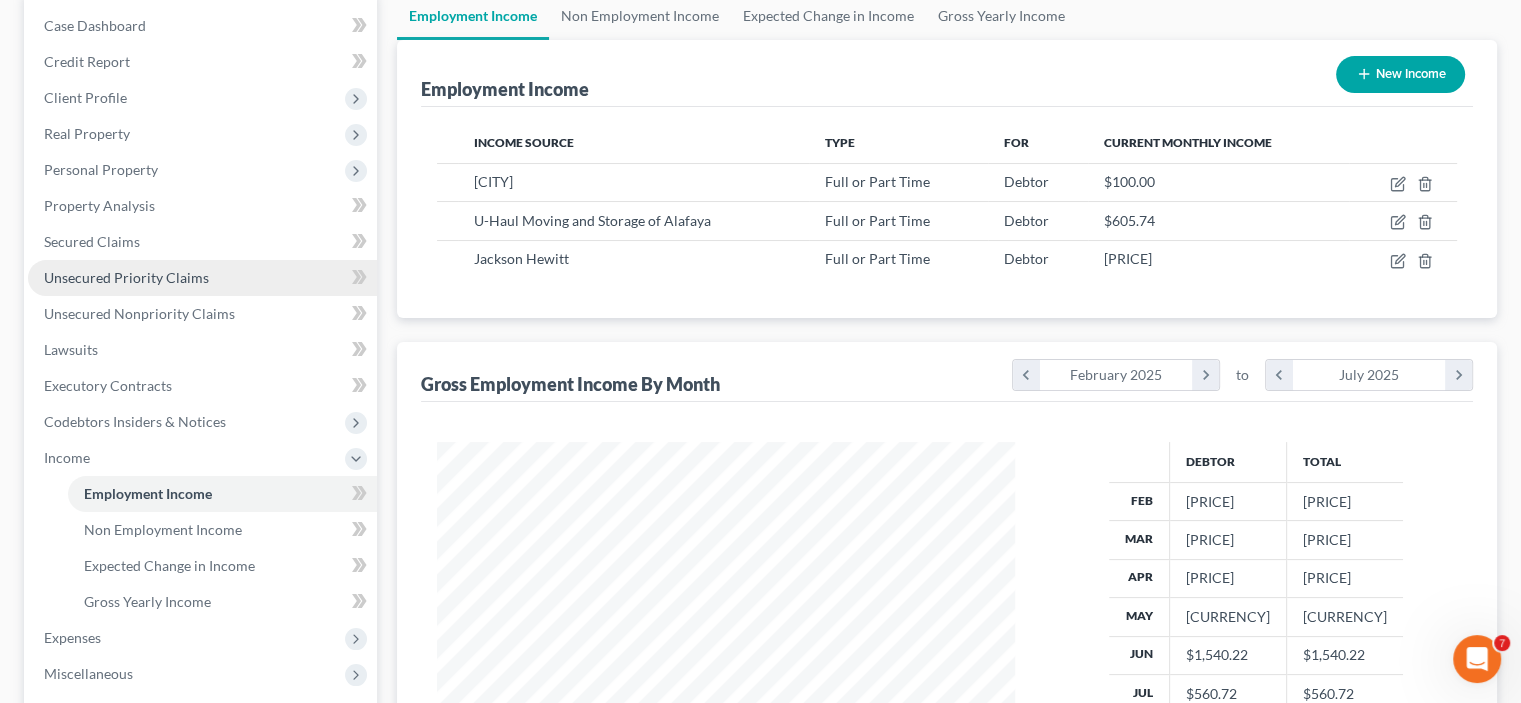 click on "Unsecured Priority Claims" at bounding box center [202, 278] 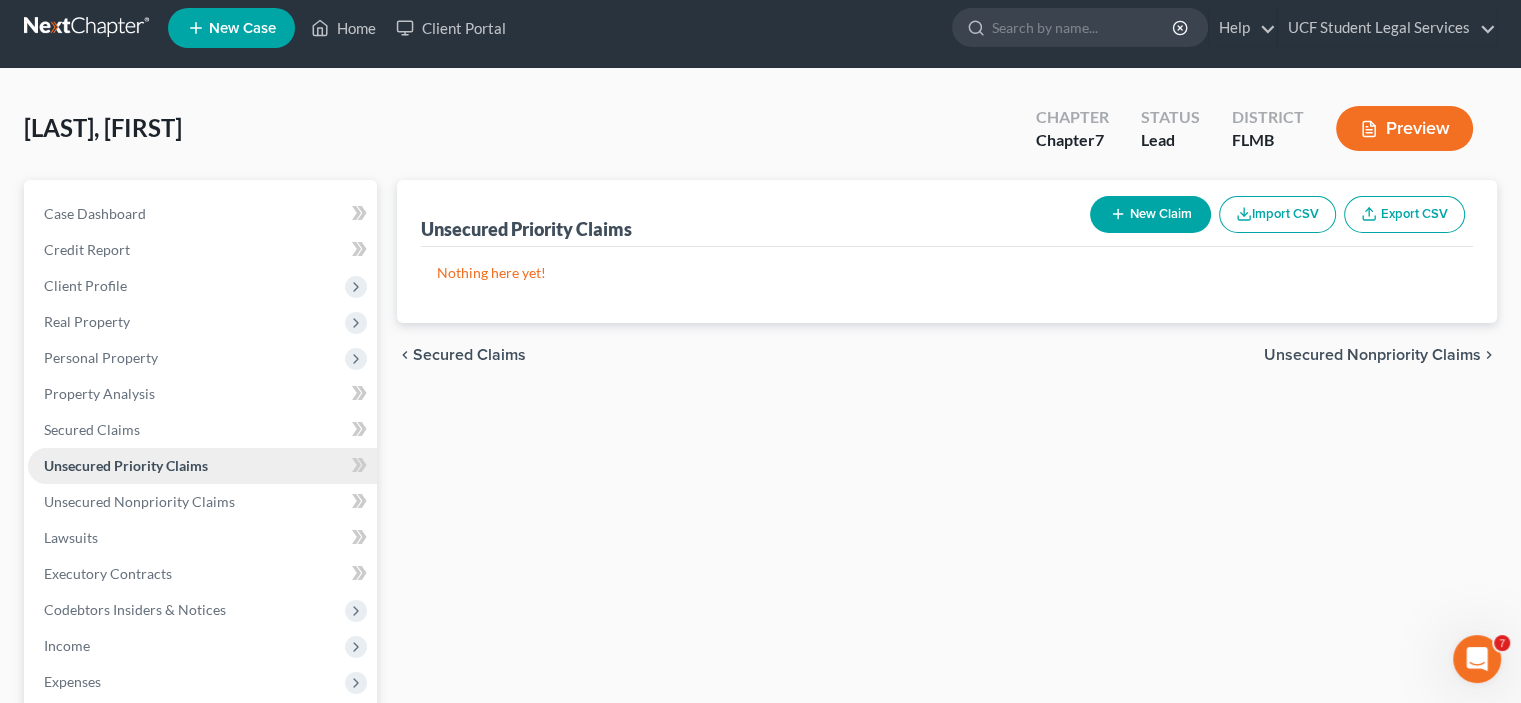 scroll, scrollTop: 0, scrollLeft: 0, axis: both 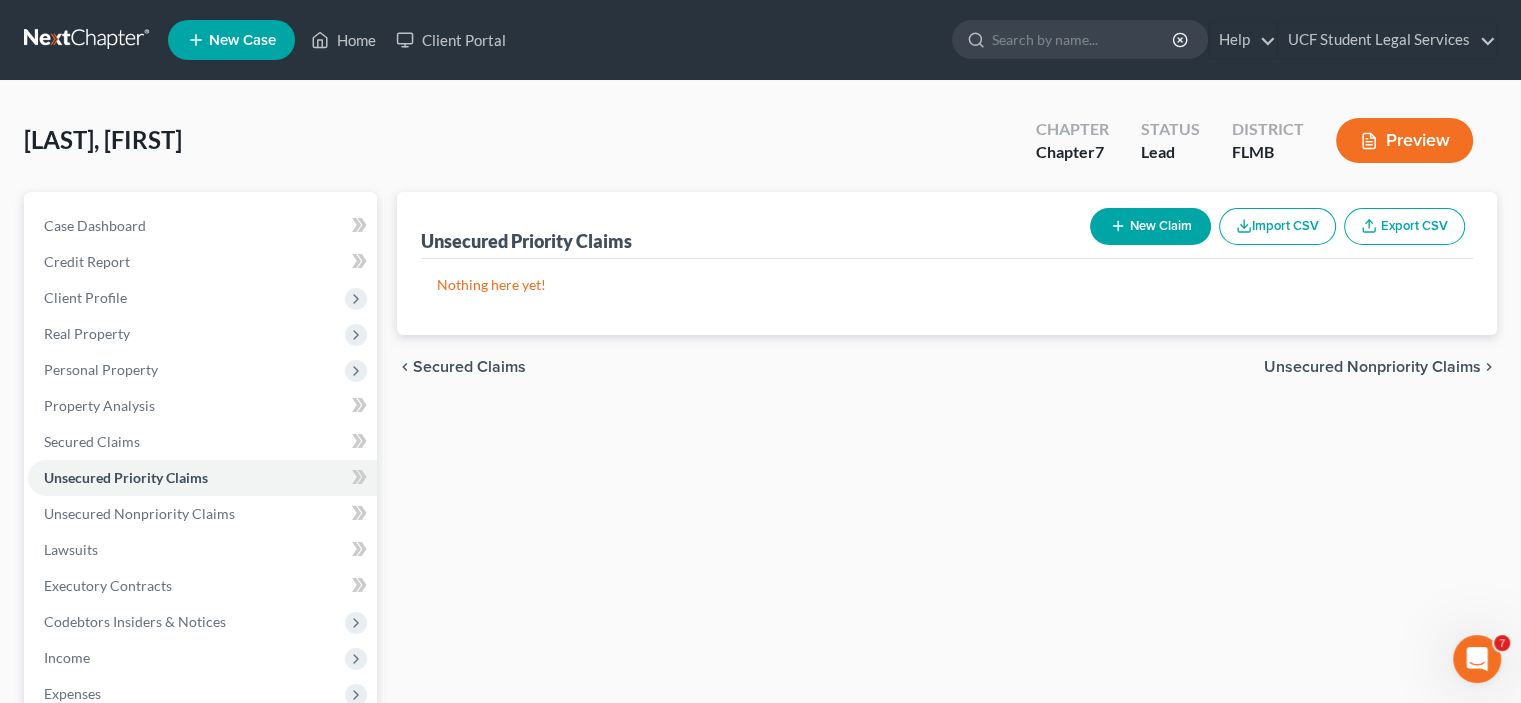 click on "New Claim" at bounding box center [1150, 226] 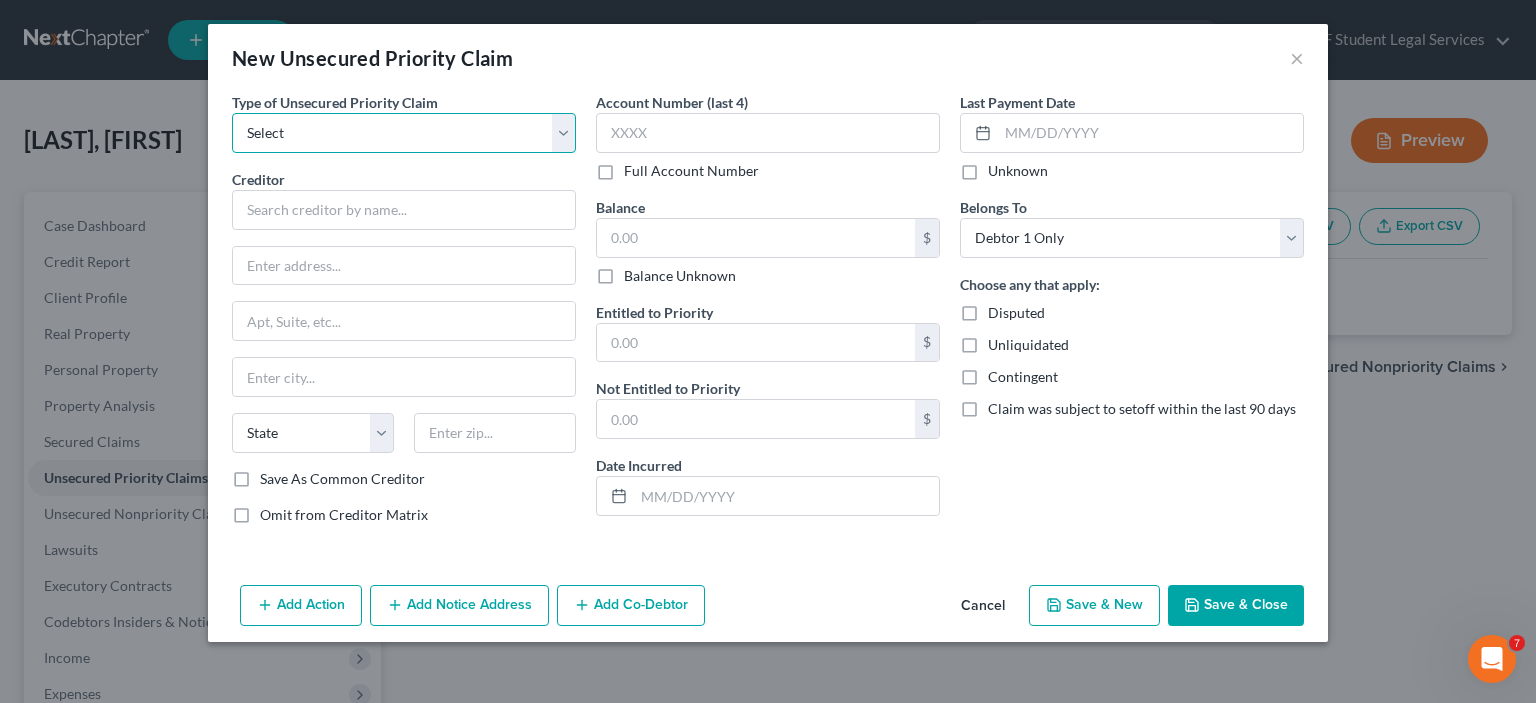 click on "Select Taxes & Other Government Units Domestic Support Obligations Extensions of credit in an involuntary case Wages, Salaries, Commissions Contributions to employee benefits Certain farmers and fisherman Deposits by individuals Commitments to maintain capitals Claims for death or injury while intoxicated Other" at bounding box center [404, 133] 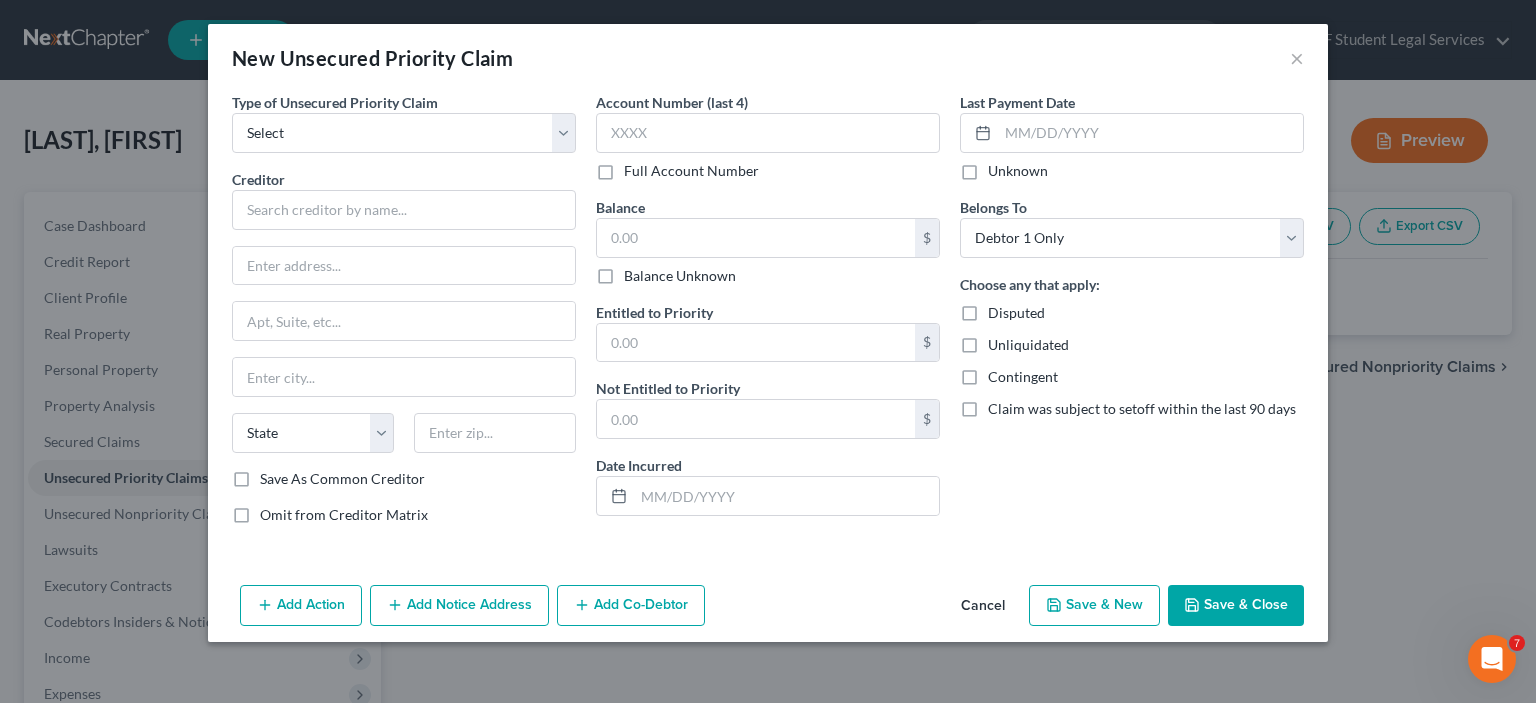 drag, startPoint x: 921, startPoint y: 580, endPoint x: 957, endPoint y: 580, distance: 36 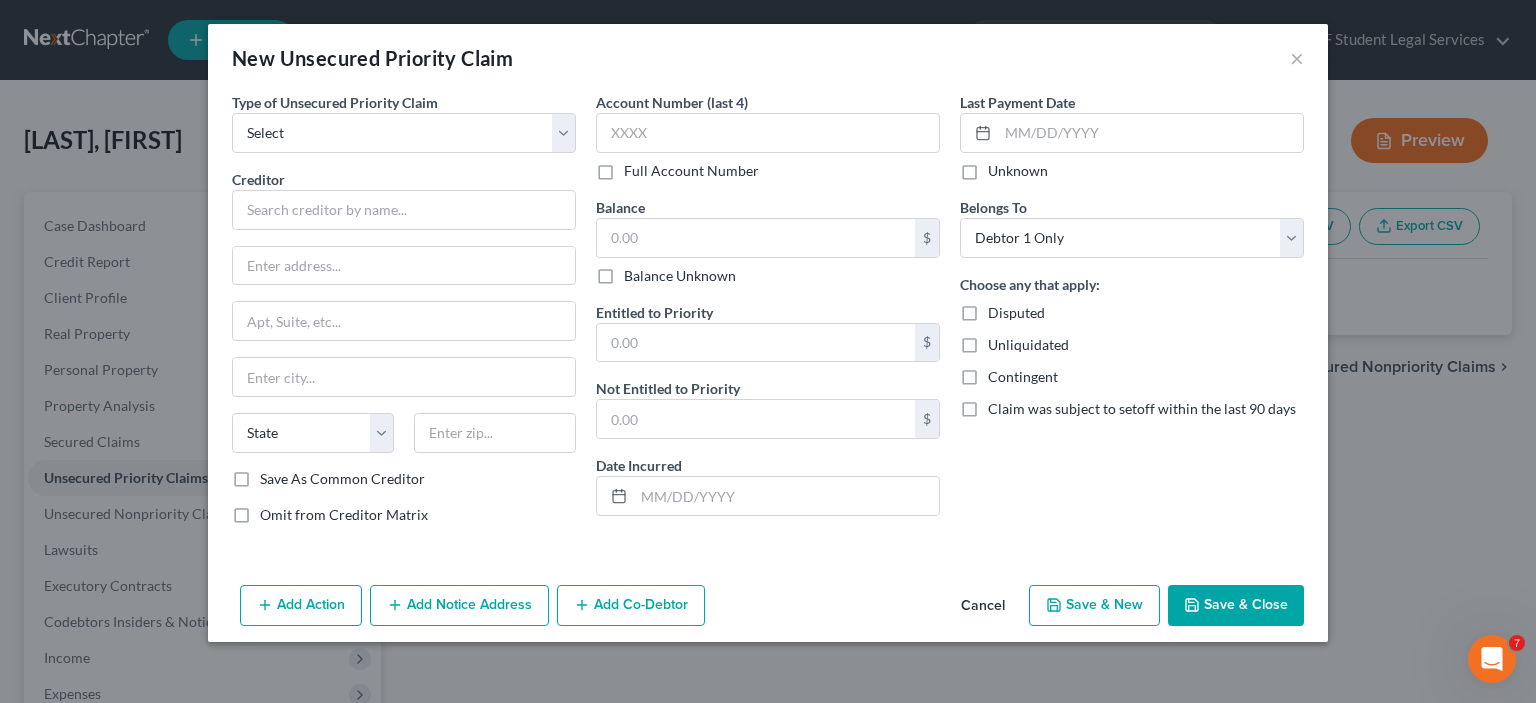 click on "Cancel" at bounding box center [983, 607] 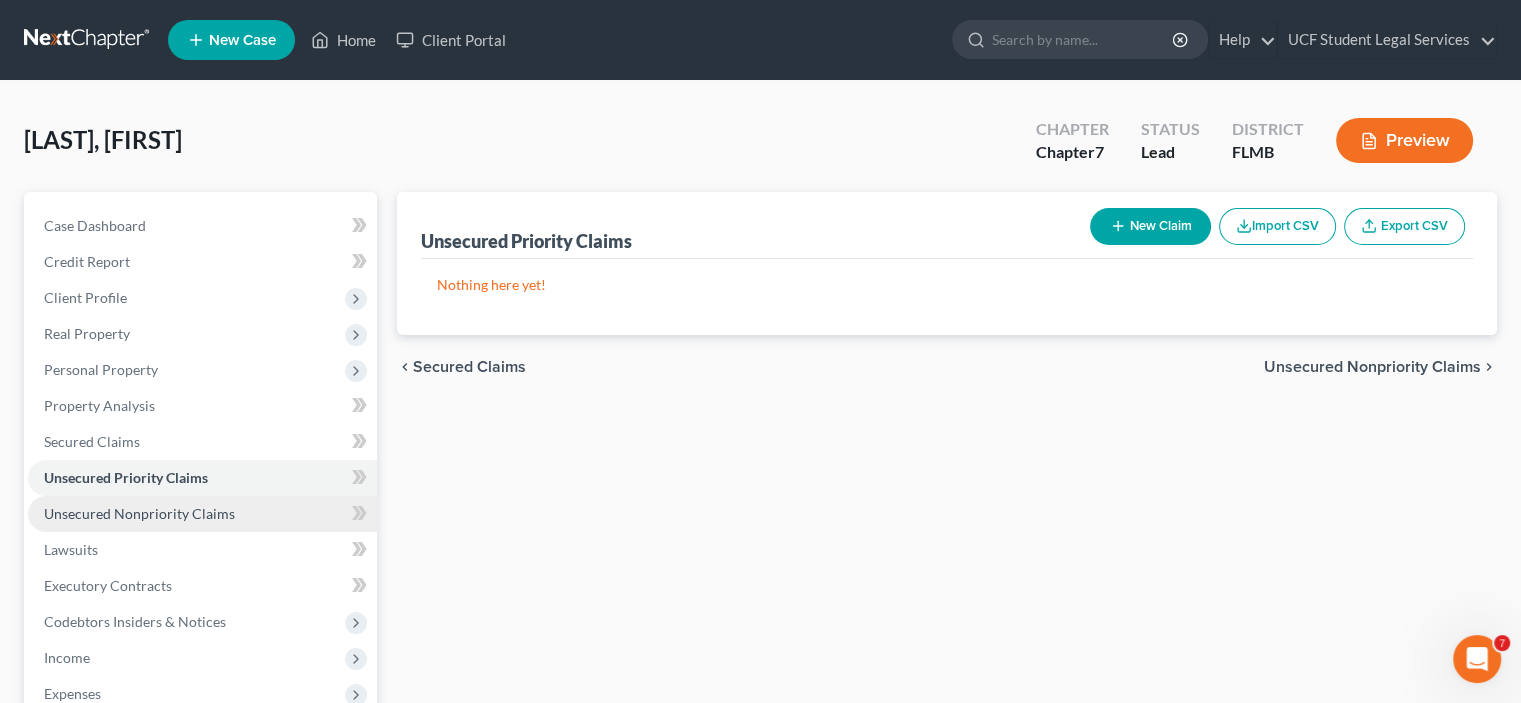 click on "Unsecured Nonpriority Claims" at bounding box center (139, 513) 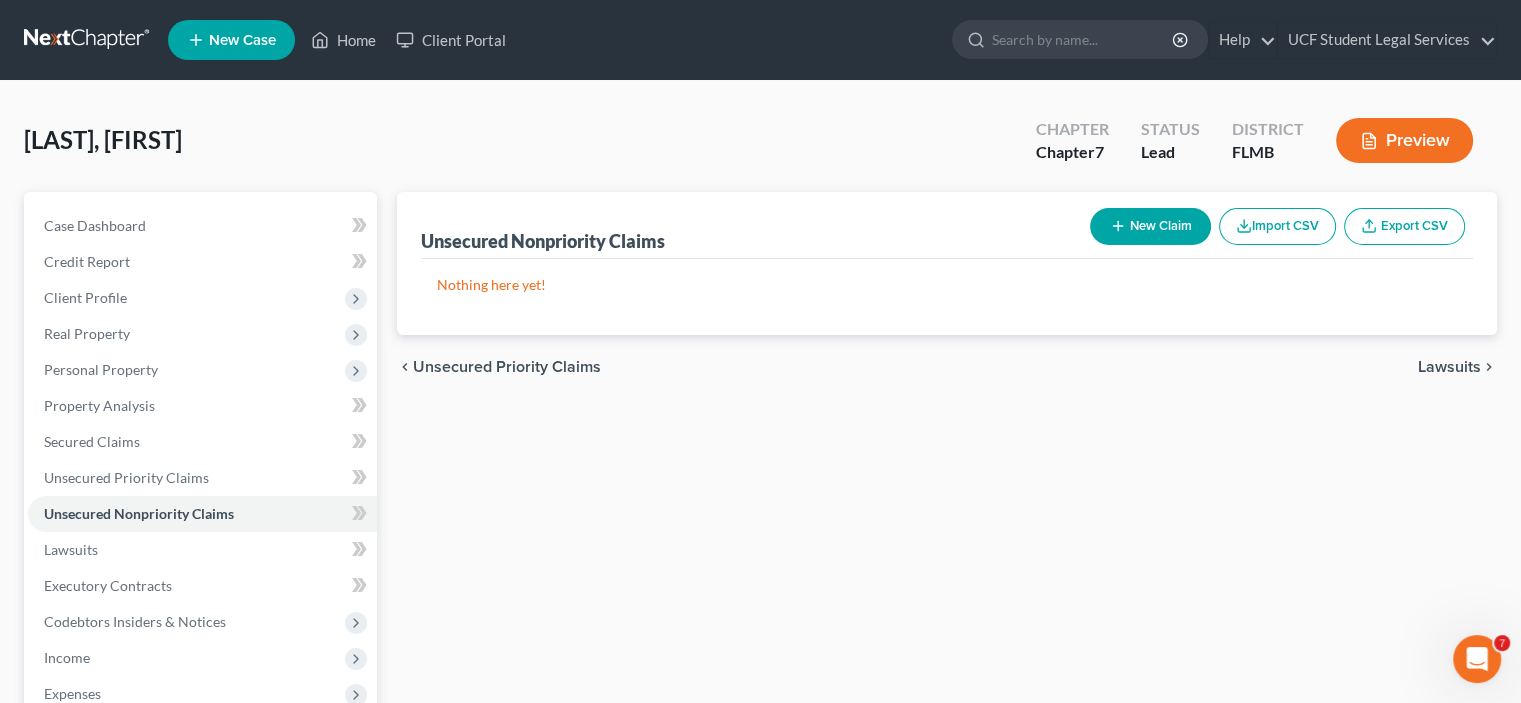 click 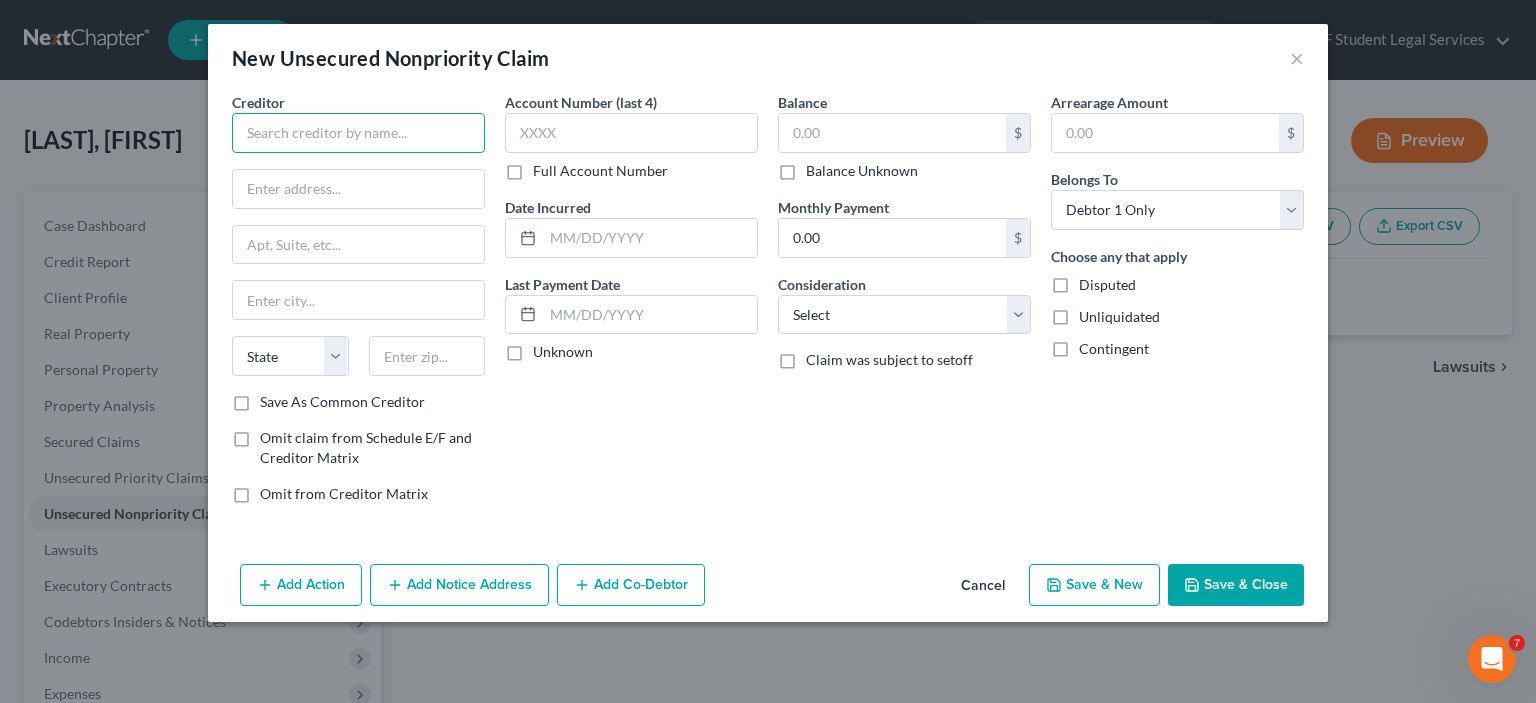 click at bounding box center (358, 133) 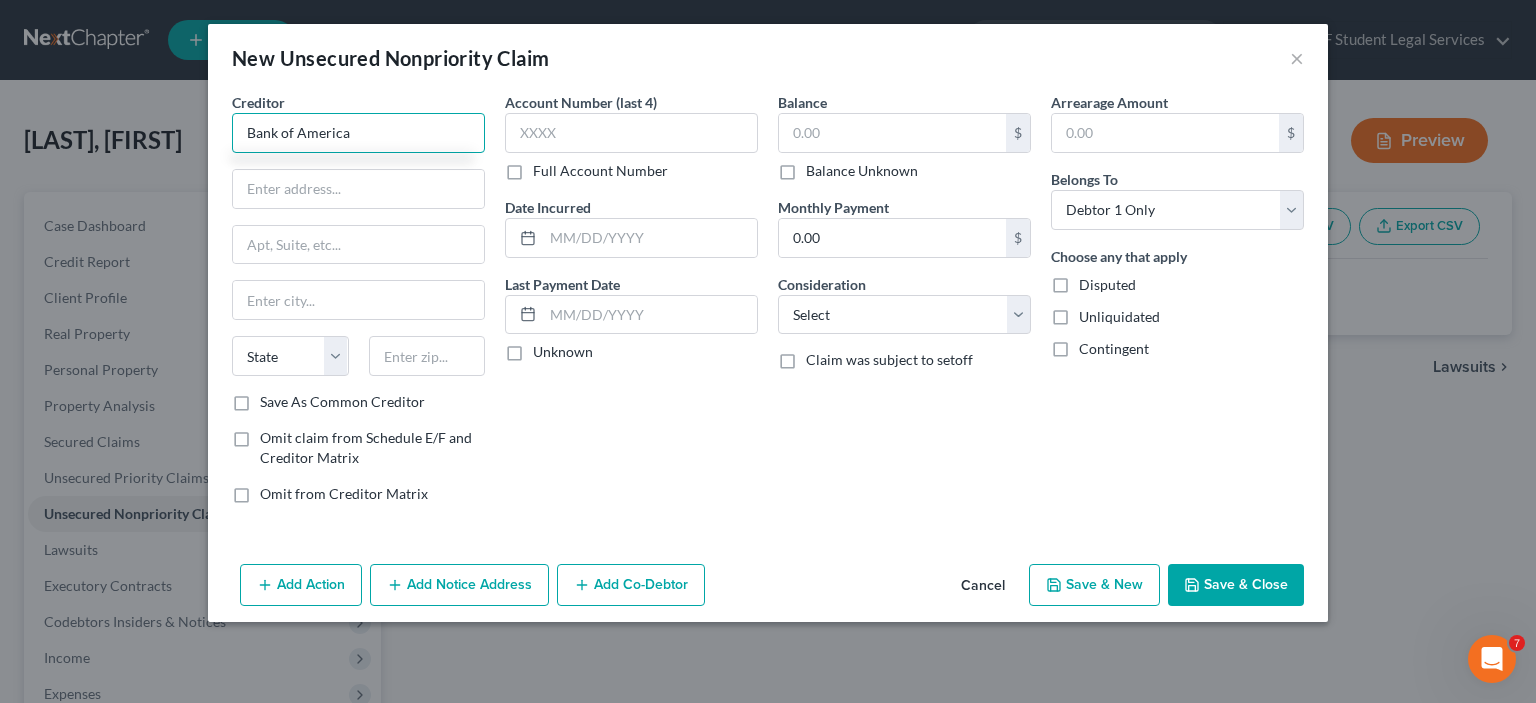 type on "Bank of America" 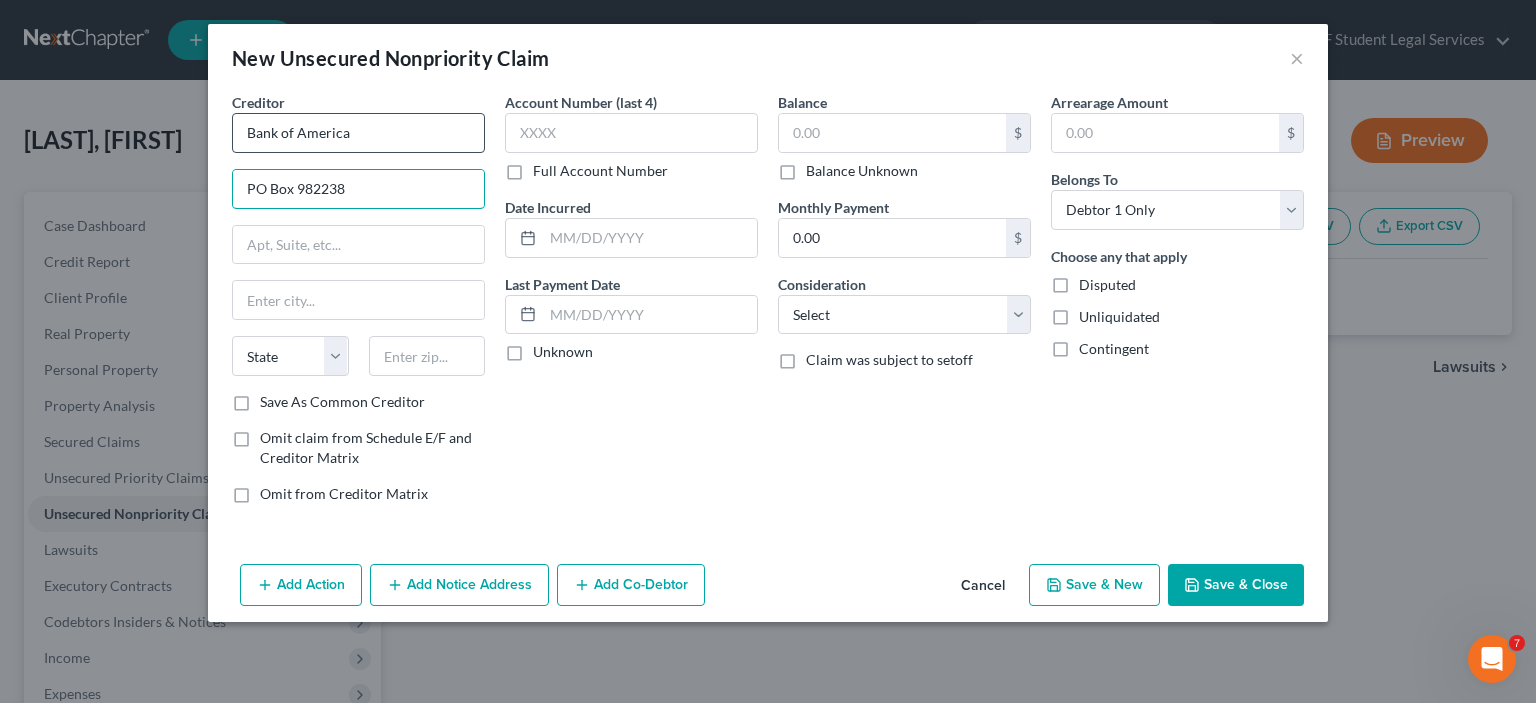 type on "PO Box 982238" 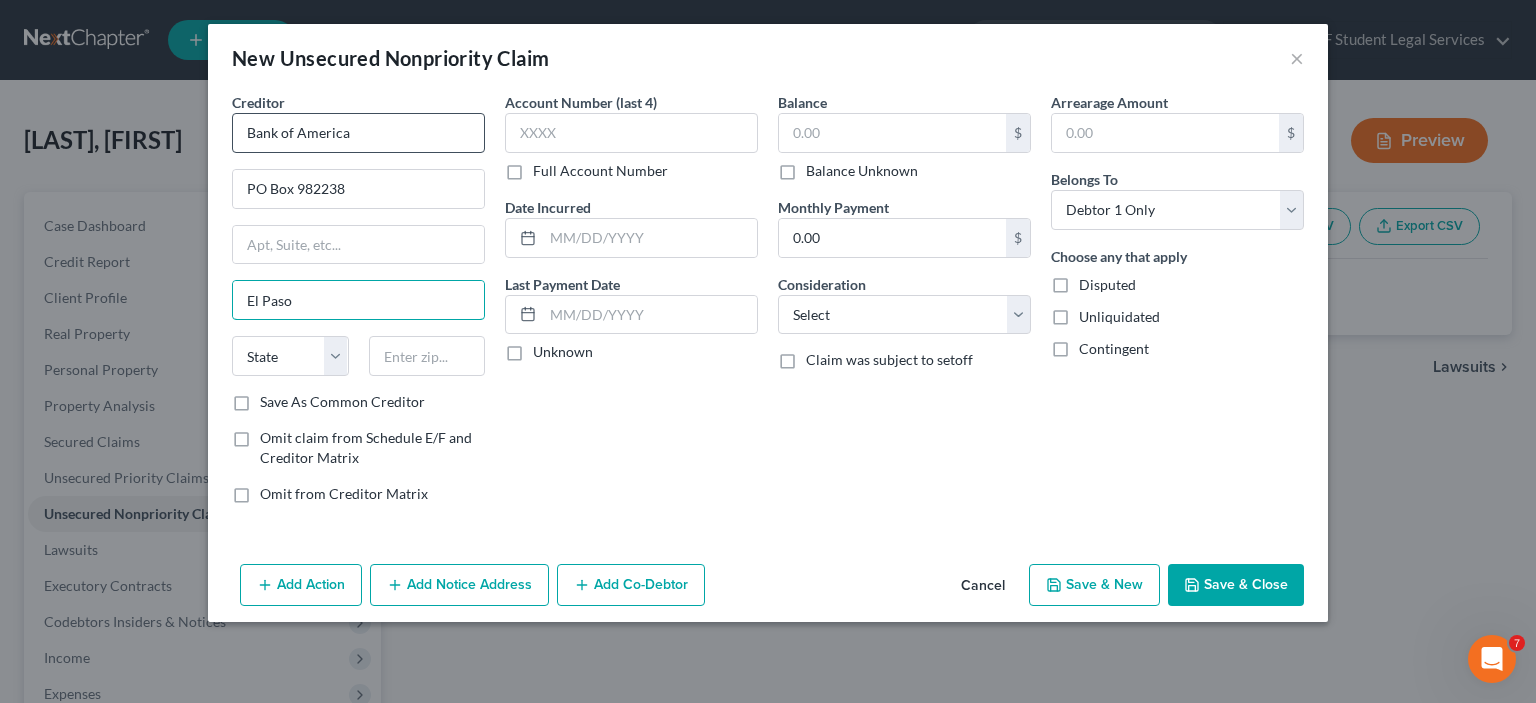 type on "El Paso" 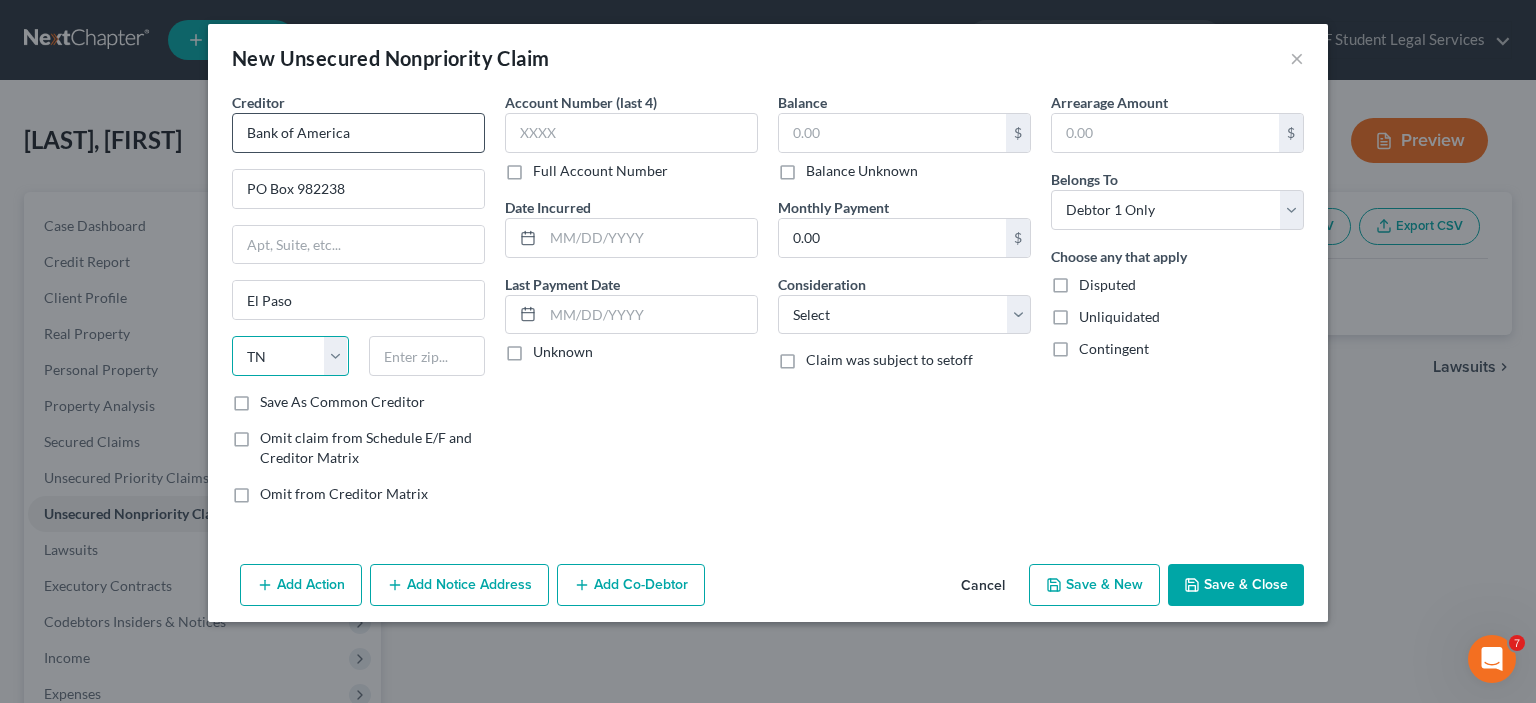 select on "45" 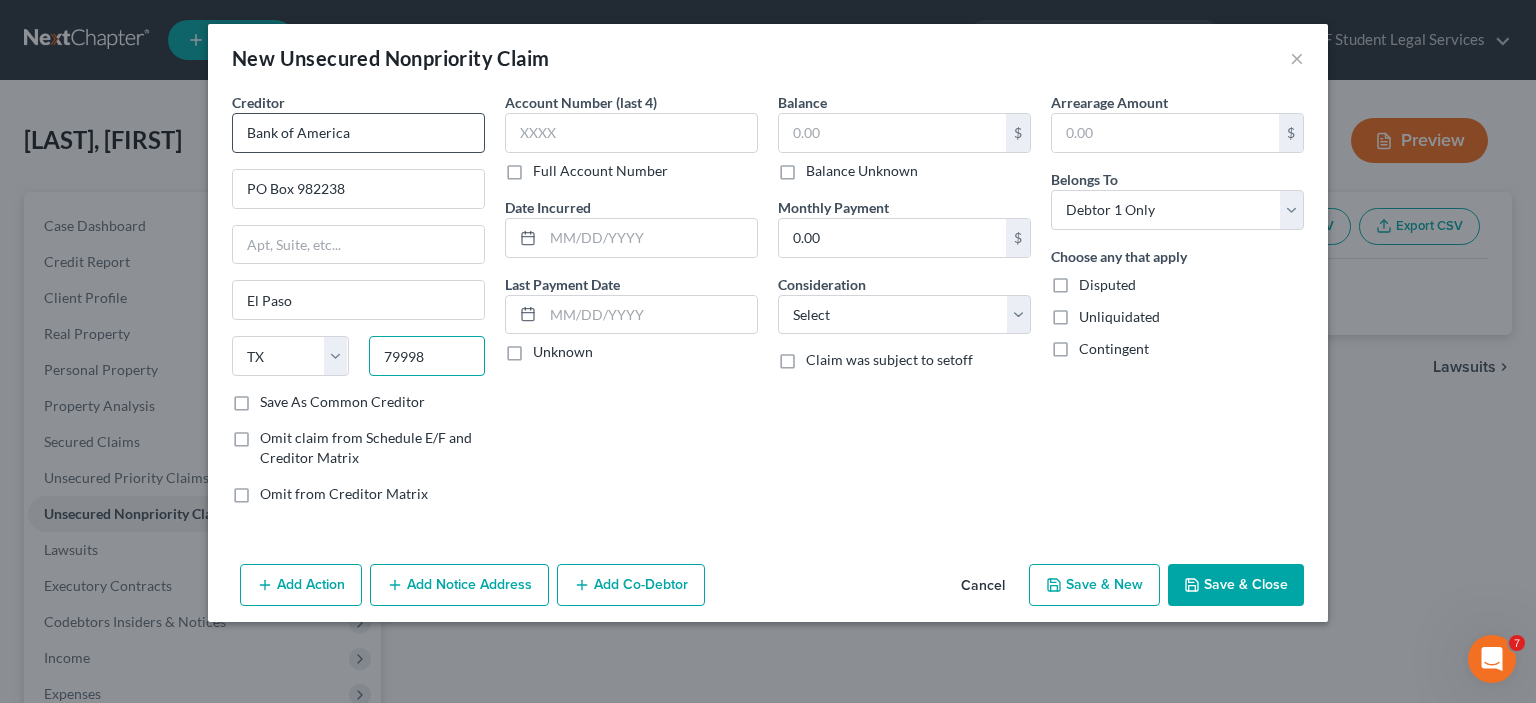 type on "79998" 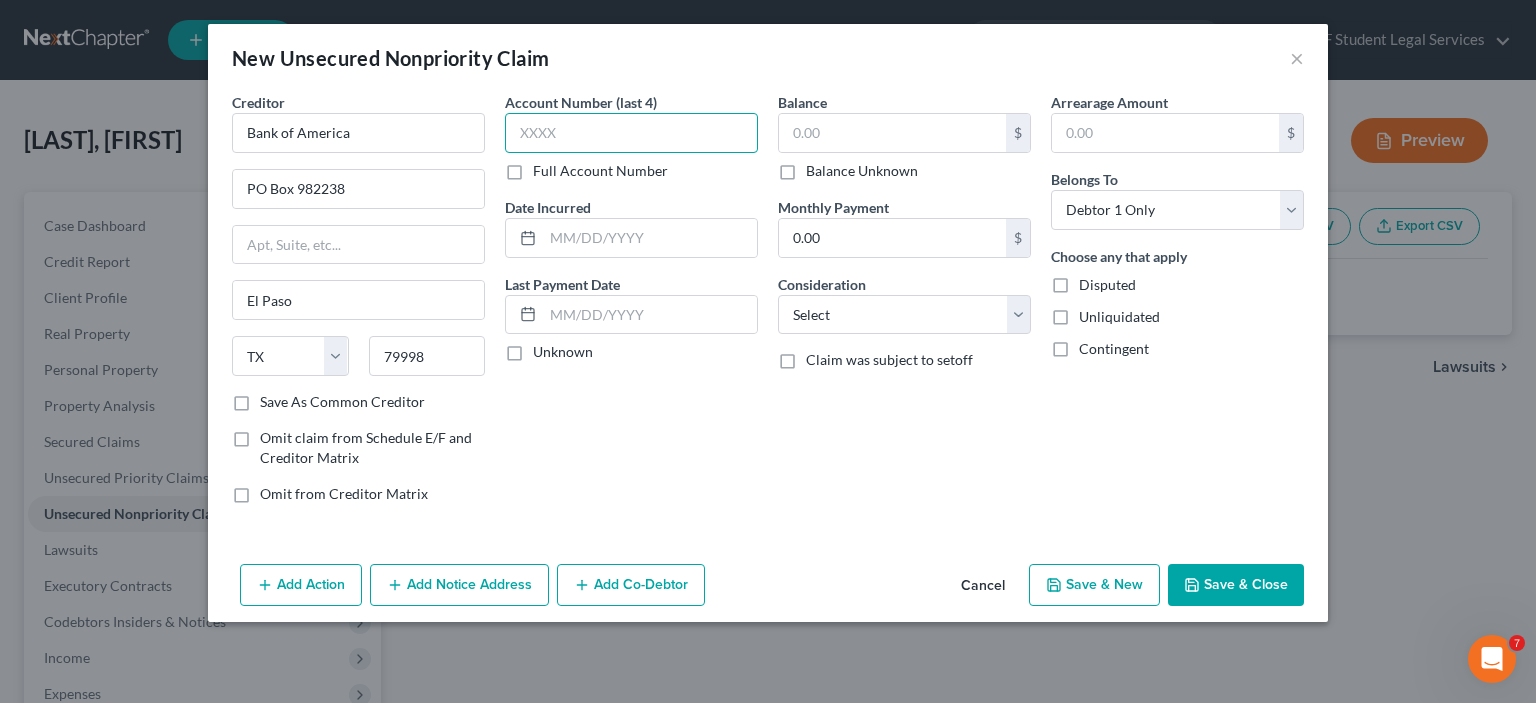 click at bounding box center [631, 133] 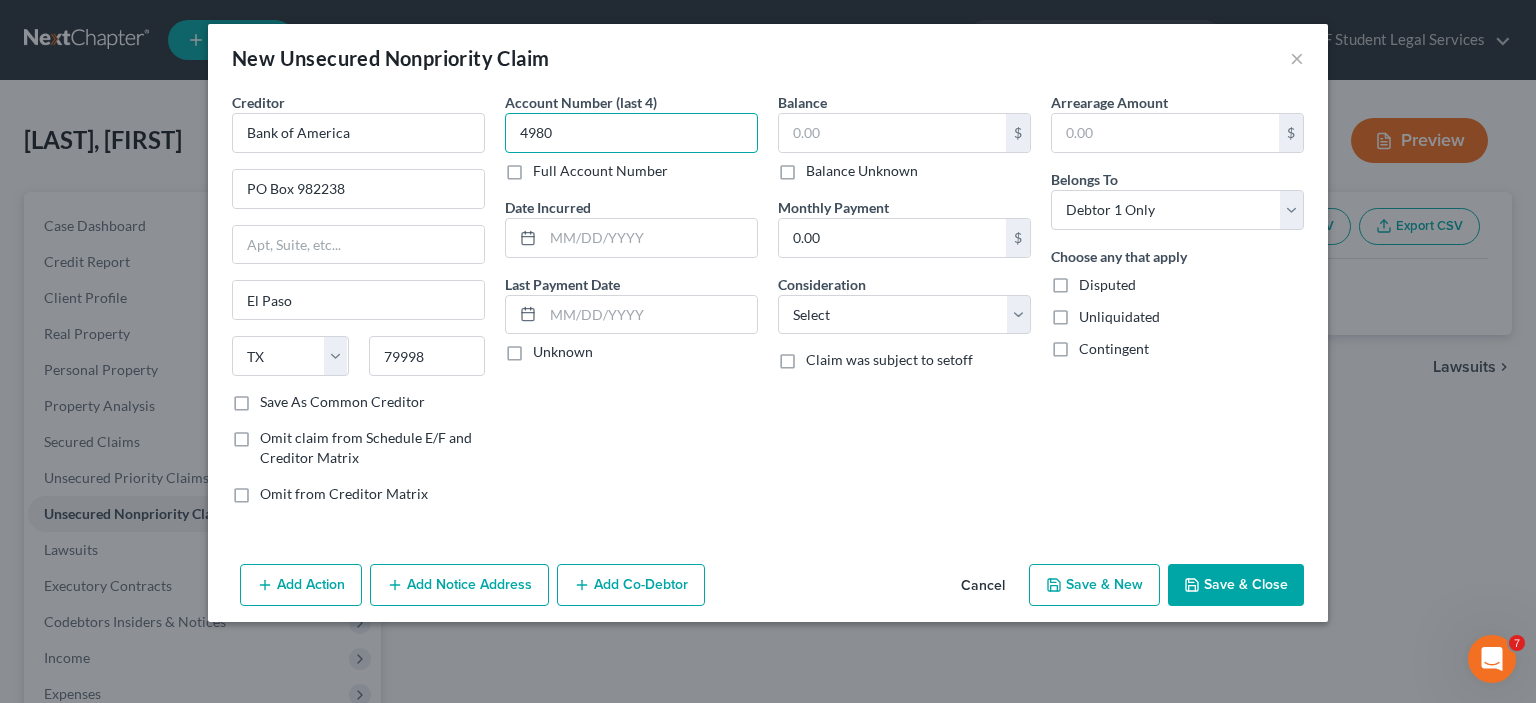 type on "4980" 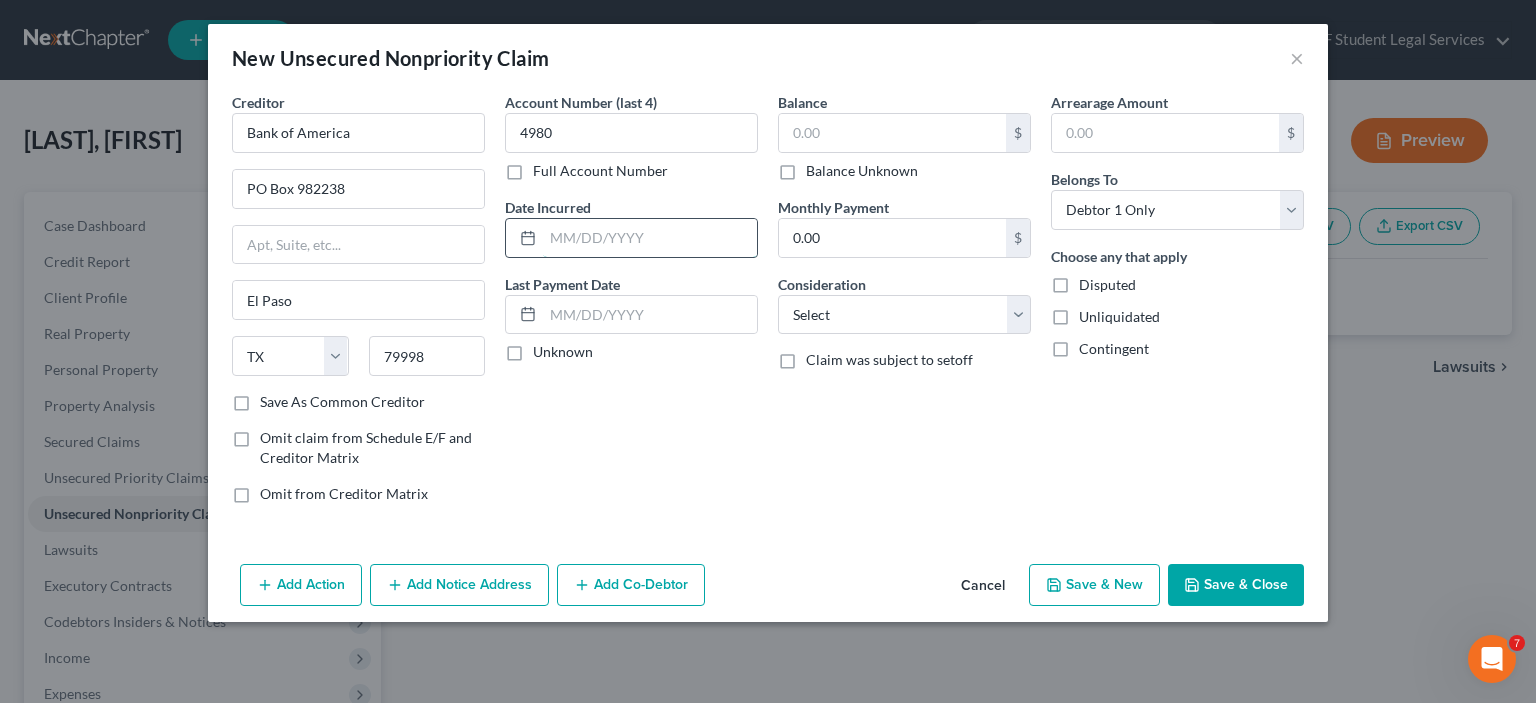 click at bounding box center [650, 238] 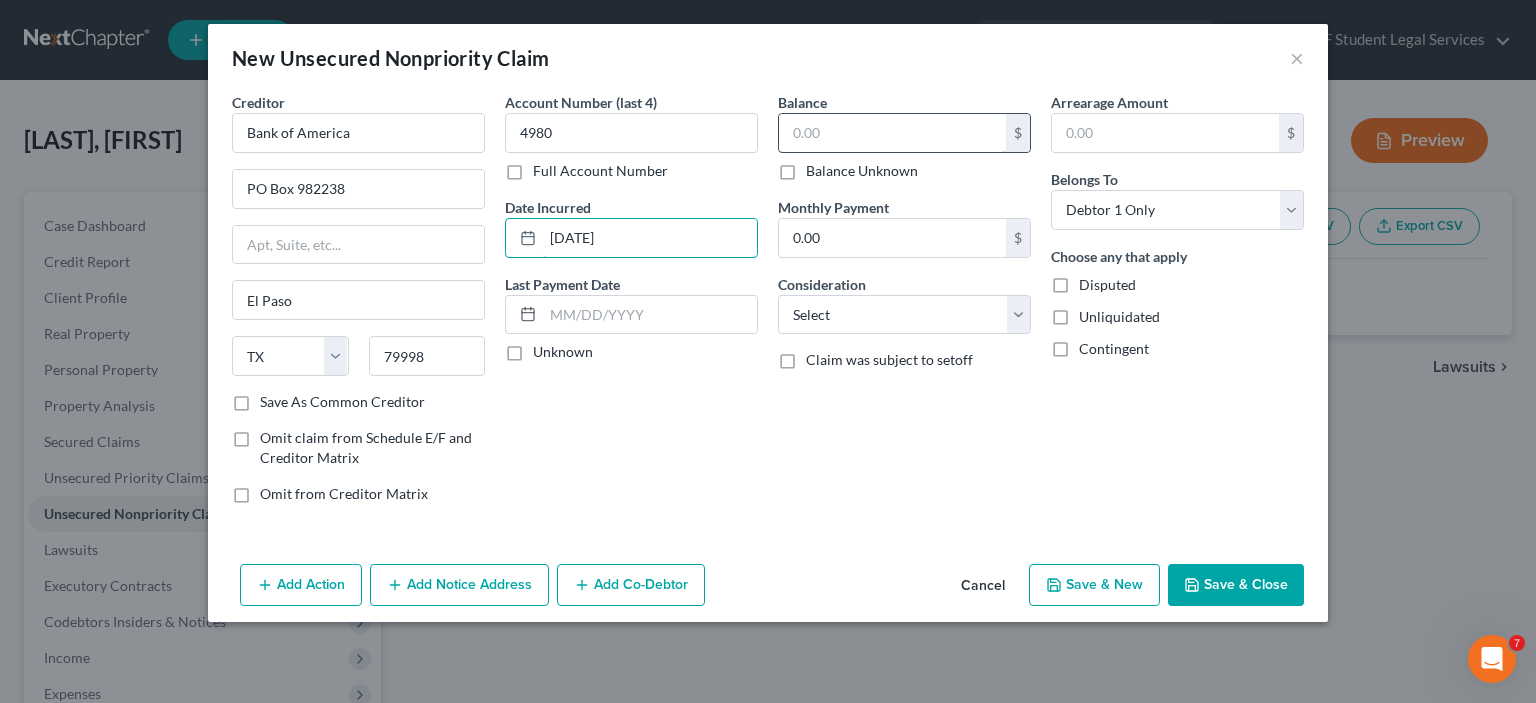 type on "[DATE]" 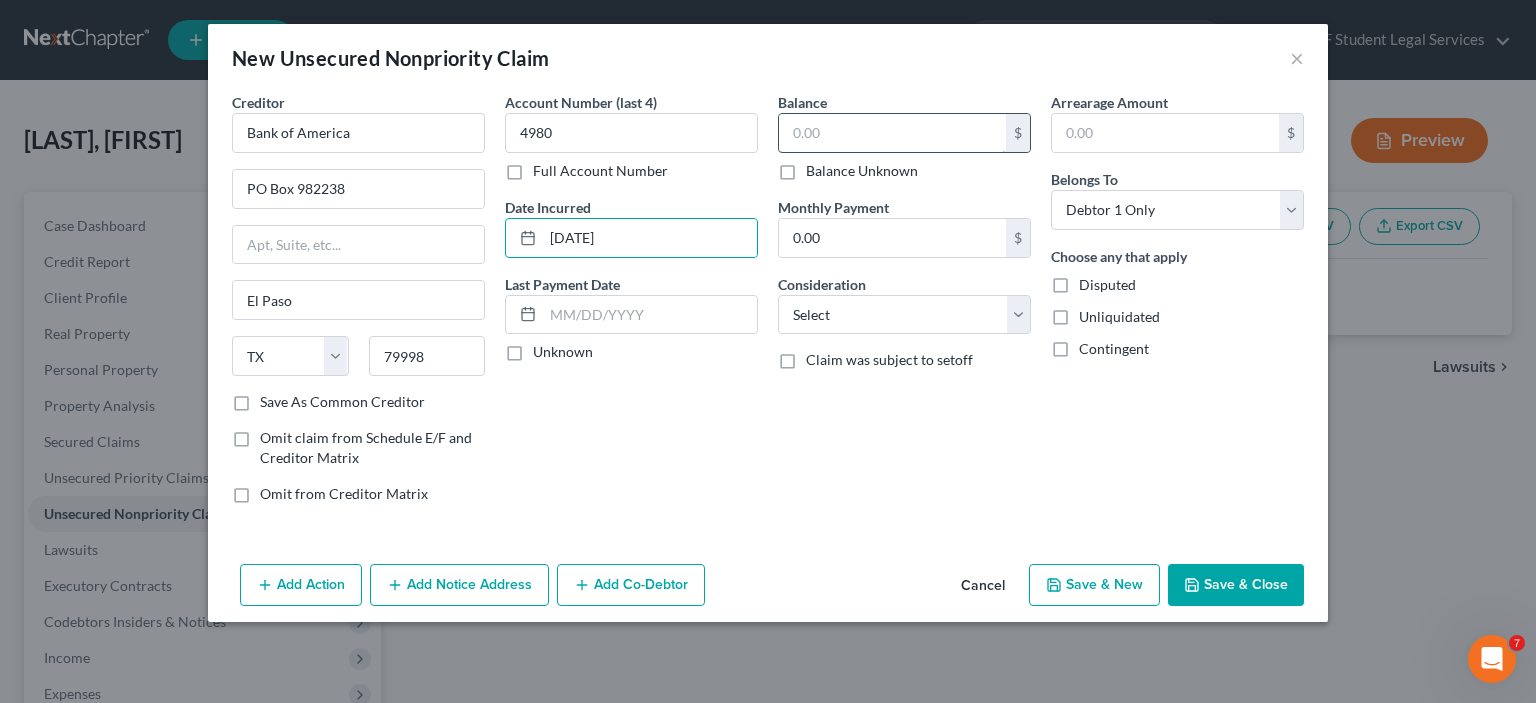 click at bounding box center [892, 133] 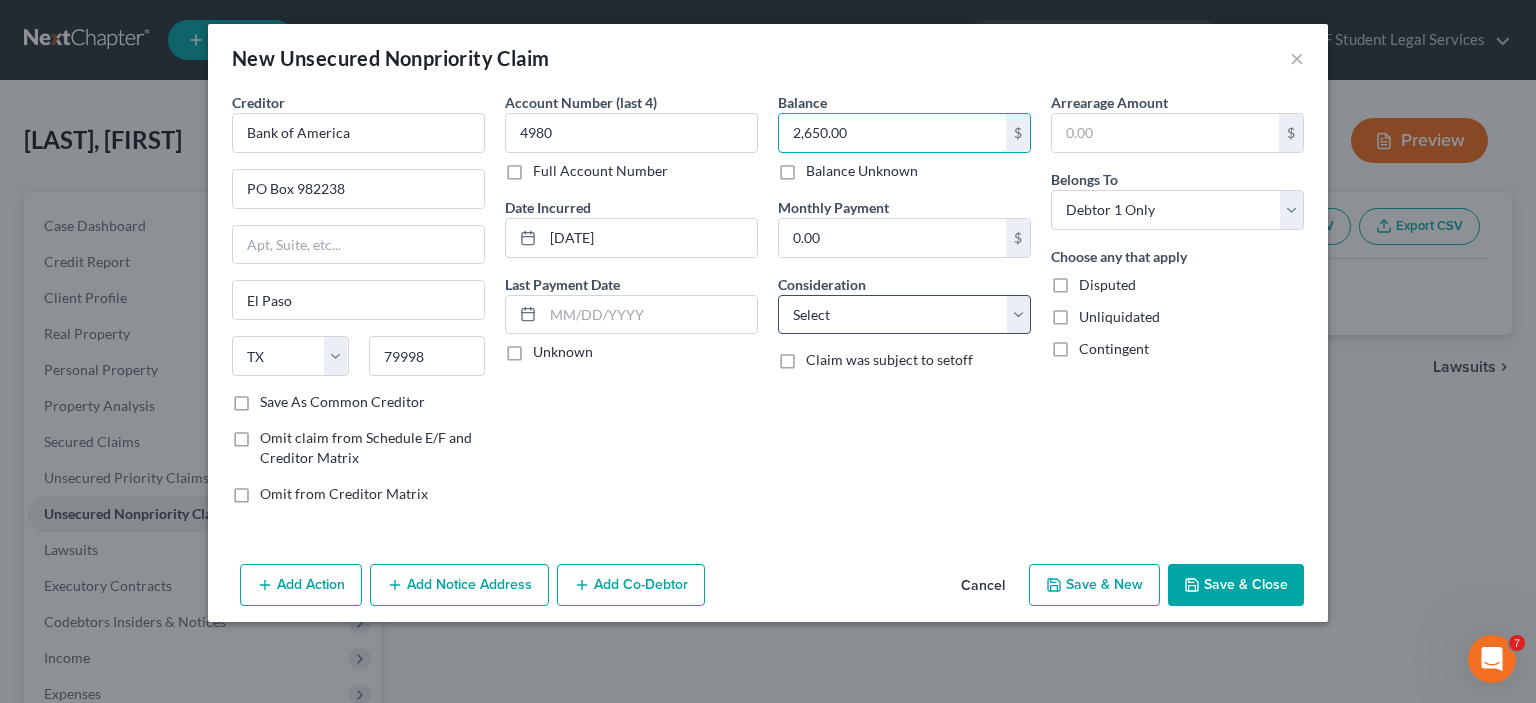 type on "2,650.00" 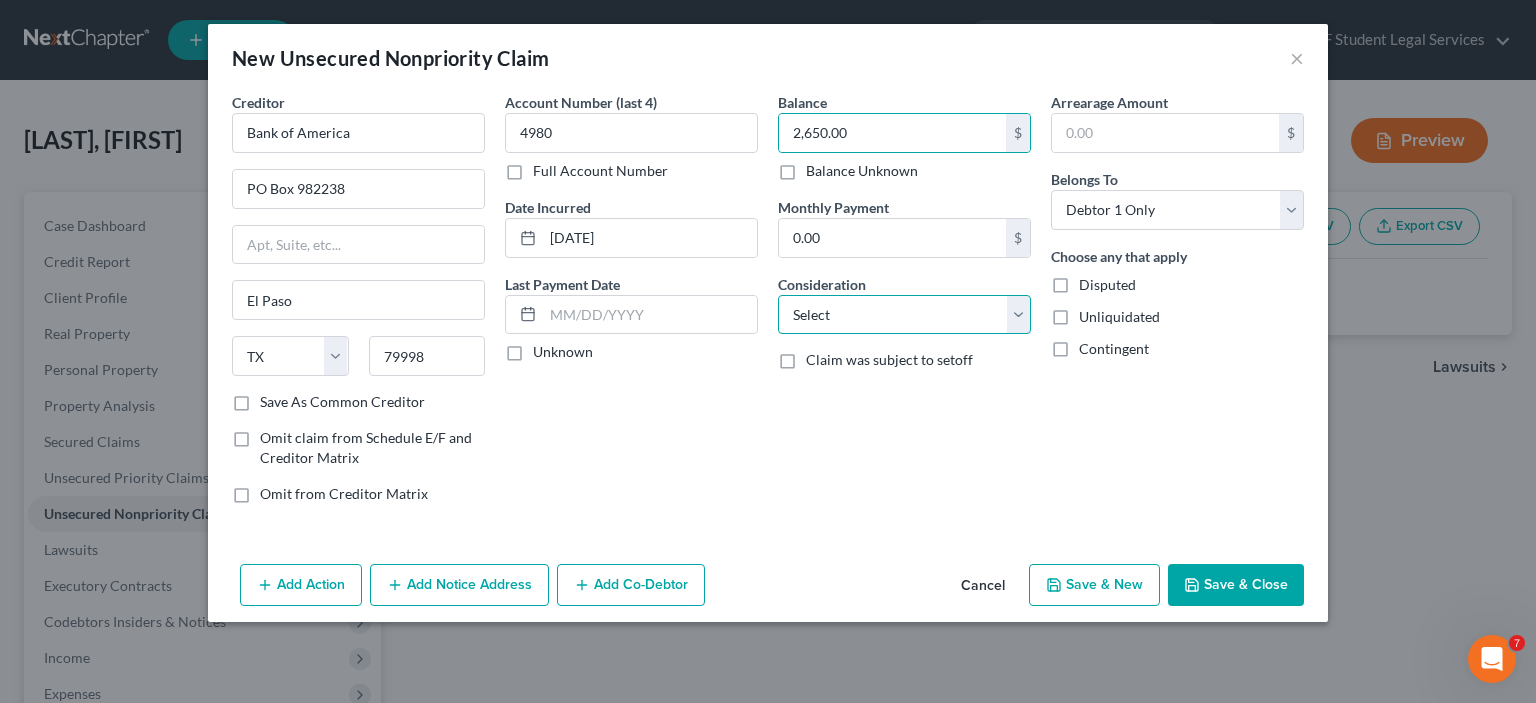 click on "Select Cable / Satellite Services Collection Agency Credit Card Debt Debt Counseling / Attorneys Deficiency Balance Domestic Support Obligations Home / Car Repairs Income Taxes Judgment Liens Medical Services Monies Loaned / Advanced Mortgage Obligation From Divorce Or Separation Obligation To Pensions Other Overdrawn Bank Account Promised To Help Pay Creditors Student Loans Suppliers And Vendors Telephone / Internet Services Utility Services" at bounding box center [904, 315] 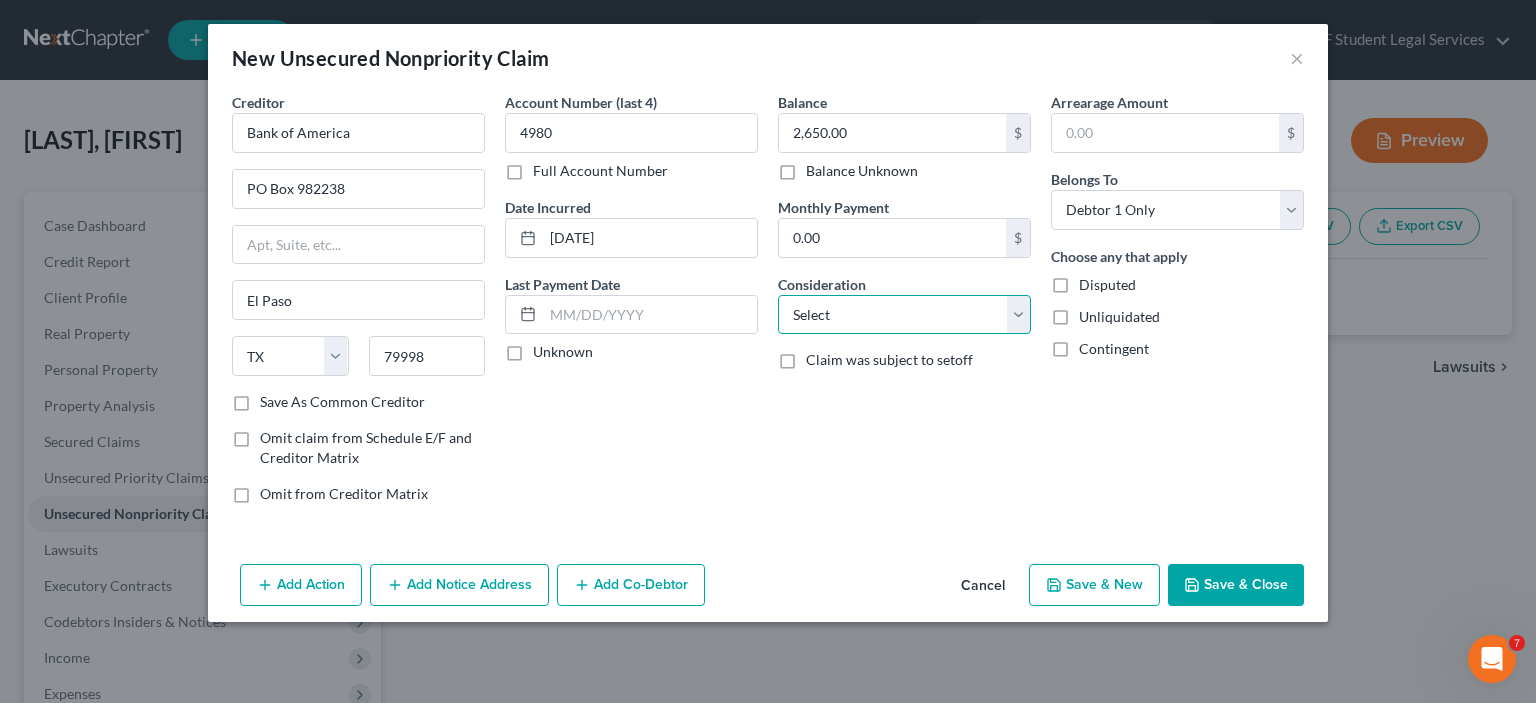 select on "2" 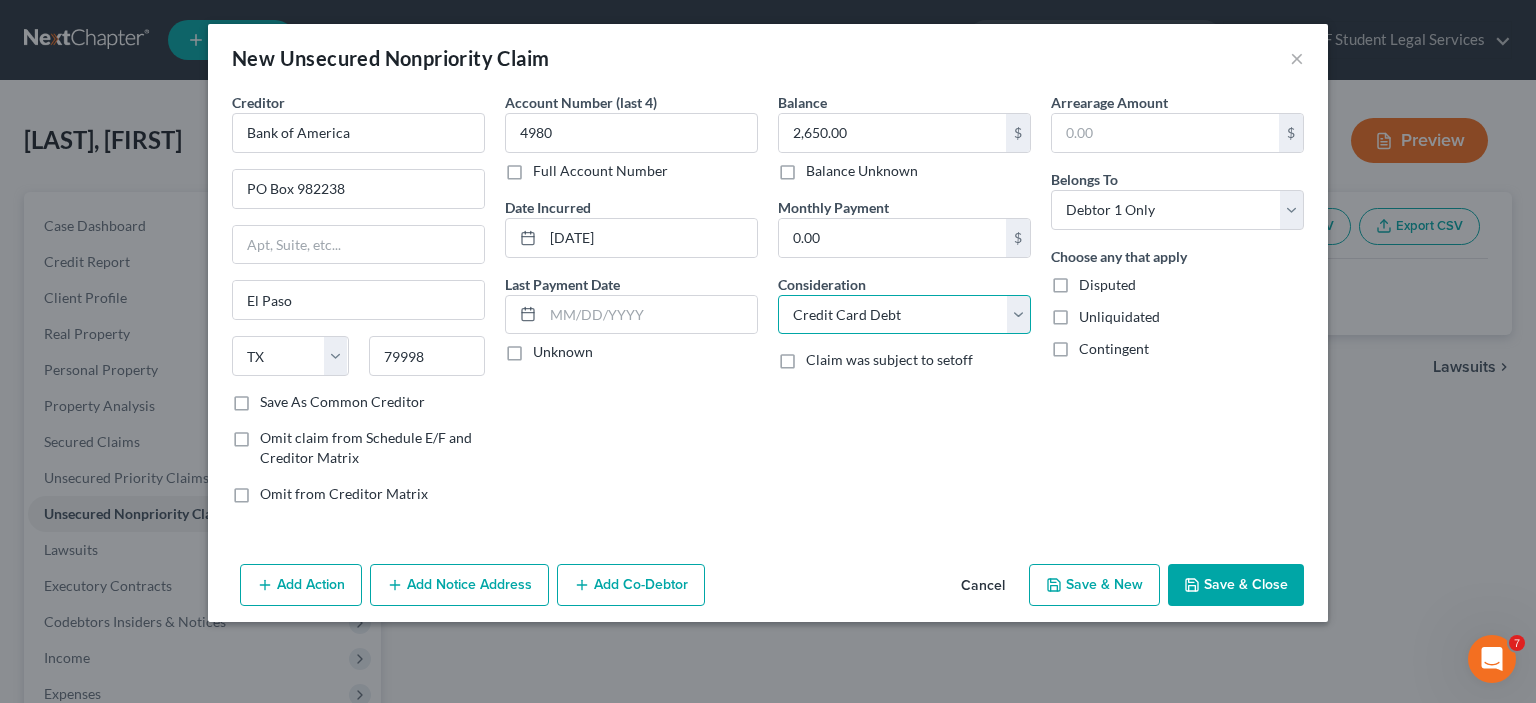 click on "Select Cable / Satellite Services Collection Agency Credit Card Debt Debt Counseling / Attorneys Deficiency Balance Domestic Support Obligations Home / Car Repairs Income Taxes Judgment Liens Medical Services Monies Loaned / Advanced Mortgage Obligation From Divorce Or Separation Obligation To Pensions Other Overdrawn Bank Account Promised To Help Pay Creditors Student Loans Suppliers And Vendors Telephone / Internet Services Utility Services" at bounding box center [904, 315] 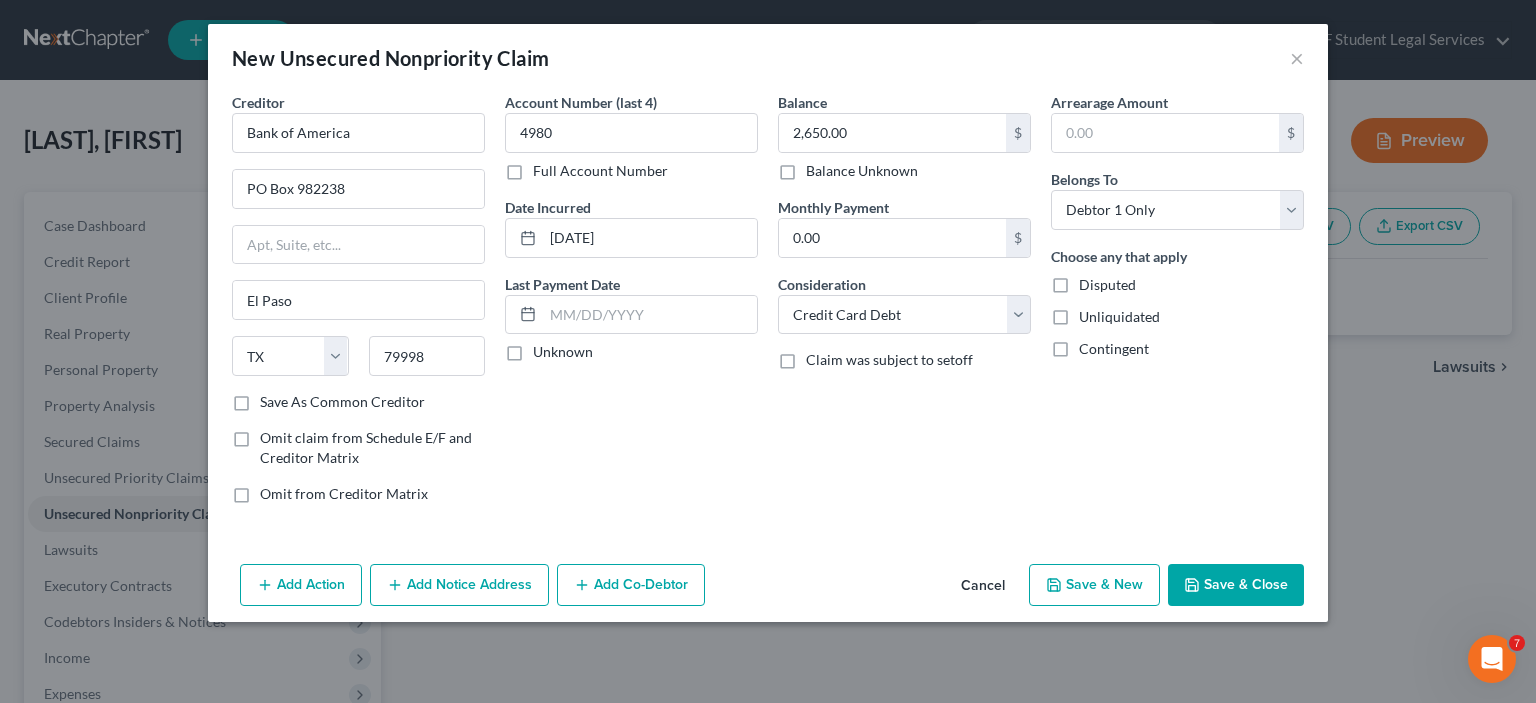click on "Balance
[PRICE] $
Balance Unknown
Balance Undetermined
[PRICE] $
Balance Unknown
Monthly Payment 0.00 $ Consideration Select Cable / Satellite Services Collection Agency Credit Card Debt Debt Counseling / Attorneys Deficiency Balance Domestic Support Obligations Home / Car Repairs Income Taxes Judgment Liens Medical Services Monies Loaned / Advanced Mortgage Obligation From Divorce Or Separation Obligation To Pensions Other Overdrawn Bank Account Promised To Help Pay Creditors Student Loans Suppliers And Vendors Telephone / Internet Services Utility Services Claim was subject to setoff" at bounding box center [904, 306] 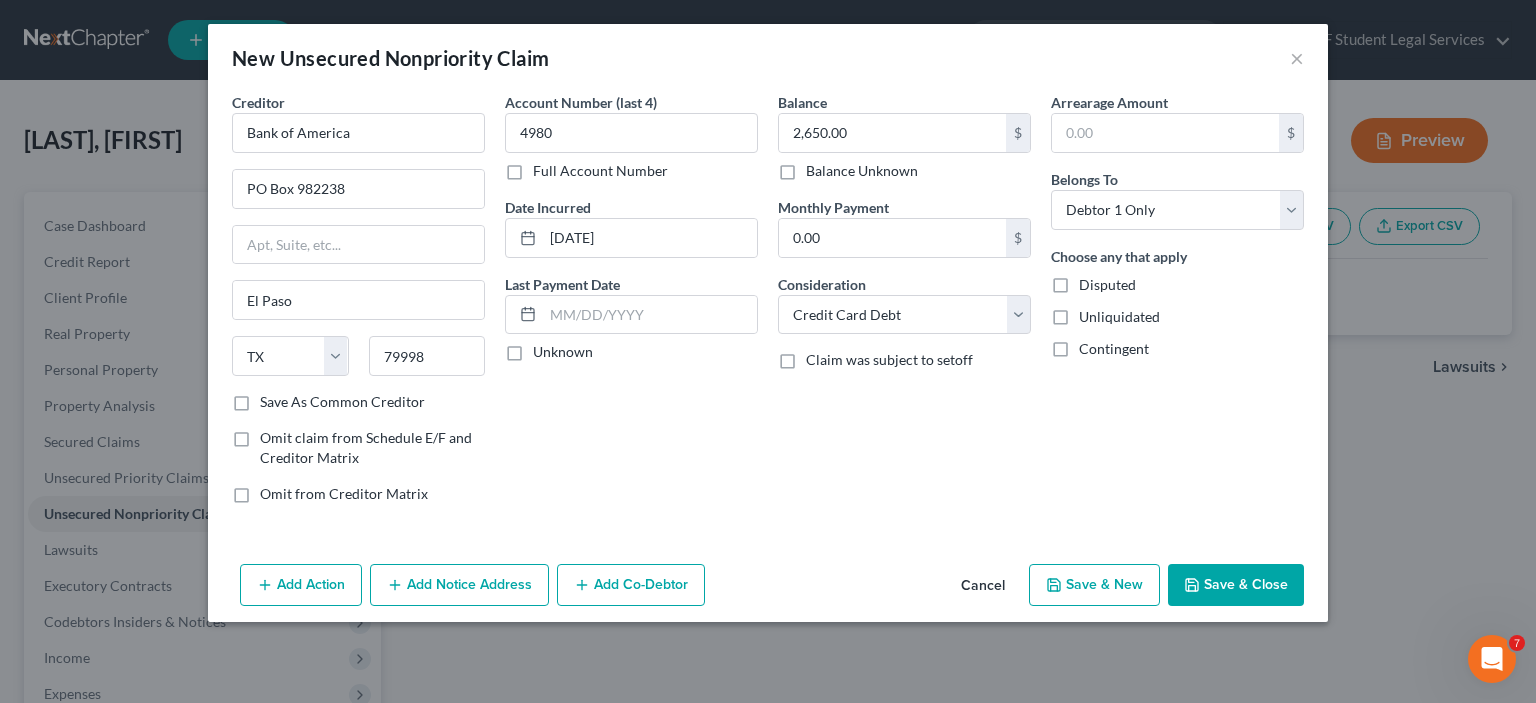 click on "Save & Close" at bounding box center [1236, 585] 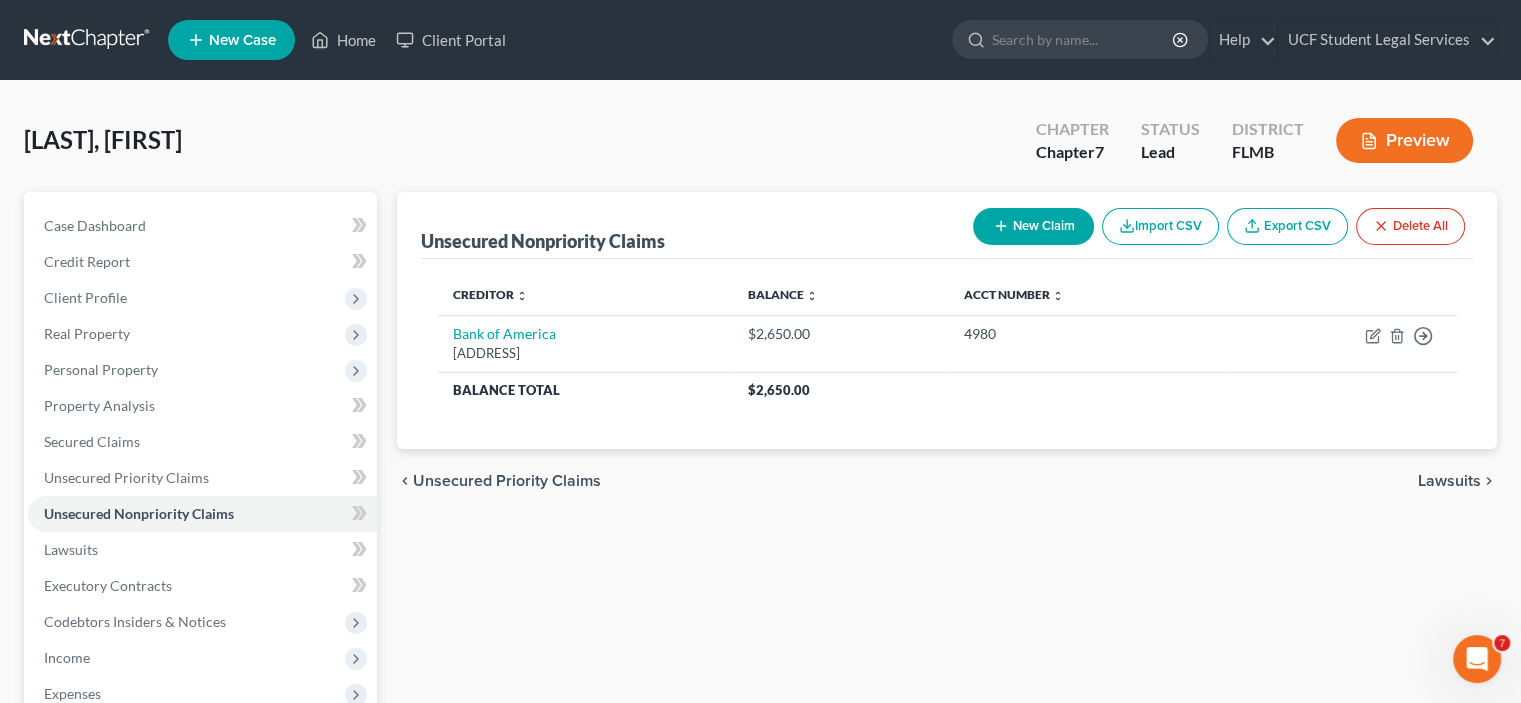 click on "New Claim" at bounding box center [1033, 226] 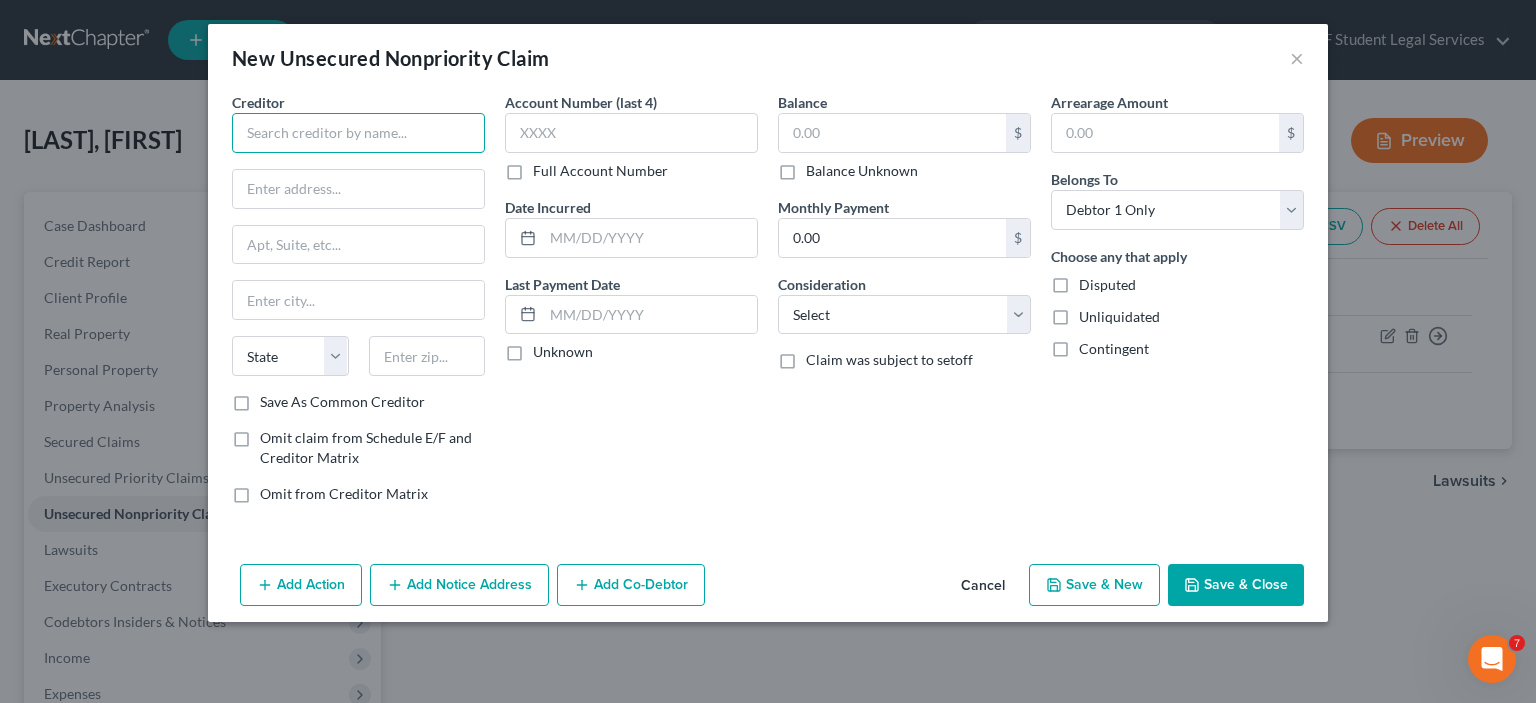 click at bounding box center [358, 133] 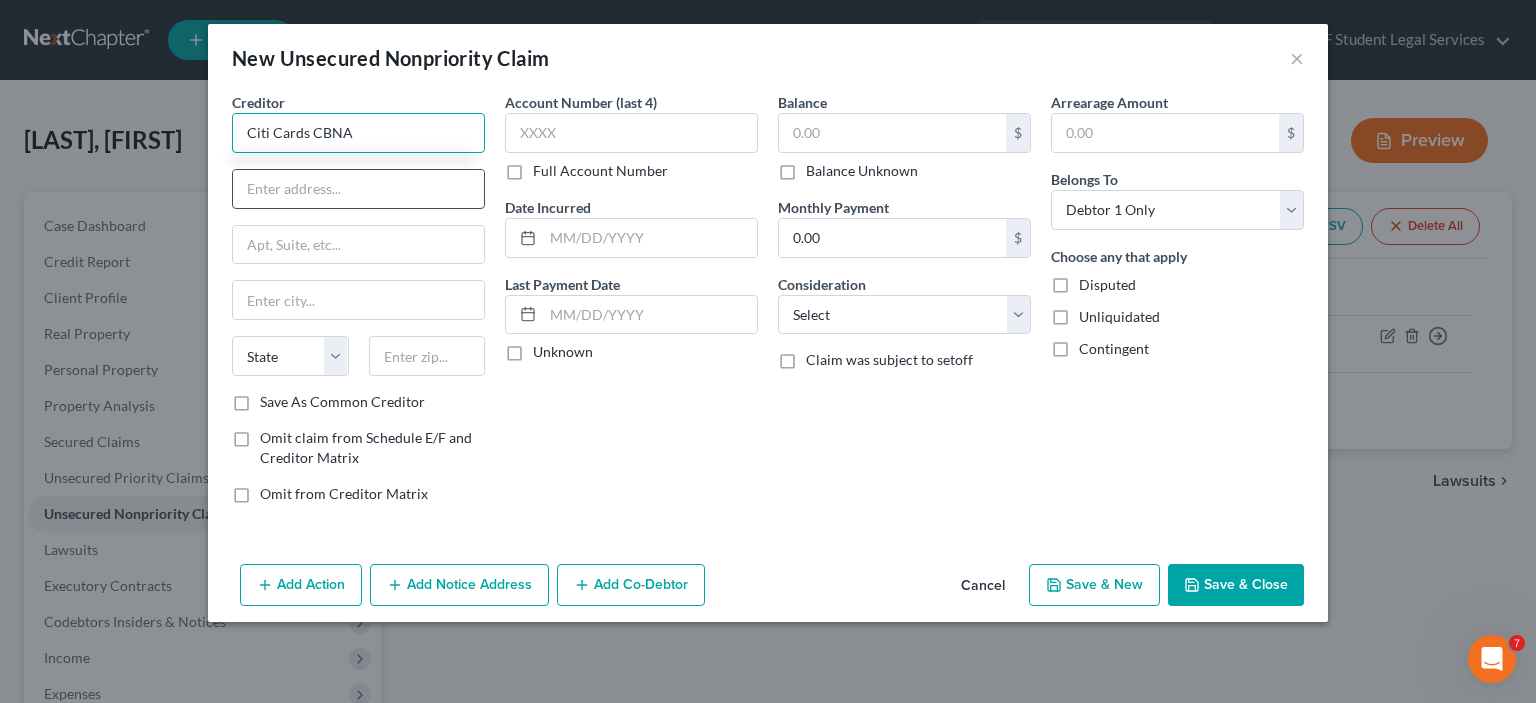 type on "Citi Cards CBNA" 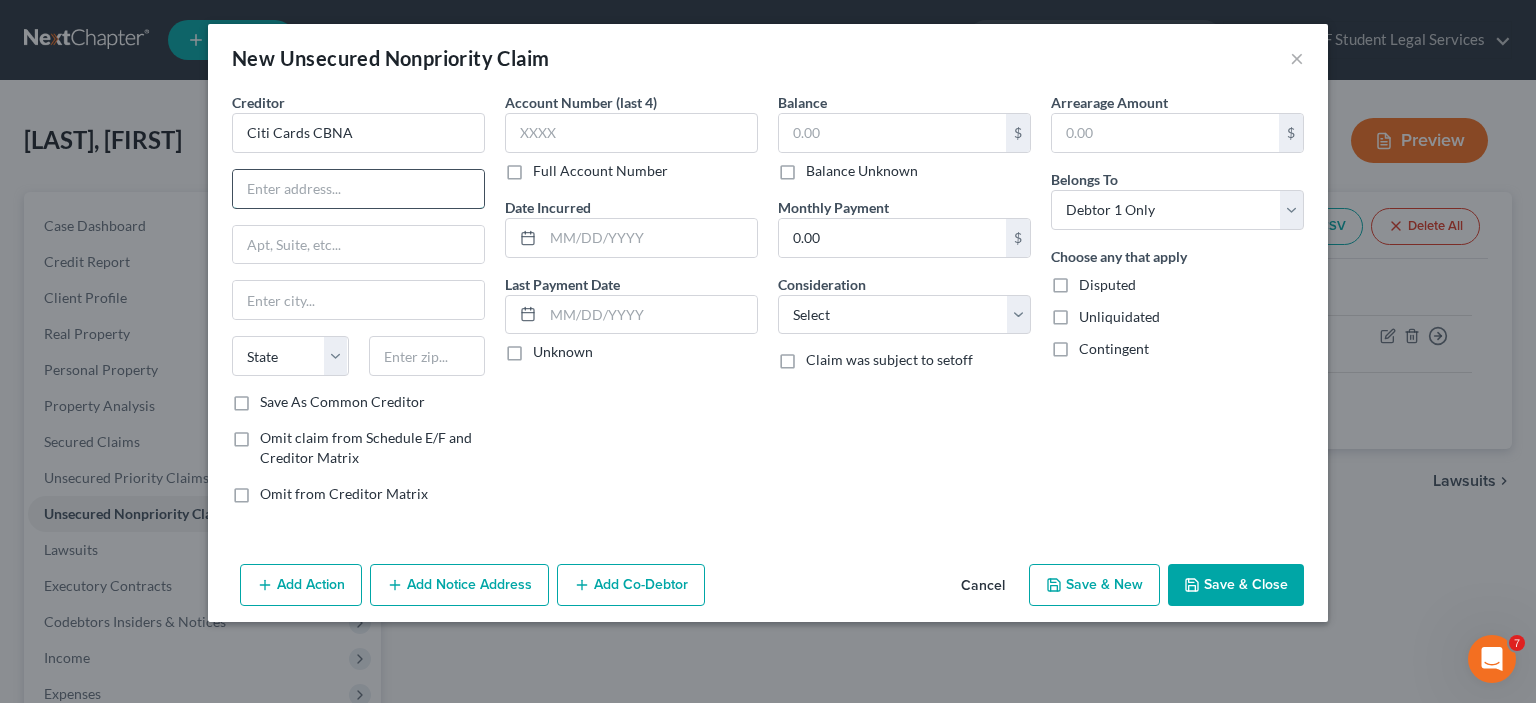 click at bounding box center [358, 189] 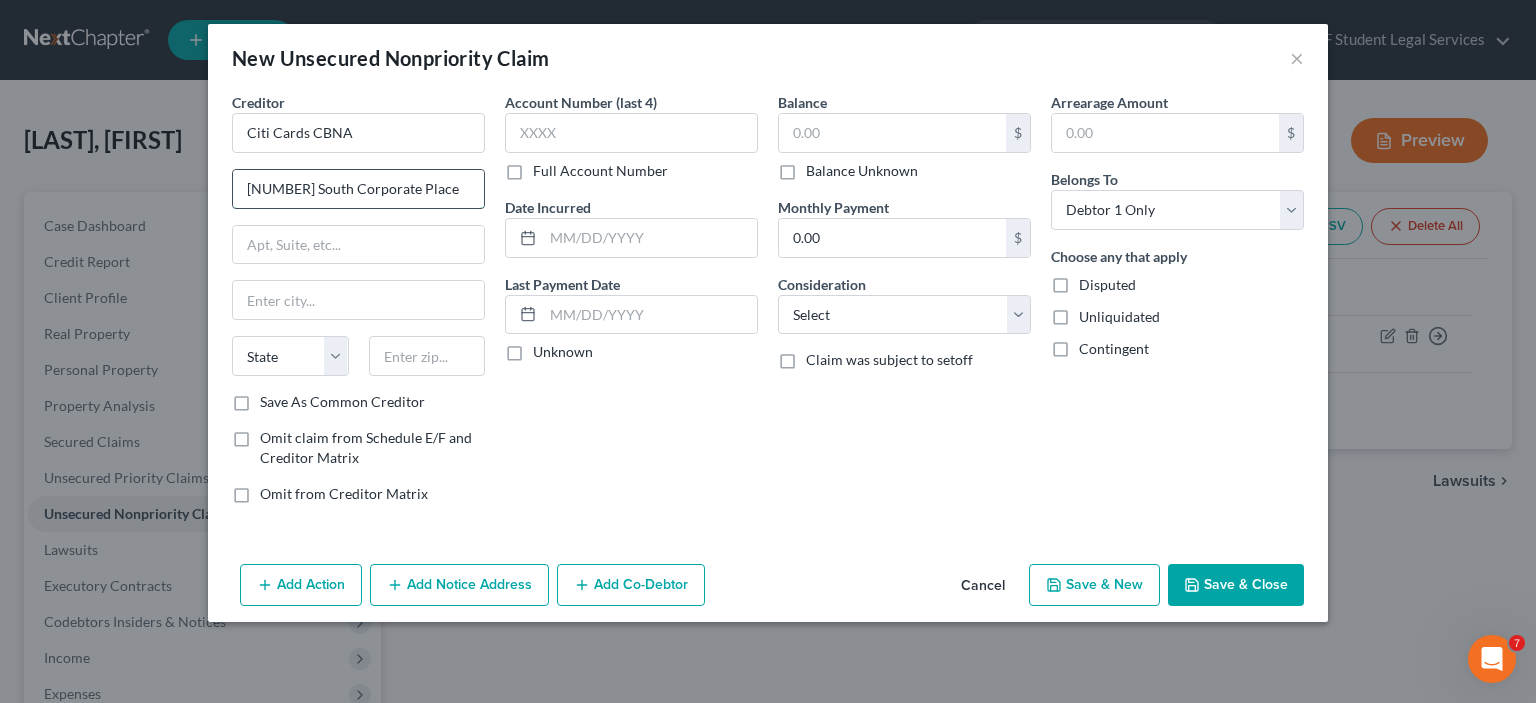 type on "[NUMBER] South Corporate Place" 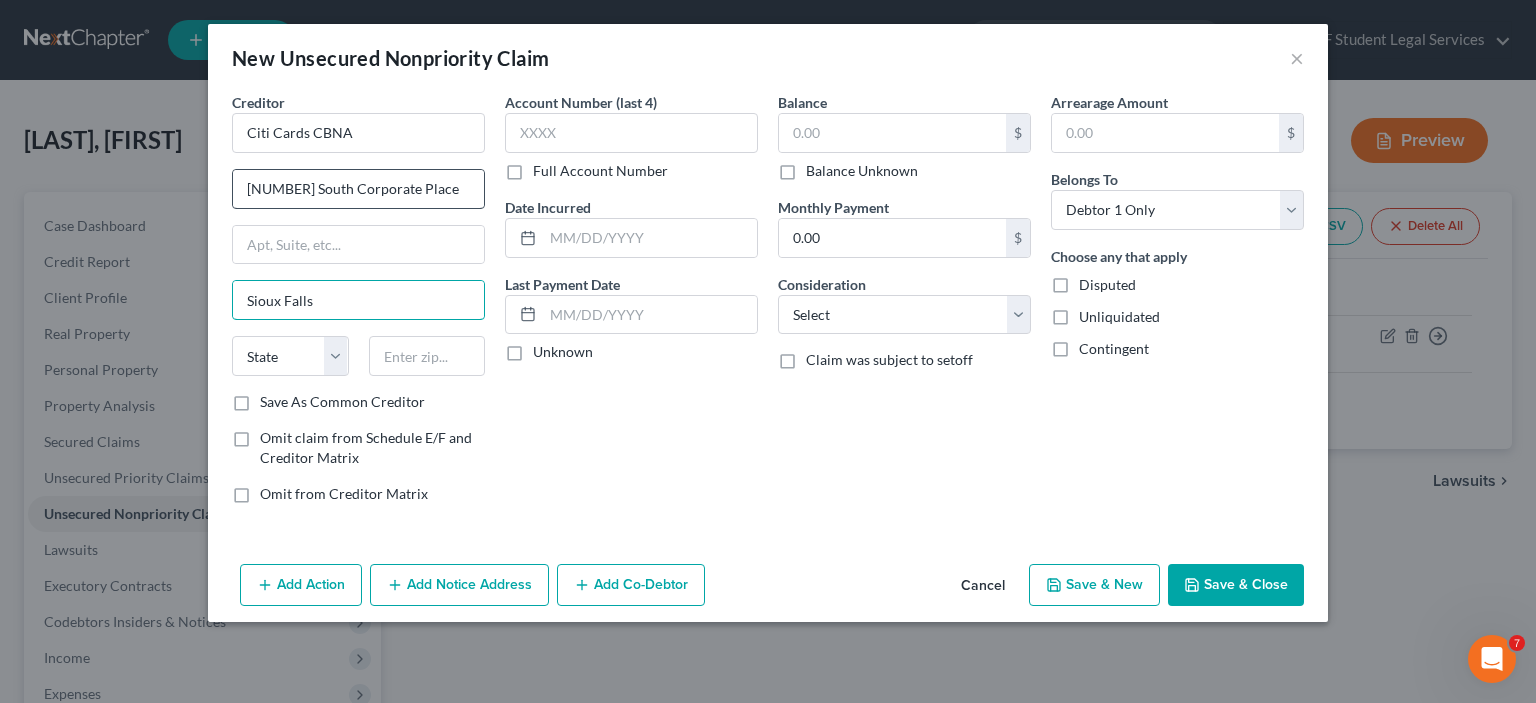 type on "Sioux Falls" 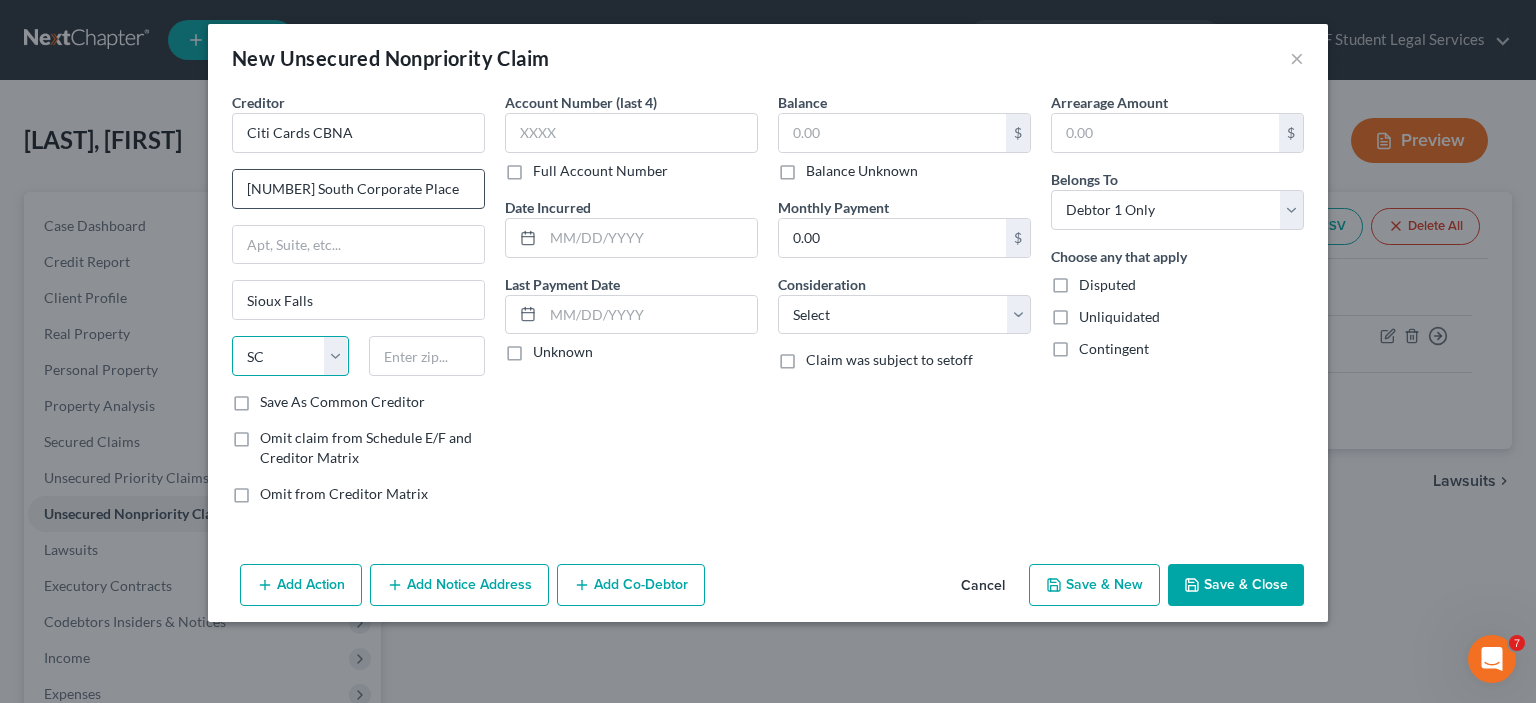 select on "43" 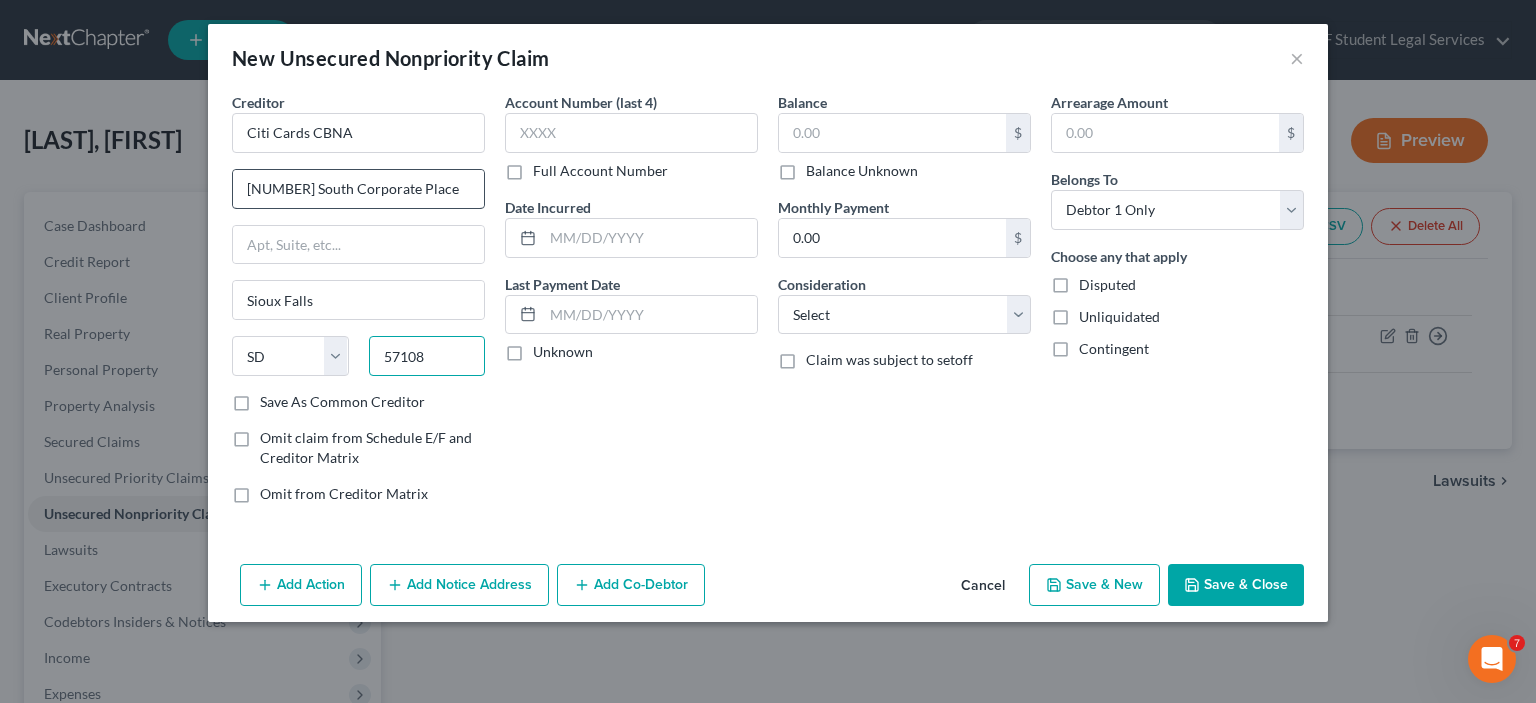 type on "57108" 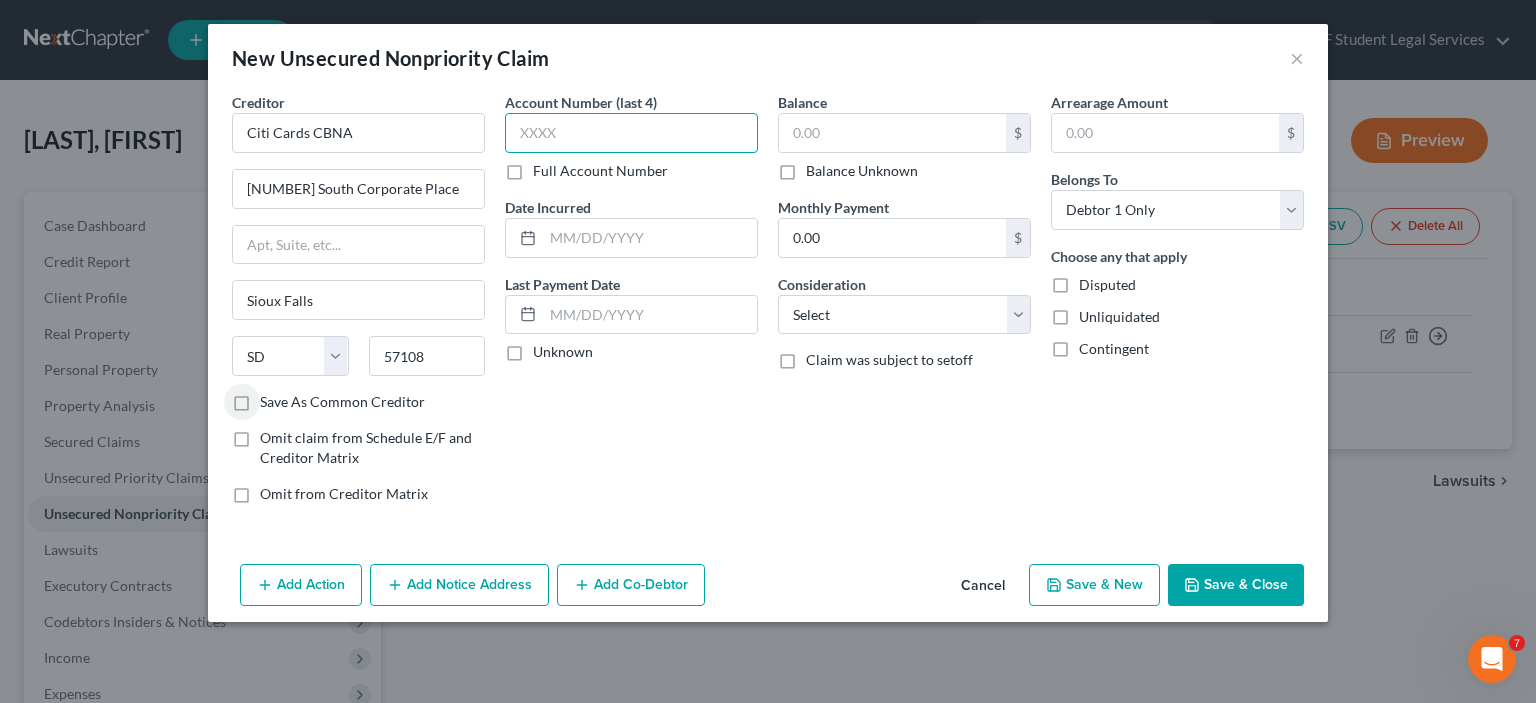 click at bounding box center (631, 133) 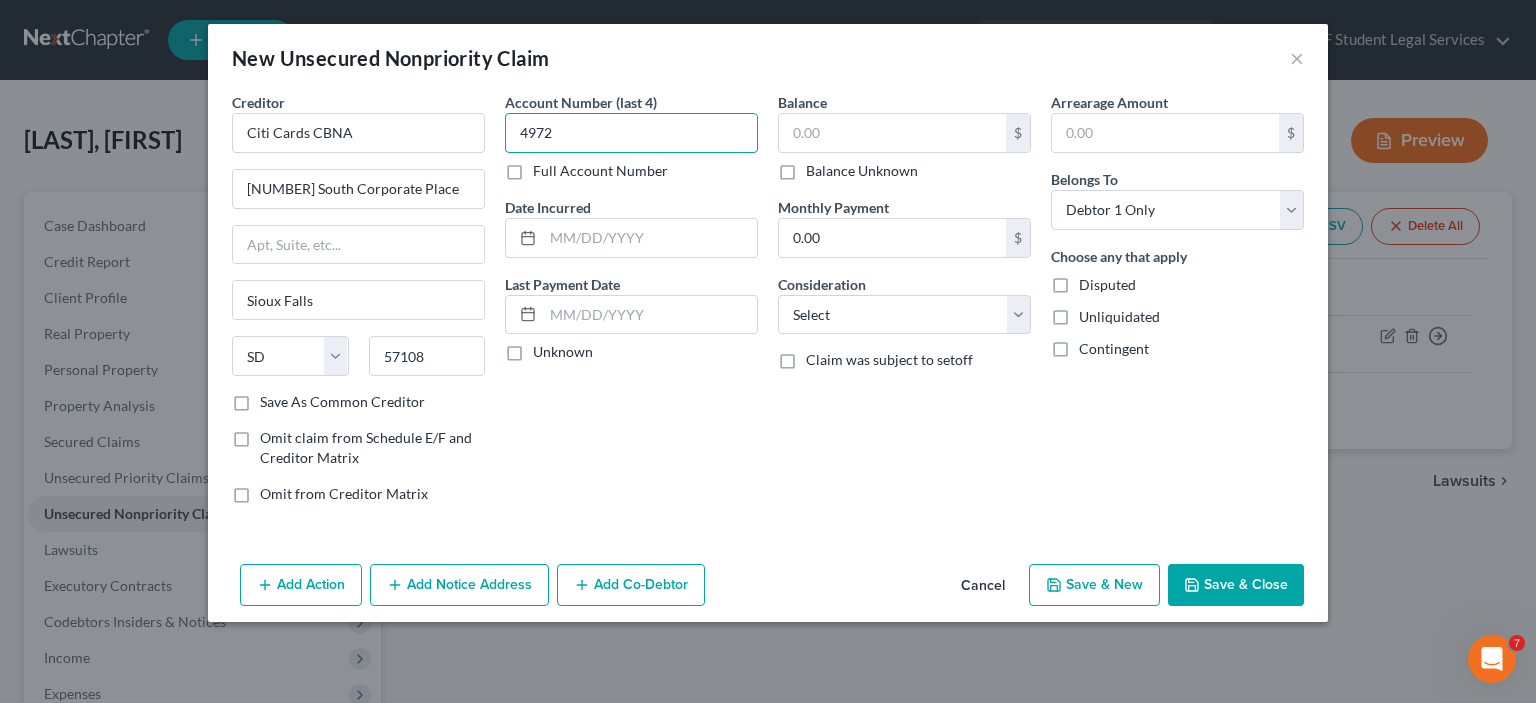 type on "4972" 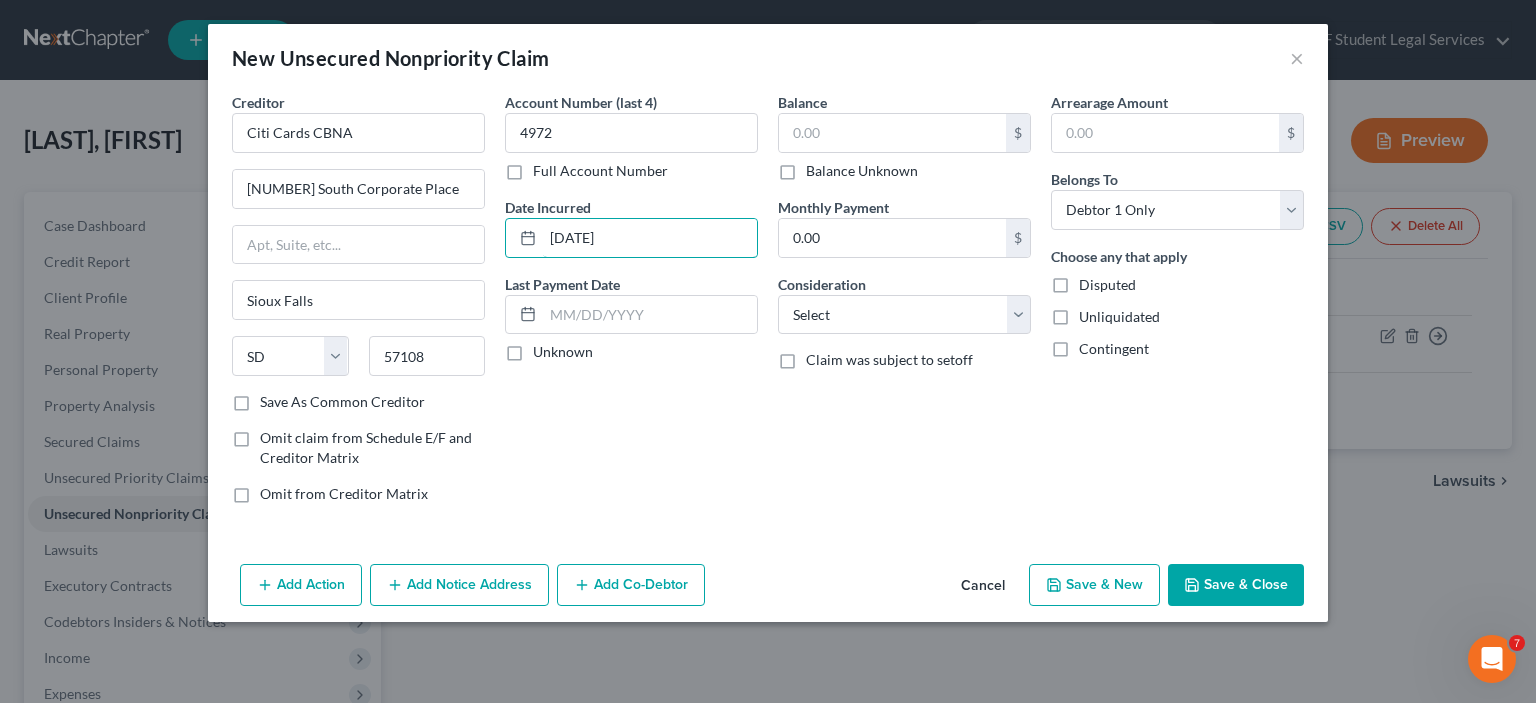 type on "[DATE]" 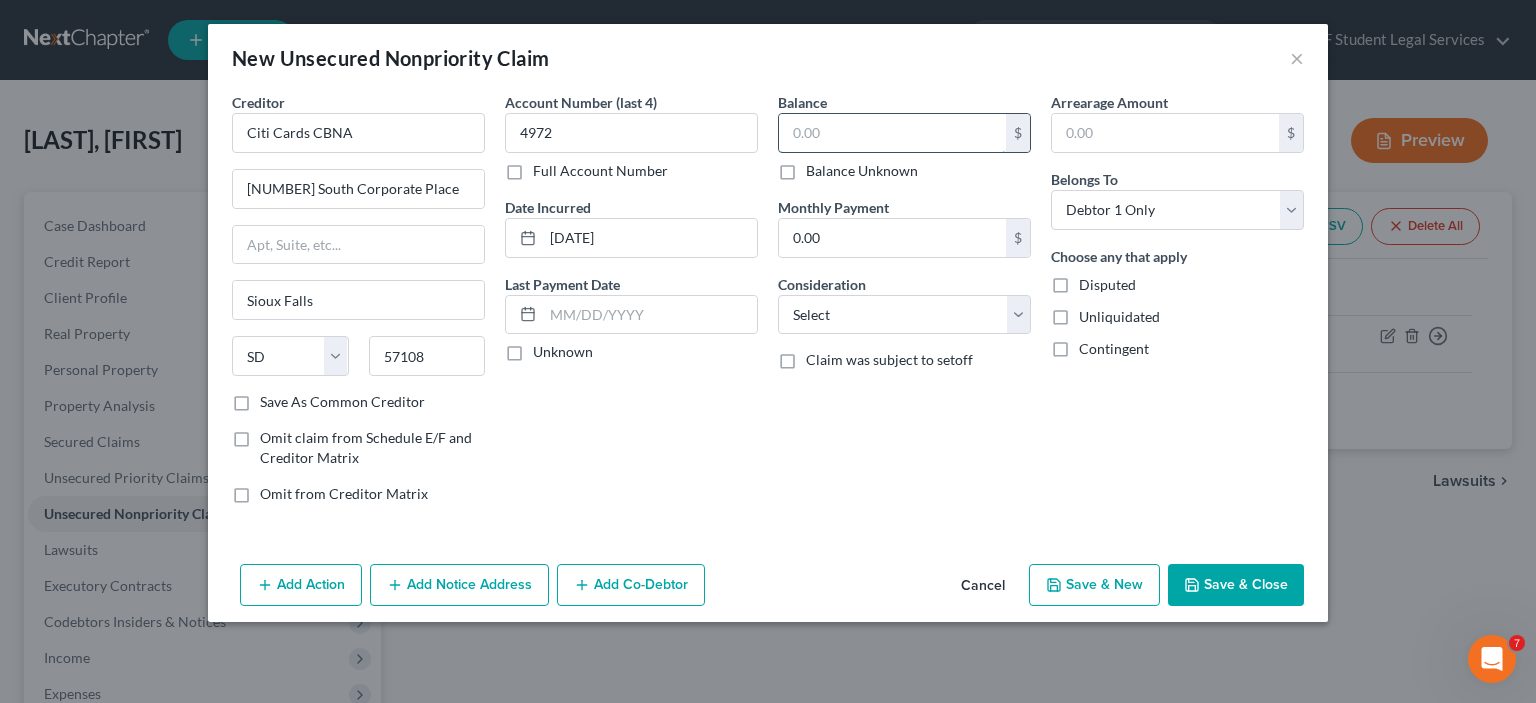 click at bounding box center (892, 133) 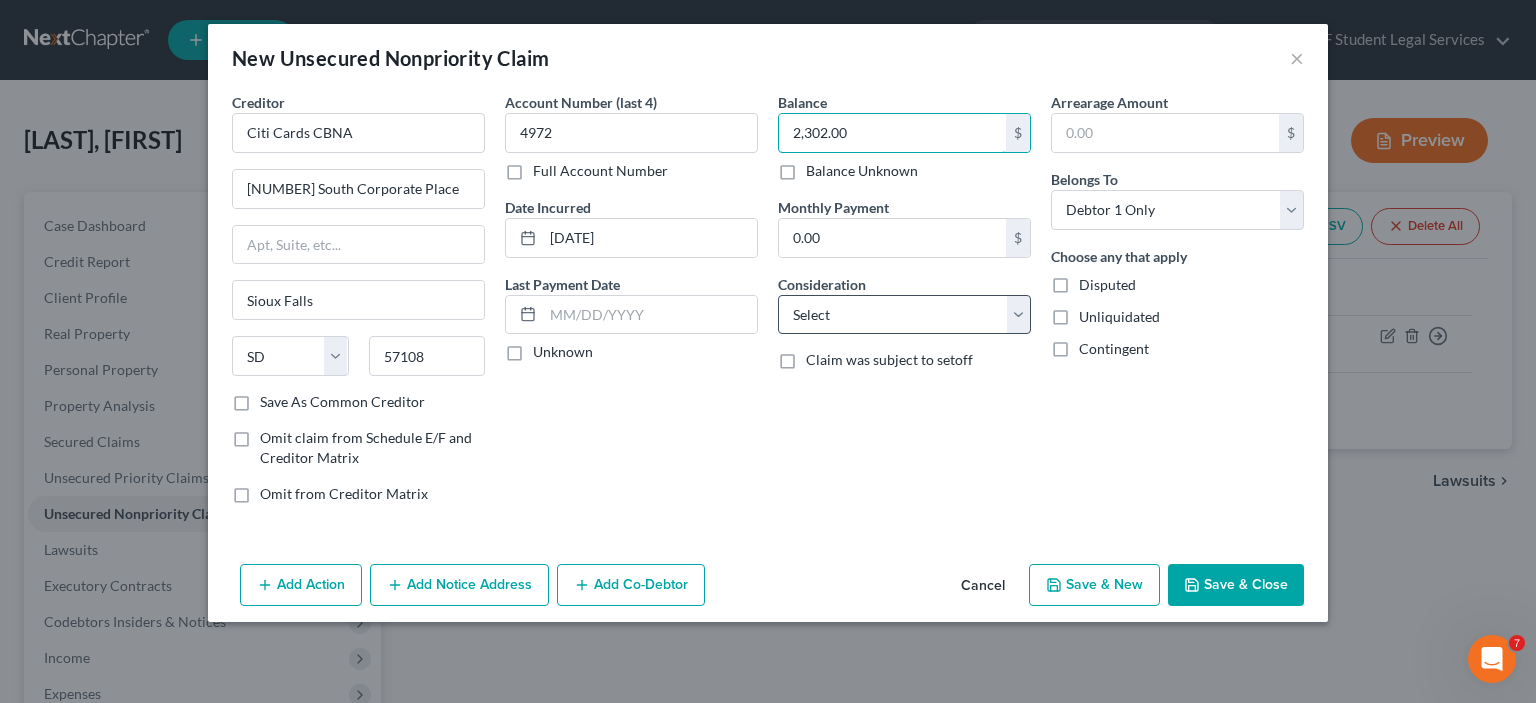 type on "2,302.00" 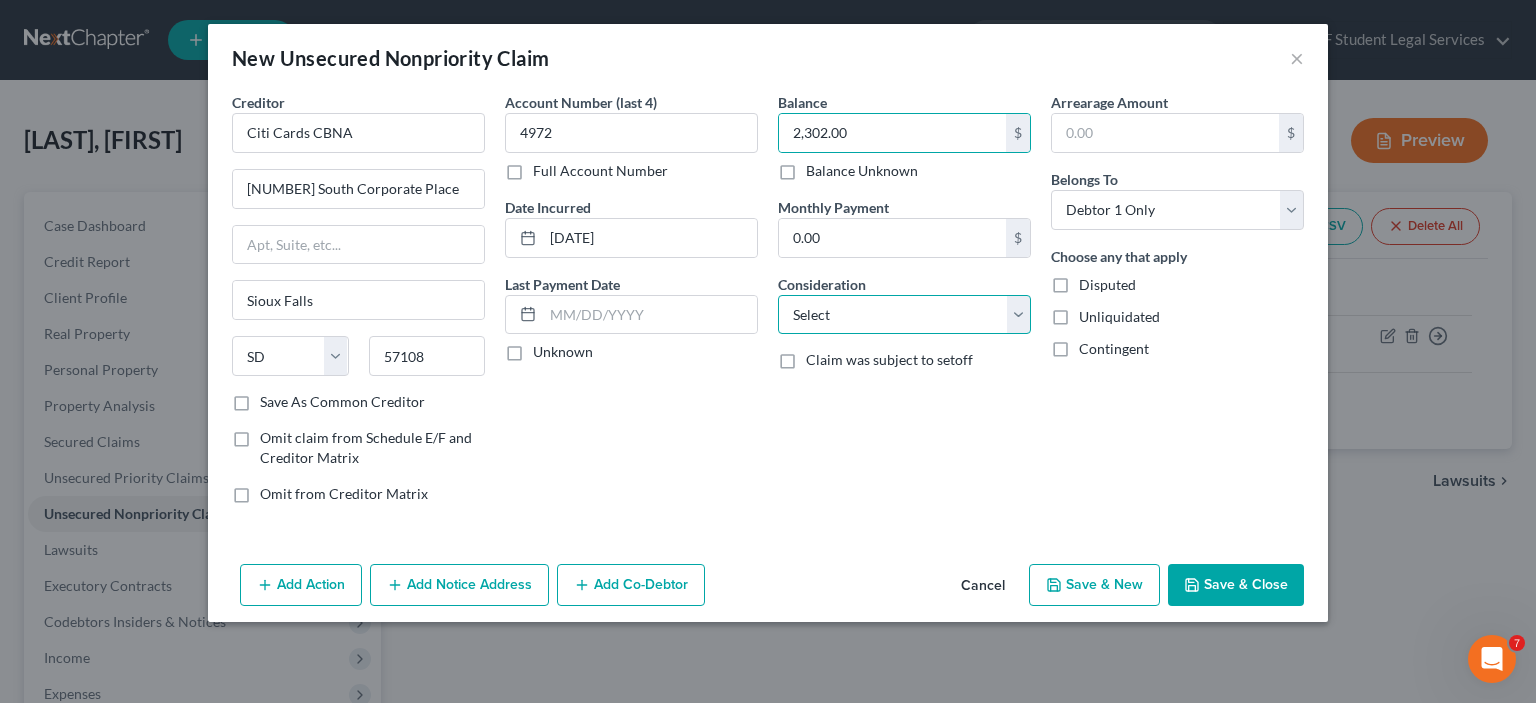 click on "Select Cable / Satellite Services Collection Agency Credit Card Debt Debt Counseling / Attorneys Deficiency Balance Domestic Support Obligations Home / Car Repairs Income Taxes Judgment Liens Medical Services Monies Loaned / Advanced Mortgage Obligation From Divorce Or Separation Obligation To Pensions Other Overdrawn Bank Account Promised To Help Pay Creditors Student Loans Suppliers And Vendors Telephone / Internet Services Utility Services" at bounding box center [904, 315] 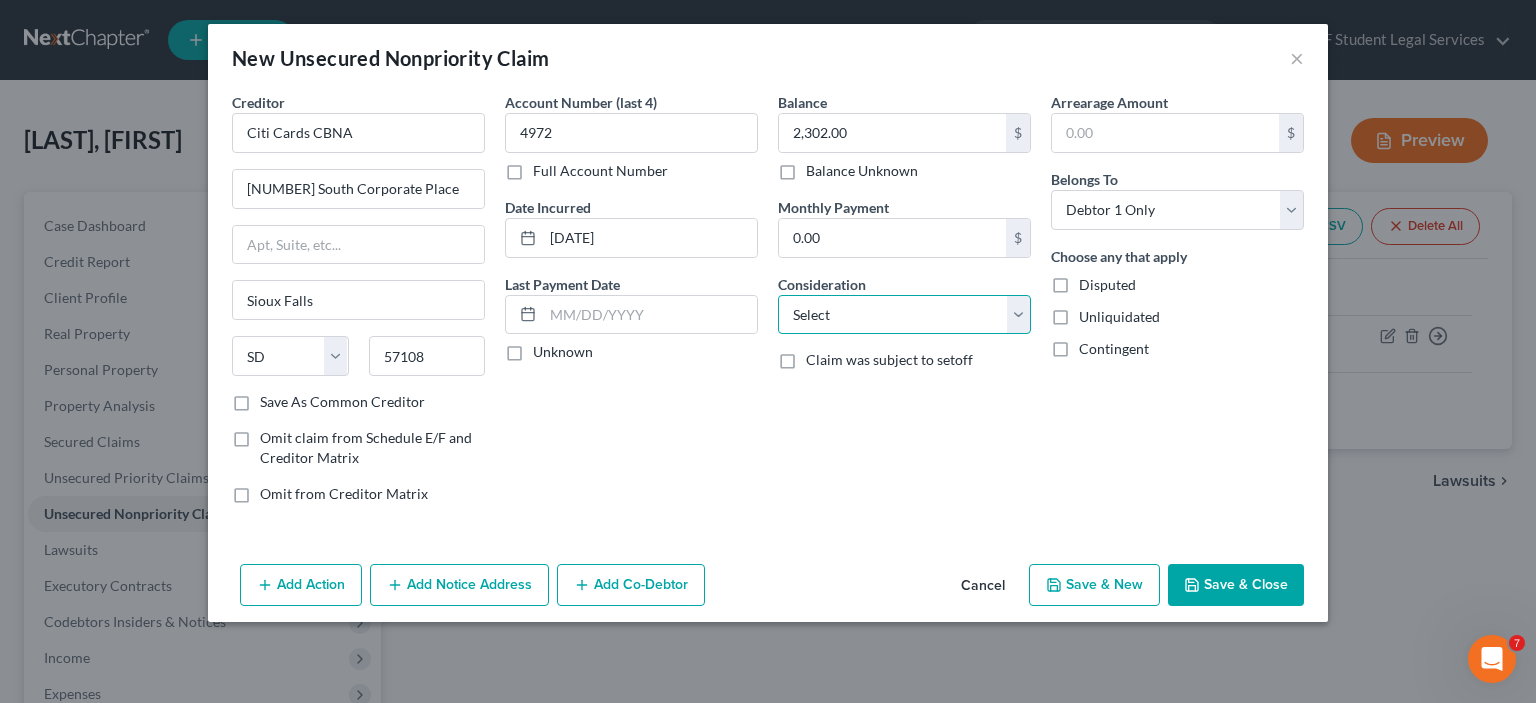 select on "2" 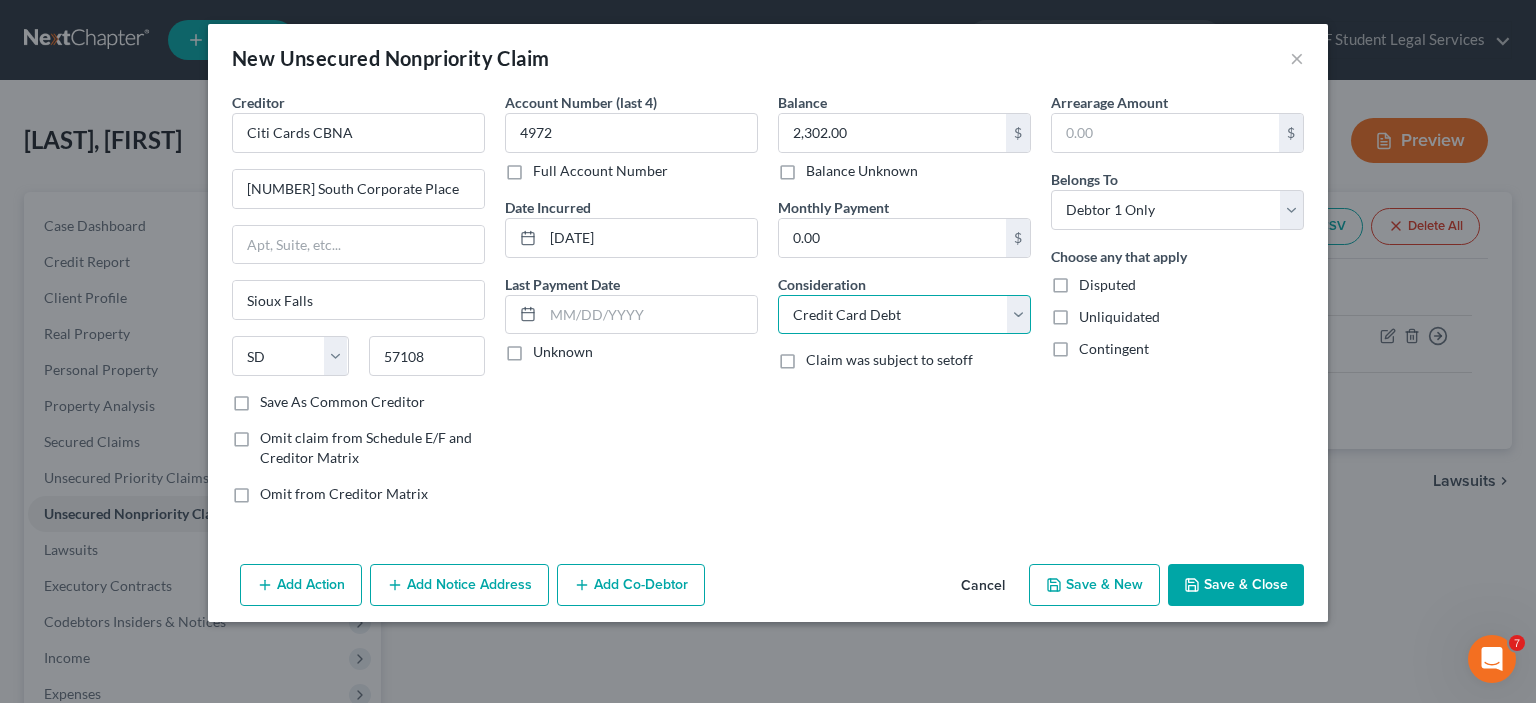 click on "Select Cable / Satellite Services Collection Agency Credit Card Debt Debt Counseling / Attorneys Deficiency Balance Domestic Support Obligations Home / Car Repairs Income Taxes Judgment Liens Medical Services Monies Loaned / Advanced Mortgage Obligation From Divorce Or Separation Obligation To Pensions Other Overdrawn Bank Account Promised To Help Pay Creditors Student Loans Suppliers And Vendors Telephone / Internet Services Utility Services" at bounding box center [904, 315] 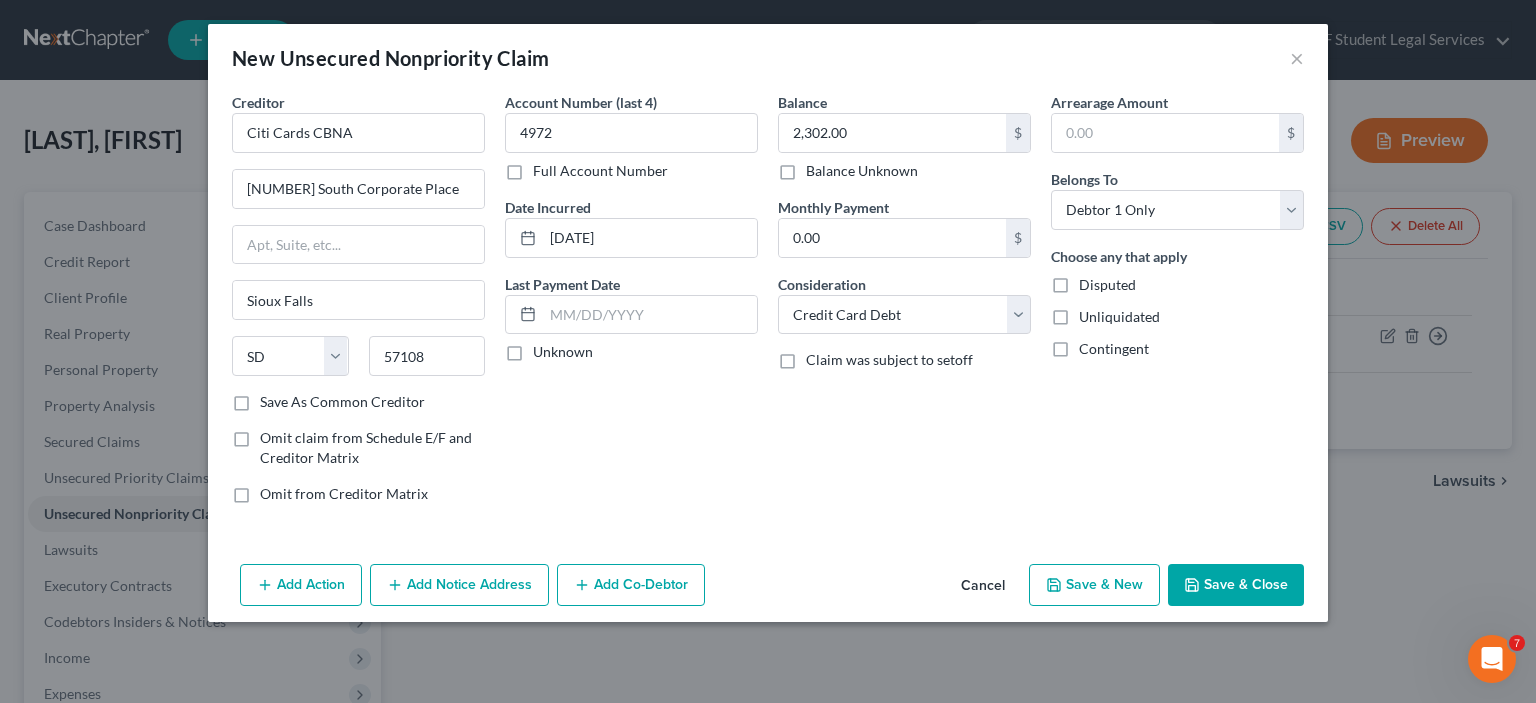 click on "Save & Close" at bounding box center [1236, 585] 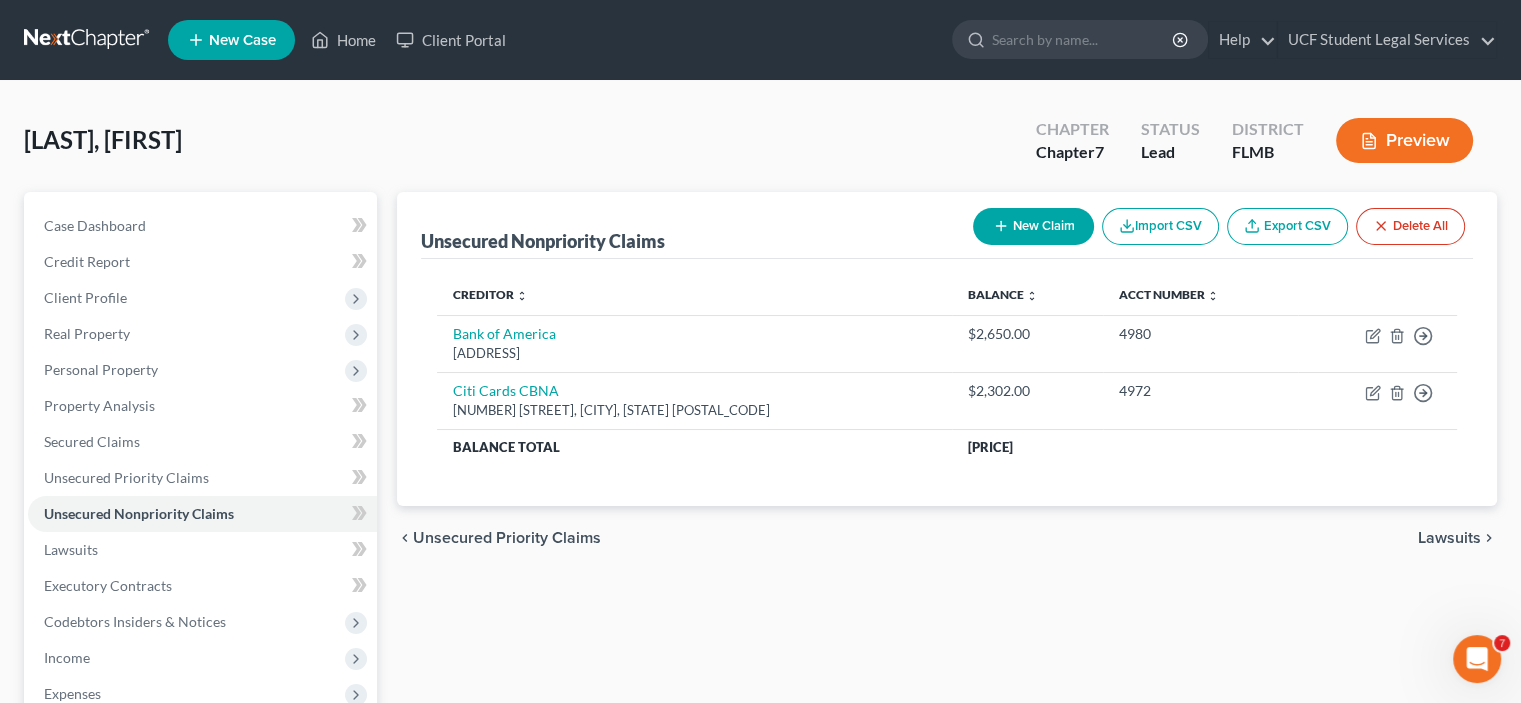 click on "New Claim" at bounding box center (1033, 226) 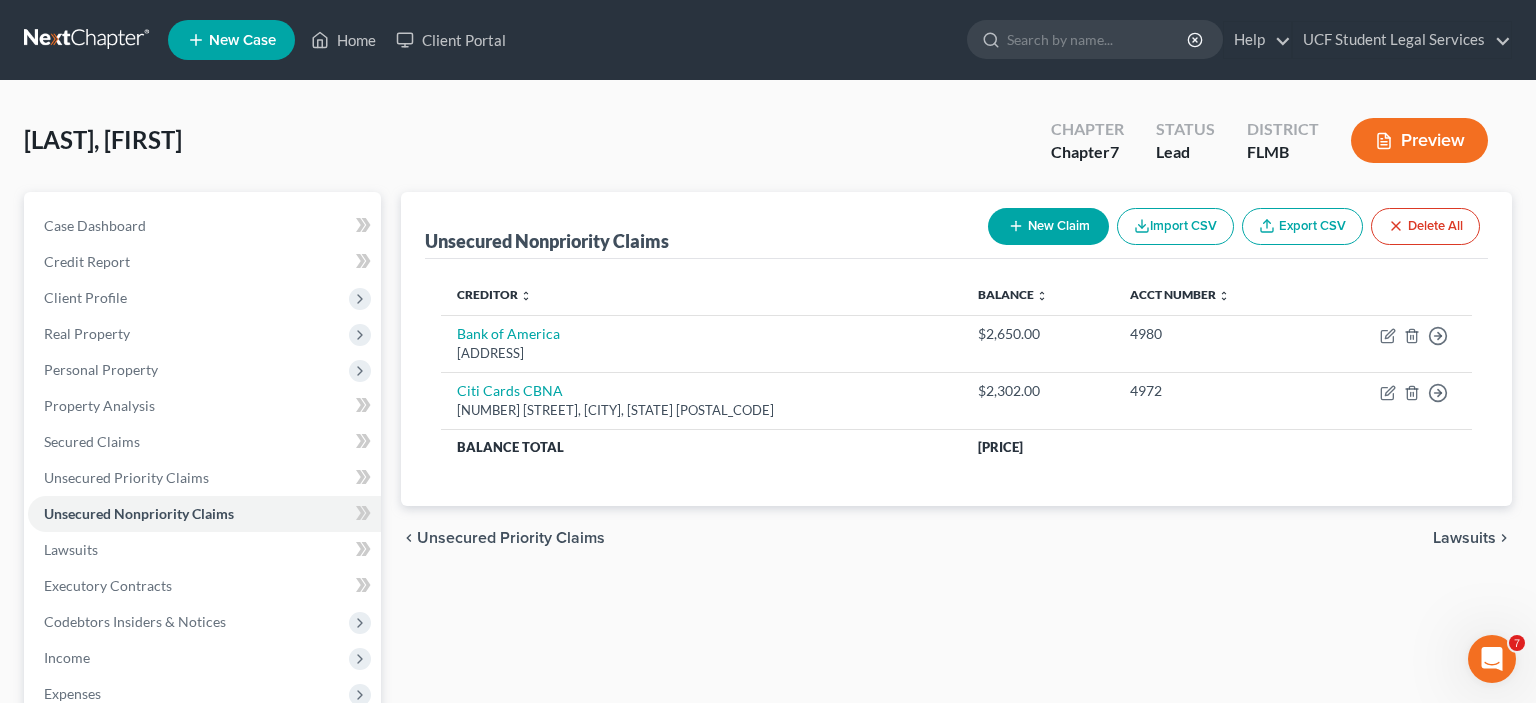 select on "0" 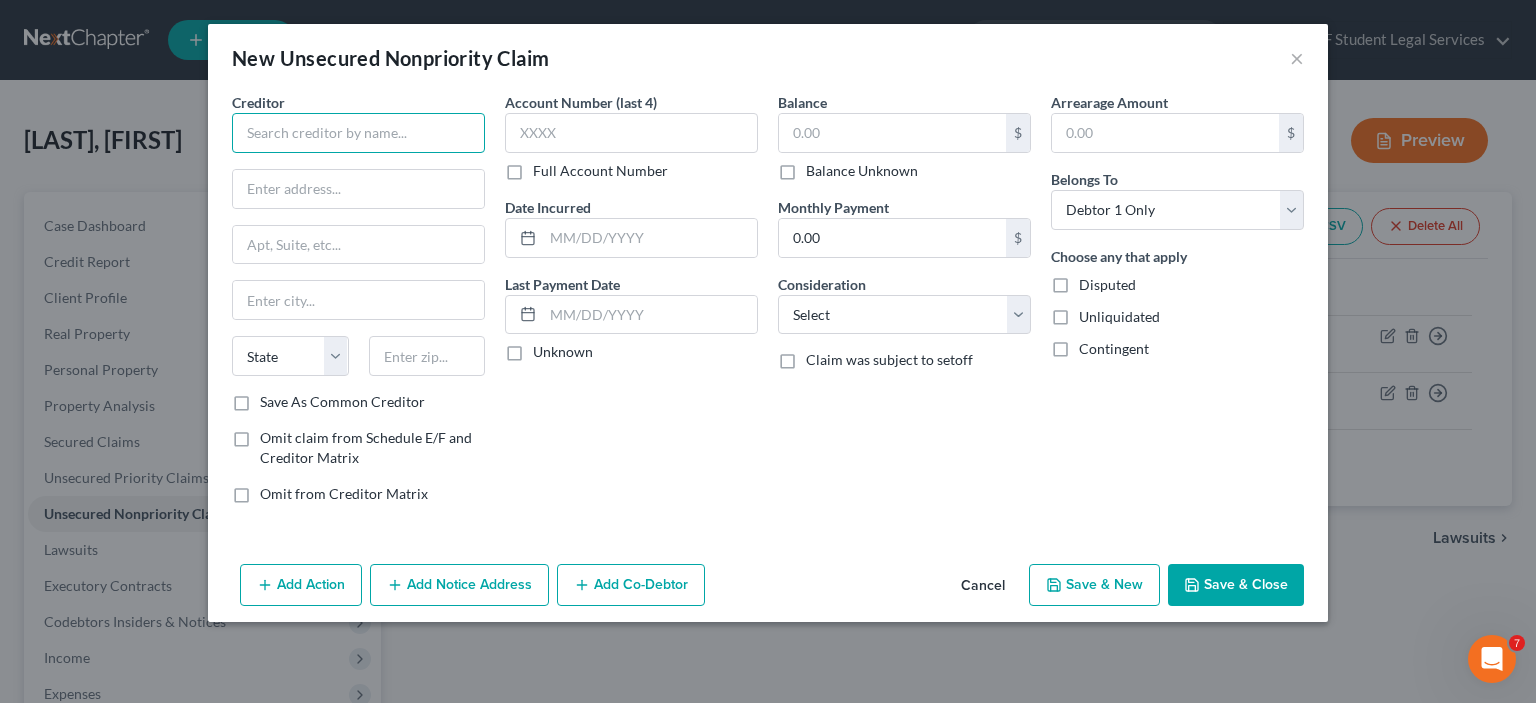 click at bounding box center [358, 133] 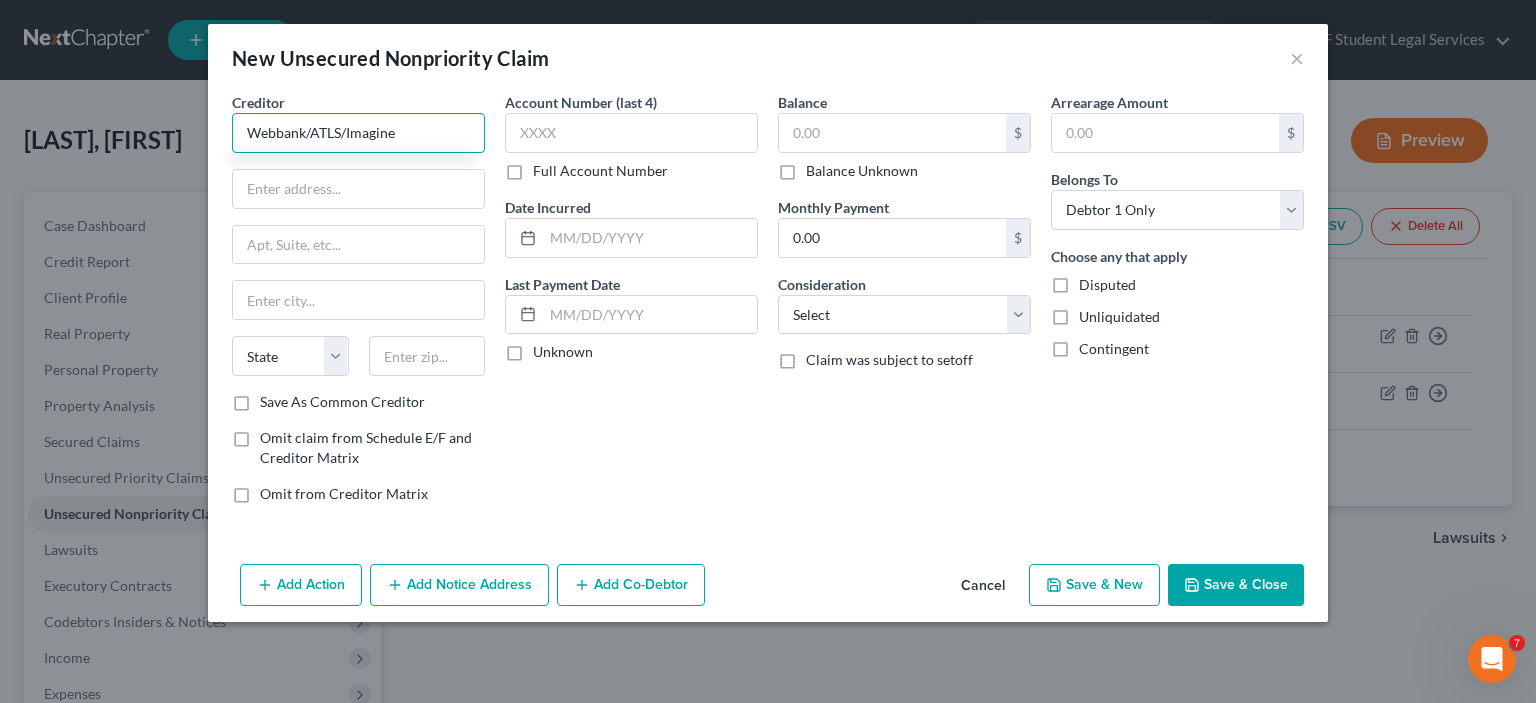 type on "Webbank/ATLS/Imagine" 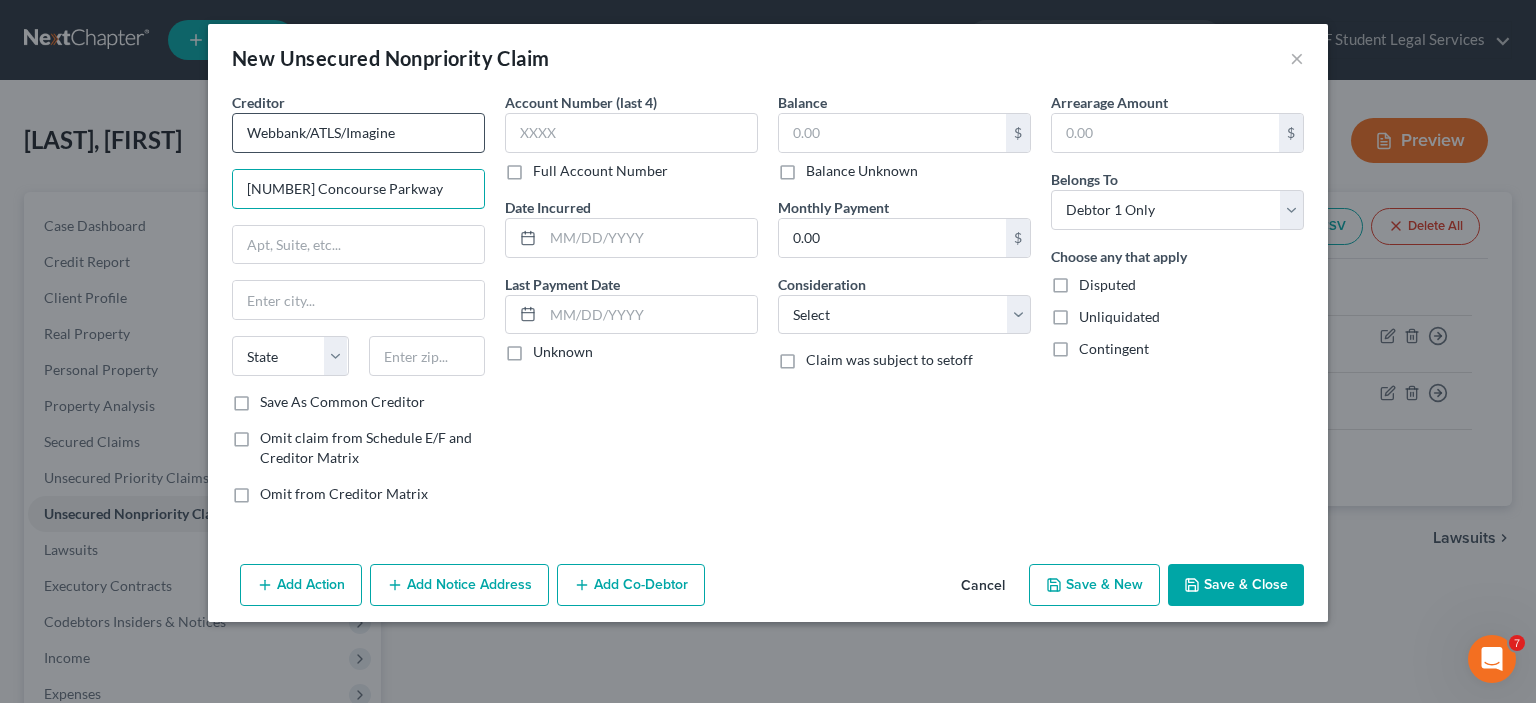 type on "[NUMBER] Concourse Parkway" 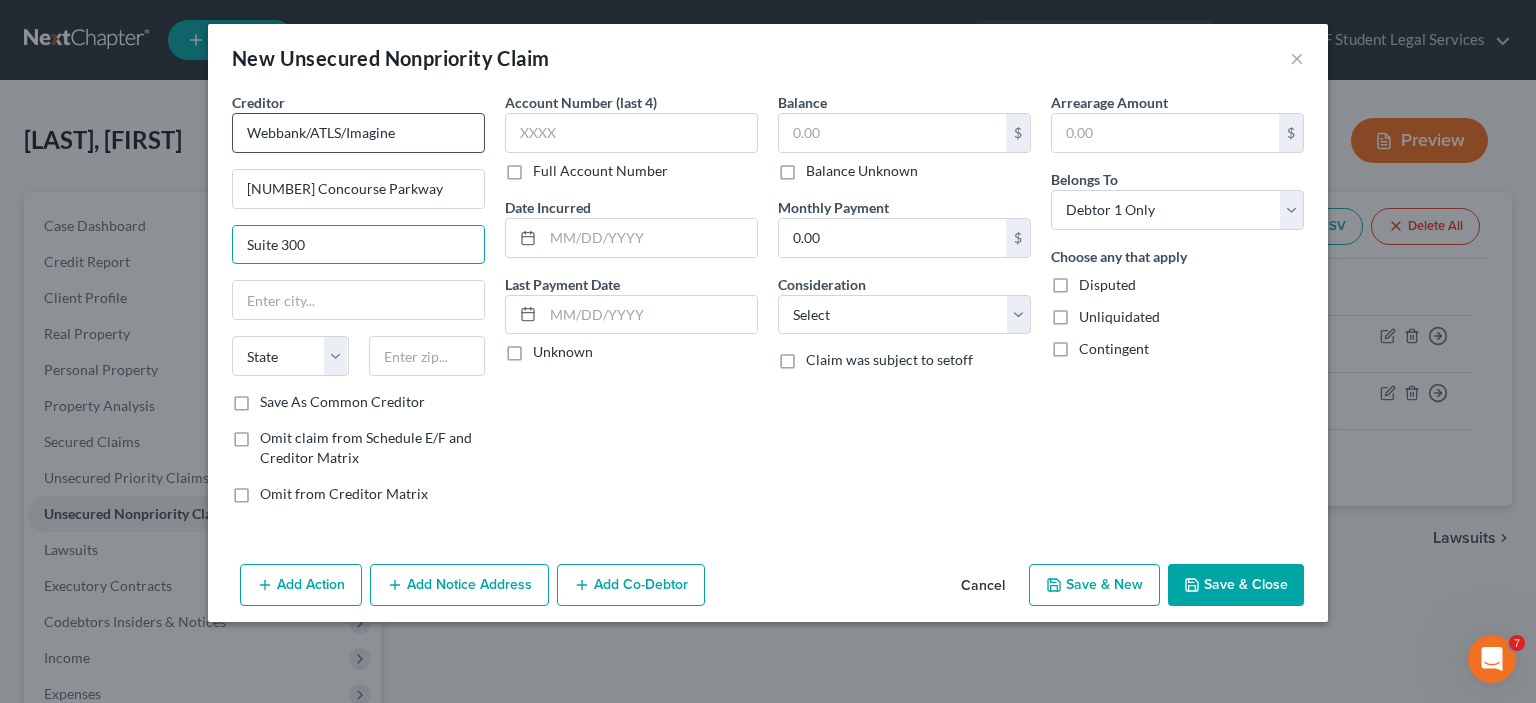 type on "Suite 300" 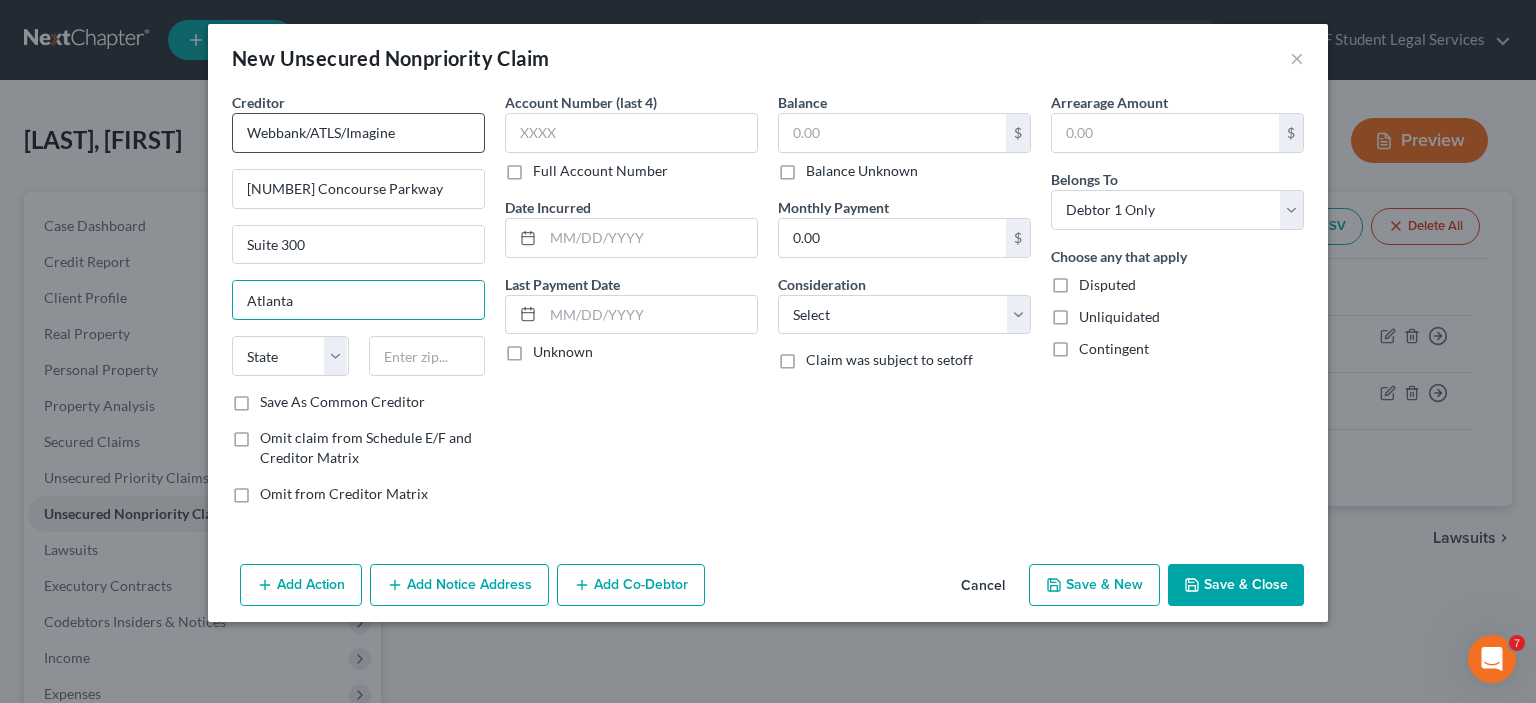 type on "Atlanta" 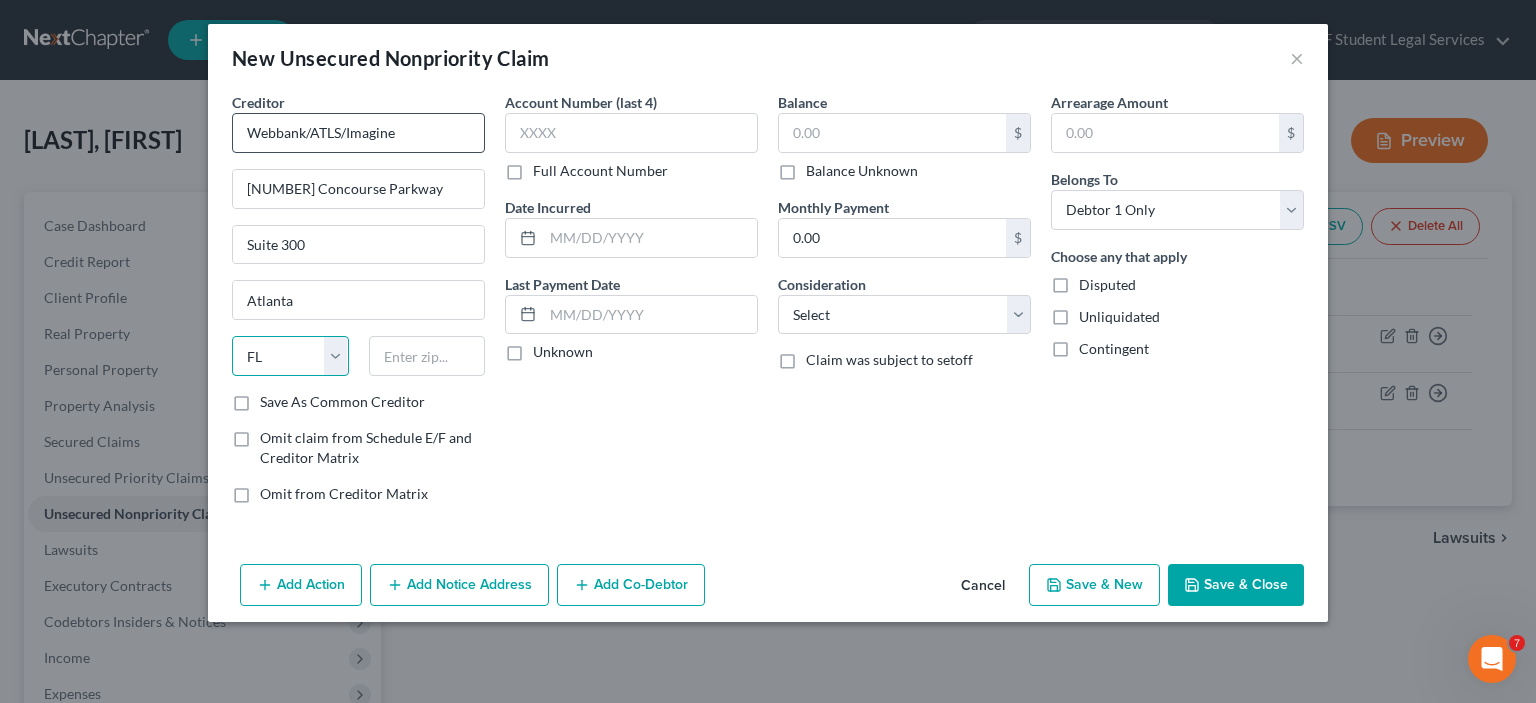 select on "10" 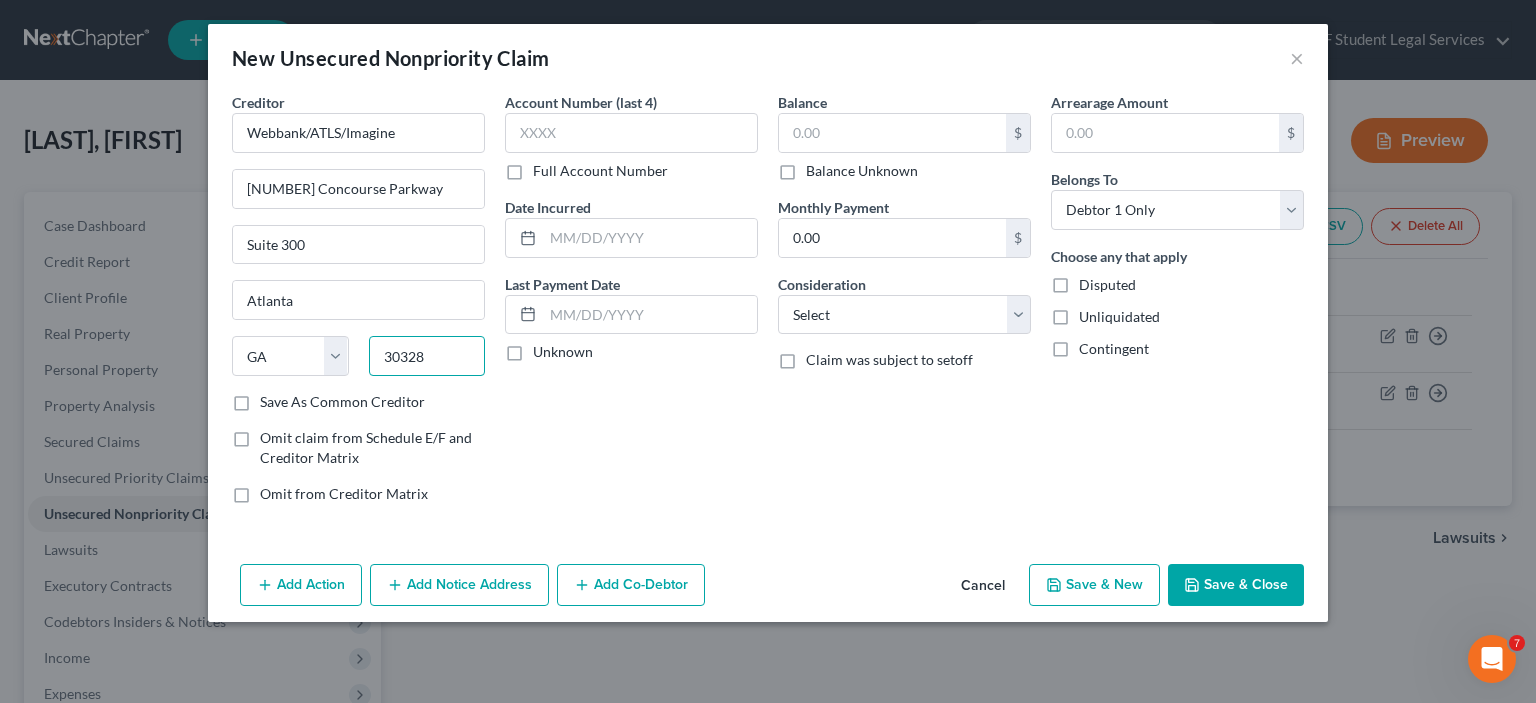 type on "30328" 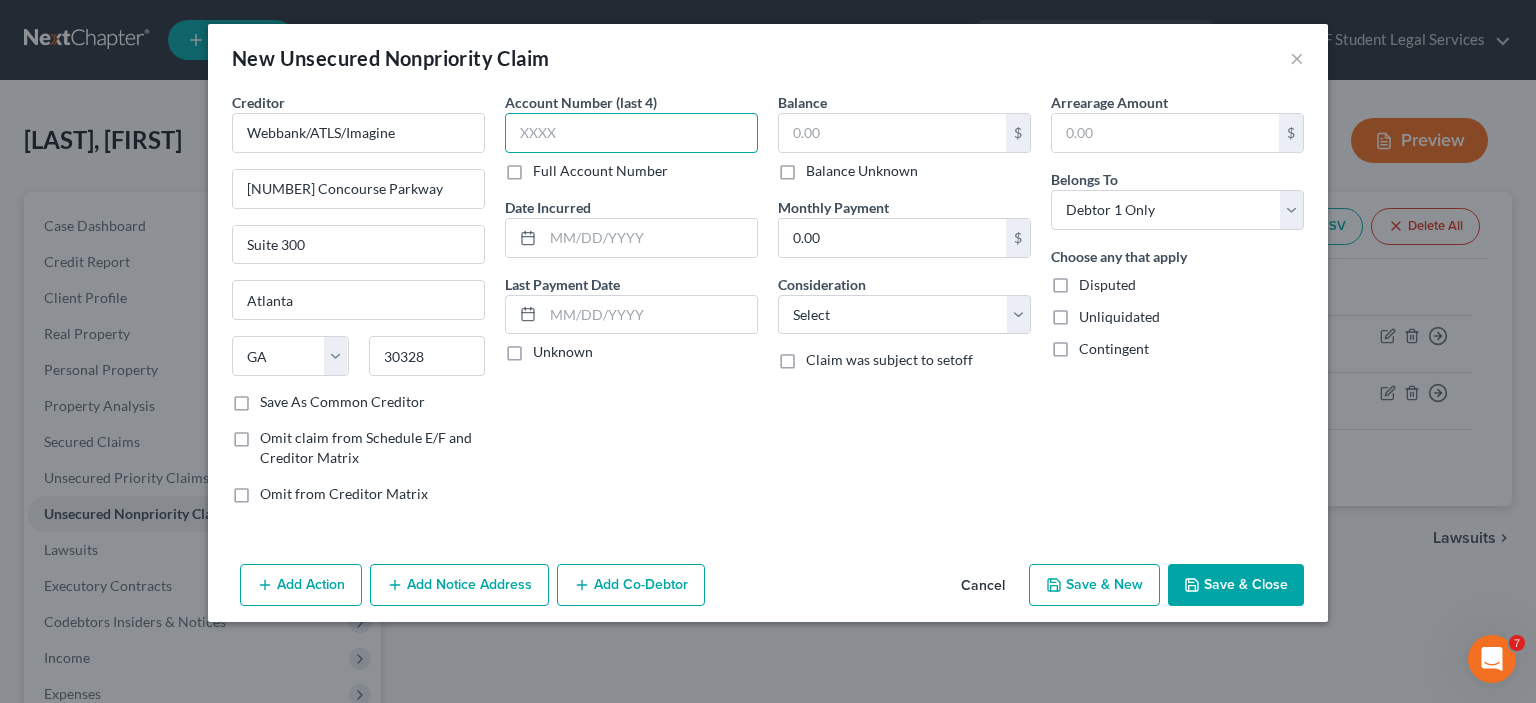 click at bounding box center [631, 133] 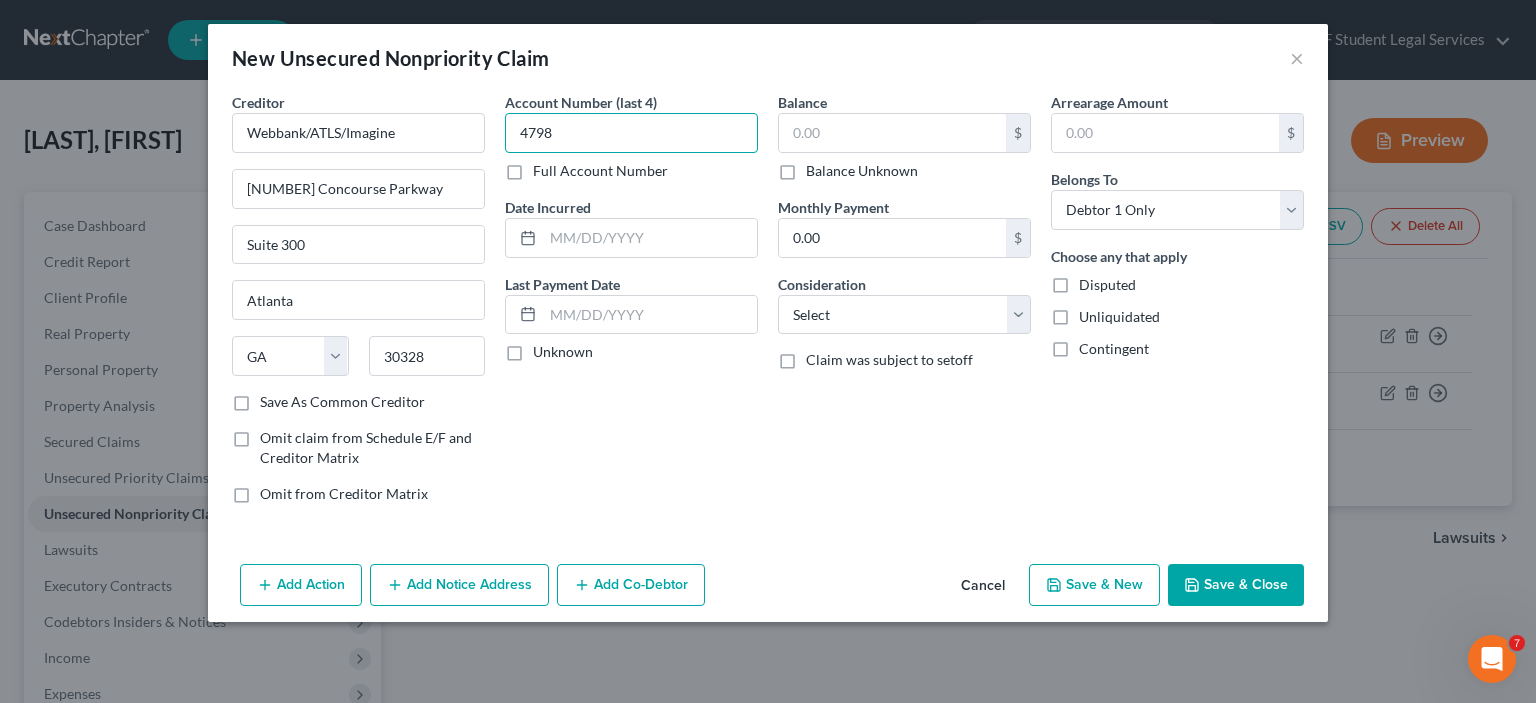type on "4798" 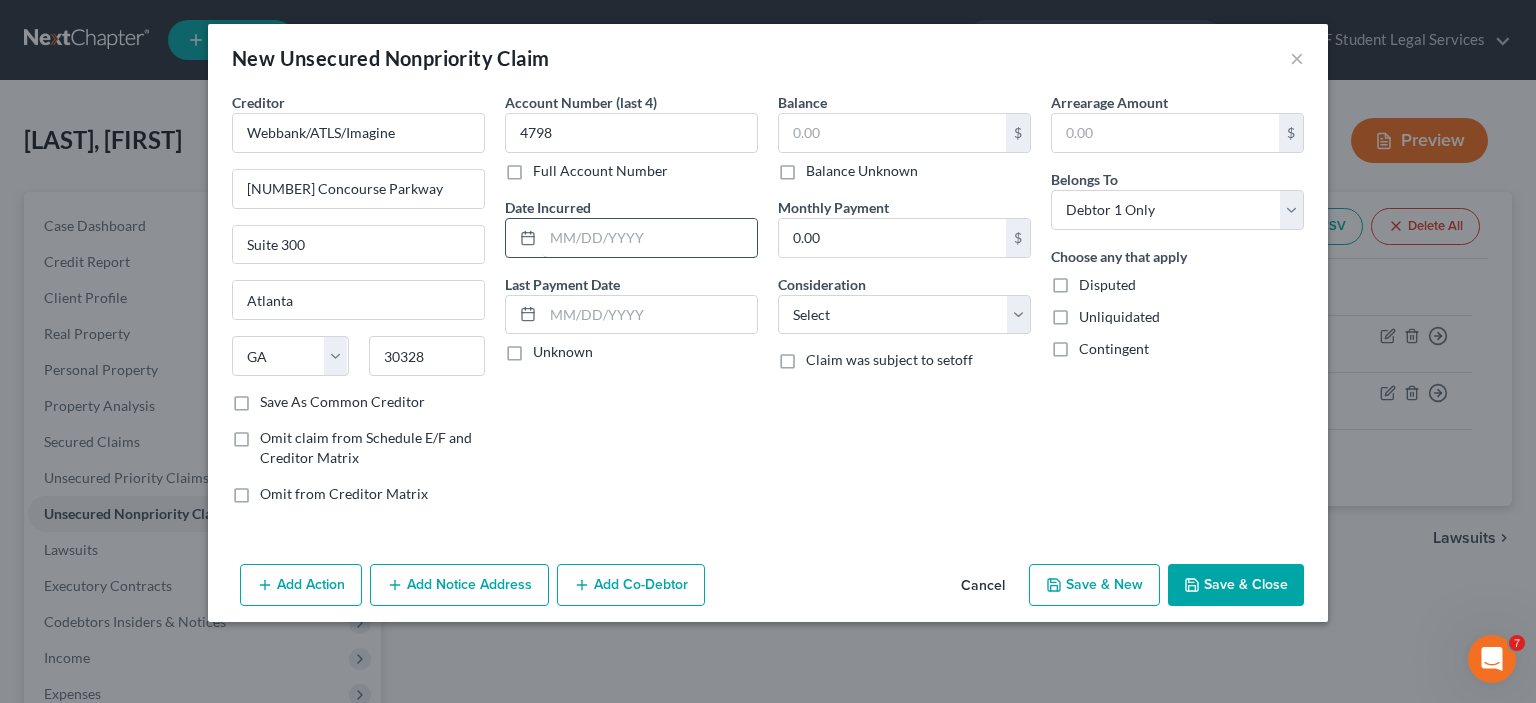 click at bounding box center [650, 238] 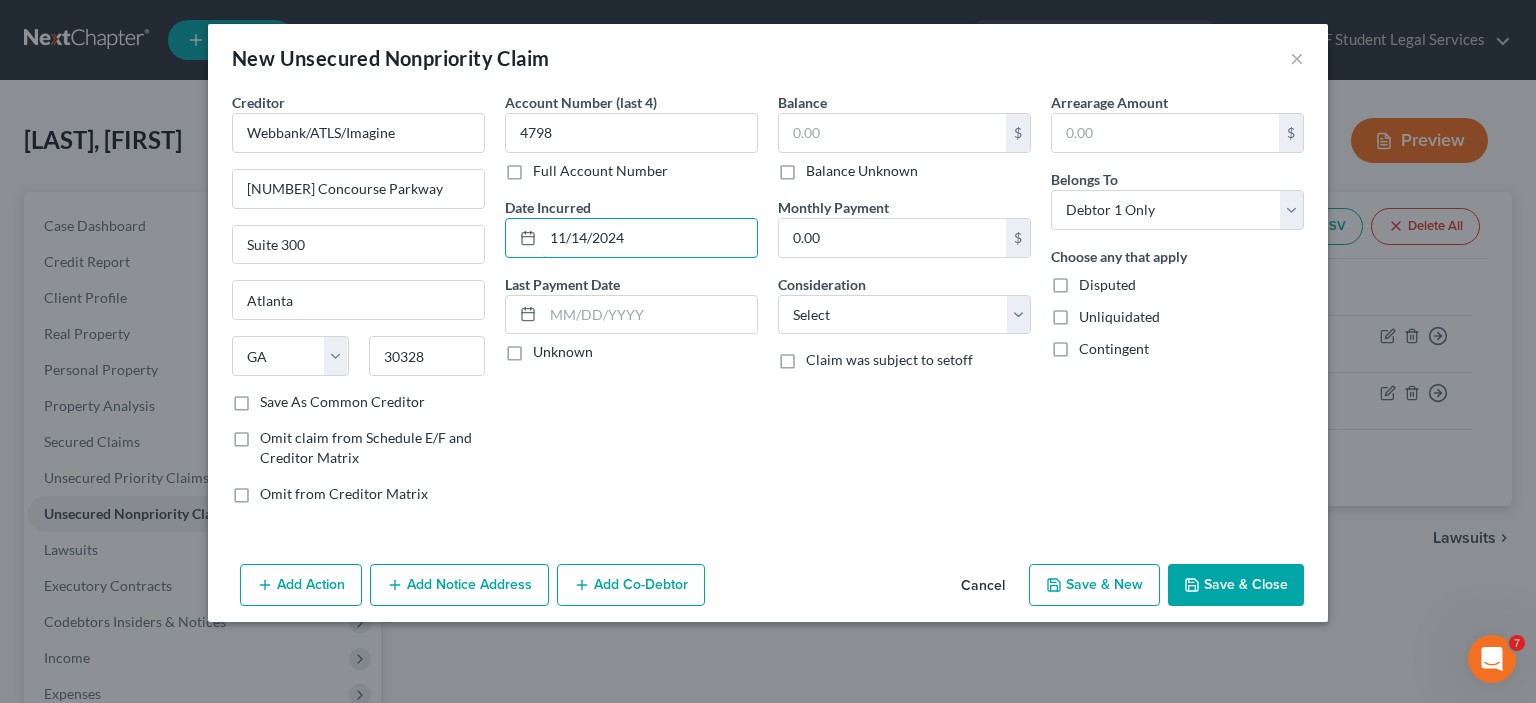 type on "11/14/2024" 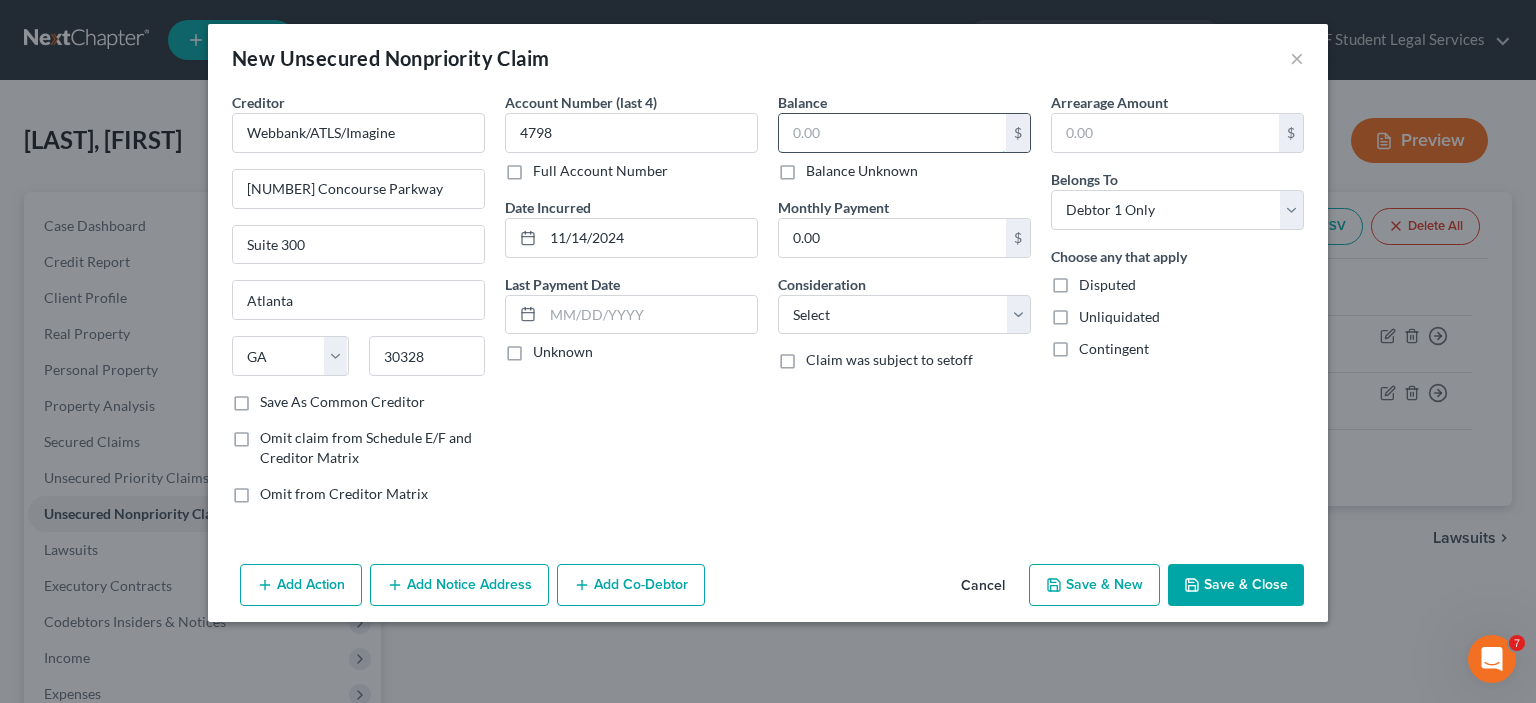 click at bounding box center (892, 133) 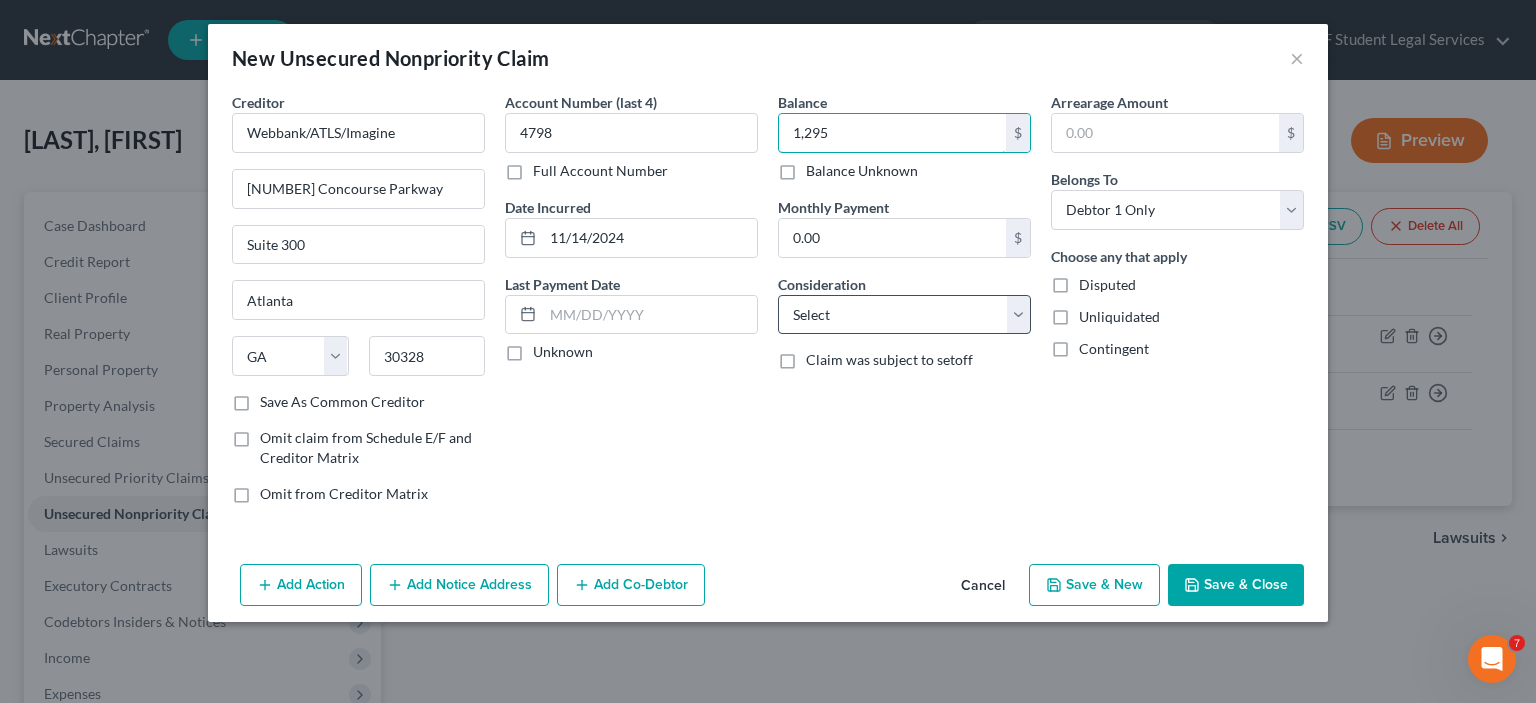 type on "1,295" 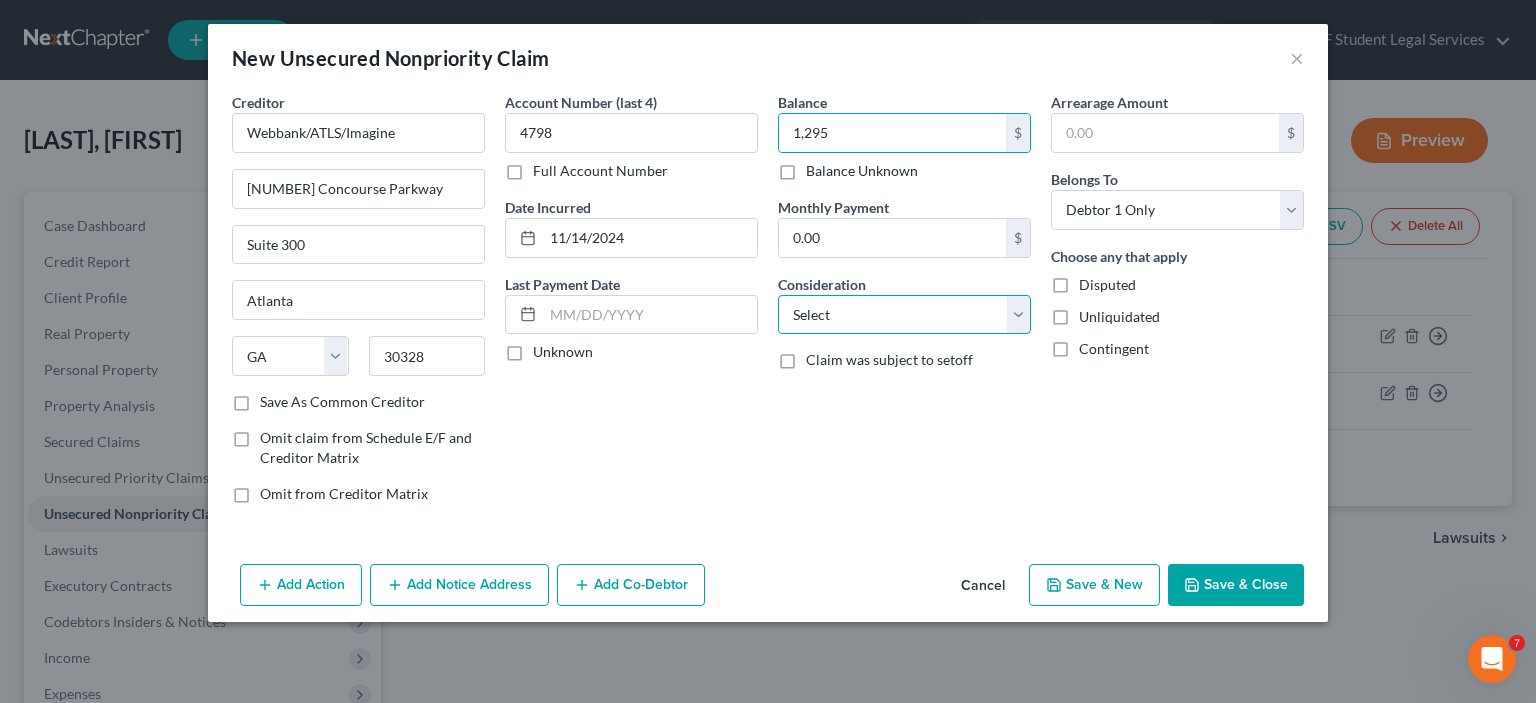 click on "Select Cable / Satellite Services Collection Agency Credit Card Debt Debt Counseling / Attorneys Deficiency Balance Domestic Support Obligations Home / Car Repairs Income Taxes Judgment Liens Medical Services Monies Loaned / Advanced Mortgage Obligation From Divorce Or Separation Obligation To Pensions Other Overdrawn Bank Account Promised To Help Pay Creditors Student Loans Suppliers And Vendors Telephone / Internet Services Utility Services" at bounding box center (904, 315) 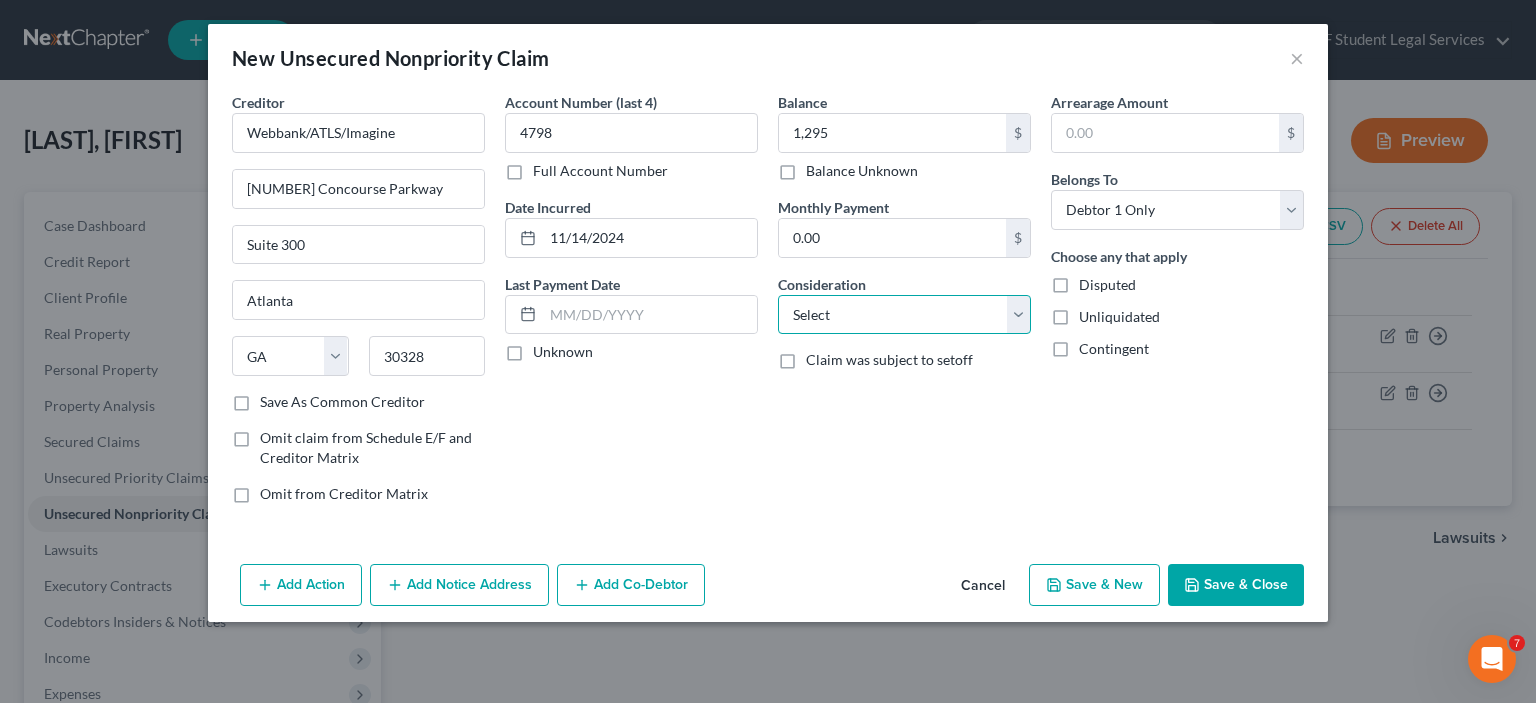 select on "2" 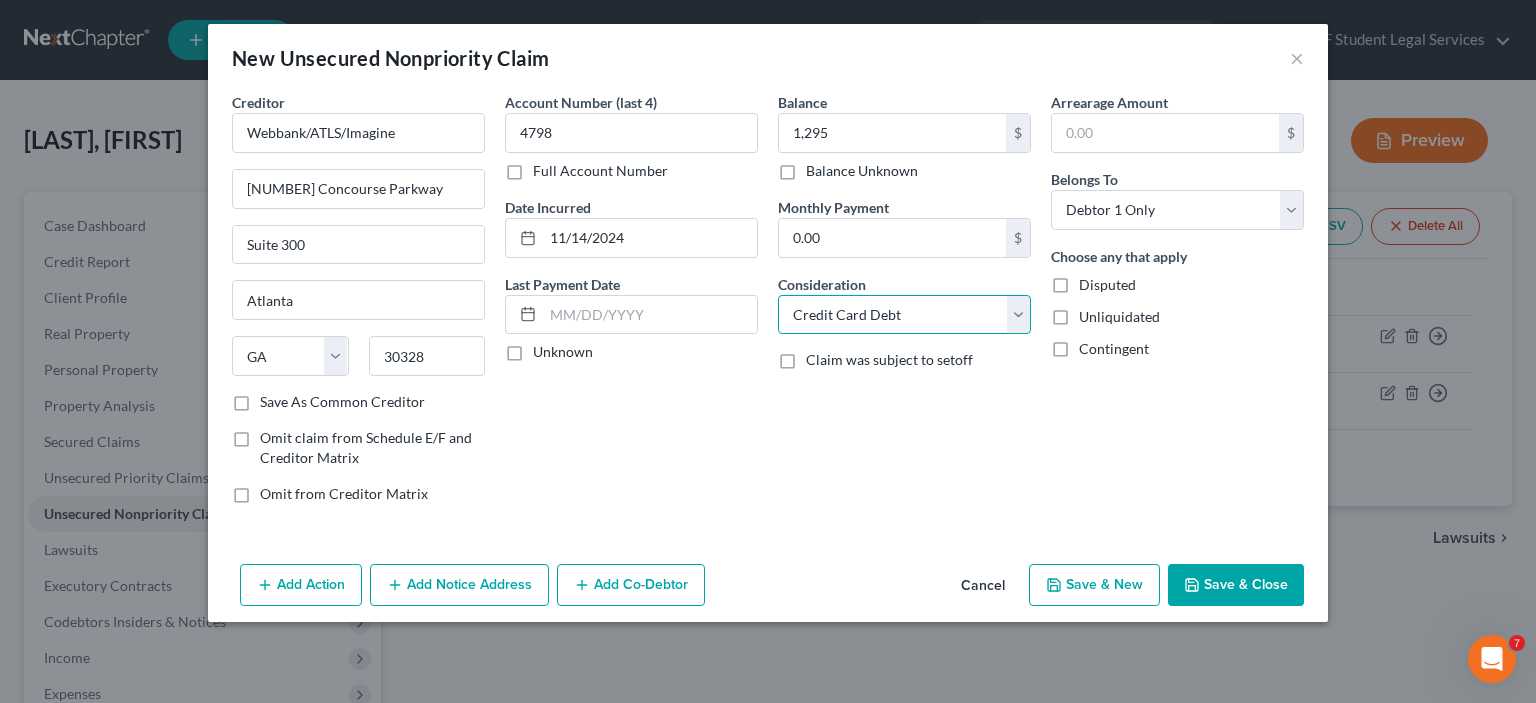 click on "Select Cable / Satellite Services Collection Agency Credit Card Debt Debt Counseling / Attorneys Deficiency Balance Domestic Support Obligations Home / Car Repairs Income Taxes Judgment Liens Medical Services Monies Loaned / Advanced Mortgage Obligation From Divorce Or Separation Obligation To Pensions Other Overdrawn Bank Account Promised To Help Pay Creditors Student Loans Suppliers And Vendors Telephone / Internet Services Utility Services" at bounding box center [904, 315] 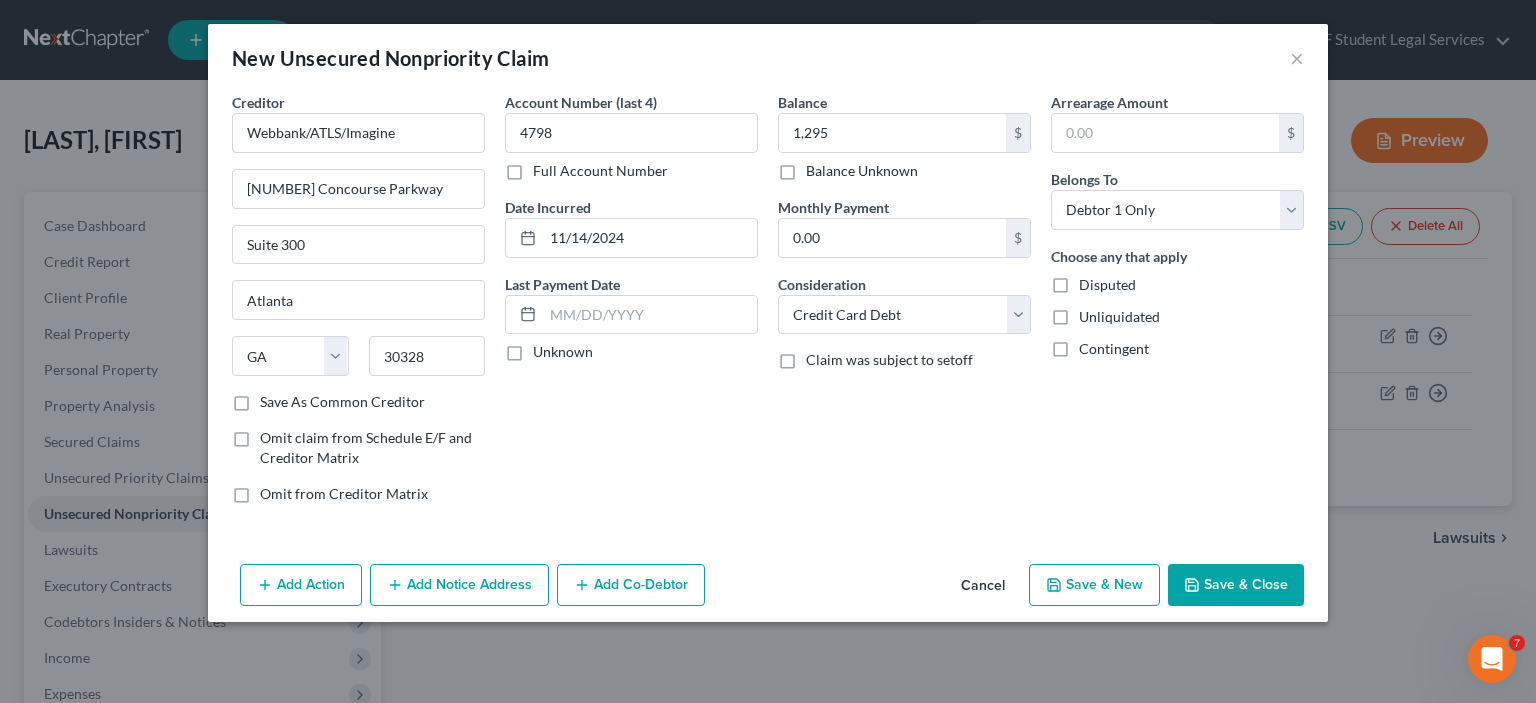 click on "Save & Close" at bounding box center [1236, 585] 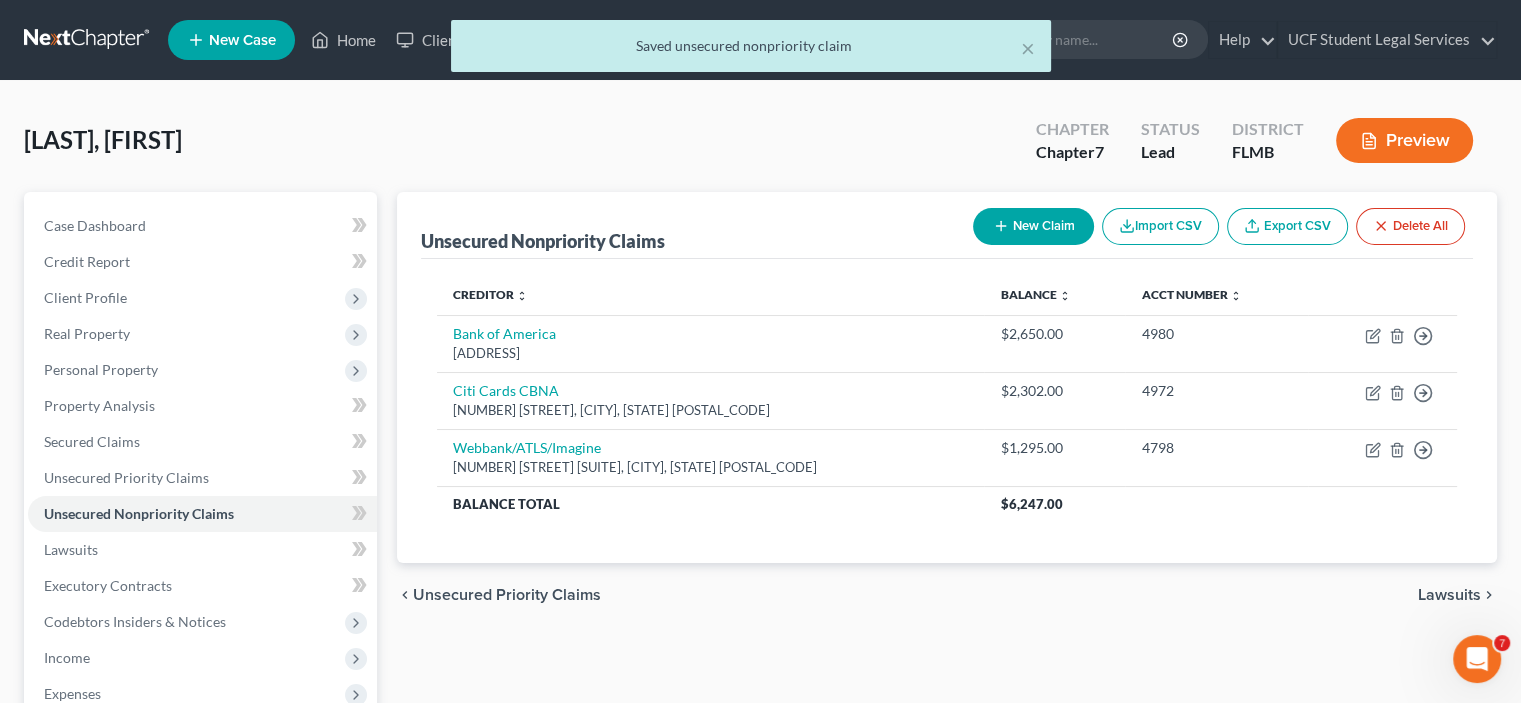 click on "New Claim" at bounding box center [1033, 226] 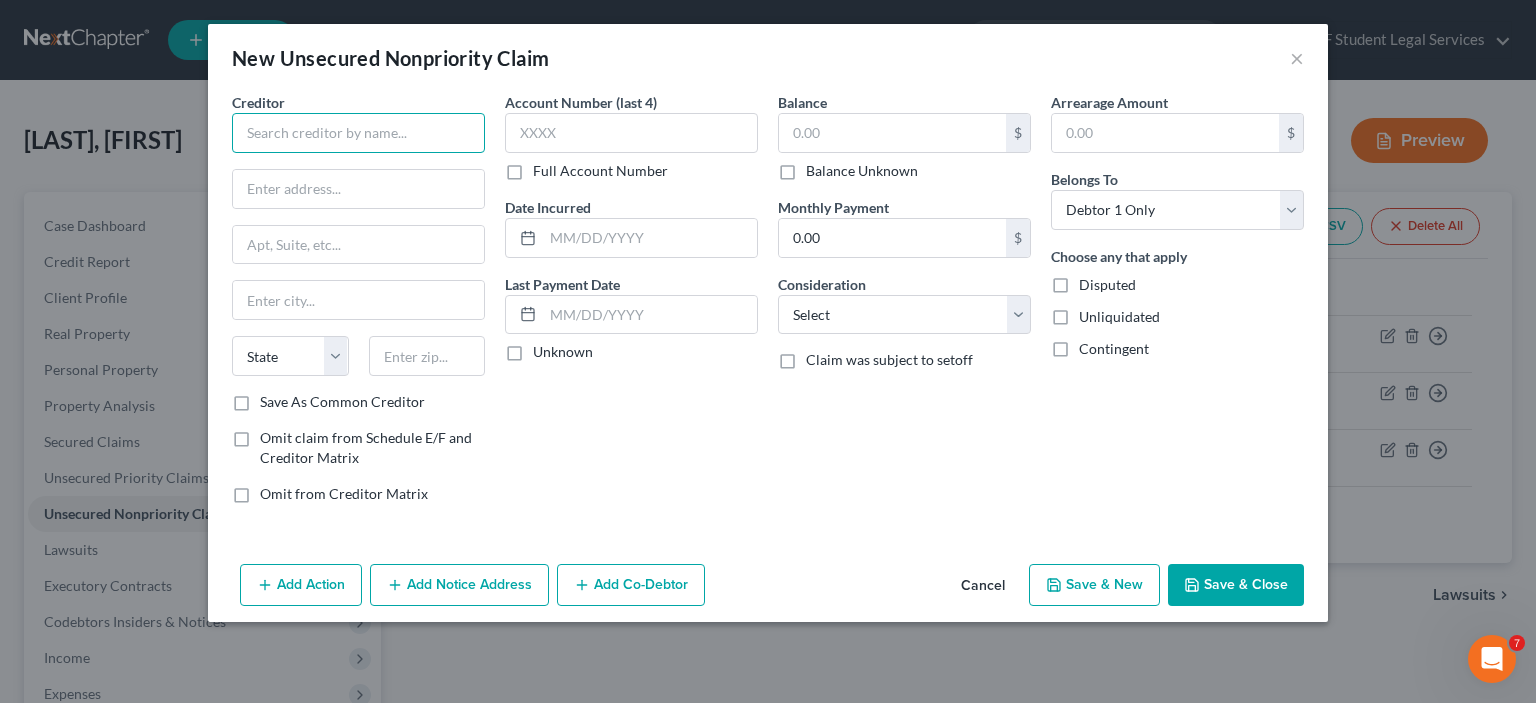click at bounding box center (358, 133) 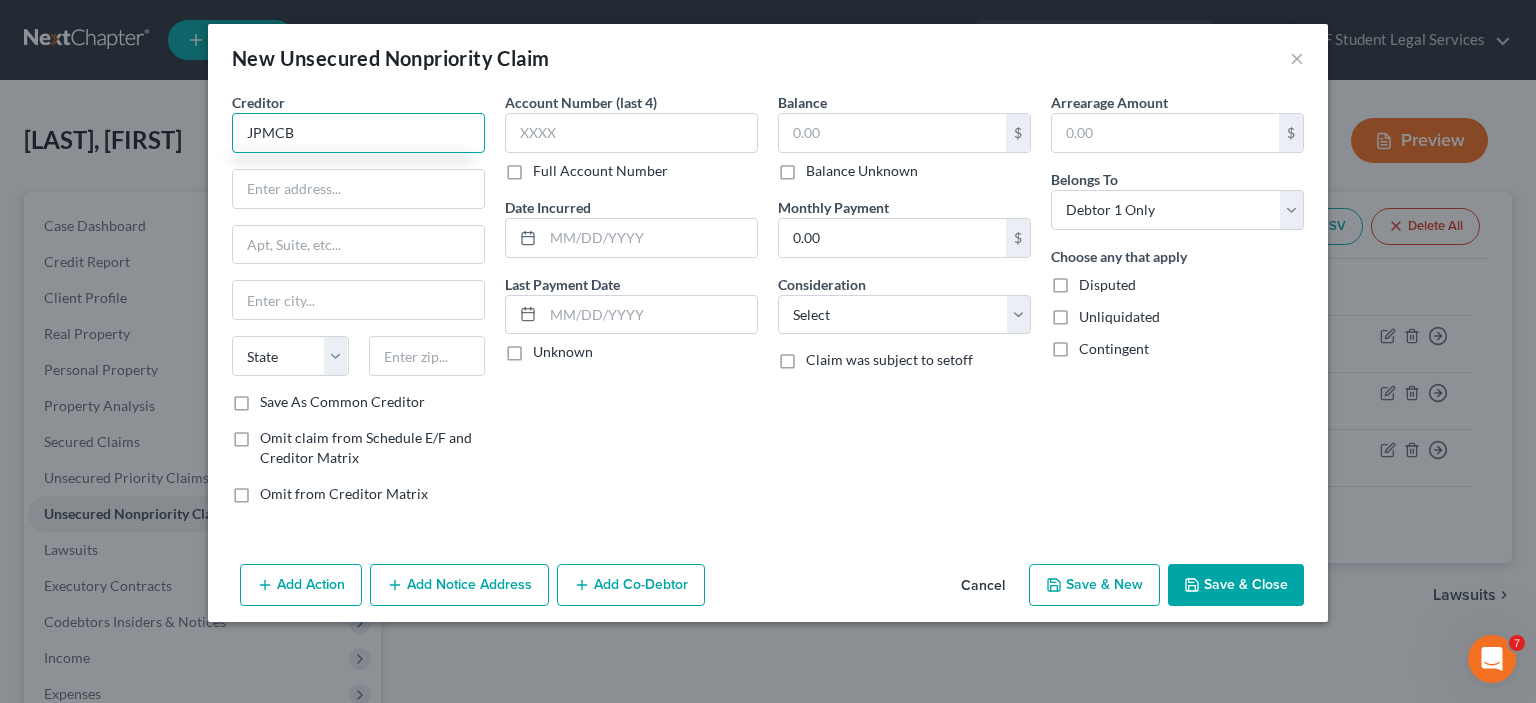 type on "JPMCB" 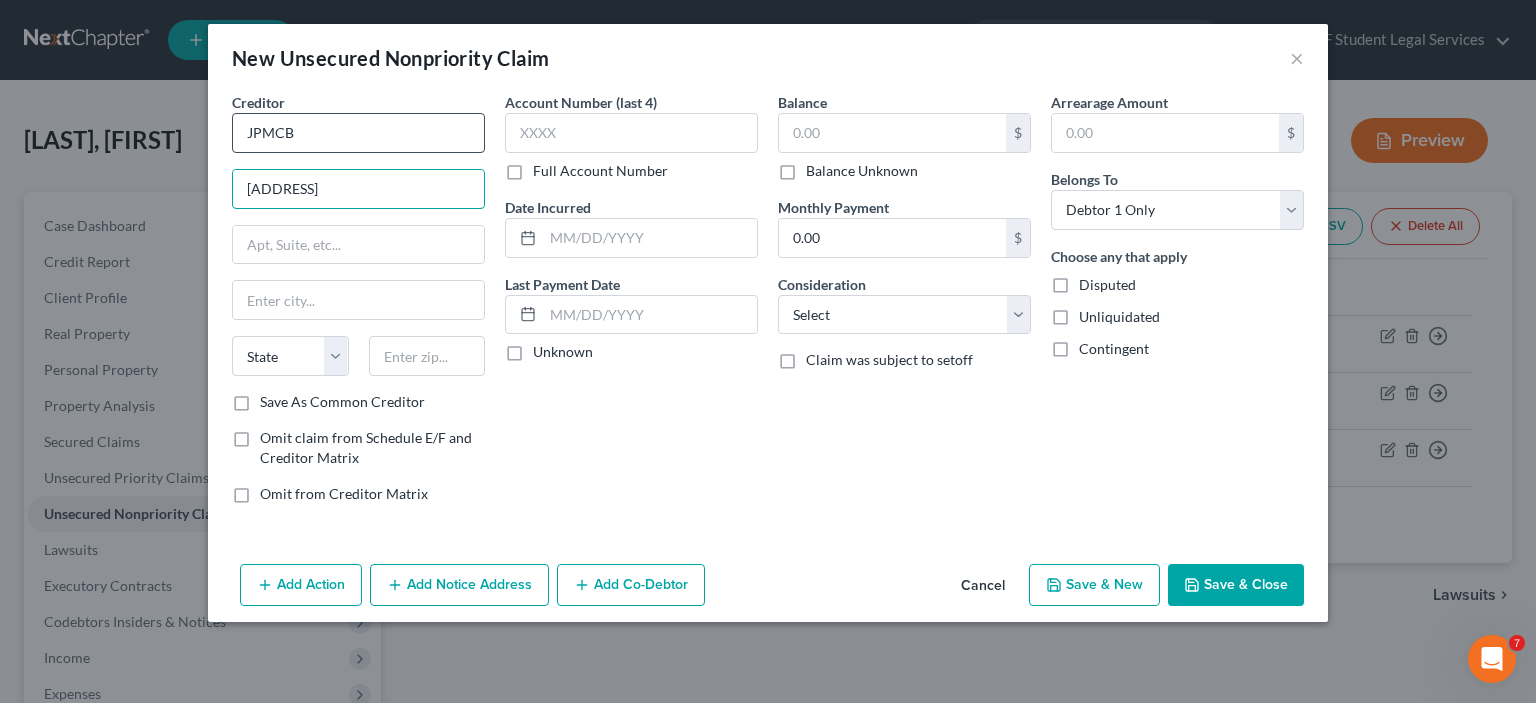 type on "[ADDRESS]" 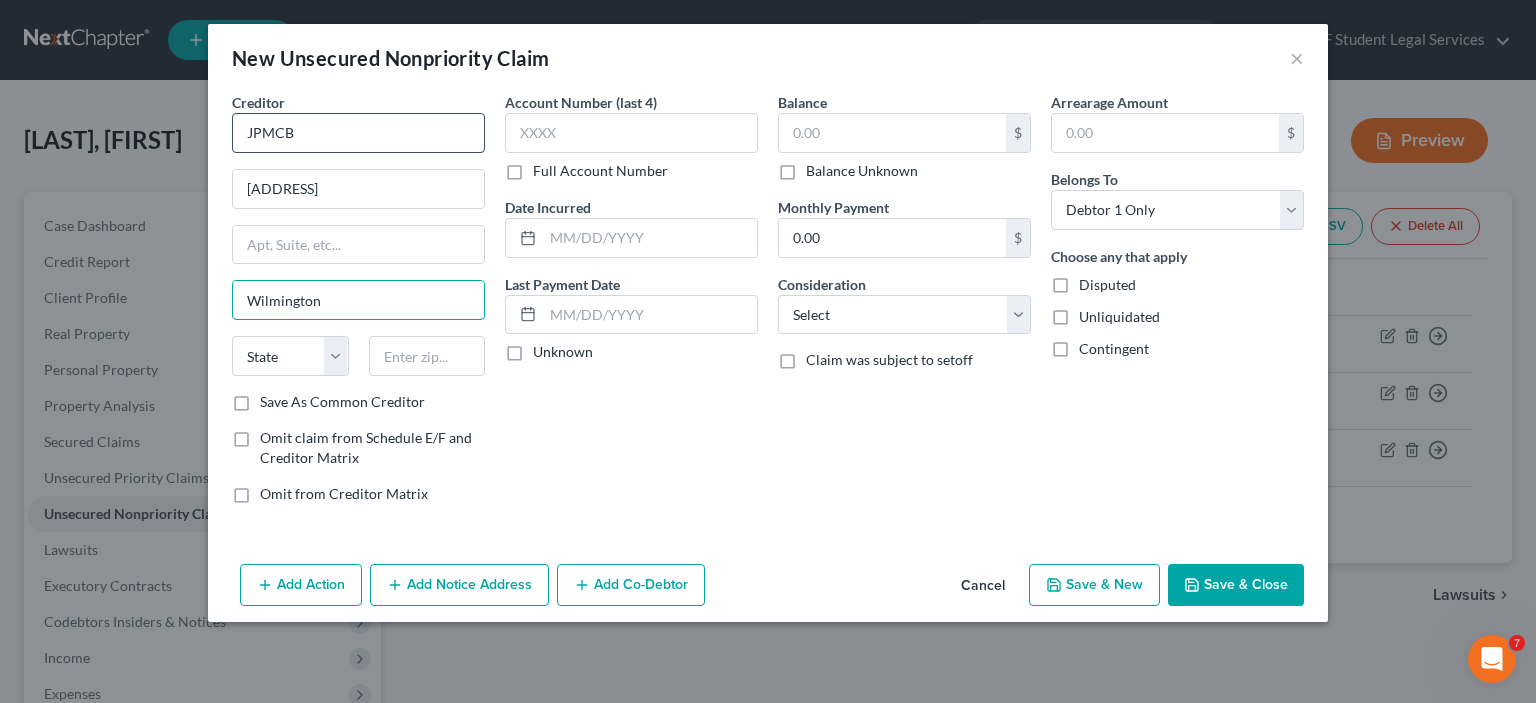 type on "Wilmington" 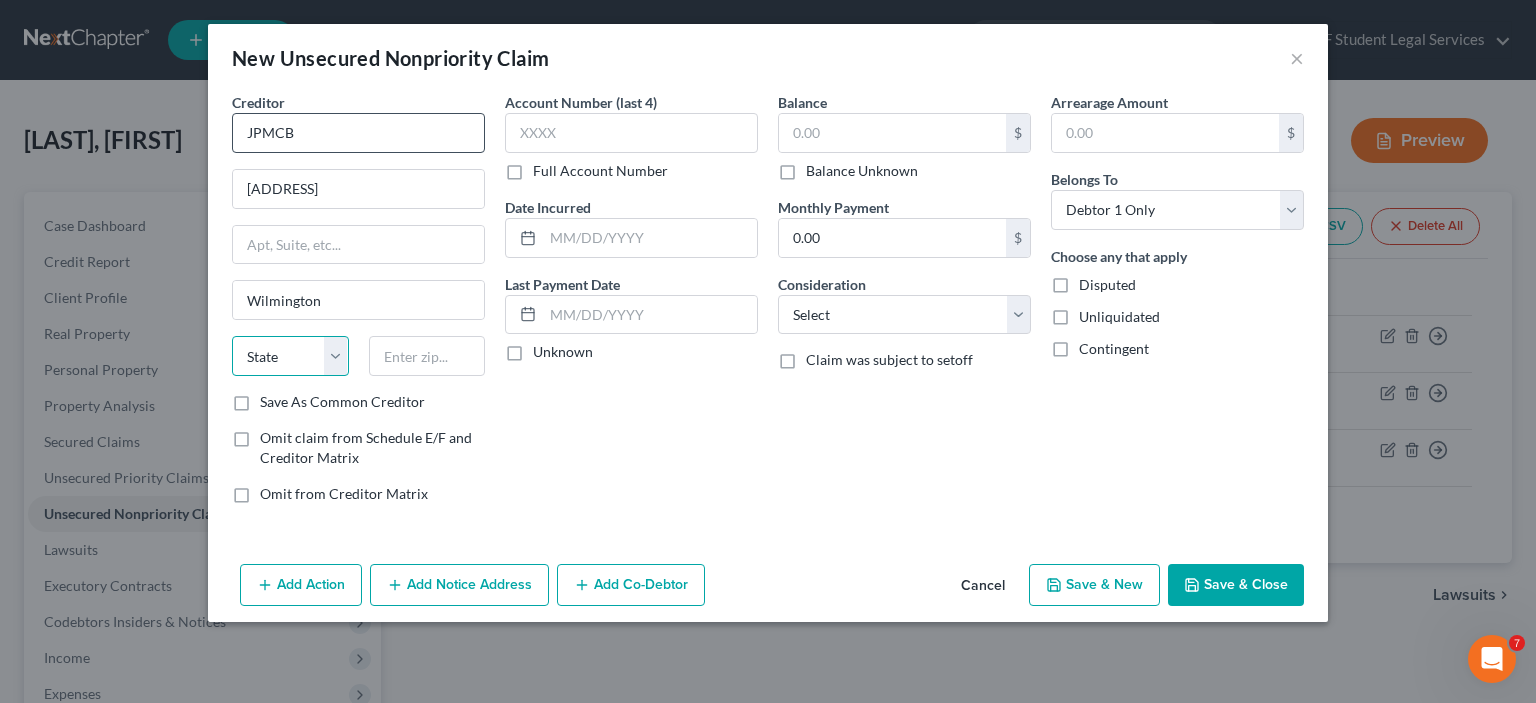 select on "7" 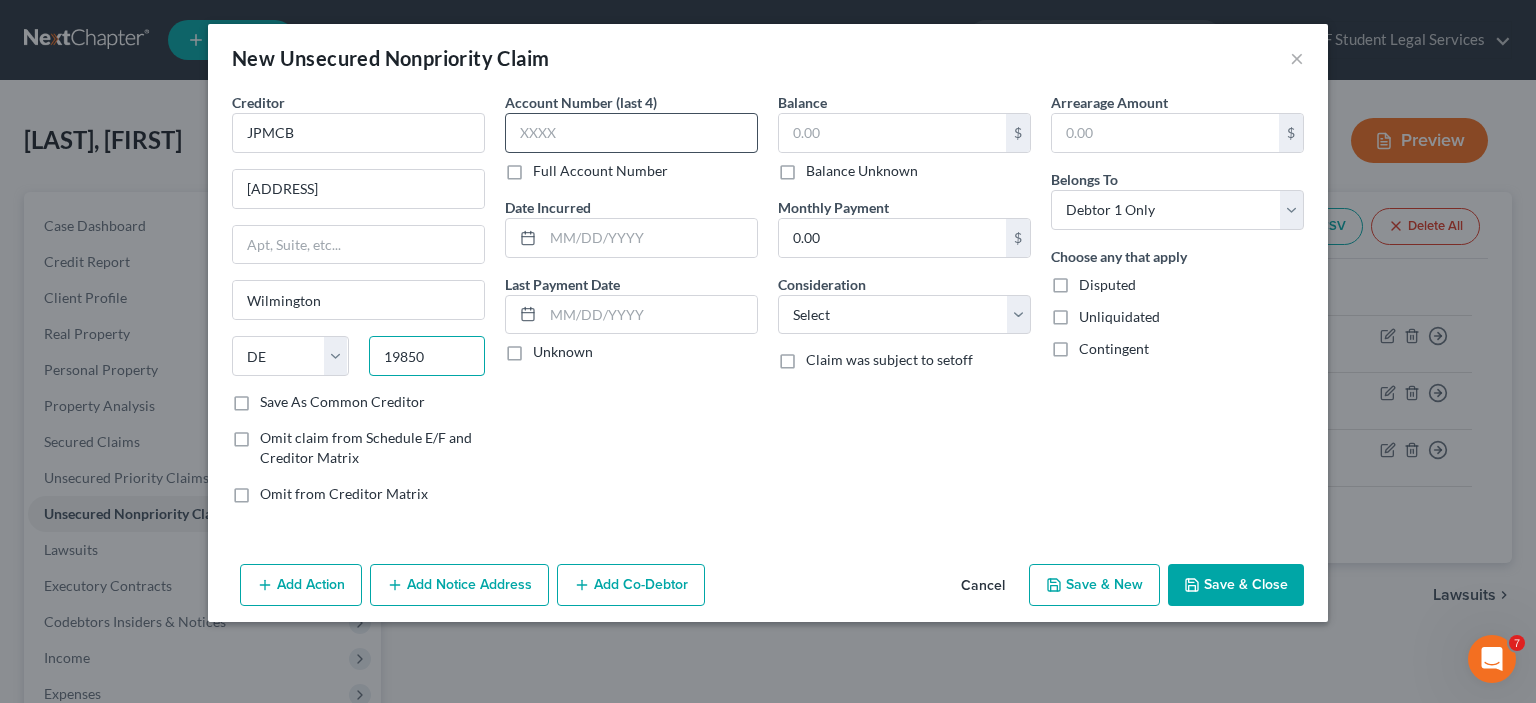 type on "19850" 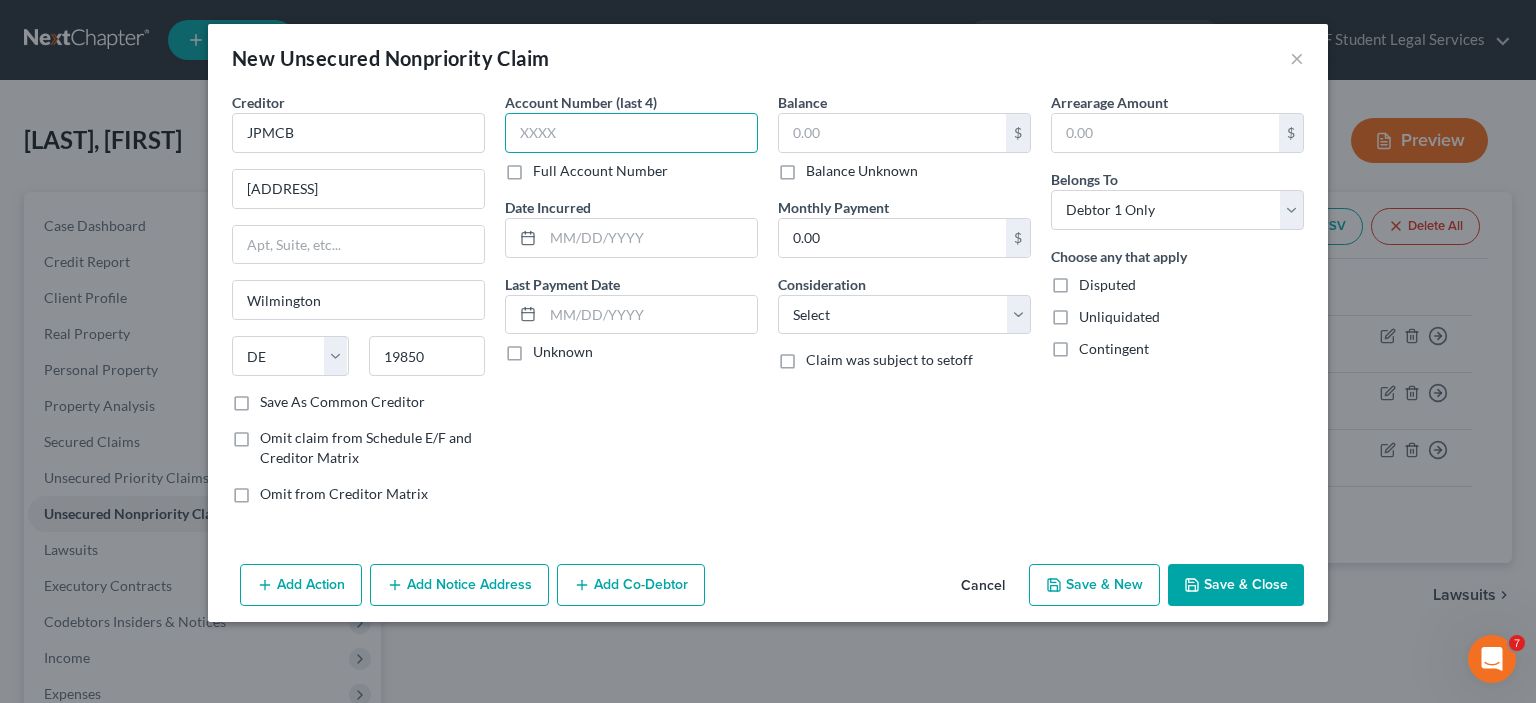 click at bounding box center (631, 133) 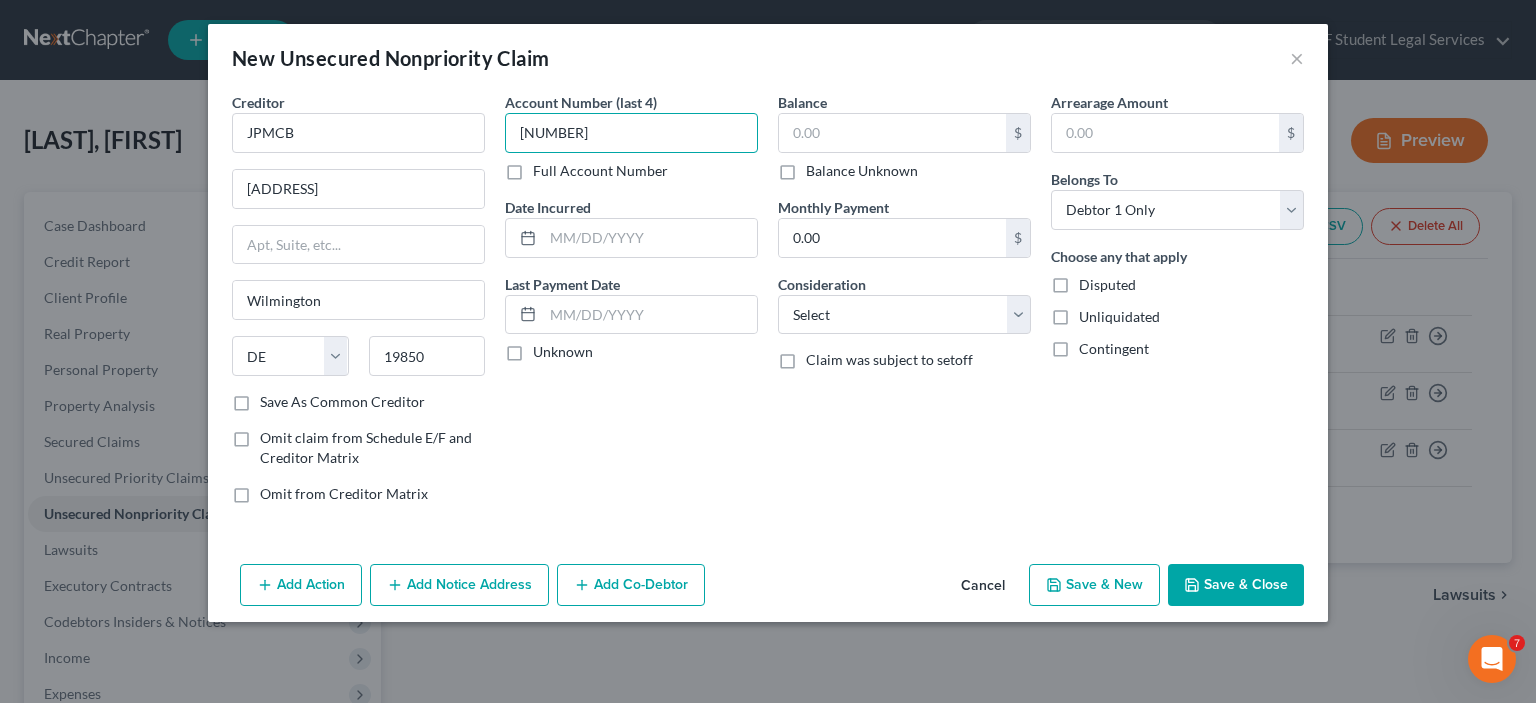 type on "[NUMBER]" 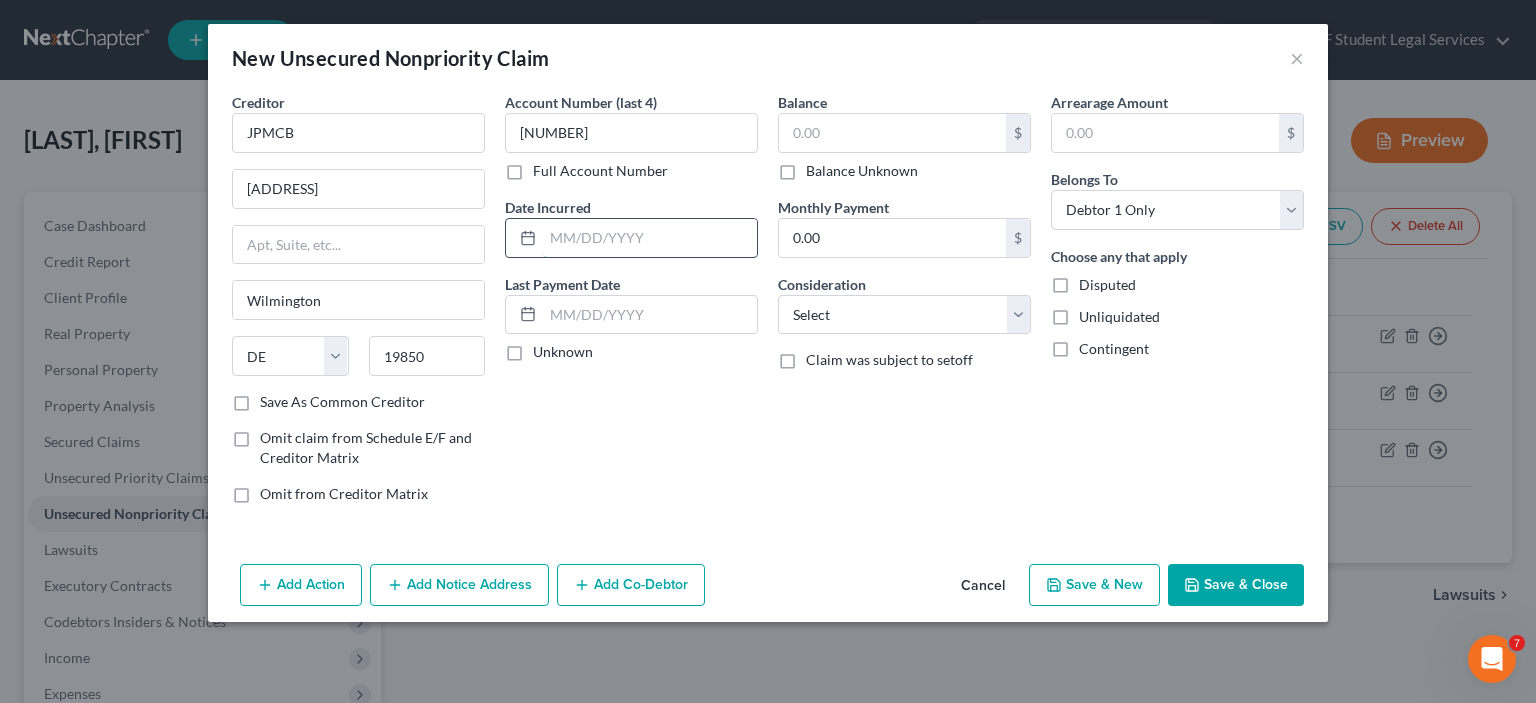 click at bounding box center (650, 238) 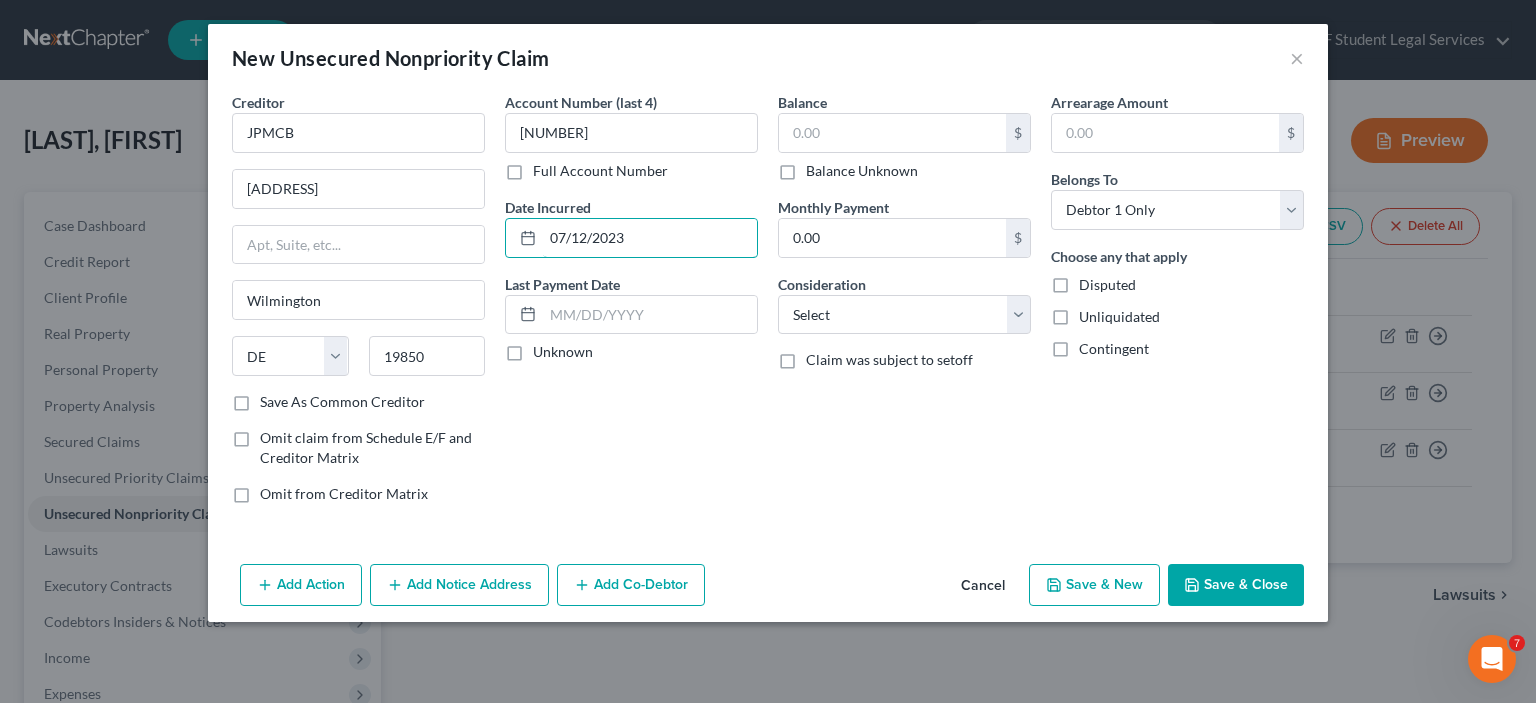 type on "07/12/2023" 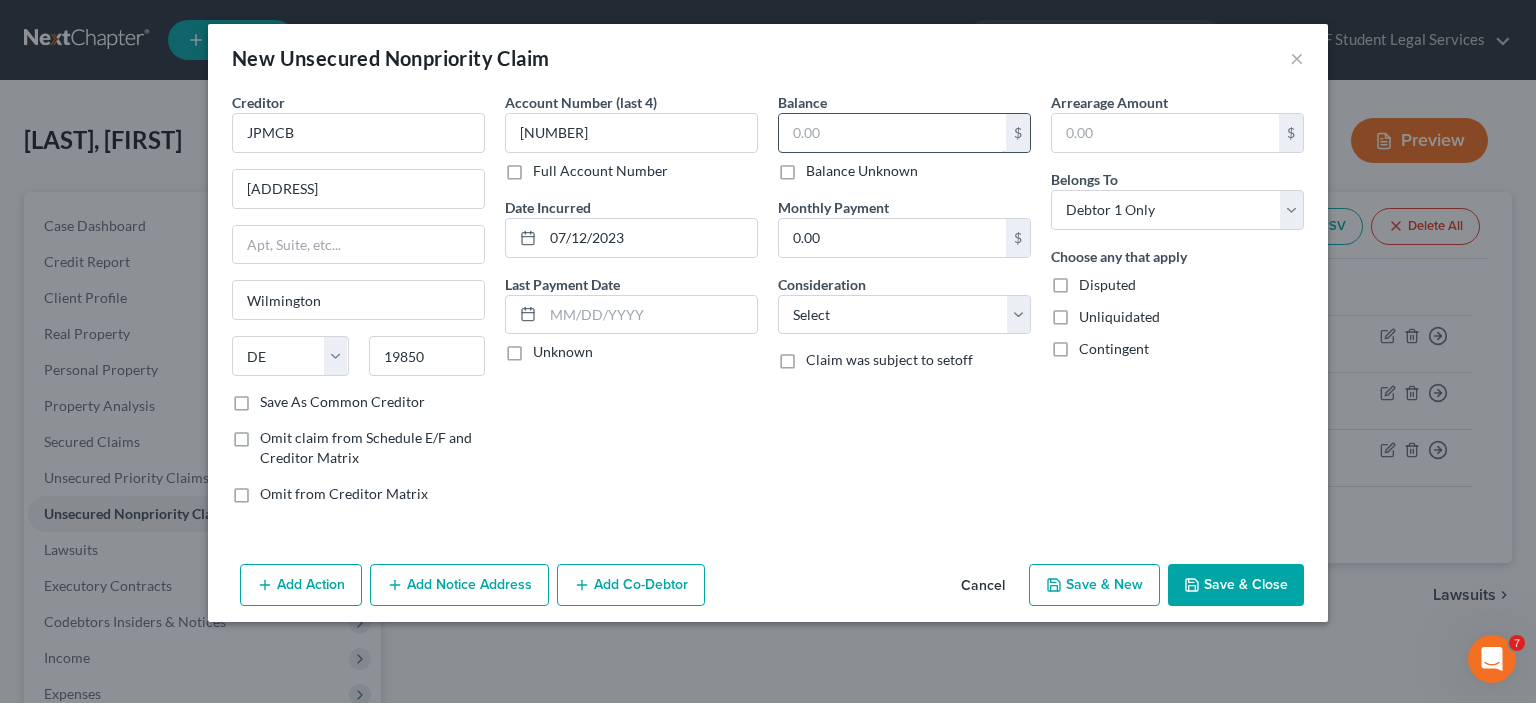 click at bounding box center [892, 133] 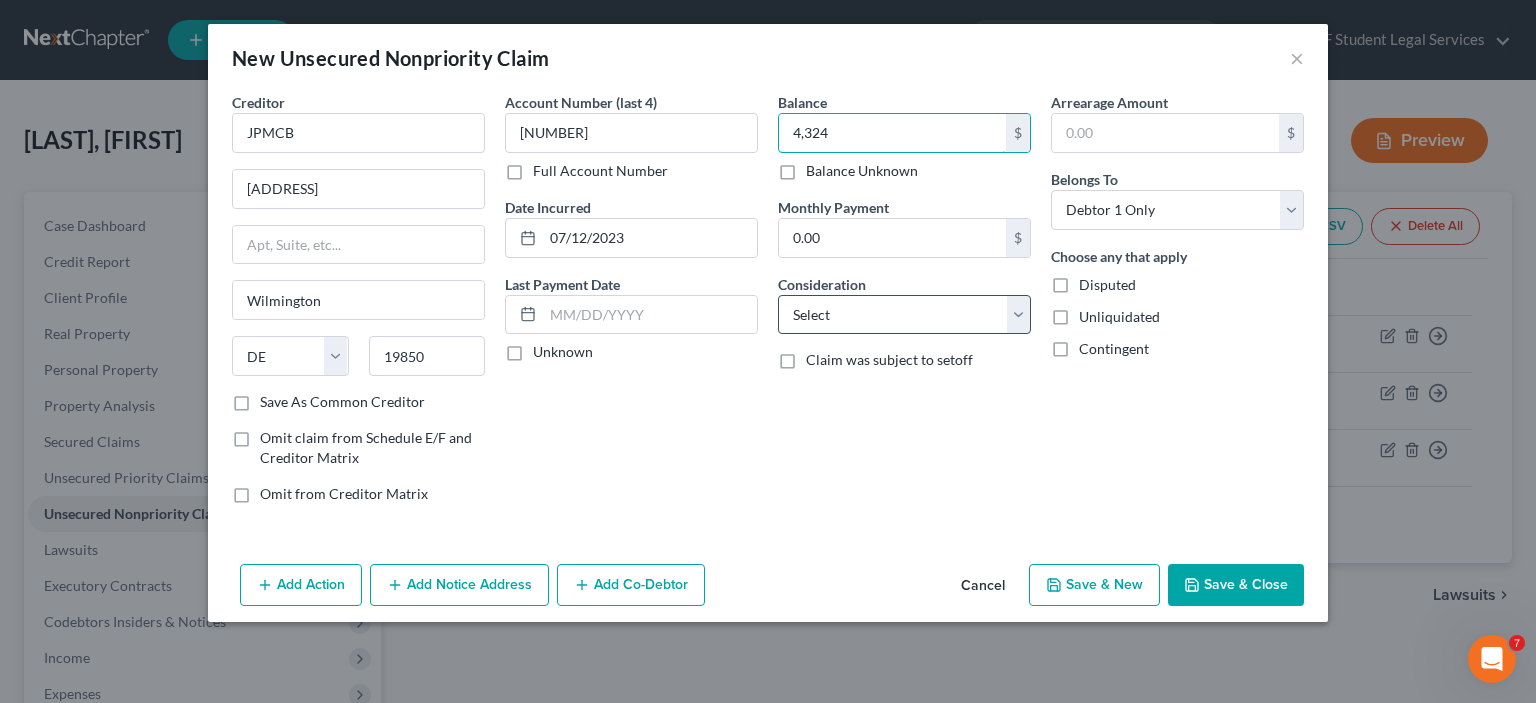type on "4,324" 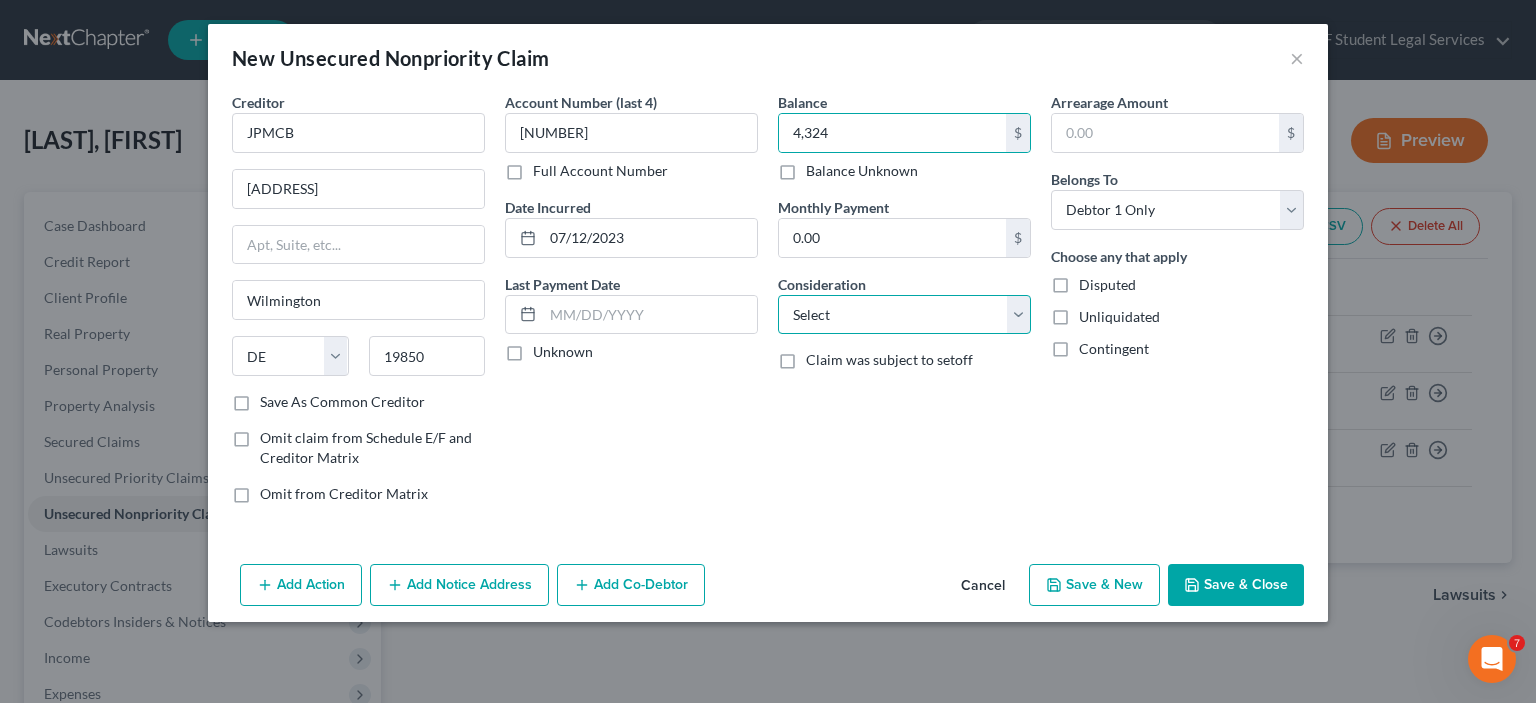 click on "Select Cable / Satellite Services Collection Agency Credit Card Debt Debt Counseling / Attorneys Deficiency Balance Domestic Support Obligations Home / Car Repairs Income Taxes Judgment Liens Medical Services Monies Loaned / Advanced Mortgage Obligation From Divorce Or Separation Obligation To Pensions Other Overdrawn Bank Account Promised To Help Pay Creditors Student Loans Suppliers And Vendors Telephone / Internet Services Utility Services" at bounding box center [904, 315] 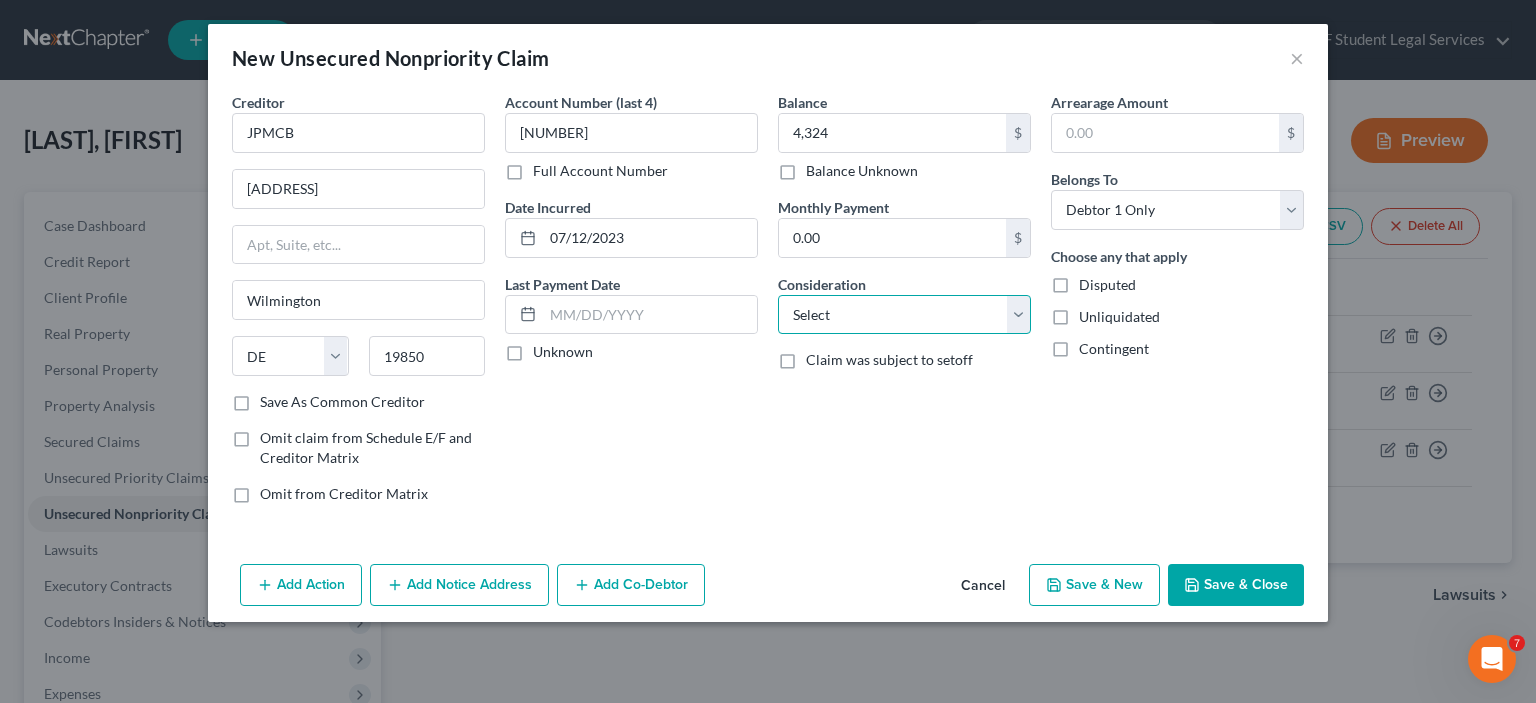 select on "2" 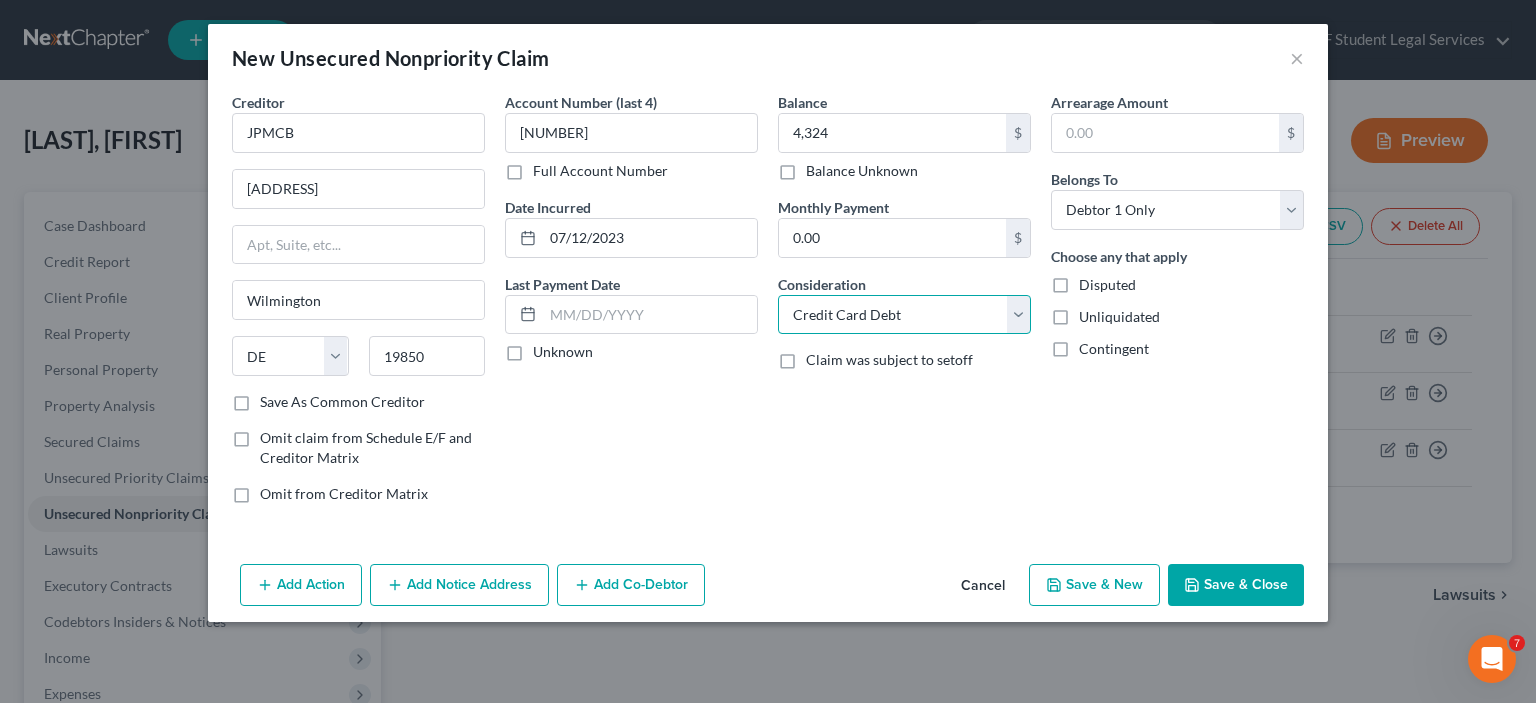click on "Select Cable / Satellite Services Collection Agency Credit Card Debt Debt Counseling / Attorneys Deficiency Balance Domestic Support Obligations Home / Car Repairs Income Taxes Judgment Liens Medical Services Monies Loaned / Advanced Mortgage Obligation From Divorce Or Separation Obligation To Pensions Other Overdrawn Bank Account Promised To Help Pay Creditors Student Loans Suppliers And Vendors Telephone / Internet Services Utility Services" at bounding box center [904, 315] 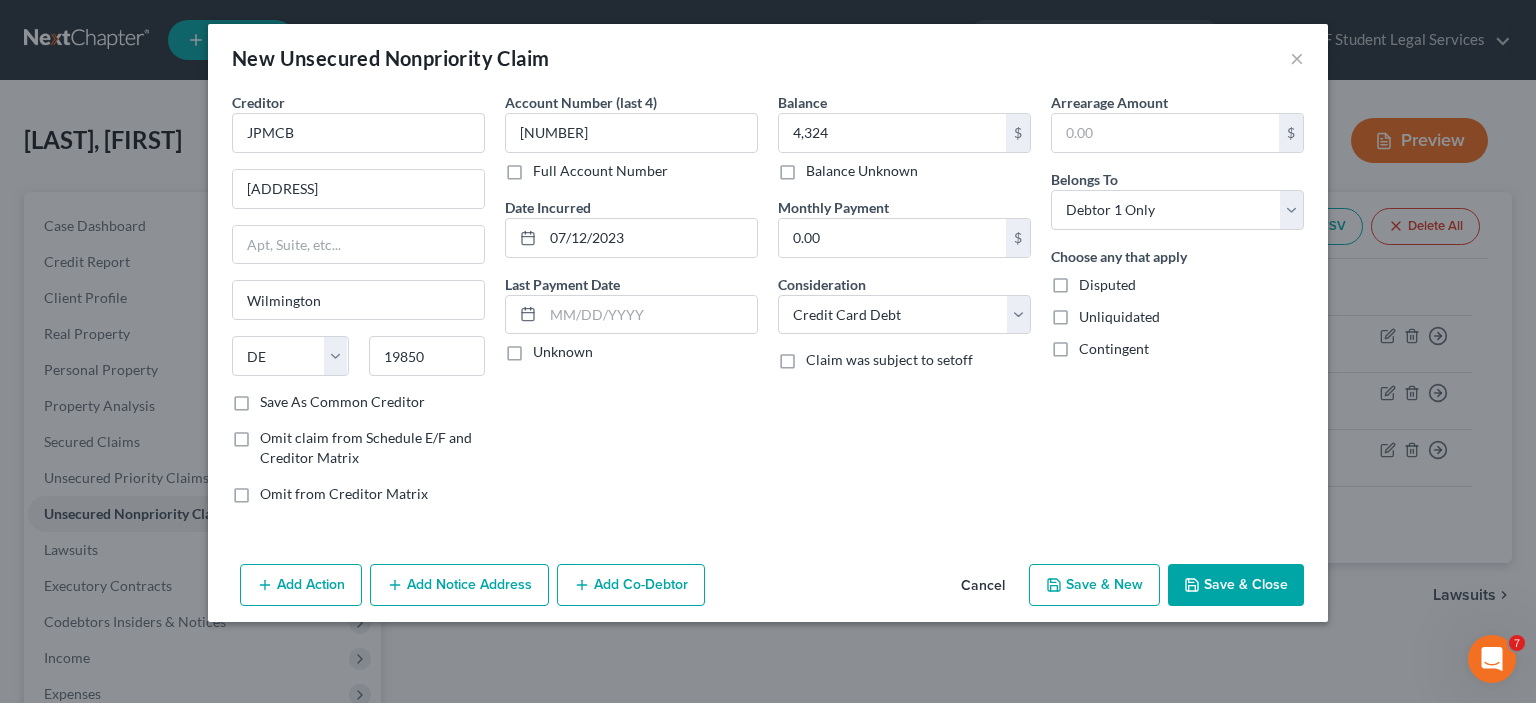 click on "Save As Common Creditor" at bounding box center [342, 402] 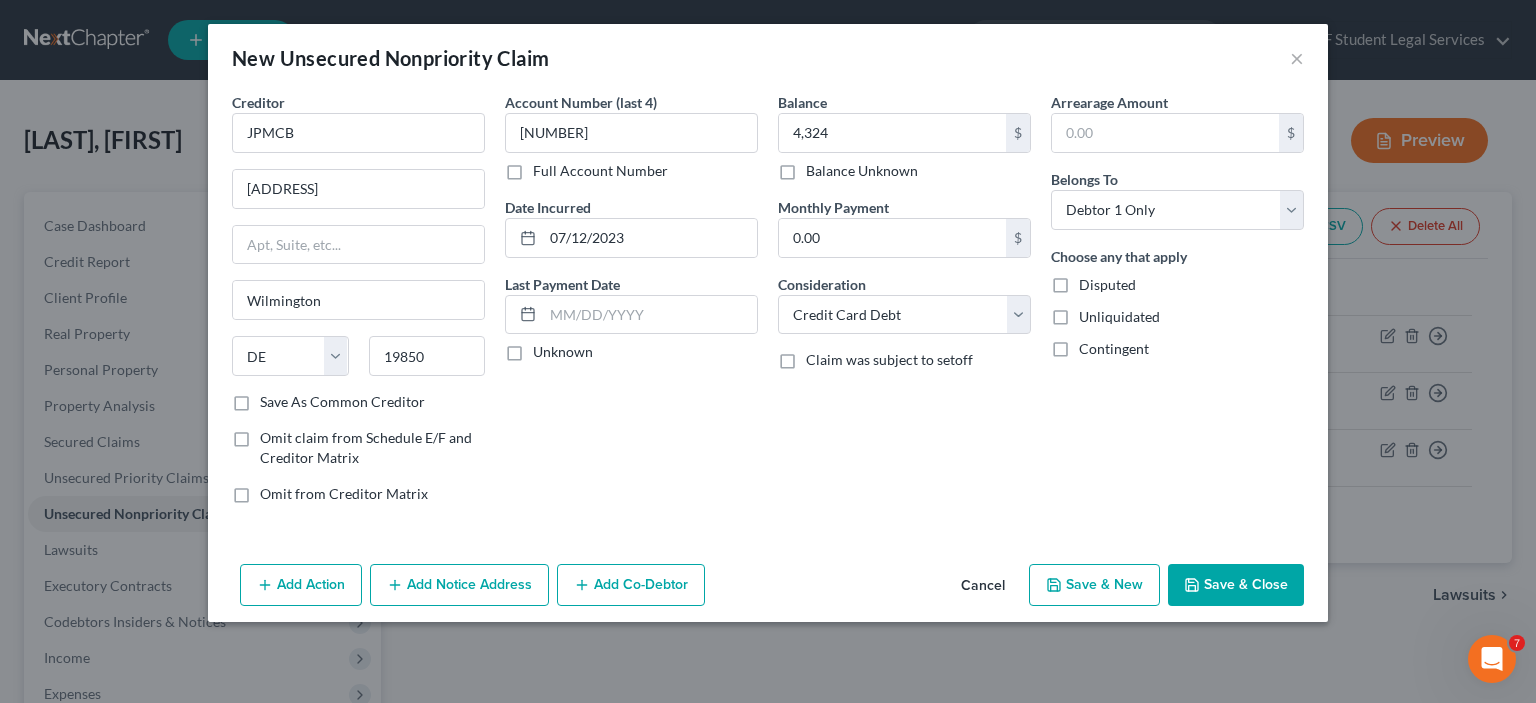 click on "Save As Common Creditor" at bounding box center (274, 398) 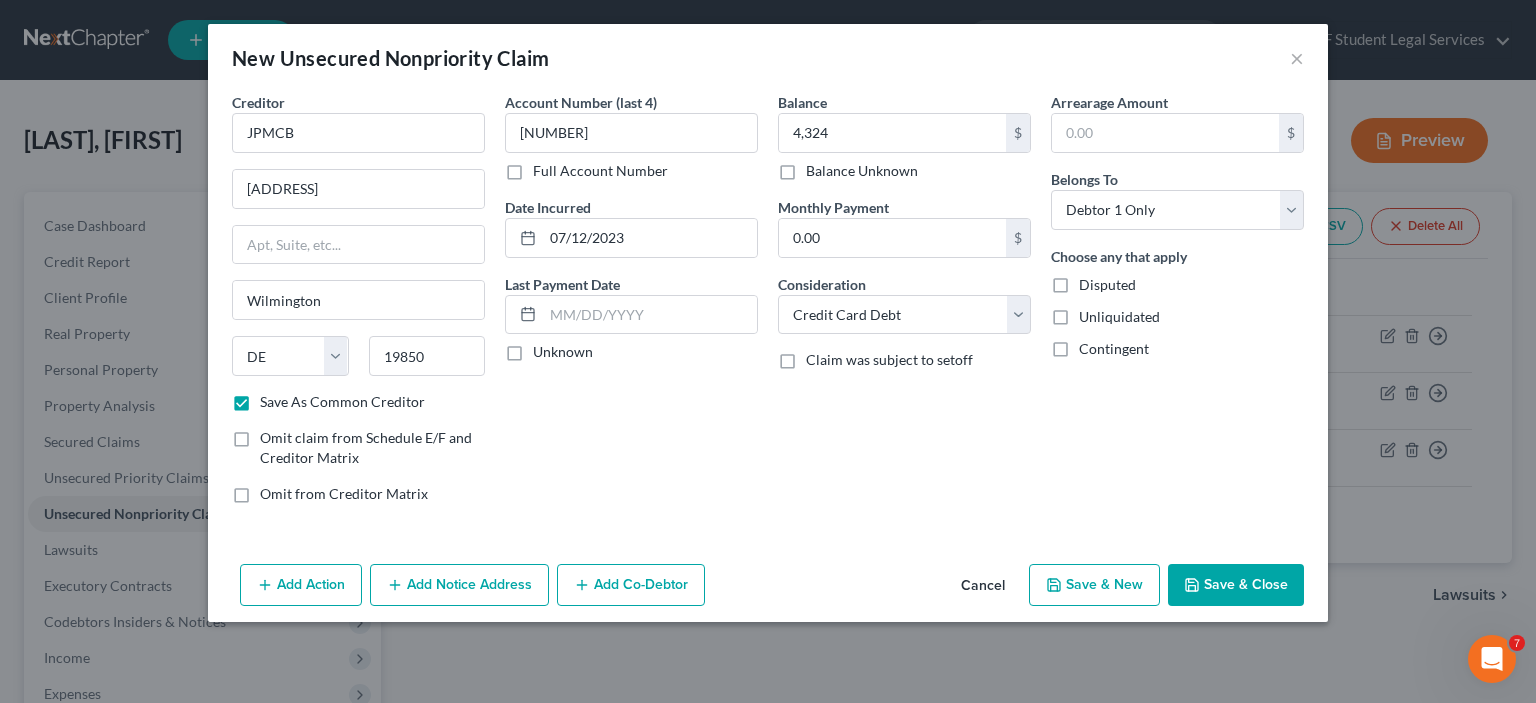 click on "Save & Close" at bounding box center (1236, 585) 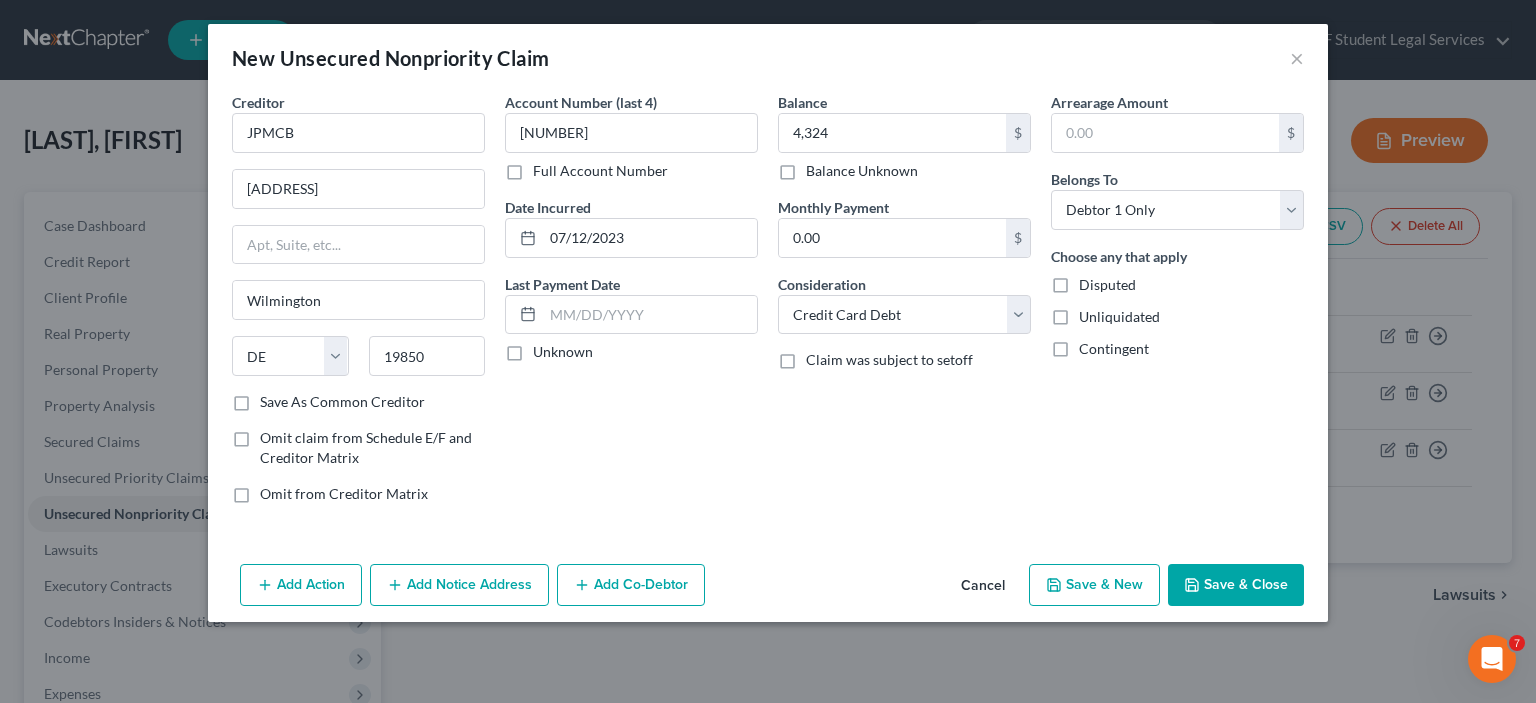 checkbox on "false" 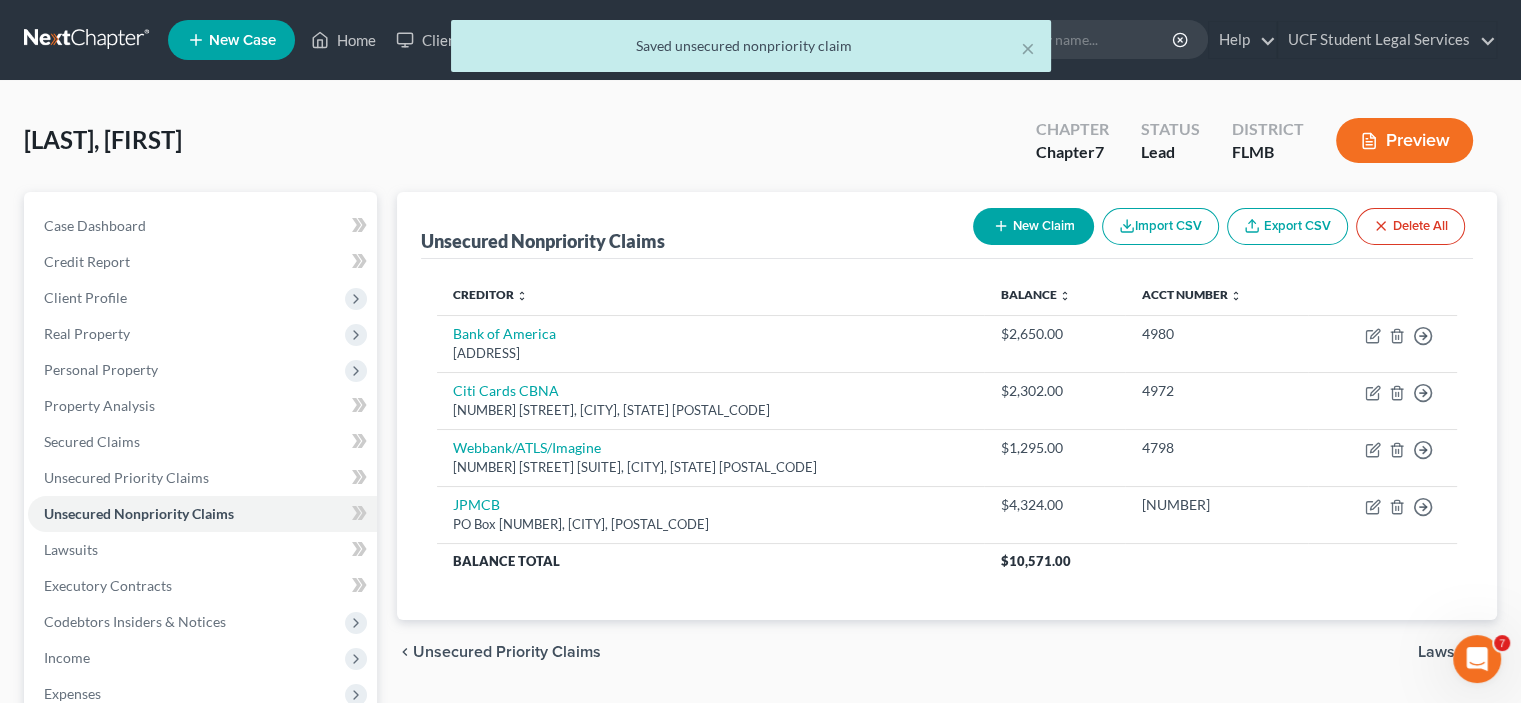 click on "New Claim" at bounding box center (1033, 226) 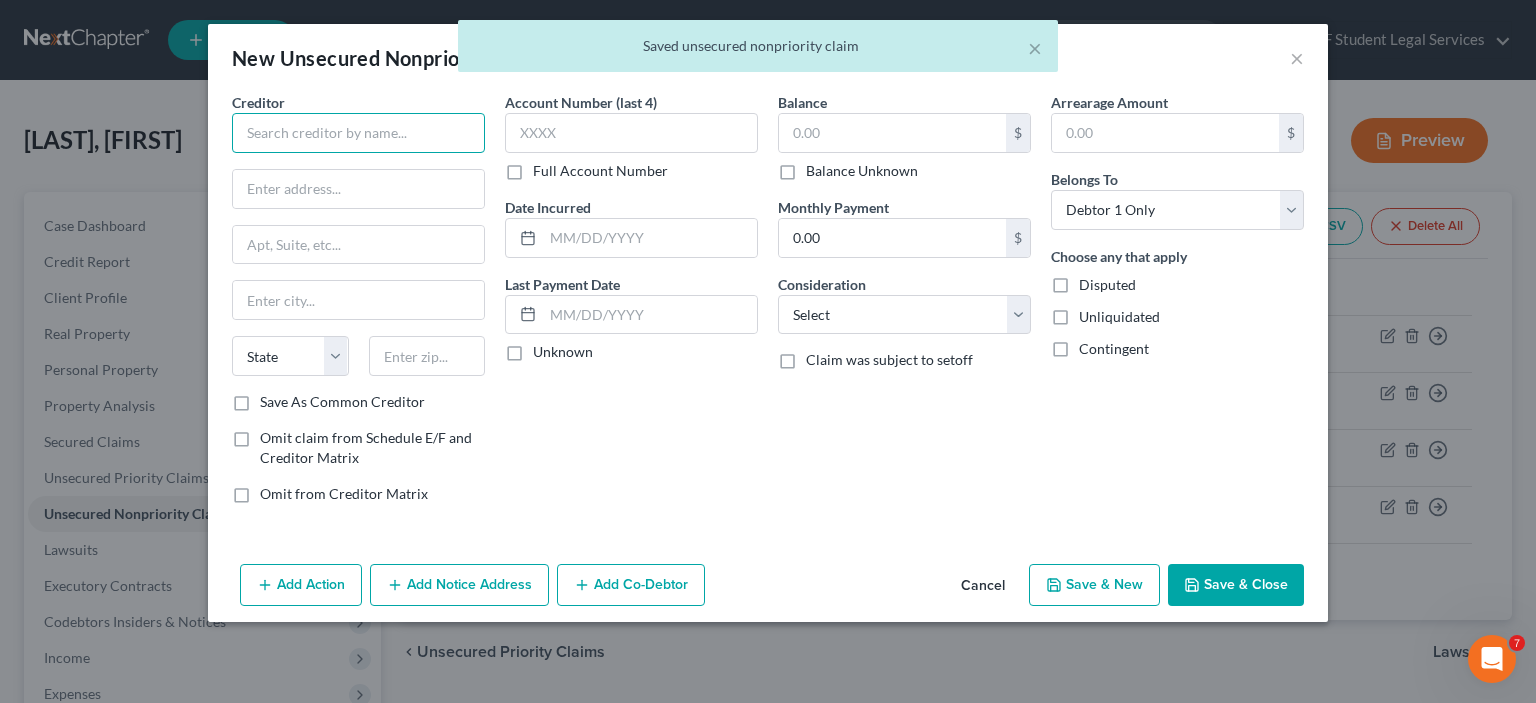 click at bounding box center (358, 133) 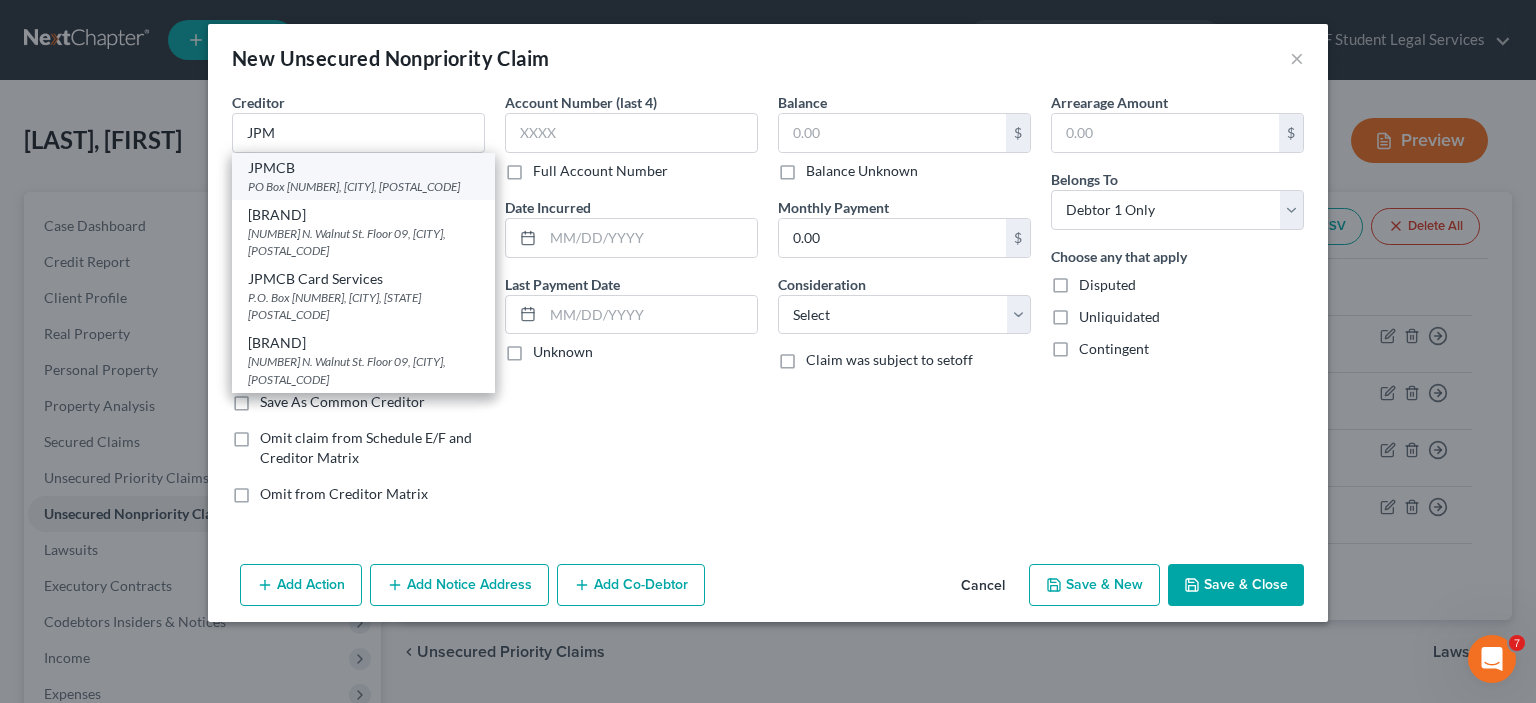 click on "PO Box [NUMBER], [CITY], [POSTAL_CODE]" at bounding box center [363, 186] 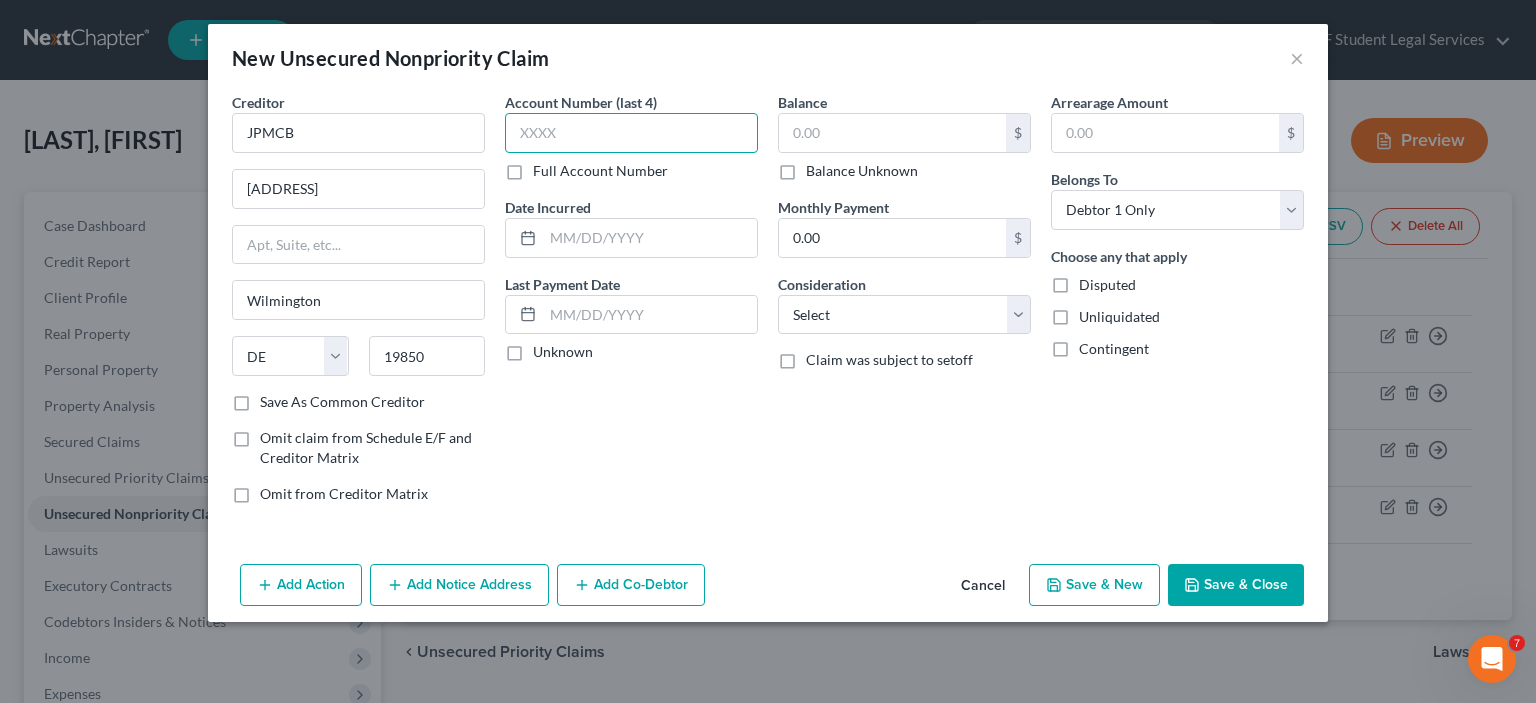 click at bounding box center [631, 133] 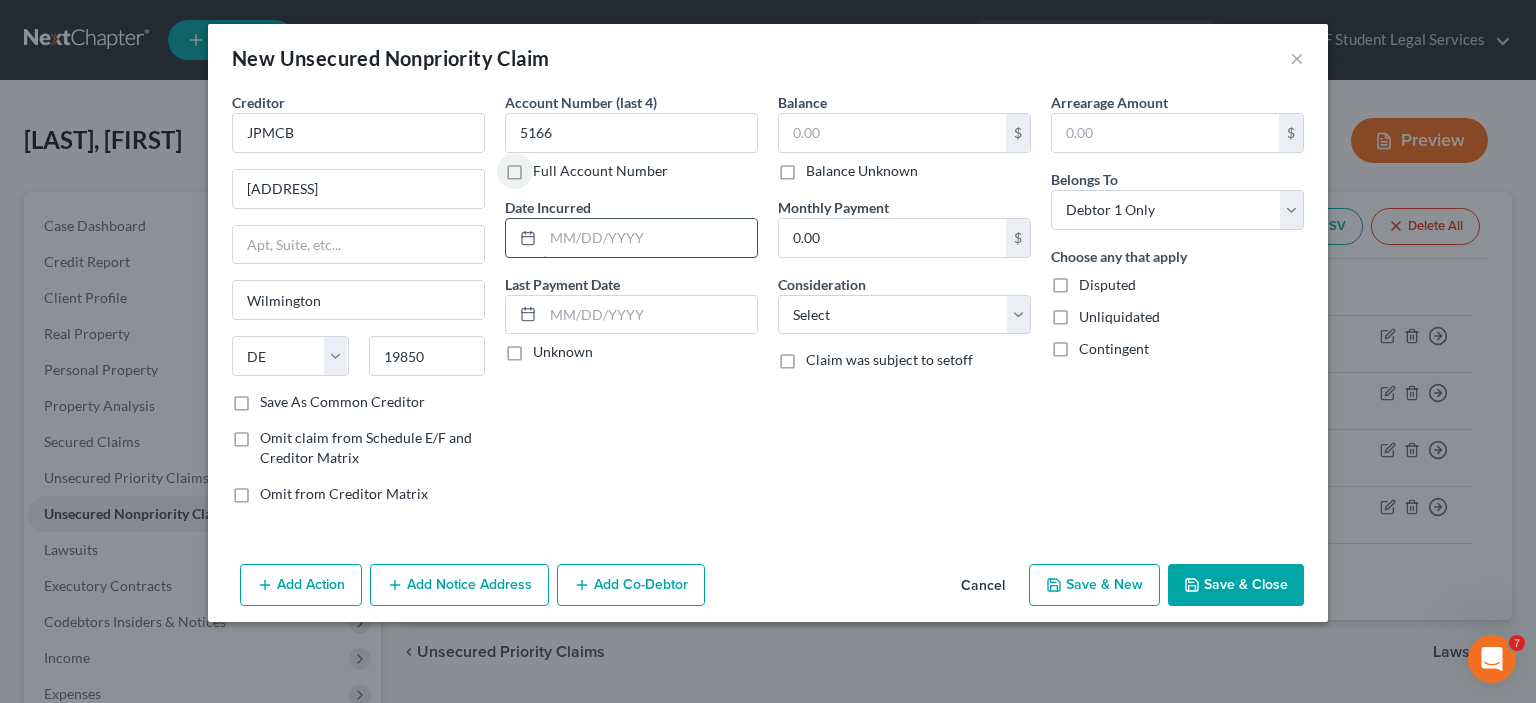 click at bounding box center (650, 238) 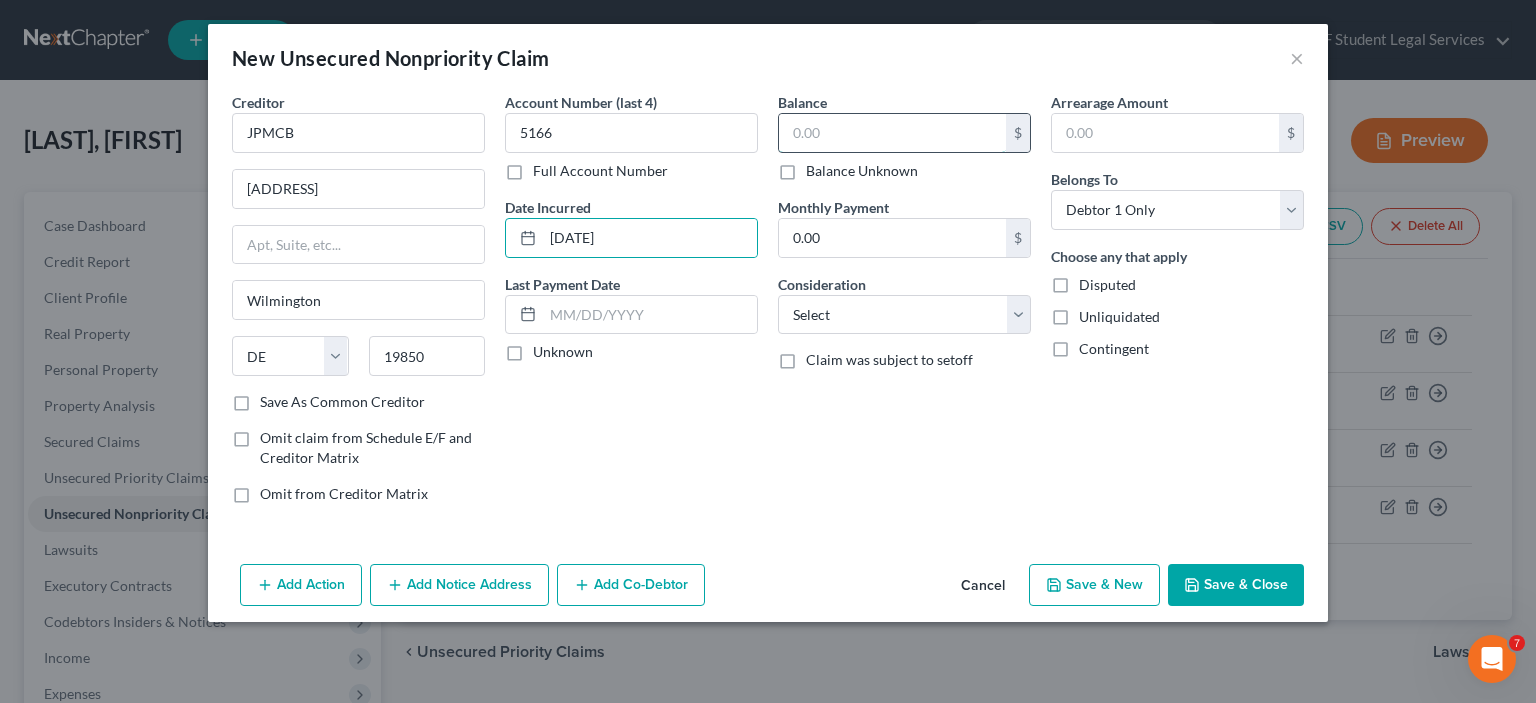 click at bounding box center [892, 133] 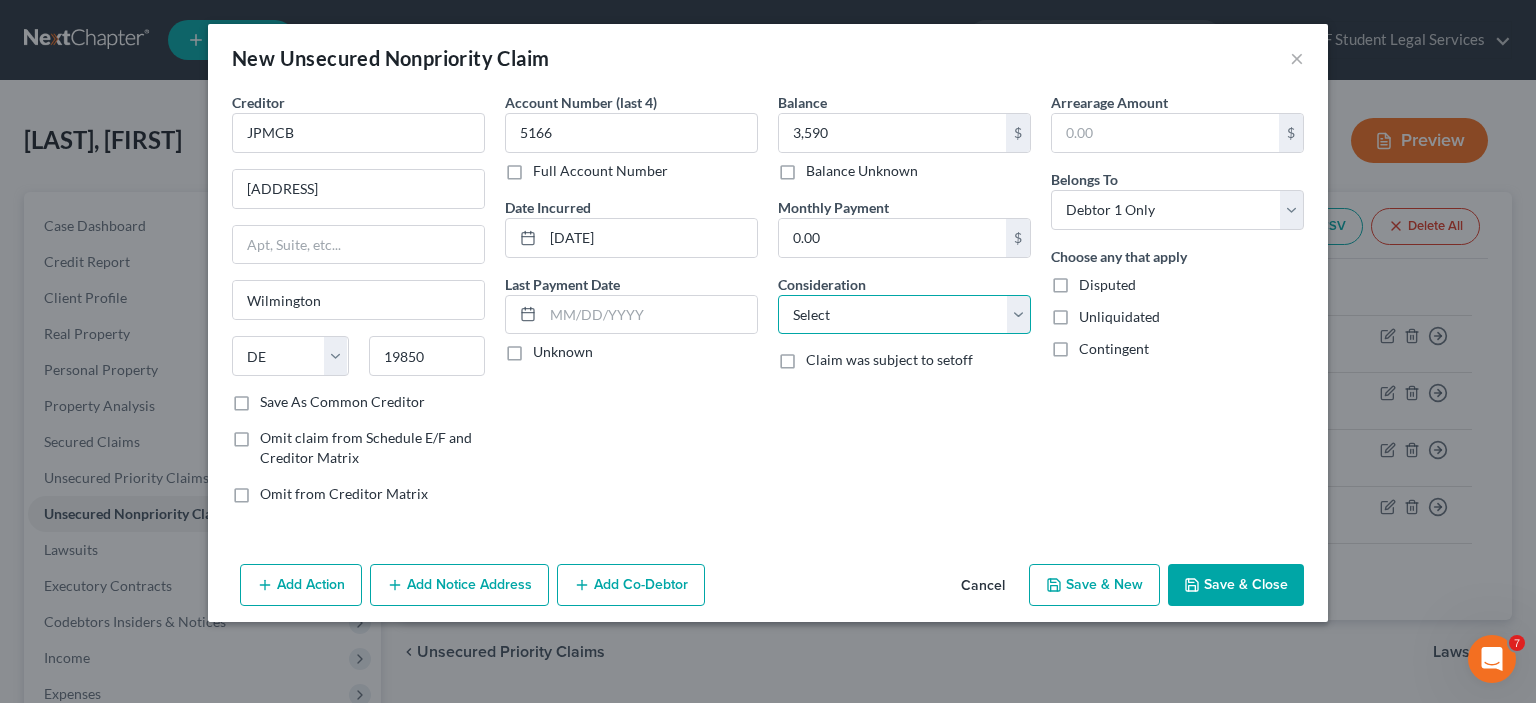click on "Select Cable / Satellite Services Collection Agency Credit Card Debt Debt Counseling / Attorneys Deficiency Balance Domestic Support Obligations Home / Car Repairs Income Taxes Judgment Liens Medical Services Monies Loaned / Advanced Mortgage Obligation From Divorce Or Separation Obligation To Pensions Other Overdrawn Bank Account Promised To Help Pay Creditors Student Loans Suppliers And Vendors Telephone / Internet Services Utility Services" at bounding box center (904, 315) 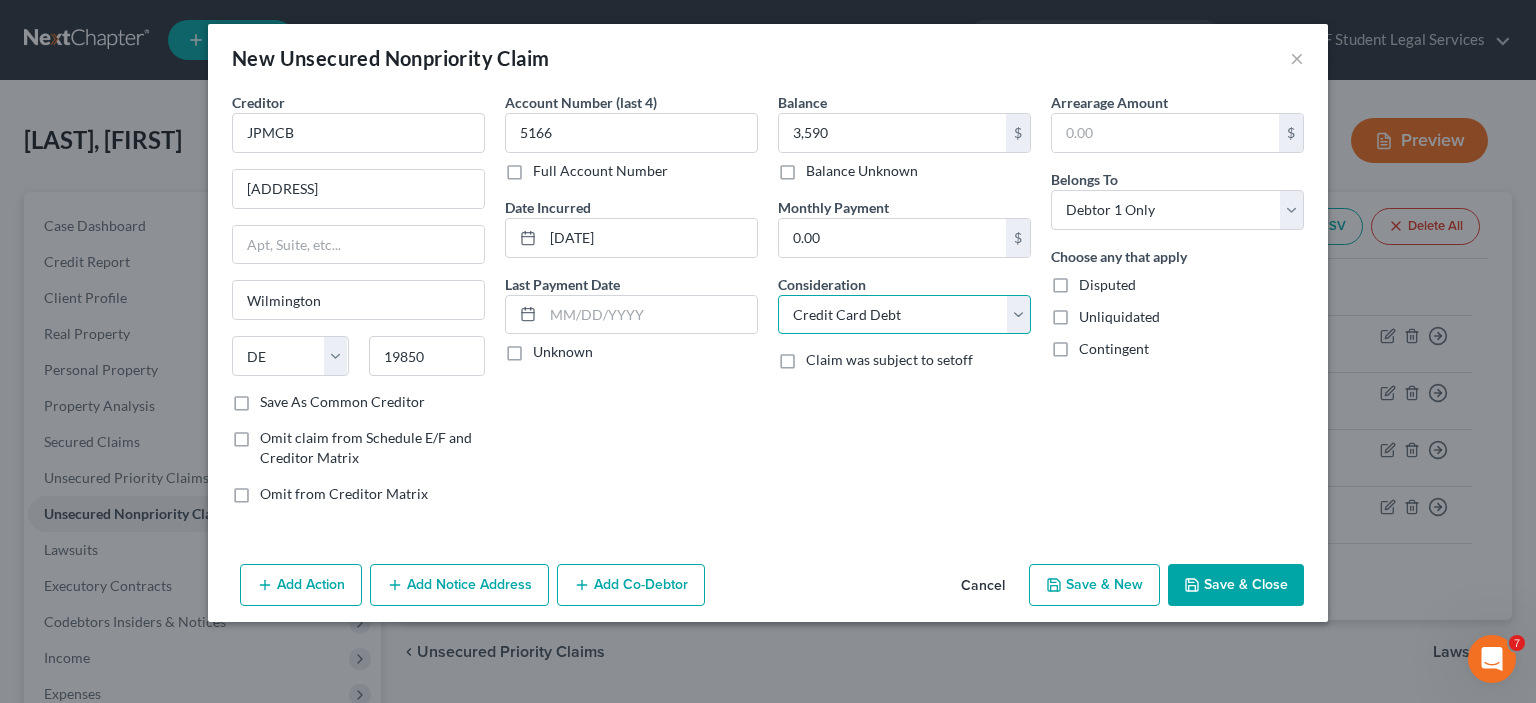 click on "Select Cable / Satellite Services Collection Agency Credit Card Debt Debt Counseling / Attorneys Deficiency Balance Domestic Support Obligations Home / Car Repairs Income Taxes Judgment Liens Medical Services Monies Loaned / Advanced Mortgage Obligation From Divorce Or Separation Obligation To Pensions Other Overdrawn Bank Account Promised To Help Pay Creditors Student Loans Suppliers And Vendors Telephone / Internet Services Utility Services" at bounding box center (904, 315) 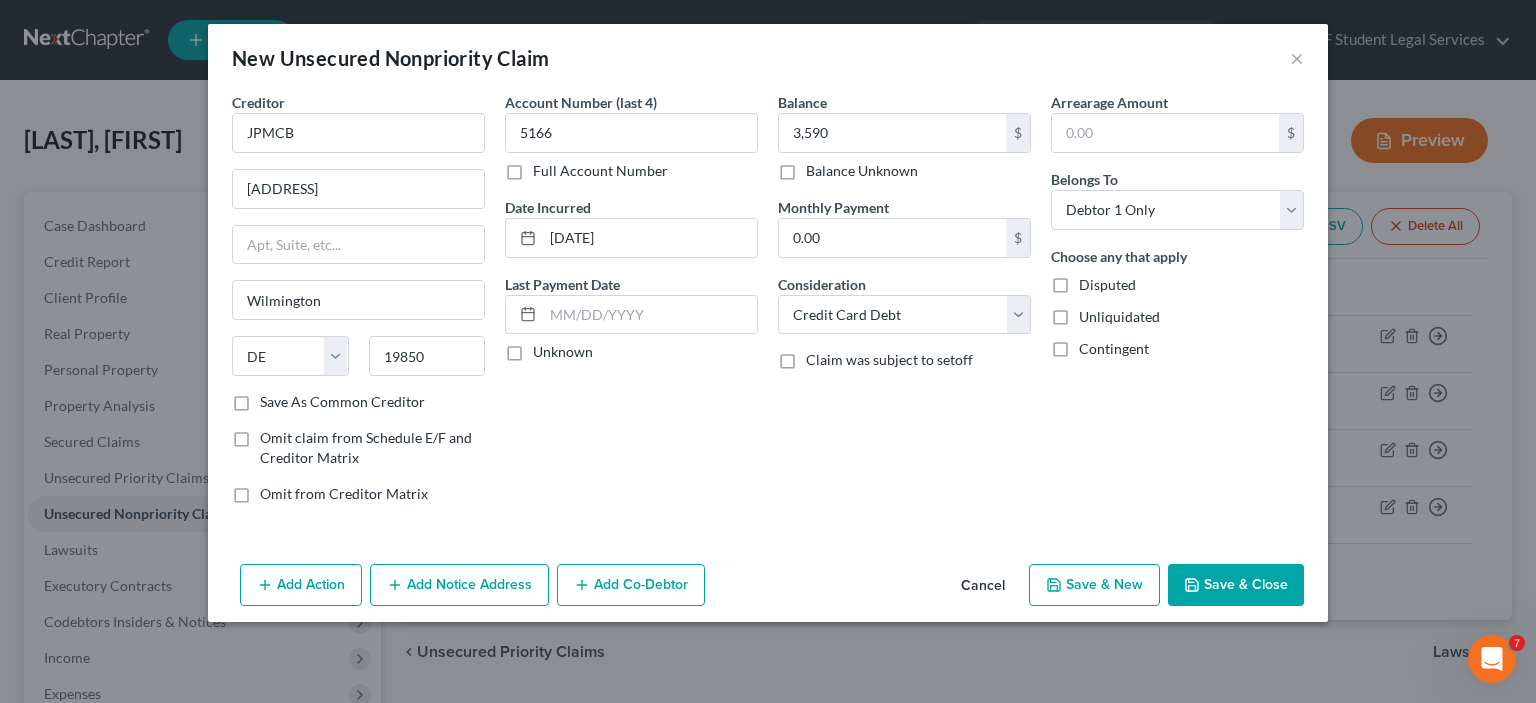 click on "Save & Close" at bounding box center [1236, 585] 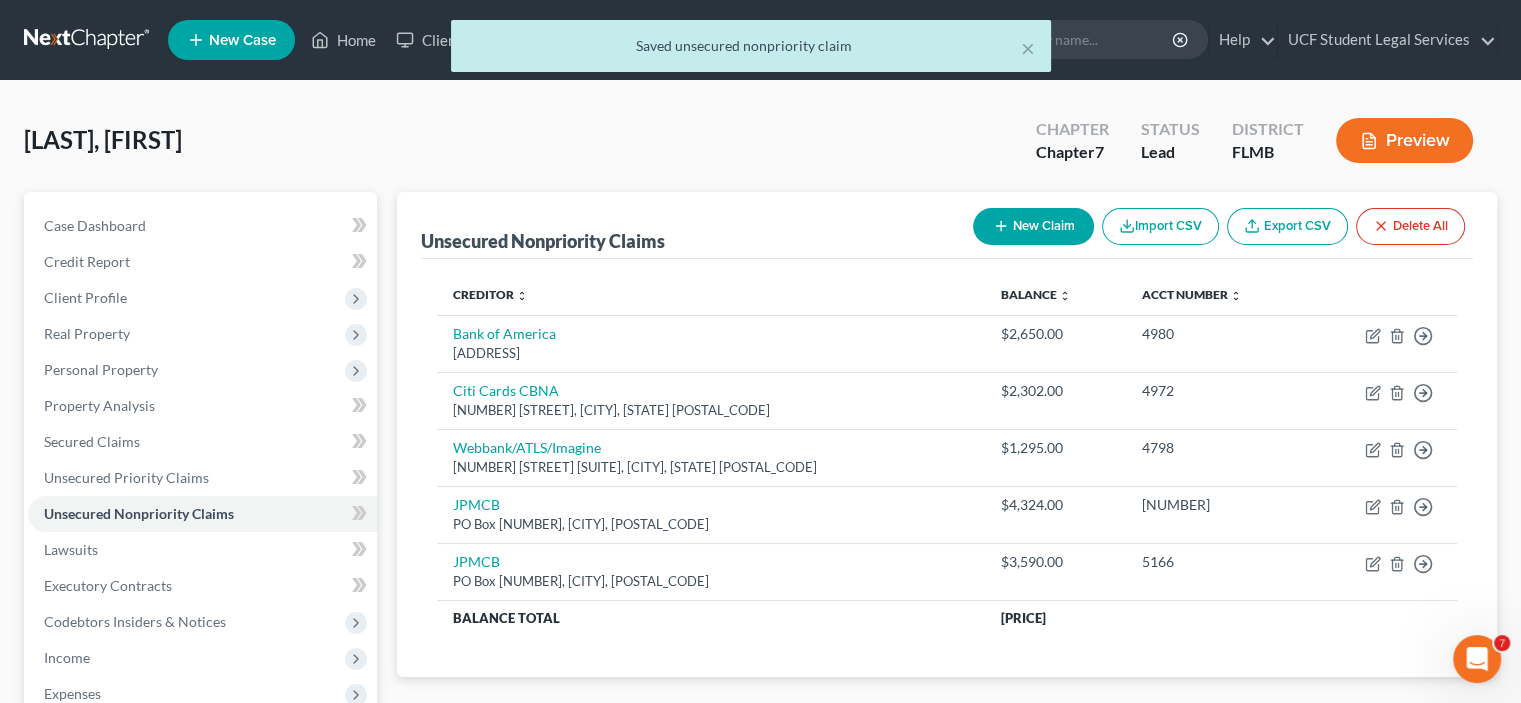 click on "New Claim" at bounding box center (1033, 226) 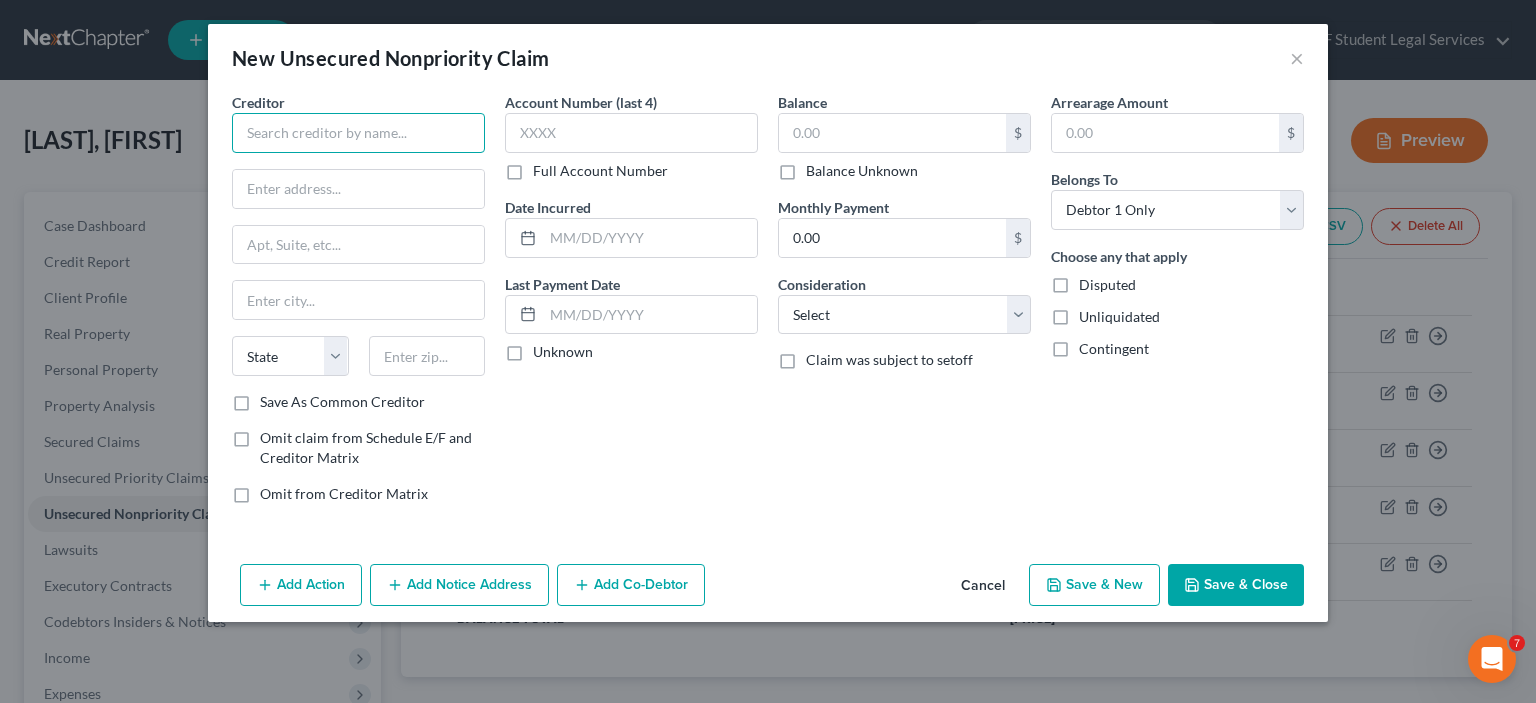 click at bounding box center (358, 133) 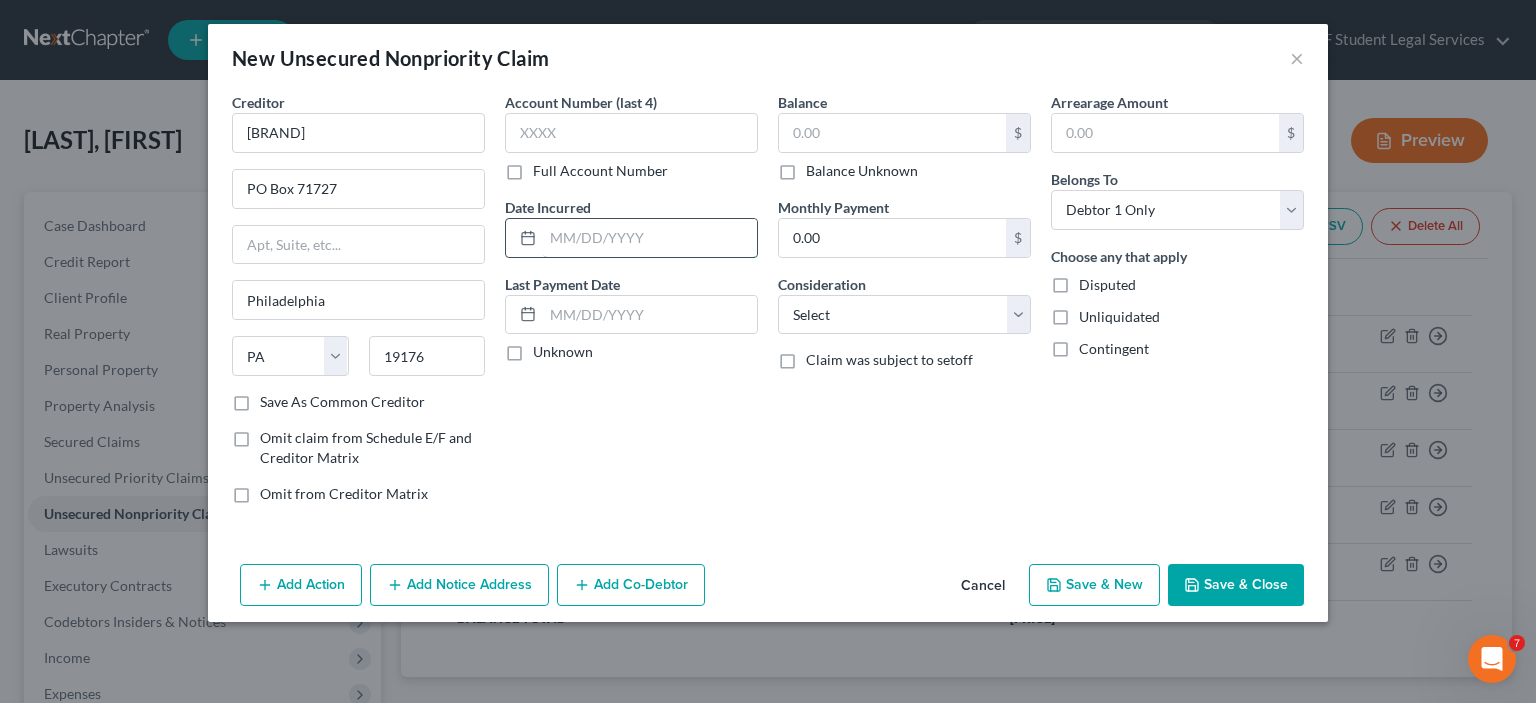 click at bounding box center [650, 238] 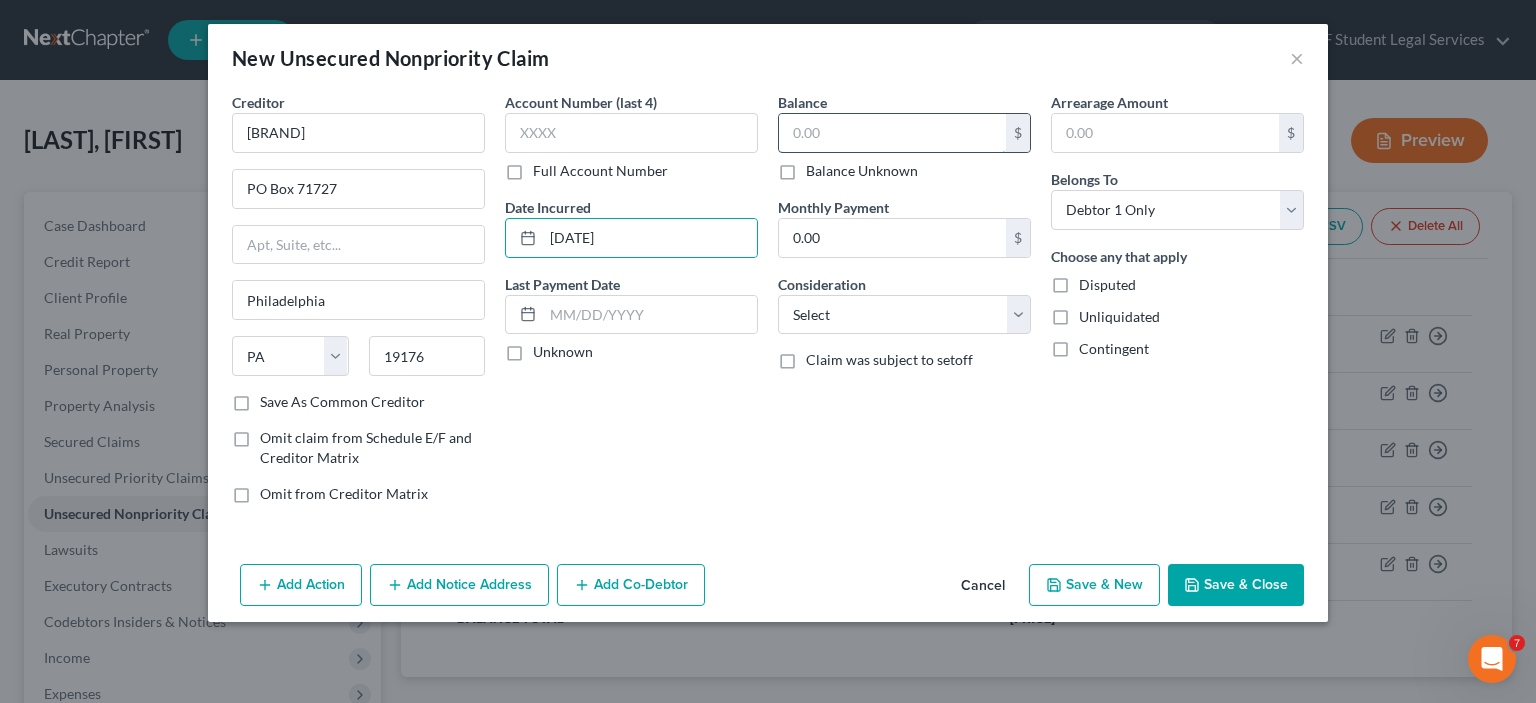 click at bounding box center [892, 133] 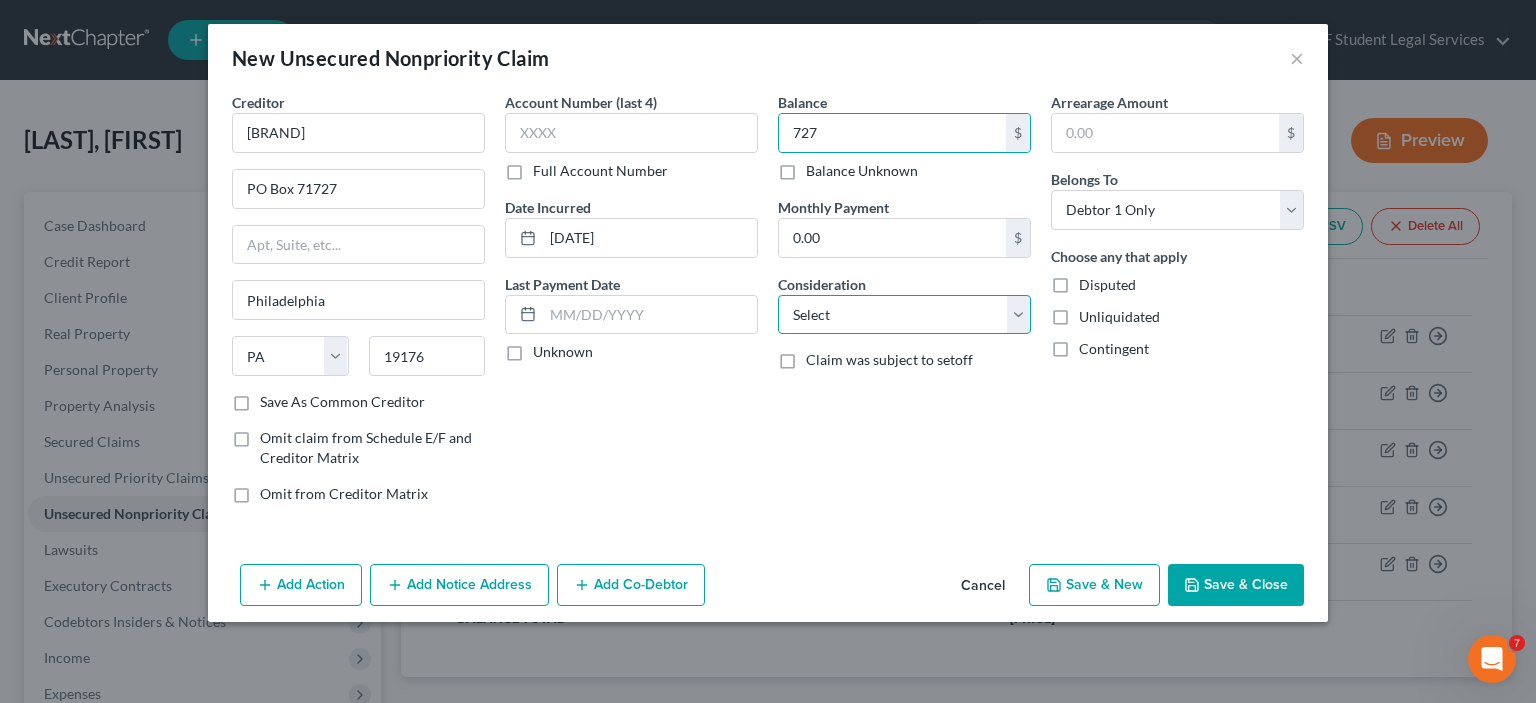 click on "Select Cable / Satellite Services Collection Agency Credit Card Debt Debt Counseling / Attorneys Deficiency Balance Domestic Support Obligations Home / Car Repairs Income Taxes Judgment Liens Medical Services Monies Loaned / Advanced Mortgage Obligation From Divorce Or Separation Obligation To Pensions Other Overdrawn Bank Account Promised To Help Pay Creditors Student Loans Suppliers And Vendors Telephone / Internet Services Utility Services" at bounding box center (904, 315) 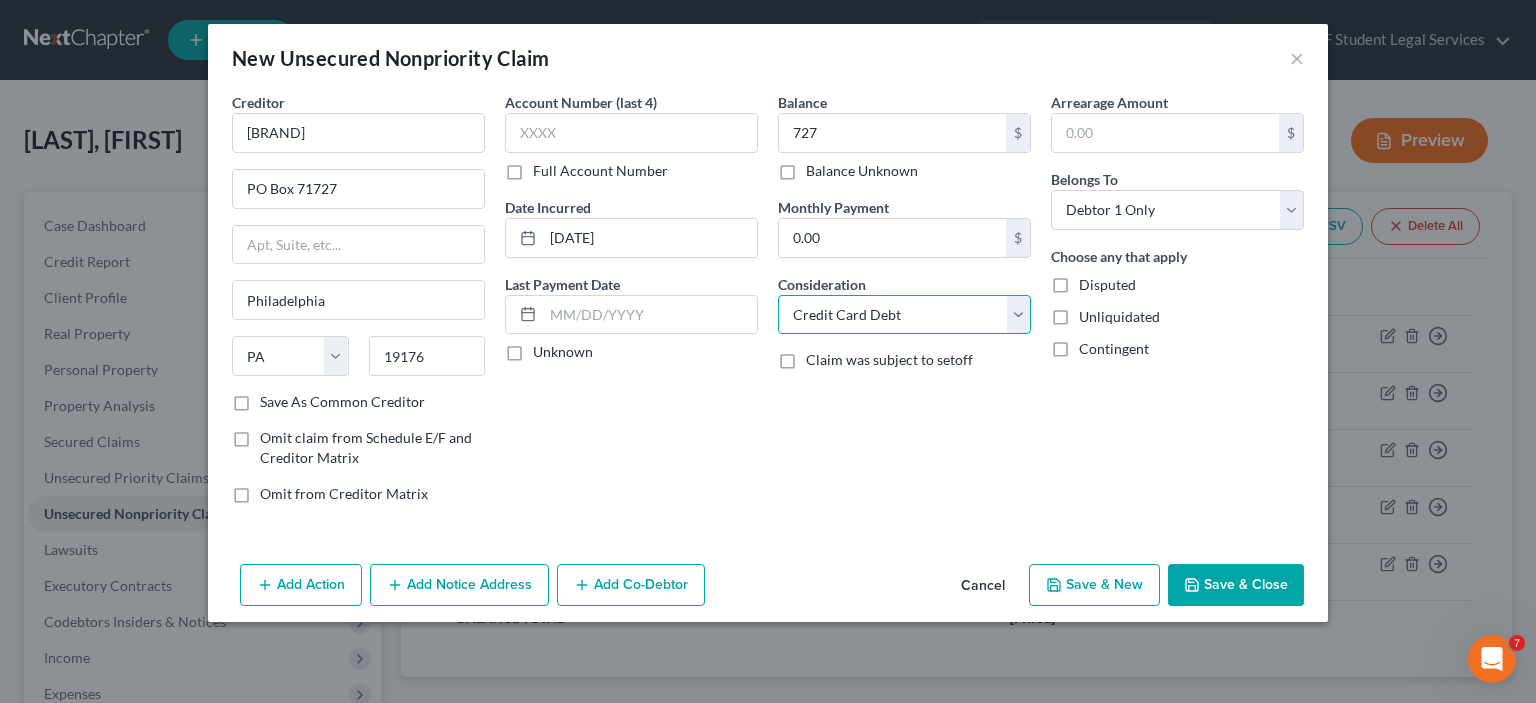 click on "Select Cable / Satellite Services Collection Agency Credit Card Debt Debt Counseling / Attorneys Deficiency Balance Domestic Support Obligations Home / Car Repairs Income Taxes Judgment Liens Medical Services Monies Loaned / Advanced Mortgage Obligation From Divorce Or Separation Obligation To Pensions Other Overdrawn Bank Account Promised To Help Pay Creditors Student Loans Suppliers And Vendors Telephone / Internet Services Utility Services" at bounding box center (904, 315) 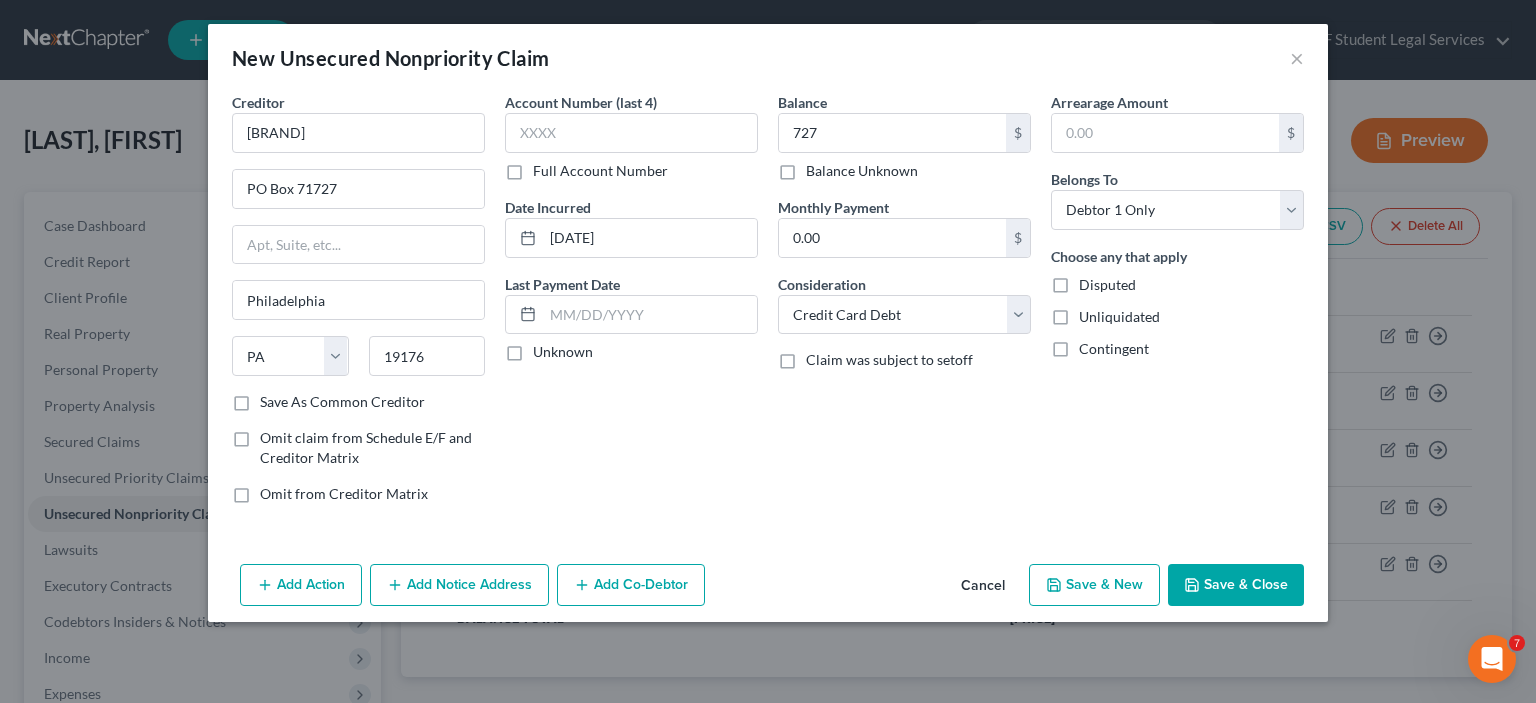 click on "Balance
[PRICE] $
Balance Unknown
Balance Undetermined
[PRICE] $
Balance Unknown
Monthly Payment [PRICE] $ Consideration Select Cable / Satellite Services Collection Agency Credit Card Debt Debt Counseling / Attorneys Deficiency Balance Domestic Support Obligations Home / Car Repairs Income Taxes Judgment Liens Medical Services Monies Loaned / Advanced Mortgage Obligation From Divorce Or Separation Obligation To Pensions Other Overdrawn Bank Account Promised To Help Pay Creditors Student Loans Suppliers And Vendors Telephone / Internet Services Utility Services Claim was subject to setoff" at bounding box center [904, 306] 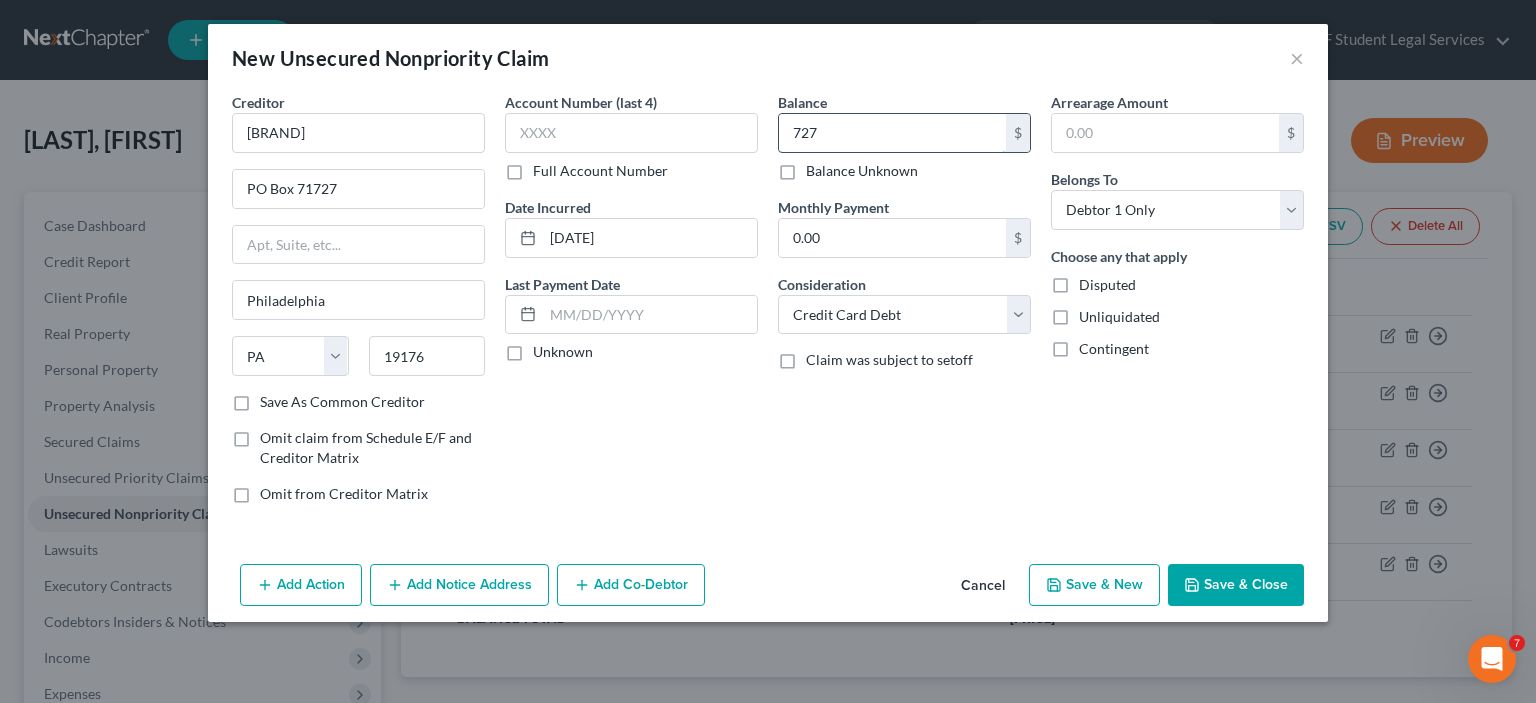 click on "727" at bounding box center [892, 133] 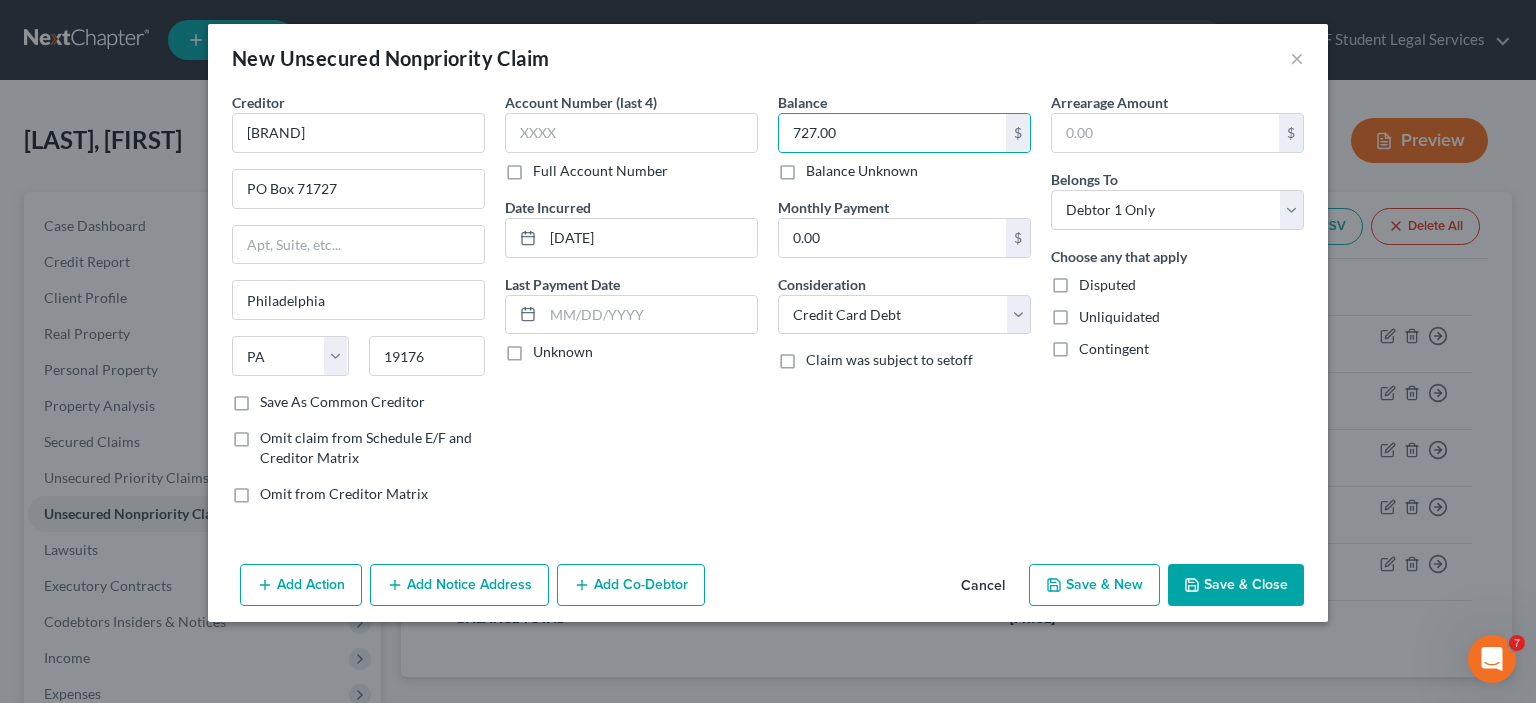 click on "Save & Close" at bounding box center [1236, 585] 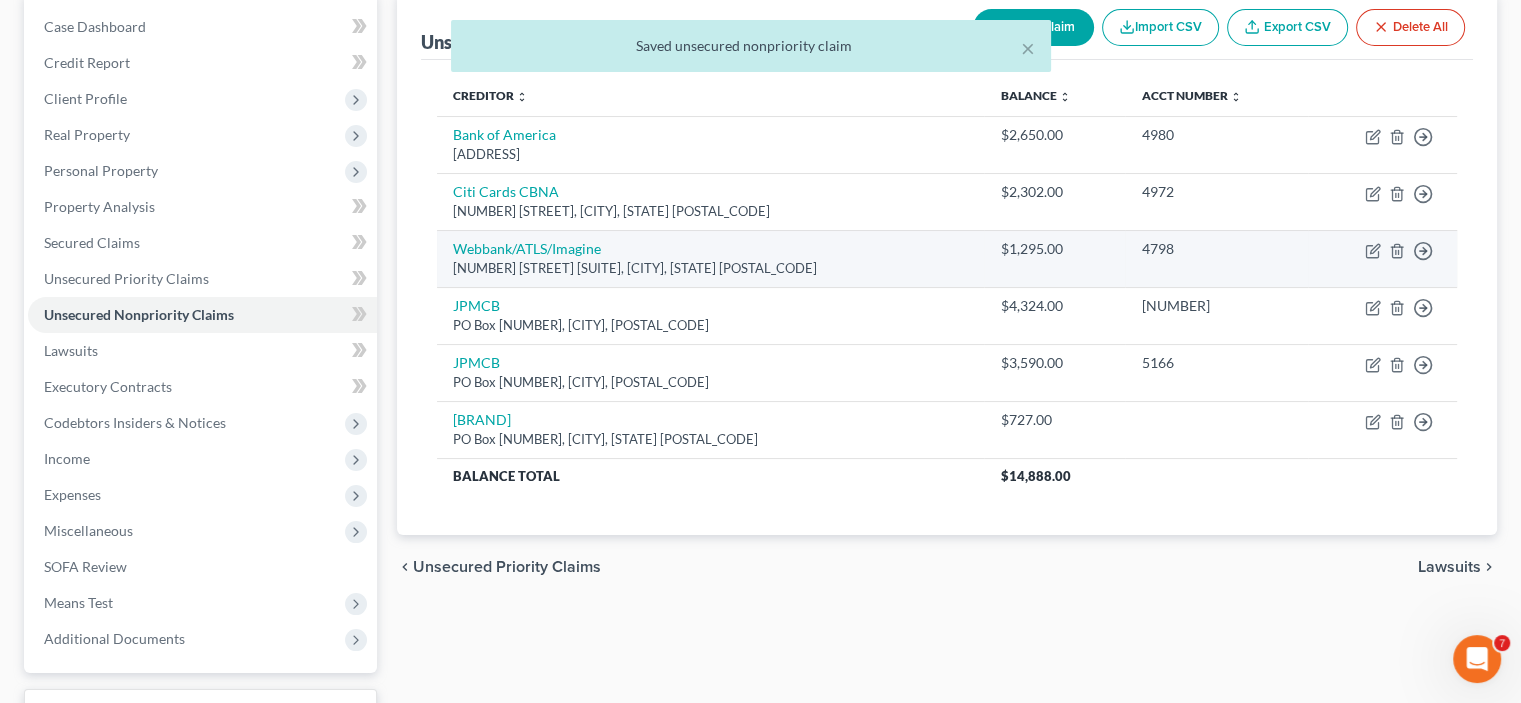 scroll, scrollTop: 200, scrollLeft: 0, axis: vertical 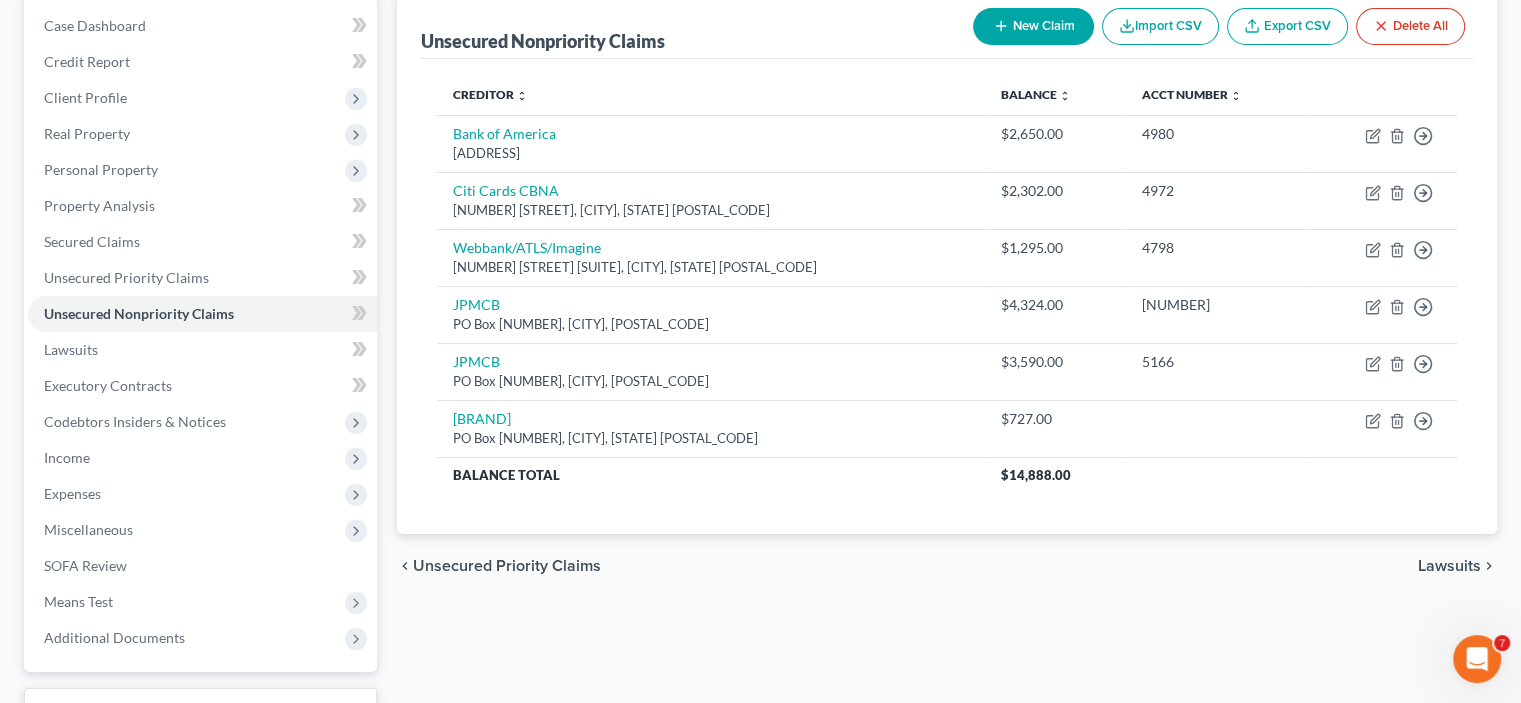 click on "New Claim" at bounding box center [1033, 26] 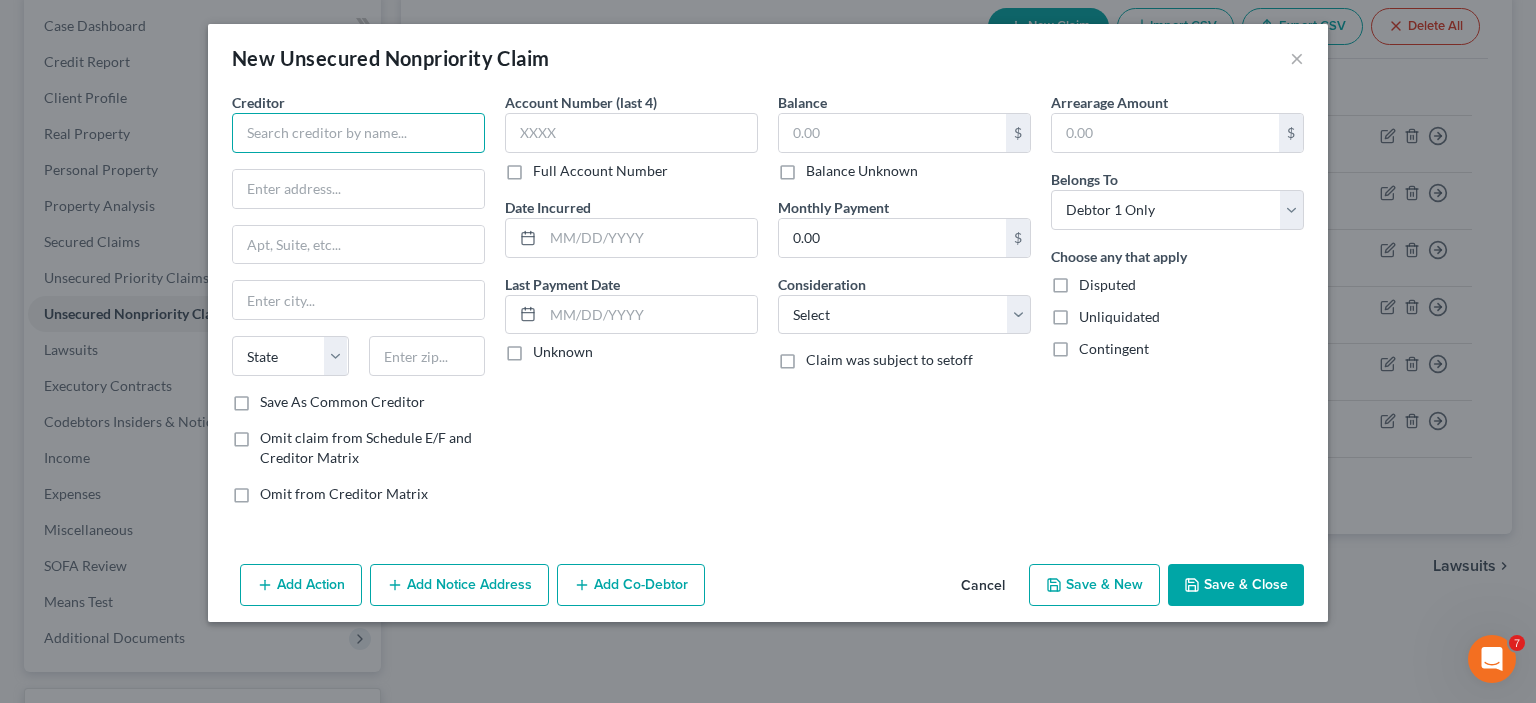 click at bounding box center (358, 133) 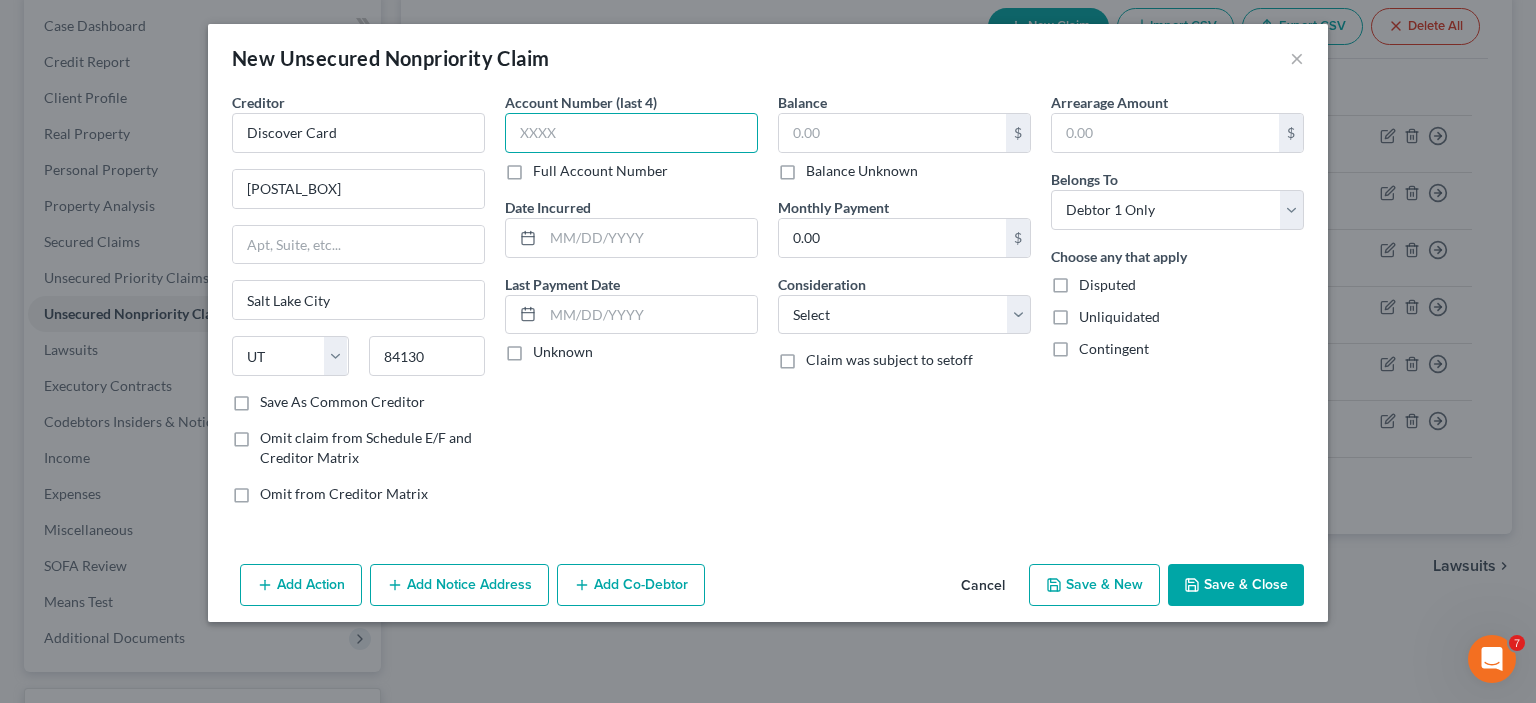 click at bounding box center [631, 133] 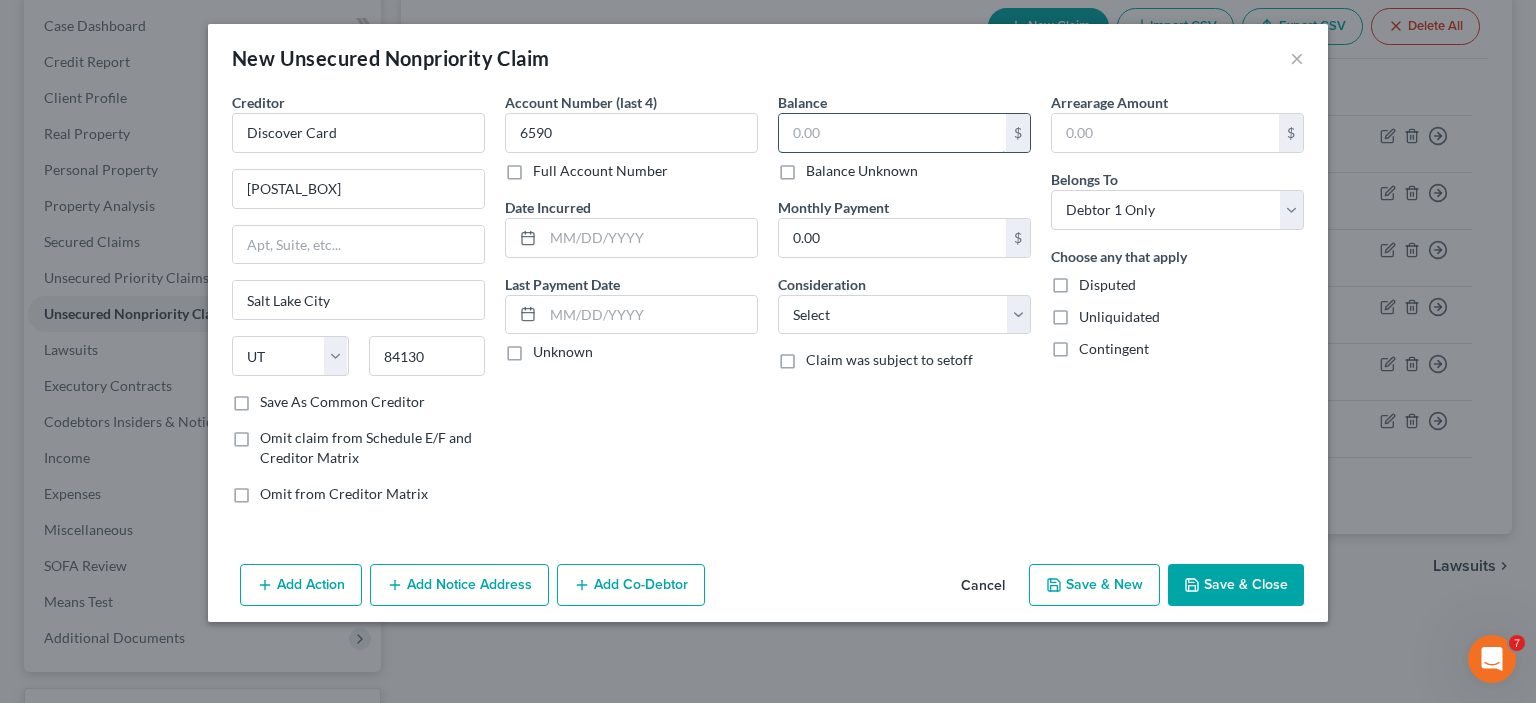 click at bounding box center [892, 133] 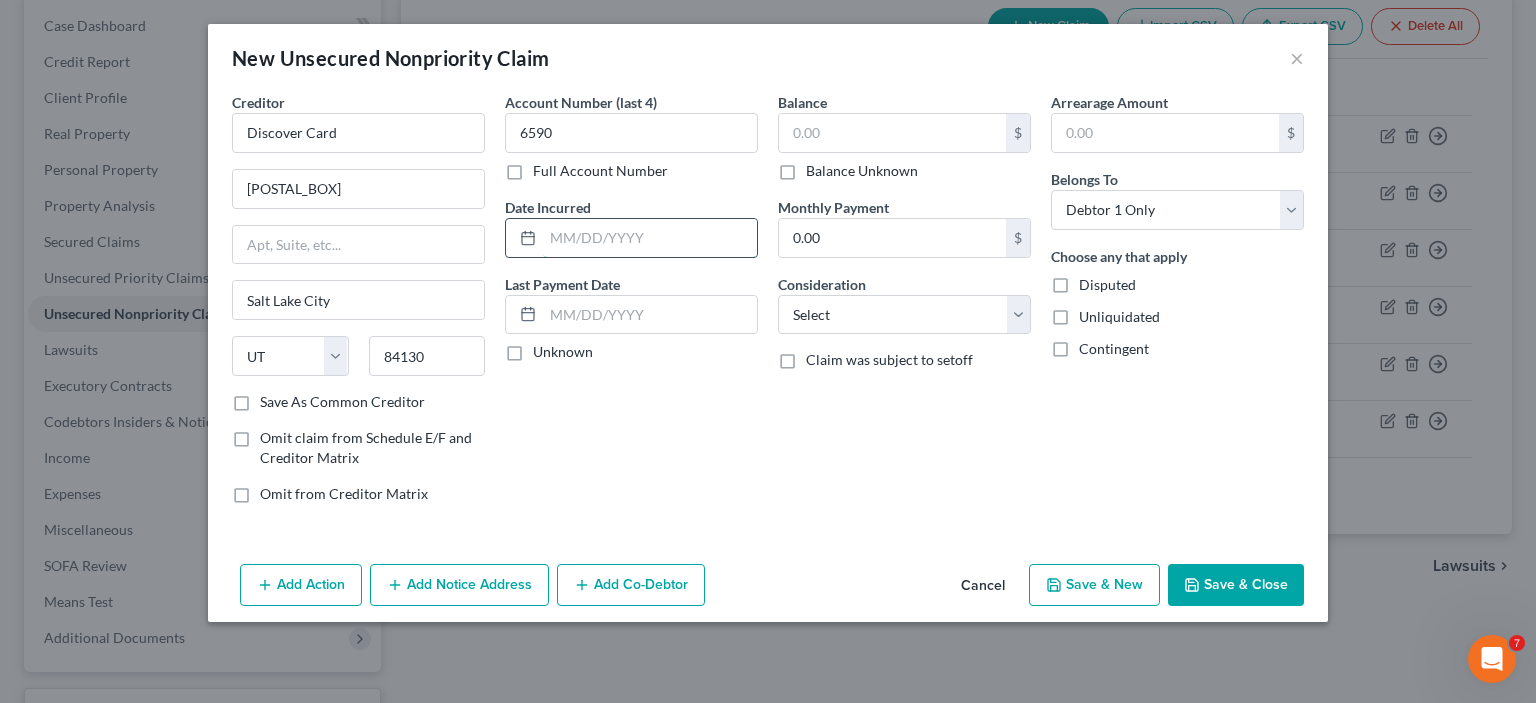 click at bounding box center [650, 238] 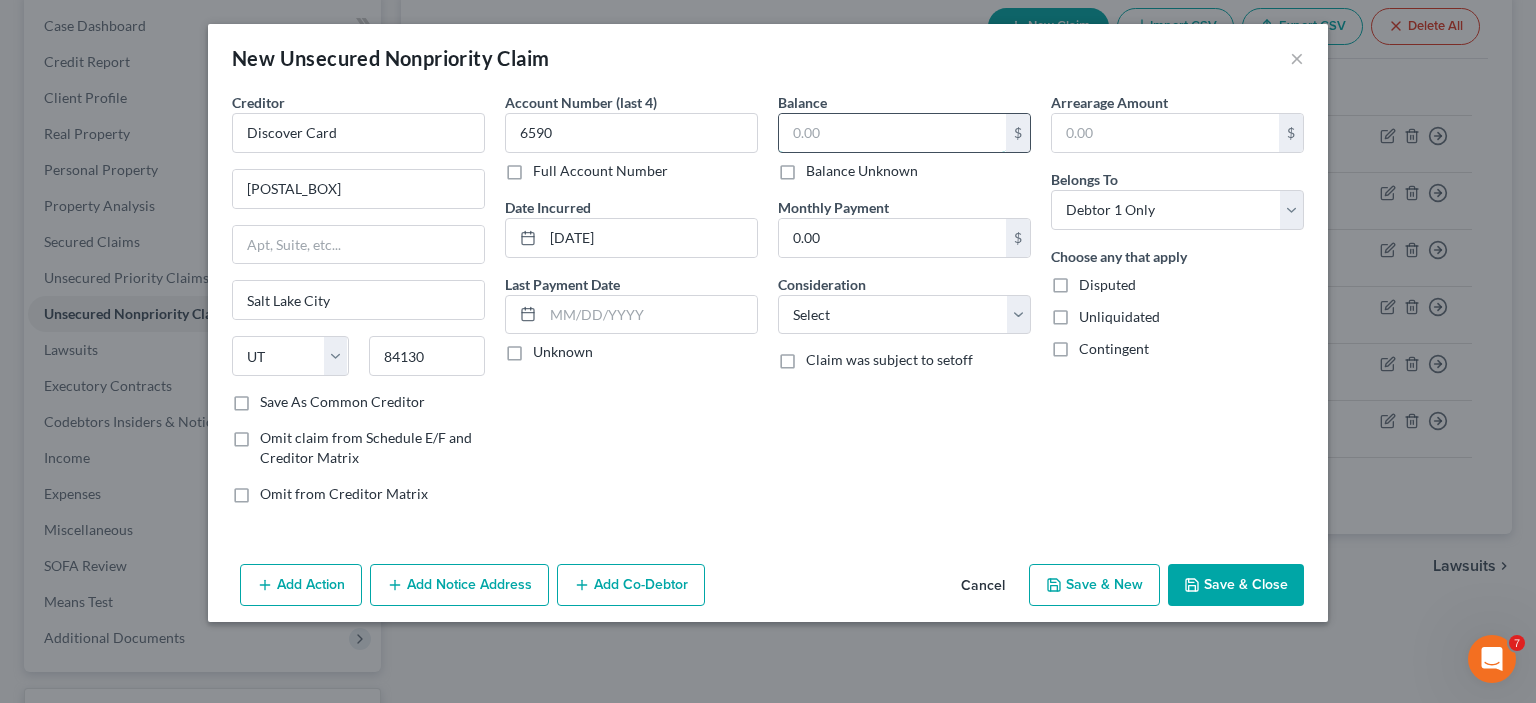 click at bounding box center [892, 133] 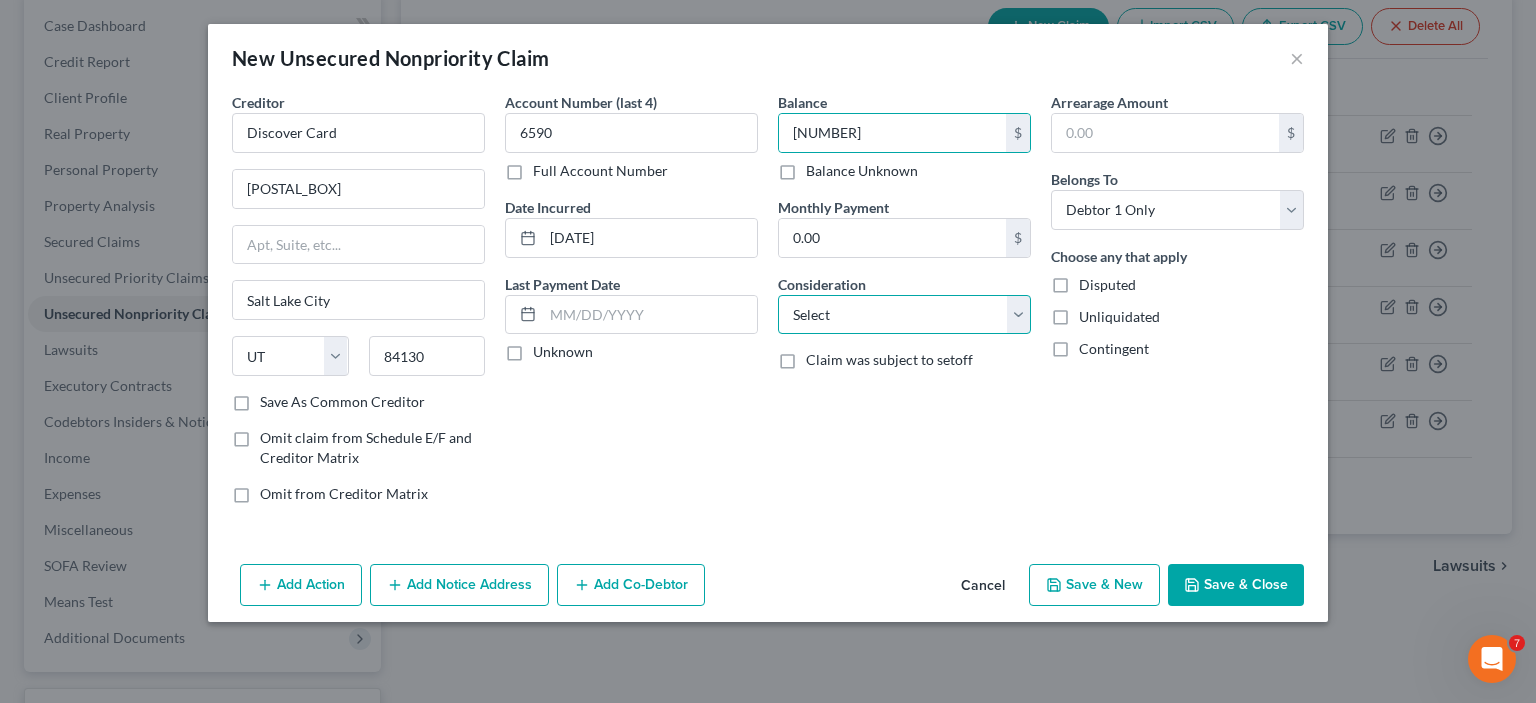 click on "Select Cable / Satellite Services Collection Agency Credit Card Debt Debt Counseling / Attorneys Deficiency Balance Domestic Support Obligations Home / Car Repairs Income Taxes Judgment Liens Medical Services Monies Loaned / Advanced Mortgage Obligation From Divorce Or Separation Obligation To Pensions Other Overdrawn Bank Account Promised To Help Pay Creditors Student Loans Suppliers And Vendors Telephone / Internet Services Utility Services" at bounding box center [904, 315] 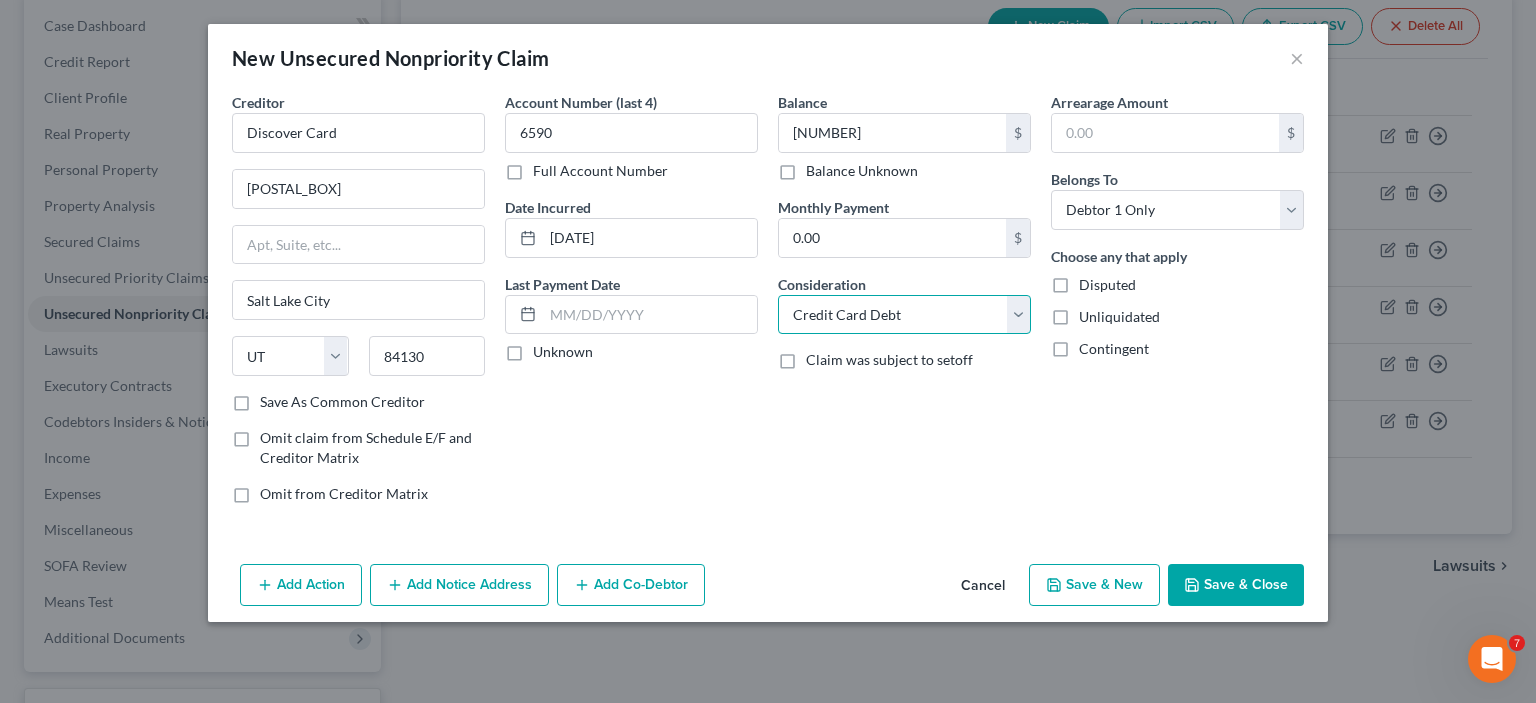 click on "Select Cable / Satellite Services Collection Agency Credit Card Debt Debt Counseling / Attorneys Deficiency Balance Domestic Support Obligations Home / Car Repairs Income Taxes Judgment Liens Medical Services Monies Loaned / Advanced Mortgage Obligation From Divorce Or Separation Obligation To Pensions Other Overdrawn Bank Account Promised To Help Pay Creditors Student Loans Suppliers And Vendors Telephone / Internet Services Utility Services" at bounding box center [904, 315] 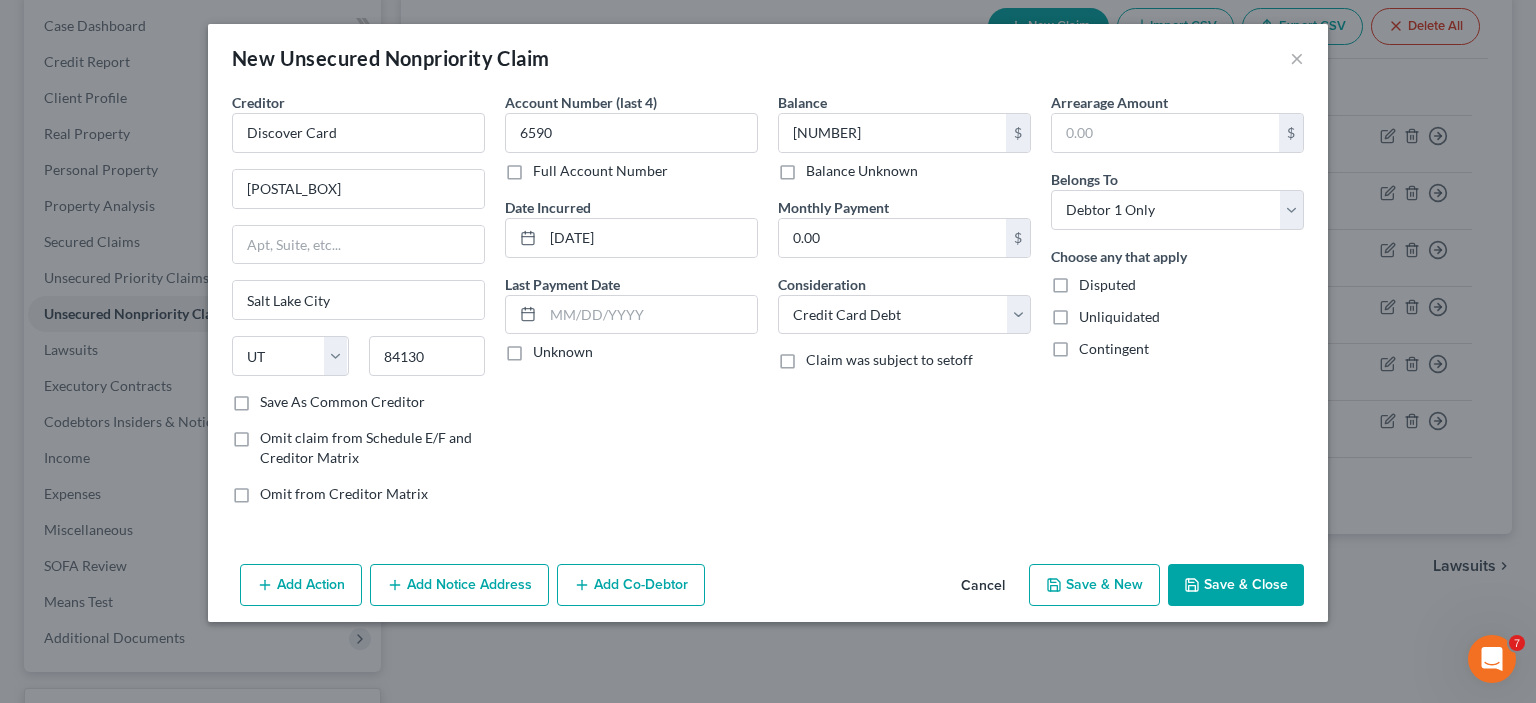 click on "Balance
3,316.00 $
Balance Unknown
Balance Undetermined
3,316.00 $
Balance Unknown
Monthly Payment 0.00 $ Consideration Select Cable / Satellite Services Collection Agency Credit Card Debt Debt Counseling / Attorneys Deficiency Balance Domestic Support Obligations Home / Car Repairs Income Taxes Judgment Liens Medical Services Monies Loaned / Advanced Mortgage Obligation From Divorce Or Separation Obligation To Pensions Other Overdrawn Bank Account Promised To Help Pay Creditors Student Loans Suppliers And Vendors Telephone / Internet Services Utility Services Claim was subject to setoff" at bounding box center [904, 306] 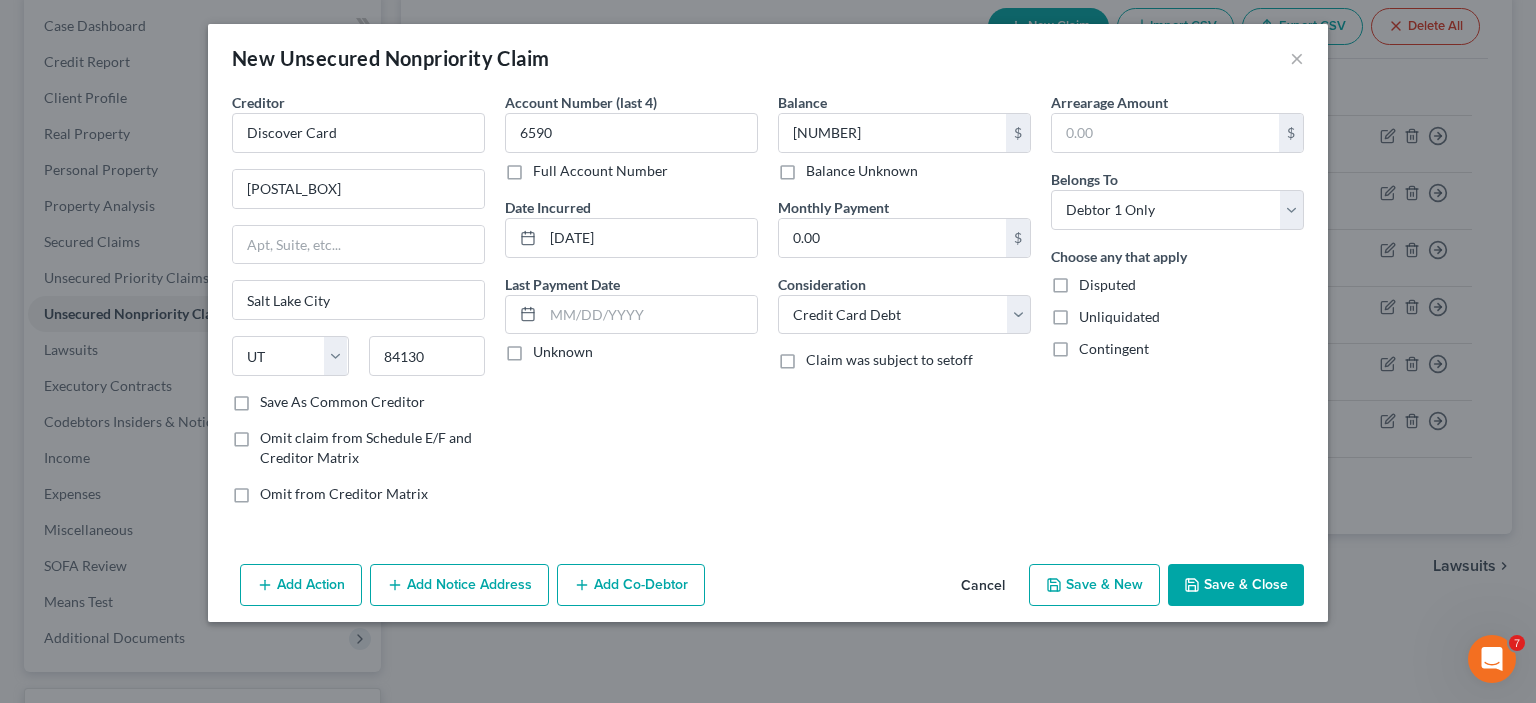 click on "Save & Close" at bounding box center (1236, 585) 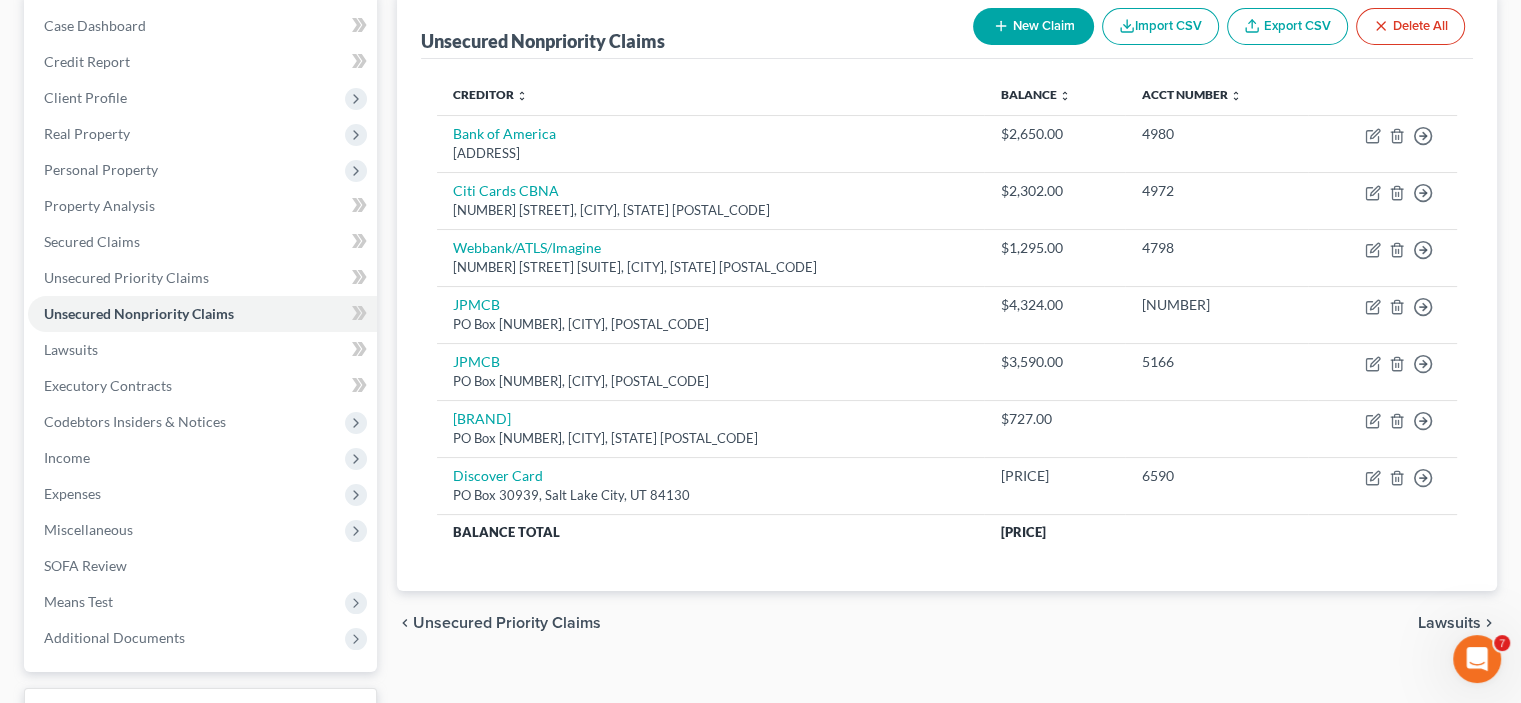 click on "New Claim" at bounding box center (1033, 26) 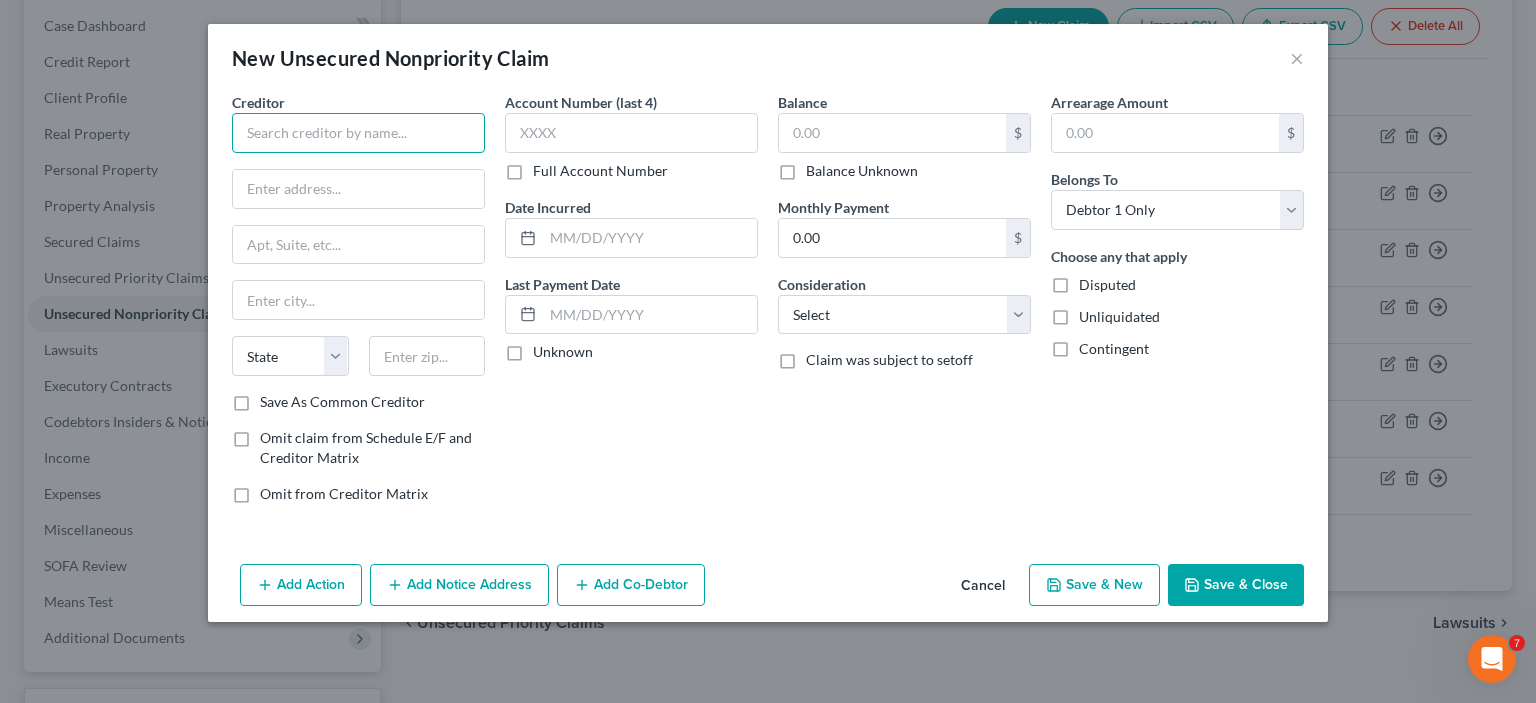 click at bounding box center [358, 133] 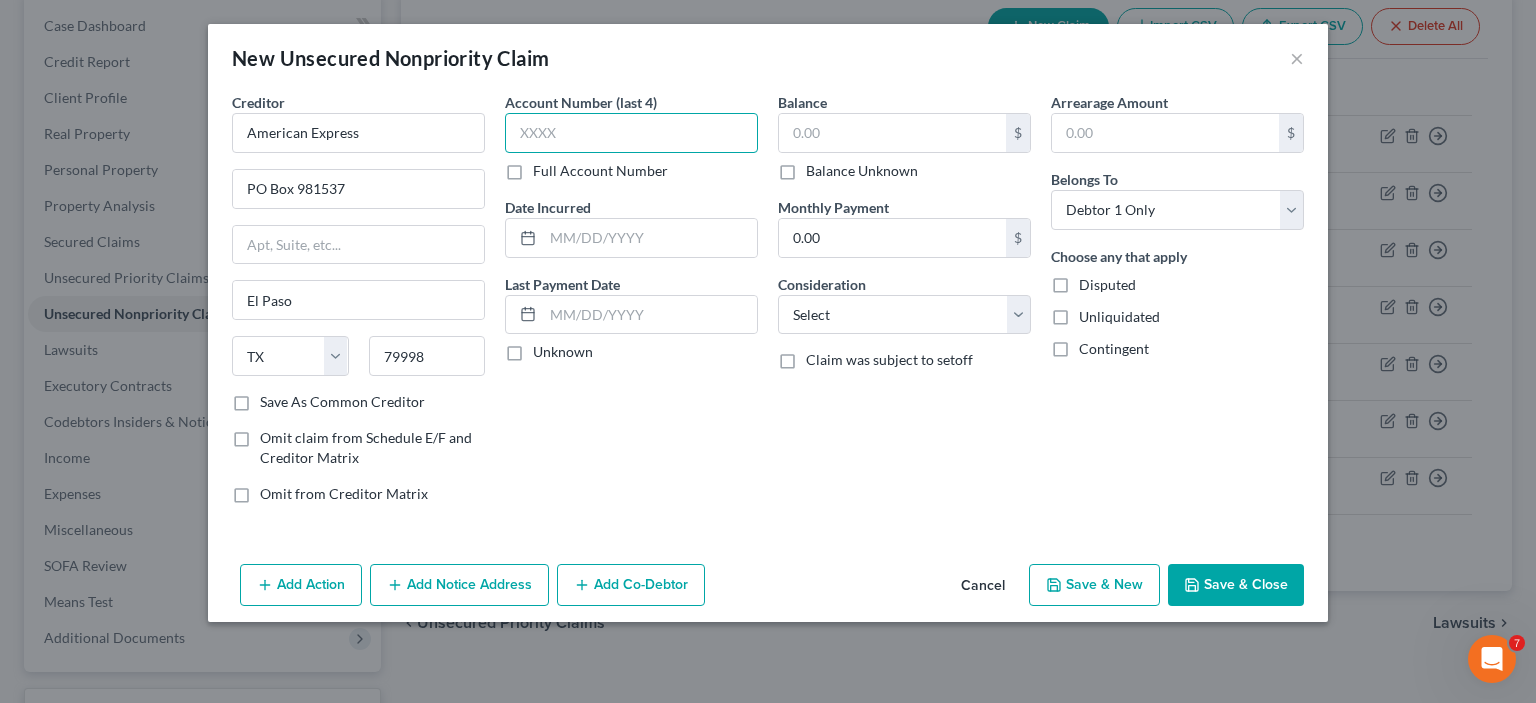 click at bounding box center [631, 133] 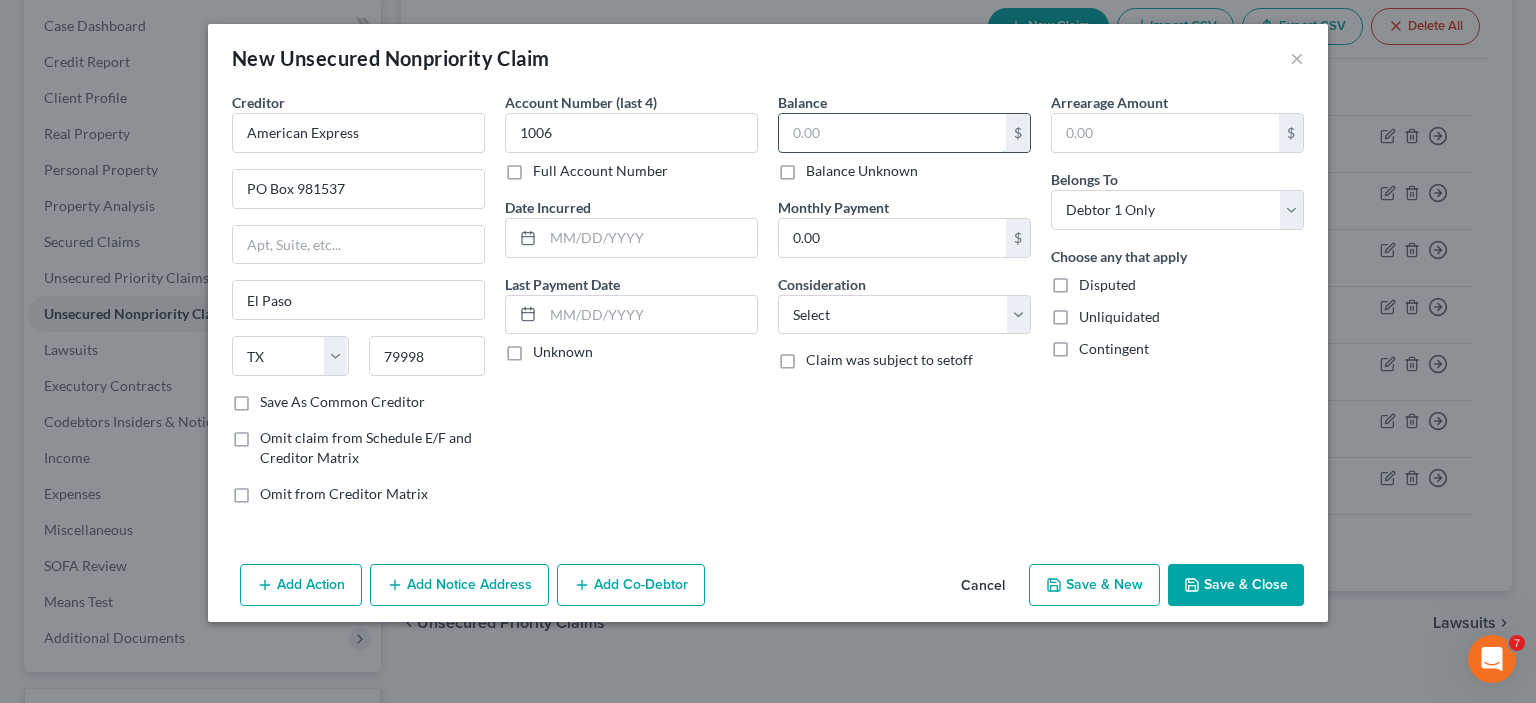 click at bounding box center [892, 133] 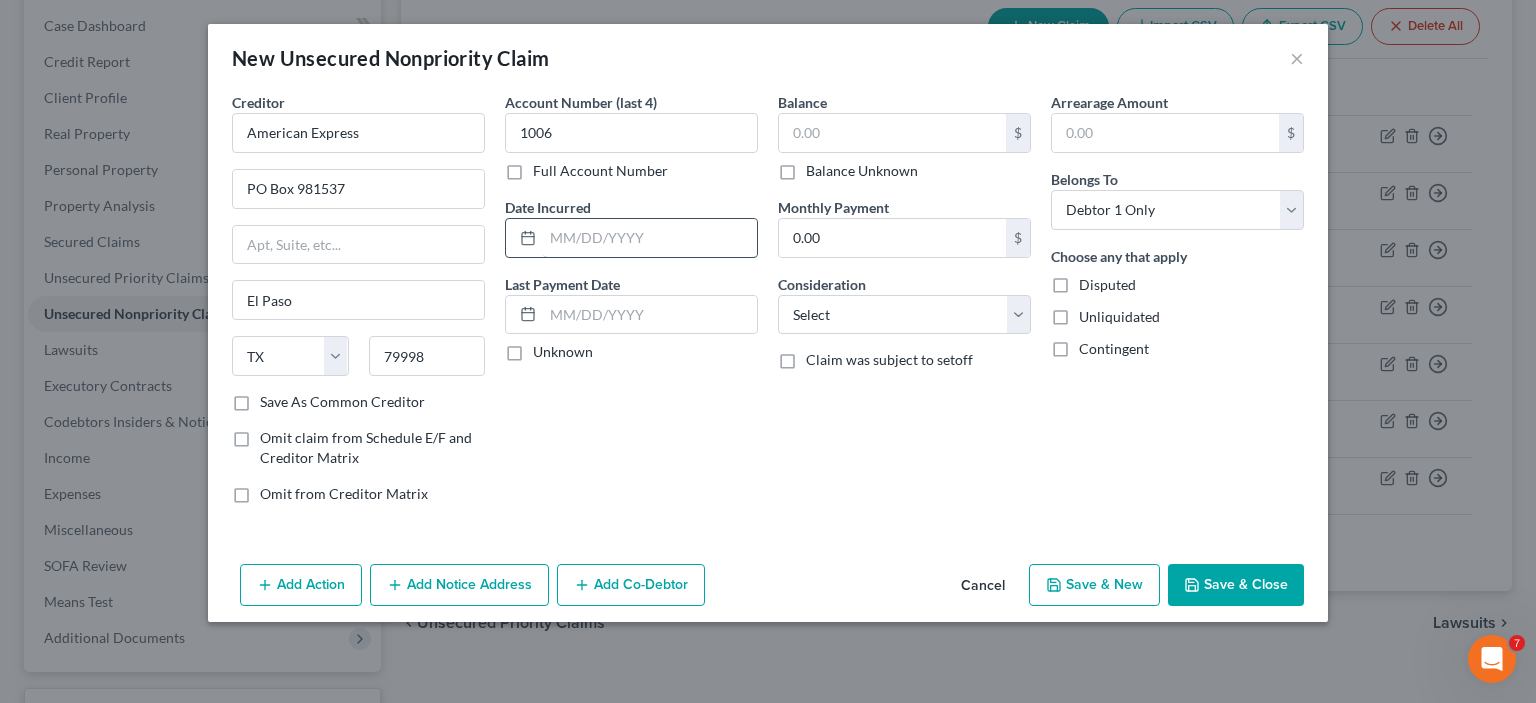 click at bounding box center [650, 238] 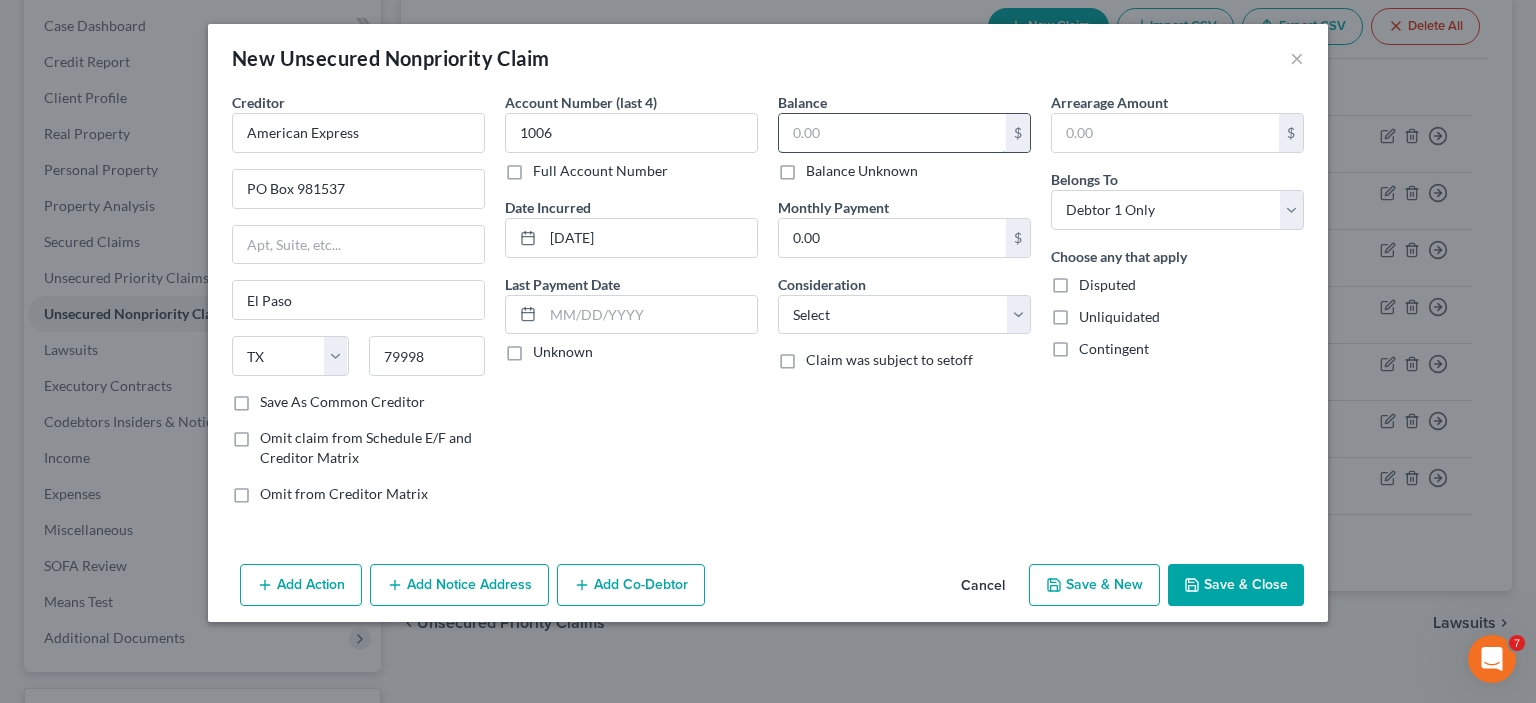 click at bounding box center [892, 133] 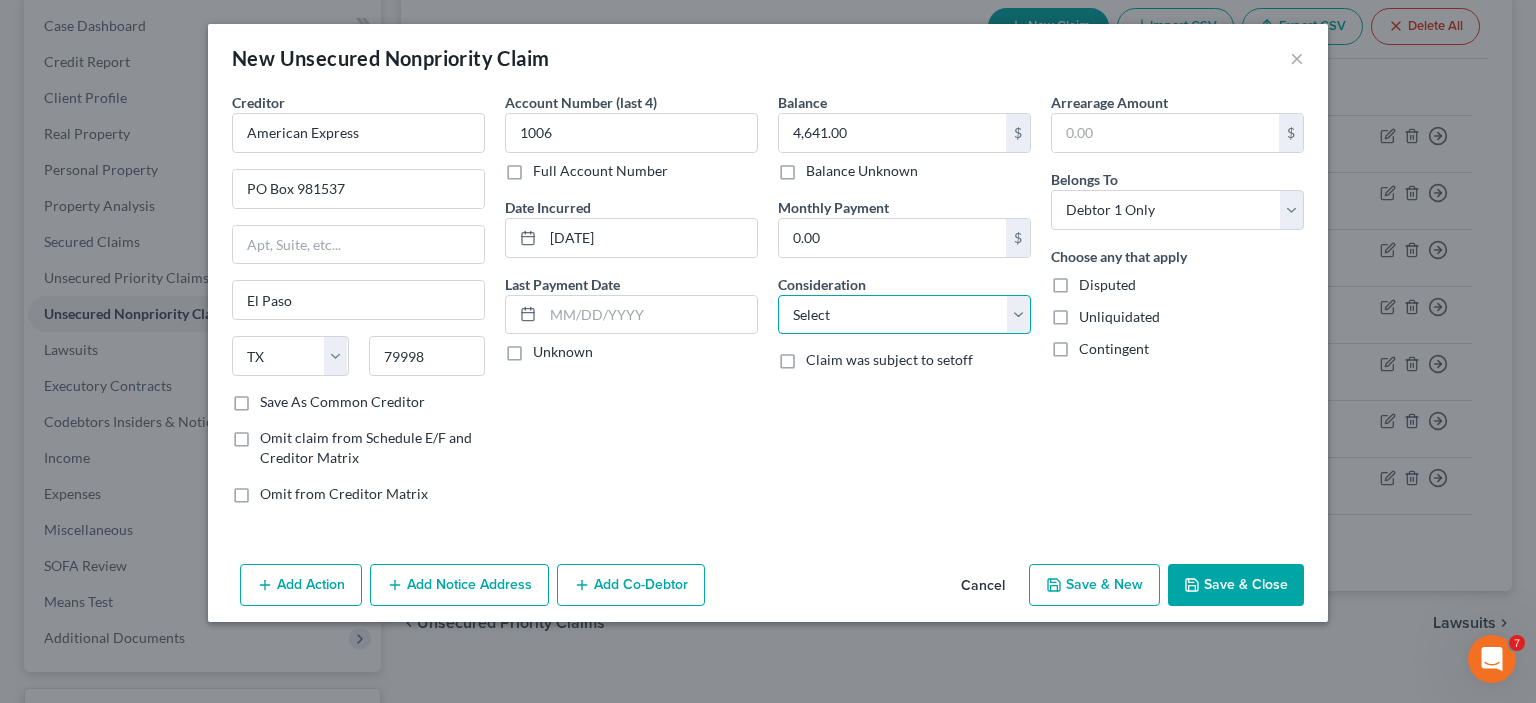 click on "Select Cable / Satellite Services Collection Agency Credit Card Debt Debt Counseling / Attorneys Deficiency Balance Domestic Support Obligations Home / Car Repairs Income Taxes Judgment Liens Medical Services Monies Loaned / Advanced Mortgage Obligation From Divorce Or Separation Obligation To Pensions Other Overdrawn Bank Account Promised To Help Pay Creditors Student Loans Suppliers And Vendors Telephone / Internet Services Utility Services" at bounding box center [904, 315] 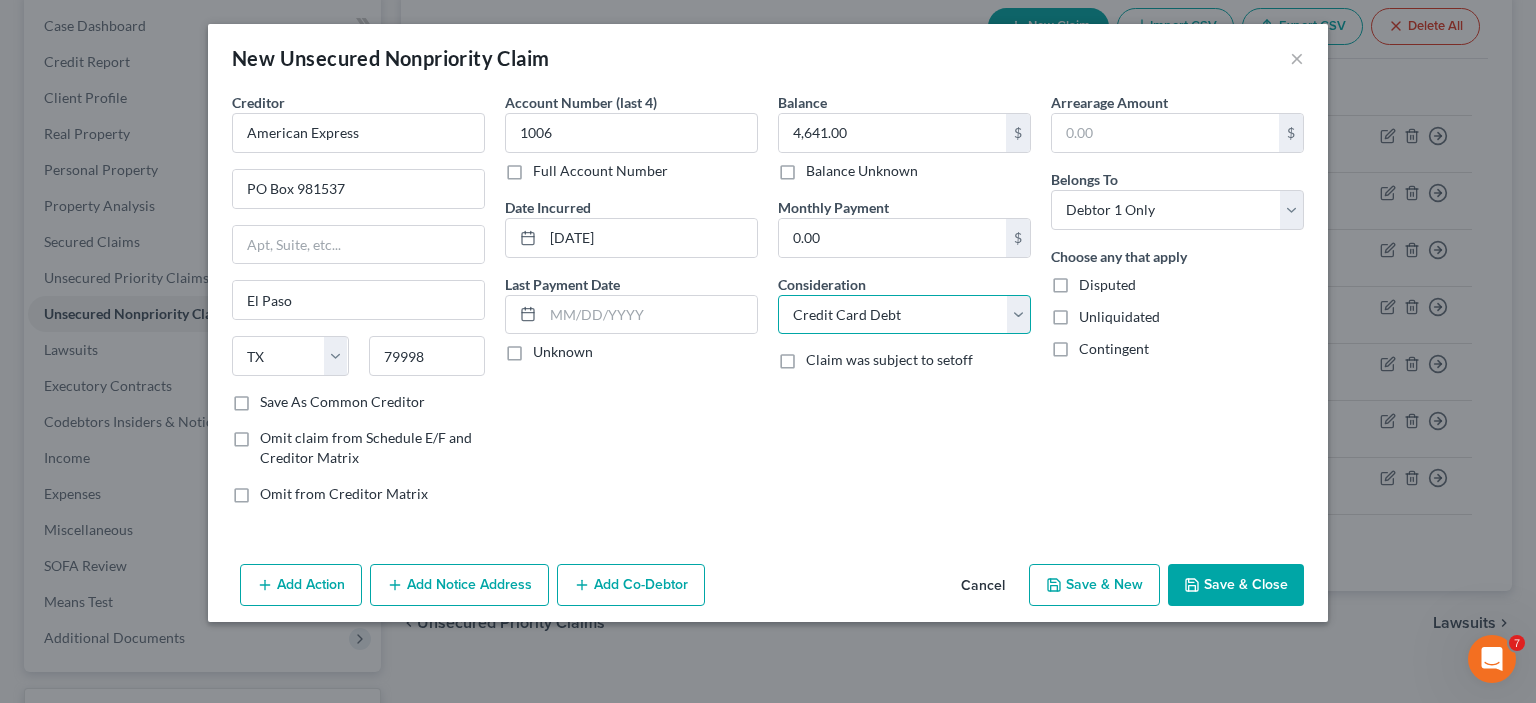 click on "Select Cable / Satellite Services Collection Agency Credit Card Debt Debt Counseling / Attorneys Deficiency Balance Domestic Support Obligations Home / Car Repairs Income Taxes Judgment Liens Medical Services Monies Loaned / Advanced Mortgage Obligation From Divorce Or Separation Obligation To Pensions Other Overdrawn Bank Account Promised To Help Pay Creditors Student Loans Suppliers And Vendors Telephone / Internet Services Utility Services" at bounding box center [904, 315] 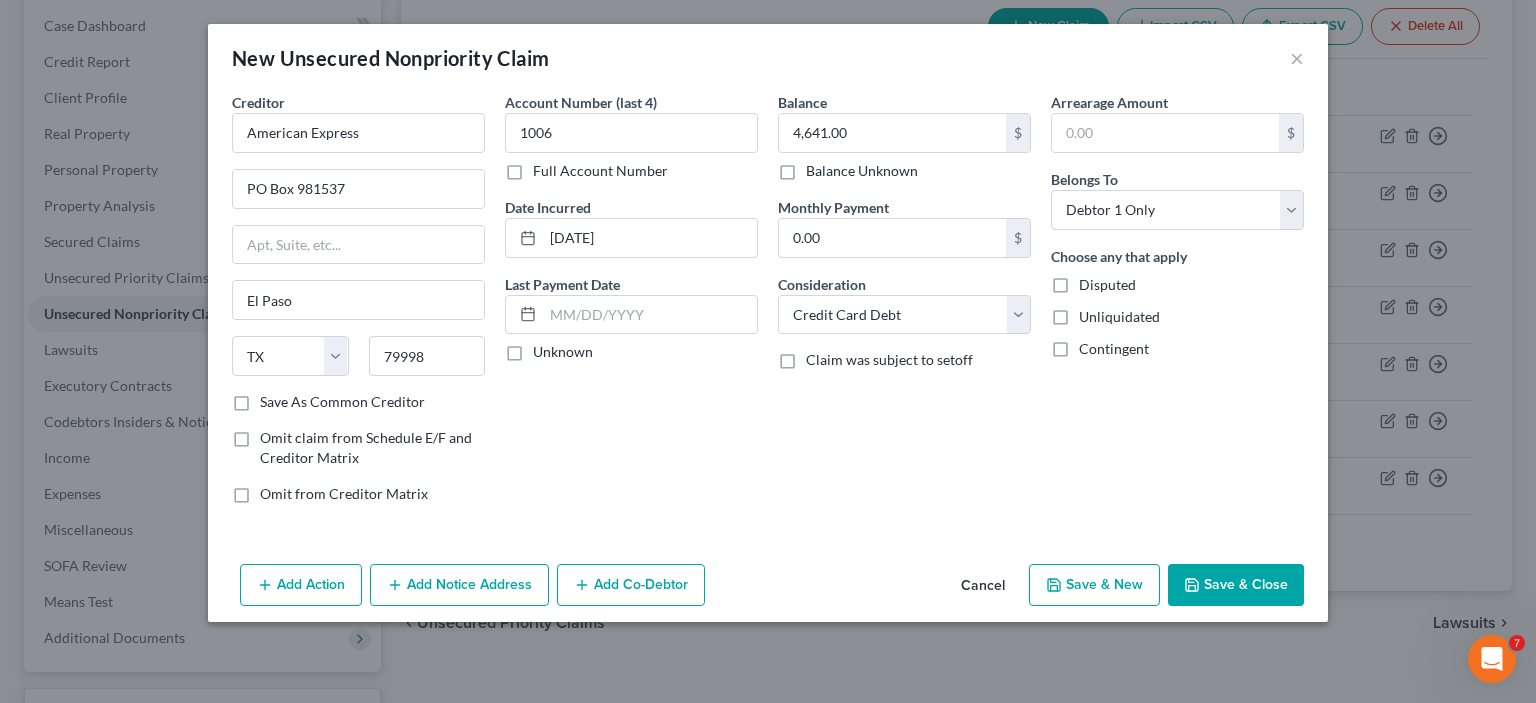 click on "Save & Close" at bounding box center [1236, 585] 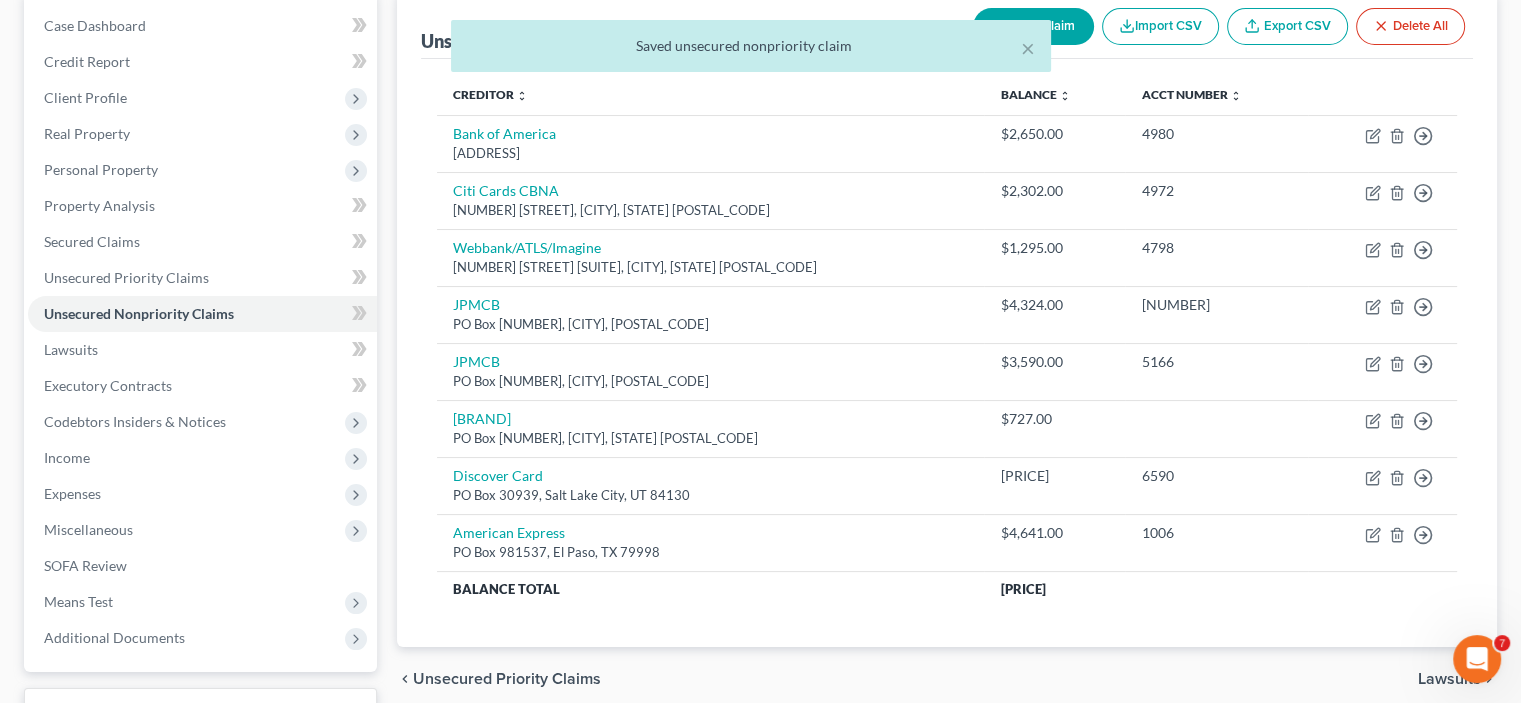 click on "×                     Saved unsecured nonpriority claim" at bounding box center (750, 51) 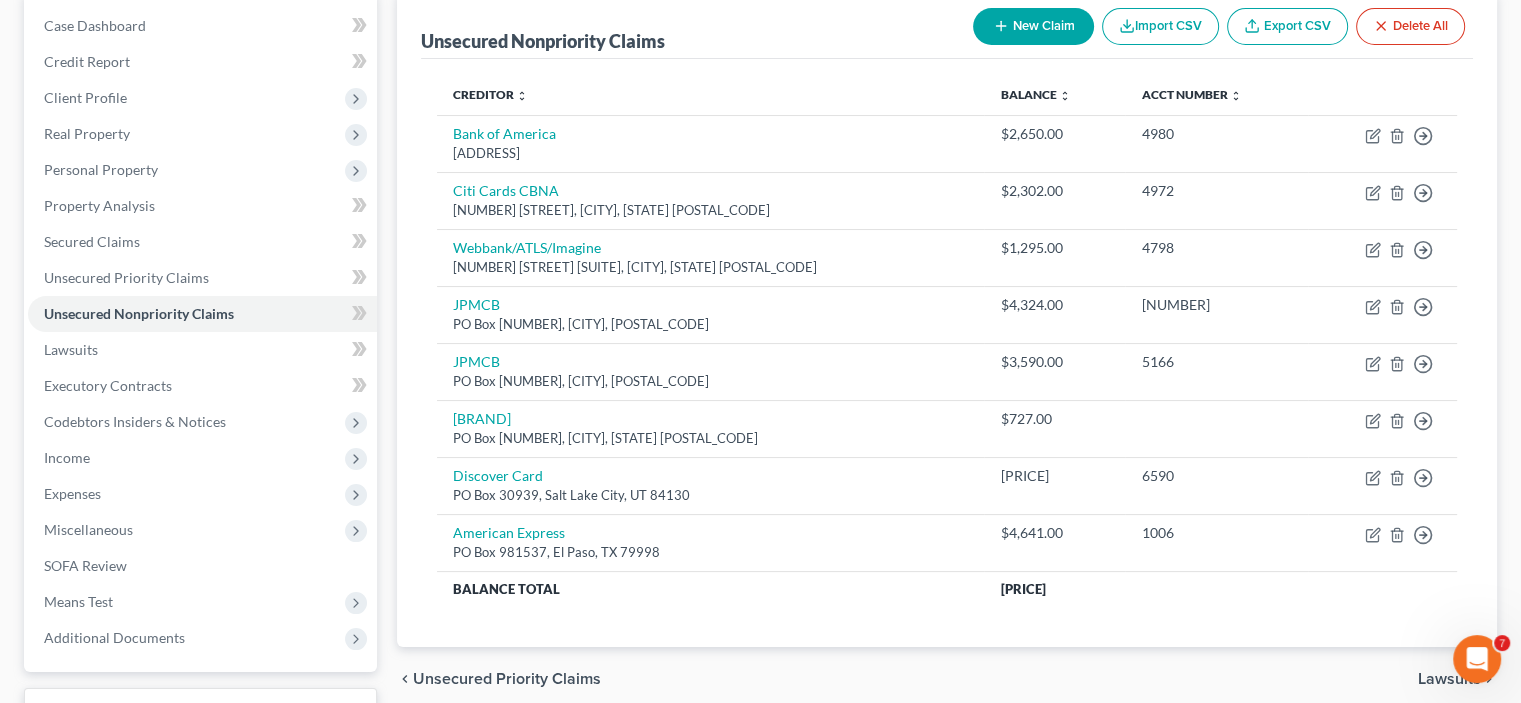 click on "New Claim" at bounding box center (1033, 26) 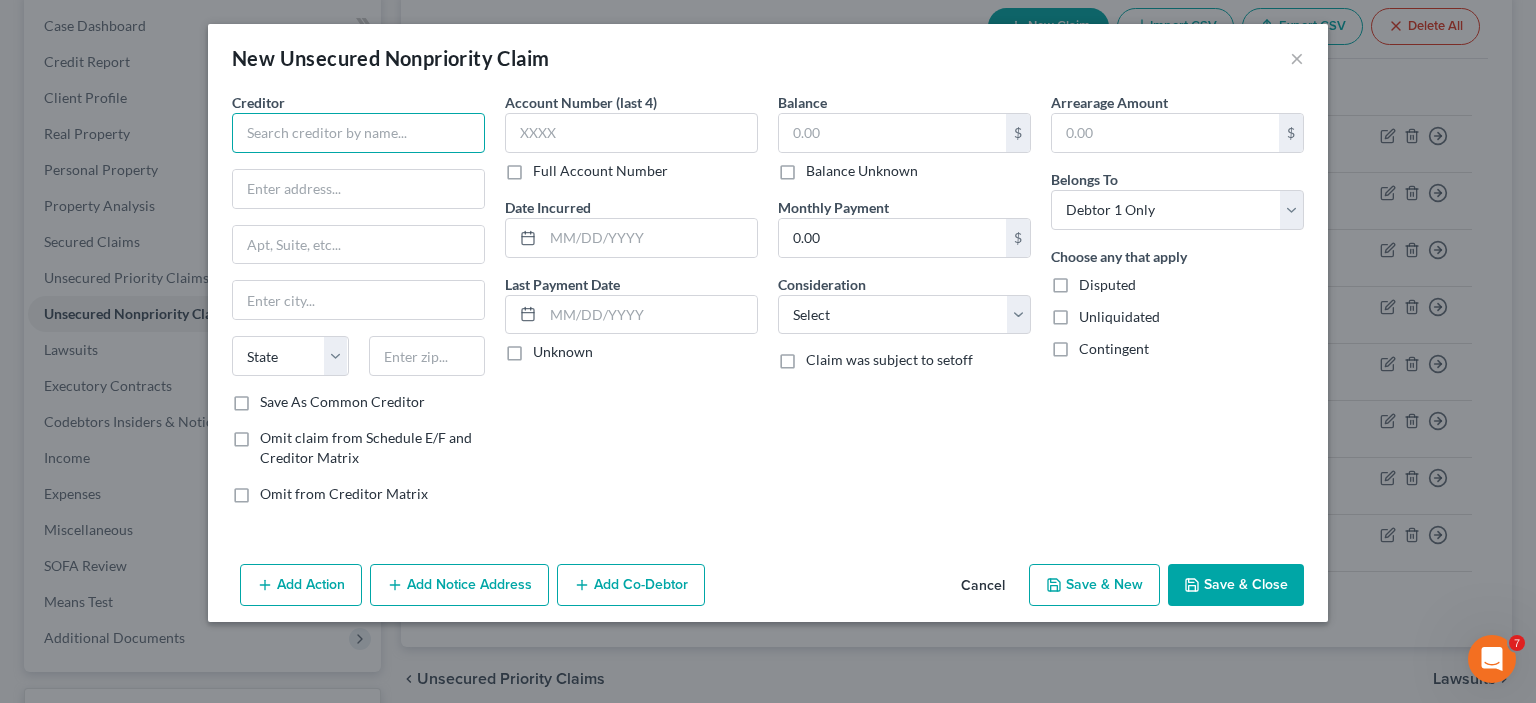 click at bounding box center (358, 133) 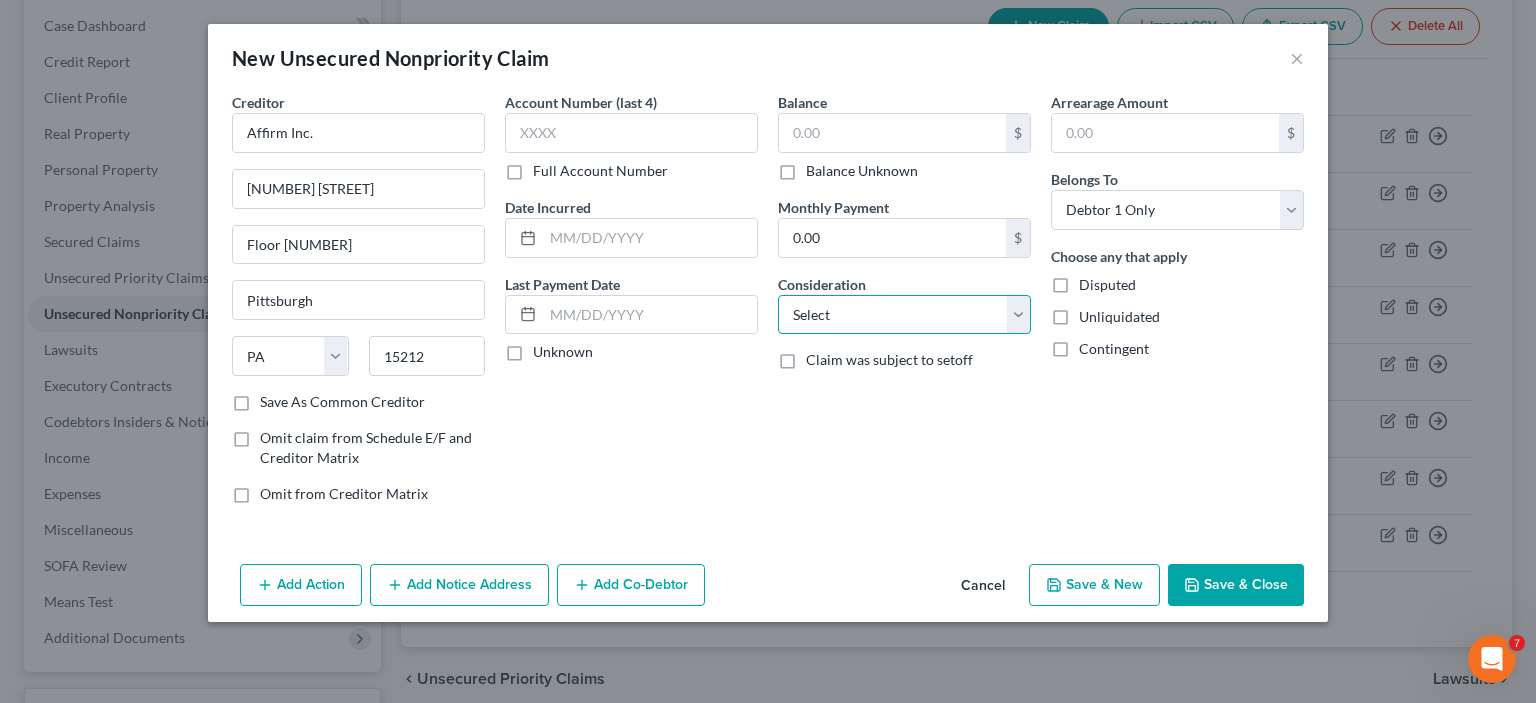 click on "Select Cable / Satellite Services Collection Agency Credit Card Debt Debt Counseling / Attorneys Deficiency Balance Domestic Support Obligations Home / Car Repairs Income Taxes Judgment Liens Medical Services Monies Loaned / Advanced Mortgage Obligation From Divorce Or Separation Obligation To Pensions Other Overdrawn Bank Account Promised To Help Pay Creditors Student Loans Suppliers And Vendors Telephone / Internet Services Utility Services" at bounding box center [904, 315] 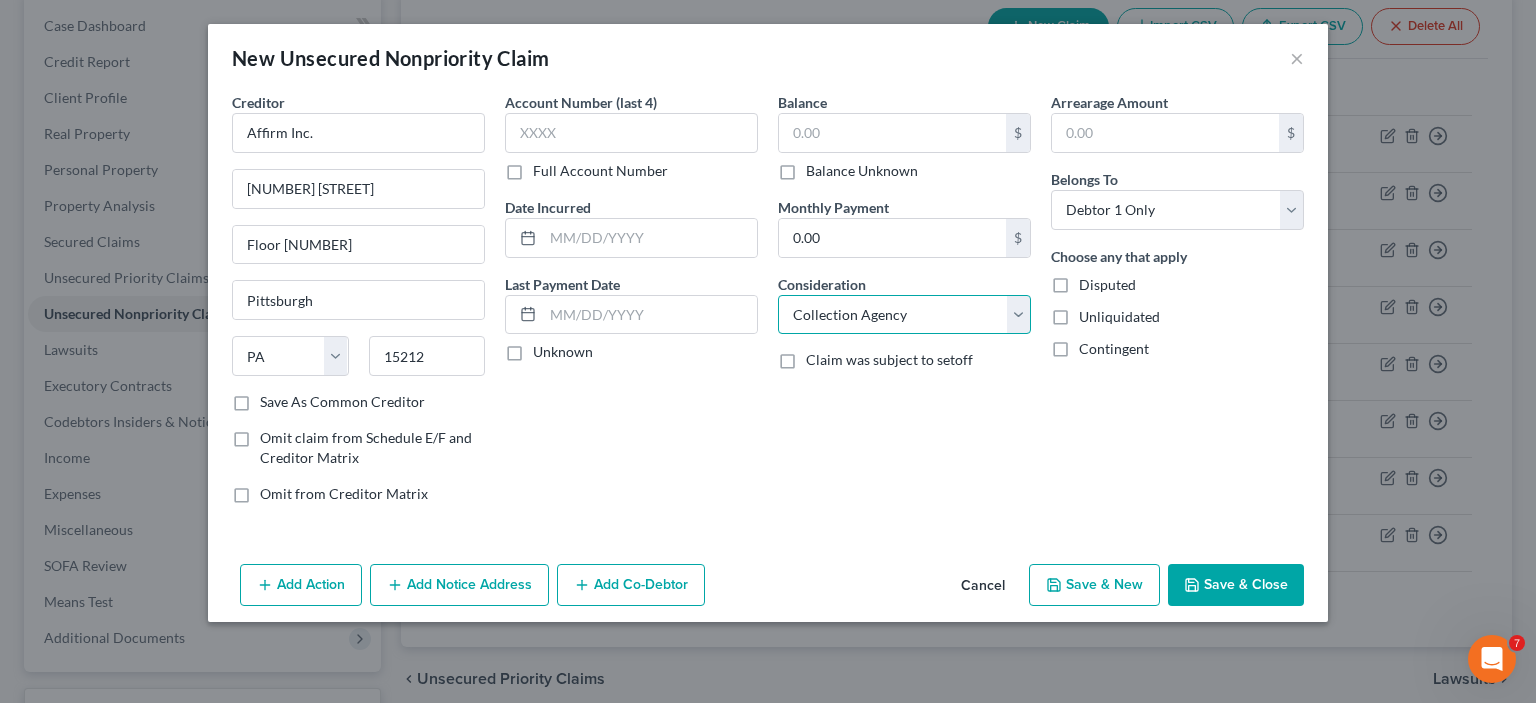 click on "Select Cable / Satellite Services Collection Agency Credit Card Debt Debt Counseling / Attorneys Deficiency Balance Domestic Support Obligations Home / Car Repairs Income Taxes Judgment Liens Medical Services Monies Loaned / Advanced Mortgage Obligation From Divorce Or Separation Obligation To Pensions Other Overdrawn Bank Account Promised To Help Pay Creditors Student Loans Suppliers And Vendors Telephone / Internet Services Utility Services" at bounding box center (904, 315) 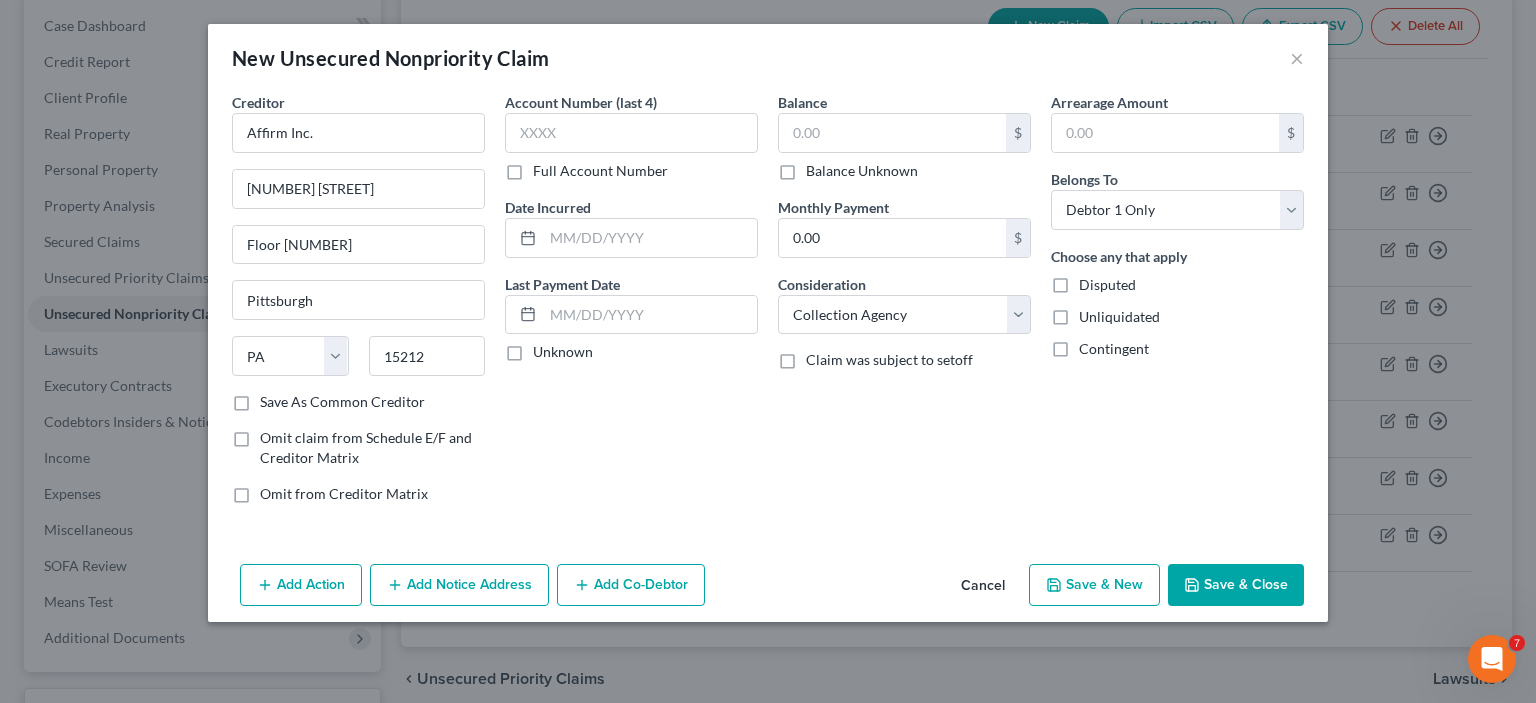 click on "Cancel" at bounding box center (983, 586) 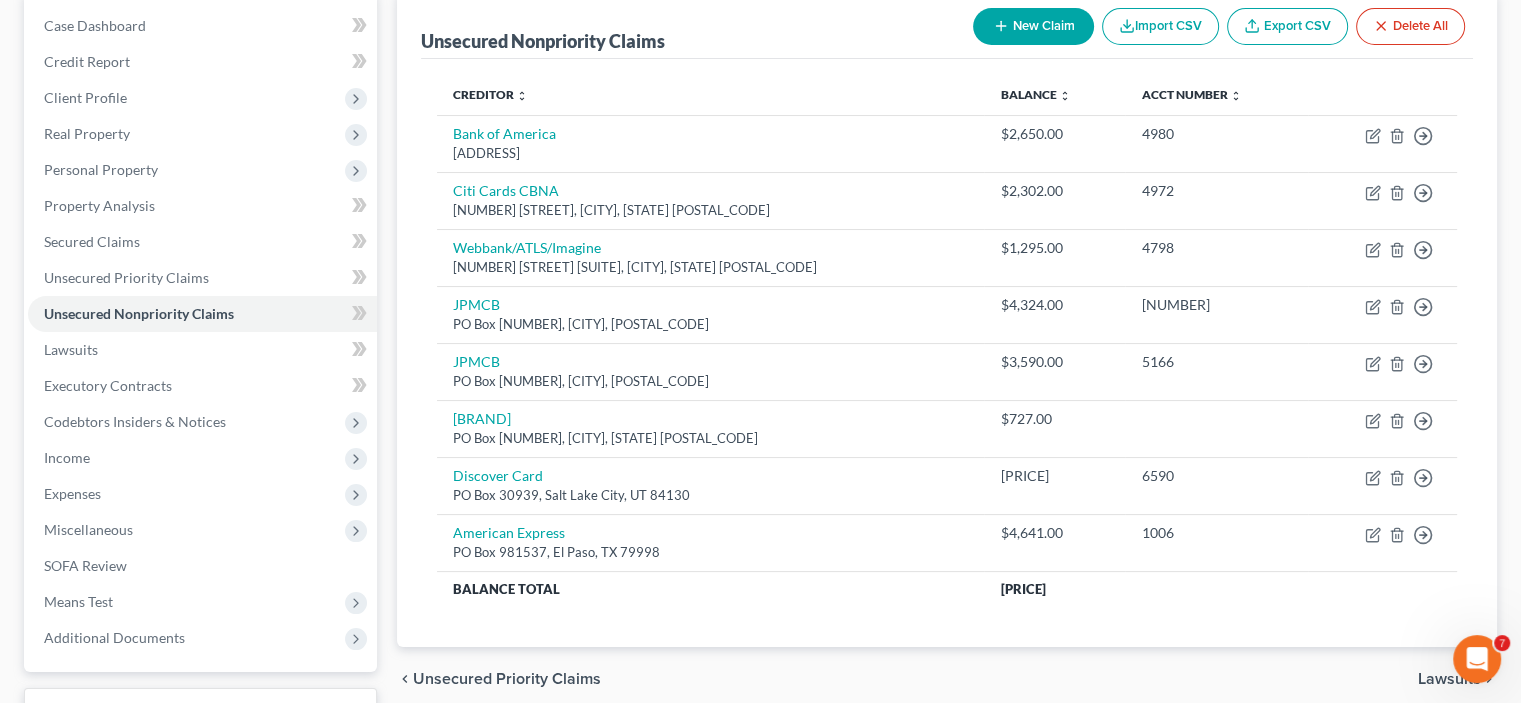 click on "New Claim" at bounding box center [1033, 26] 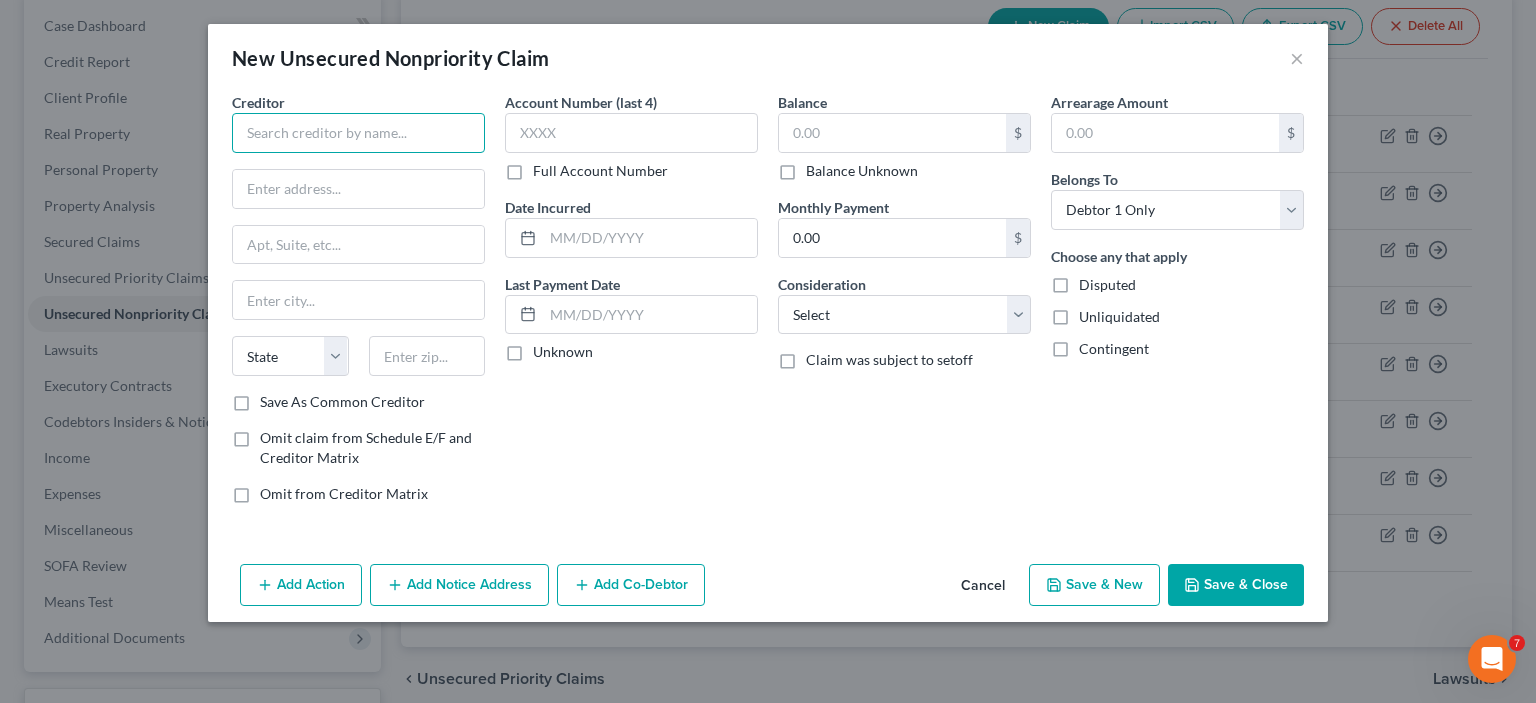 click at bounding box center [358, 133] 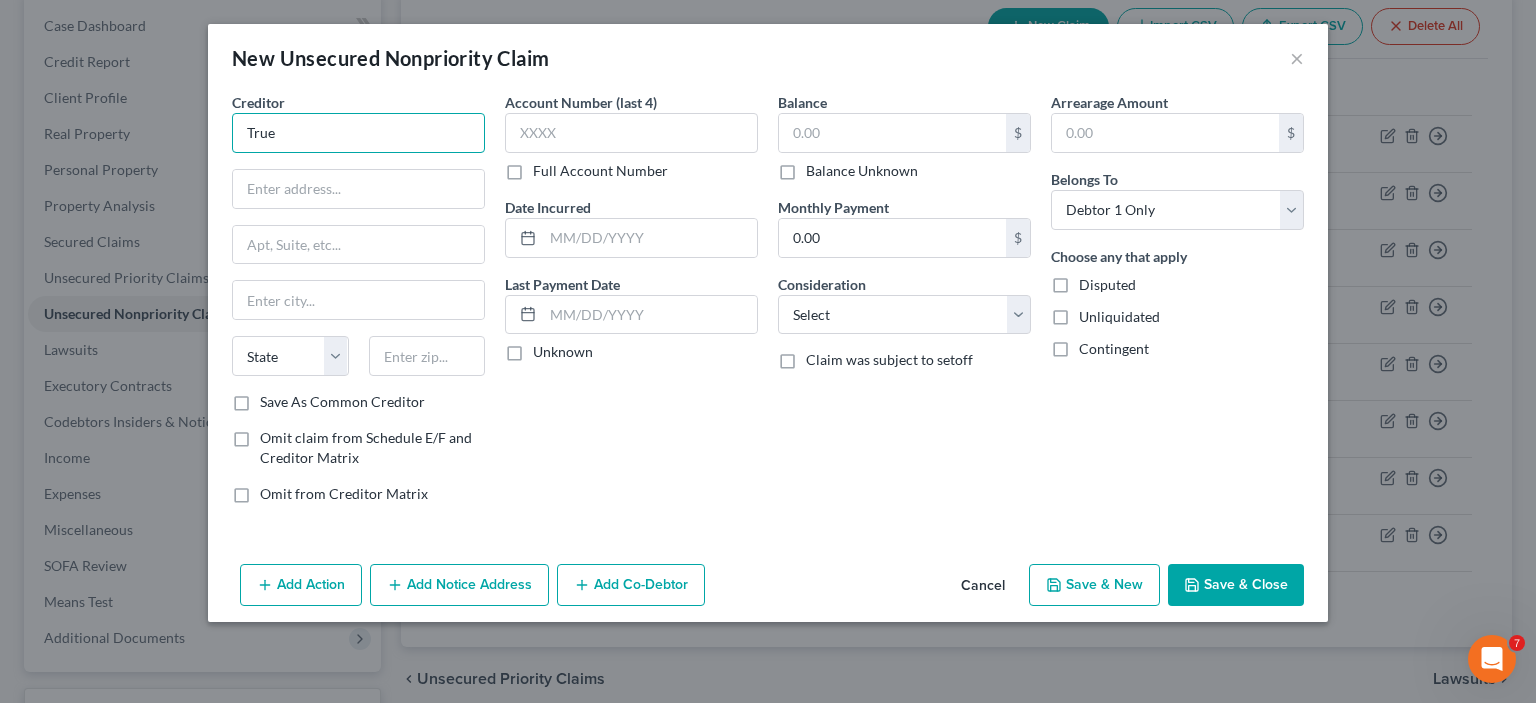click on "True" at bounding box center [358, 133] 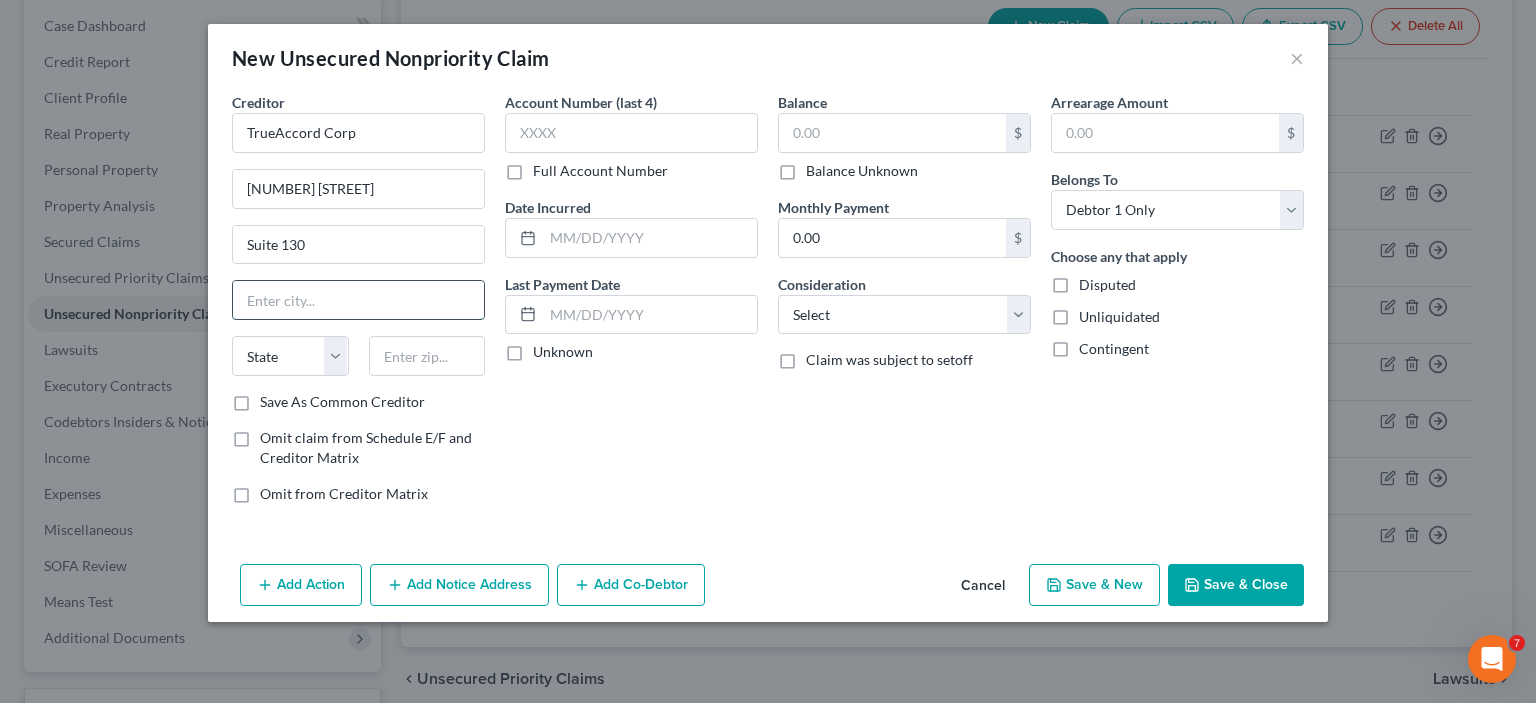click at bounding box center (358, 300) 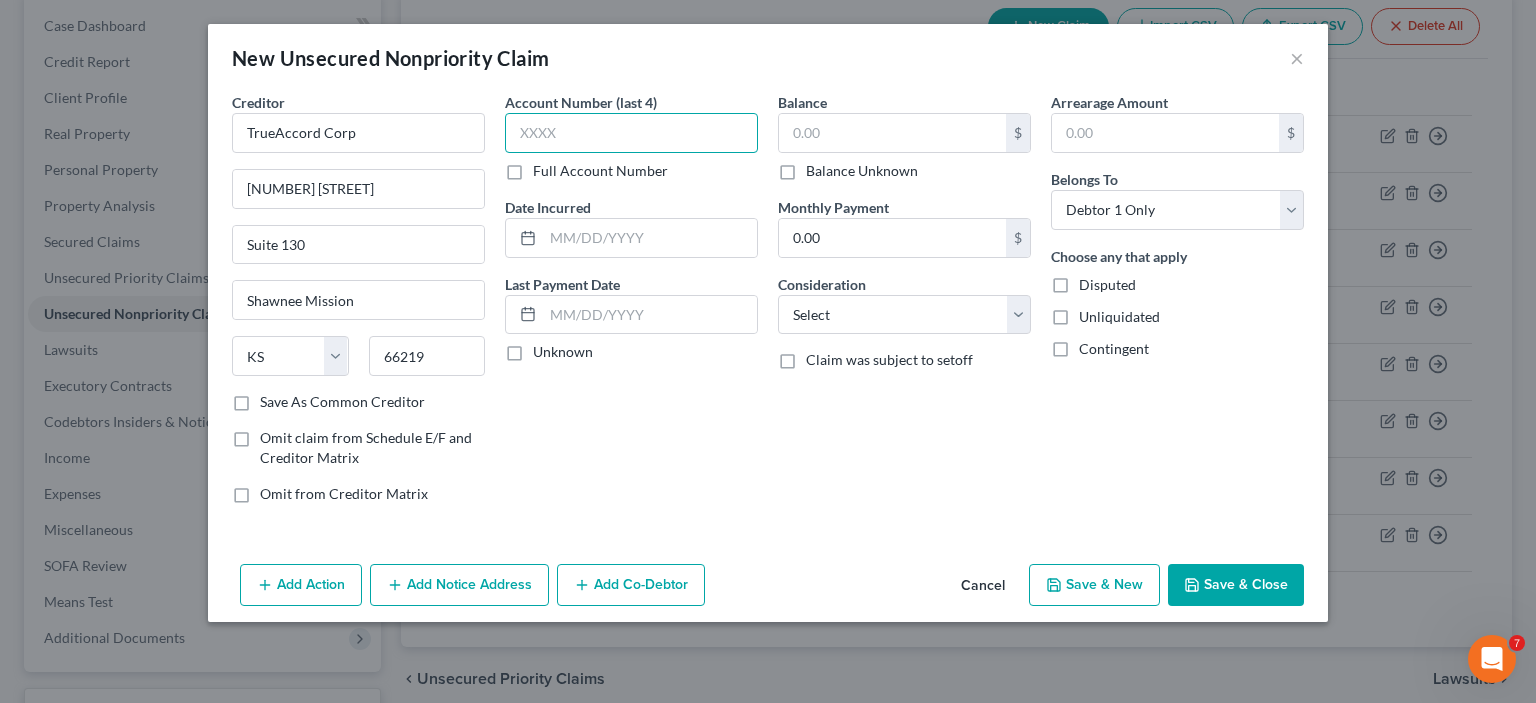 click at bounding box center [631, 133] 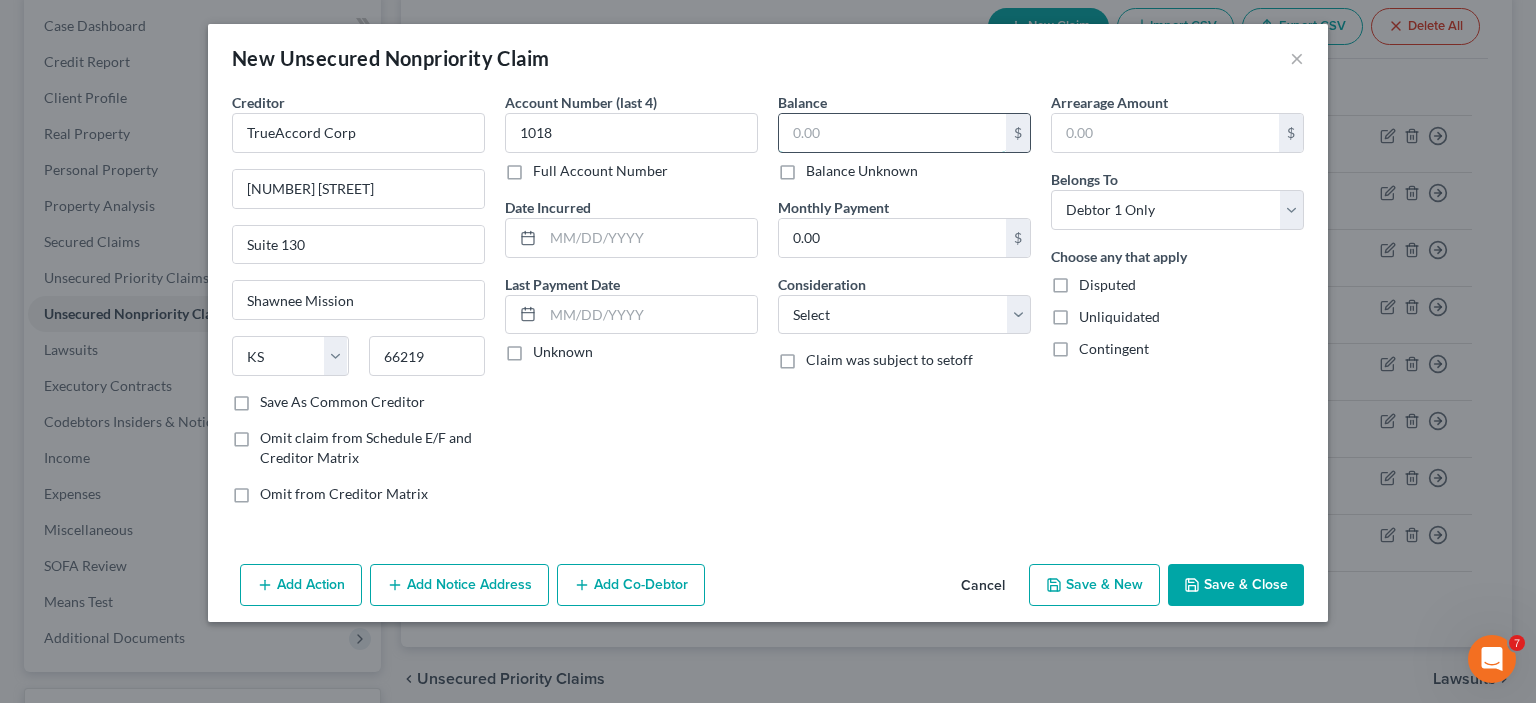 click at bounding box center (892, 133) 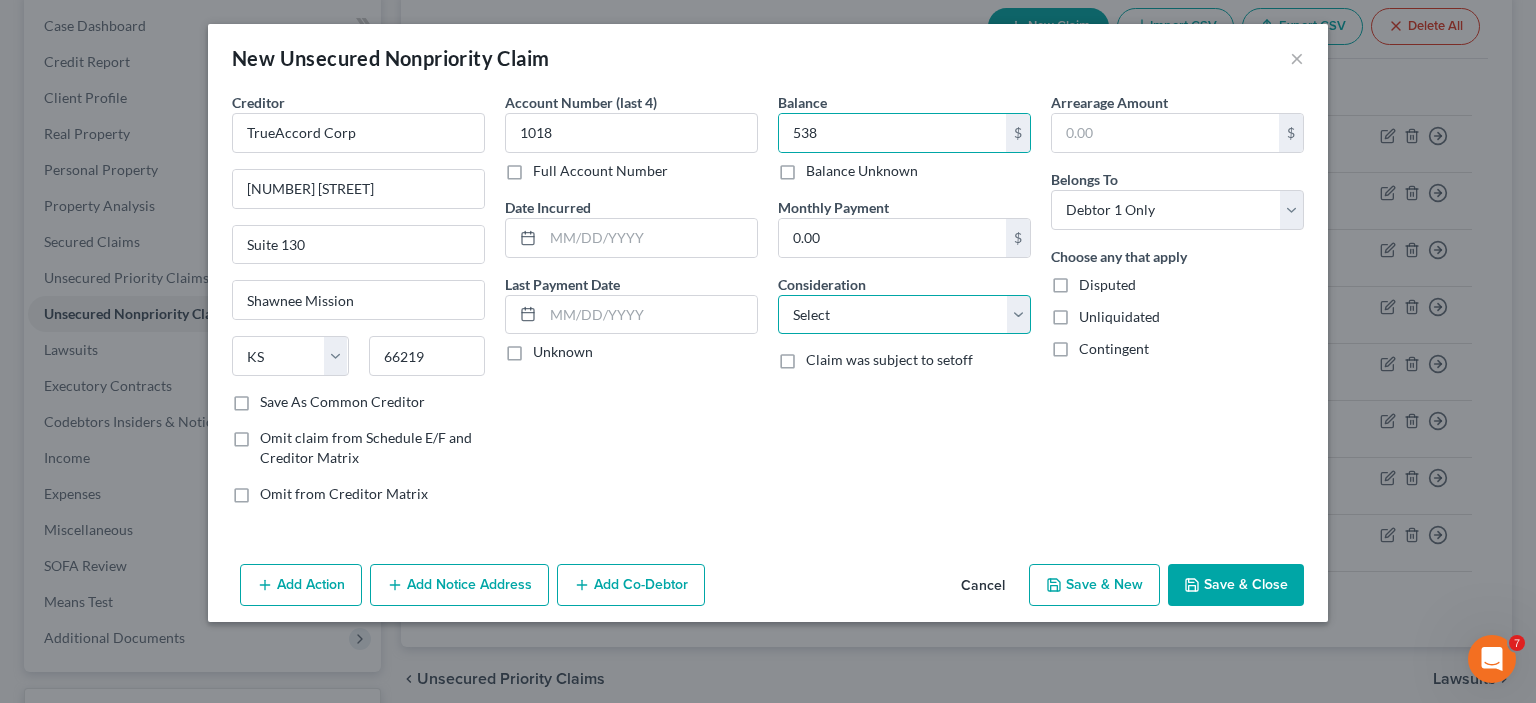 click on "Select Cable / Satellite Services Collection Agency Credit Card Debt Debt Counseling / Attorneys Deficiency Balance Domestic Support Obligations Home / Car Repairs Income Taxes Judgment Liens Medical Services Monies Loaned / Advanced Mortgage Obligation From Divorce Or Separation Obligation To Pensions Other Overdrawn Bank Account Promised To Help Pay Creditors Student Loans Suppliers And Vendors Telephone / Internet Services Utility Services" at bounding box center [904, 315] 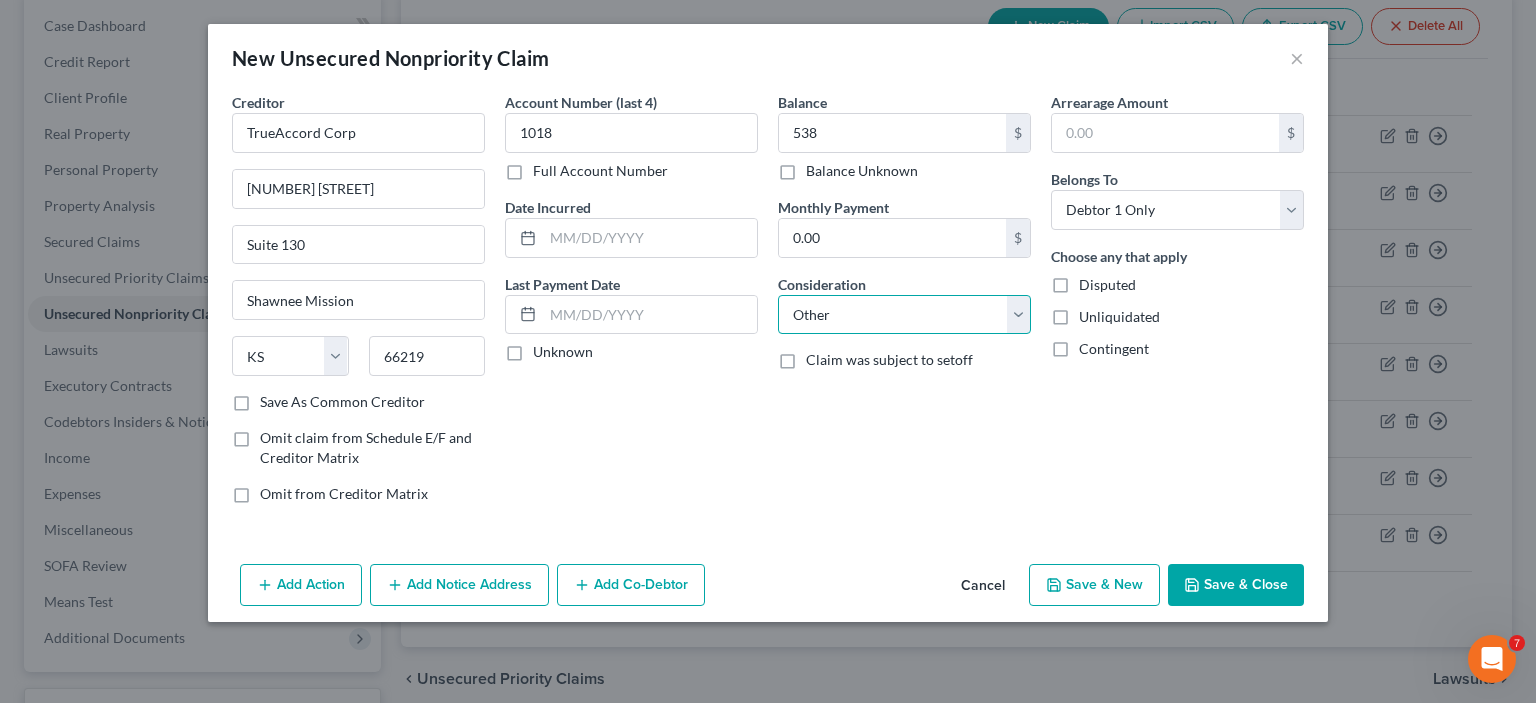 click on "Select Cable / Satellite Services Collection Agency Credit Card Debt Debt Counseling / Attorneys Deficiency Balance Domestic Support Obligations Home / Car Repairs Income Taxes Judgment Liens Medical Services Monies Loaned / Advanced Mortgage Obligation From Divorce Or Separation Obligation To Pensions Other Overdrawn Bank Account Promised To Help Pay Creditors Student Loans Suppliers And Vendors Telephone / Internet Services Utility Services" at bounding box center [904, 315] 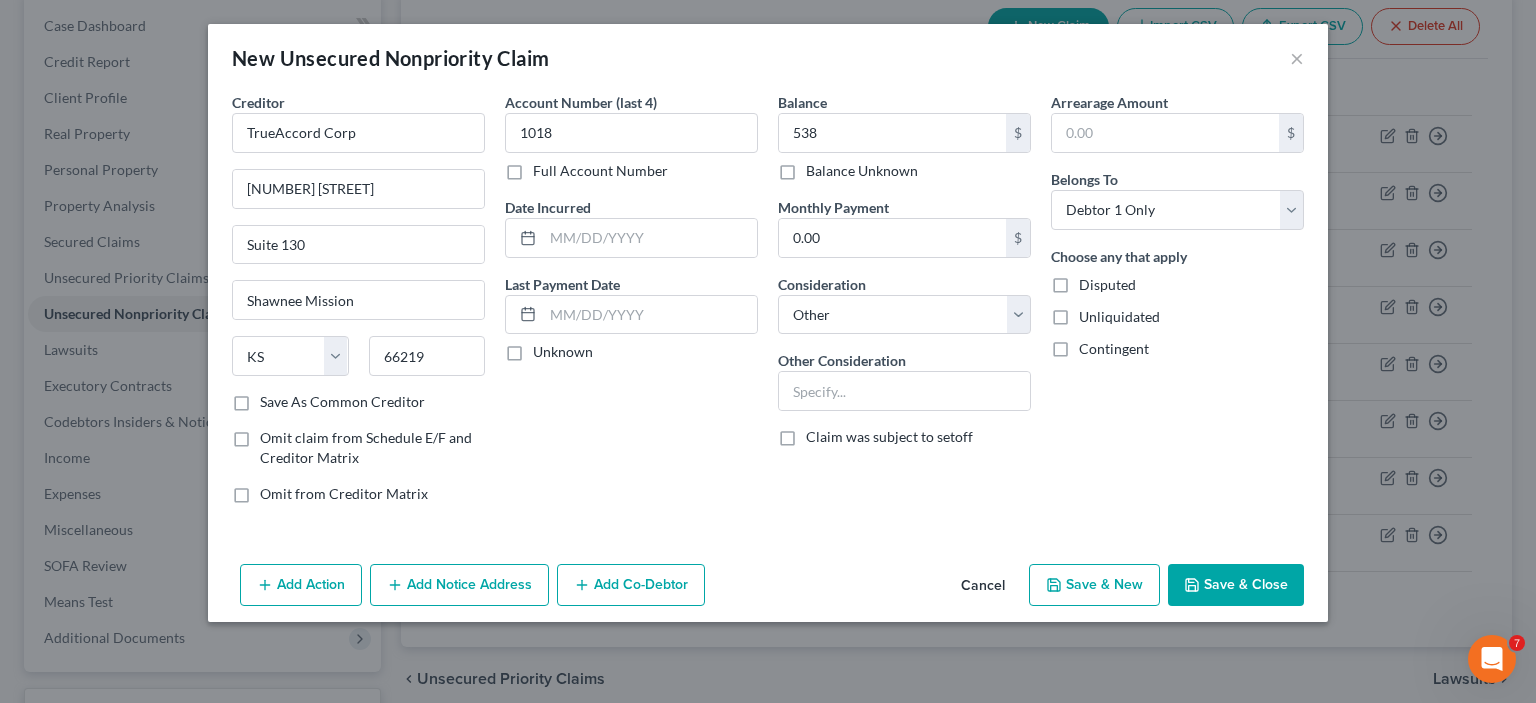 click on "Save & Close" at bounding box center [1236, 585] 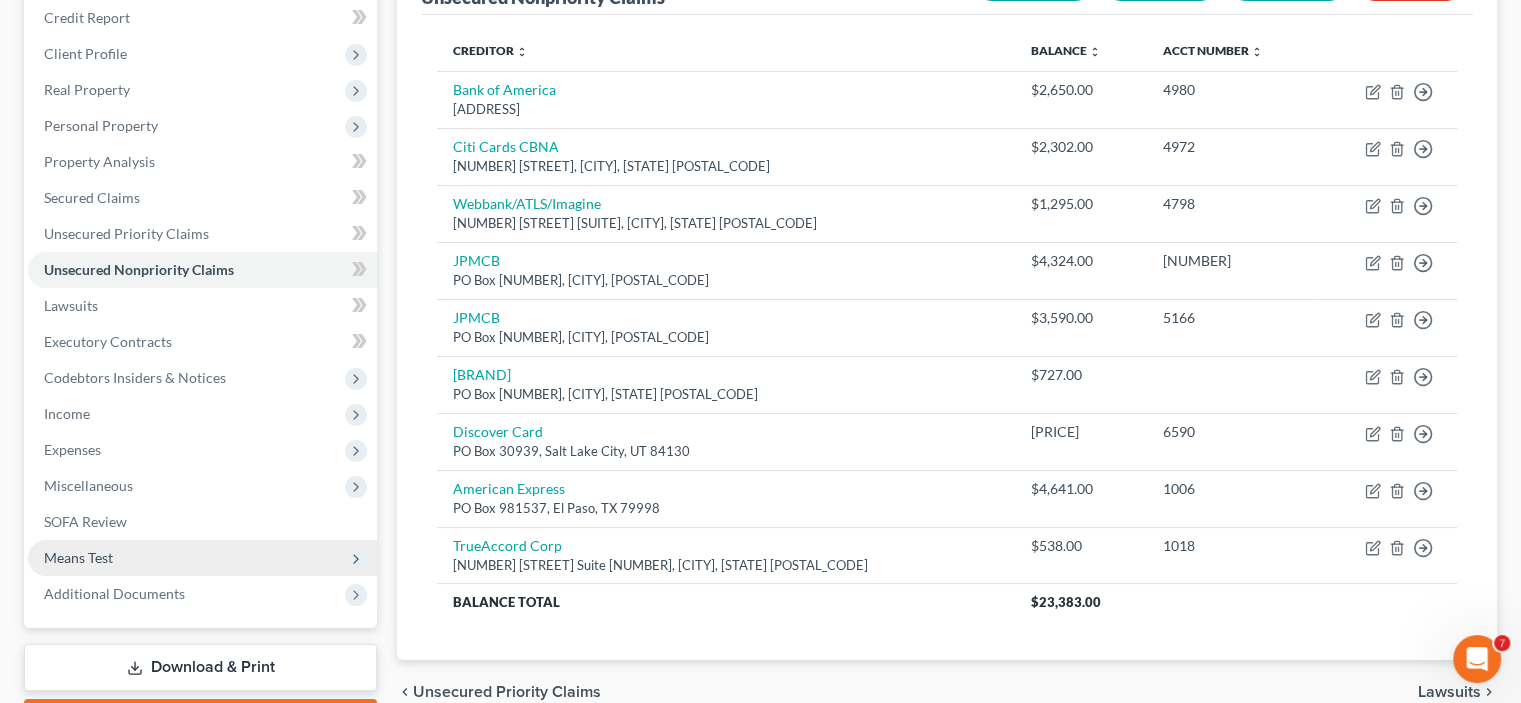 scroll, scrollTop: 200, scrollLeft: 0, axis: vertical 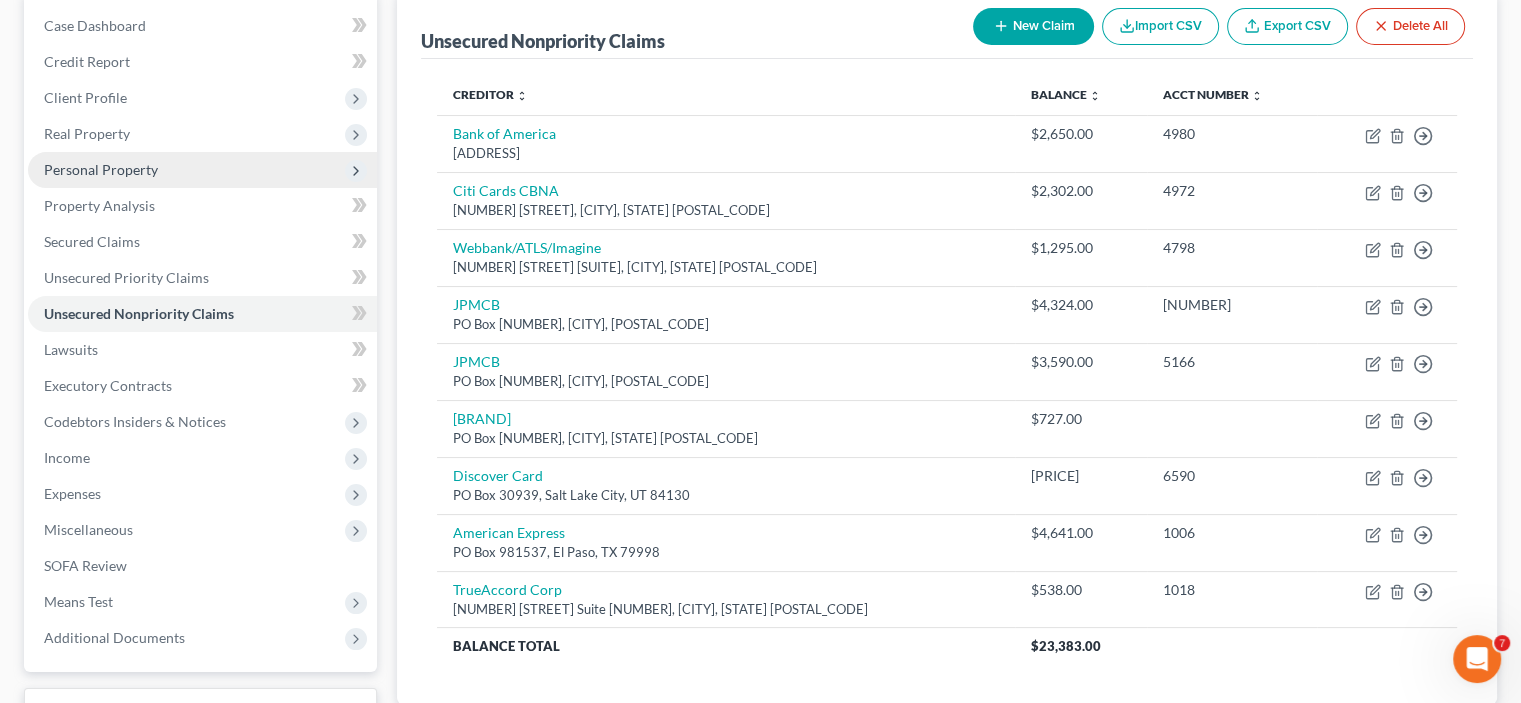 click on "Personal Property" at bounding box center (202, 170) 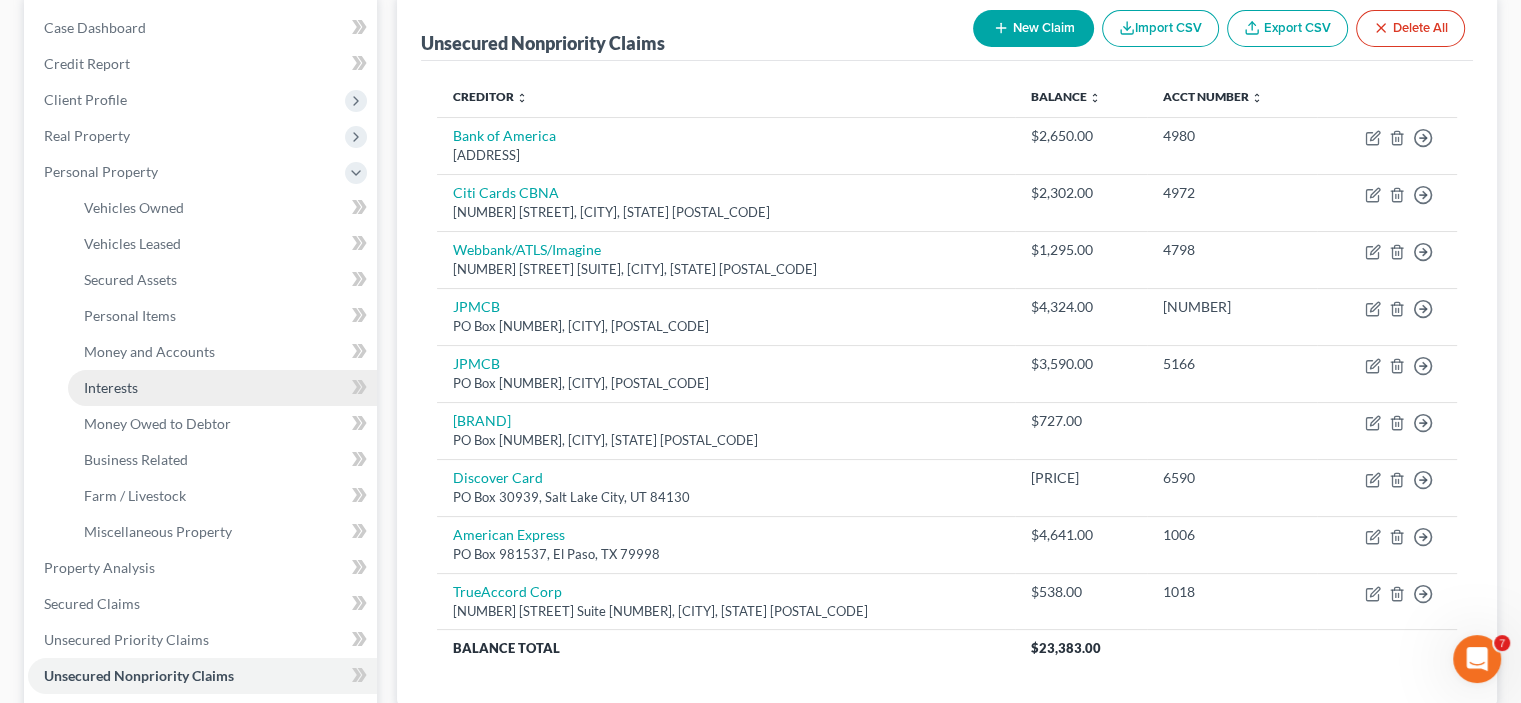 scroll, scrollTop: 100, scrollLeft: 0, axis: vertical 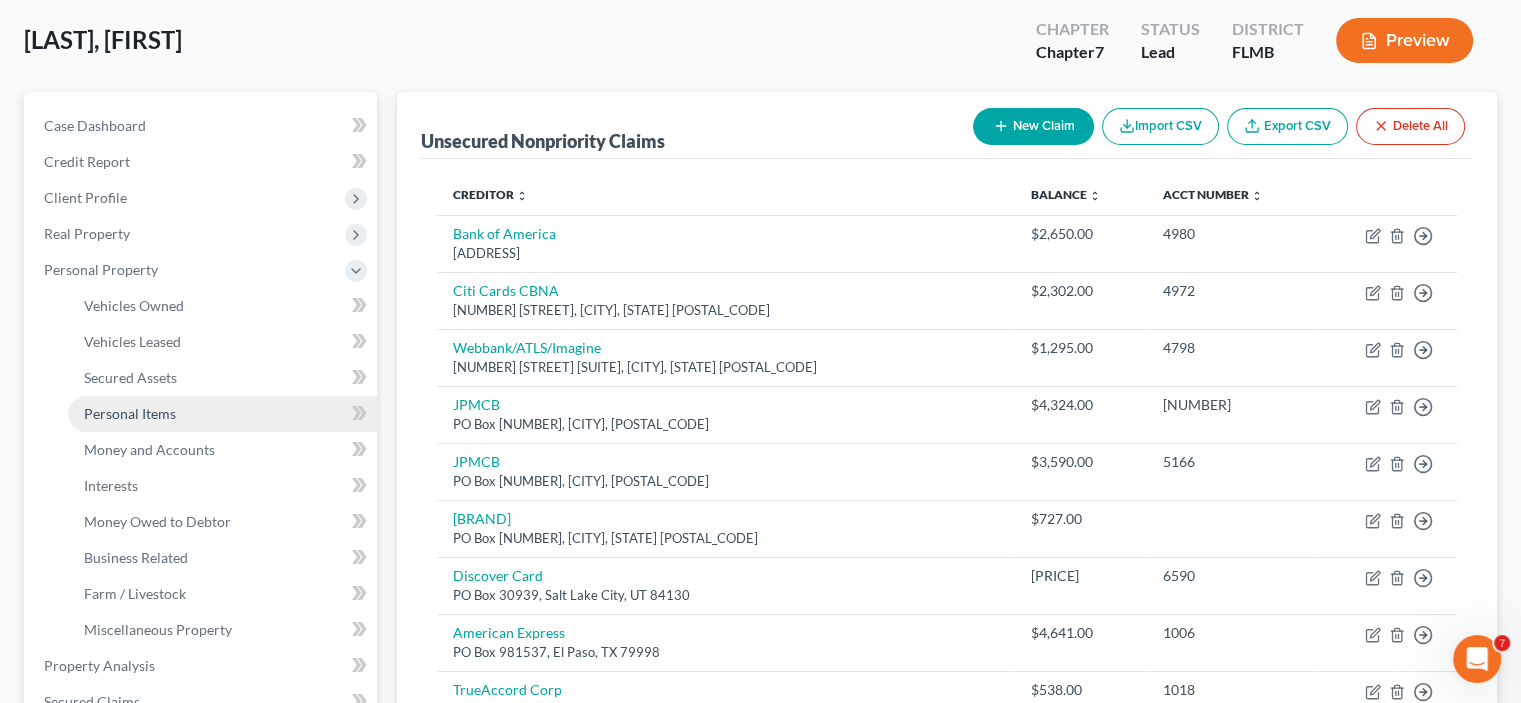 click on "Personal Items" at bounding box center [222, 414] 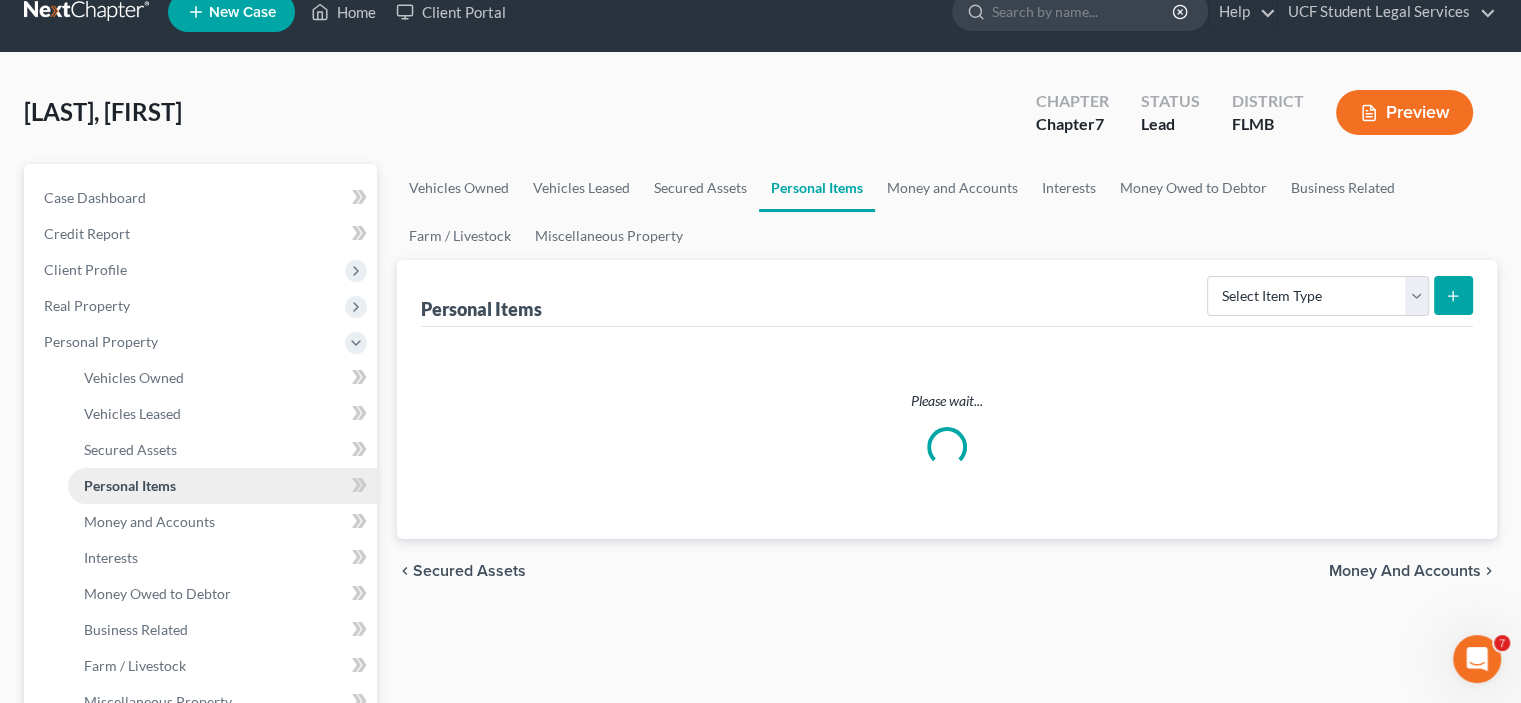 scroll, scrollTop: 0, scrollLeft: 0, axis: both 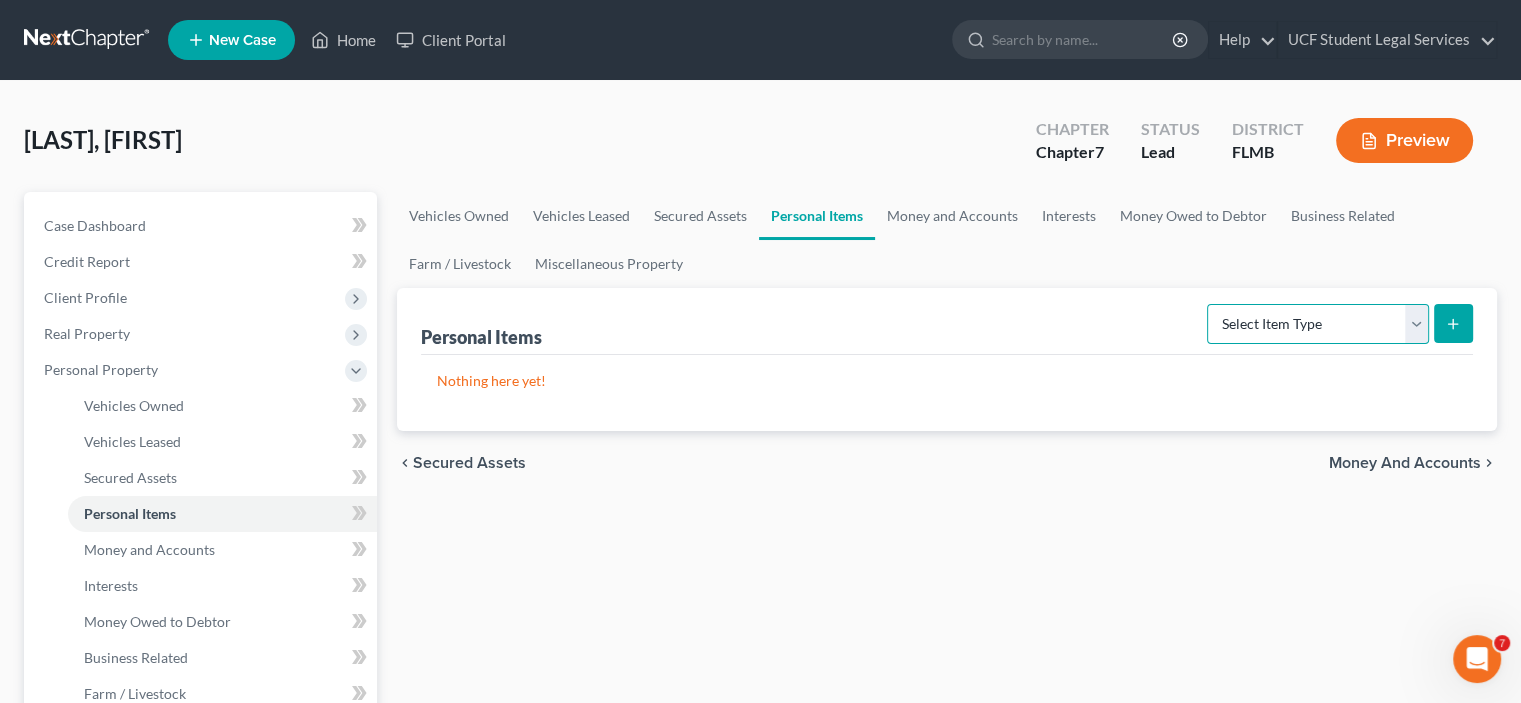 click on "Select Item Type Clothing Collectibles Of Value Electronics Firearms Household Goods Jewelry Other Pet(s) Sports & Hobby Equipment" at bounding box center [1318, 324] 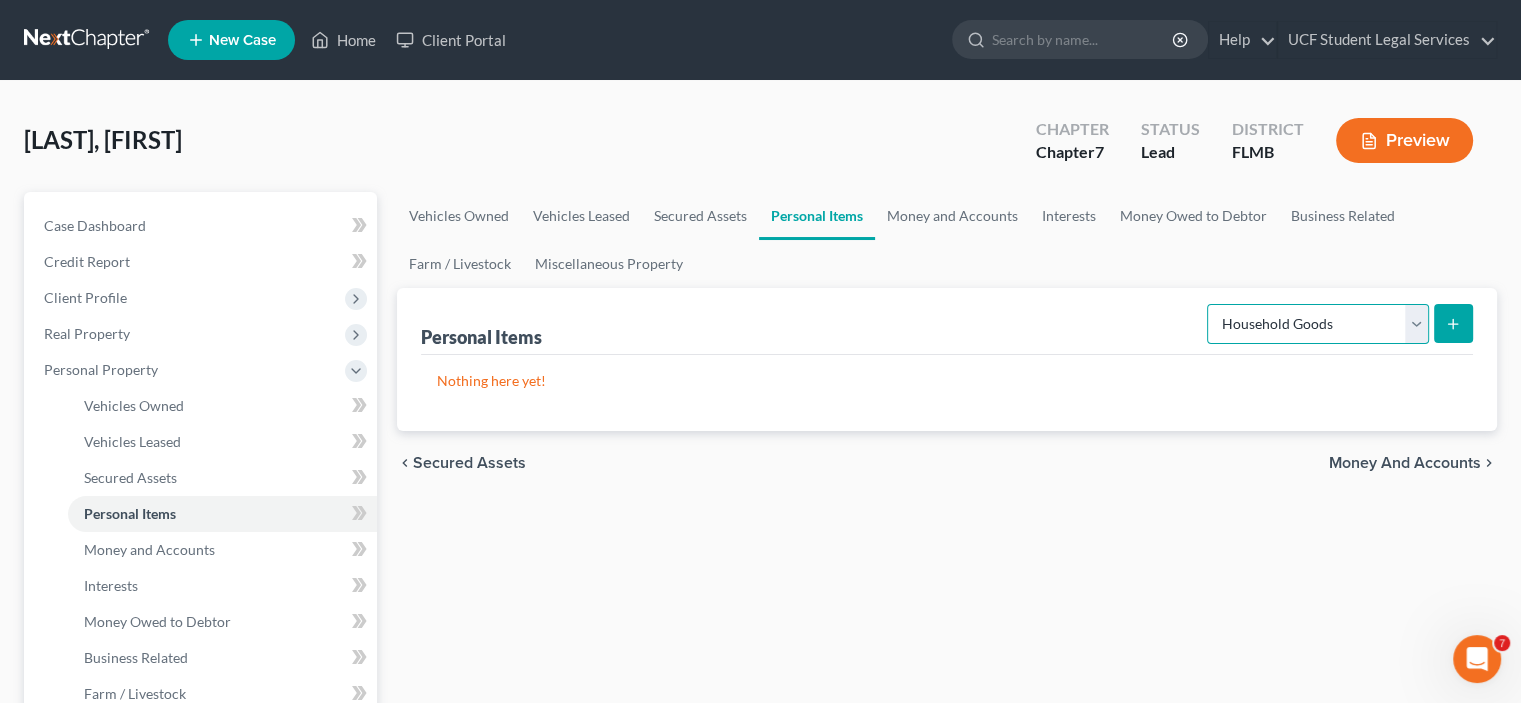 click on "Select Item Type Clothing Collectibles Of Value Electronics Firearms Household Goods Jewelry Other Pet(s) Sports & Hobby Equipment" at bounding box center (1318, 324) 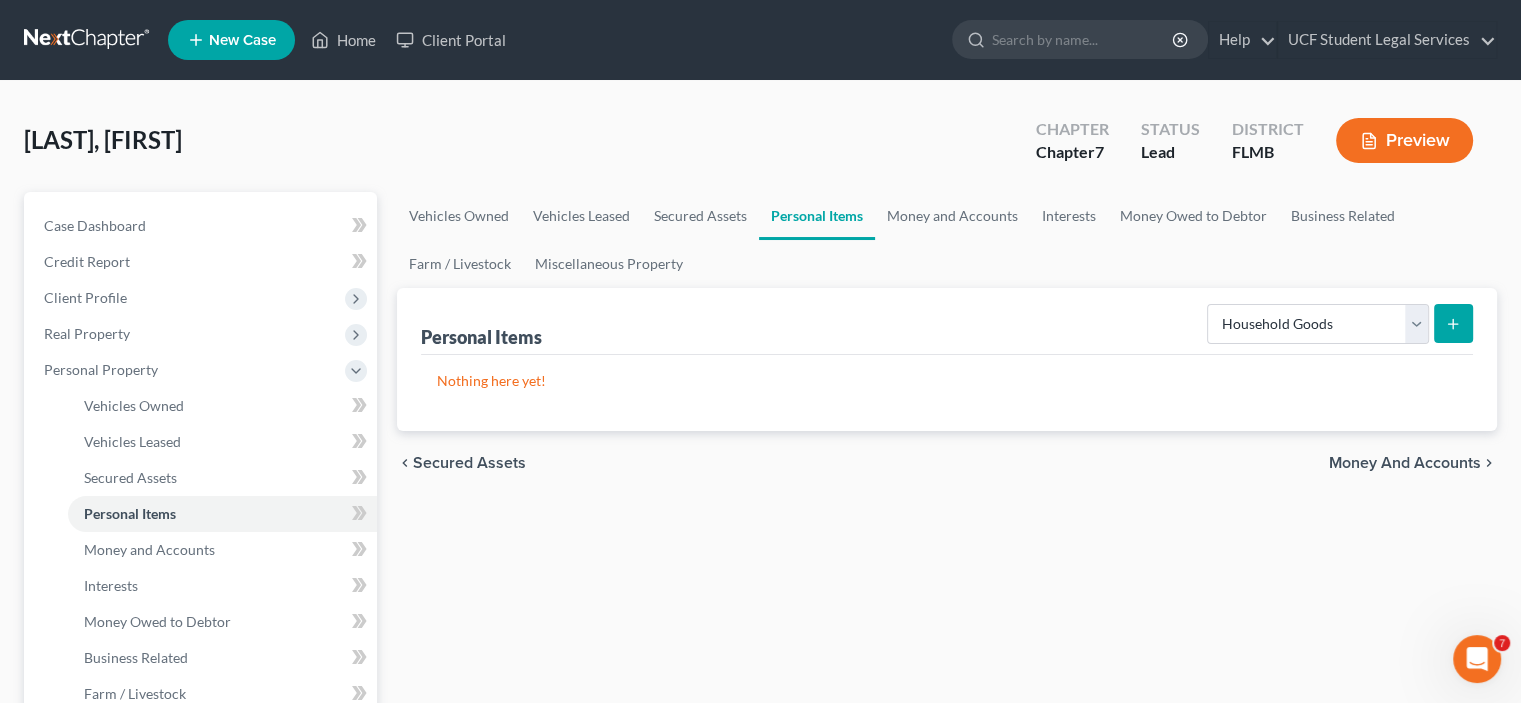 click 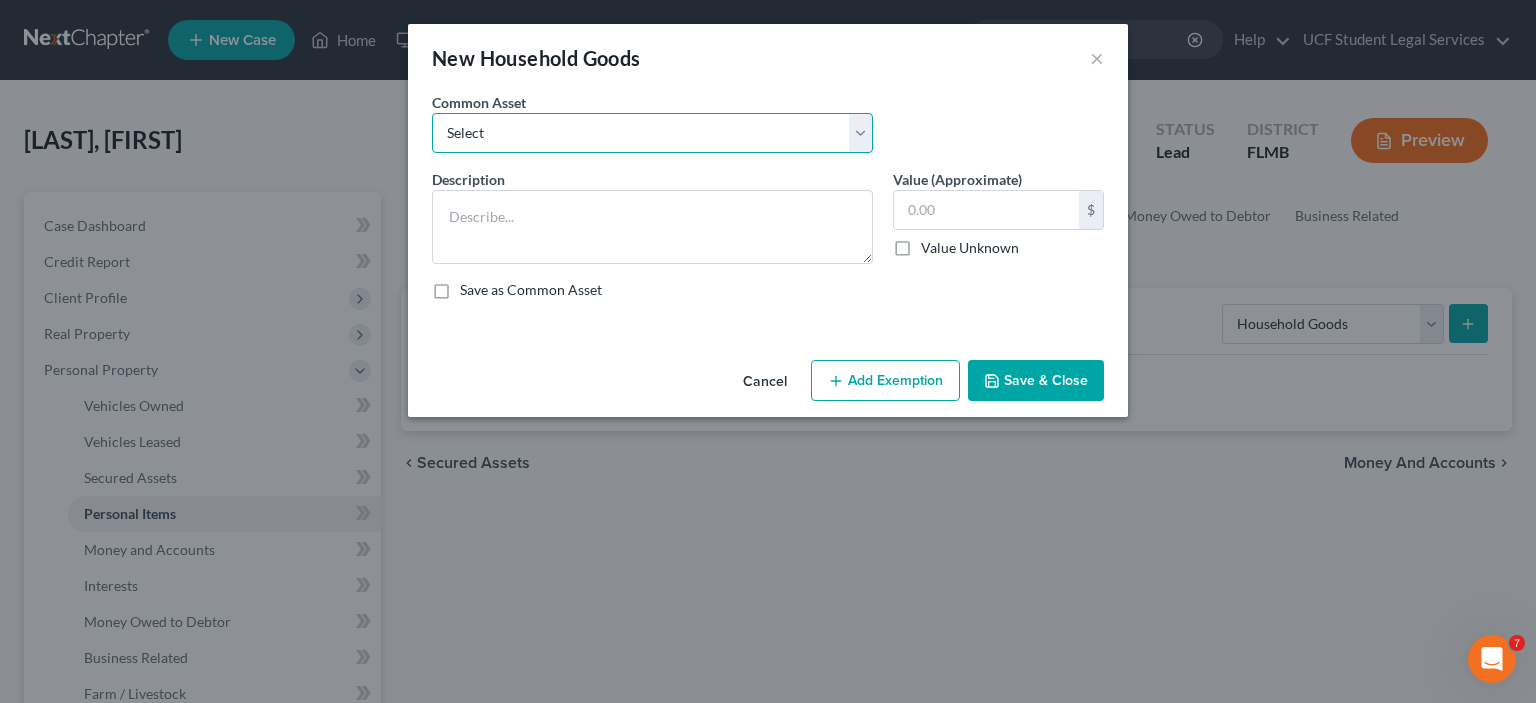 click on "Stove over 10 years old; refrigerator over 15 years old Stove over 10 years old; refrigerator over 15 years old 12 year old dining room set -[PRICE]
Desk and desk chair- [PRICE]; sensory swing [PRICE]
Dishes/pots and pans/ small appliances/cups [PRICE]" at bounding box center [652, 133] 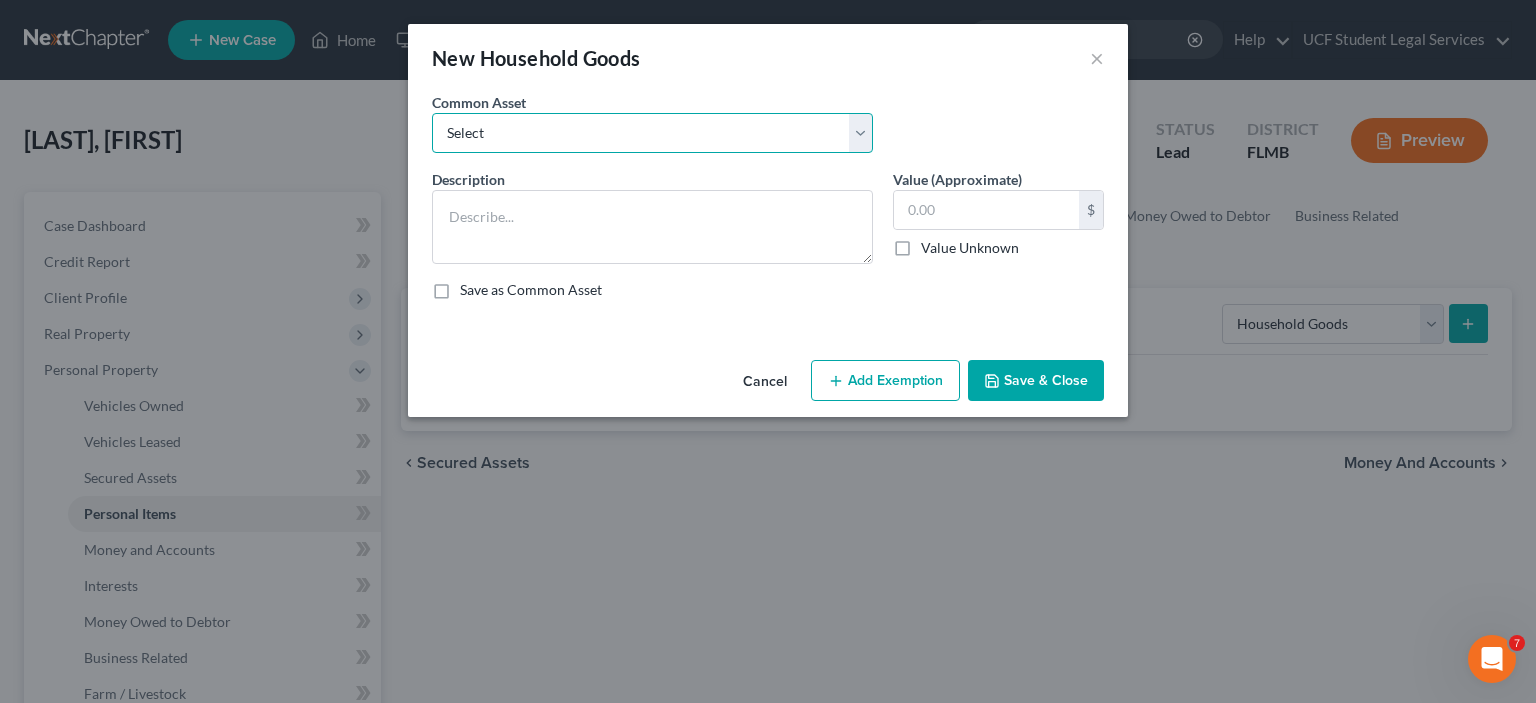 click on "Stove over 10 years old; refrigerator over 15 years old Stove over 10 years old; refrigerator over 15 years old 12 year old dining room set -[PRICE]
Desk and desk chair- [PRICE]; sensory swing [PRICE]
Dishes/pots and pans/ small appliances/cups [PRICE]" at bounding box center [652, 133] 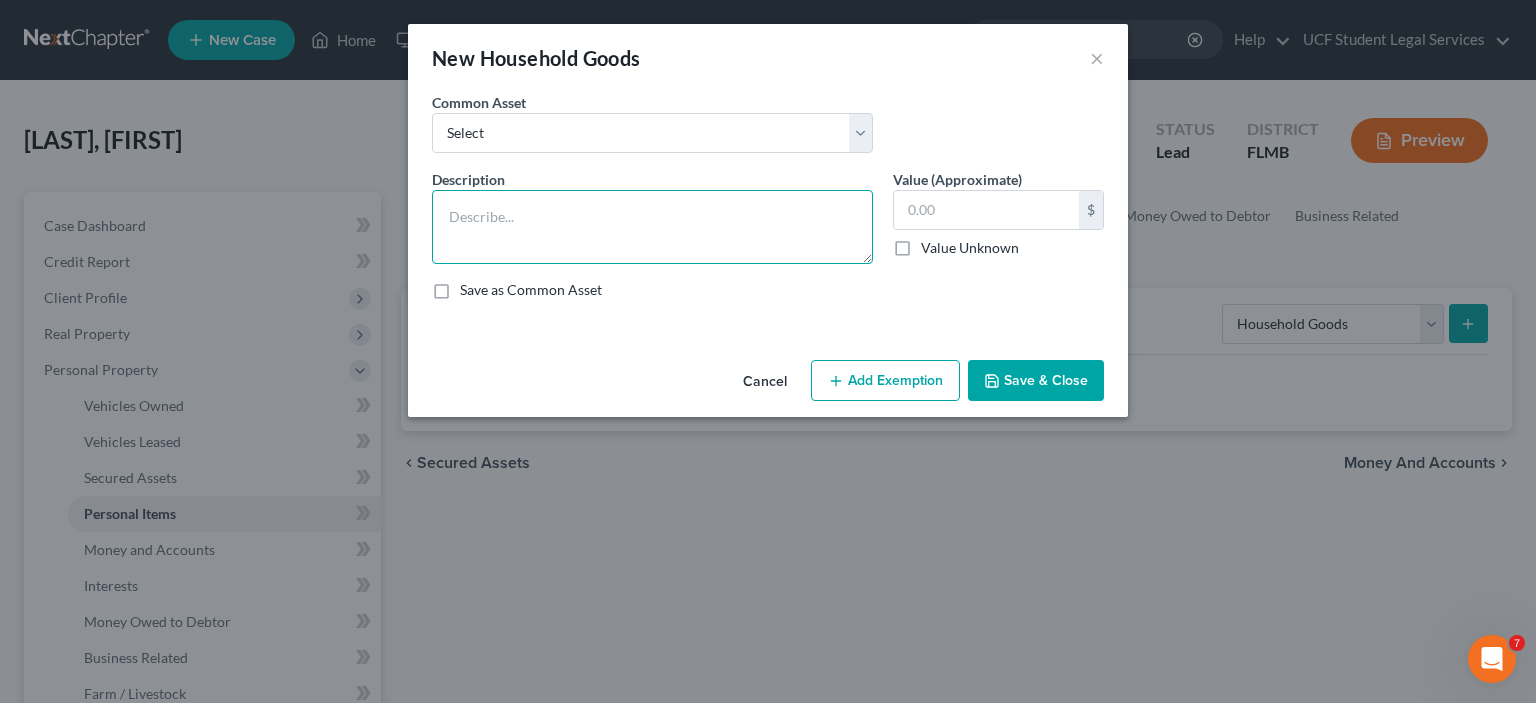 click at bounding box center [652, 227] 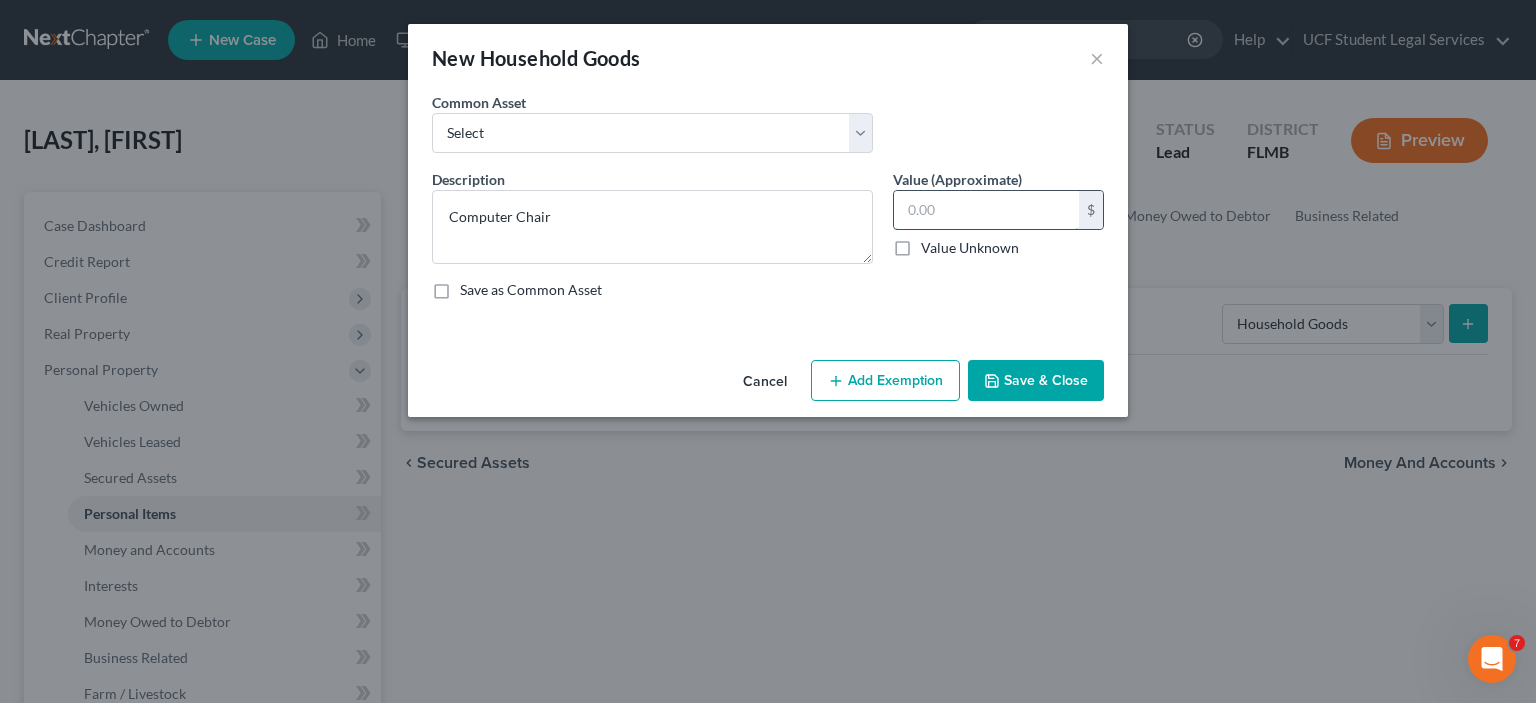click at bounding box center [986, 210] 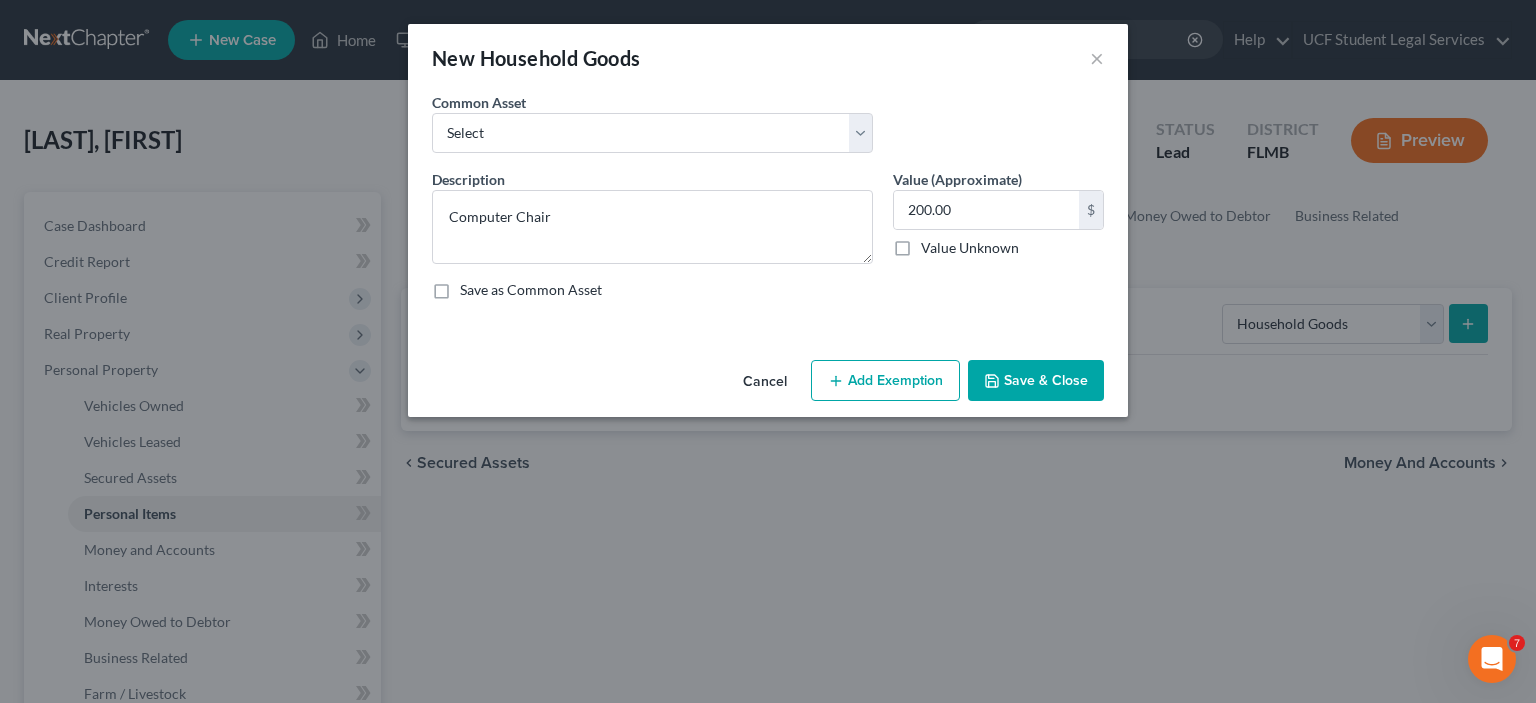click on "Save & Close" at bounding box center (1036, 381) 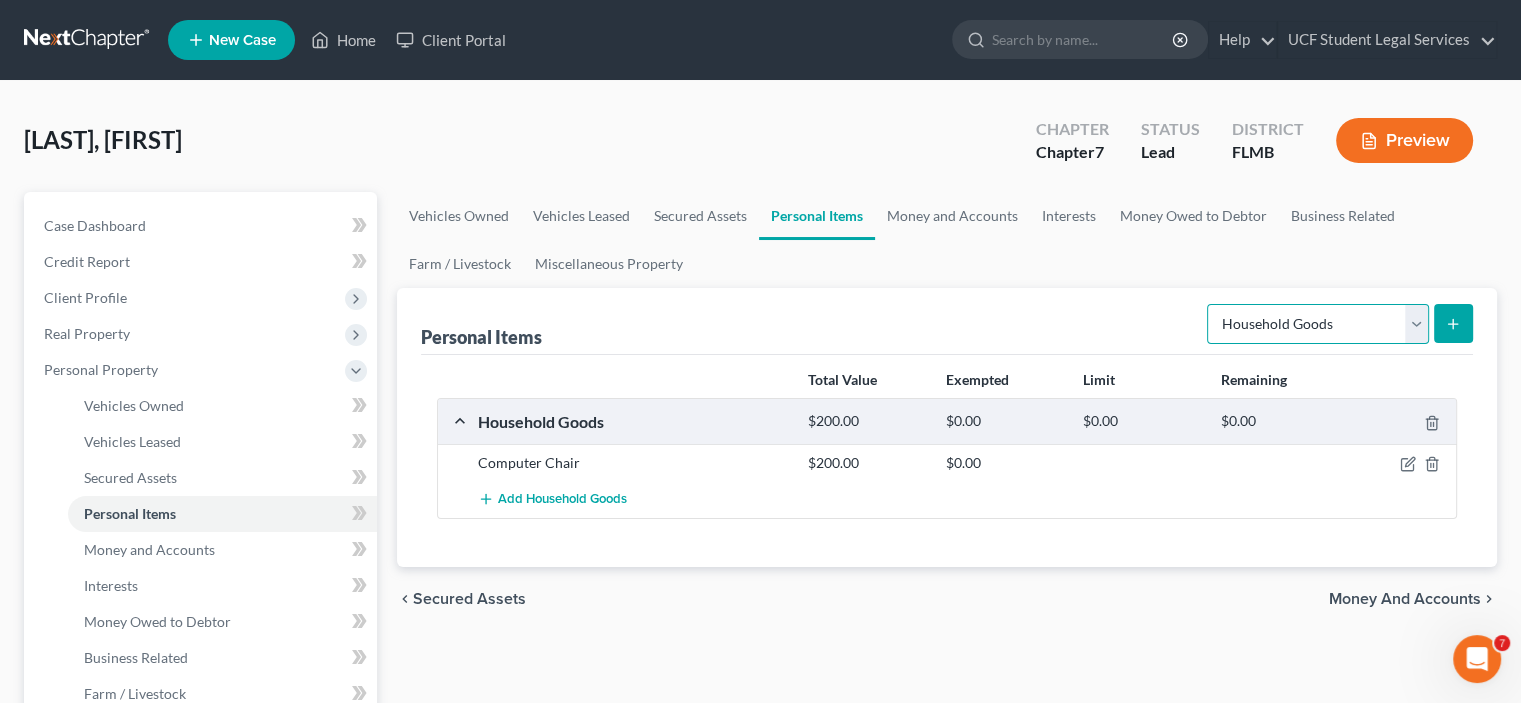 click on "Select Item Type Clothing Collectibles Of Value Electronics Firearms Household Goods Jewelry Other Pet(s) Sports & Hobby Equipment" at bounding box center (1318, 324) 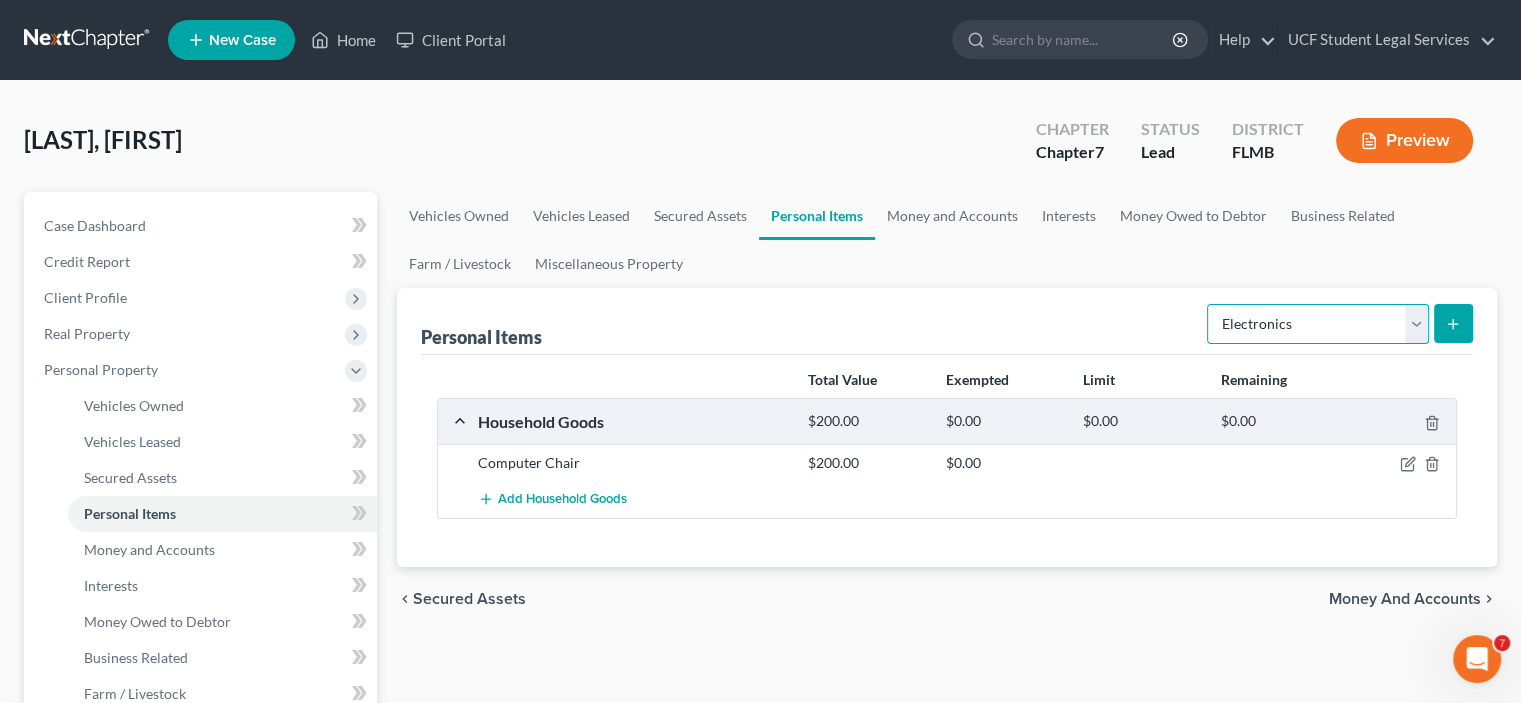 click on "Select Item Type Clothing Collectibles Of Value Electronics Firearms Household Goods Jewelry Other Pet(s) Sports & Hobby Equipment" at bounding box center [1318, 324] 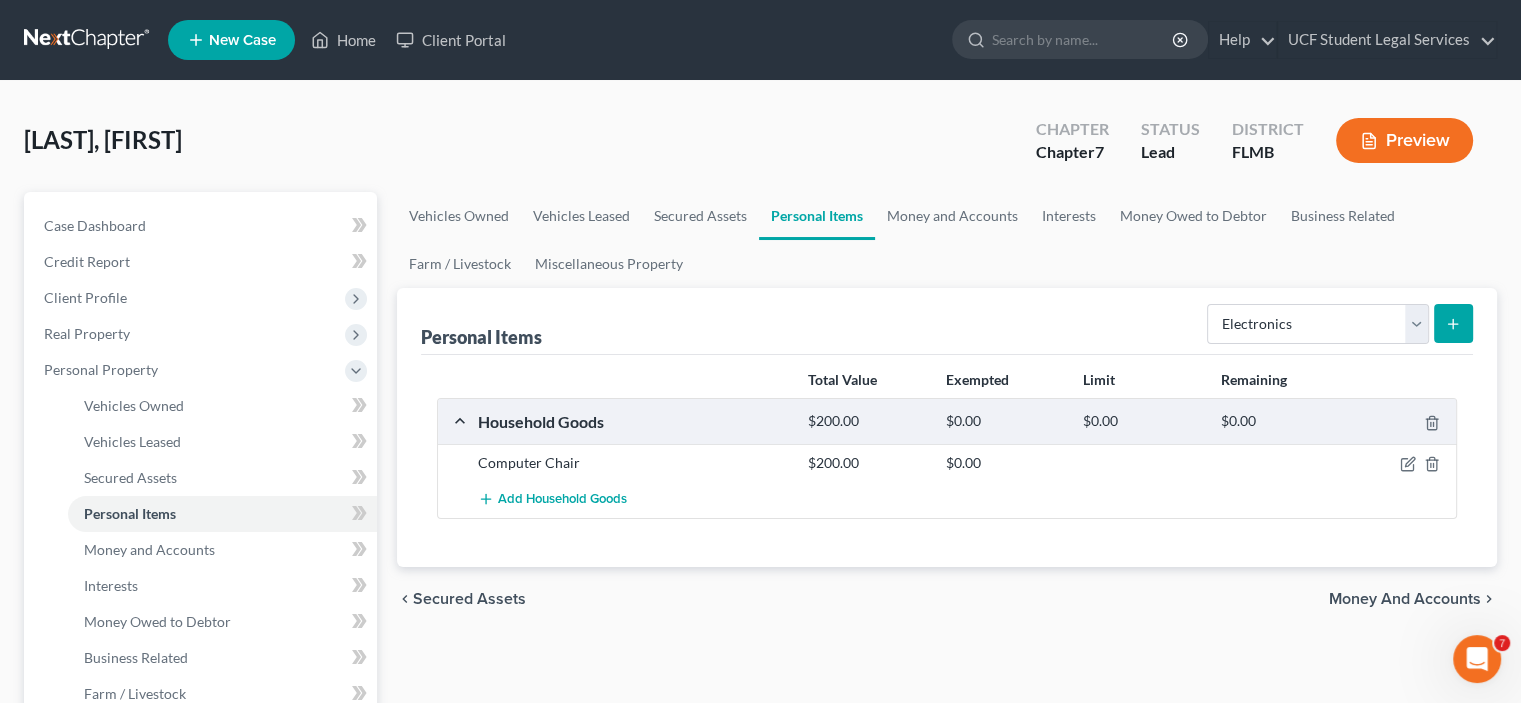 click at bounding box center (1453, 323) 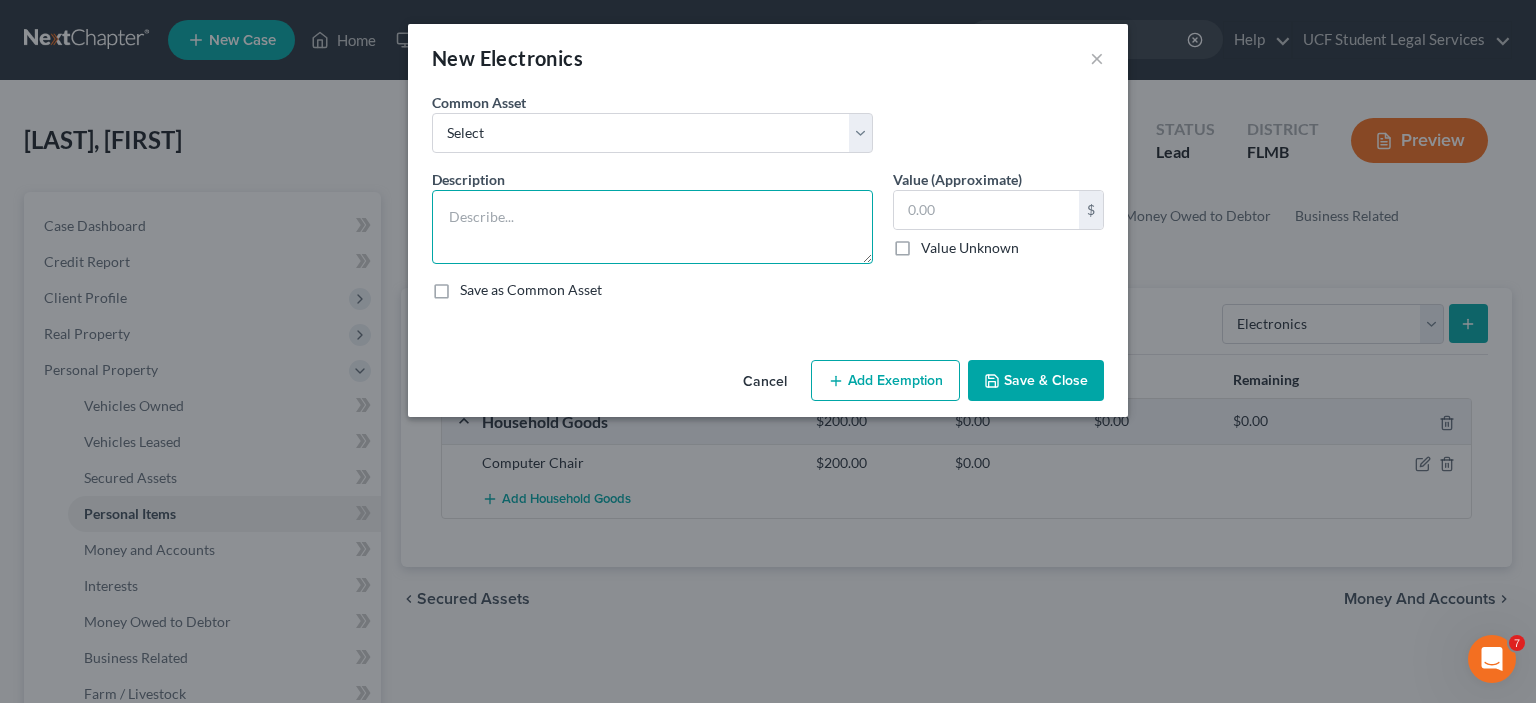 click at bounding box center [652, 227] 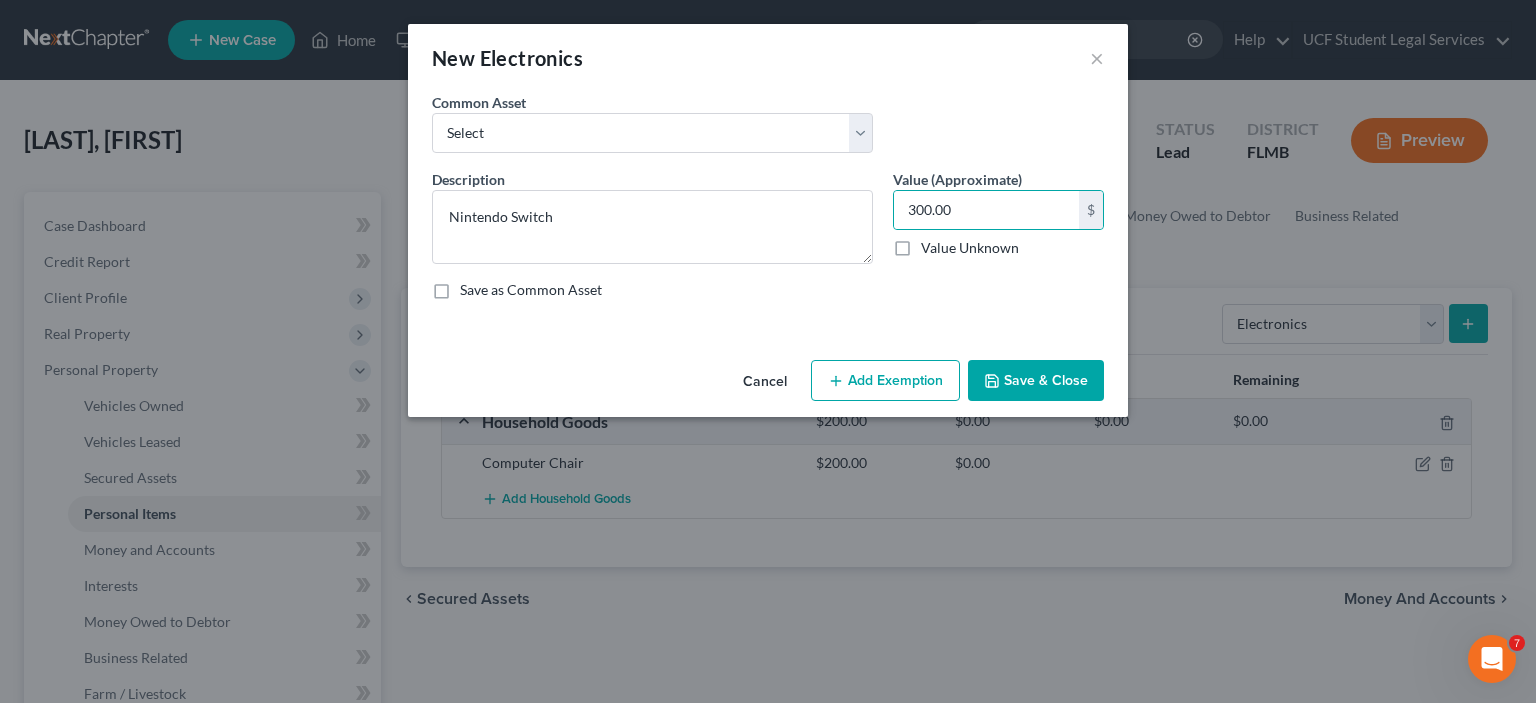 click on "Save & Close" at bounding box center (1036, 381) 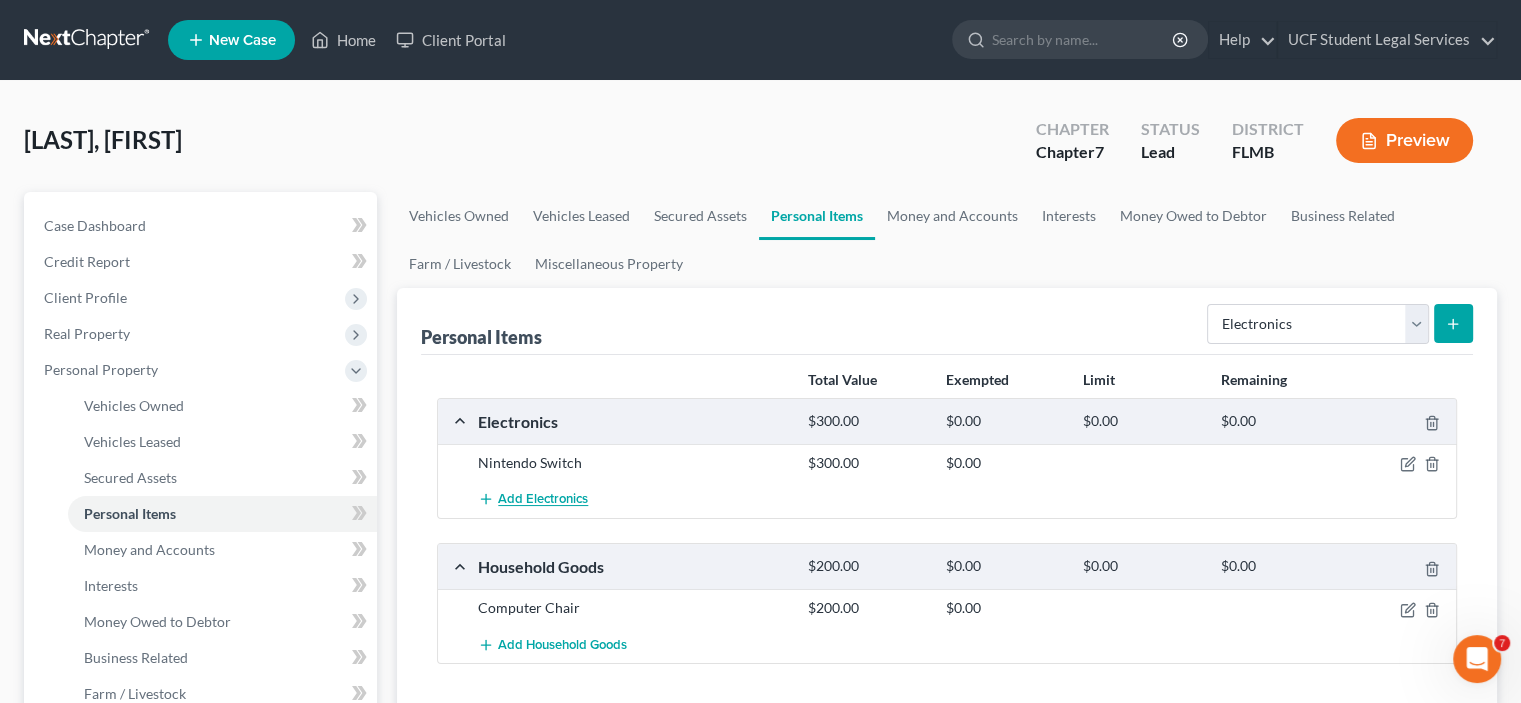 click on "Add Electronics" at bounding box center [543, 500] 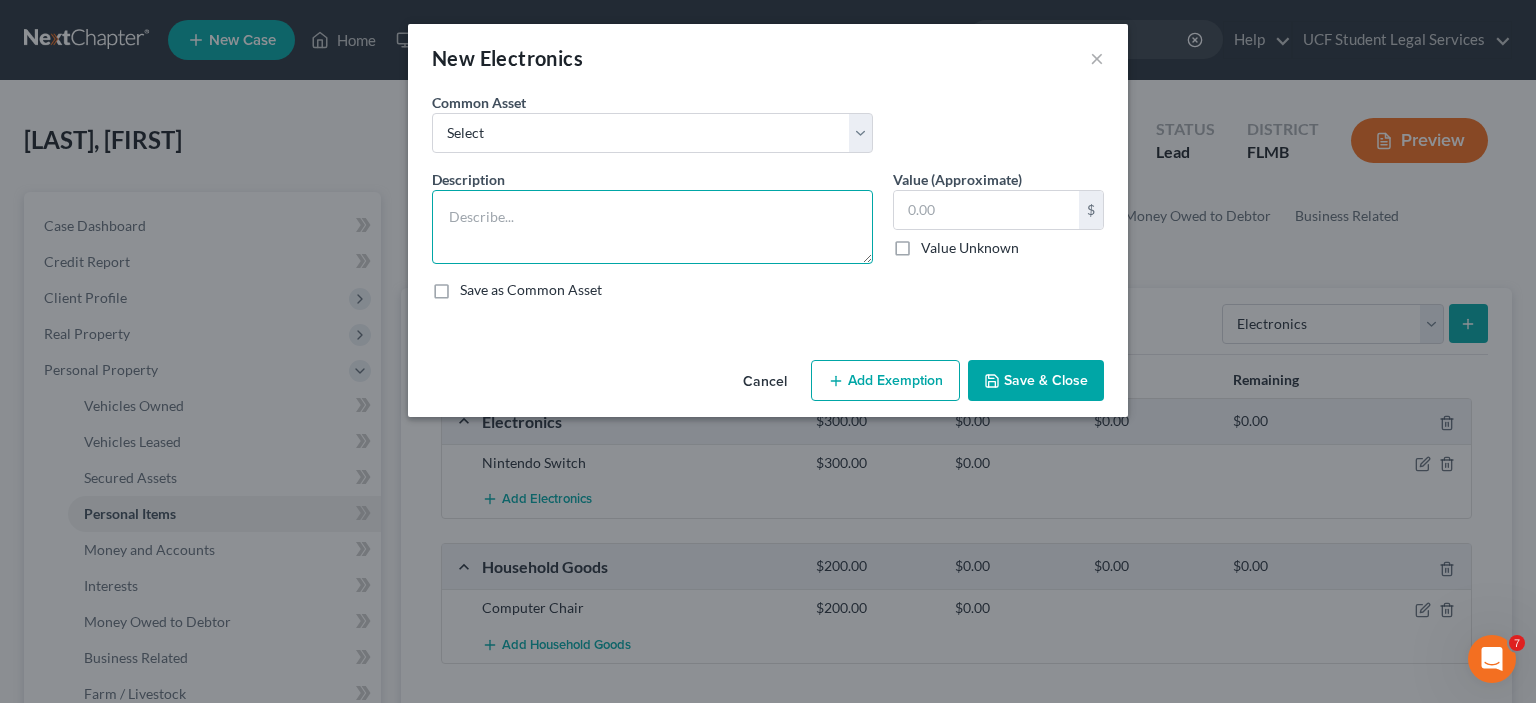 click at bounding box center (652, 227) 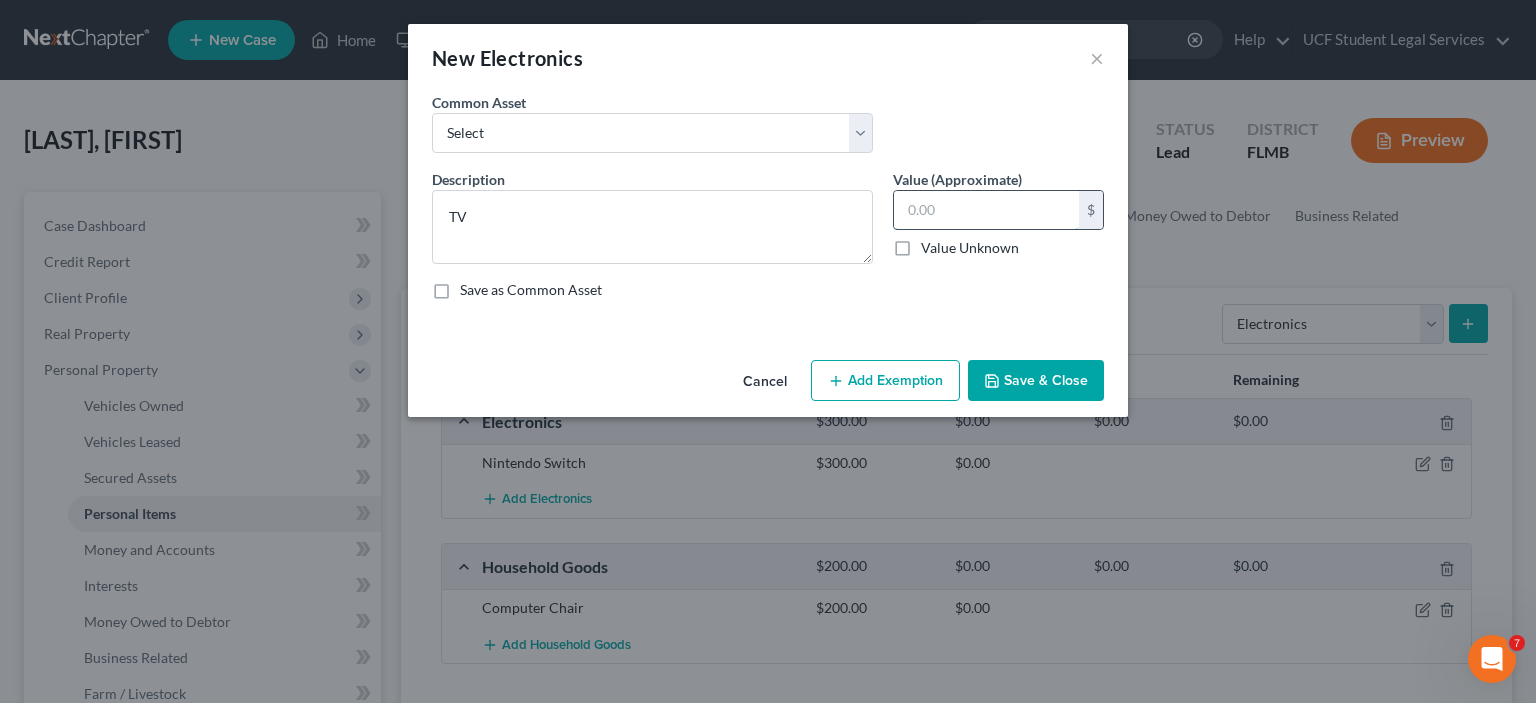 click at bounding box center [986, 210] 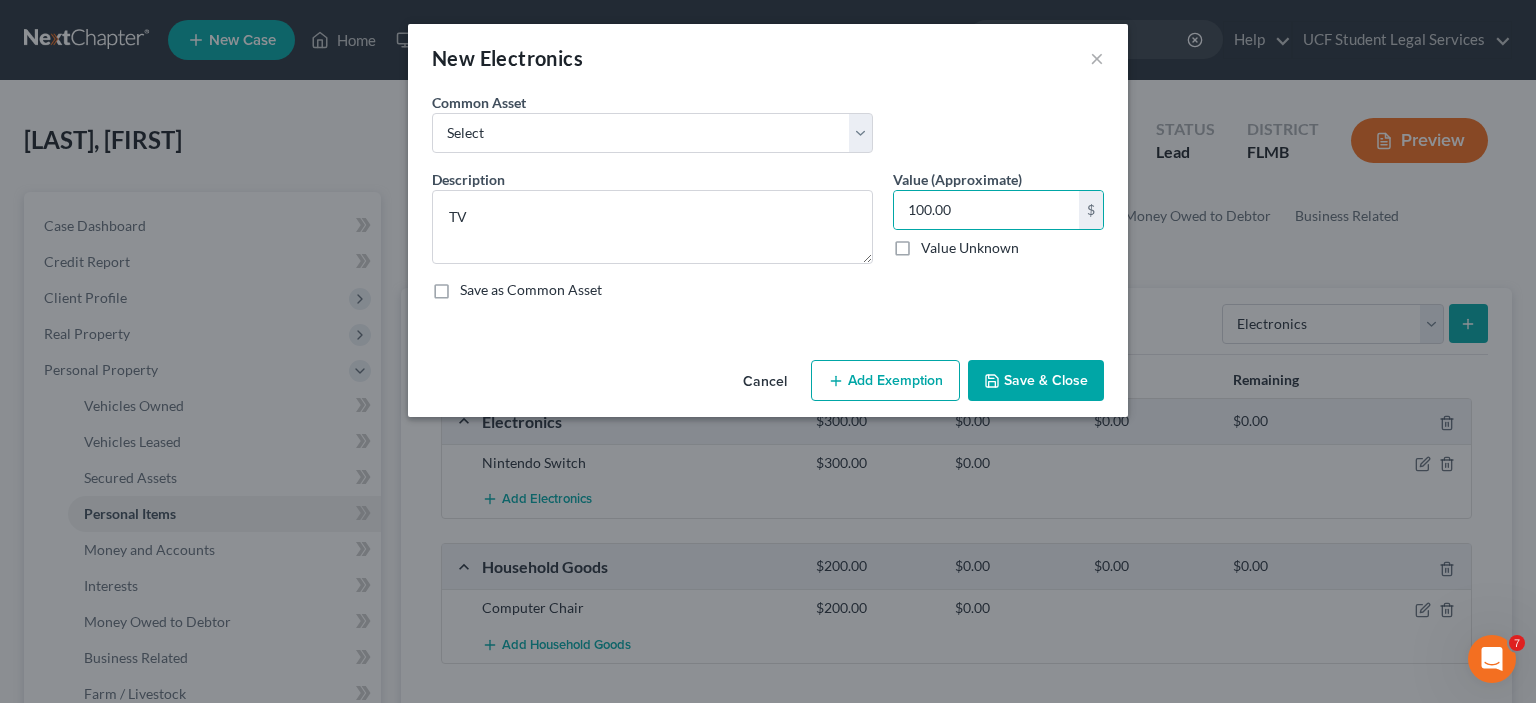 click on "Save & Close" at bounding box center [1036, 381] 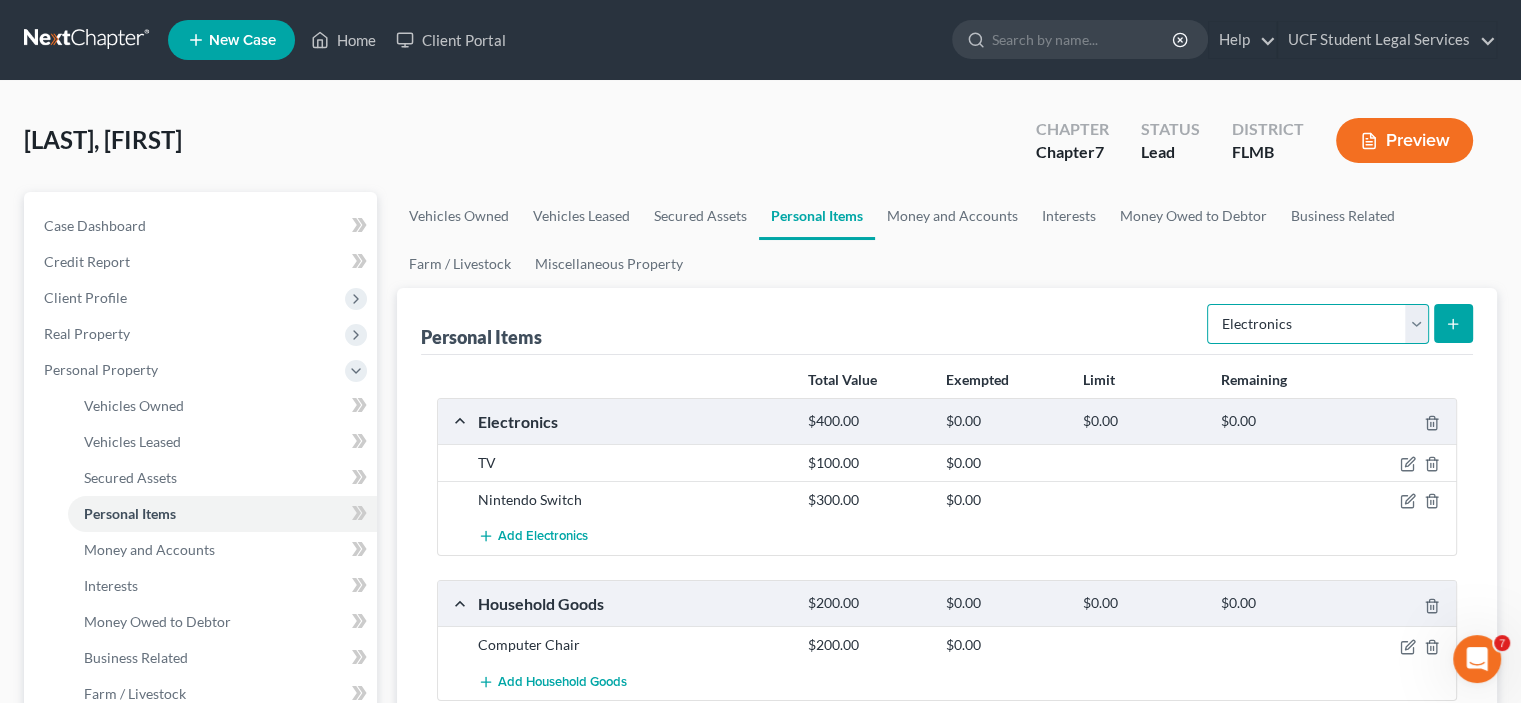 click on "Select Item Type Clothing Collectibles Of Value Electronics Firearms Household Goods Jewelry Other Pet(s) Sports & Hobby Equipment" at bounding box center [1318, 324] 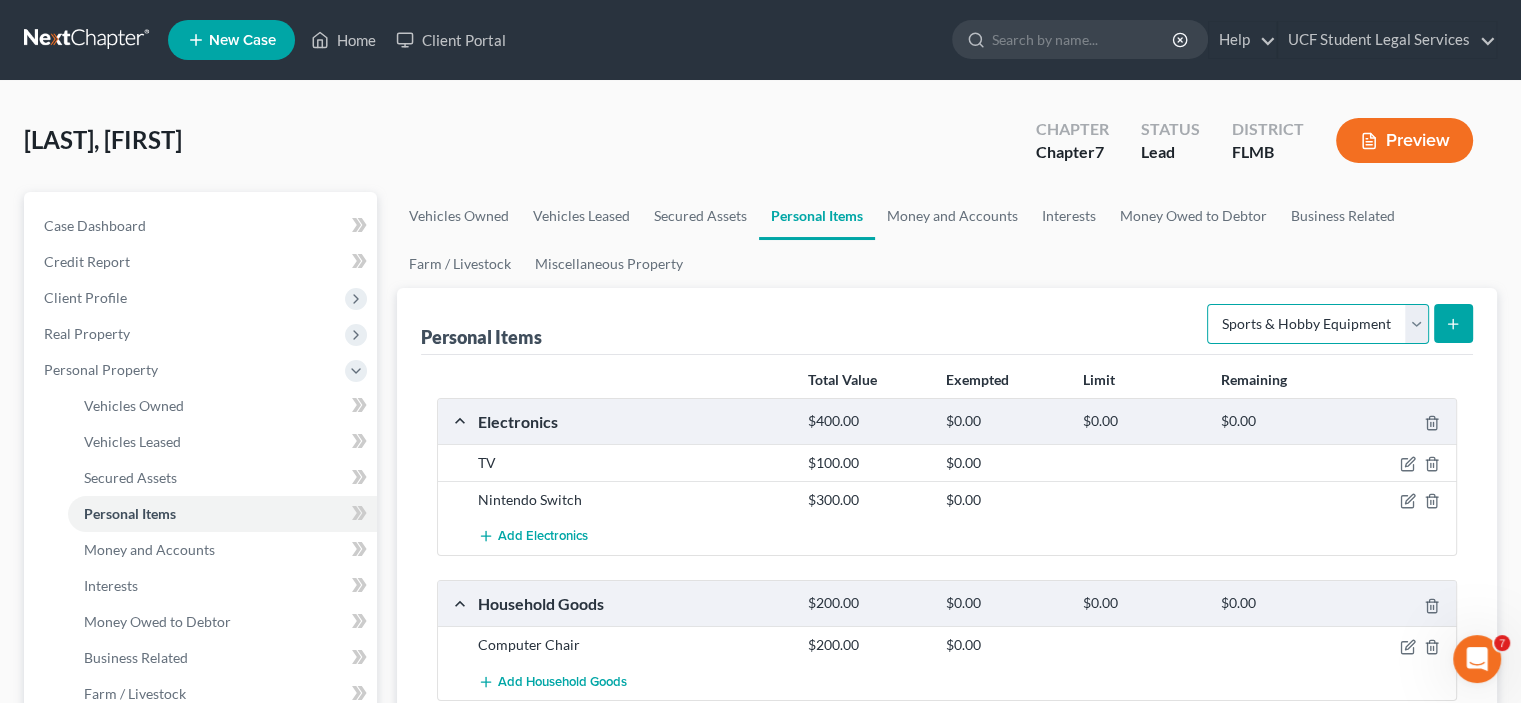 click on "Select Item Type Clothing Collectibles Of Value Electronics Firearms Household Goods Jewelry Other Pet(s) Sports & Hobby Equipment" at bounding box center [1318, 324] 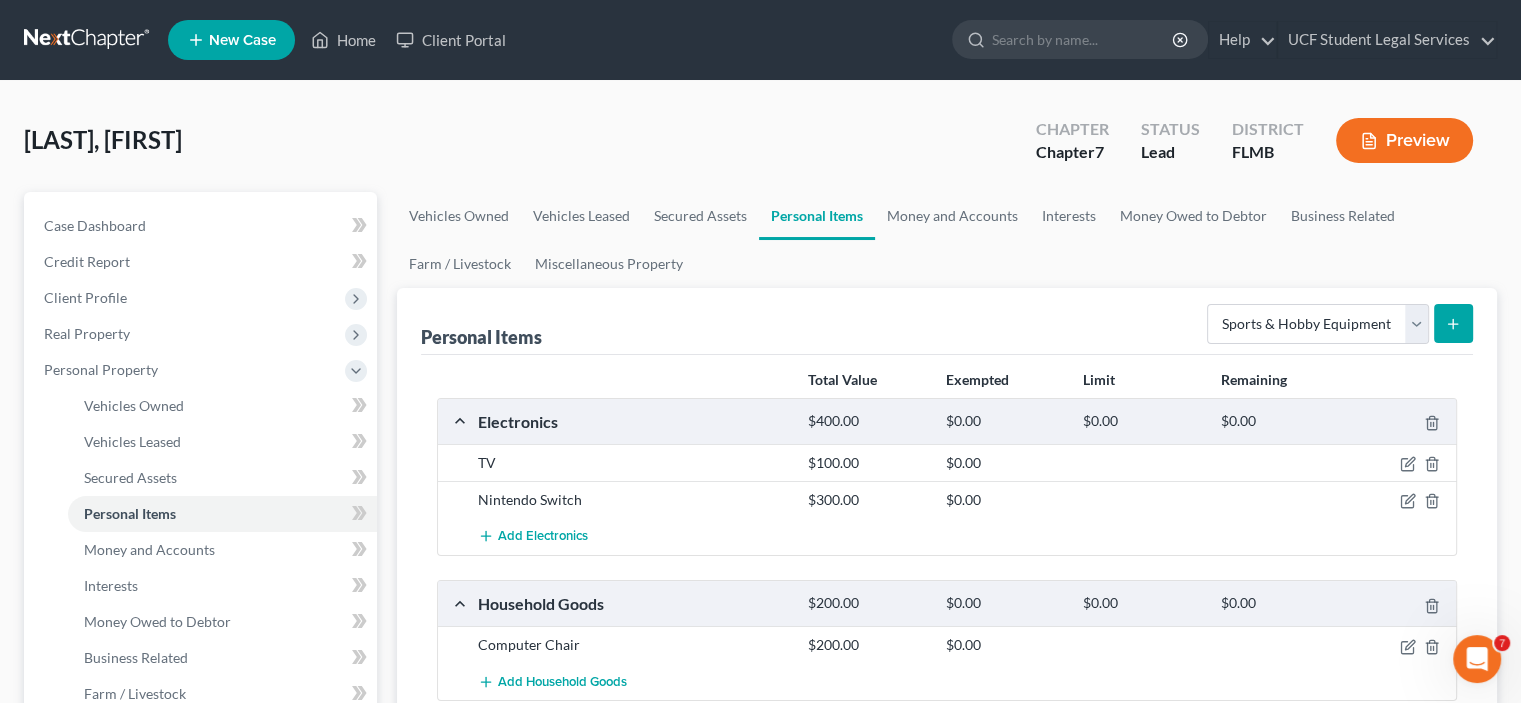 click 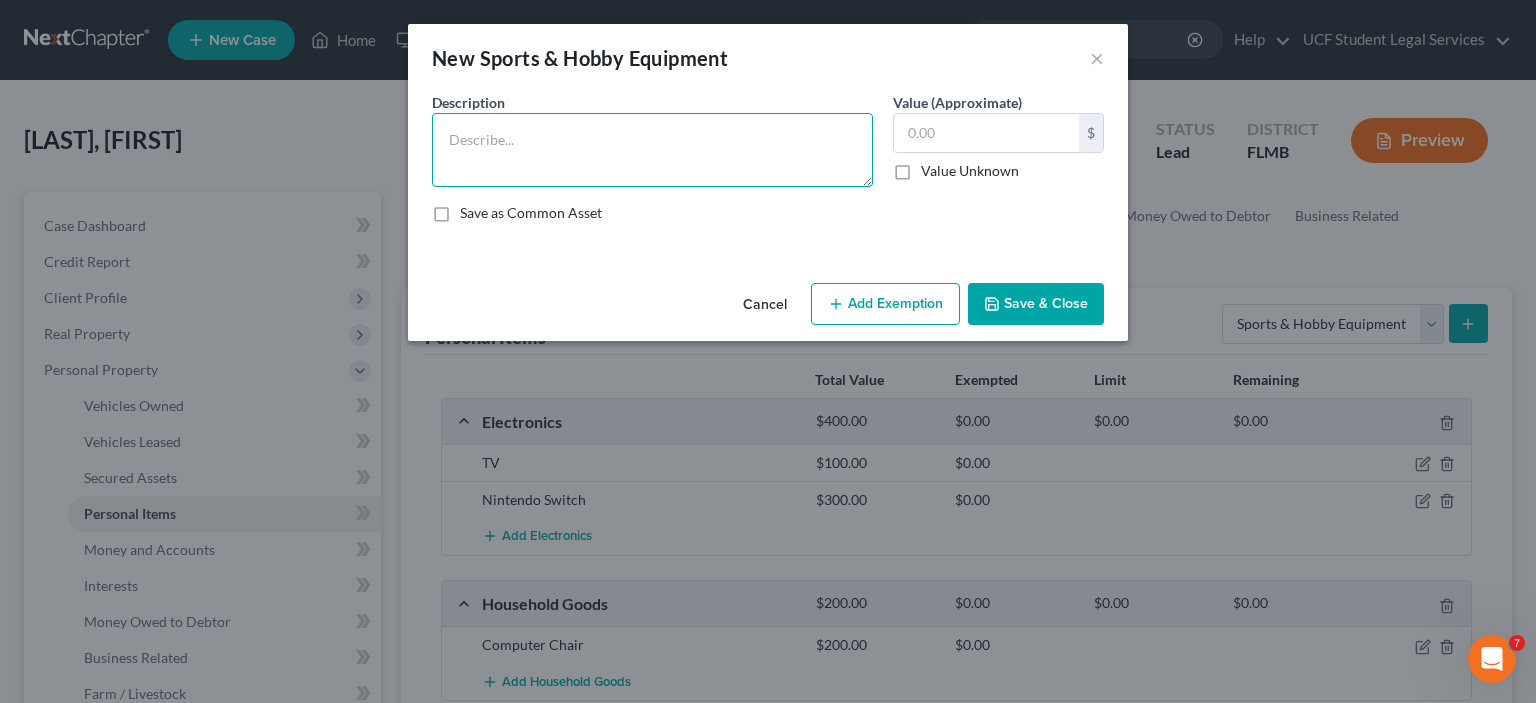 click at bounding box center (652, 150) 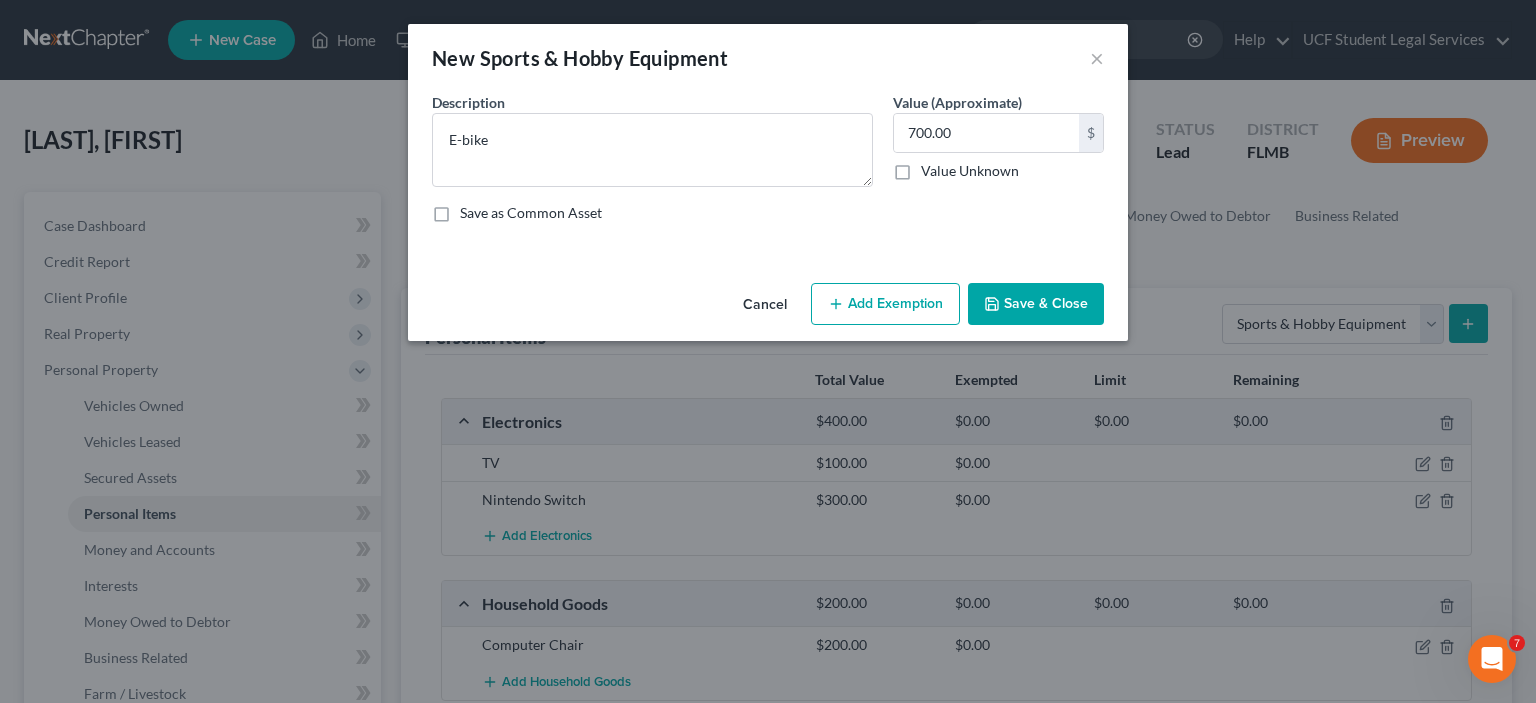 click on "Save & Close" at bounding box center [1036, 304] 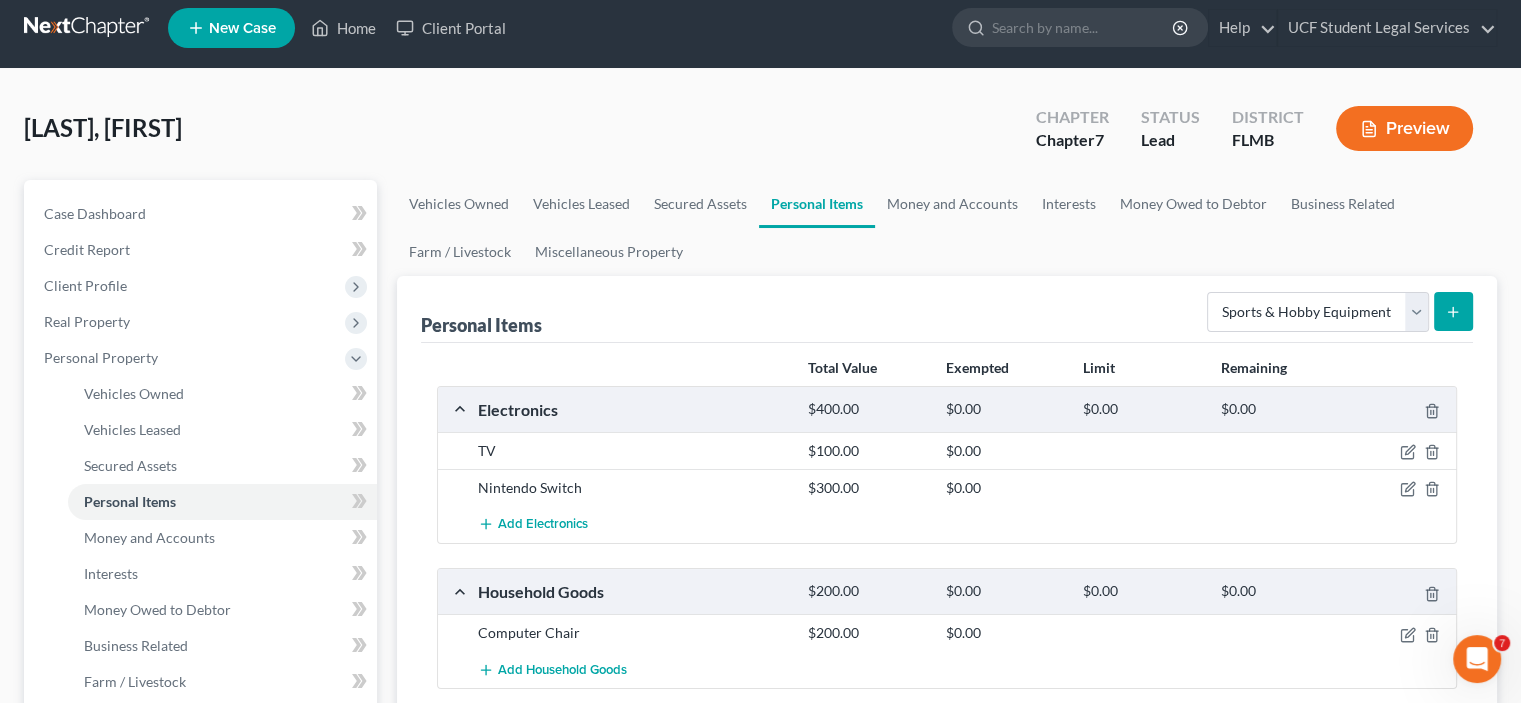 scroll, scrollTop: 0, scrollLeft: 0, axis: both 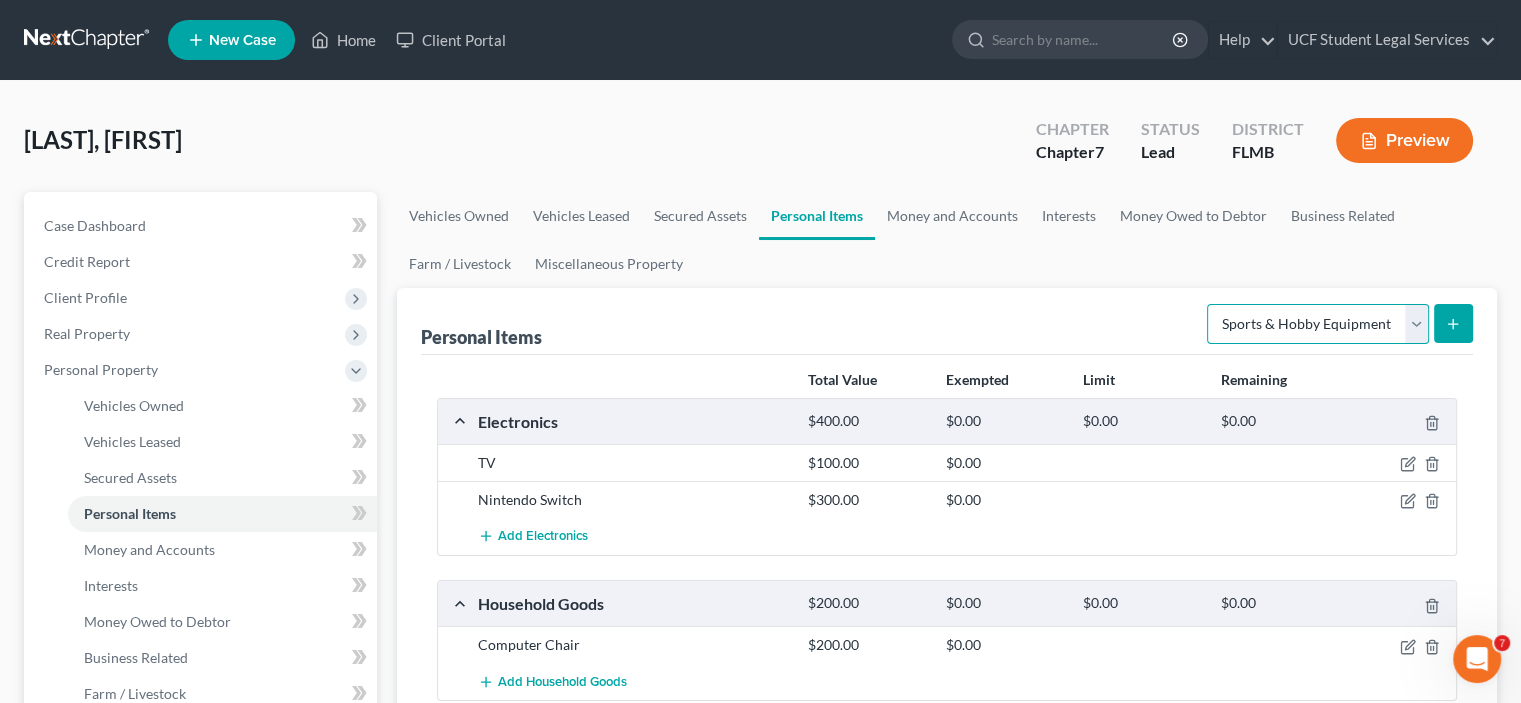 click on "Select Item Type Clothing Collectibles Of Value Electronics Firearms Household Goods Jewelry Other Pet(s) Sports & Hobby Equipment" at bounding box center [1318, 324] 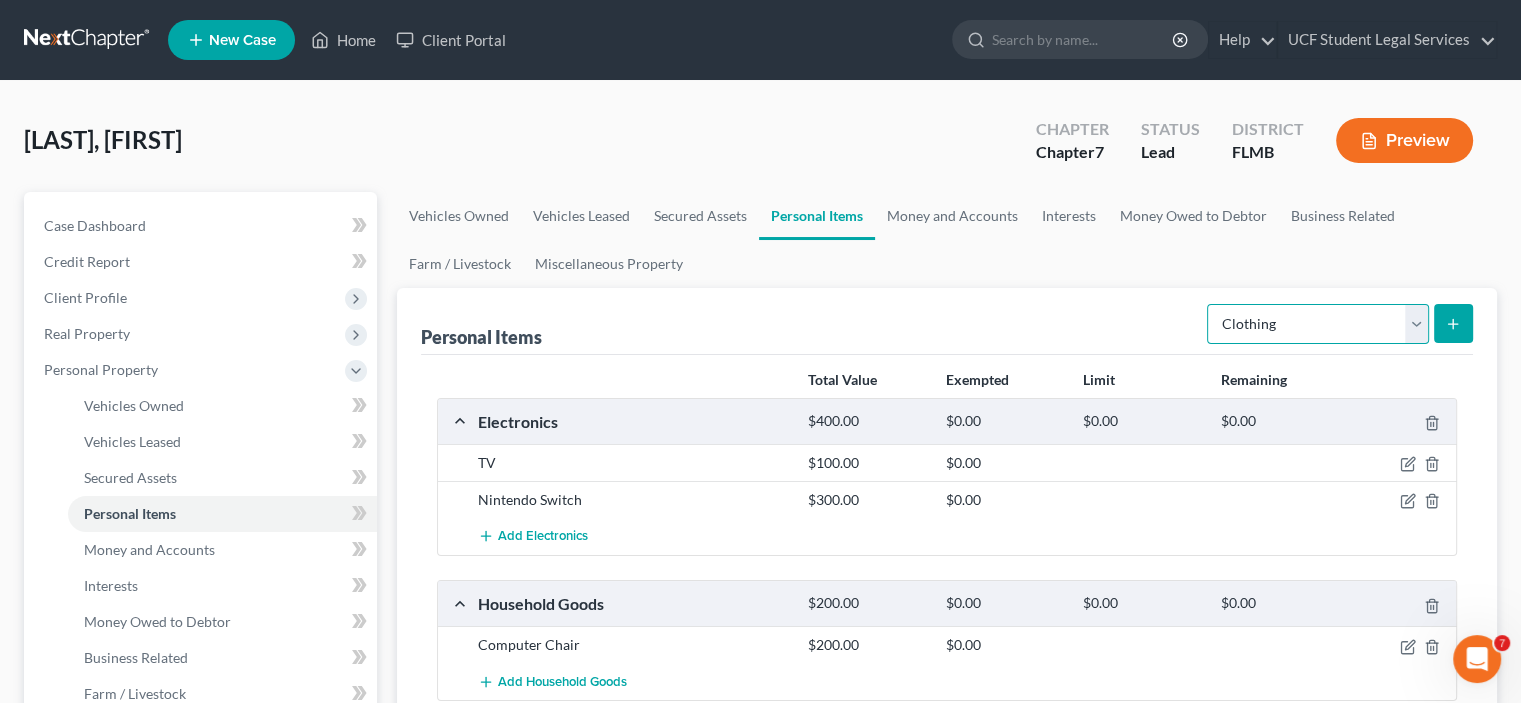 click on "Select Item Type Clothing Collectibles Of Value Electronics Firearms Household Goods Jewelry Other Pet(s) Sports & Hobby Equipment" at bounding box center (1318, 324) 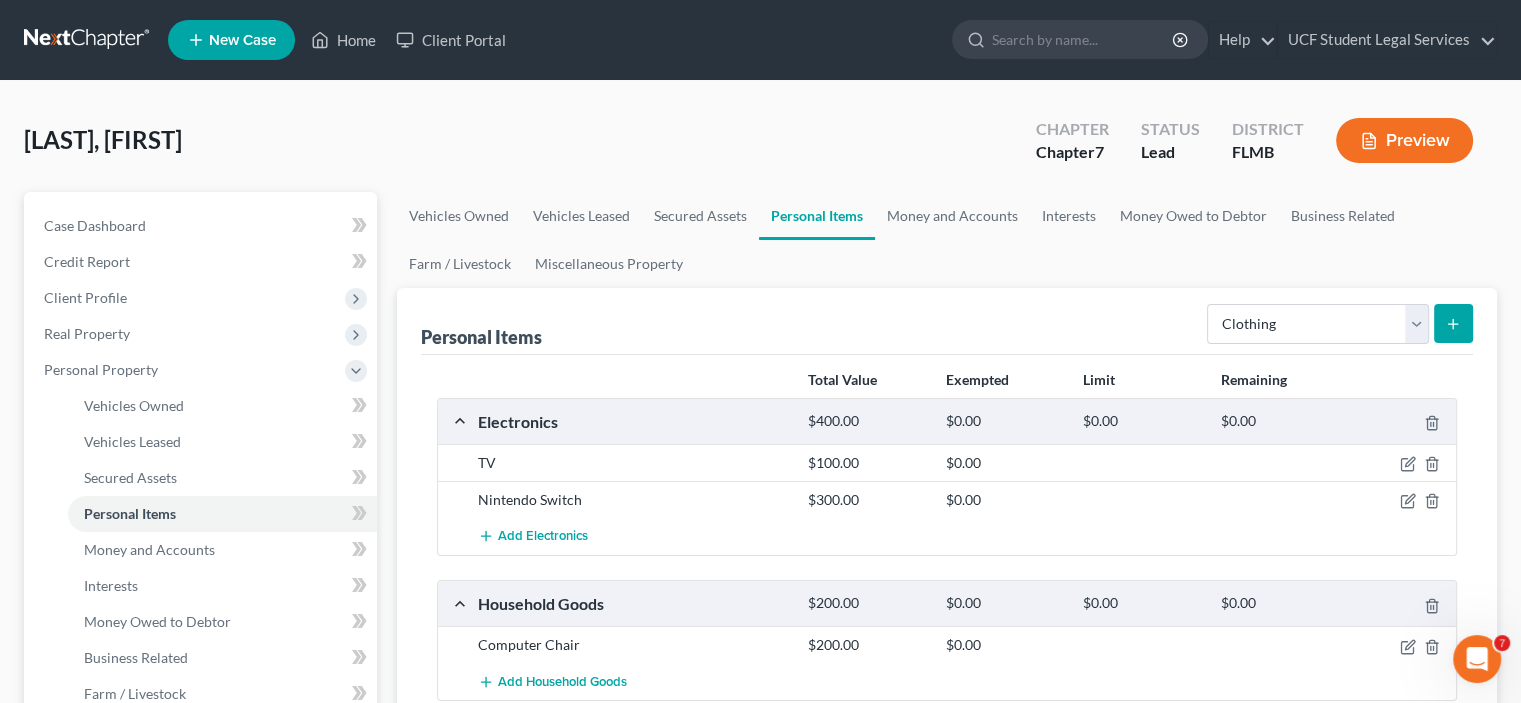 click at bounding box center (1453, 323) 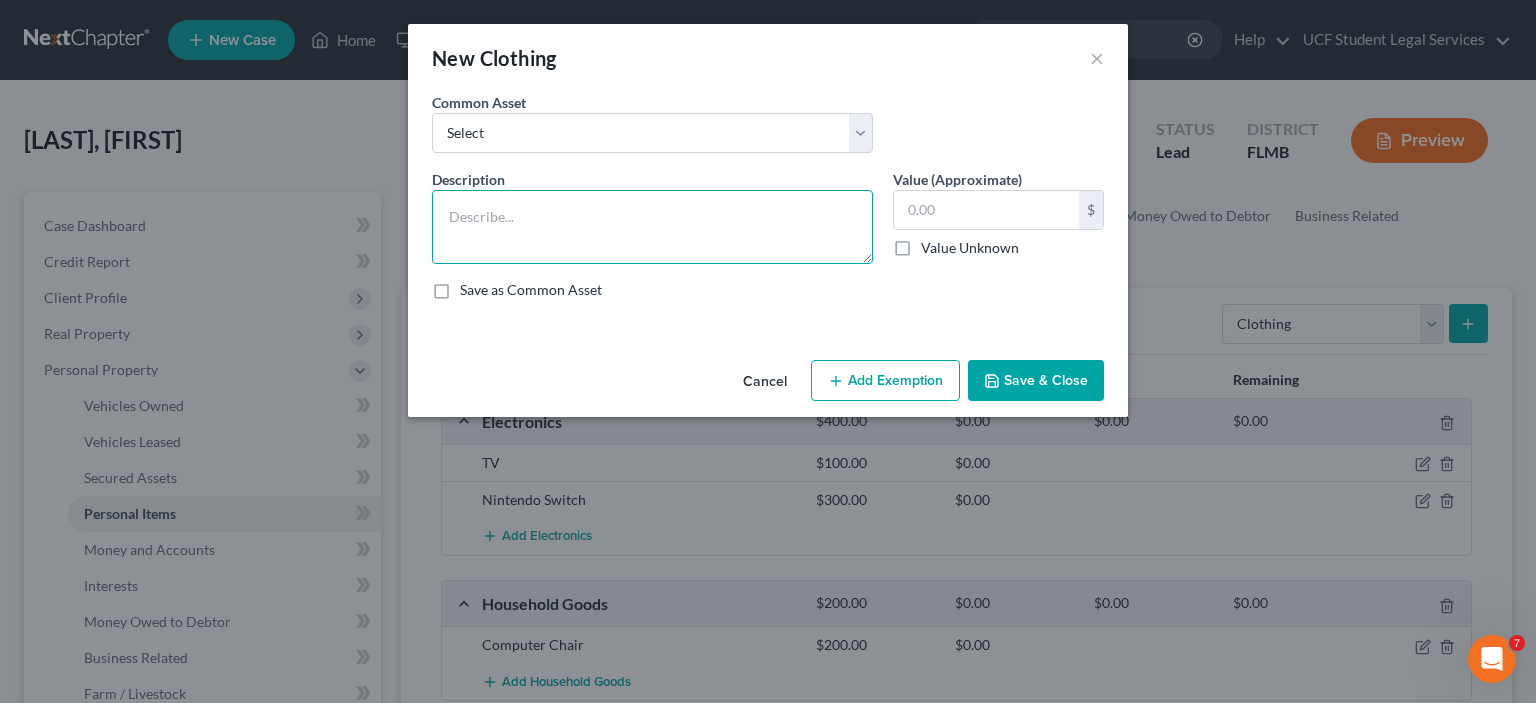 click at bounding box center [652, 227] 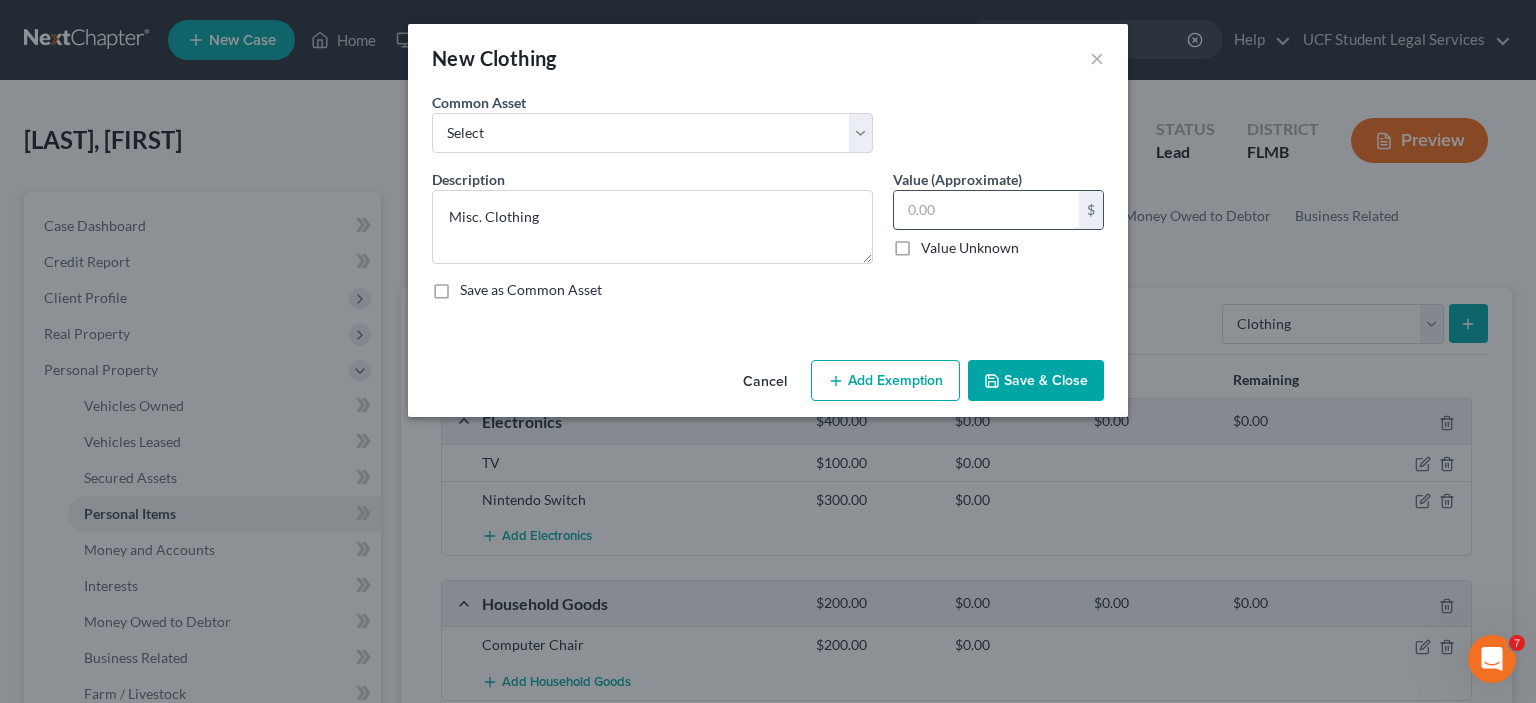 click at bounding box center (986, 210) 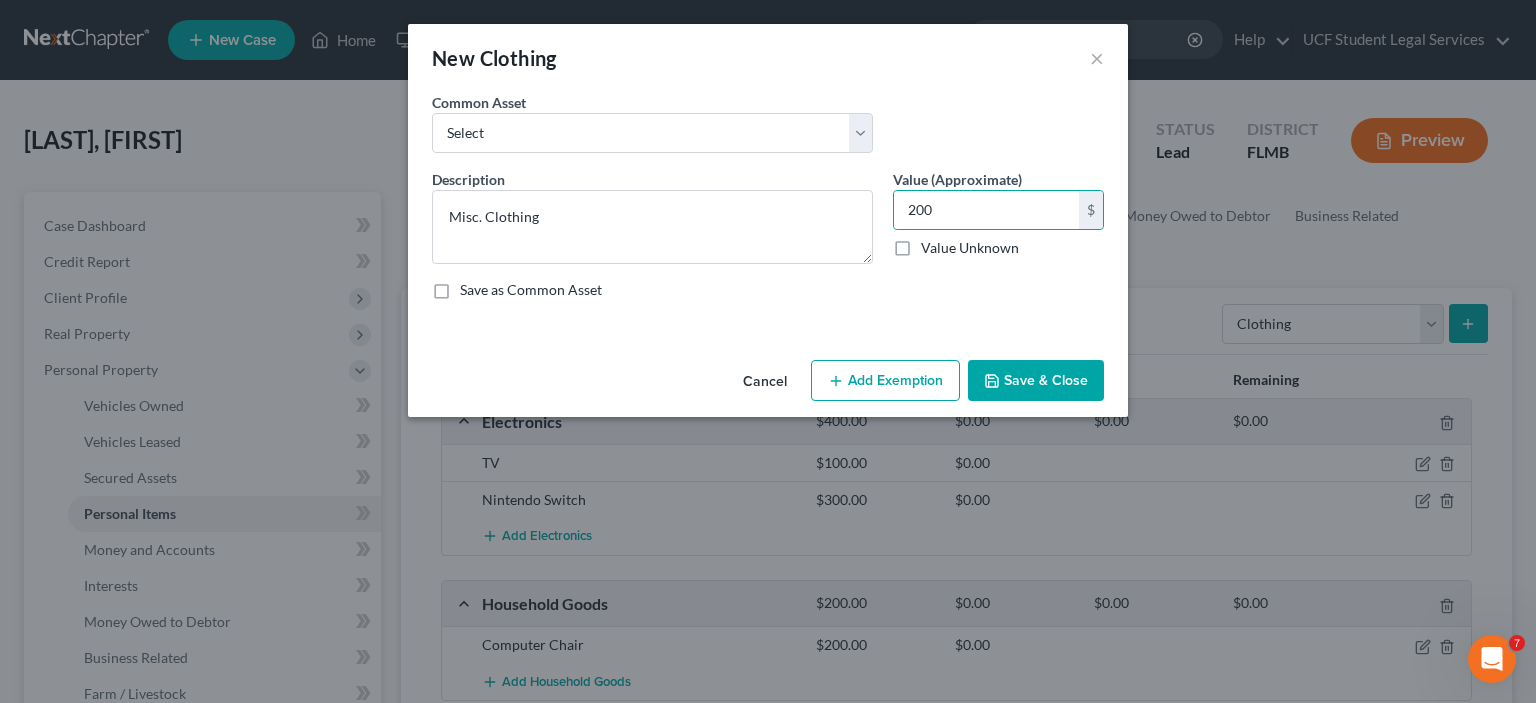 click on "Save & Close" at bounding box center (1036, 381) 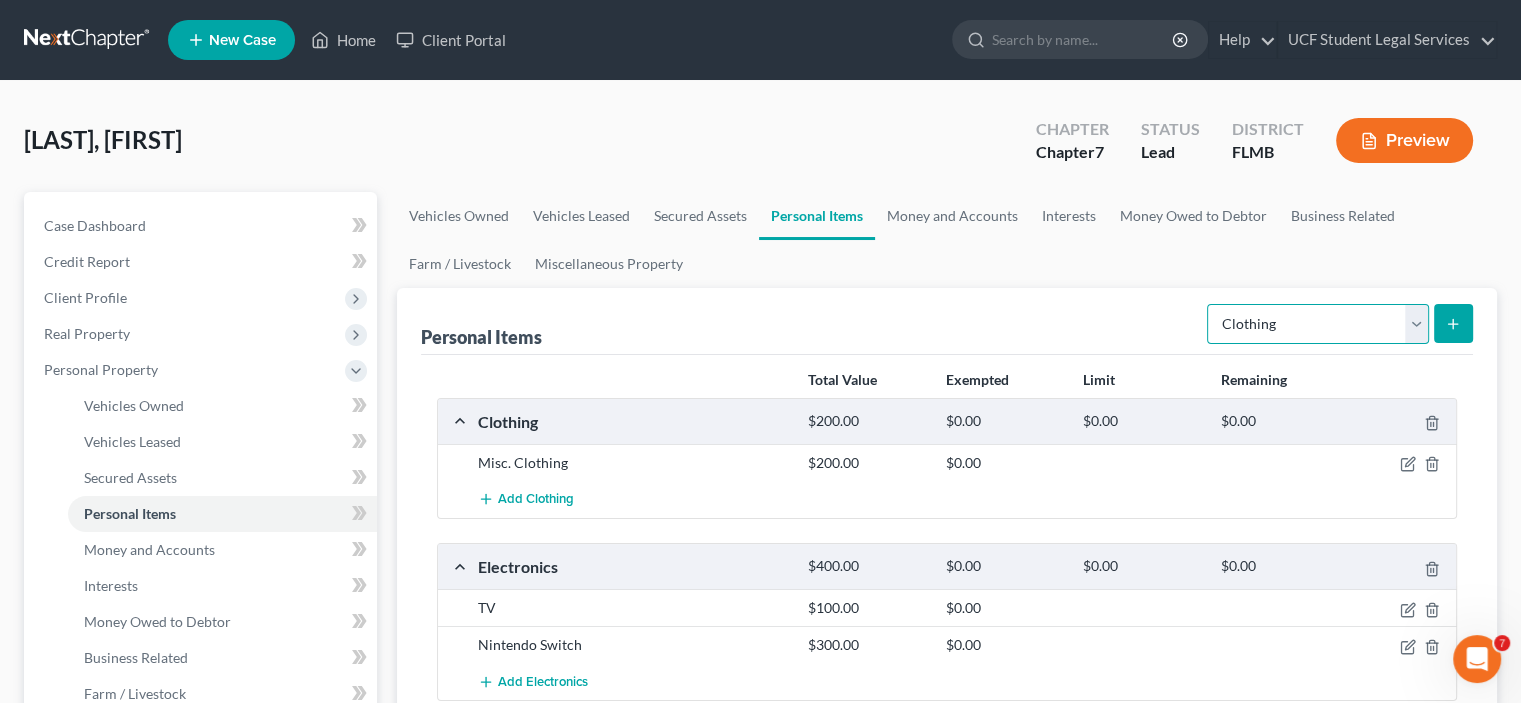 click on "Select Item Type Clothing Collectibles Of Value Electronics Firearms Household Goods Jewelry Other Pet(s) Sports & Hobby Equipment" at bounding box center [1318, 324] 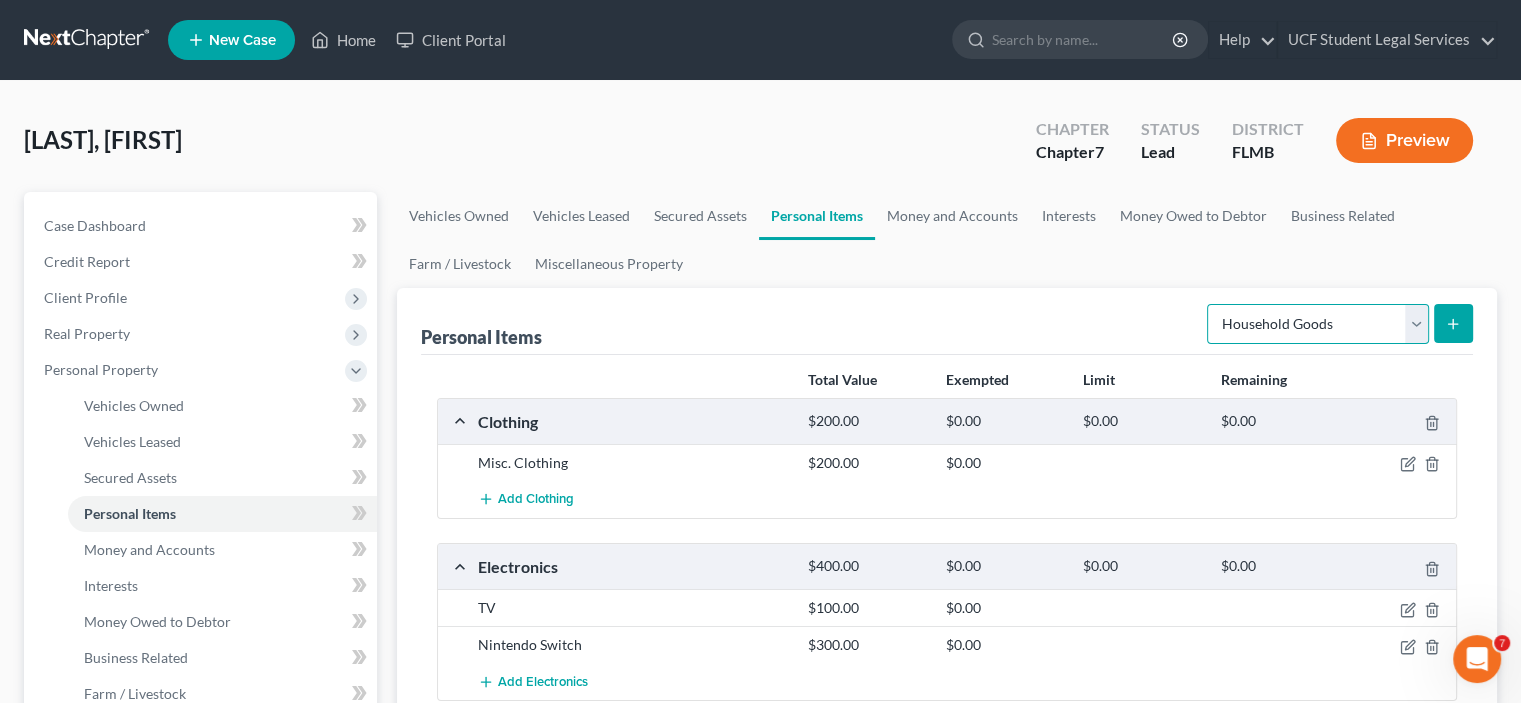 click on "Select Item Type Clothing Collectibles Of Value Electronics Firearms Household Goods Jewelry Other Pet(s) Sports & Hobby Equipment" at bounding box center (1318, 324) 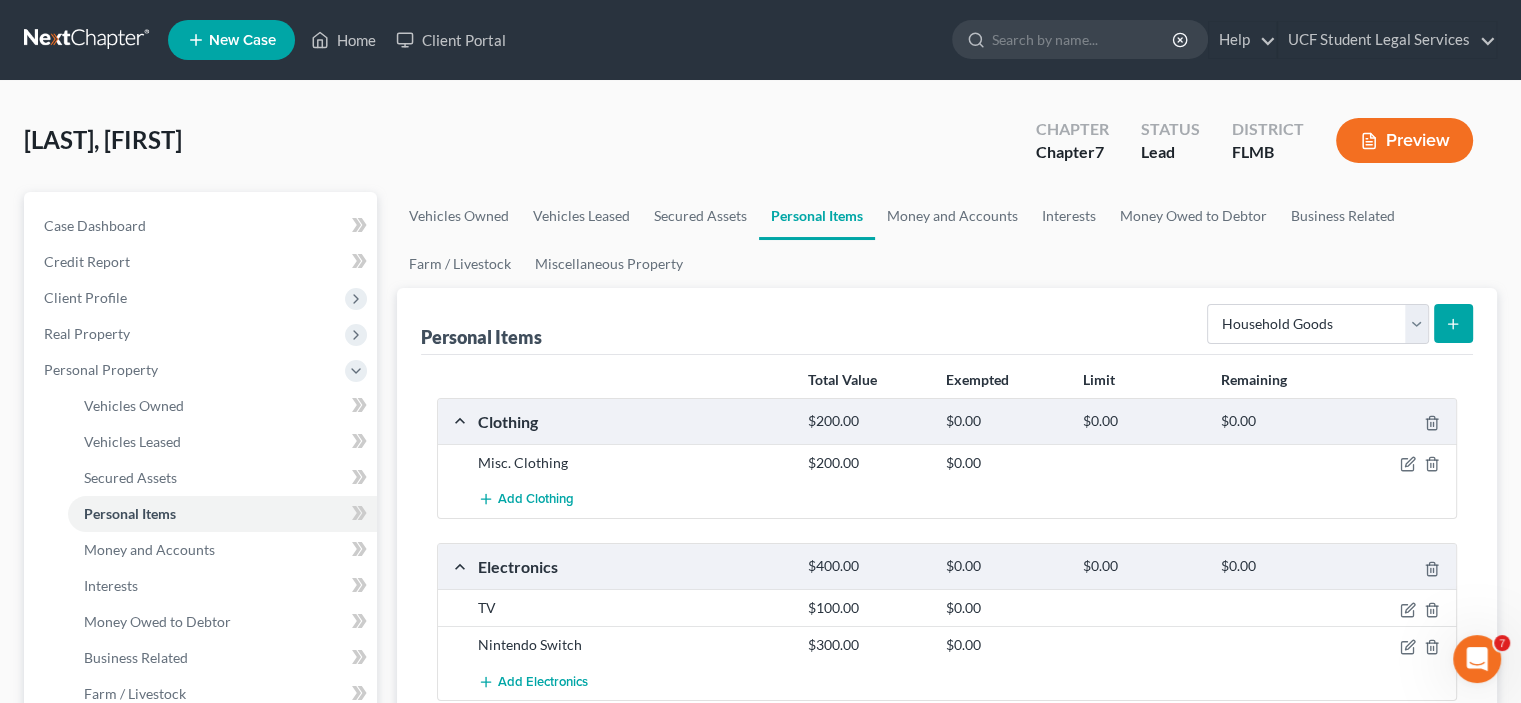 click 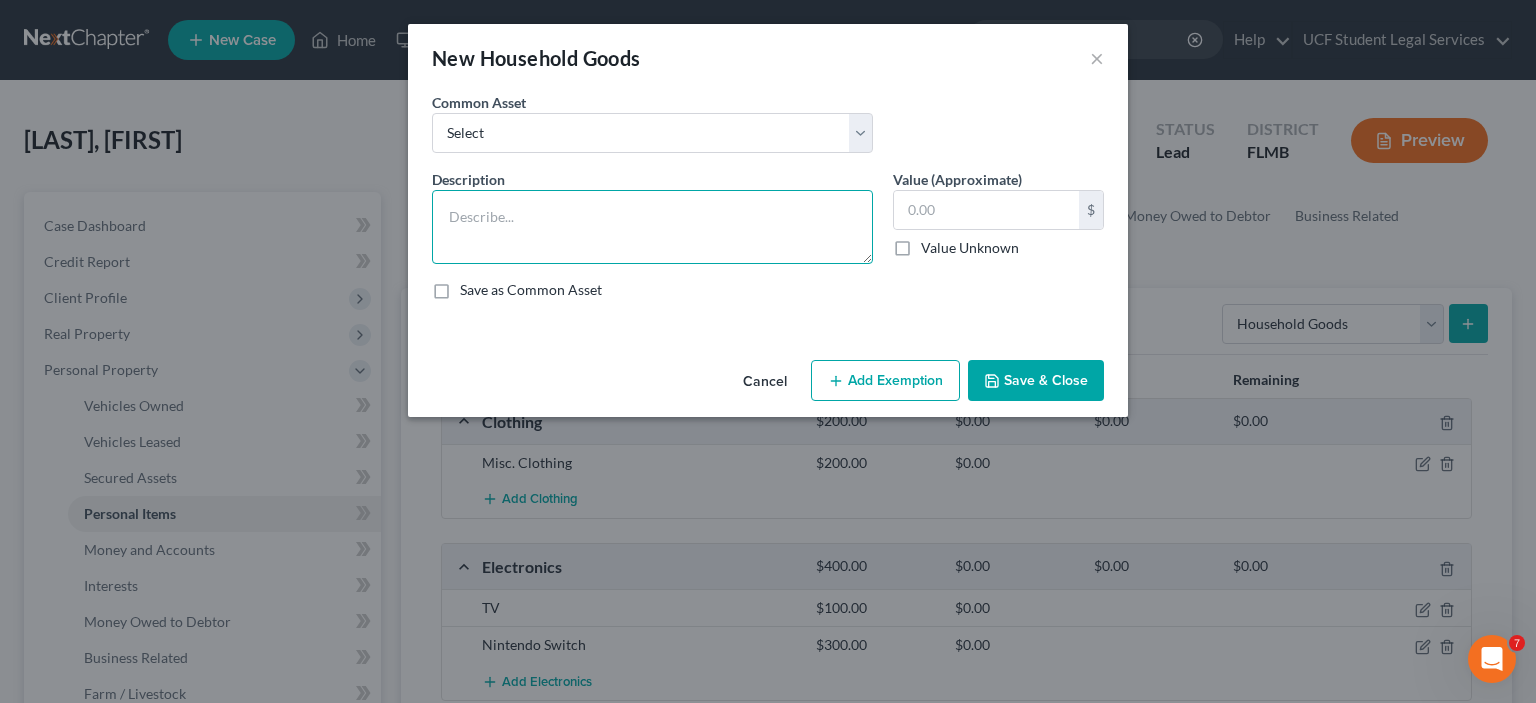 click at bounding box center (652, 227) 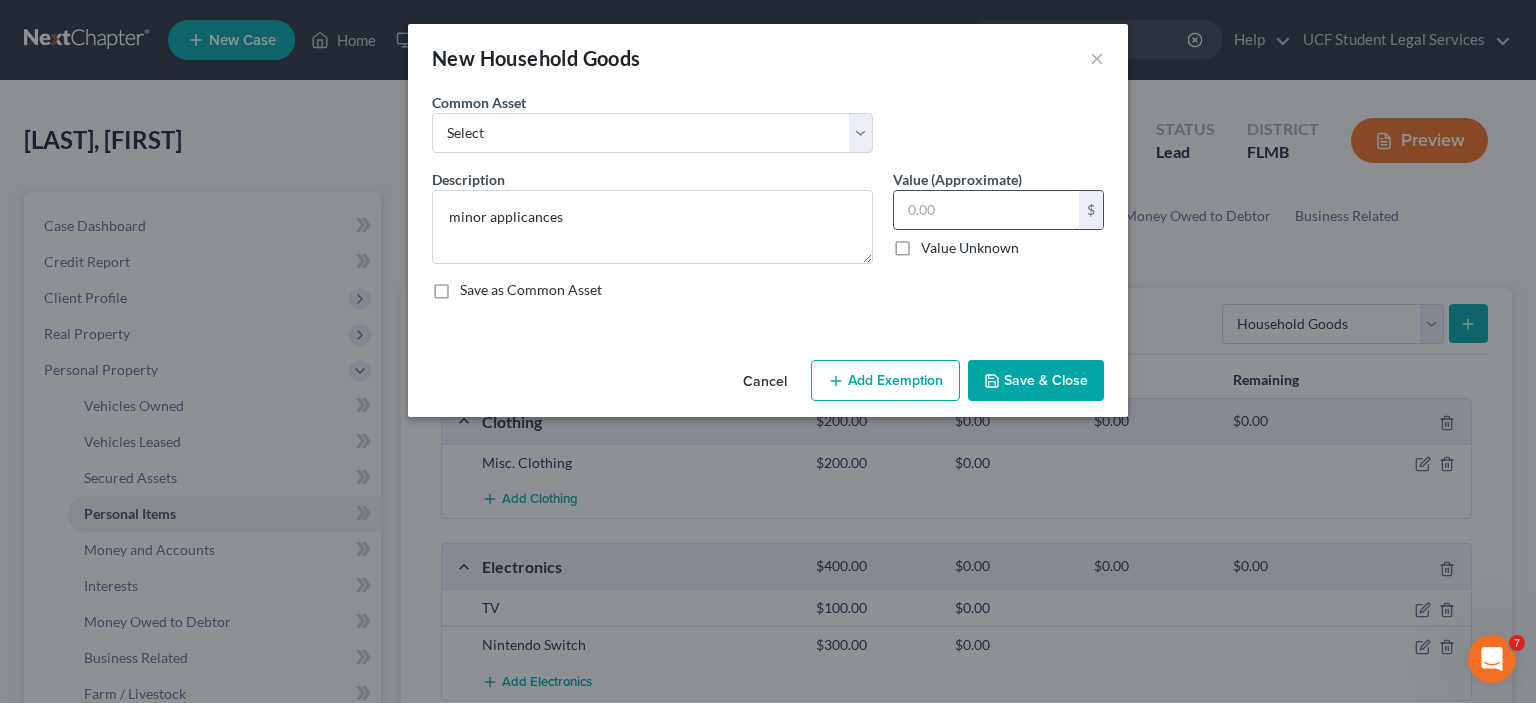 click at bounding box center [986, 210] 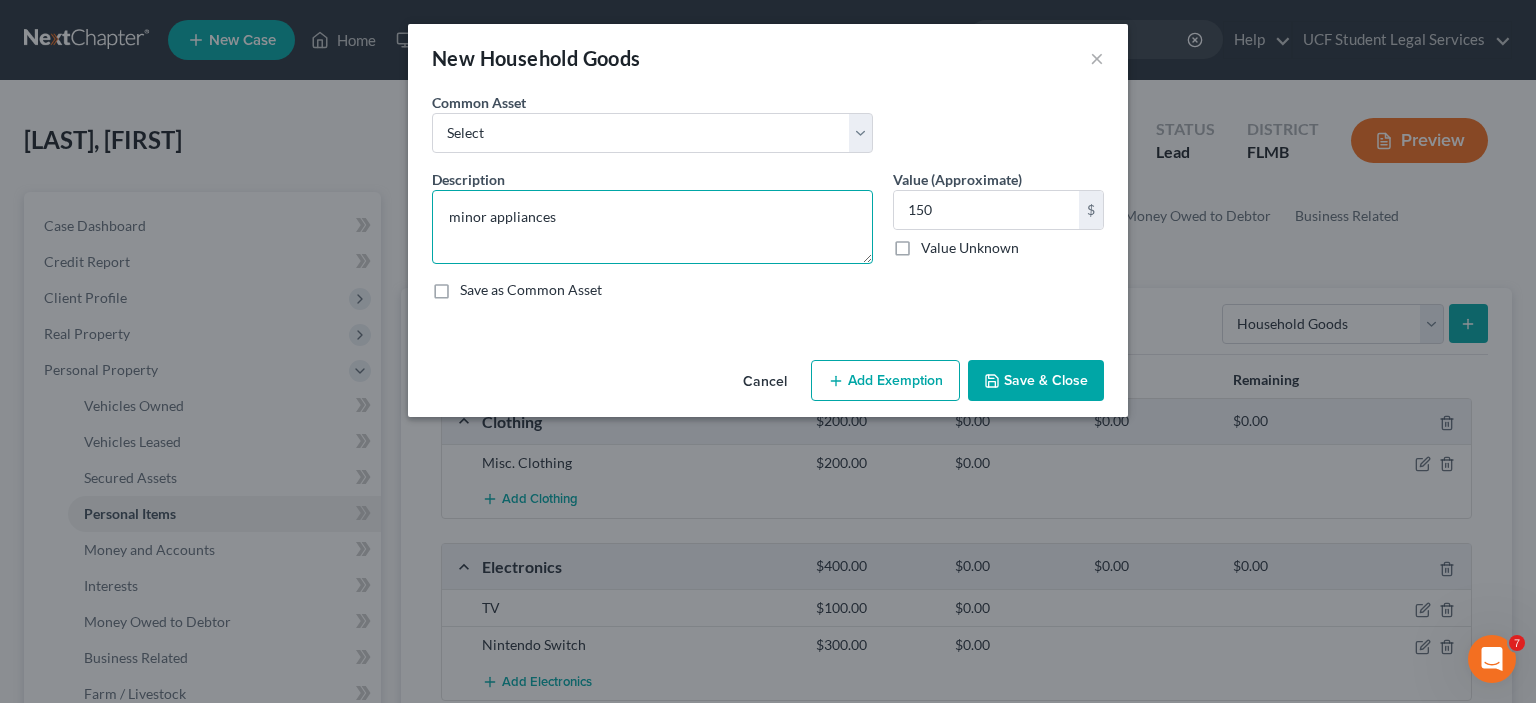 click on "minor appliances" at bounding box center [652, 227] 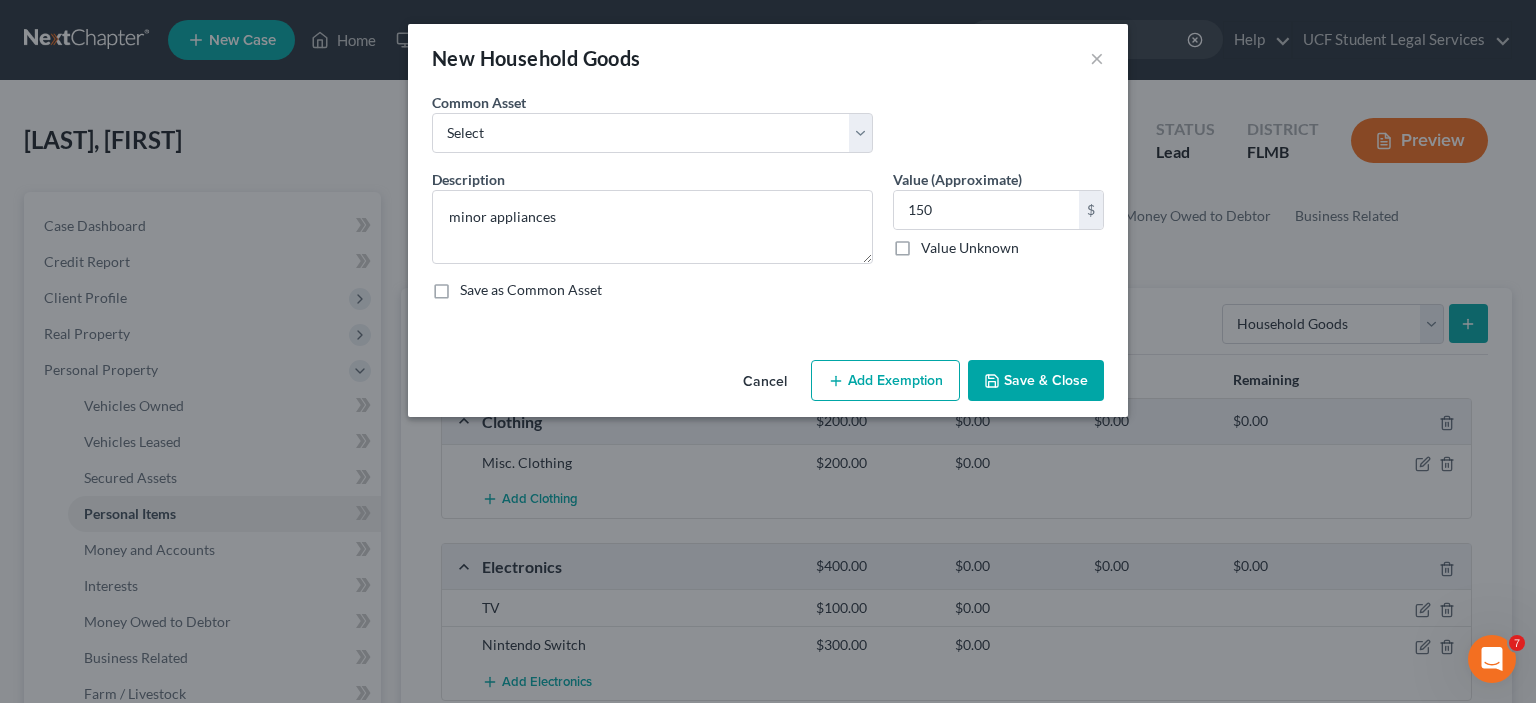click on "Save & Close" at bounding box center [1036, 381] 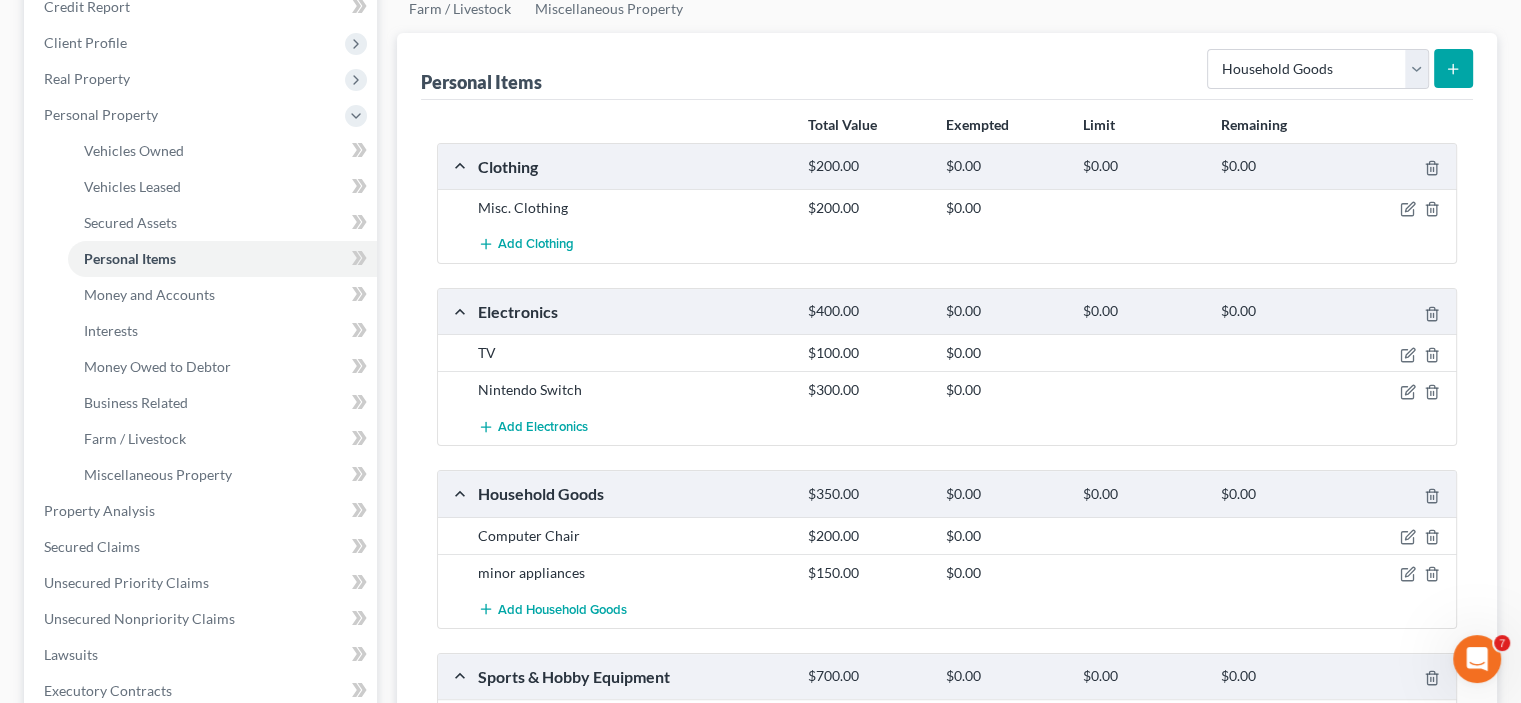 scroll, scrollTop: 300, scrollLeft: 0, axis: vertical 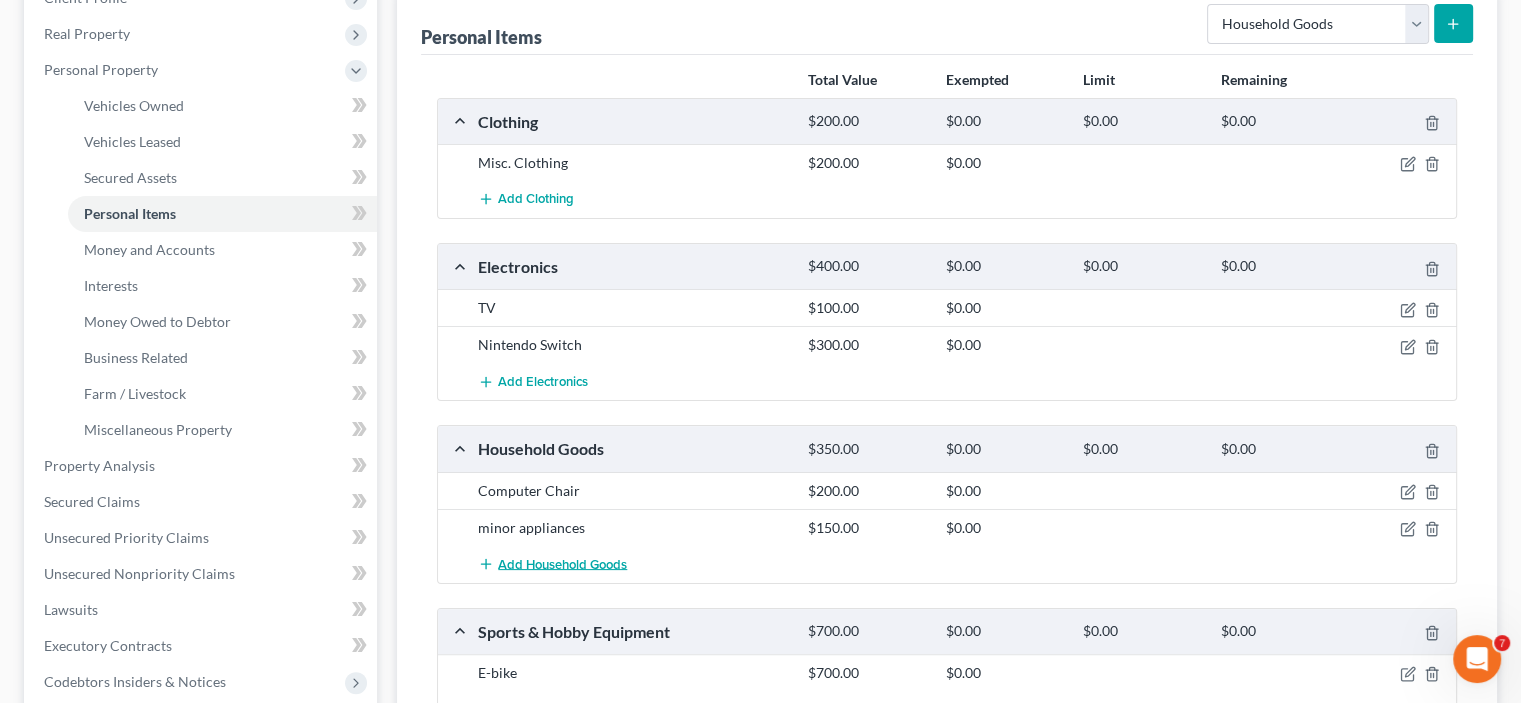 click on "Add Household Goods" at bounding box center (562, 564) 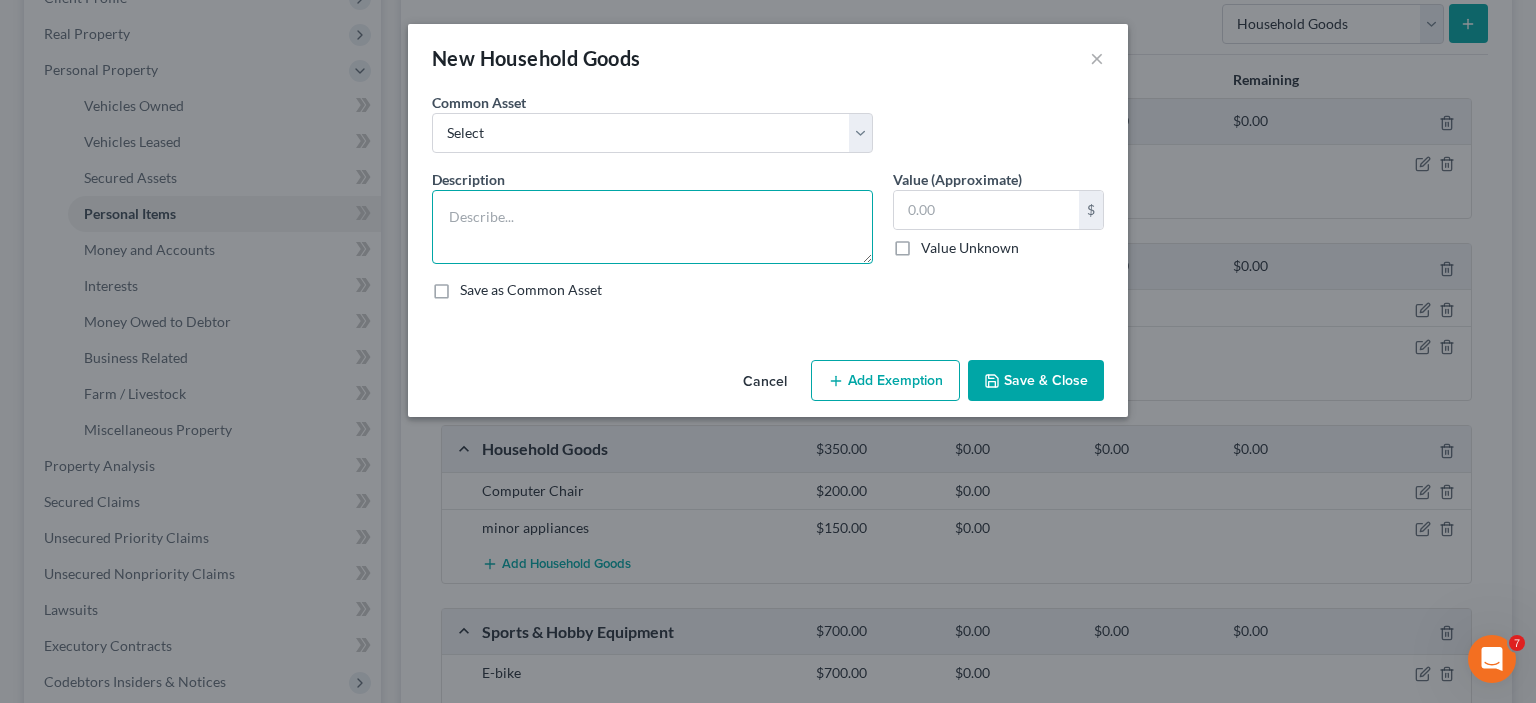 click at bounding box center [652, 227] 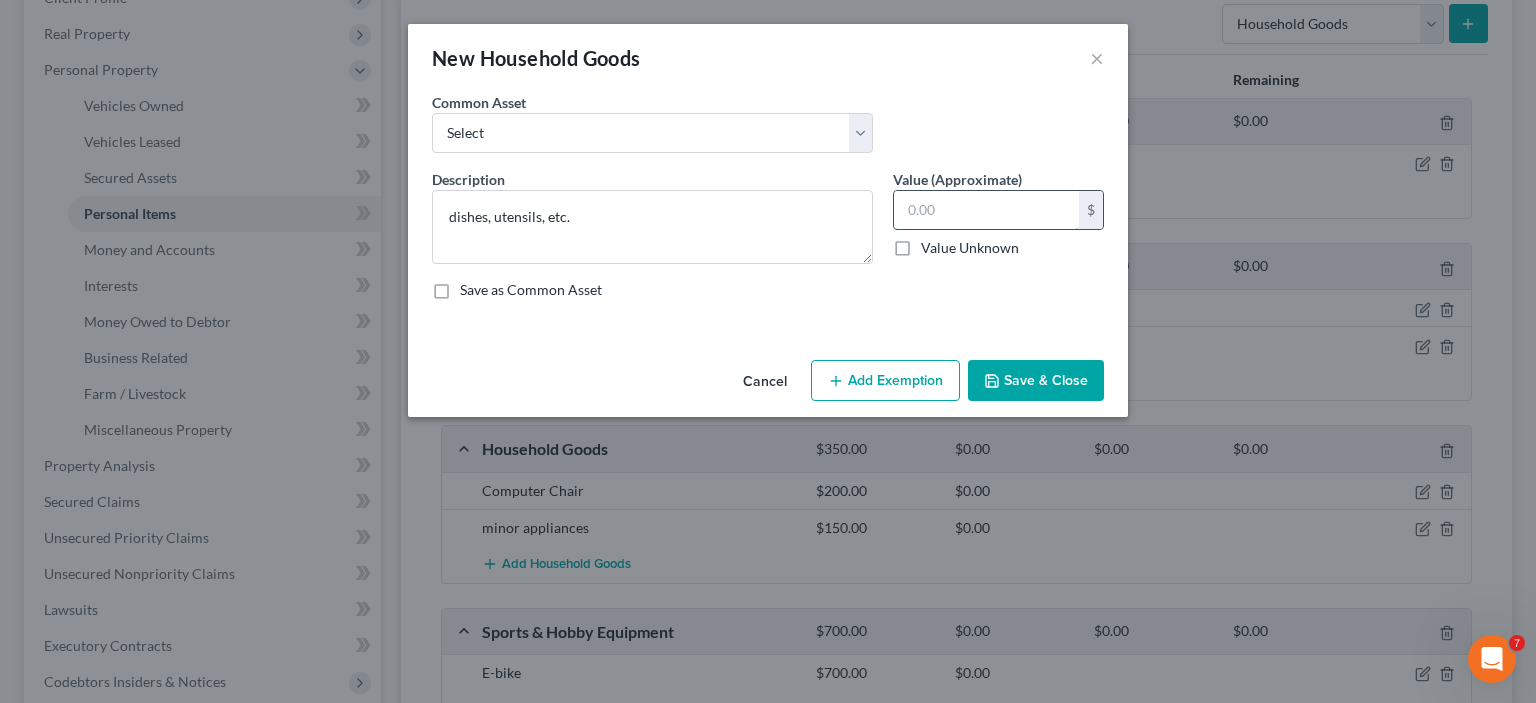 click at bounding box center (986, 210) 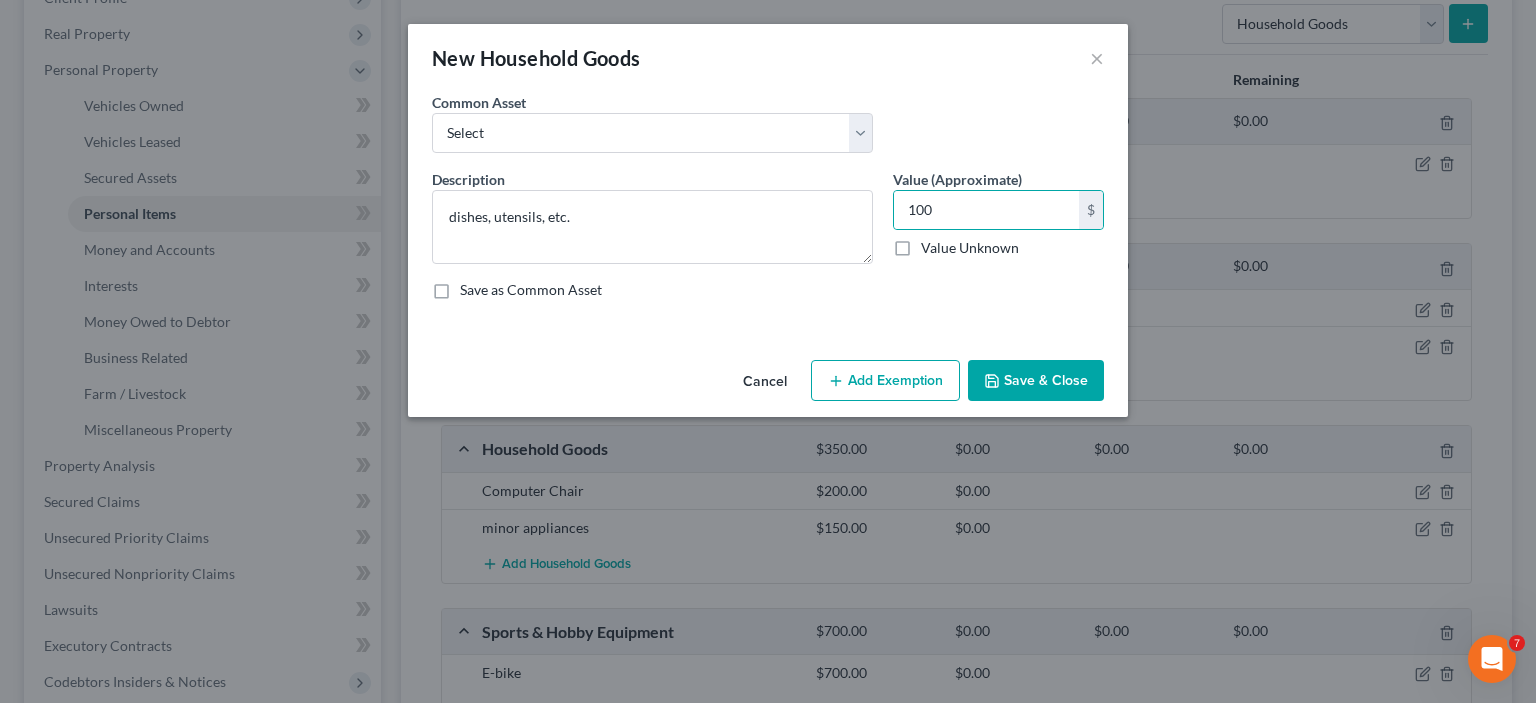 click on "Save & Close" at bounding box center [1036, 381] 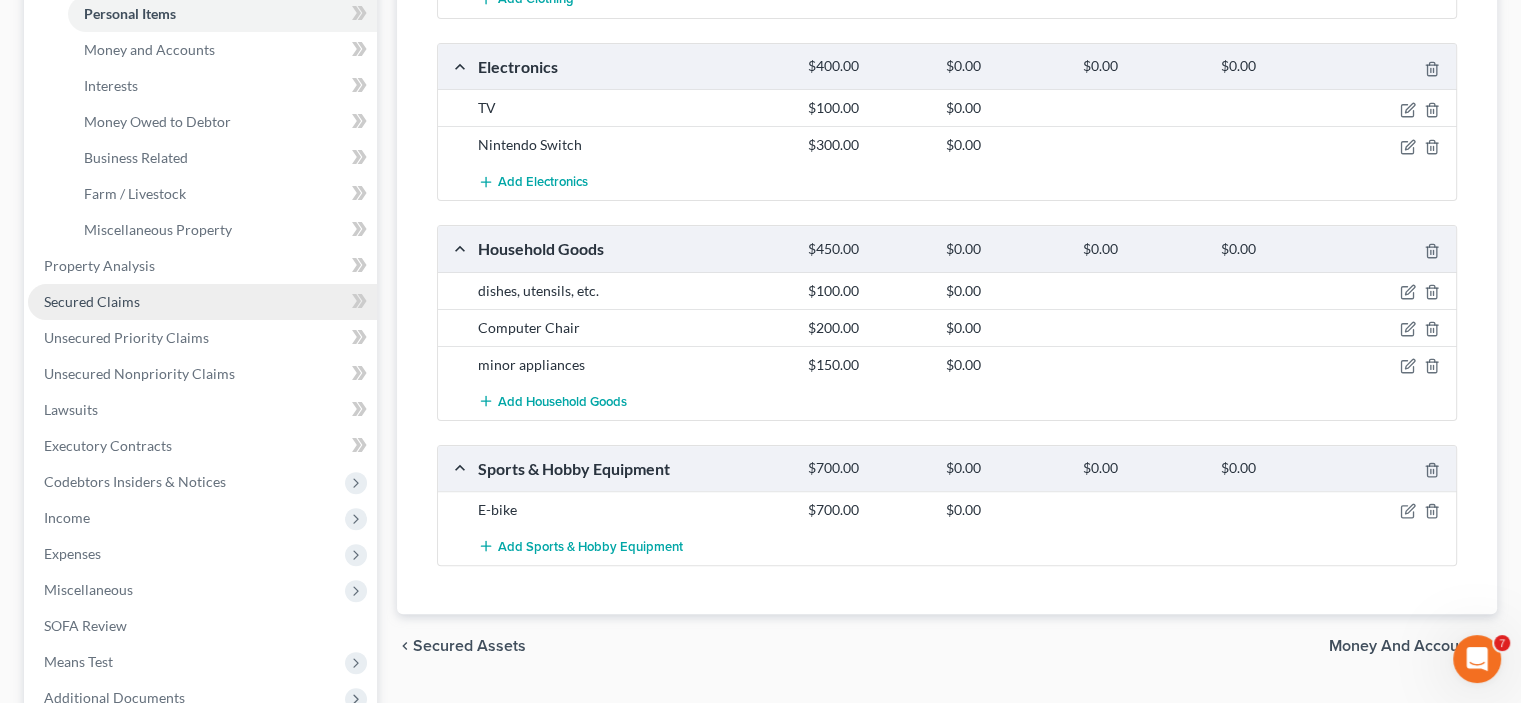 scroll, scrollTop: 600, scrollLeft: 0, axis: vertical 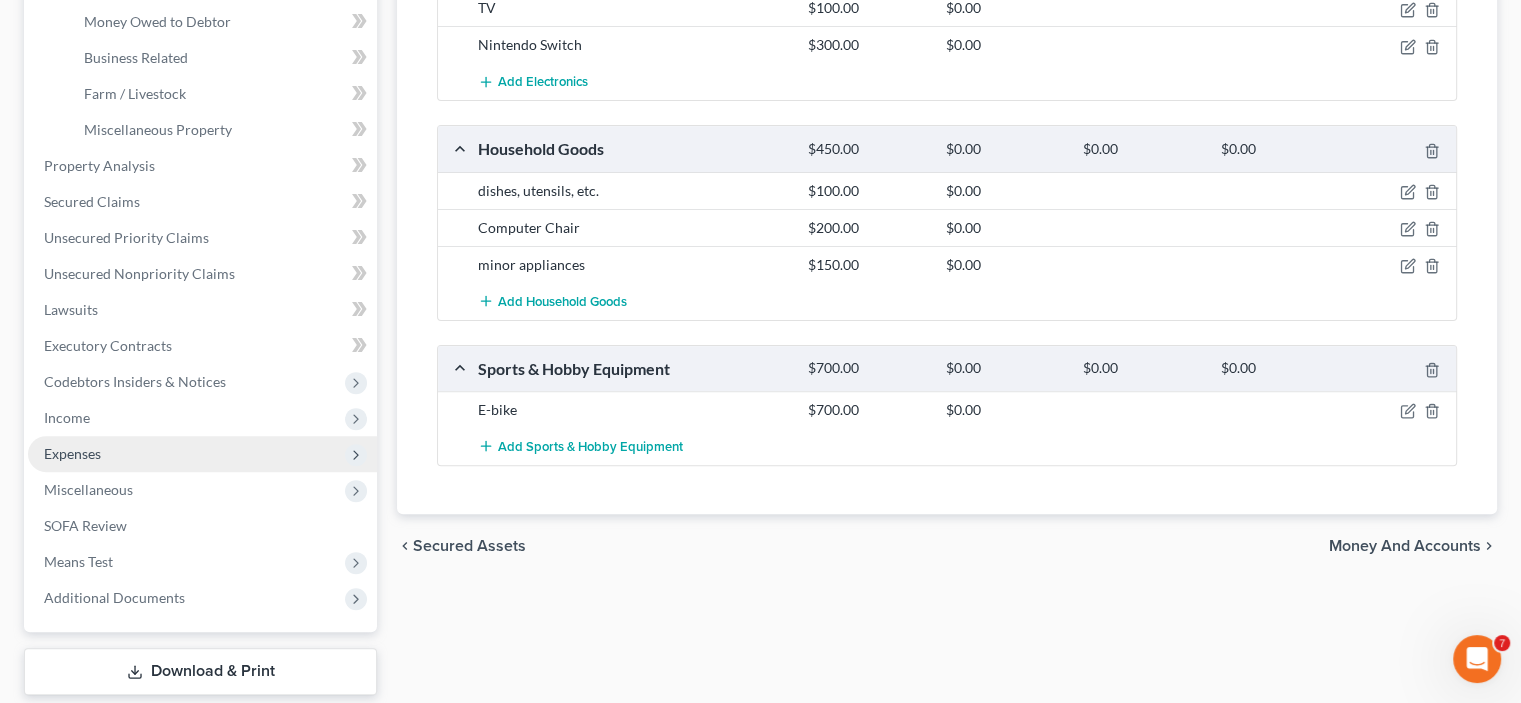 click on "Expenses" at bounding box center [202, 454] 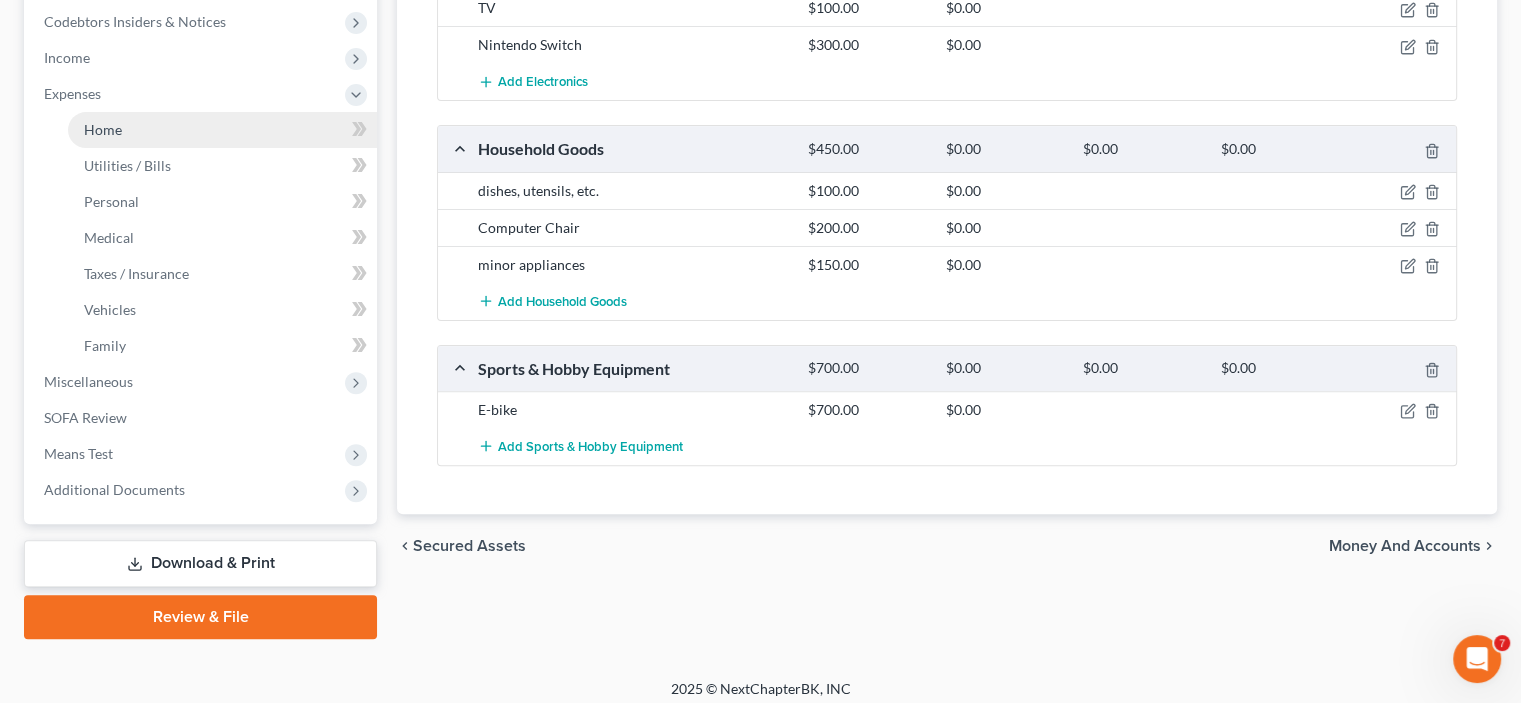 click on "Home" at bounding box center (222, 130) 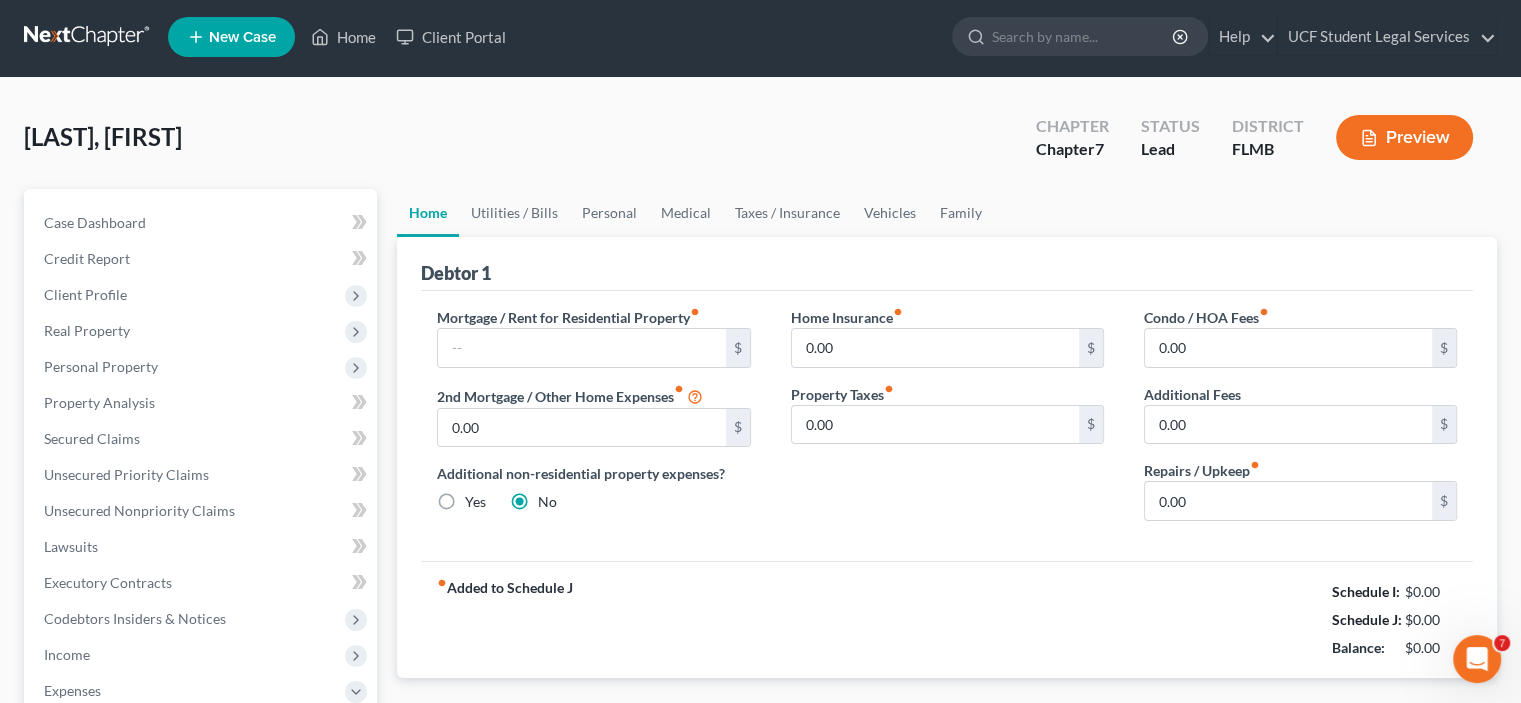 scroll, scrollTop: 0, scrollLeft: 0, axis: both 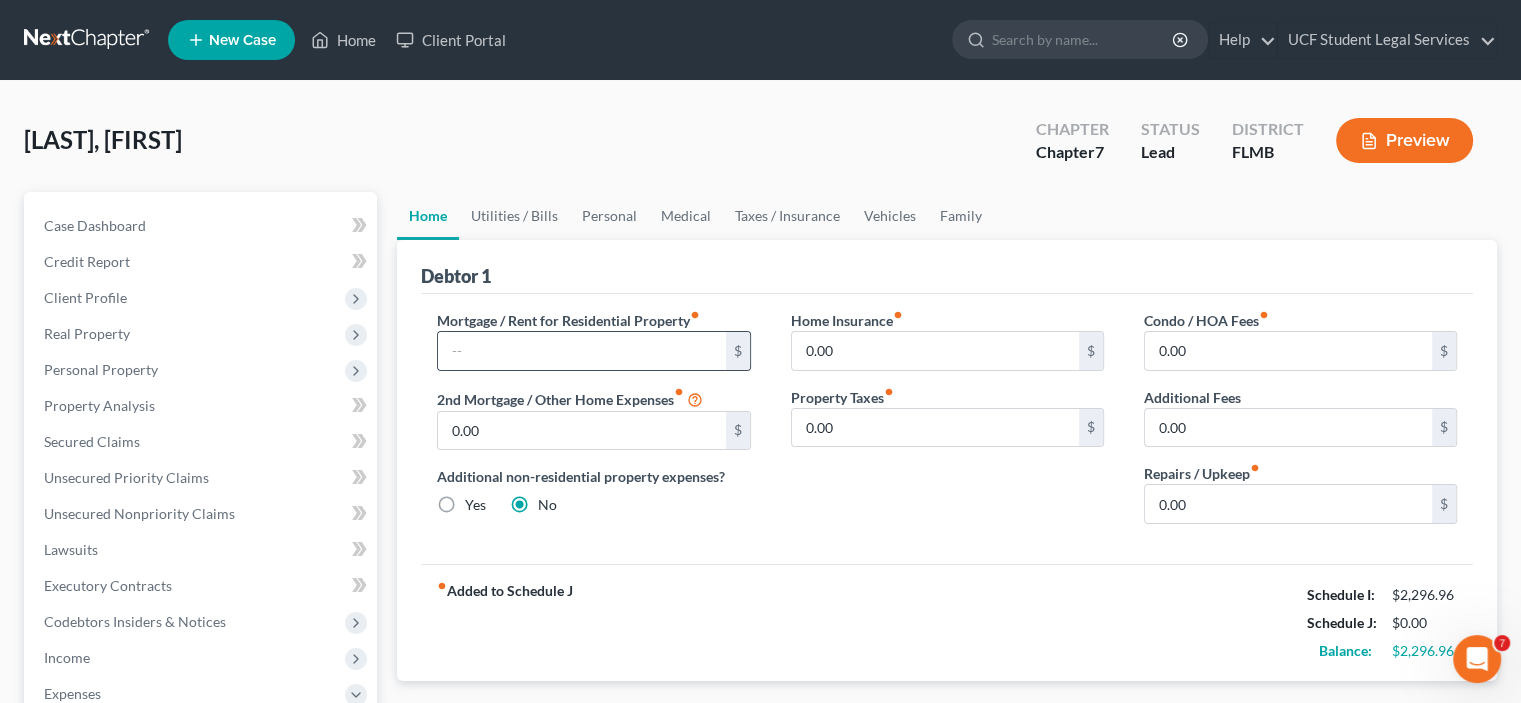 click on "$" at bounding box center (738, 351) 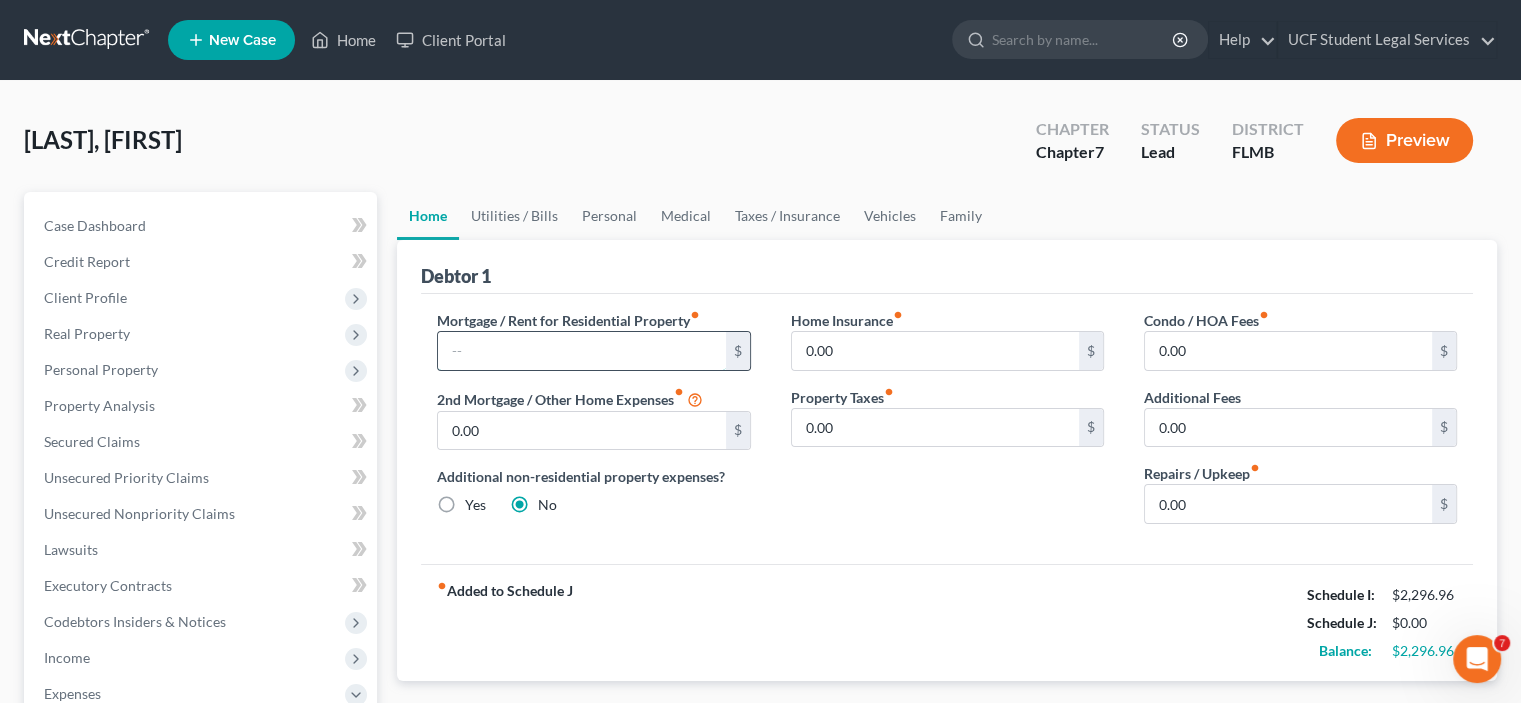 click at bounding box center [581, 351] 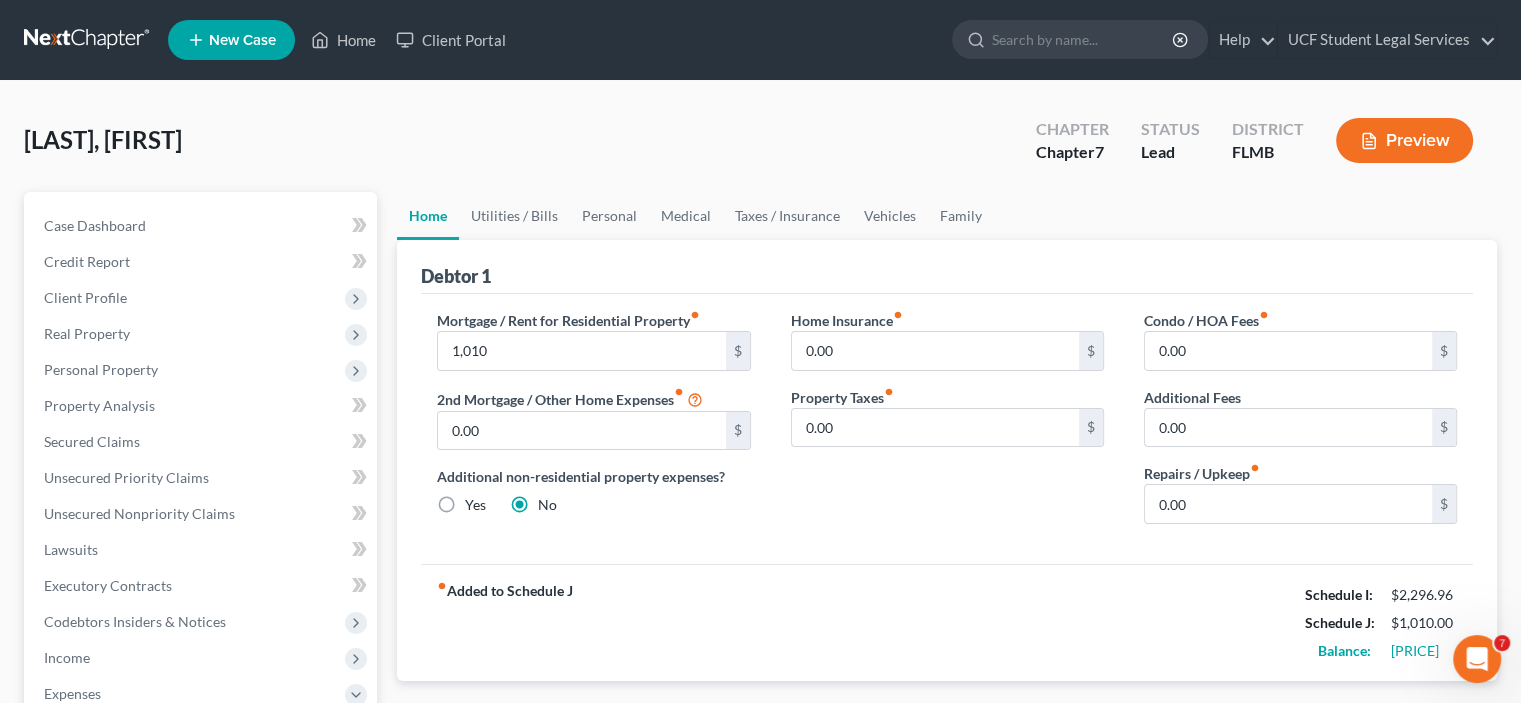 scroll, scrollTop: 100, scrollLeft: 0, axis: vertical 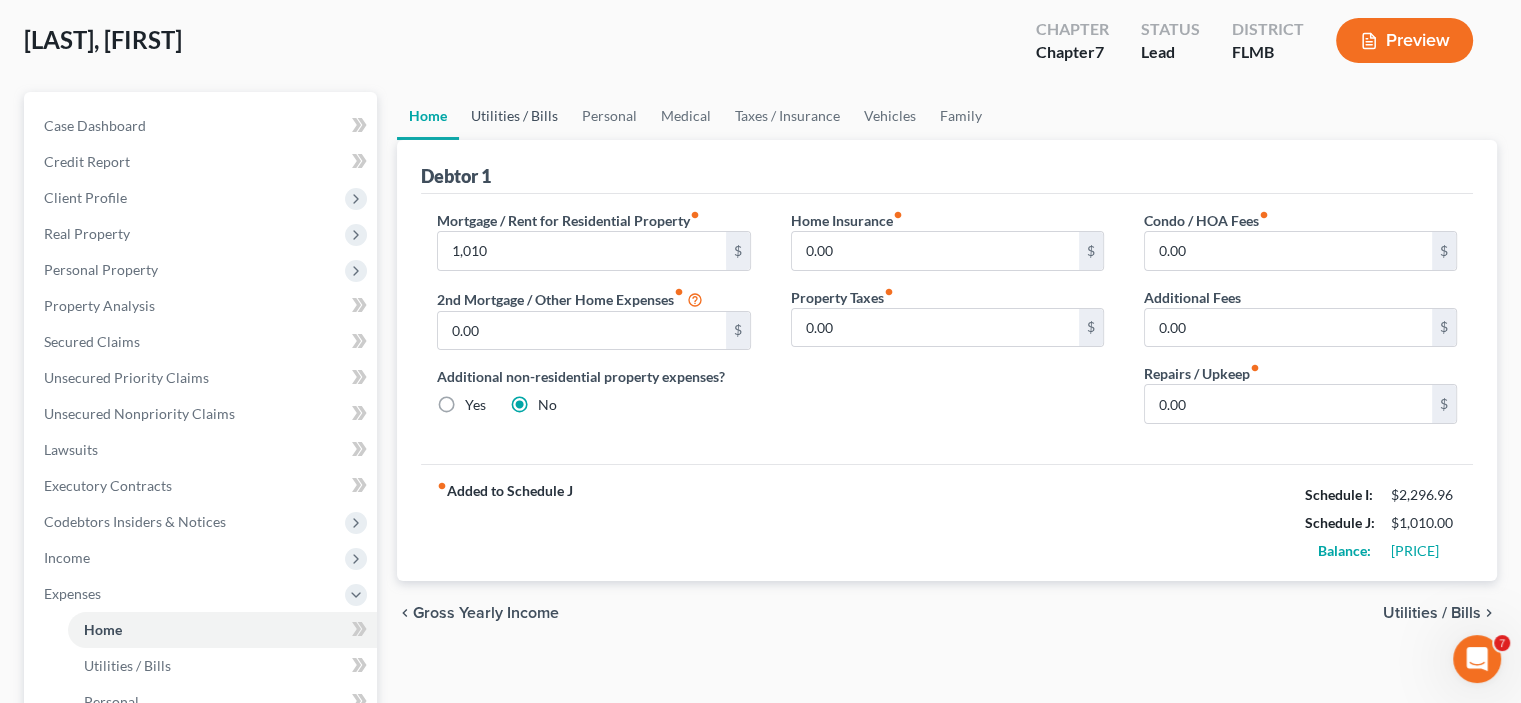 click on "Utilities / Bills" at bounding box center (514, 116) 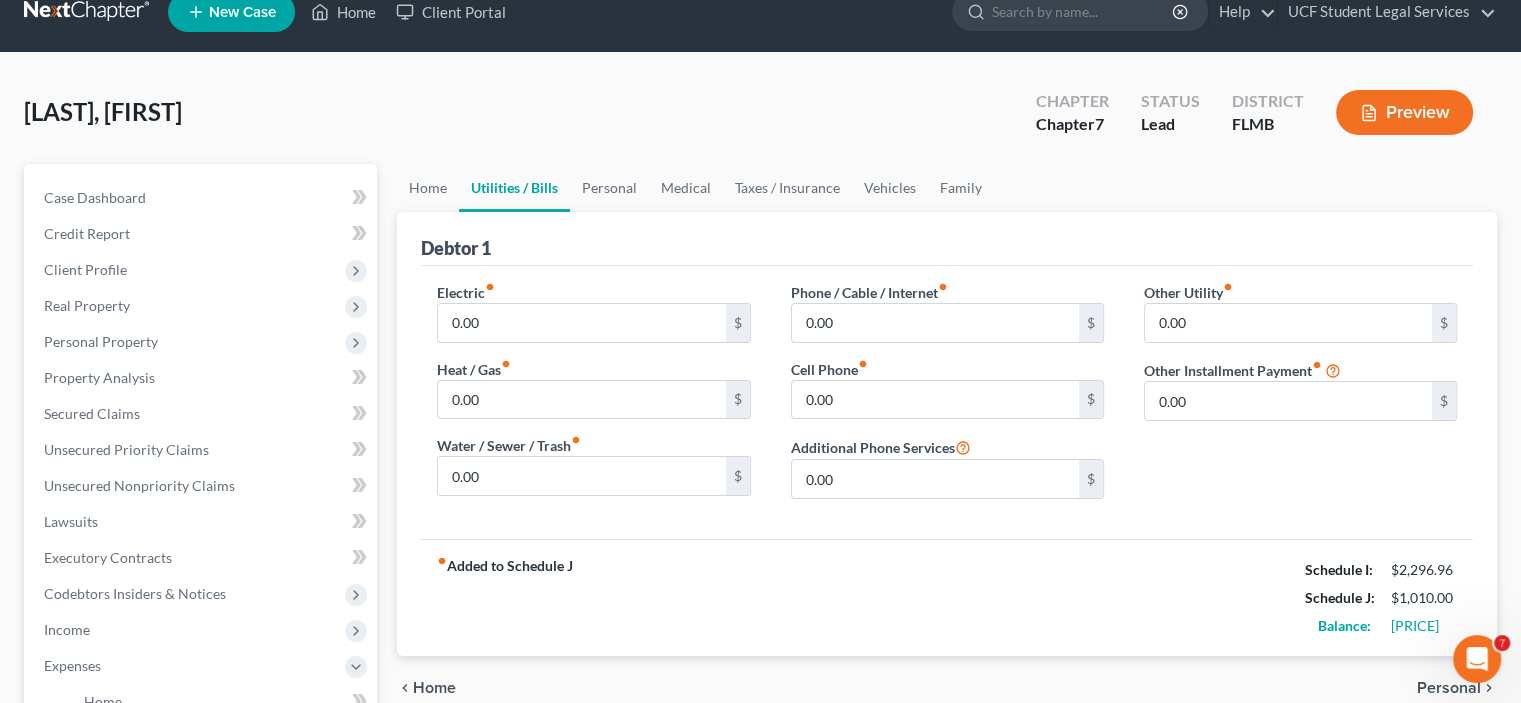 scroll, scrollTop: 0, scrollLeft: 0, axis: both 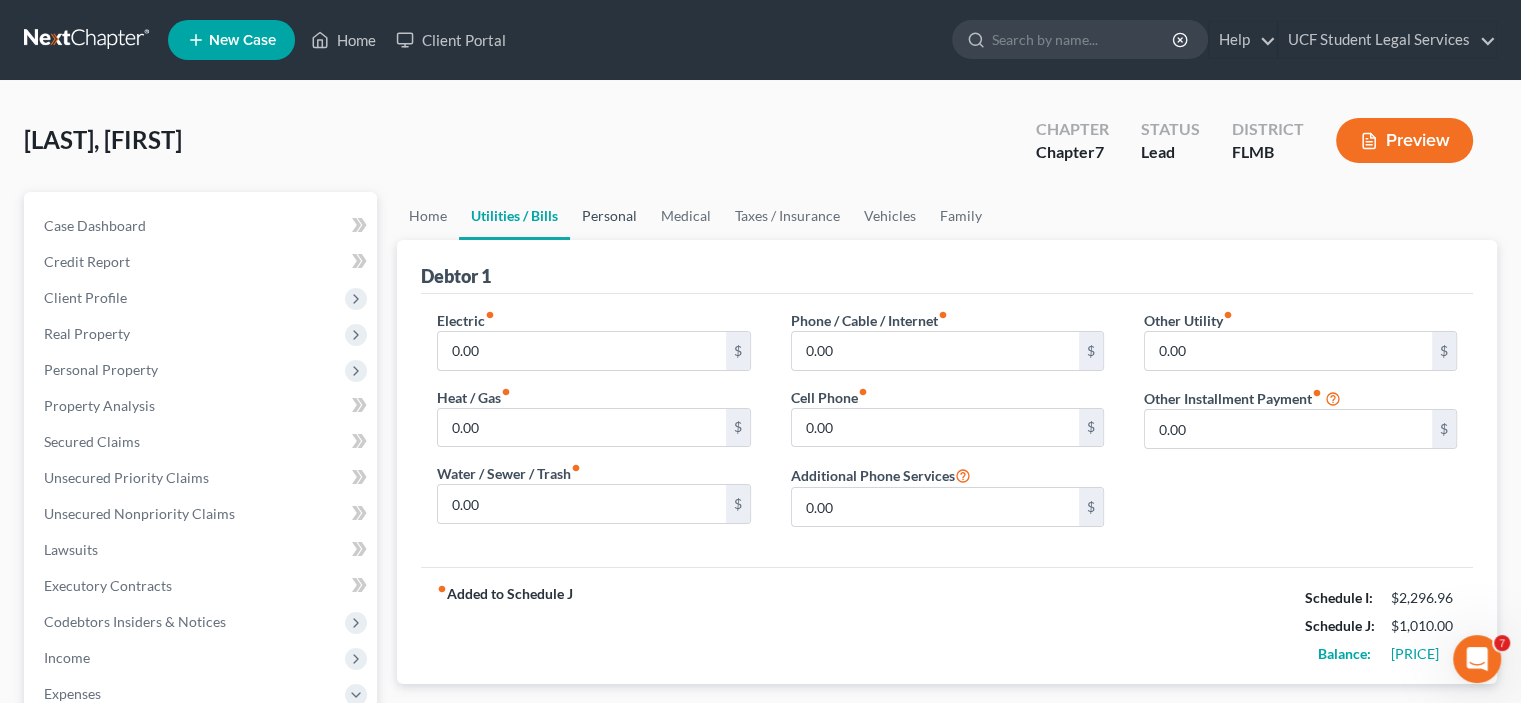 click on "Personal" at bounding box center (609, 216) 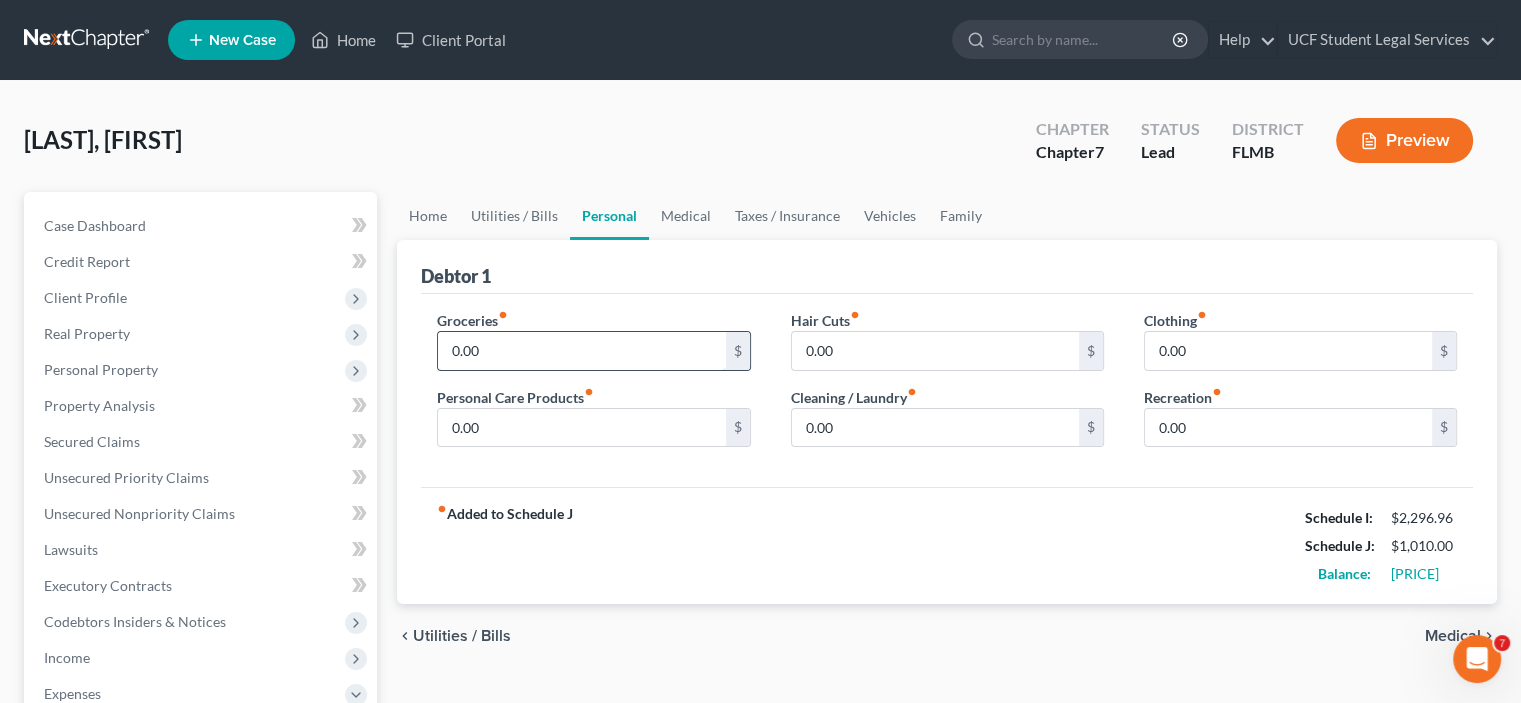 click on "0.00" at bounding box center (581, 351) 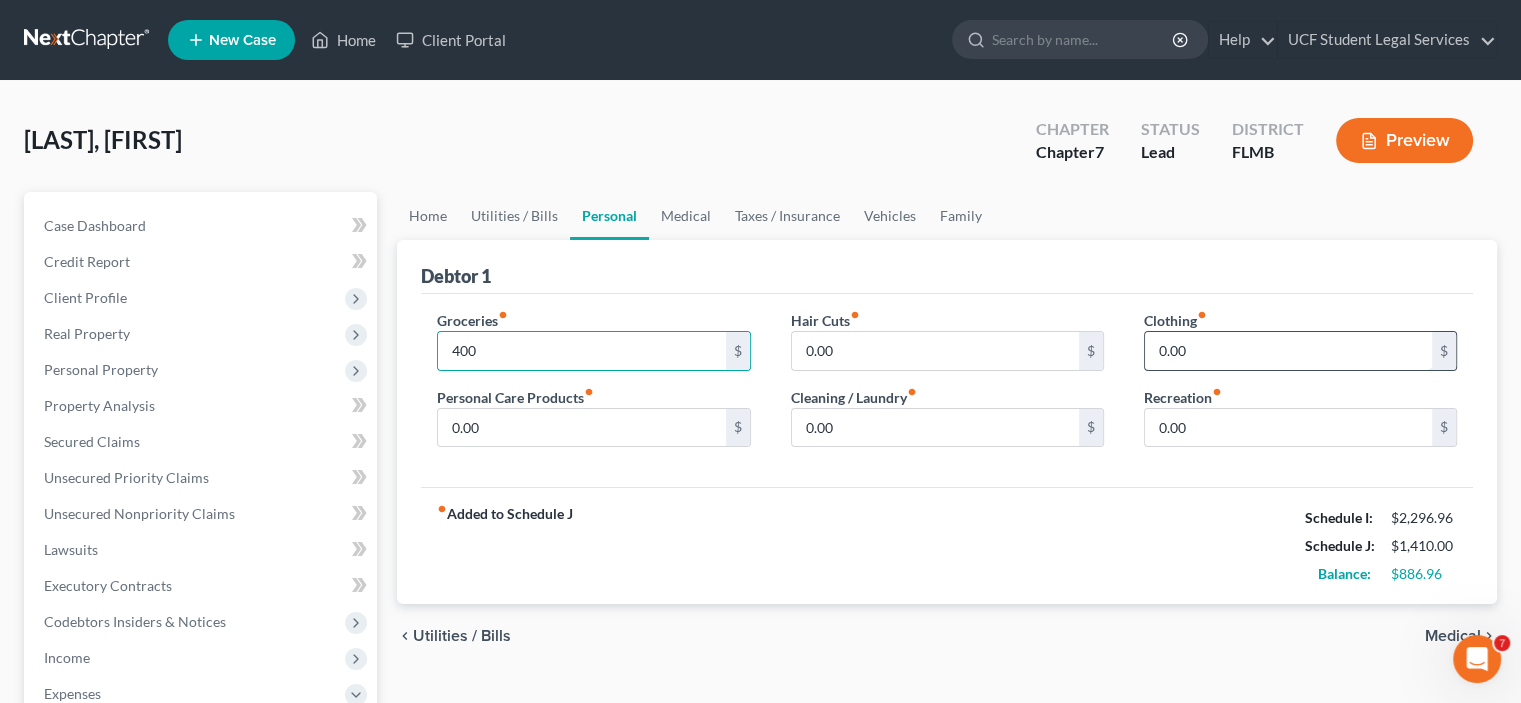 click on "0.00" at bounding box center [1288, 351] 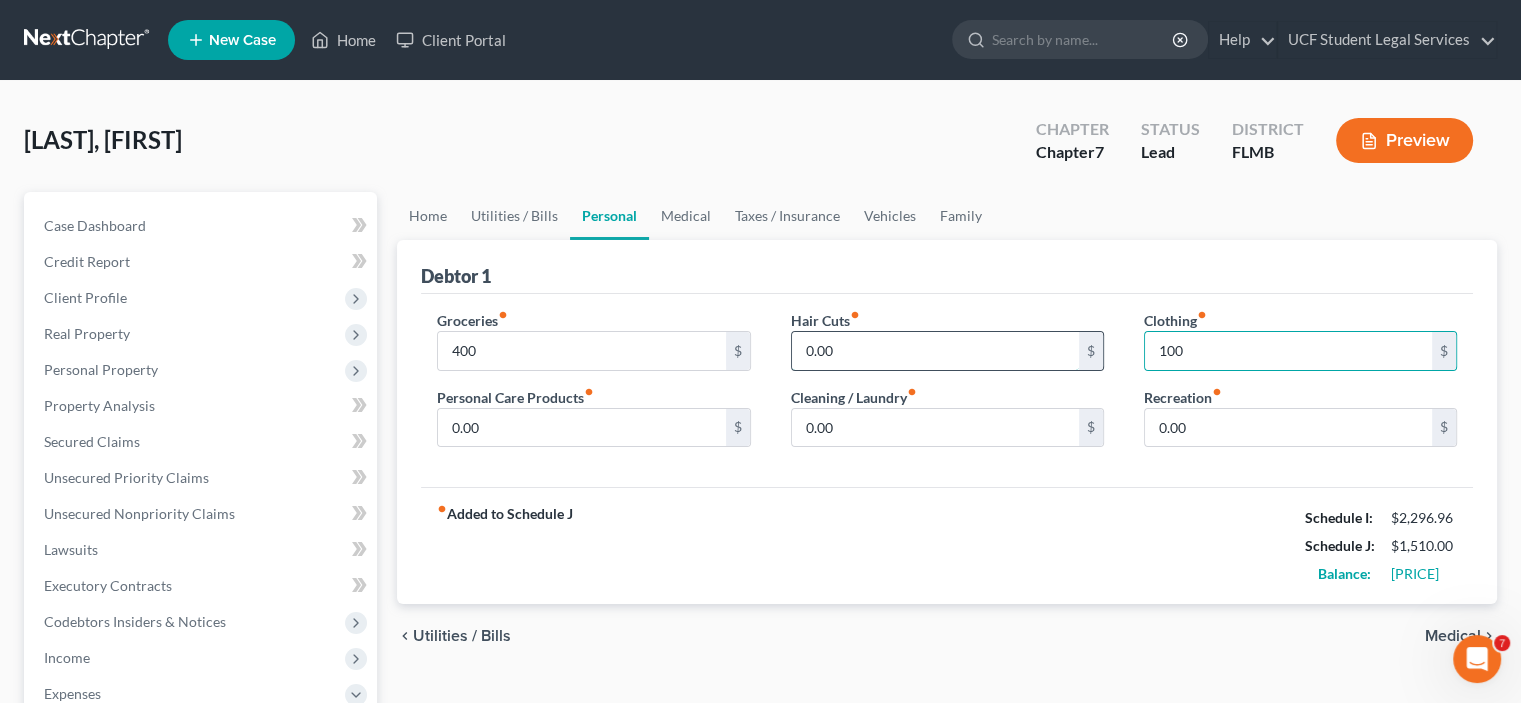 click on "0.00" at bounding box center [935, 351] 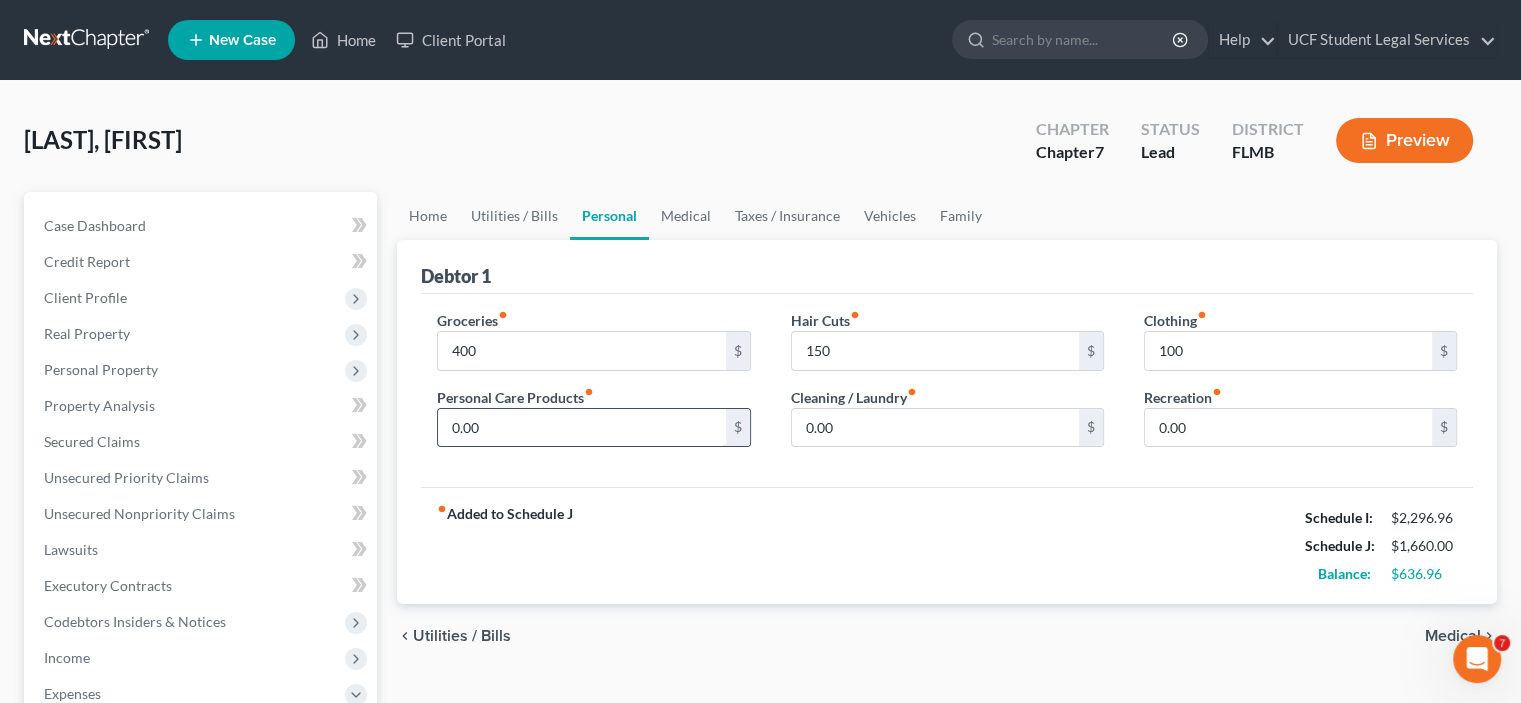 click on "0.00" at bounding box center [581, 428] 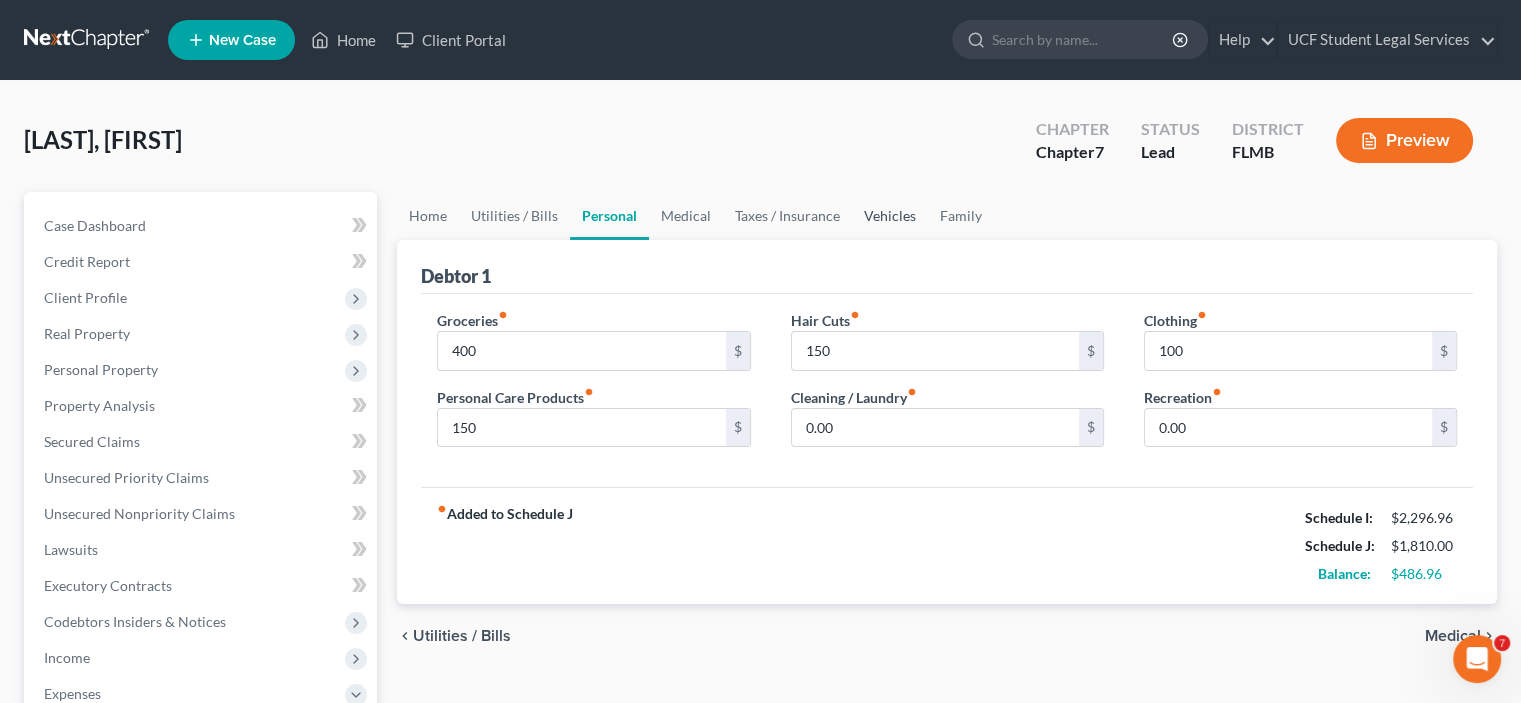 click on "Vehicles" at bounding box center [890, 216] 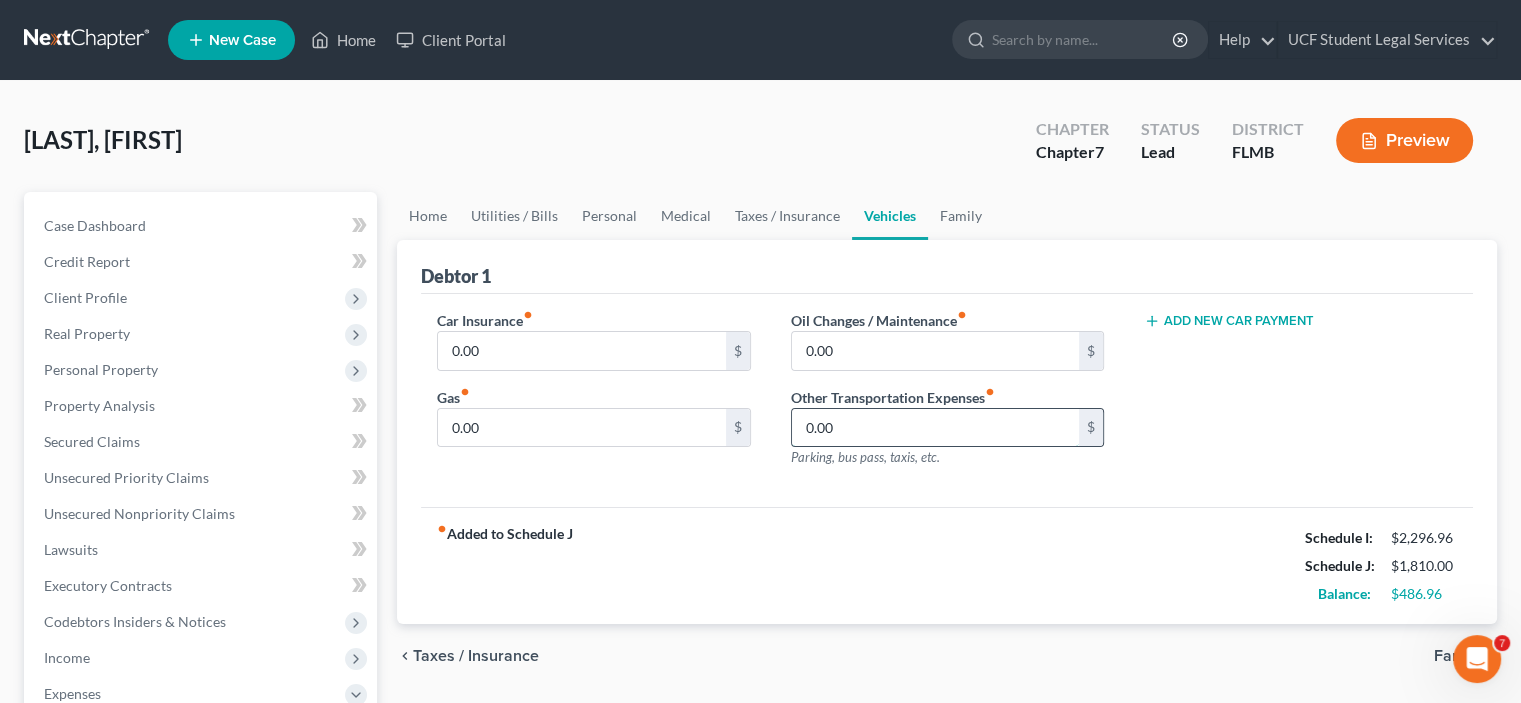 click on "0.00" at bounding box center [935, 428] 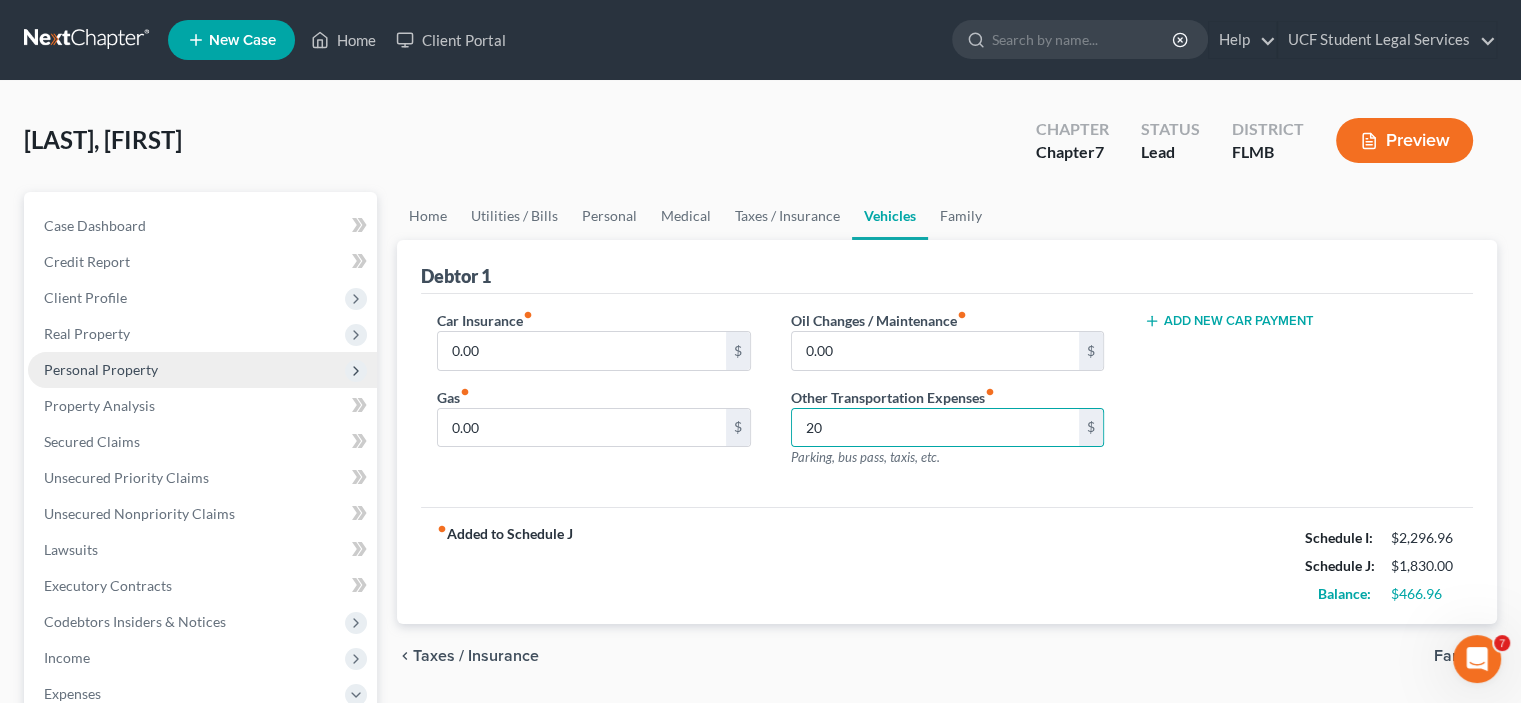 click on "Personal Property" at bounding box center (202, 370) 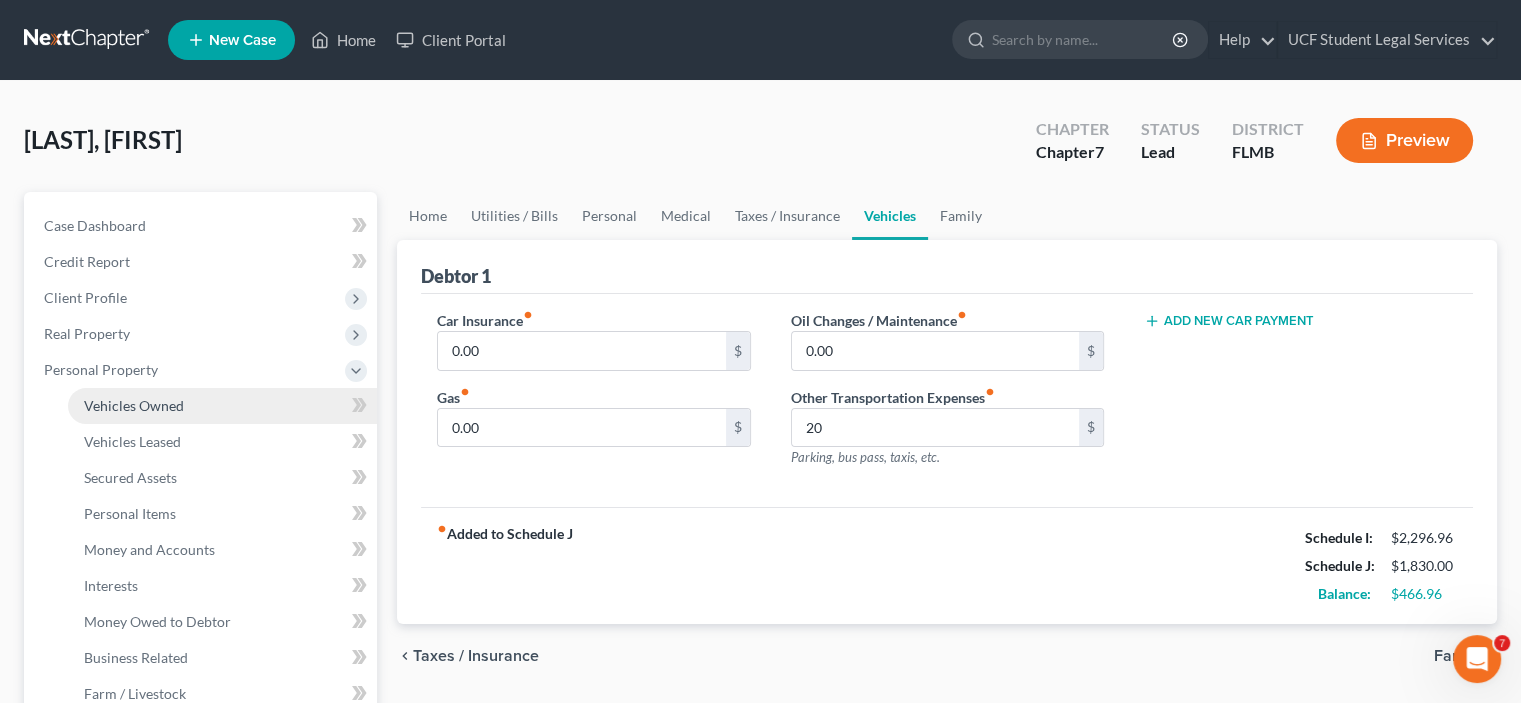click on "Vehicles Owned" at bounding box center [134, 405] 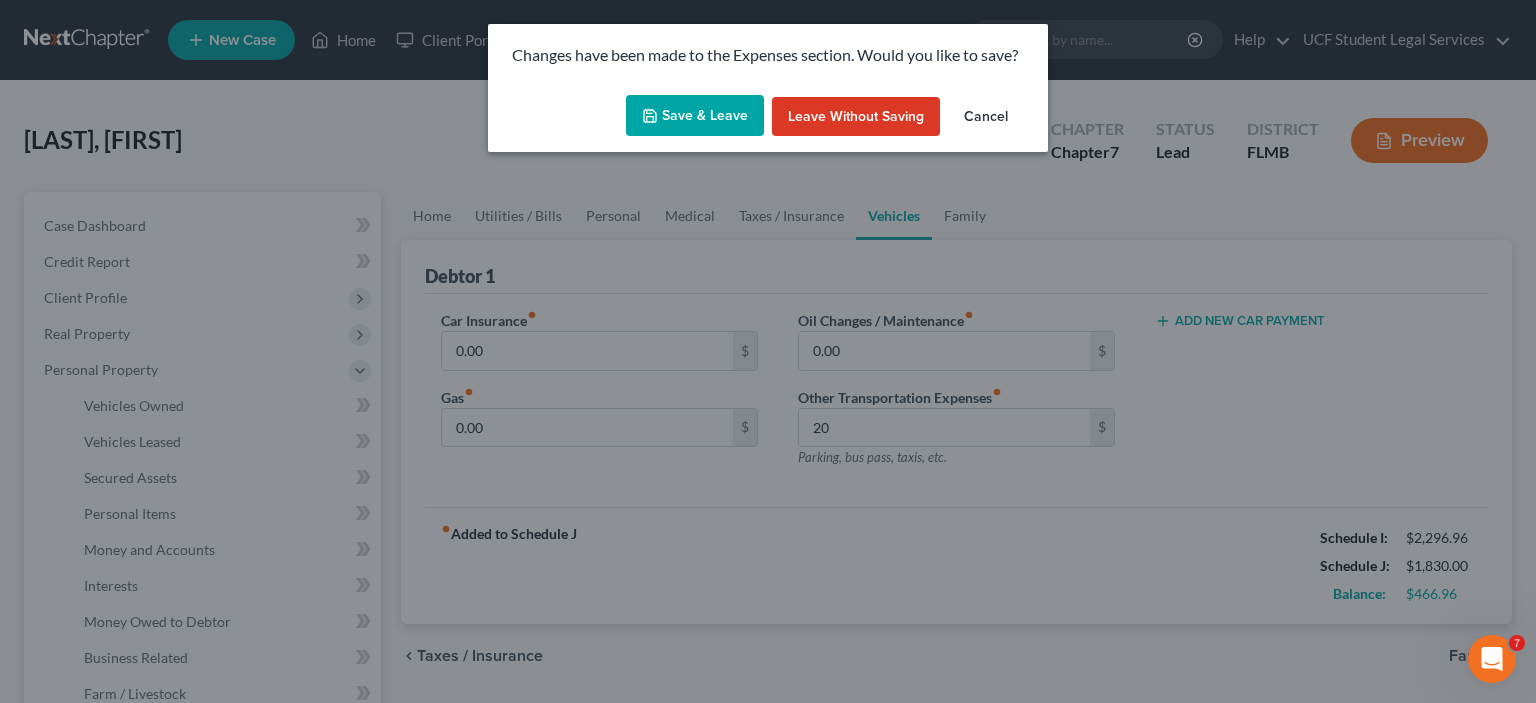 click on "Save & Leave" at bounding box center [695, 116] 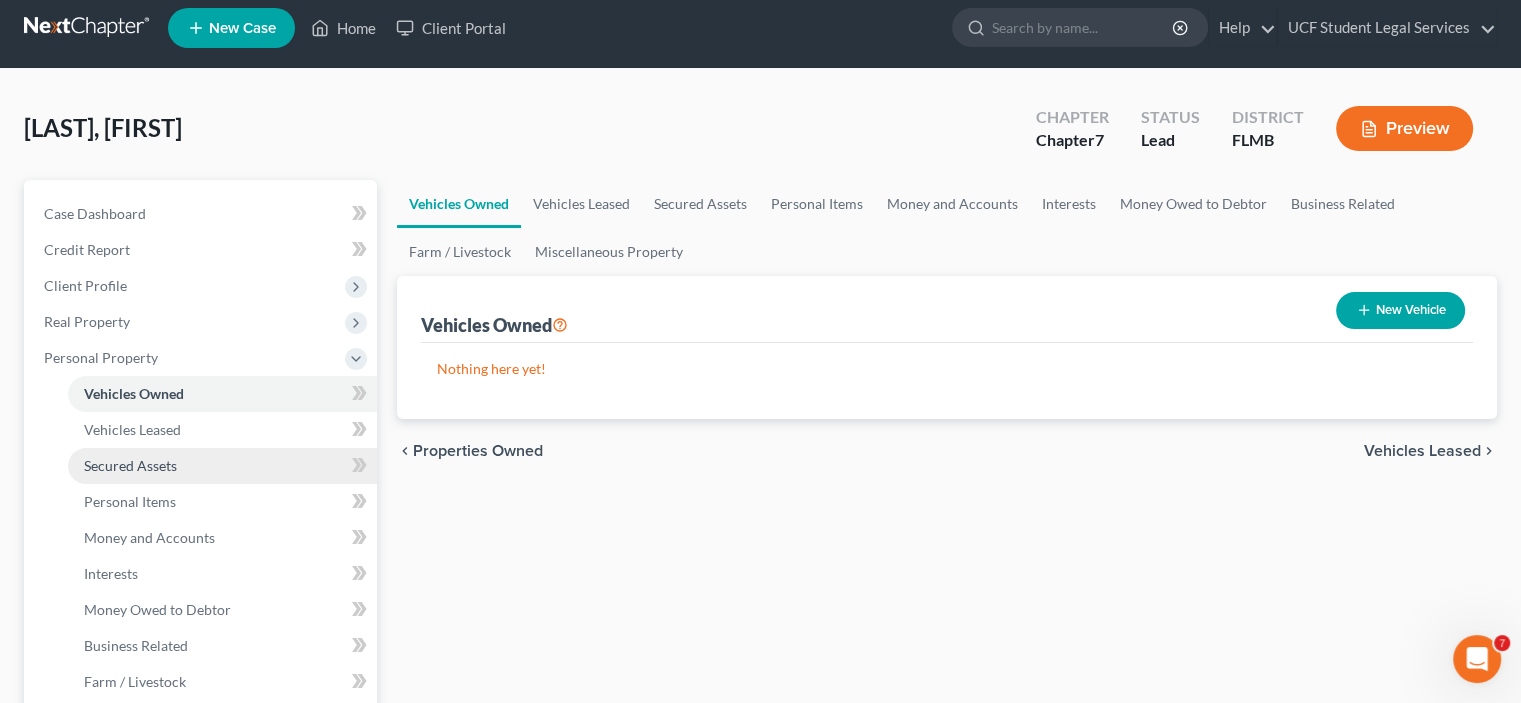 scroll, scrollTop: 200, scrollLeft: 0, axis: vertical 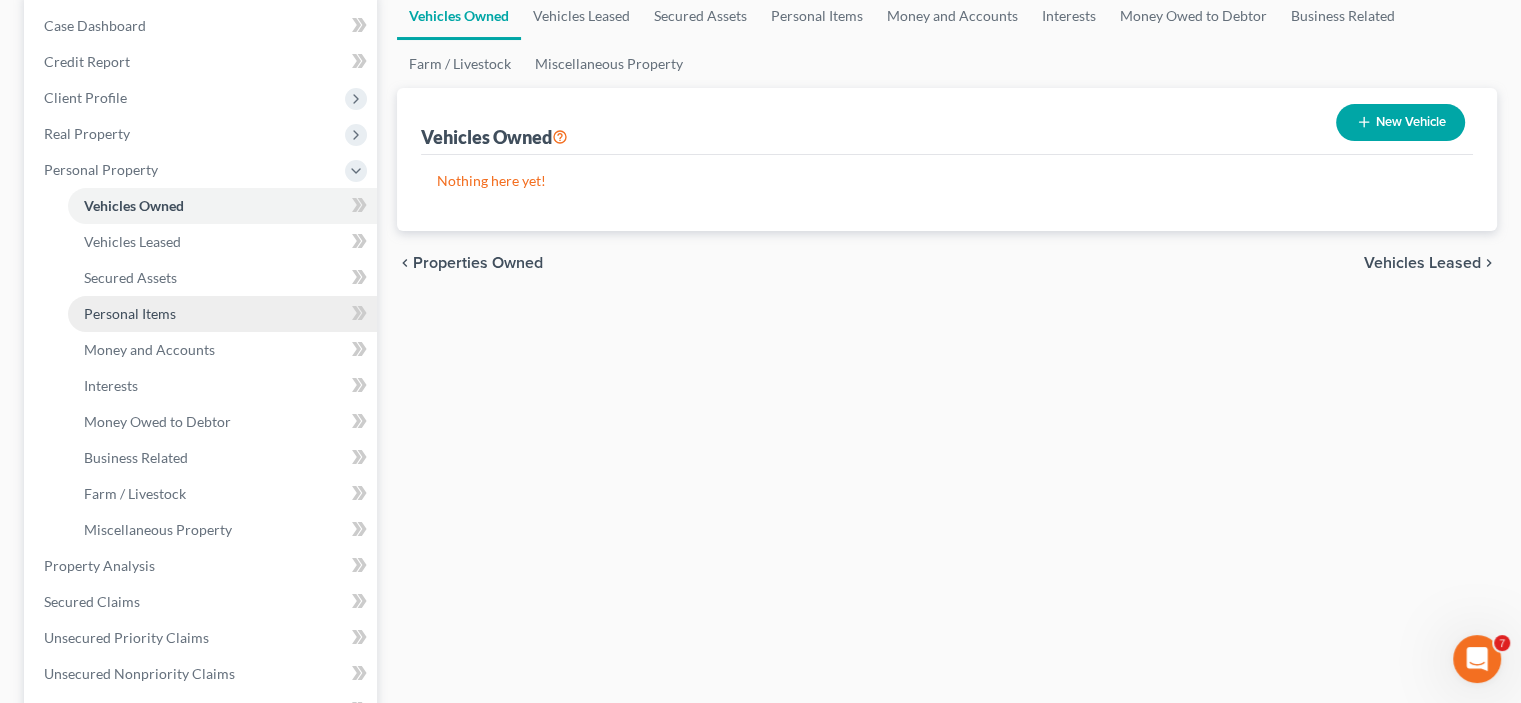 click on "Personal Items" at bounding box center (222, 314) 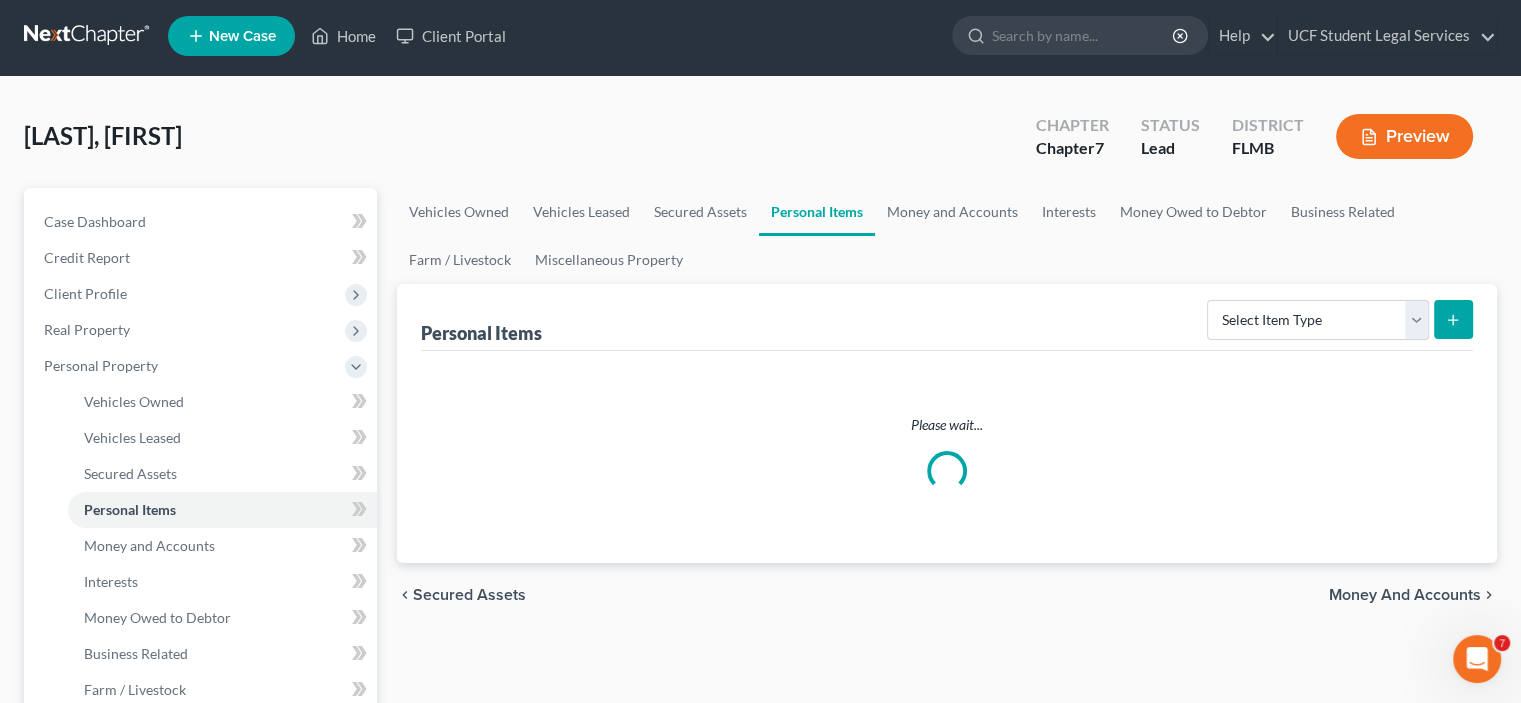 scroll, scrollTop: 0, scrollLeft: 0, axis: both 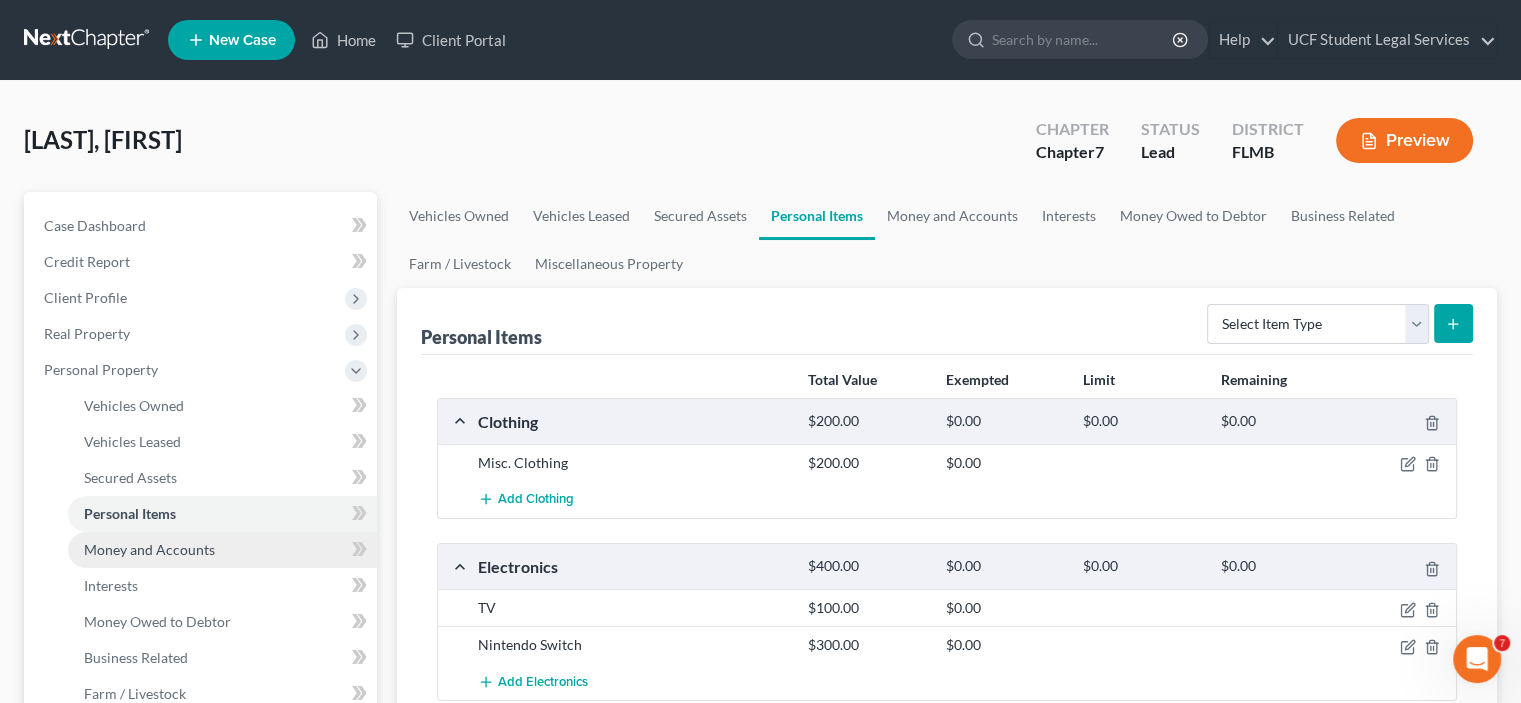 click on "Money and Accounts" at bounding box center [149, 549] 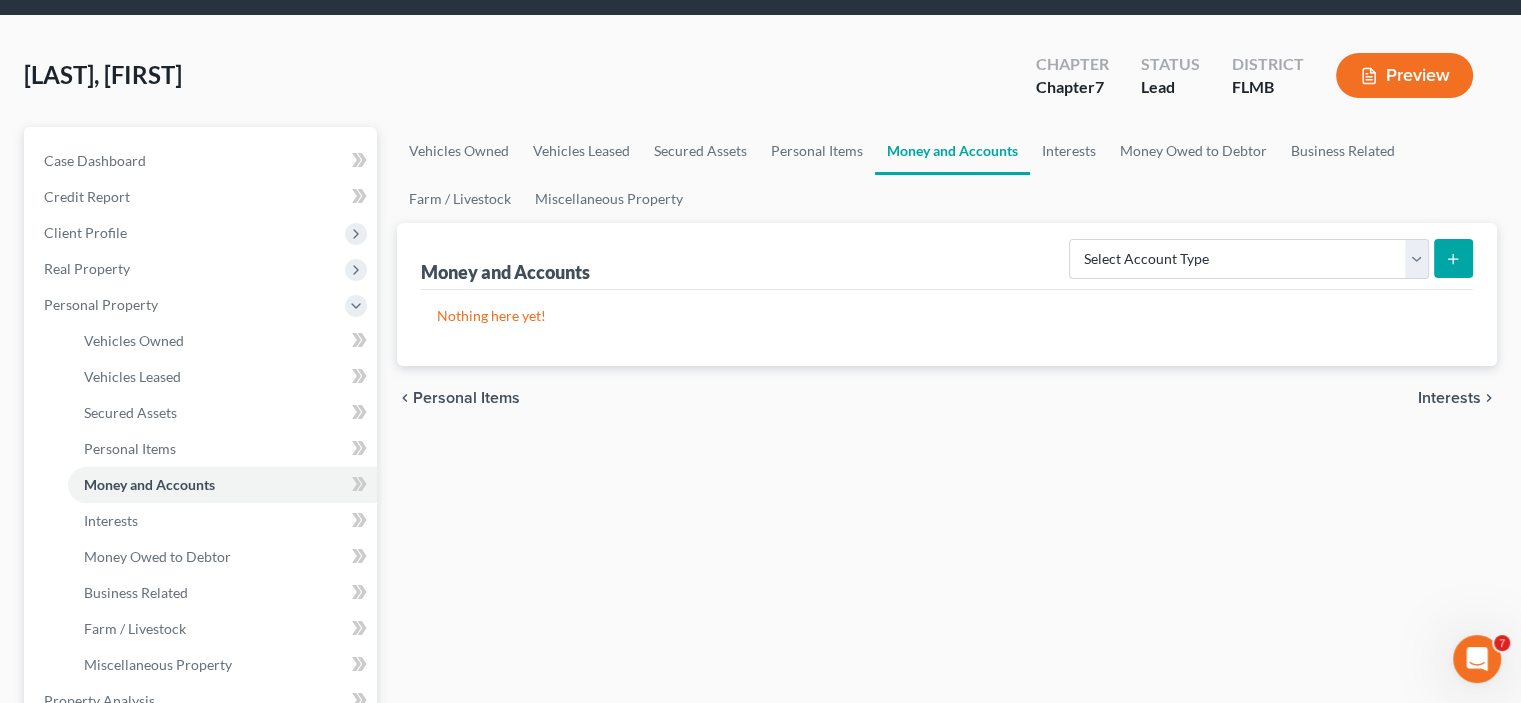 scroll, scrollTop: 100, scrollLeft: 0, axis: vertical 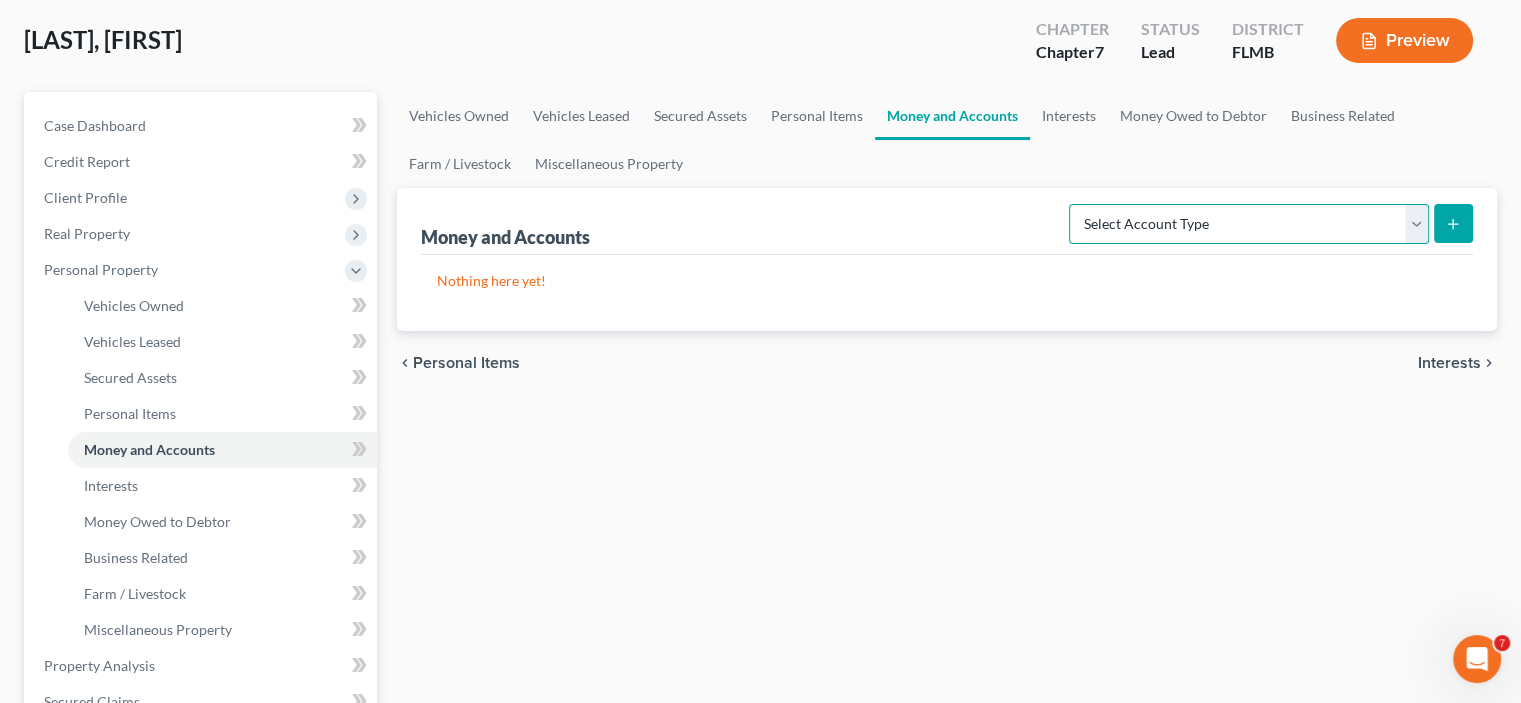 click on "Select Account Type Brokerage Cash on Hand Certificates of Deposit Checking Account Money Market Other (Credit Union, Health Savings Account, etc) Safe Deposit Box Savings Account Security Deposits or Prepayments" at bounding box center [1249, 224] 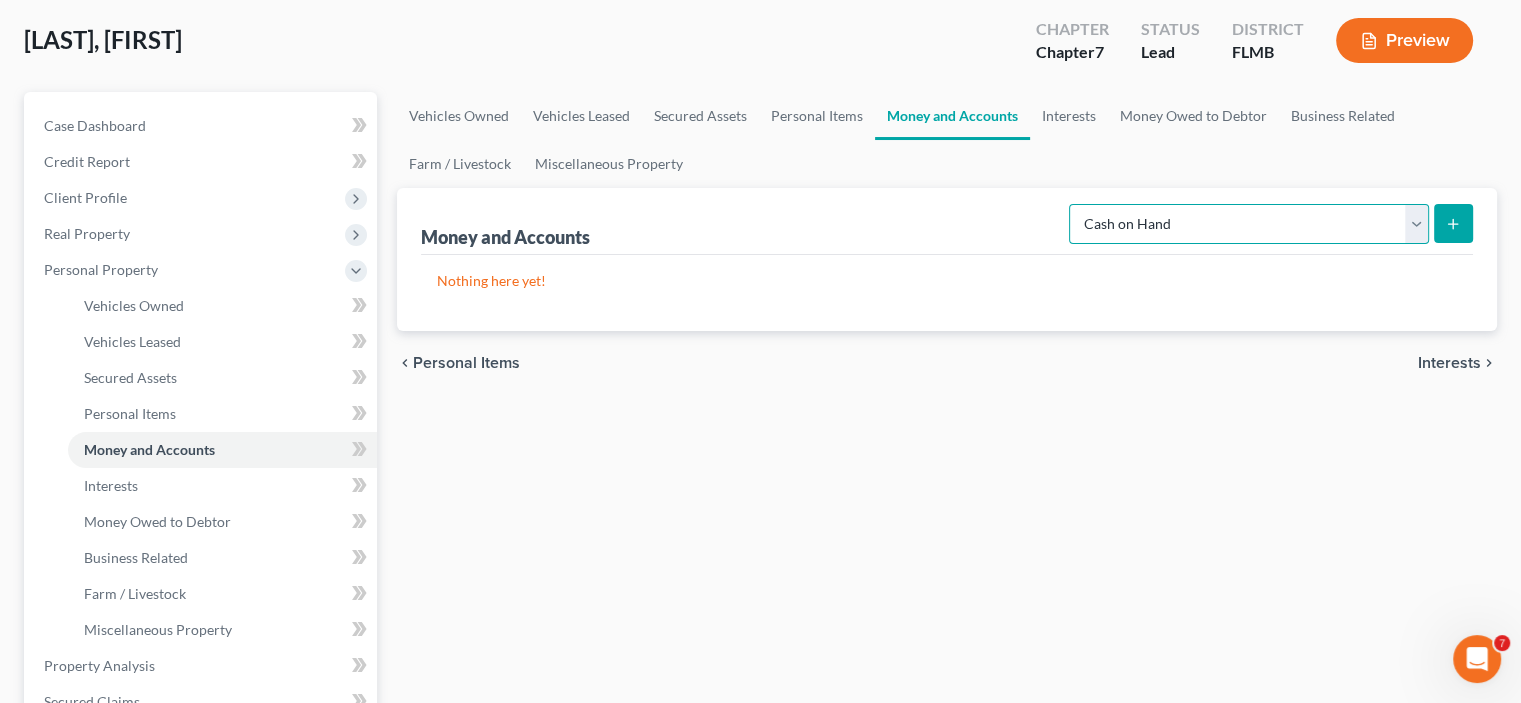 click on "Select Account Type Brokerage Cash on Hand Certificates of Deposit Checking Account Money Market Other (Credit Union, Health Savings Account, etc) Safe Deposit Box Savings Account Security Deposits or Prepayments" at bounding box center [1249, 224] 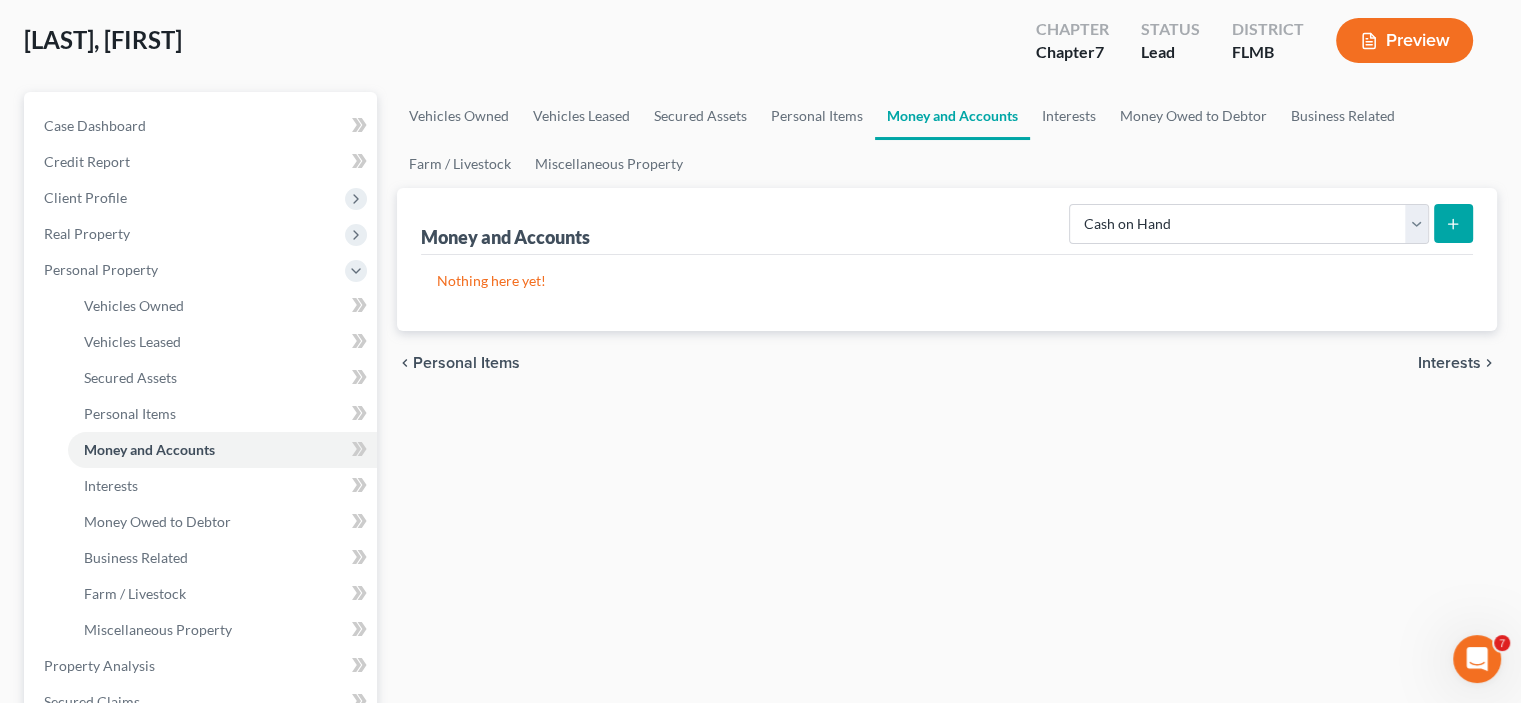 click at bounding box center [1453, 223] 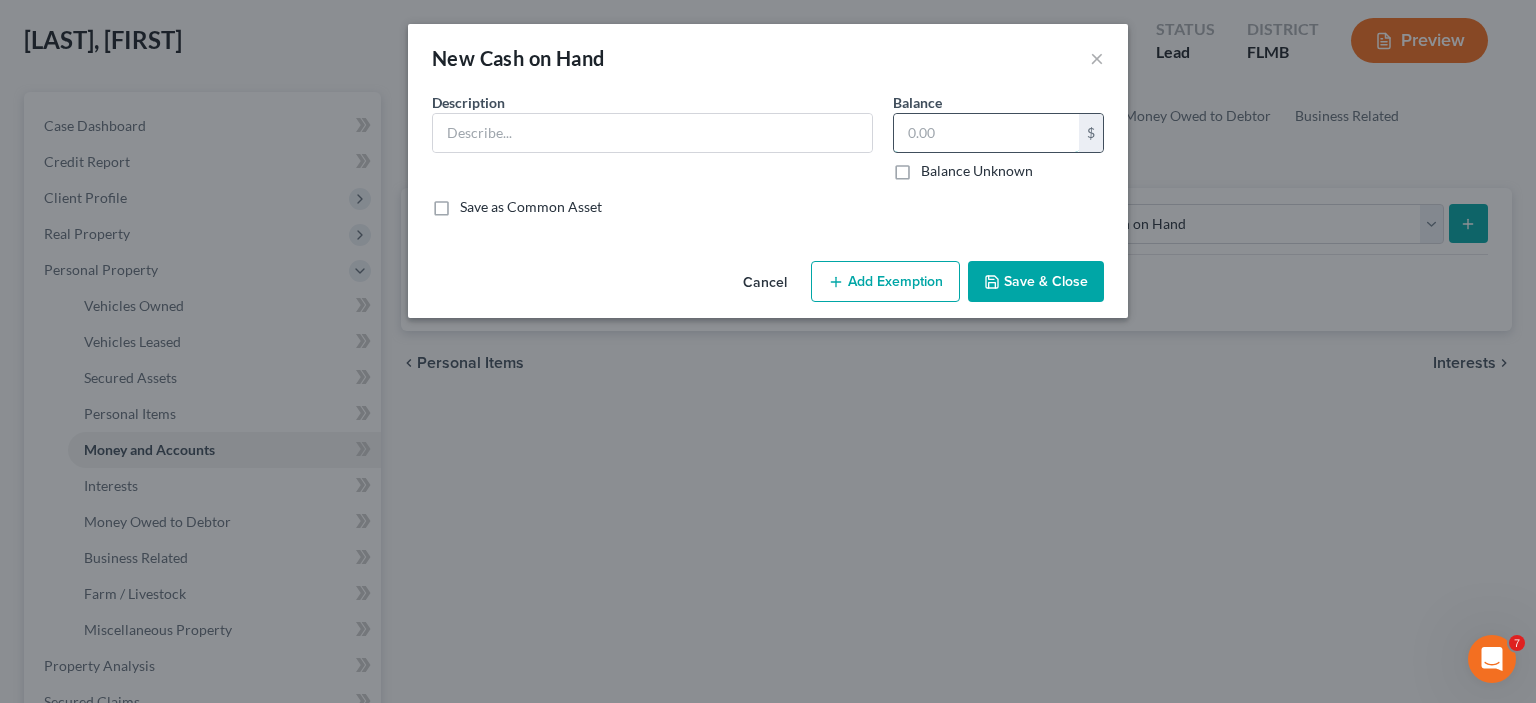 click at bounding box center [986, 133] 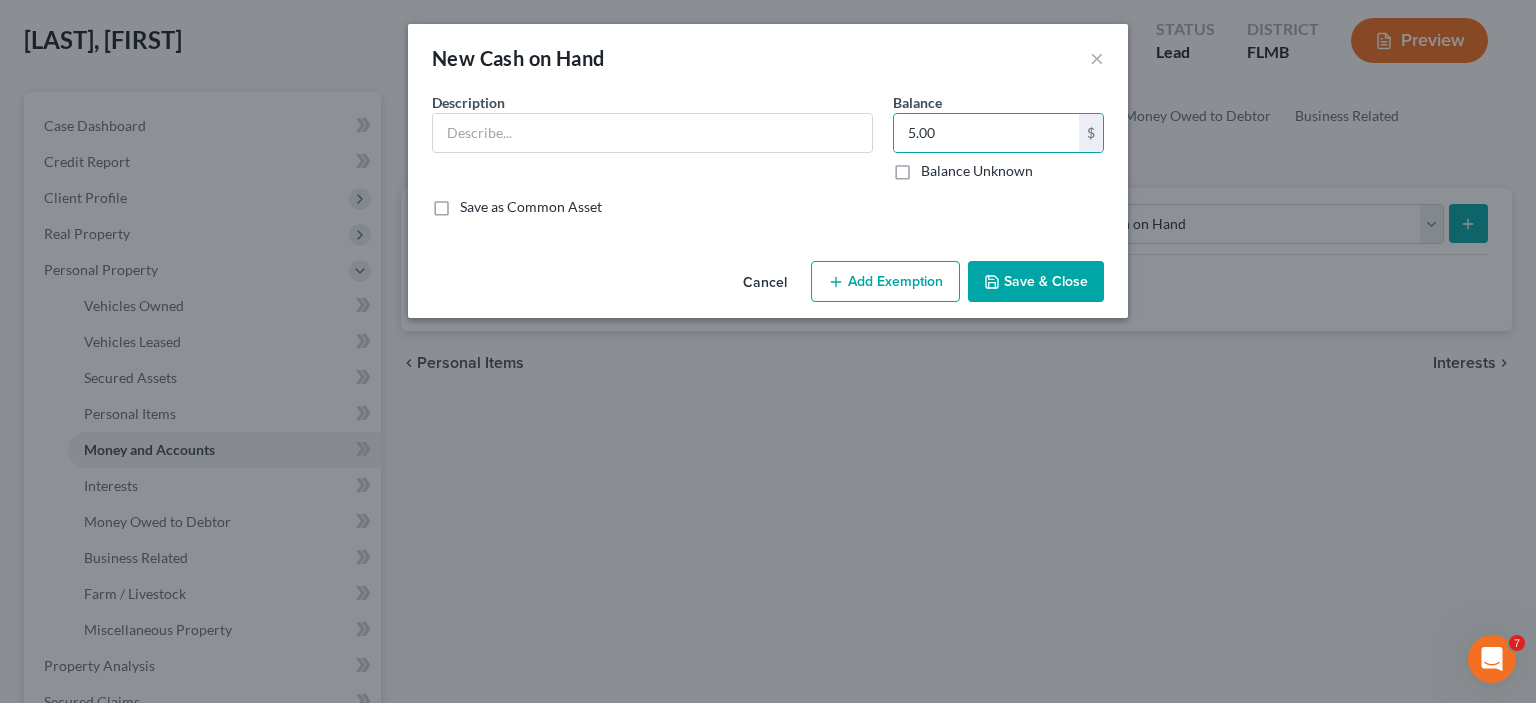 click on "Cancel Add Exemption Save & Close" at bounding box center (768, 286) 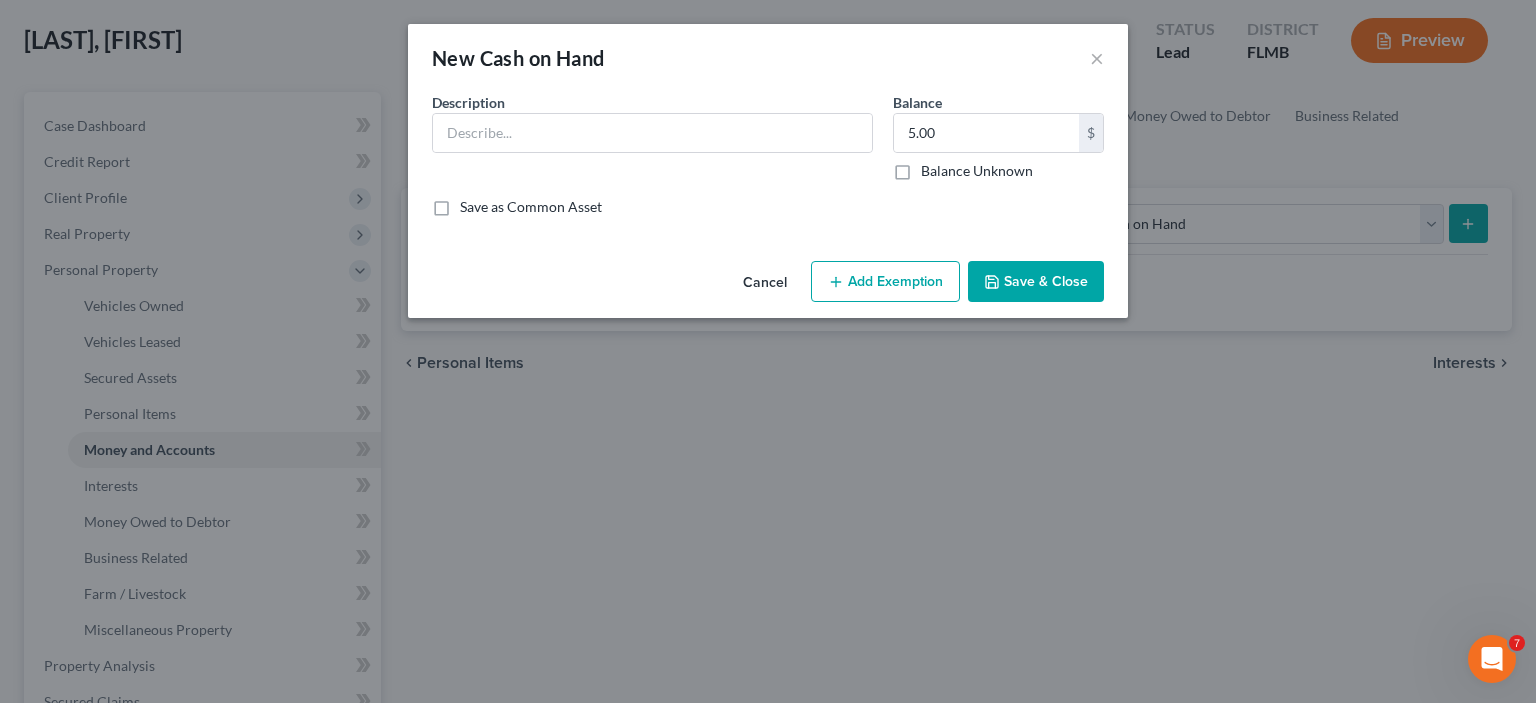 click on "Save & Close" at bounding box center (1036, 282) 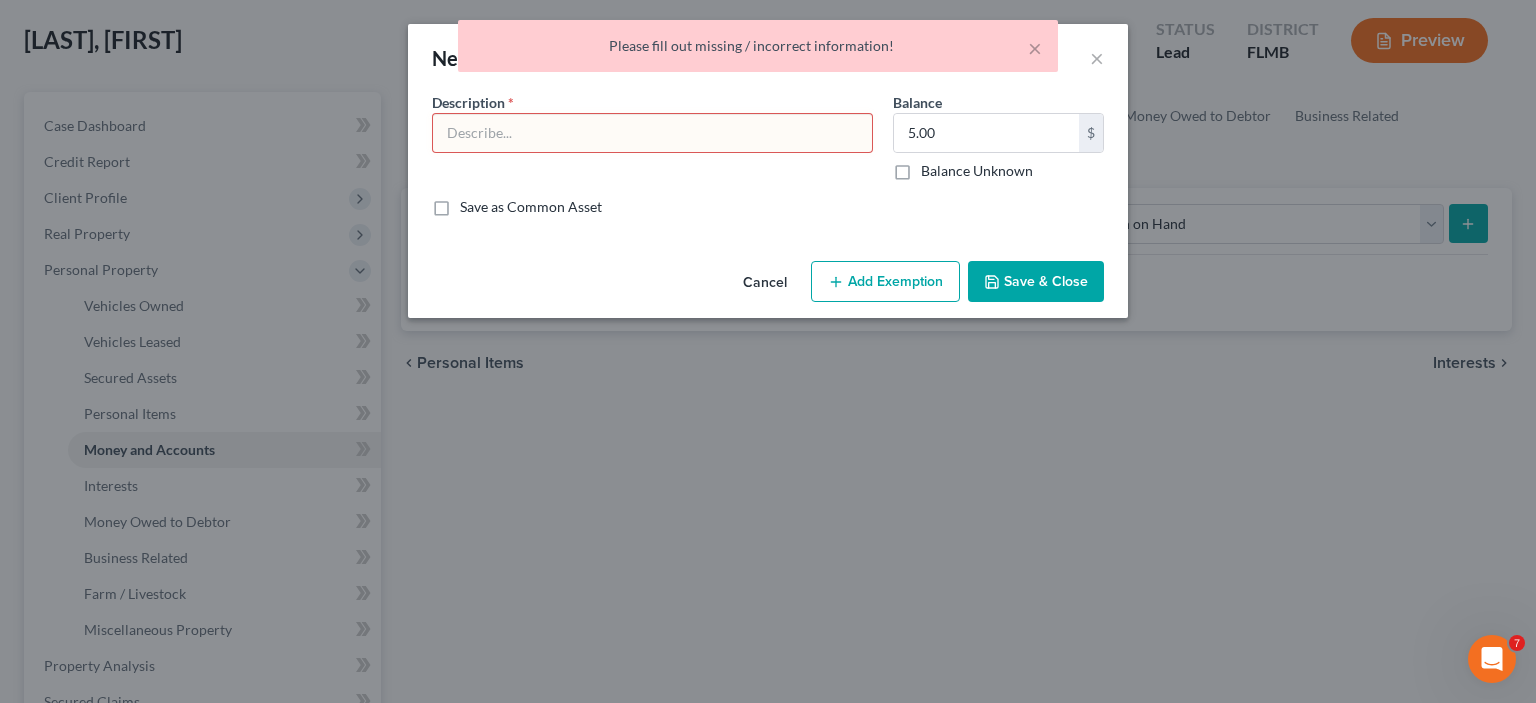 click at bounding box center (652, 133) 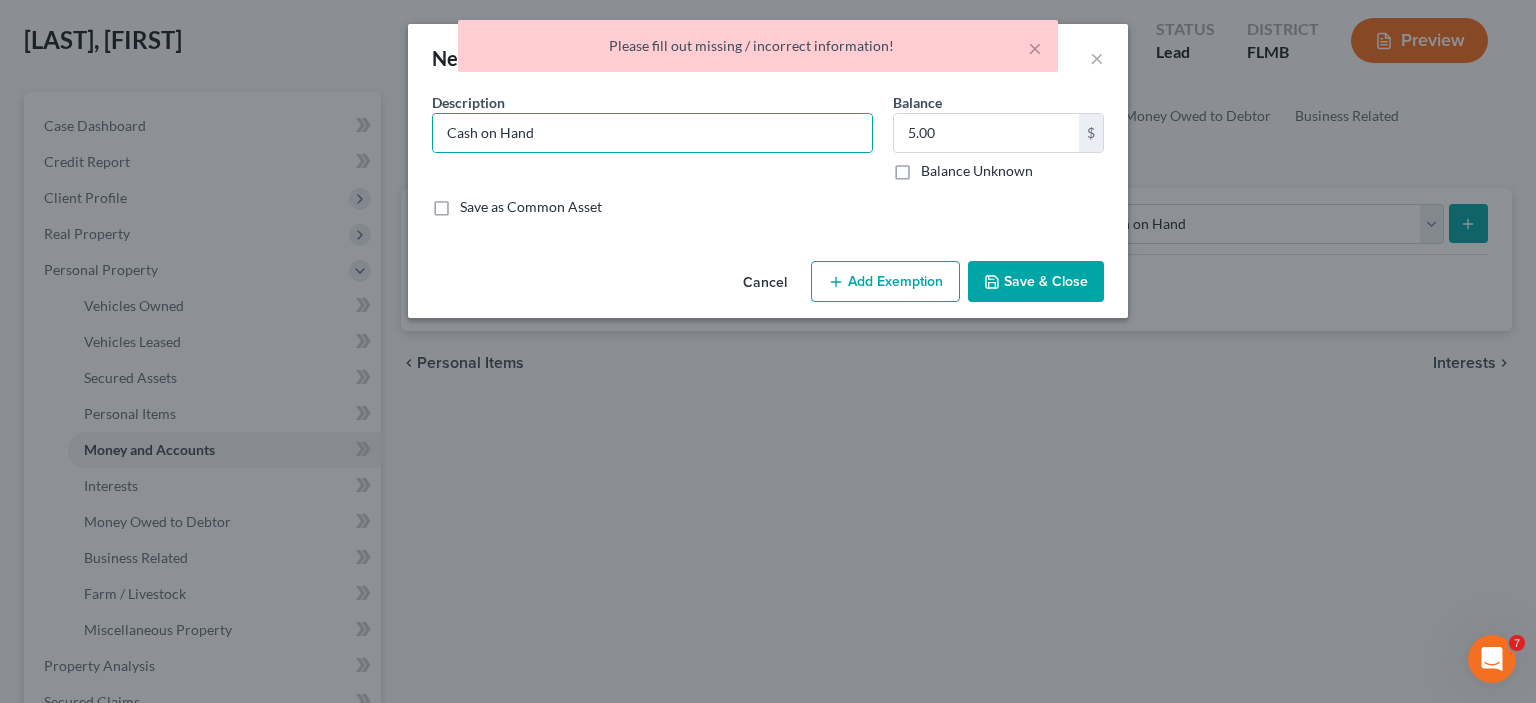 click on "Save & Close" at bounding box center (1036, 282) 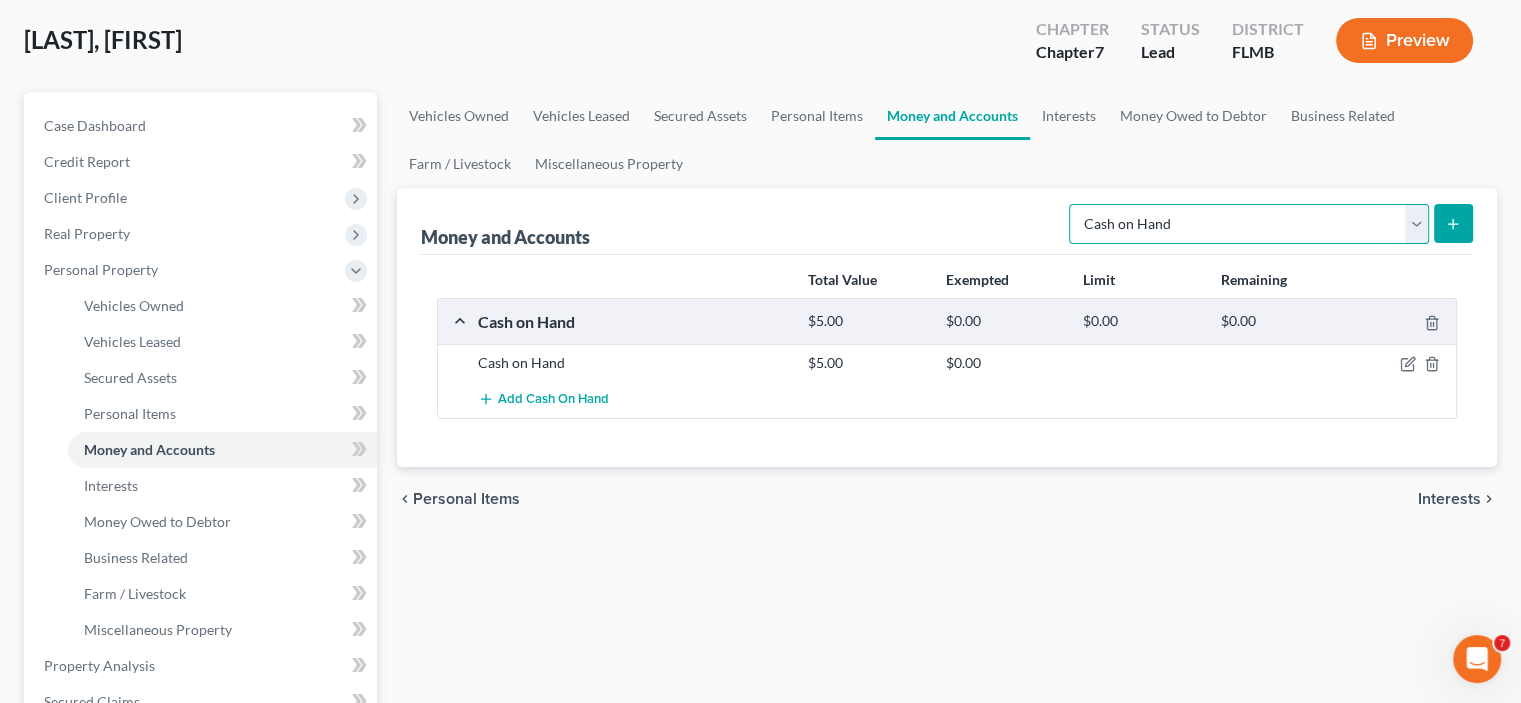 click on "Select Account Type Brokerage Cash on Hand Certificates of Deposit Checking Account Money Market Other (Credit Union, Health Savings Account, etc) Safe Deposit Box Savings Account Security Deposits or Prepayments" at bounding box center [1249, 224] 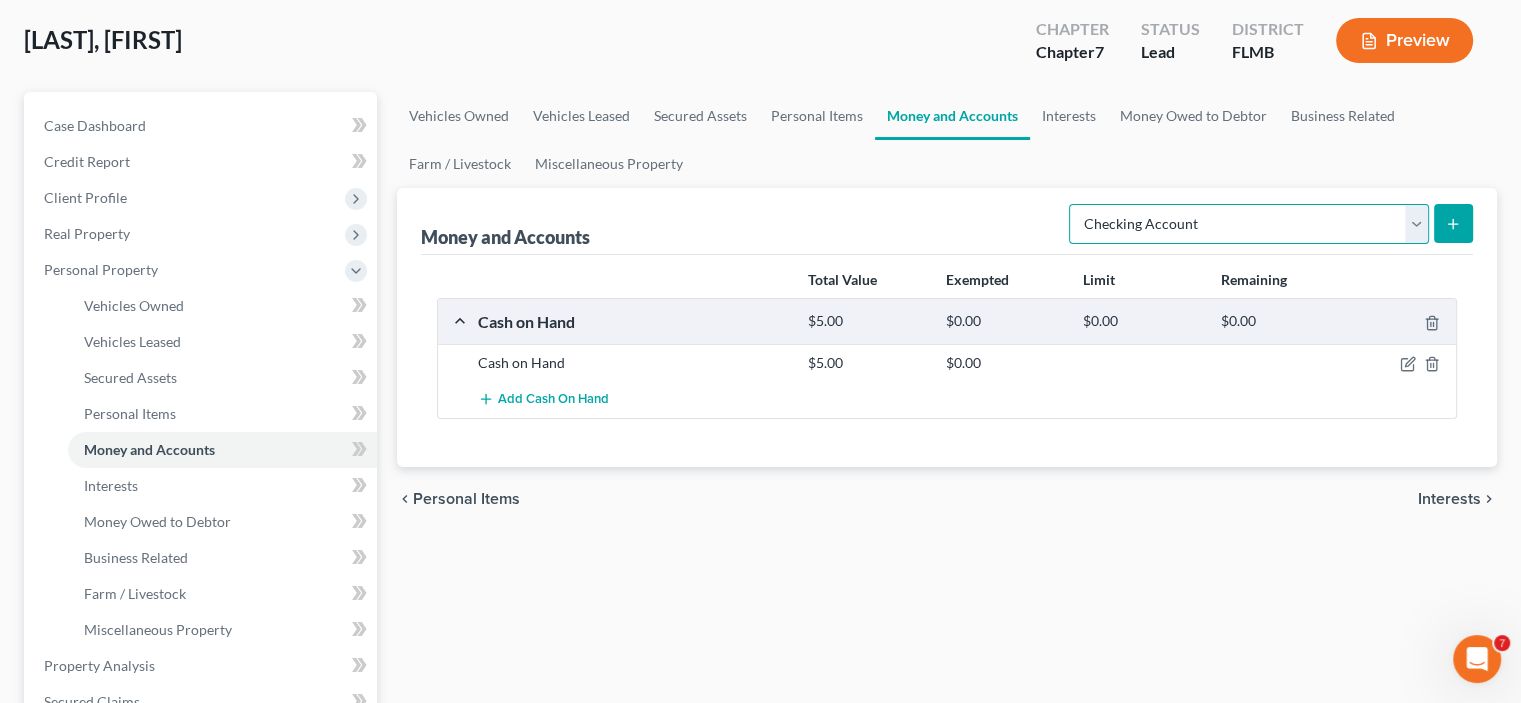 click on "Select Account Type Brokerage Cash on Hand Certificates of Deposit Checking Account Money Market Other (Credit Union, Health Savings Account, etc) Safe Deposit Box Savings Account Security Deposits or Prepayments" at bounding box center [1249, 224] 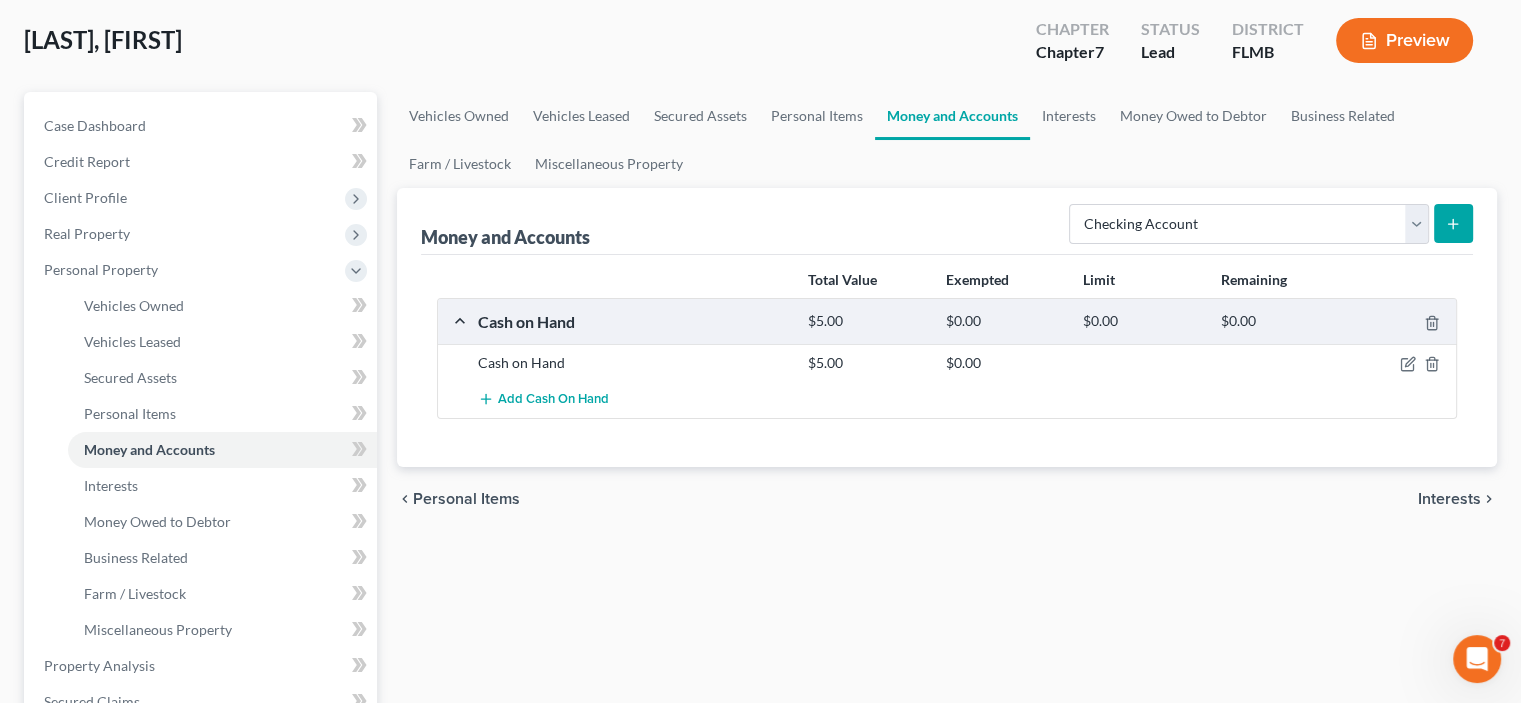 click 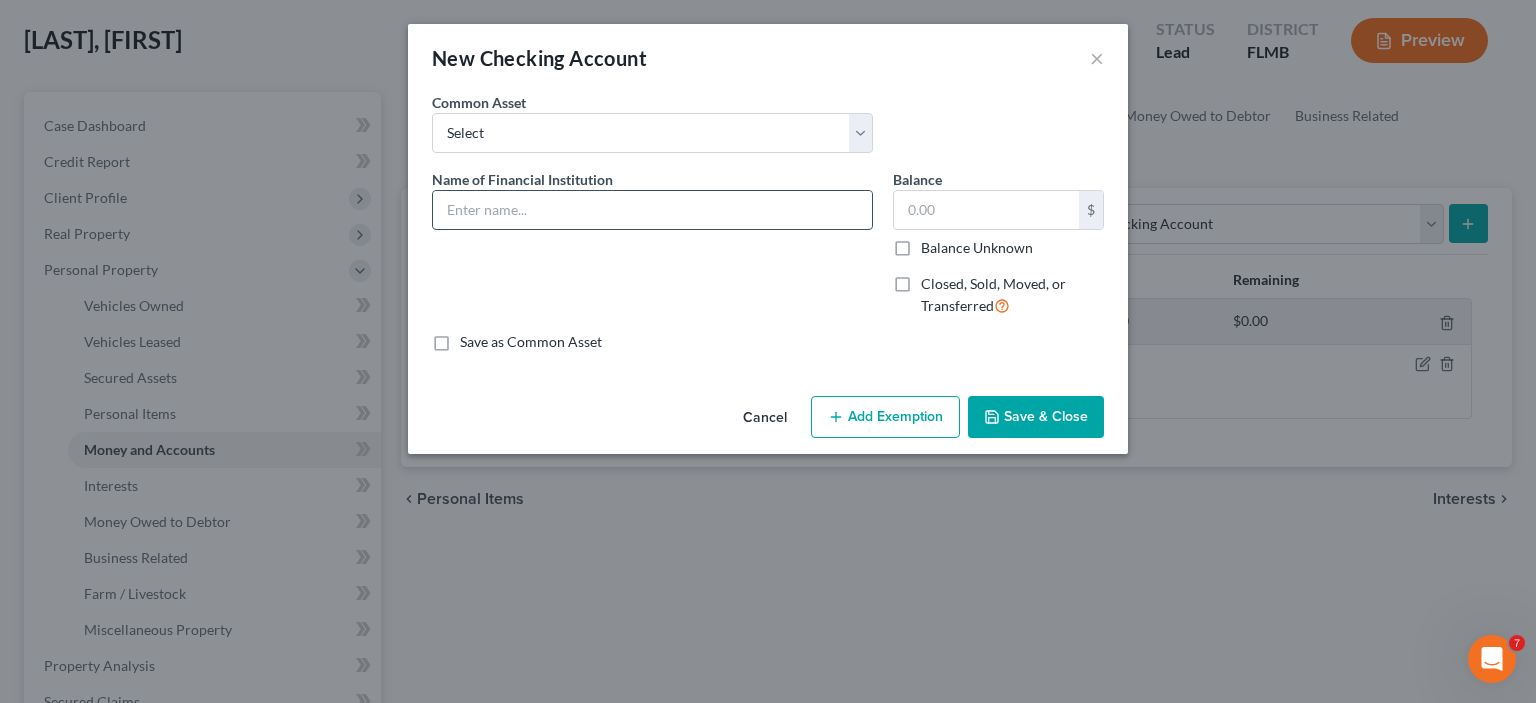 click at bounding box center [652, 210] 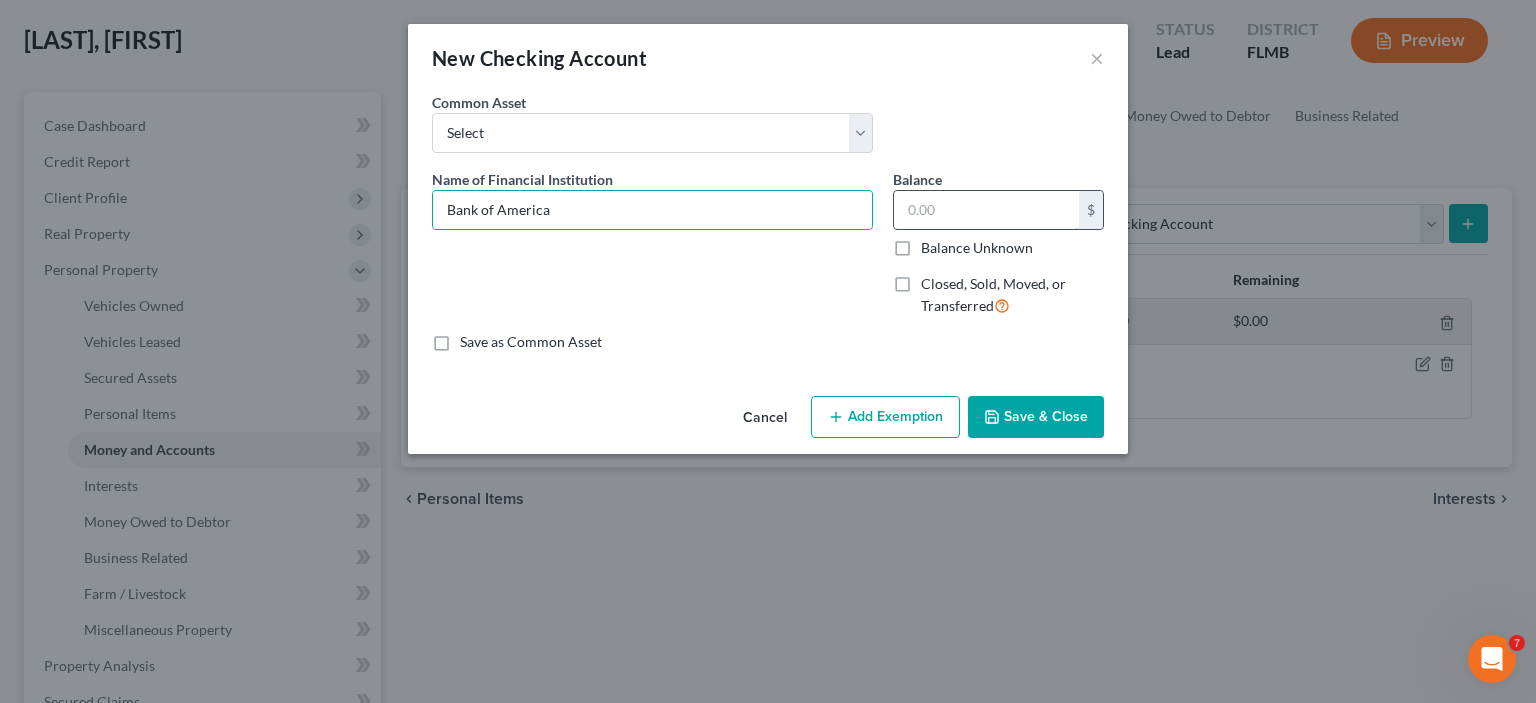 click at bounding box center [986, 210] 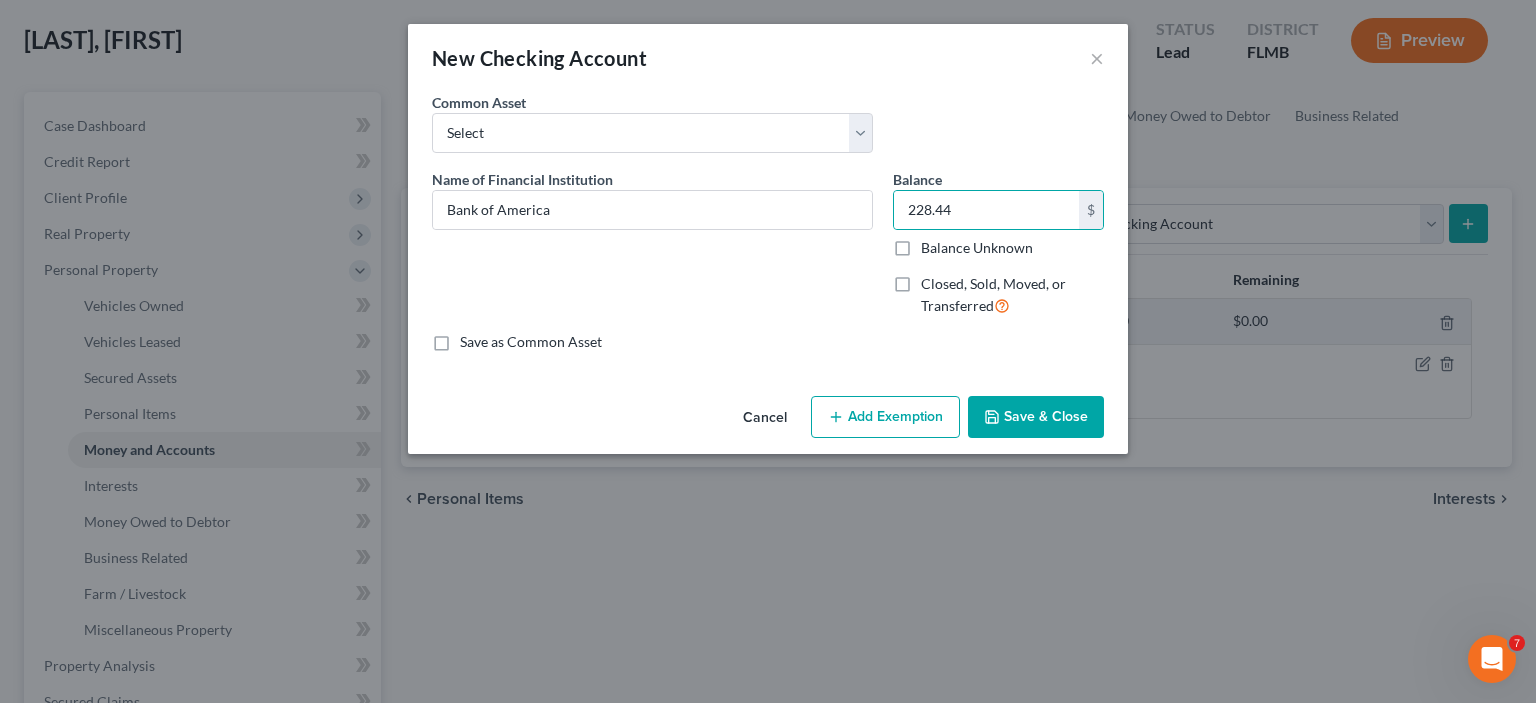 click on "Save & Close" at bounding box center [1036, 417] 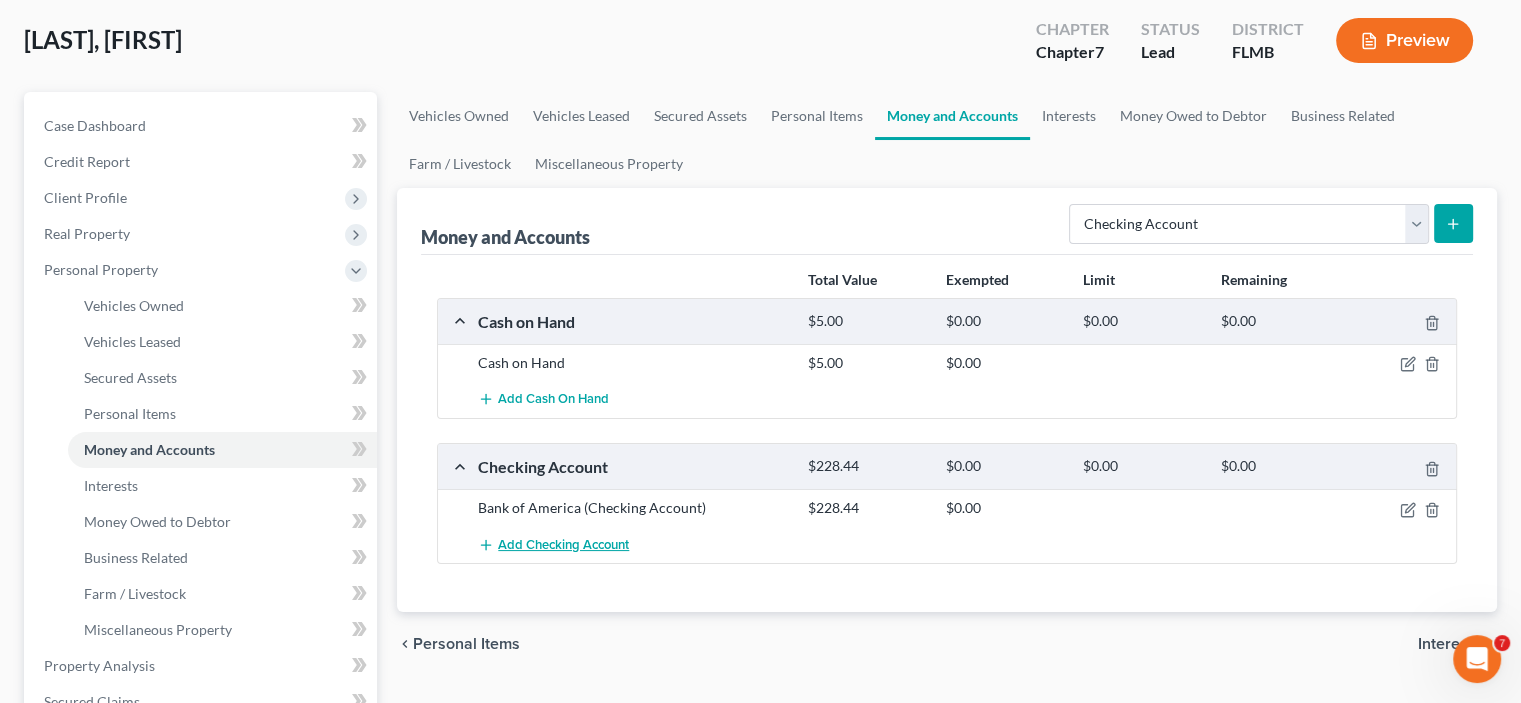 click on "Add Checking Account" at bounding box center [563, 545] 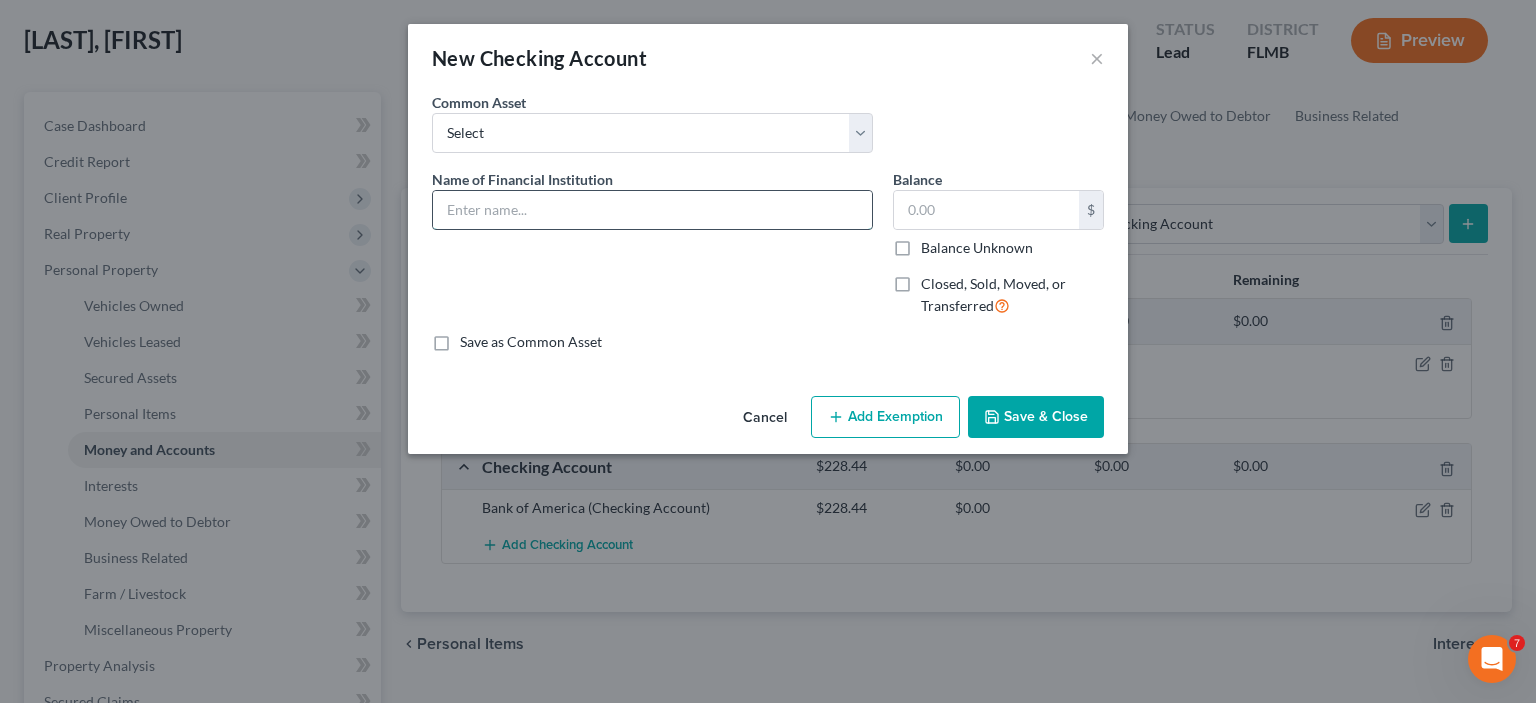 click at bounding box center [652, 210] 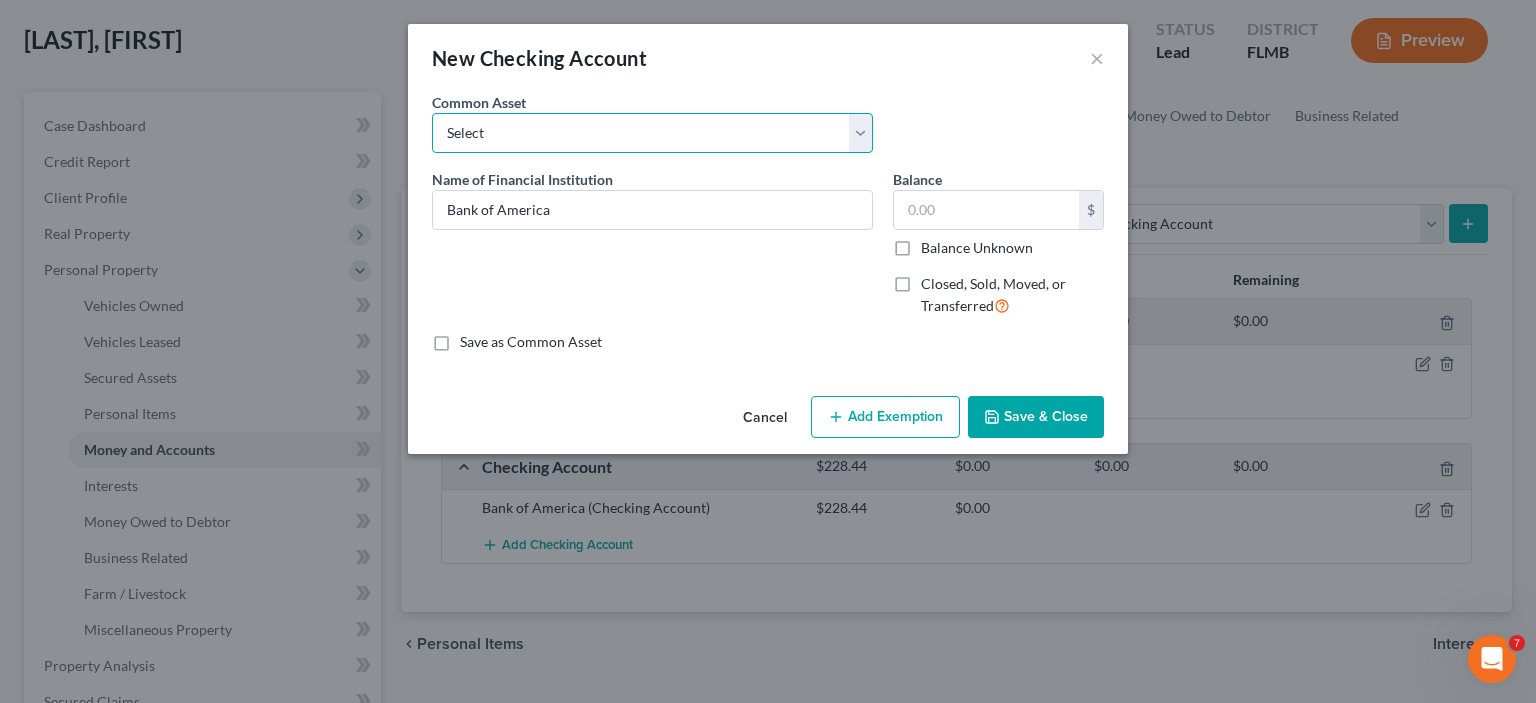 click on "Select Fairwinds Credit Union Fairwinds Credit Union Truist Bank Truist Bank Truist Bank Truist Bank Truist Bank- Joint bank account with son. Funds are his. Truist Bank- Joint bank account with son. Funds are his. Truist Bank- Opened Joint bank account with son when he was a minor; he is now twenty two. The funds in the account ([PRICE]) are his." at bounding box center (652, 133) 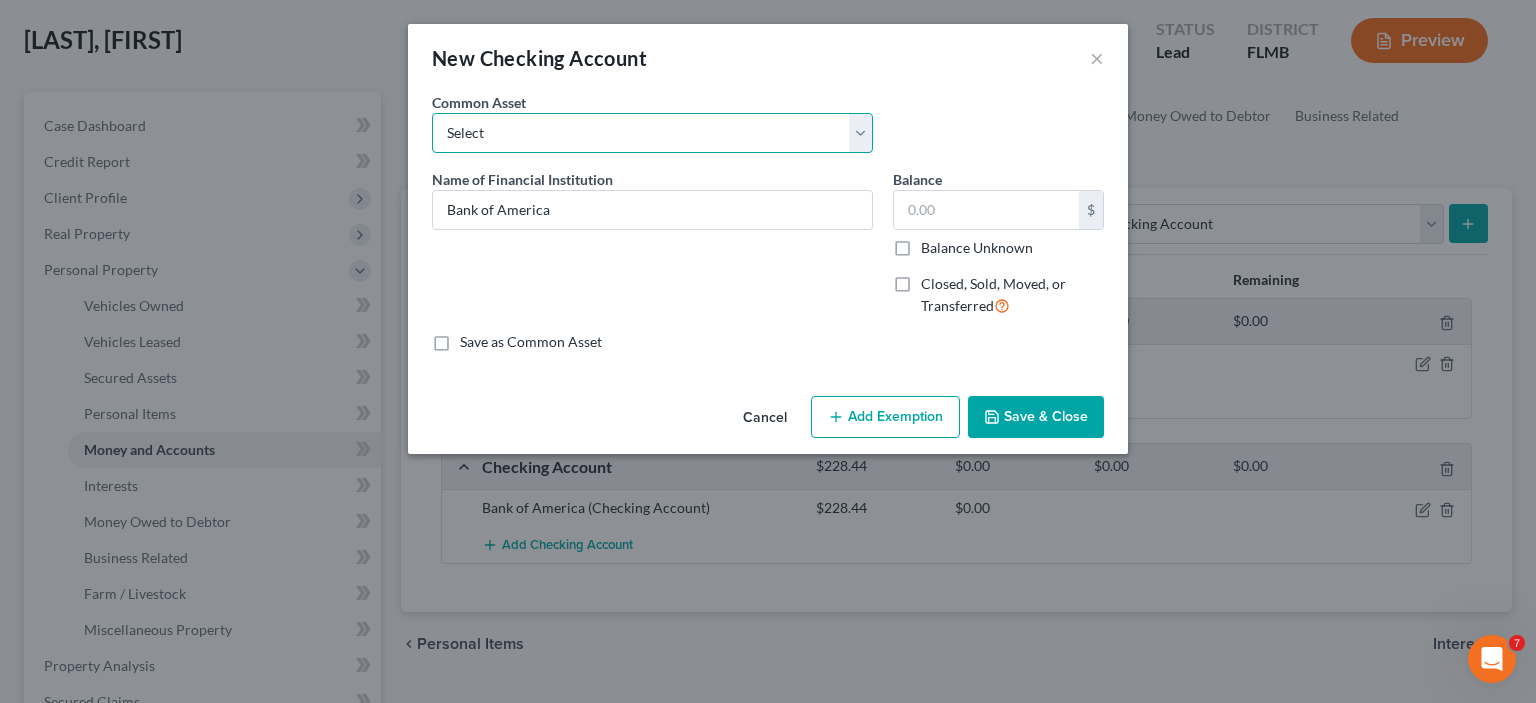 click on "Select Fairwinds Credit Union Fairwinds Credit Union Truist Bank Truist Bank Truist Bank Truist Bank Truist Bank- Joint bank account with son. Funds are his. Truist Bank- Joint bank account with son. Funds are his. Truist Bank- Opened Joint bank account with son when he was a minor; he is now twenty two. The funds in the account ([PRICE]) are his." at bounding box center [652, 133] 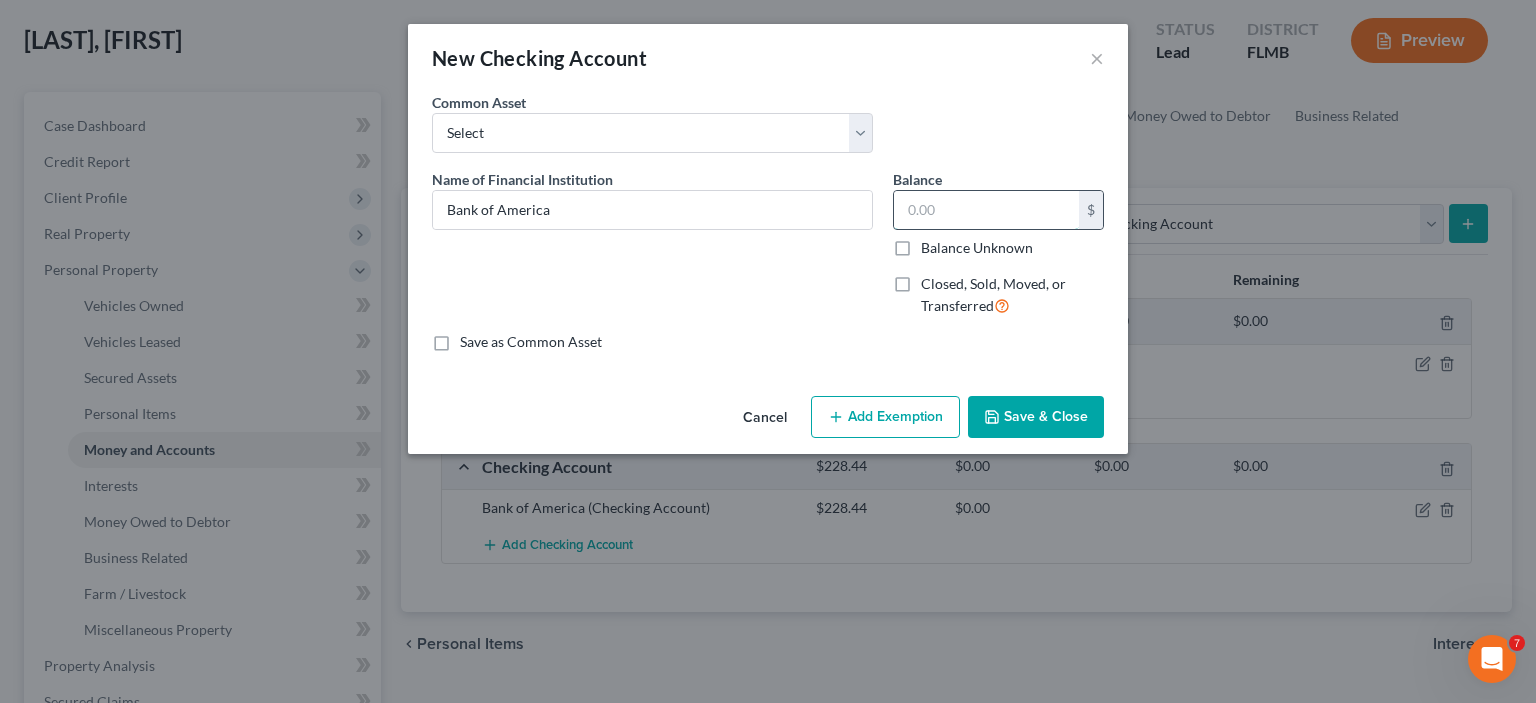 click at bounding box center [986, 210] 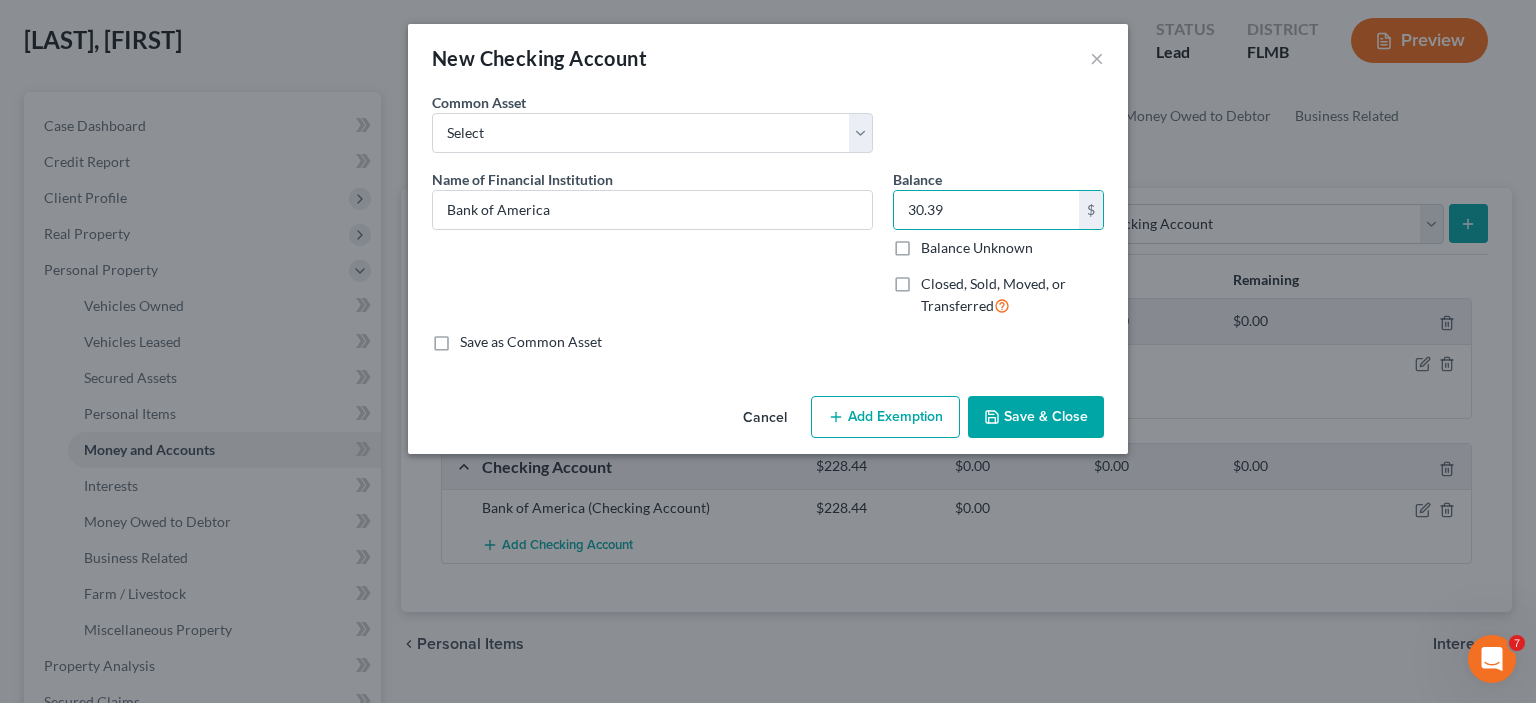 click on "Save & Close" at bounding box center (1036, 417) 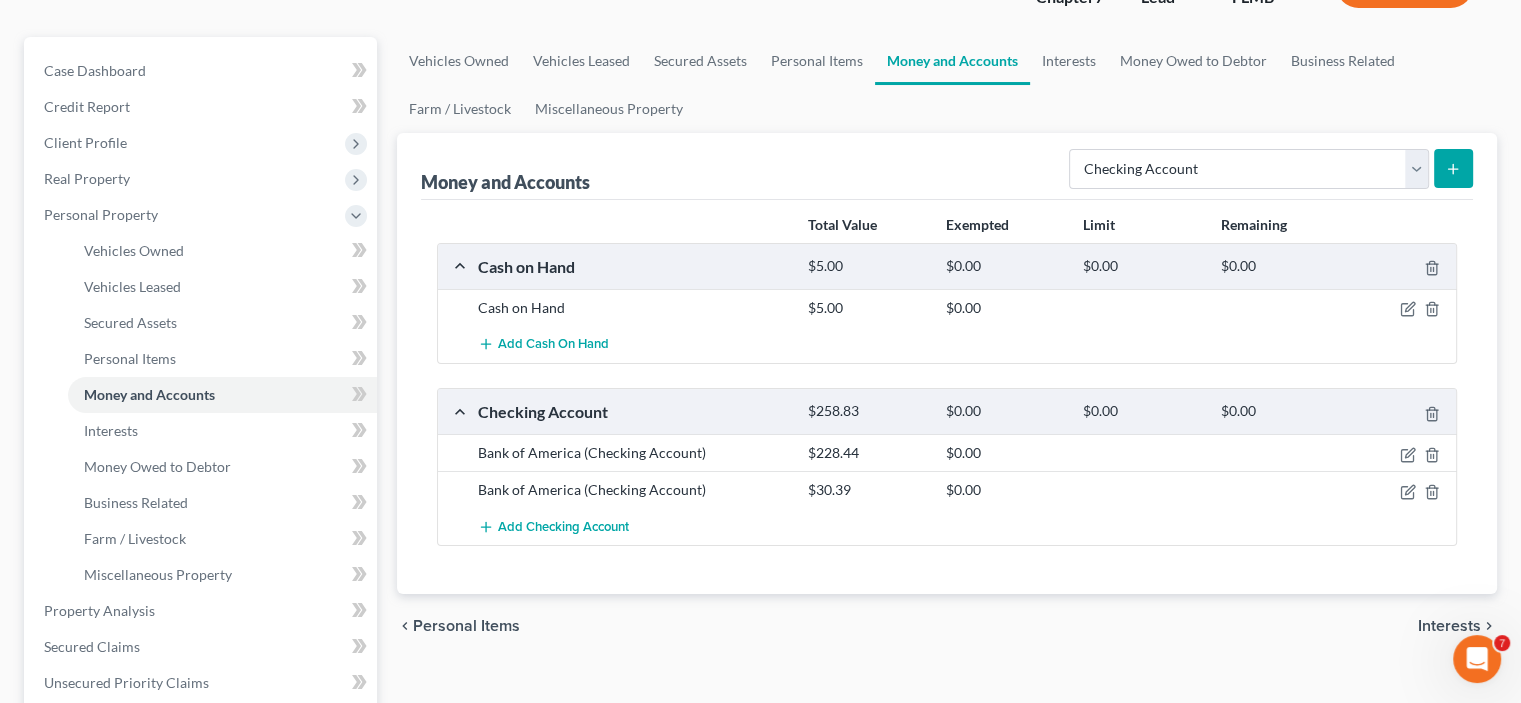 scroll, scrollTop: 200, scrollLeft: 0, axis: vertical 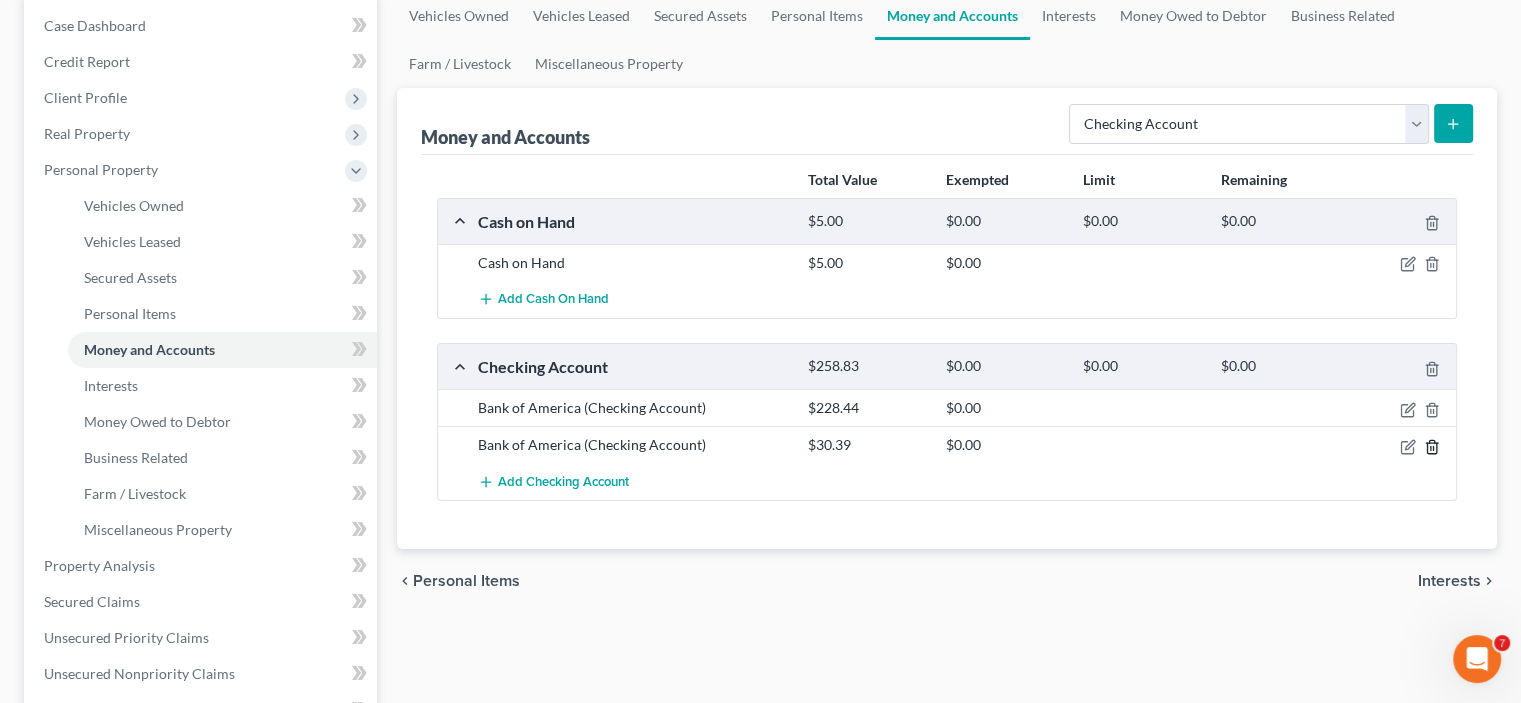 click 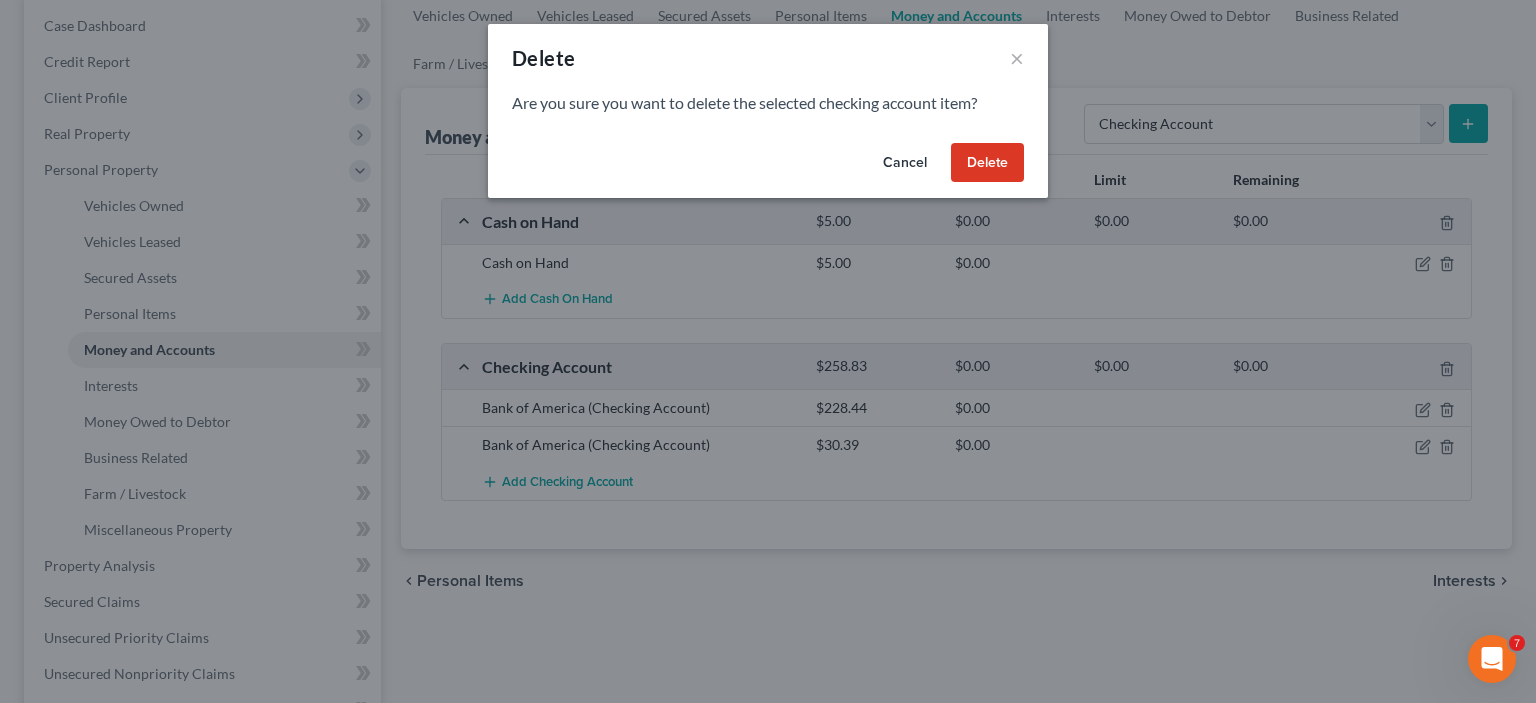click on "Delete" at bounding box center (987, 163) 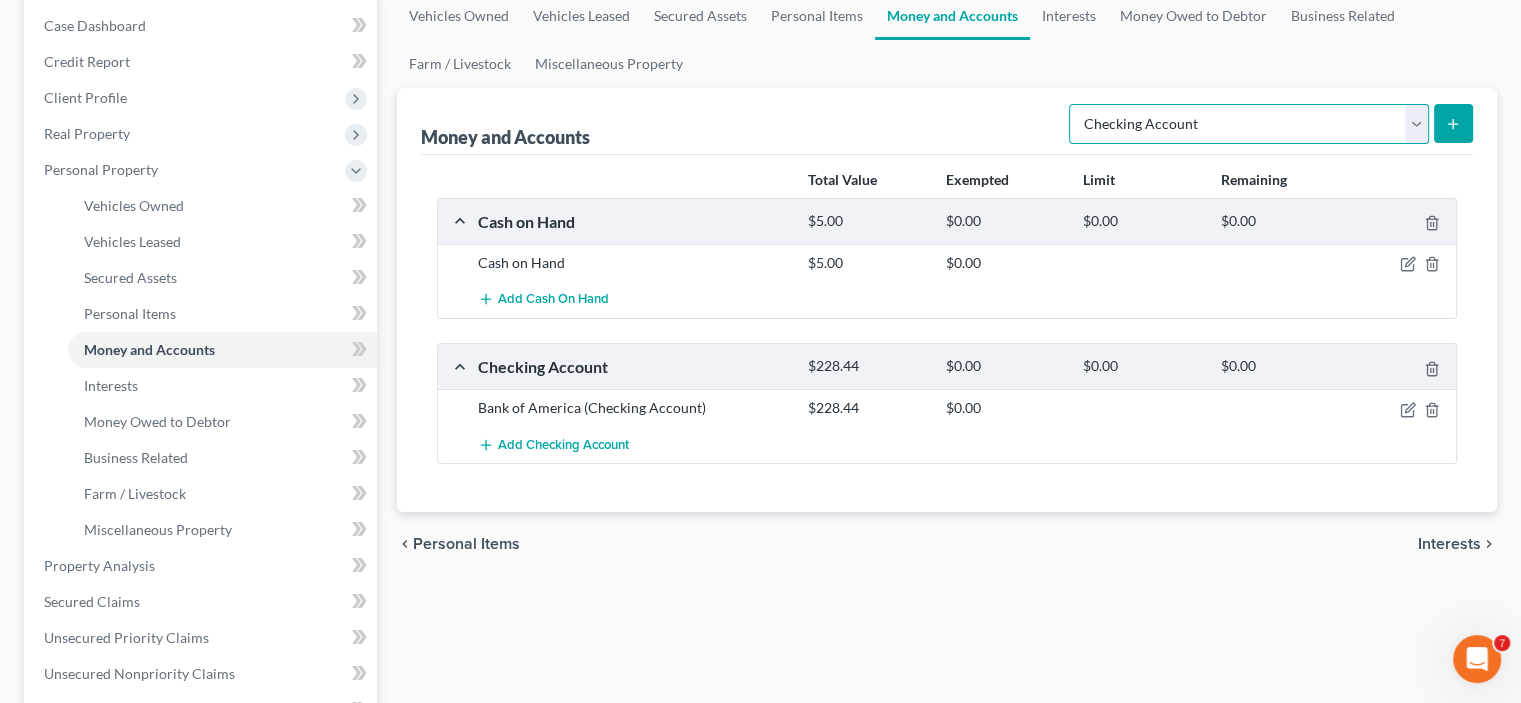 click on "Select Account Type Brokerage Cash on Hand Certificates of Deposit Checking Account Money Market Other (Credit Union, Health Savings Account, etc) Safe Deposit Box Savings Account Security Deposits or Prepayments" at bounding box center (1249, 124) 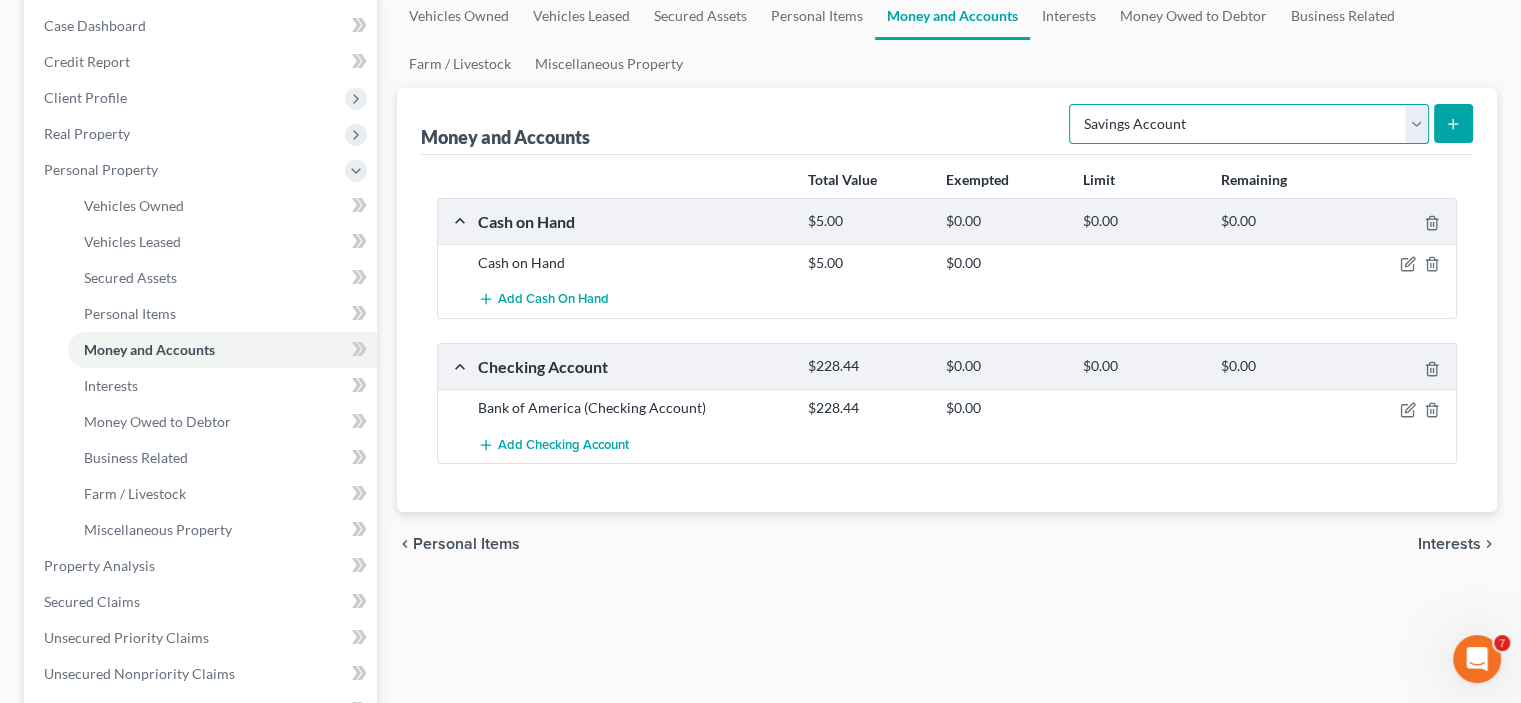 click on "Select Account Type Brokerage Cash on Hand Certificates of Deposit Checking Account Money Market Other (Credit Union, Health Savings Account, etc) Safe Deposit Box Savings Account Security Deposits or Prepayments" at bounding box center (1249, 124) 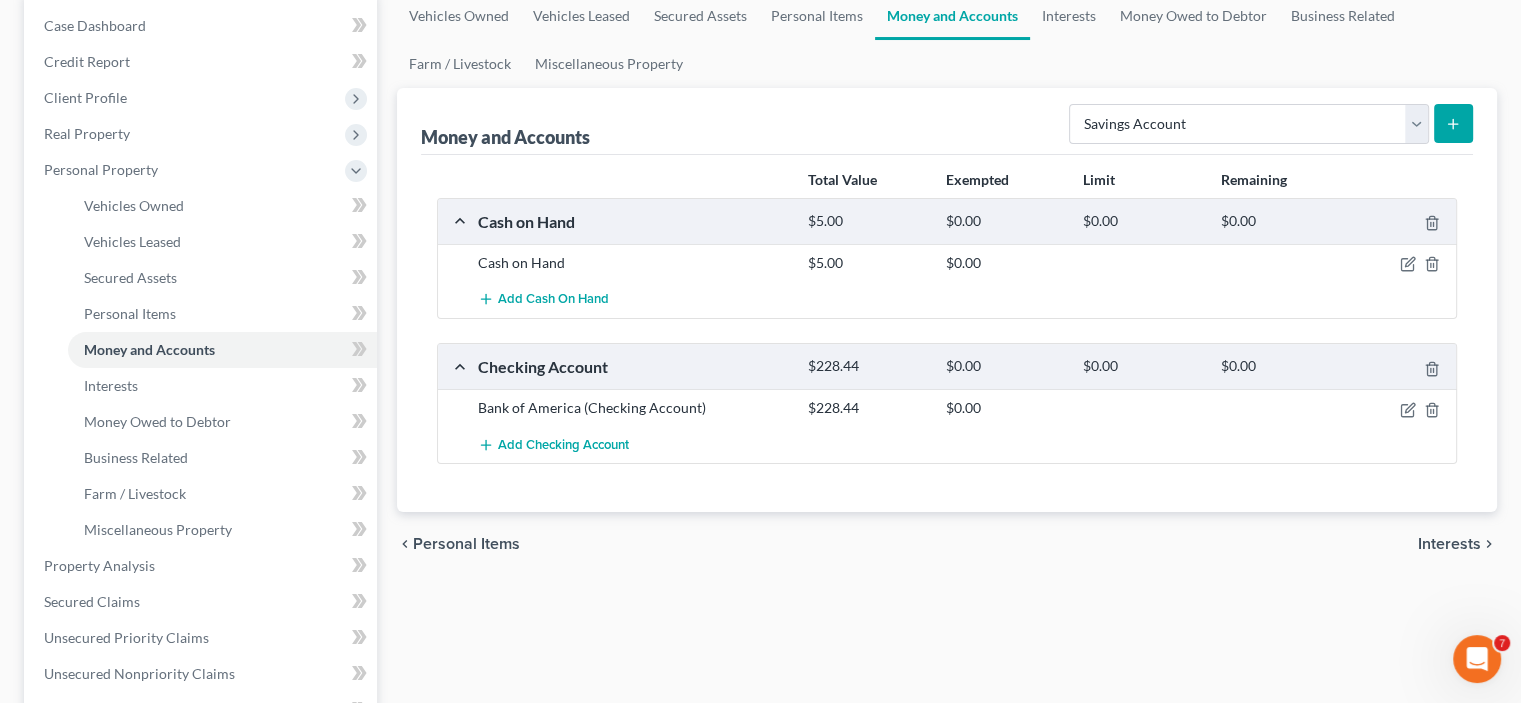 click 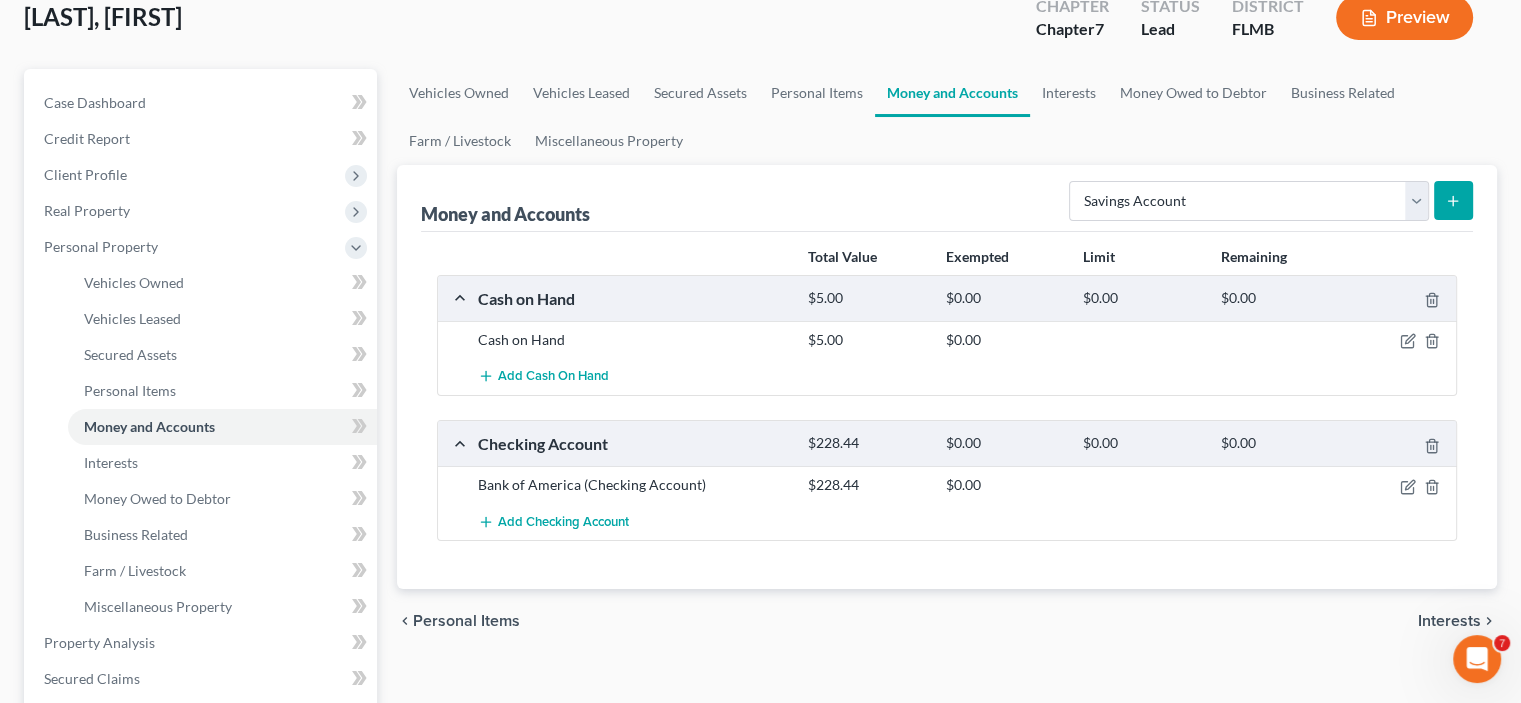 scroll, scrollTop: 0, scrollLeft: 0, axis: both 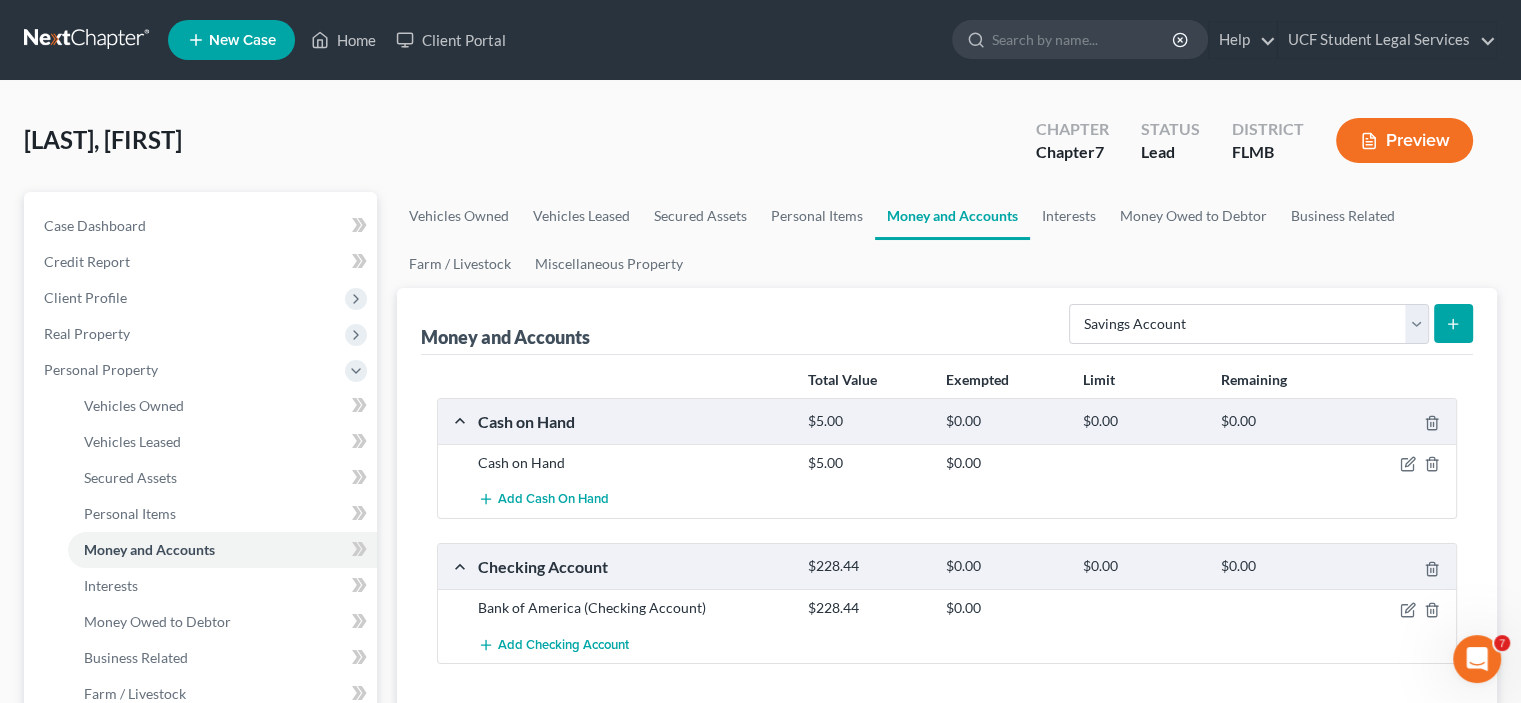 click 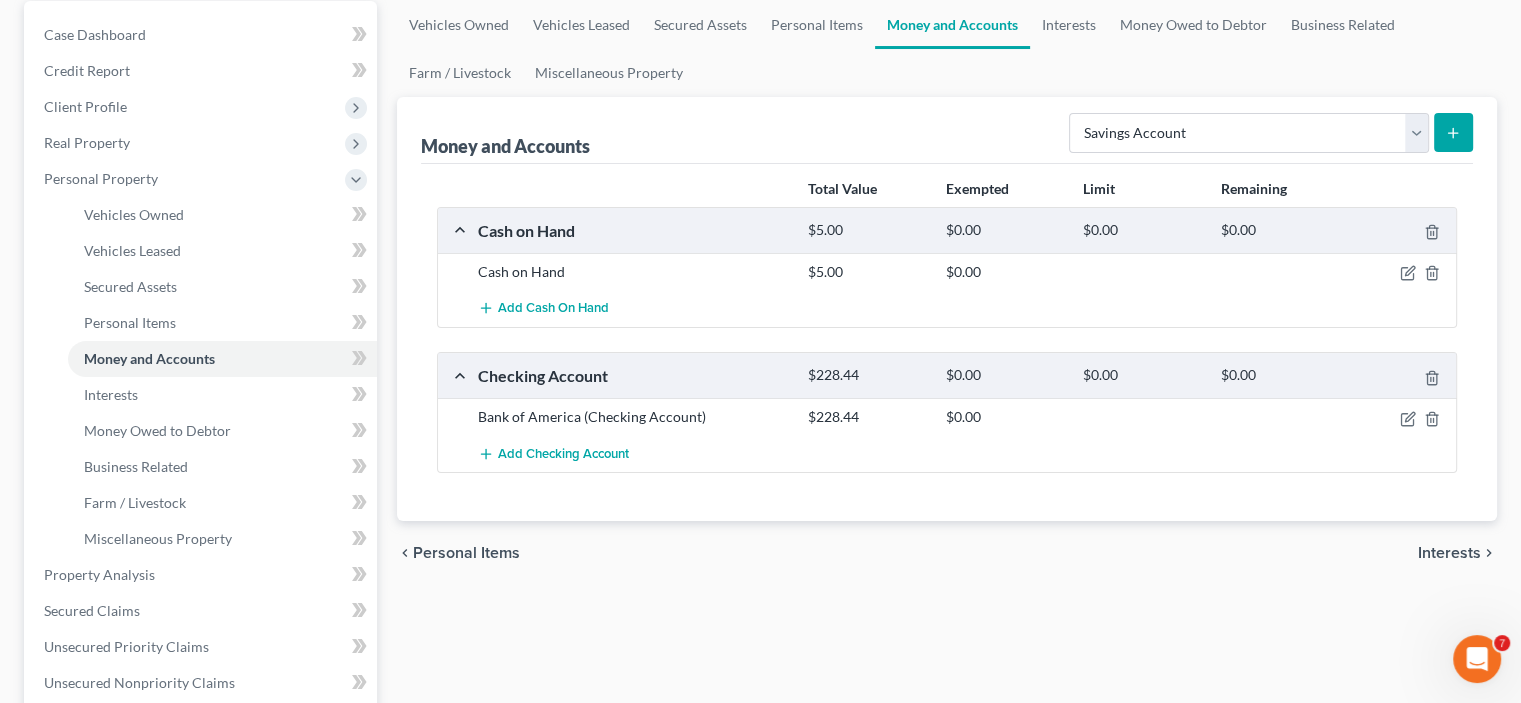 scroll, scrollTop: 200, scrollLeft: 0, axis: vertical 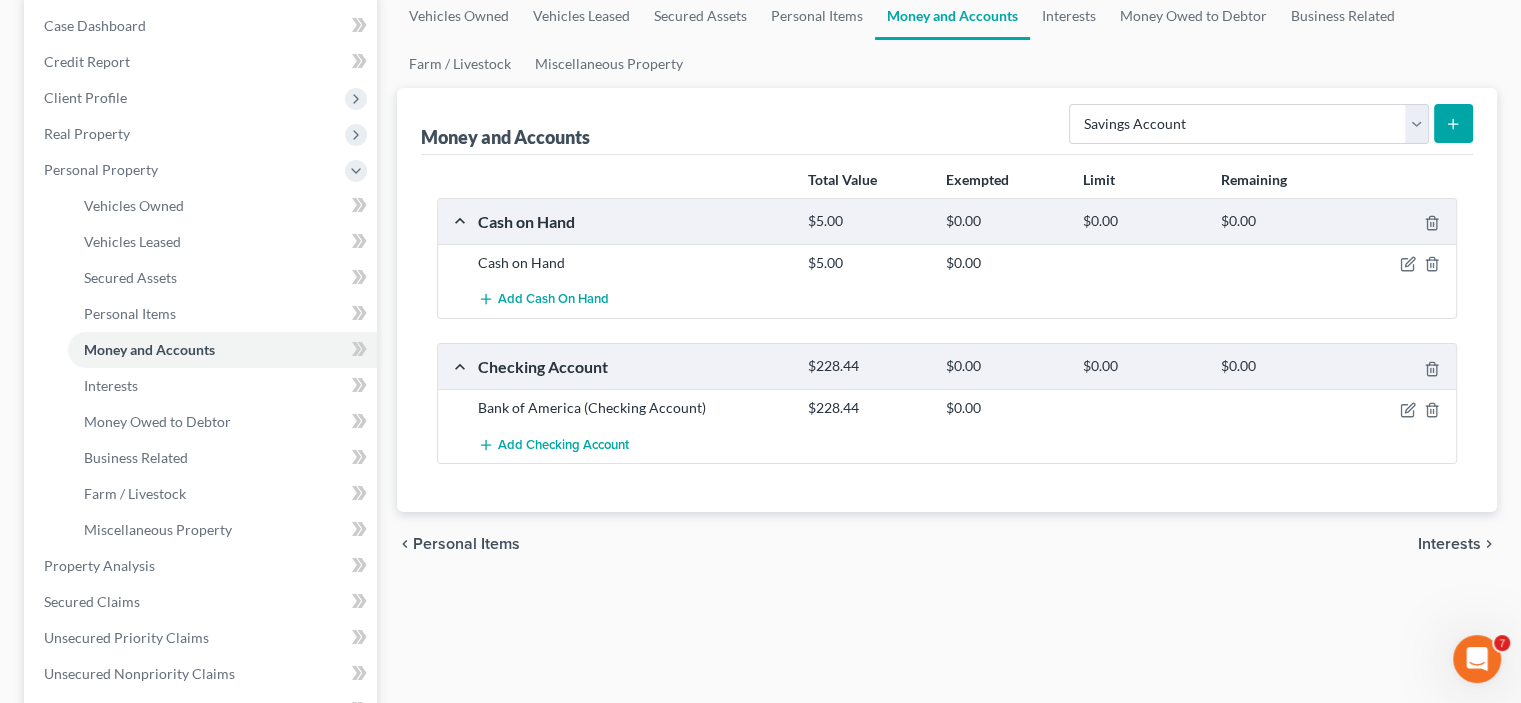 click on "Total Value Exempted Limit Remaining
Cash on Hand $5.00 $0.00 $0.00 $0.00
Cash on Hand $5.00 $0.00 Add Cash on Hand
Checking Account $228.44 $0.00 $0.00 $0.00
Bank of America (Checking Account) $228.44 $0.00 Add Checking Account" at bounding box center [947, 334] 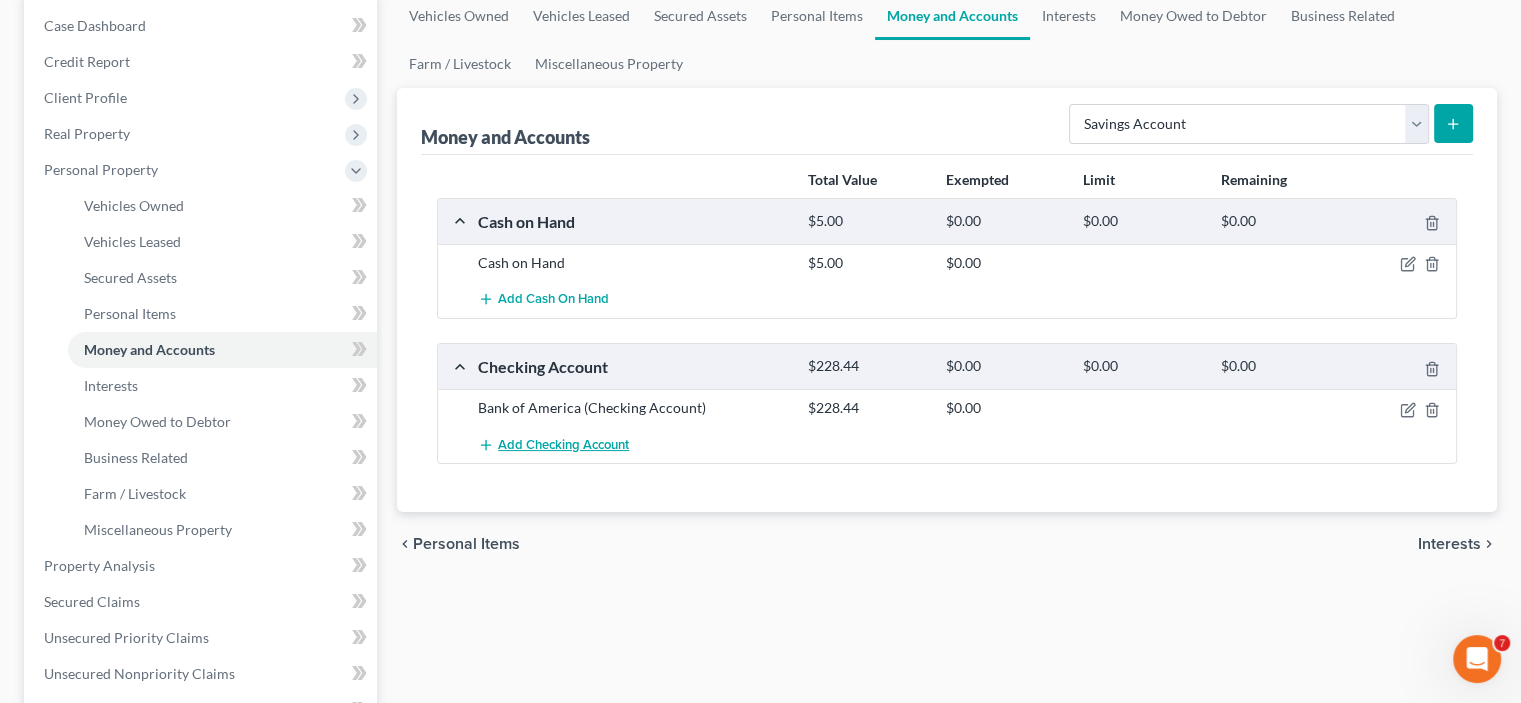 click on "Add Checking Account" at bounding box center [563, 445] 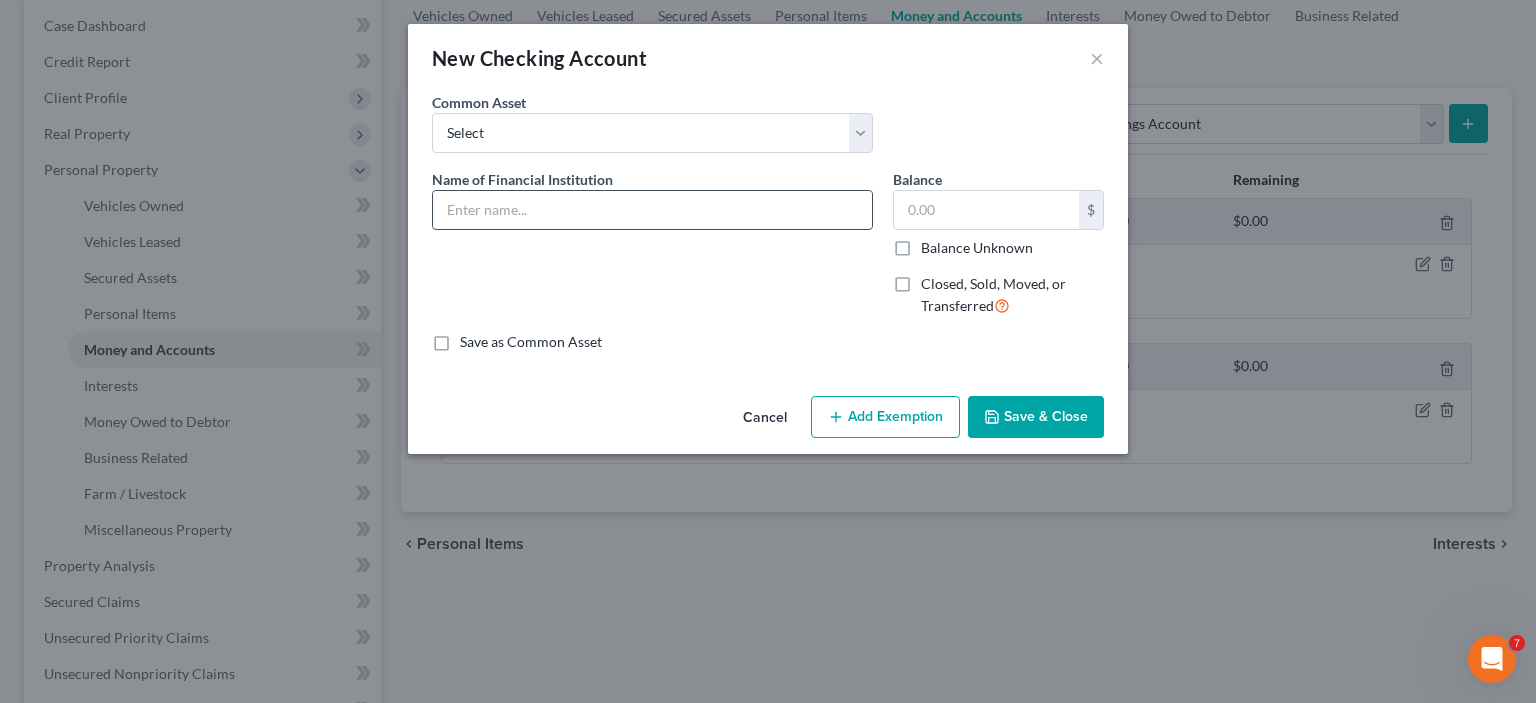 click at bounding box center (652, 210) 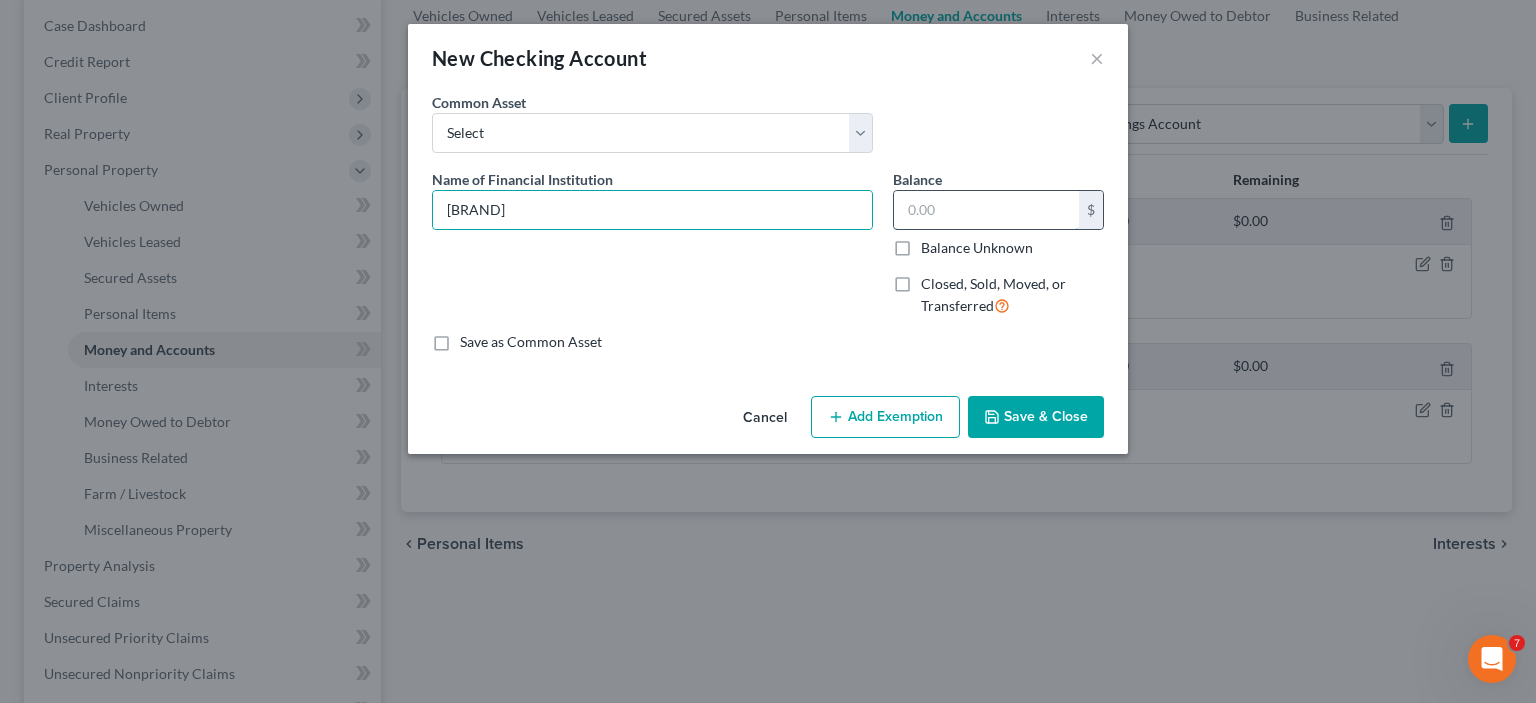 click at bounding box center [986, 210] 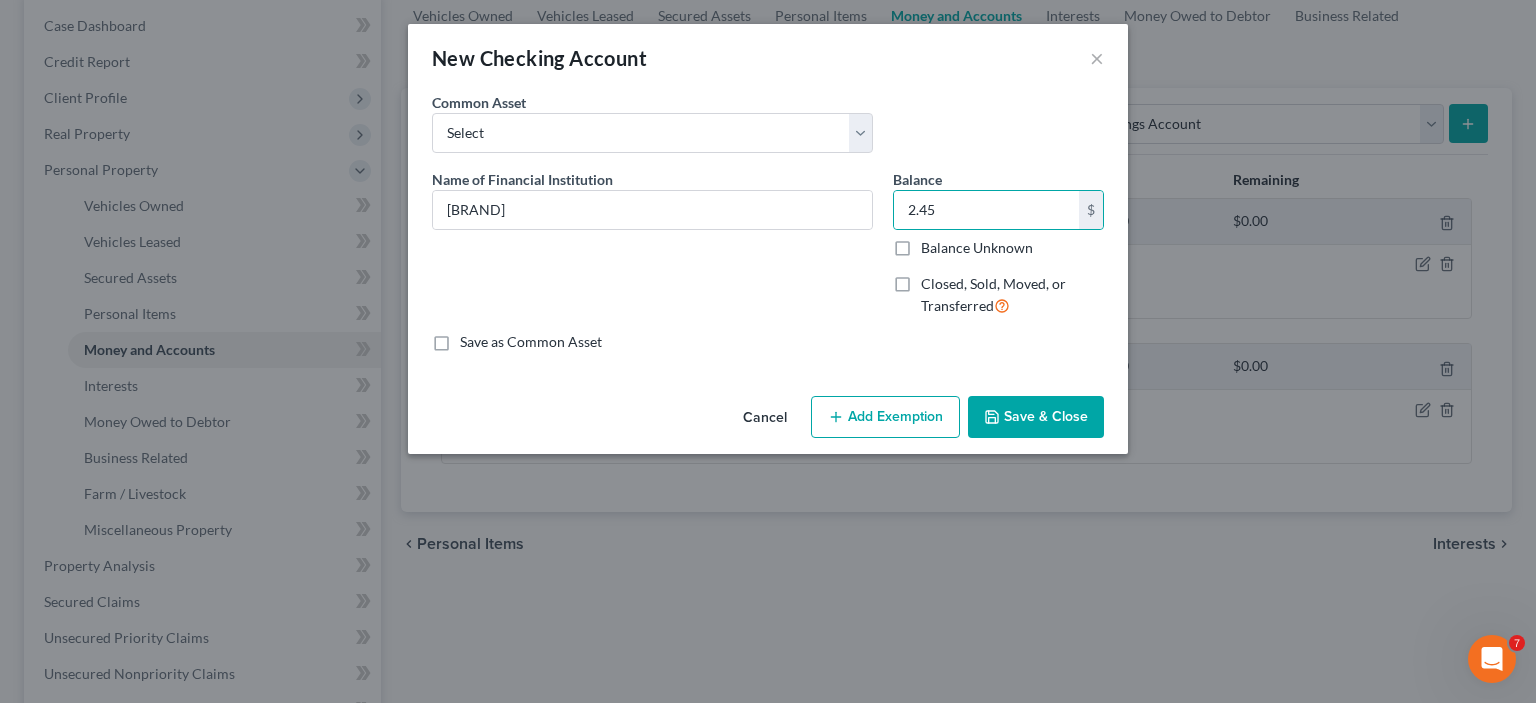click on "Save & Close" at bounding box center (1036, 417) 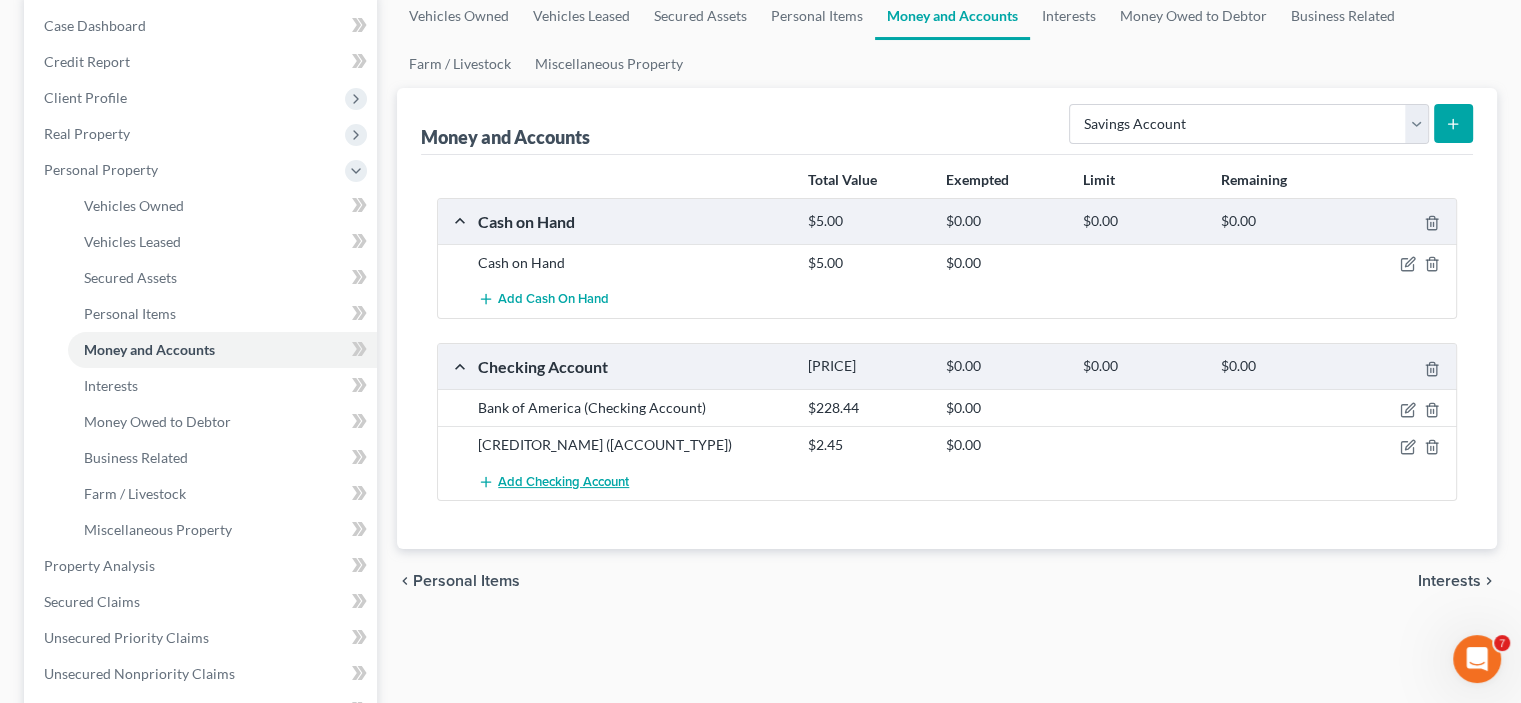 click on "Add Checking Account" at bounding box center (563, 482) 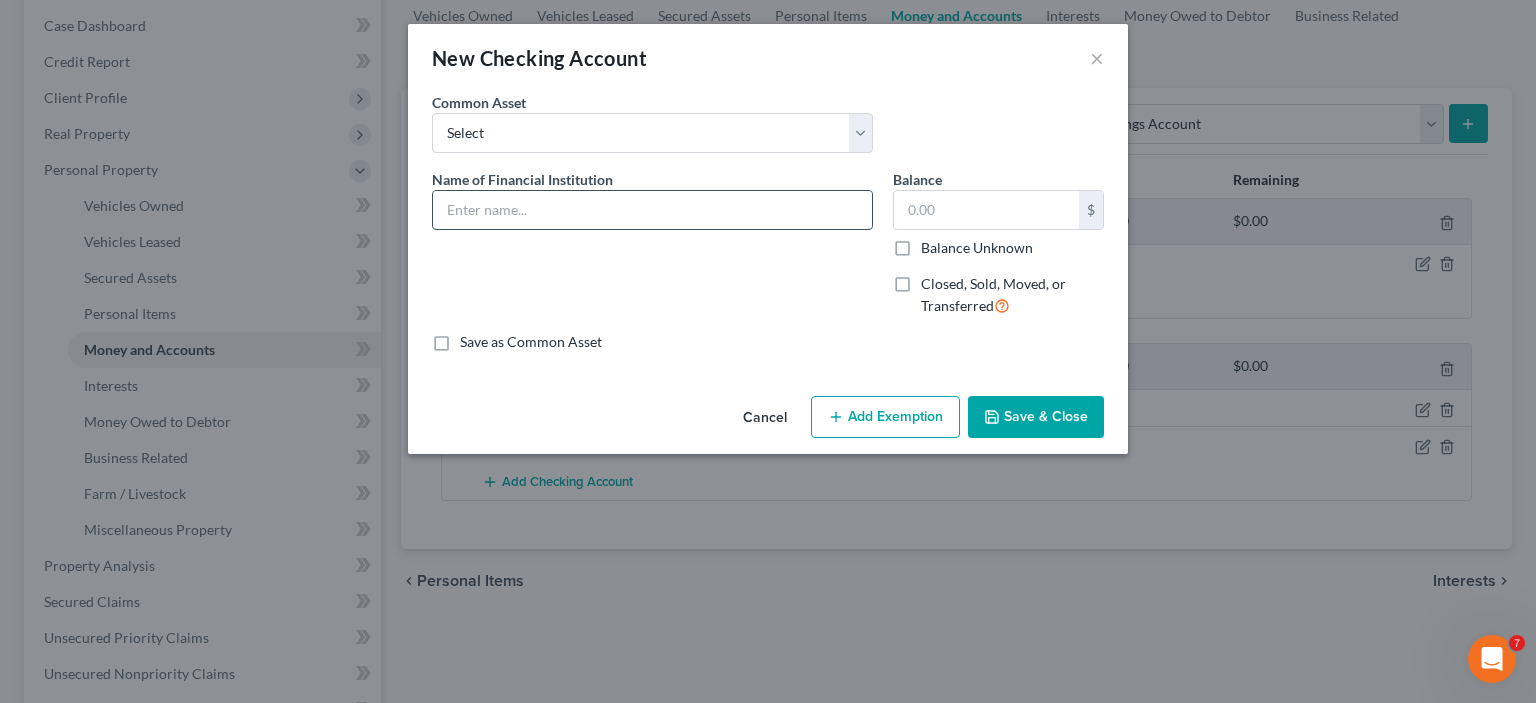 click at bounding box center (652, 210) 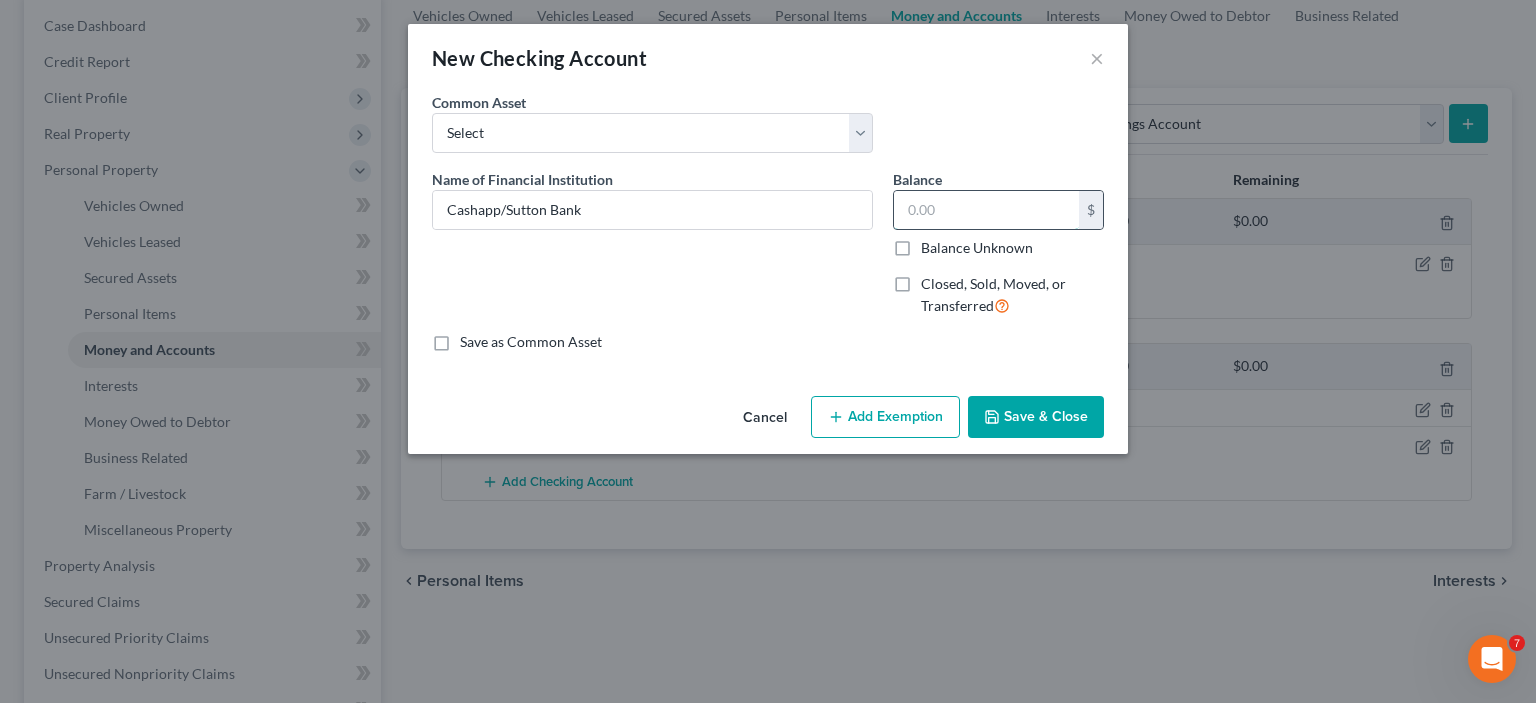 click at bounding box center [986, 210] 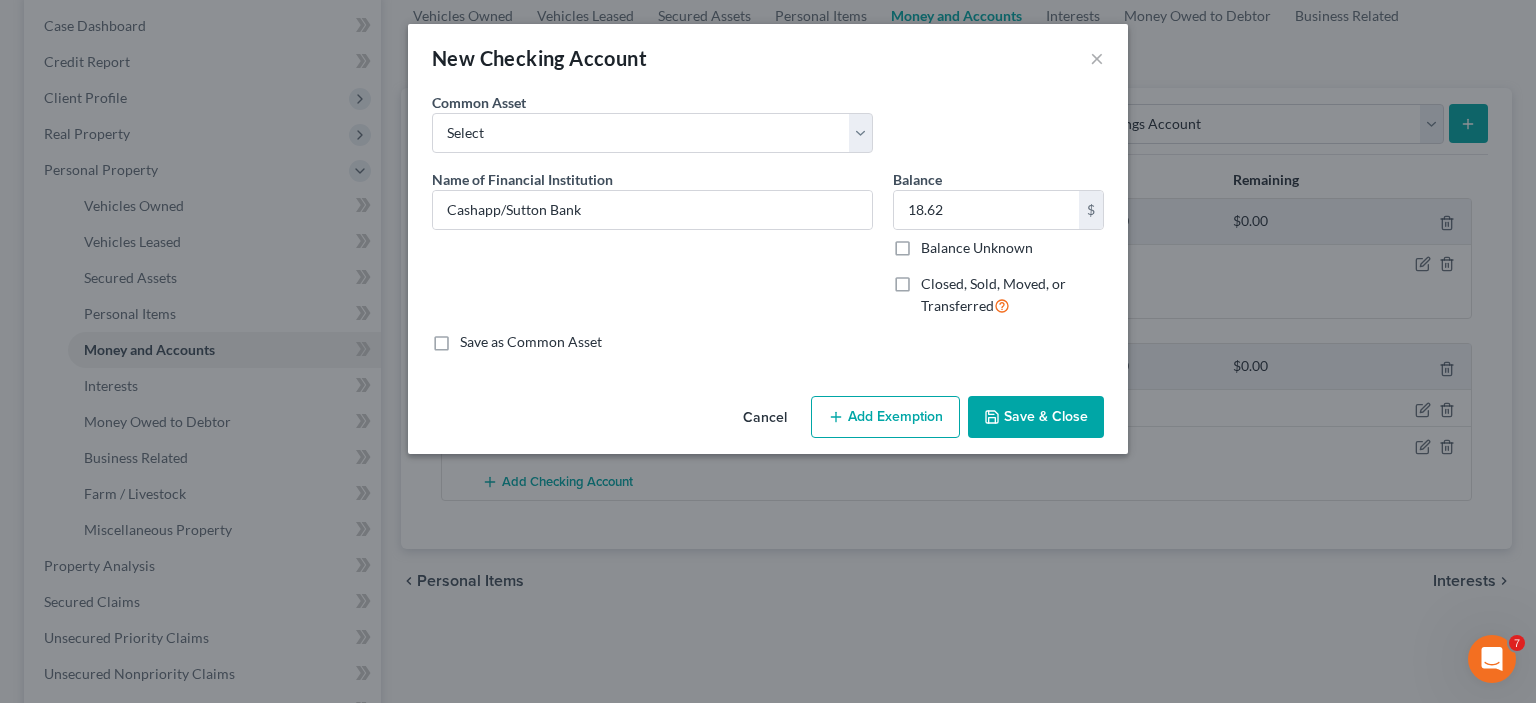 click on "Save & Close" at bounding box center [1036, 417] 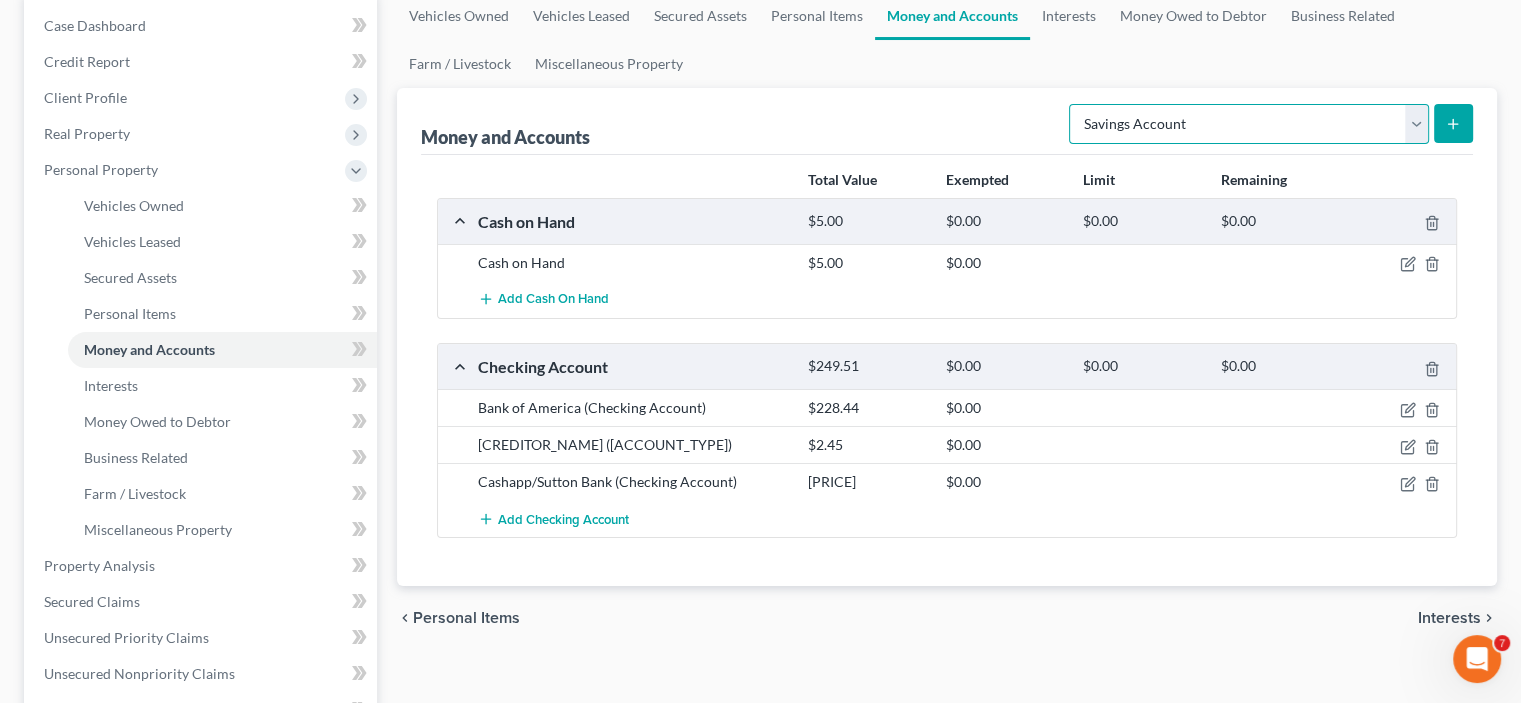 click on "Select Account Type Brokerage Cash on Hand Certificates of Deposit Checking Account Money Market Other (Credit Union, Health Savings Account, etc) Safe Deposit Box Savings Account Security Deposits or Prepayments" at bounding box center (1249, 124) 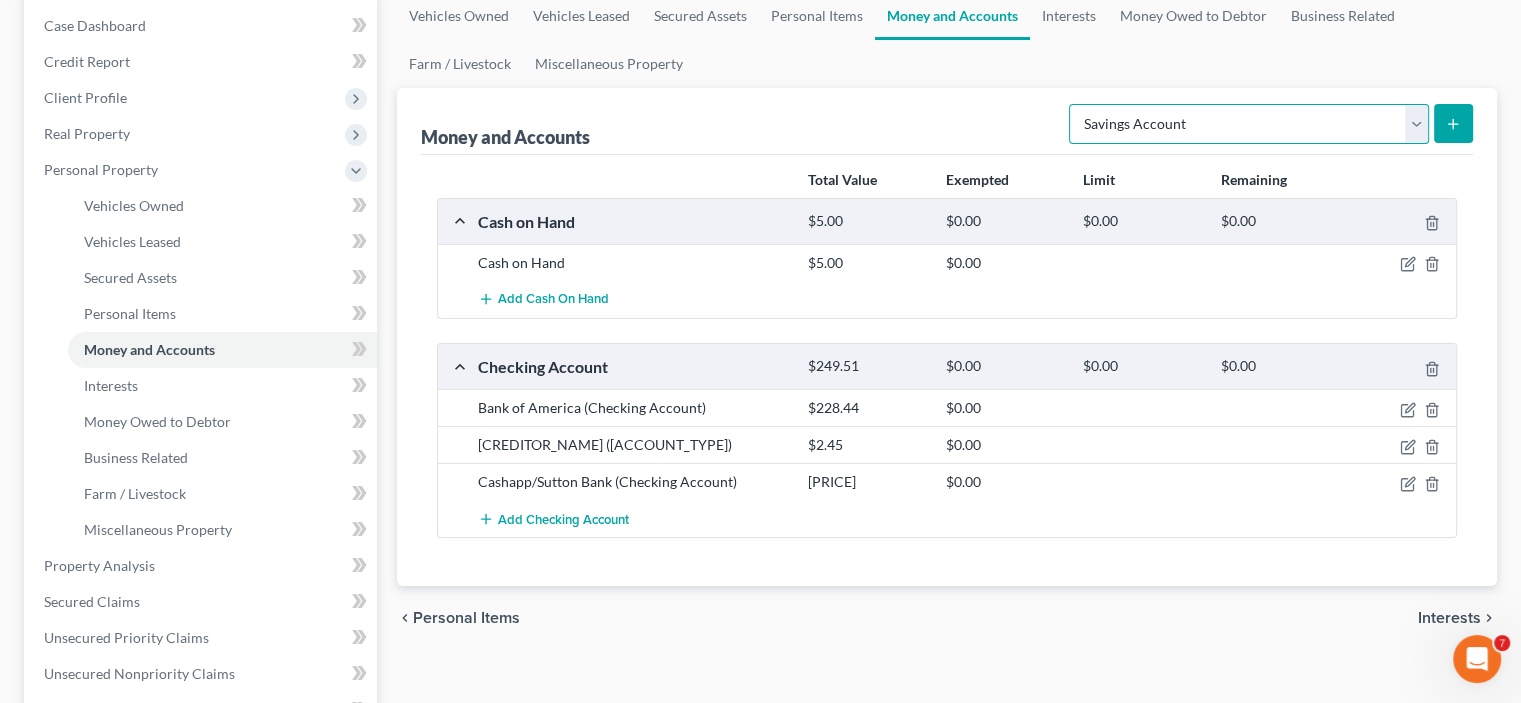click on "Select Account Type Brokerage Cash on Hand Certificates of Deposit Checking Account Money Market Other (Credit Union, Health Savings Account, etc) Safe Deposit Box Savings Account Security Deposits or Prepayments" at bounding box center [1249, 124] 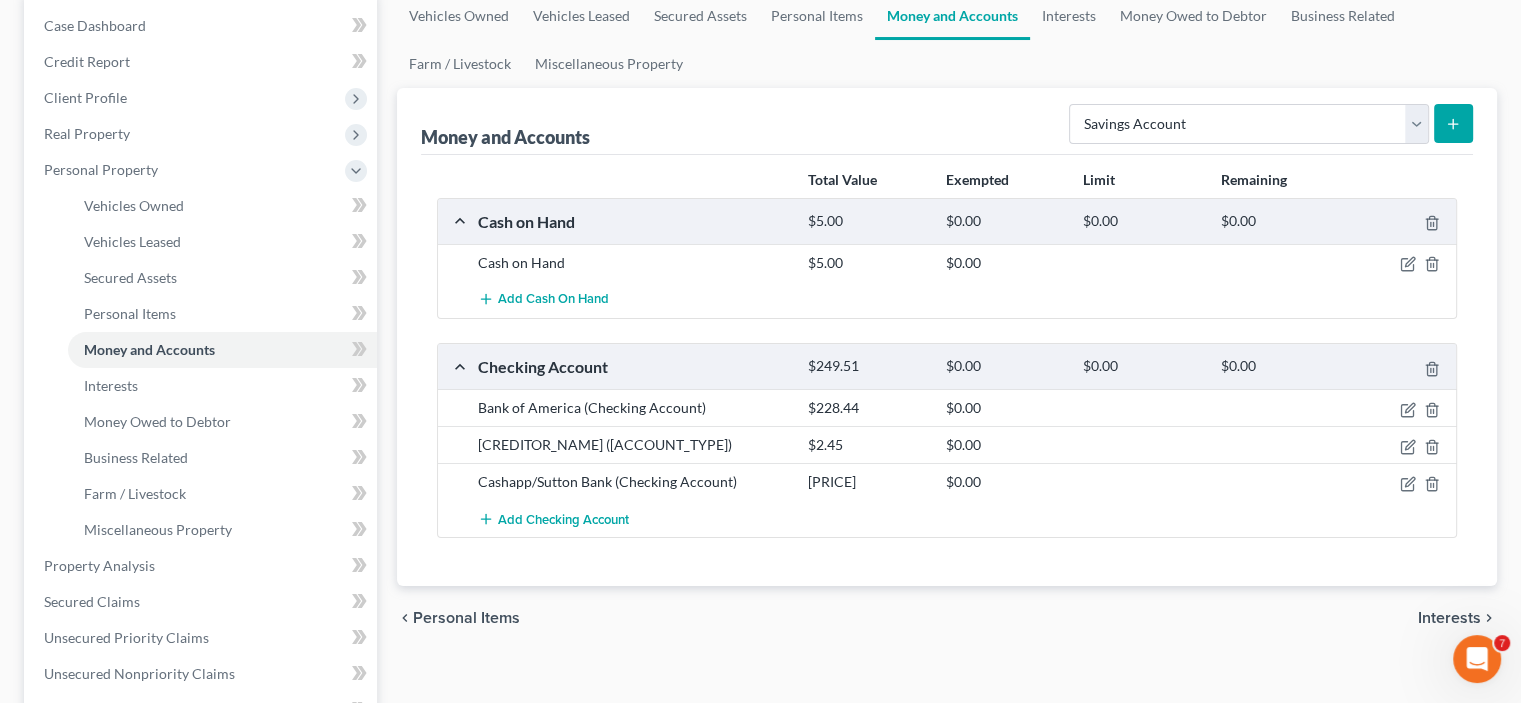 click at bounding box center [1453, 123] 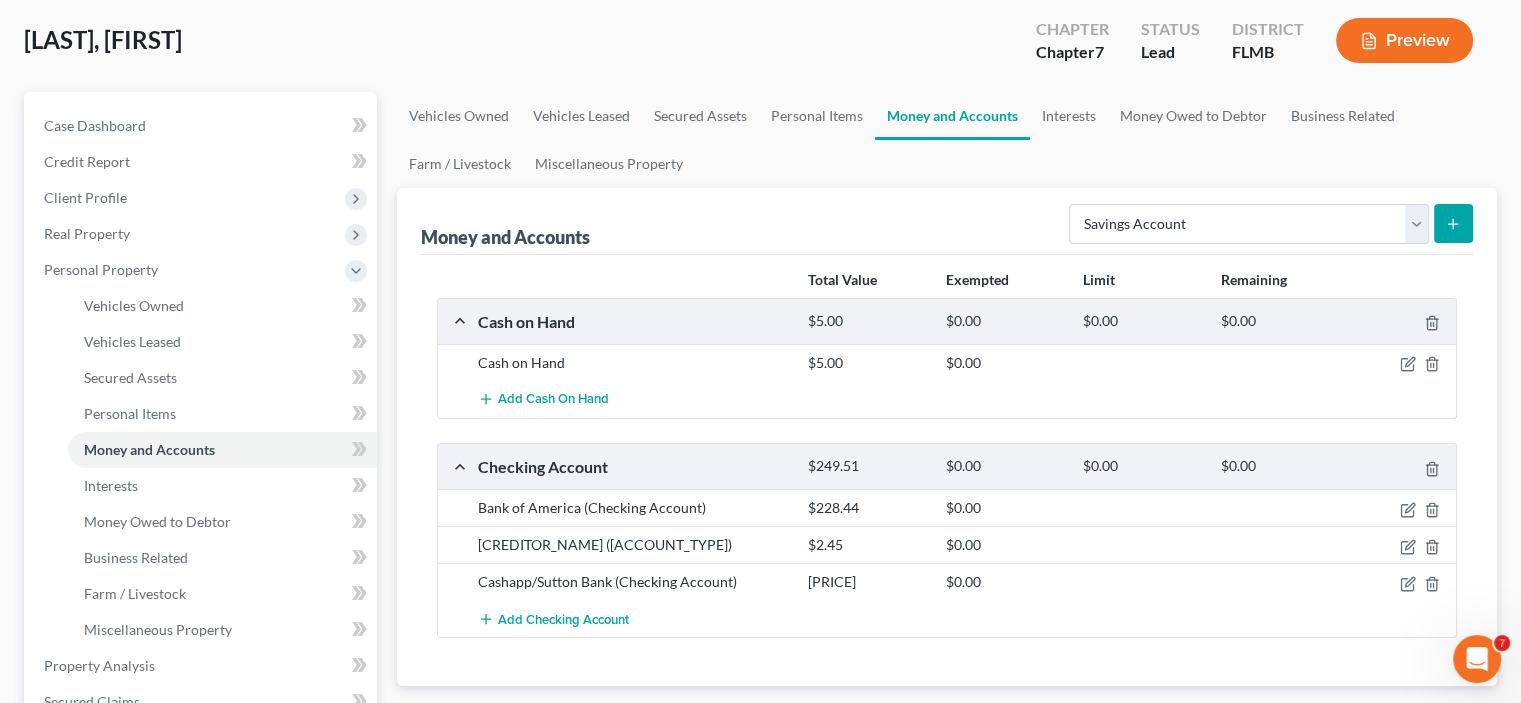 scroll, scrollTop: 100, scrollLeft: 0, axis: vertical 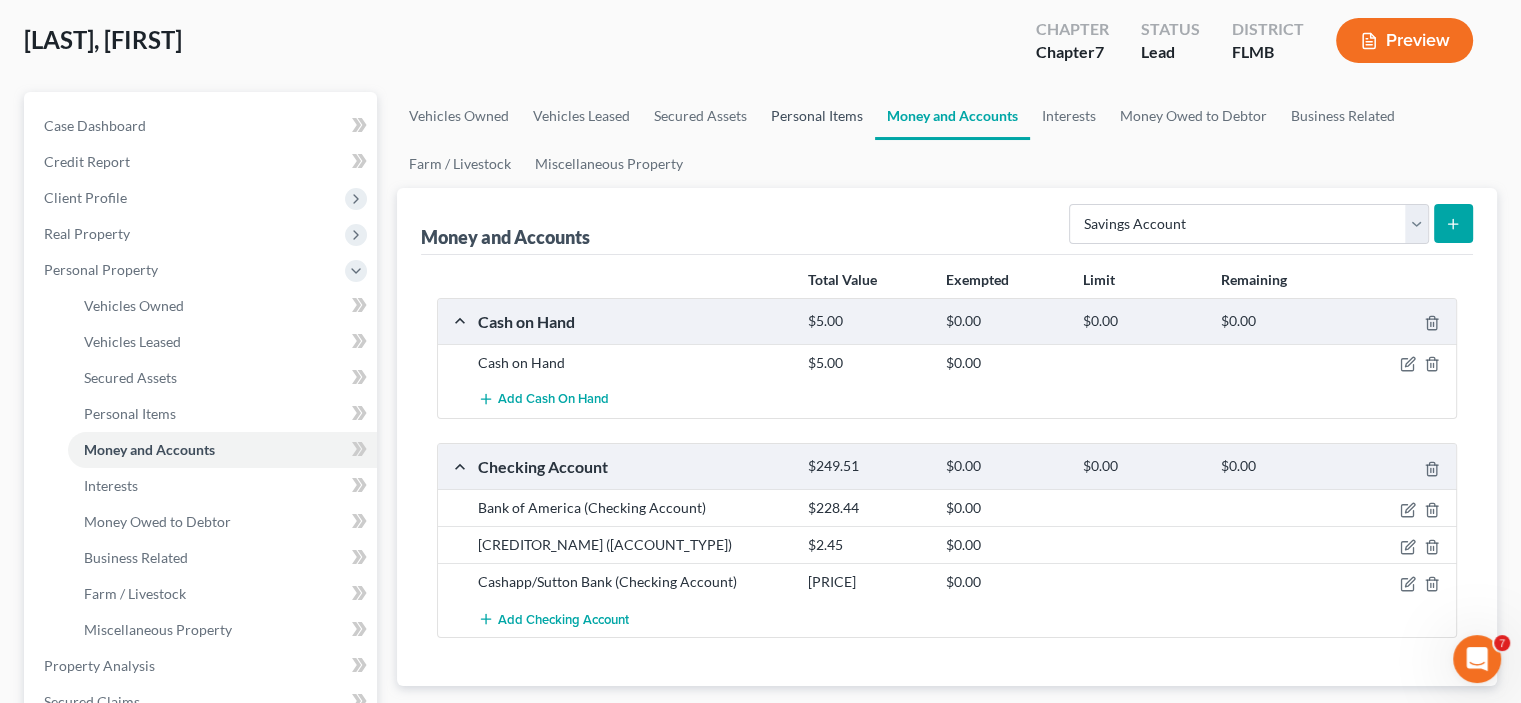 click on "Personal Items" at bounding box center (817, 116) 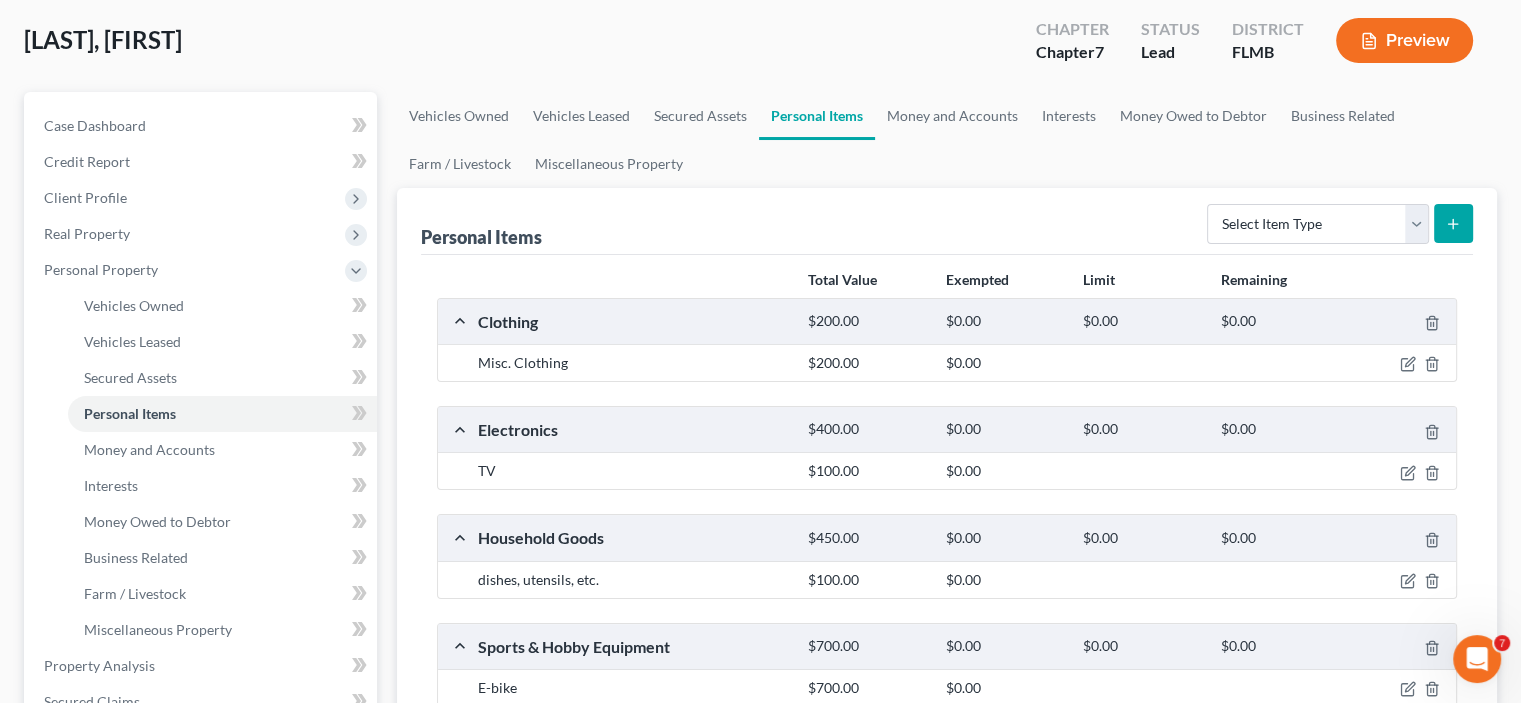 scroll, scrollTop: 0, scrollLeft: 0, axis: both 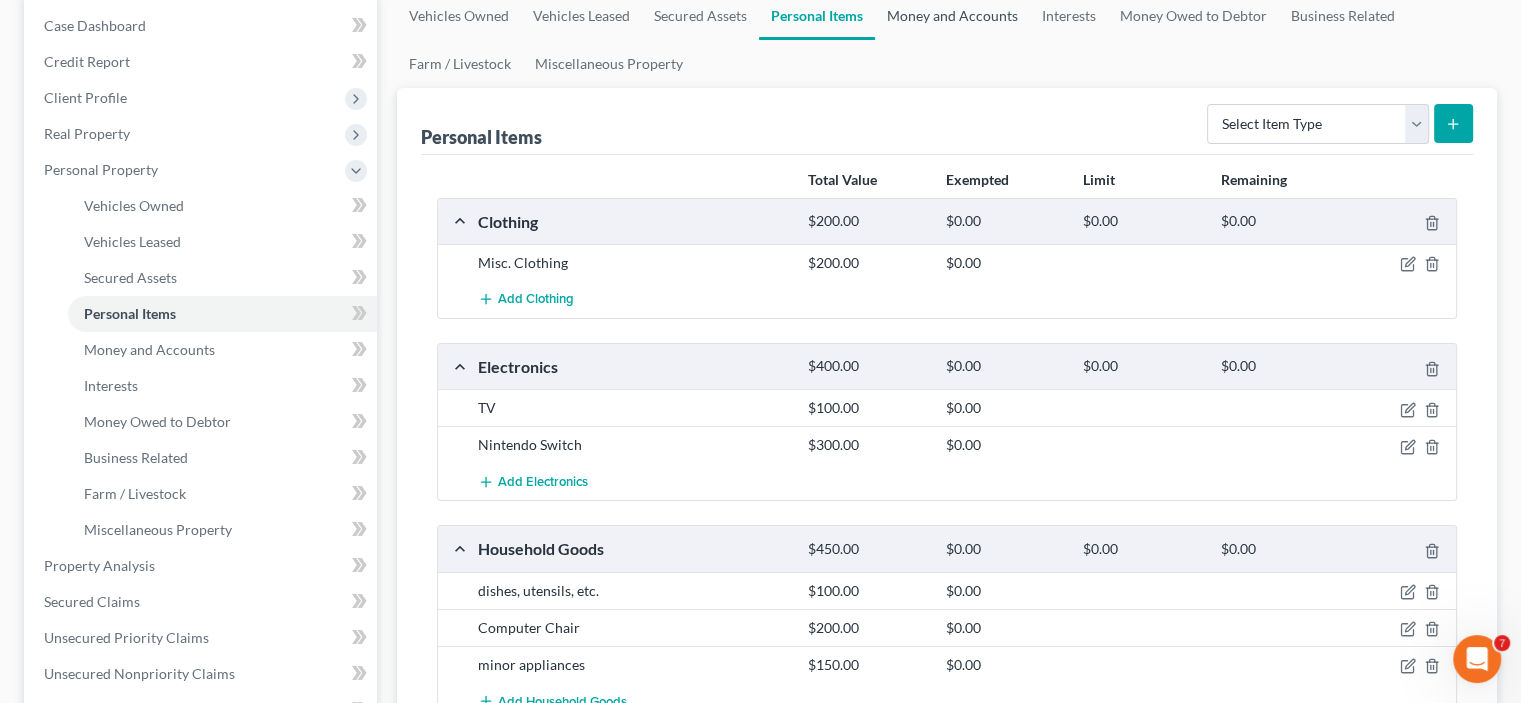 click on "Money and Accounts" at bounding box center [952, 16] 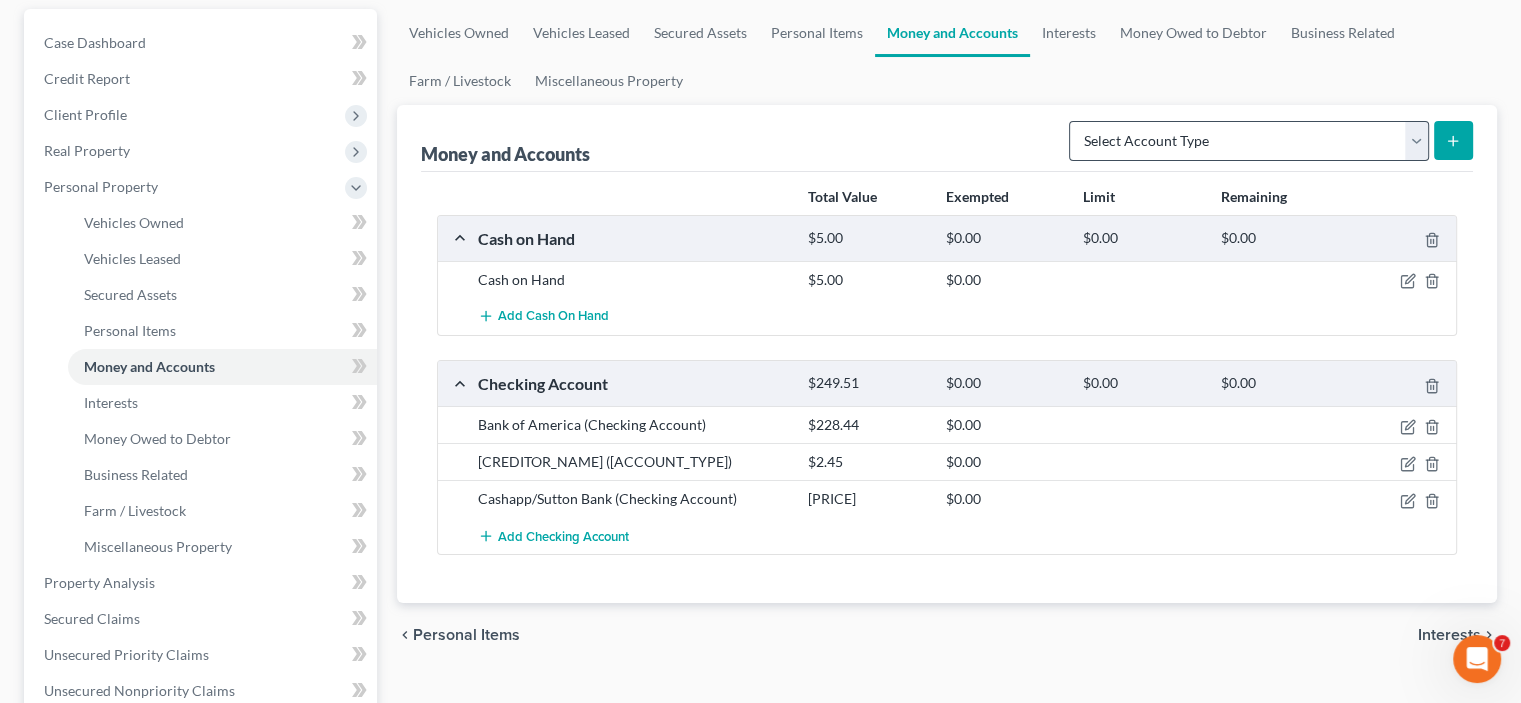 scroll, scrollTop: 200, scrollLeft: 0, axis: vertical 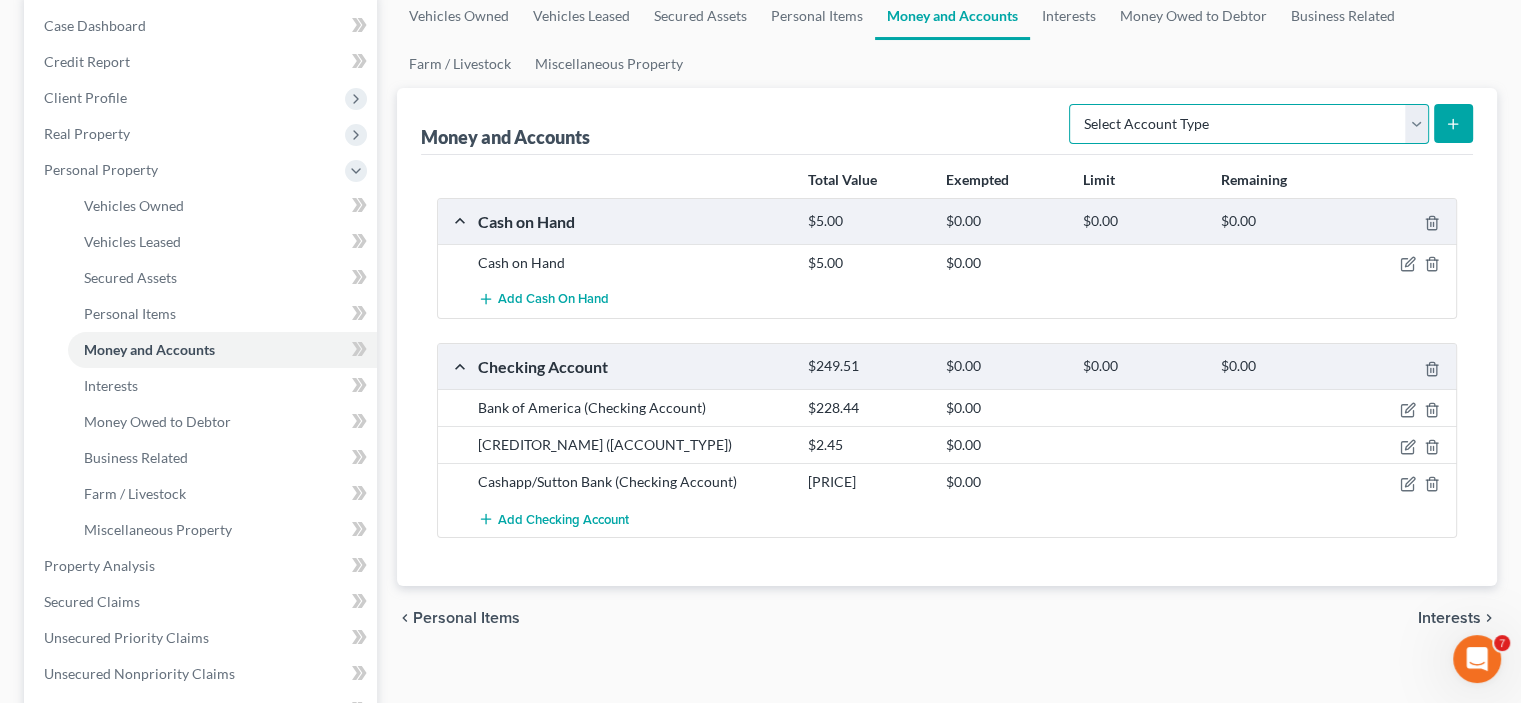 click on "Select Account Type Brokerage Cash on Hand Certificates of Deposit Checking Account Money Market Other (Credit Union, Health Savings Account, etc) Safe Deposit Box Savings Account Security Deposits or Prepayments" at bounding box center [1249, 124] 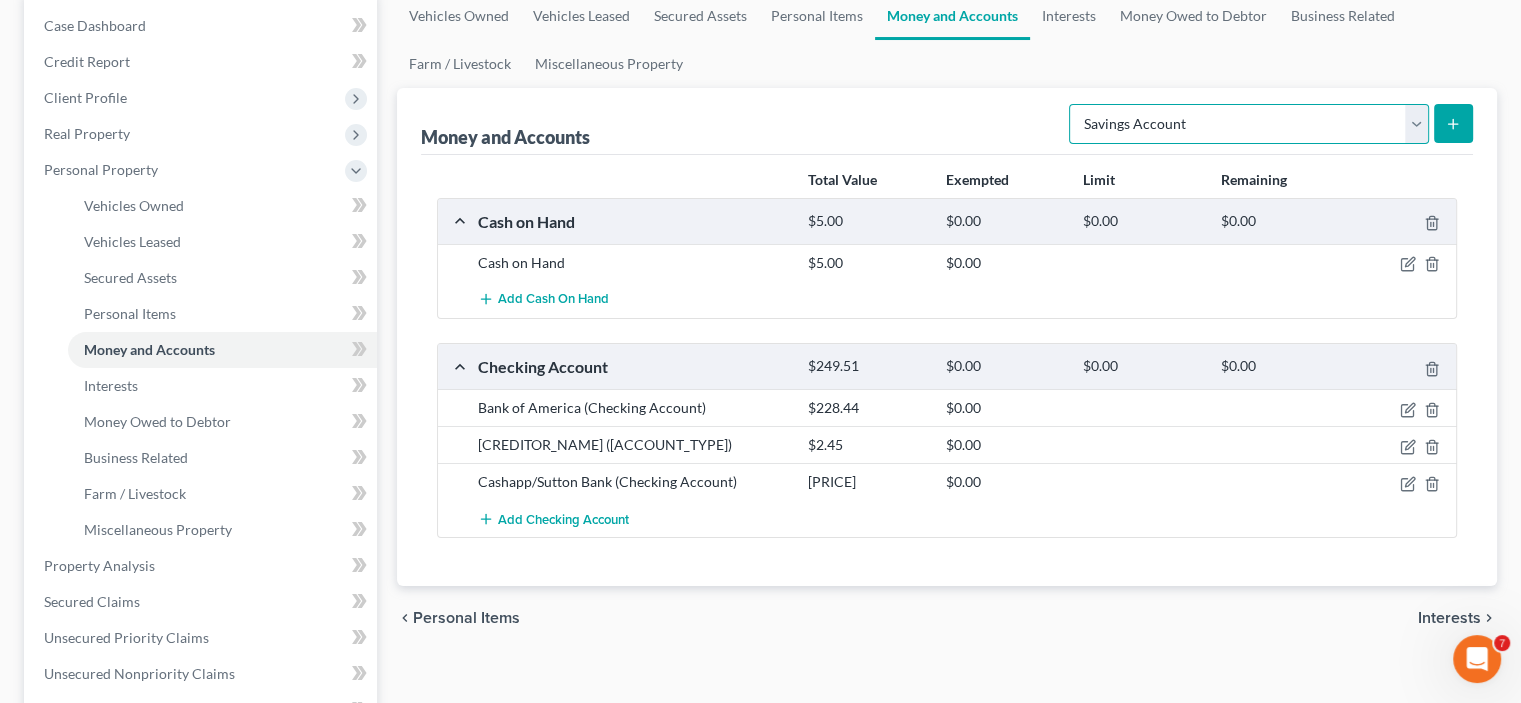 click on "Select Account Type Brokerage Cash on Hand Certificates of Deposit Checking Account Money Market Other (Credit Union, Health Savings Account, etc) Safe Deposit Box Savings Account Security Deposits or Prepayments" at bounding box center (1249, 124) 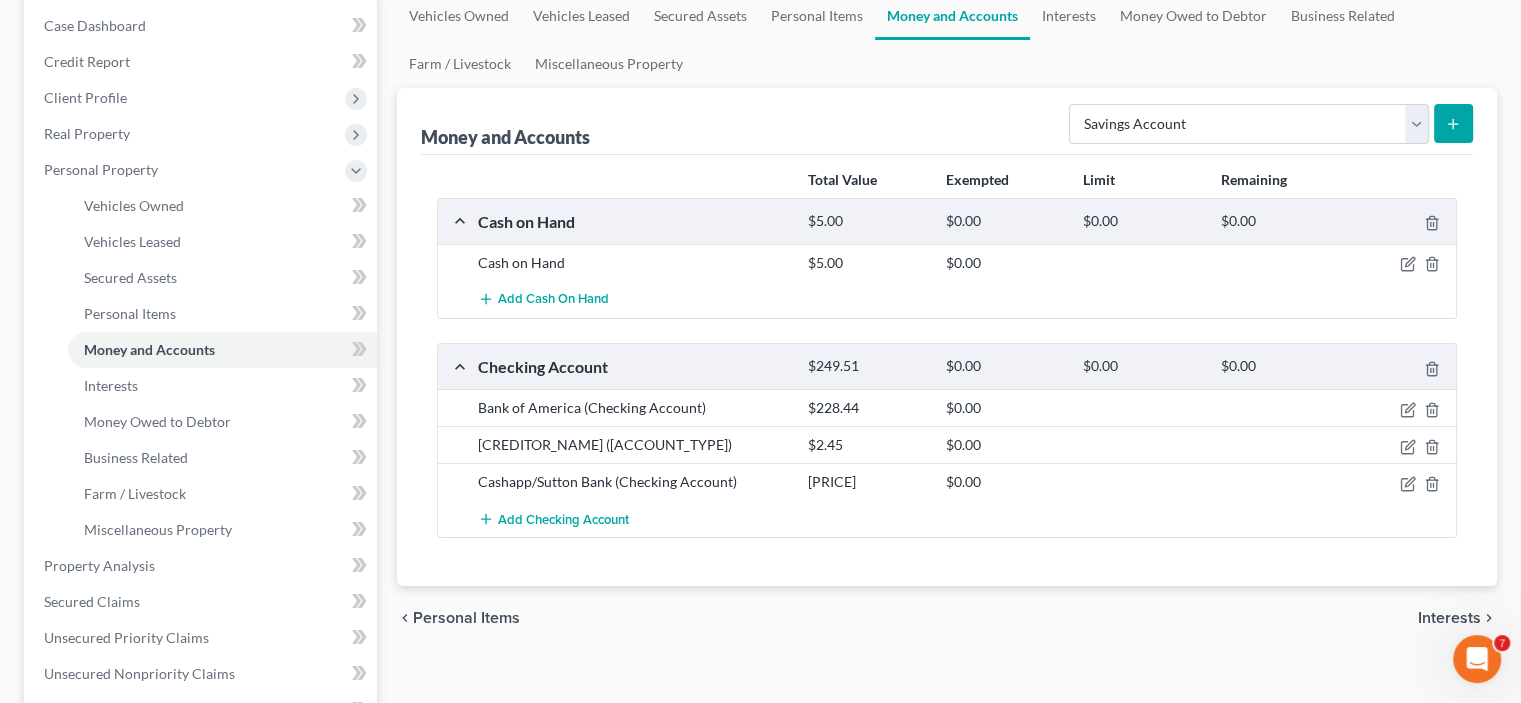 click 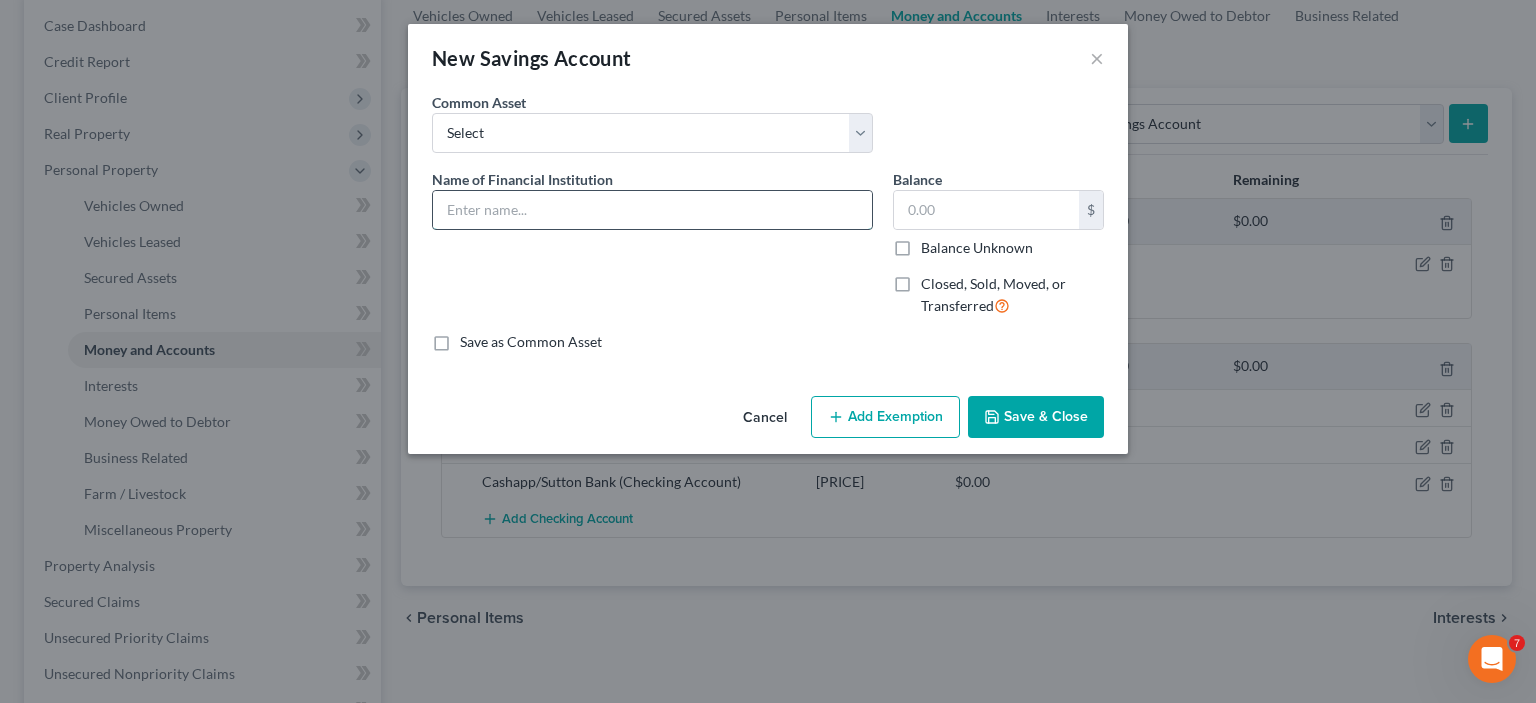 click at bounding box center (652, 210) 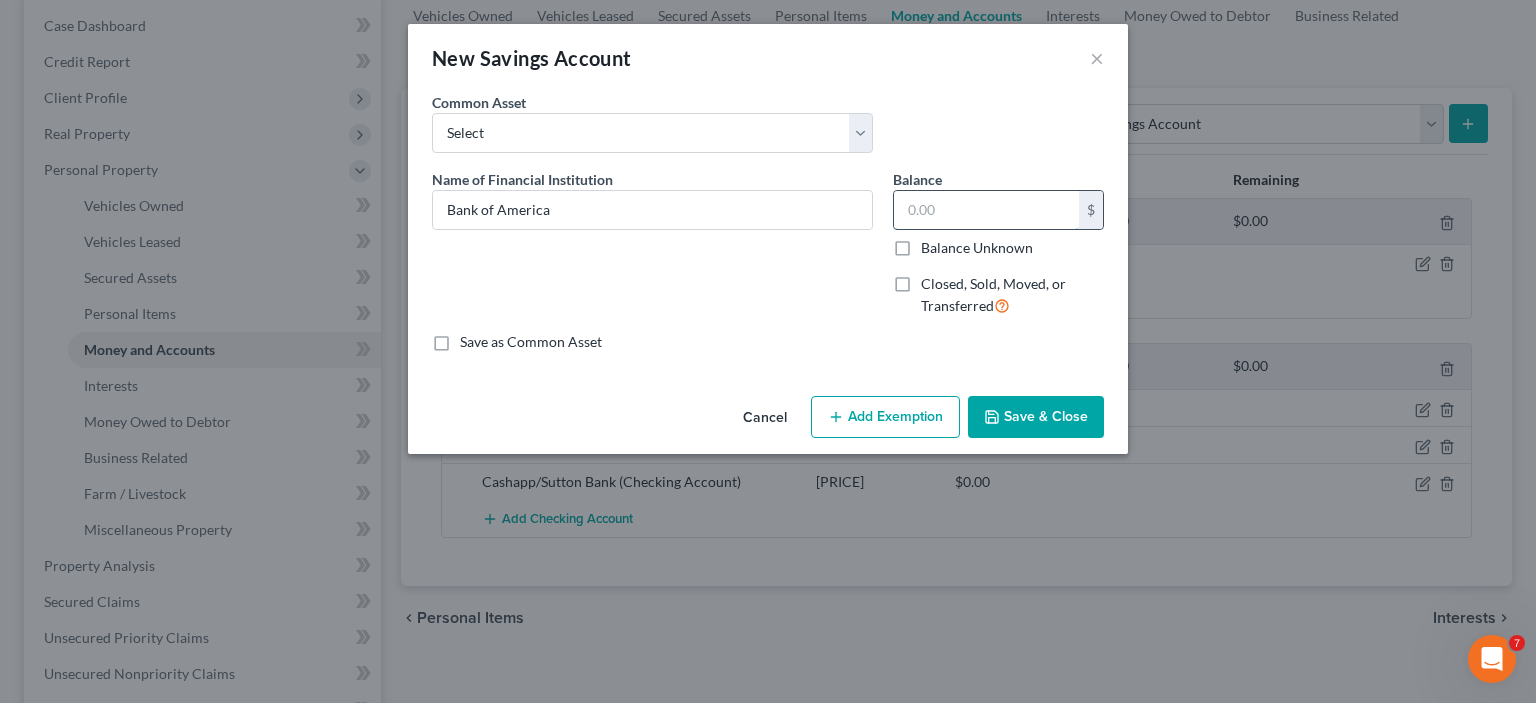 click at bounding box center (986, 210) 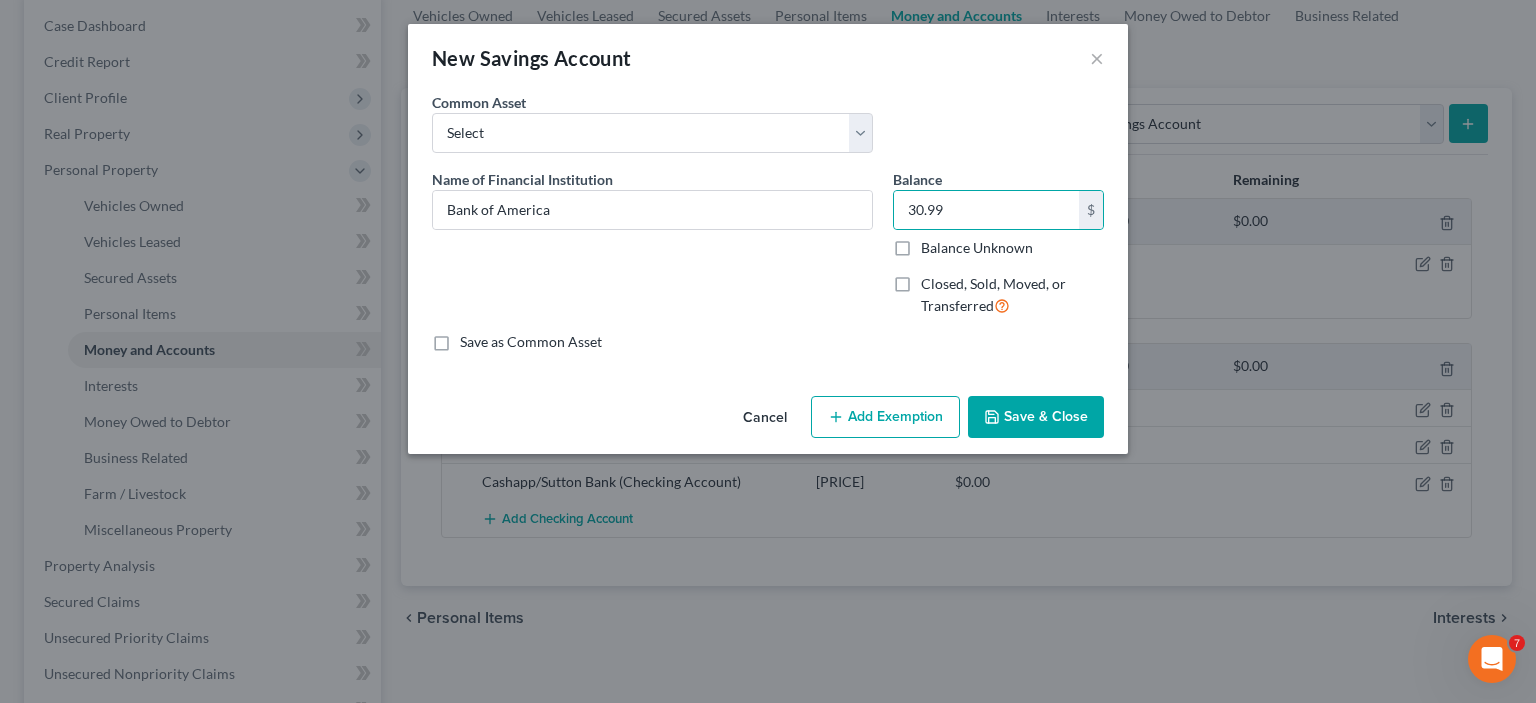 click on "Save & Close" at bounding box center (1036, 417) 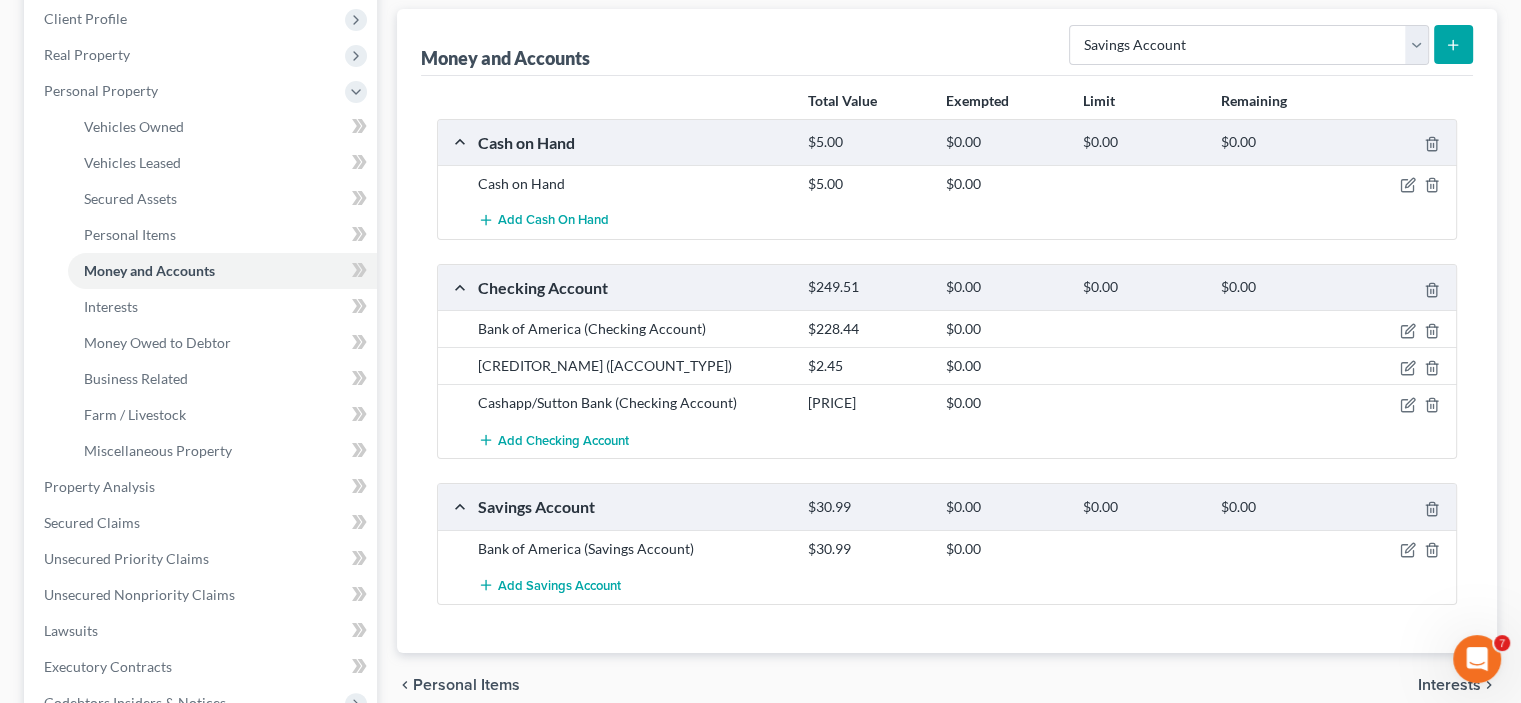 scroll, scrollTop: 400, scrollLeft: 0, axis: vertical 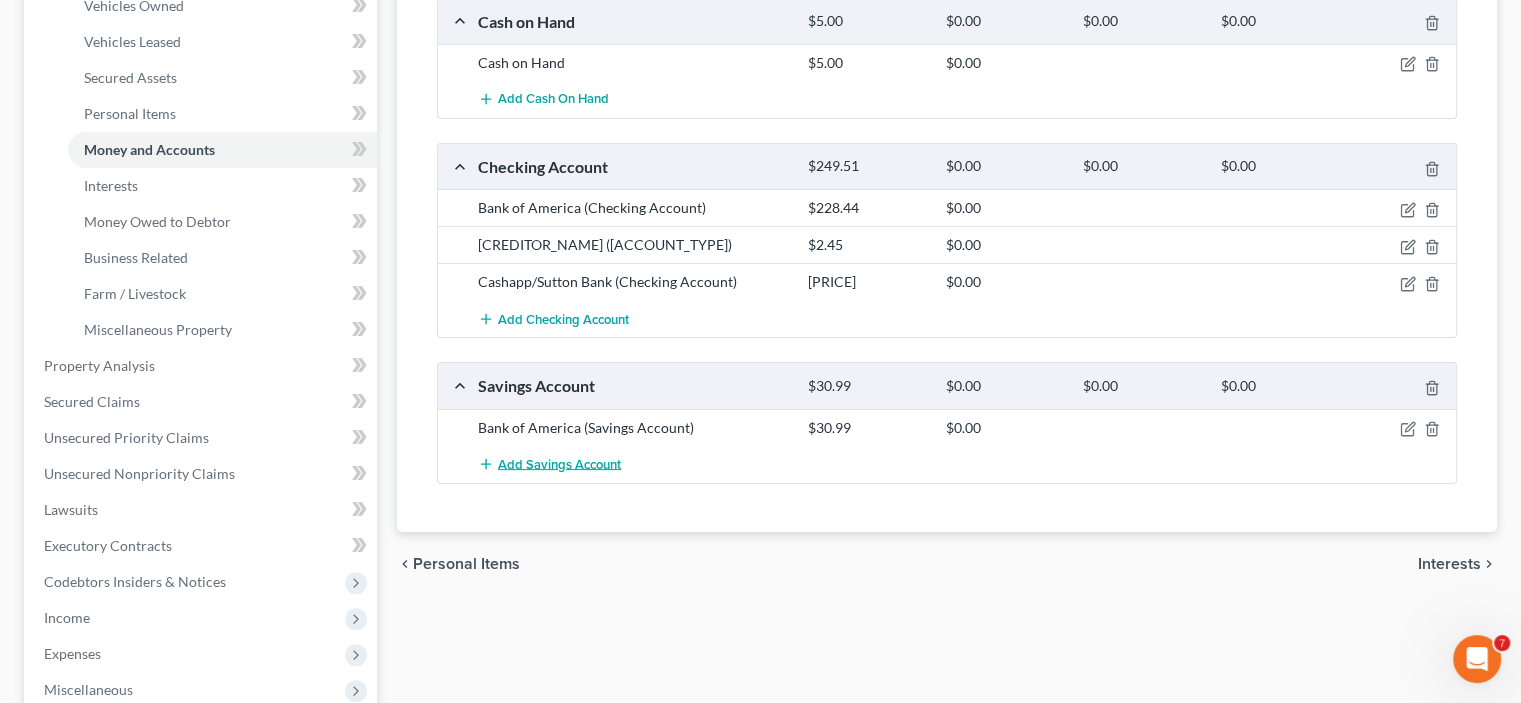 click on "Add Savings Account" at bounding box center (559, 464) 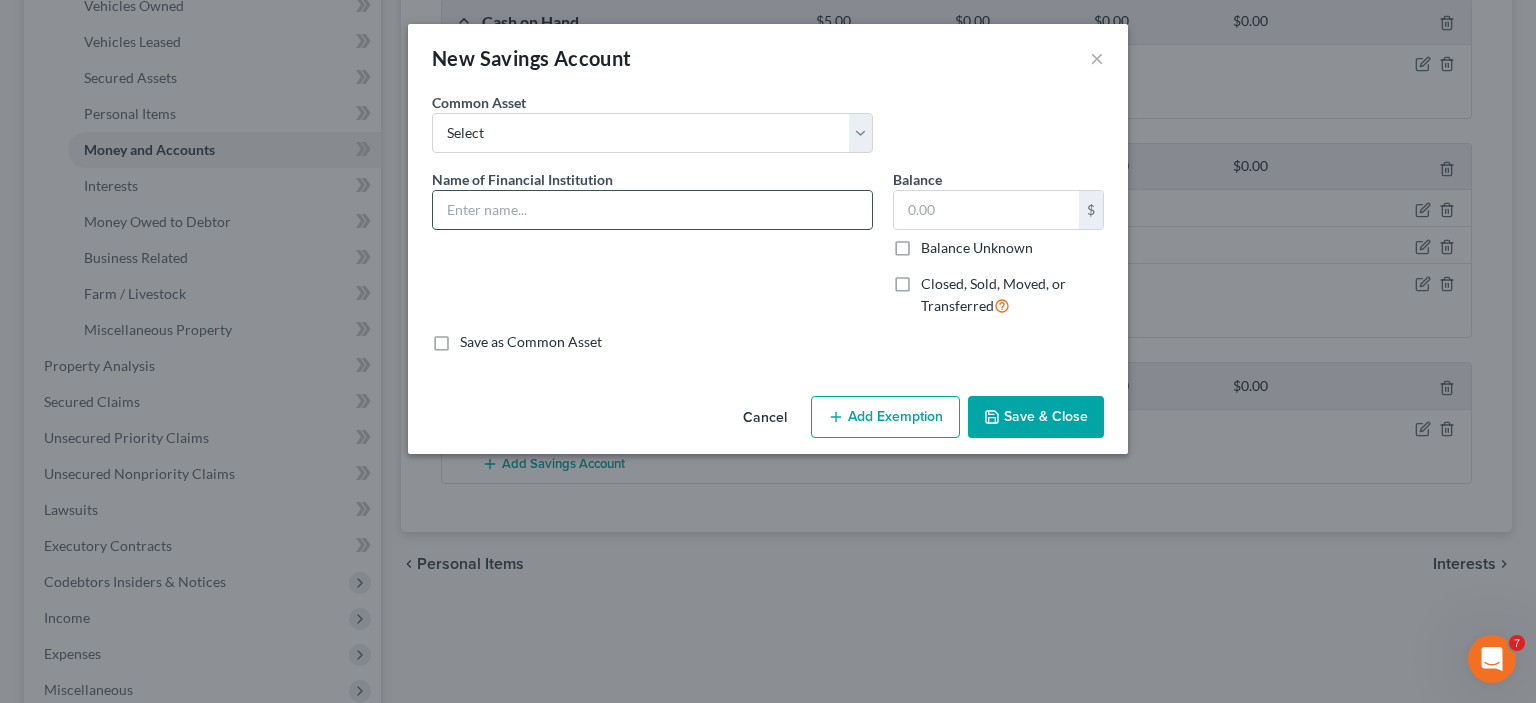 click at bounding box center [652, 210] 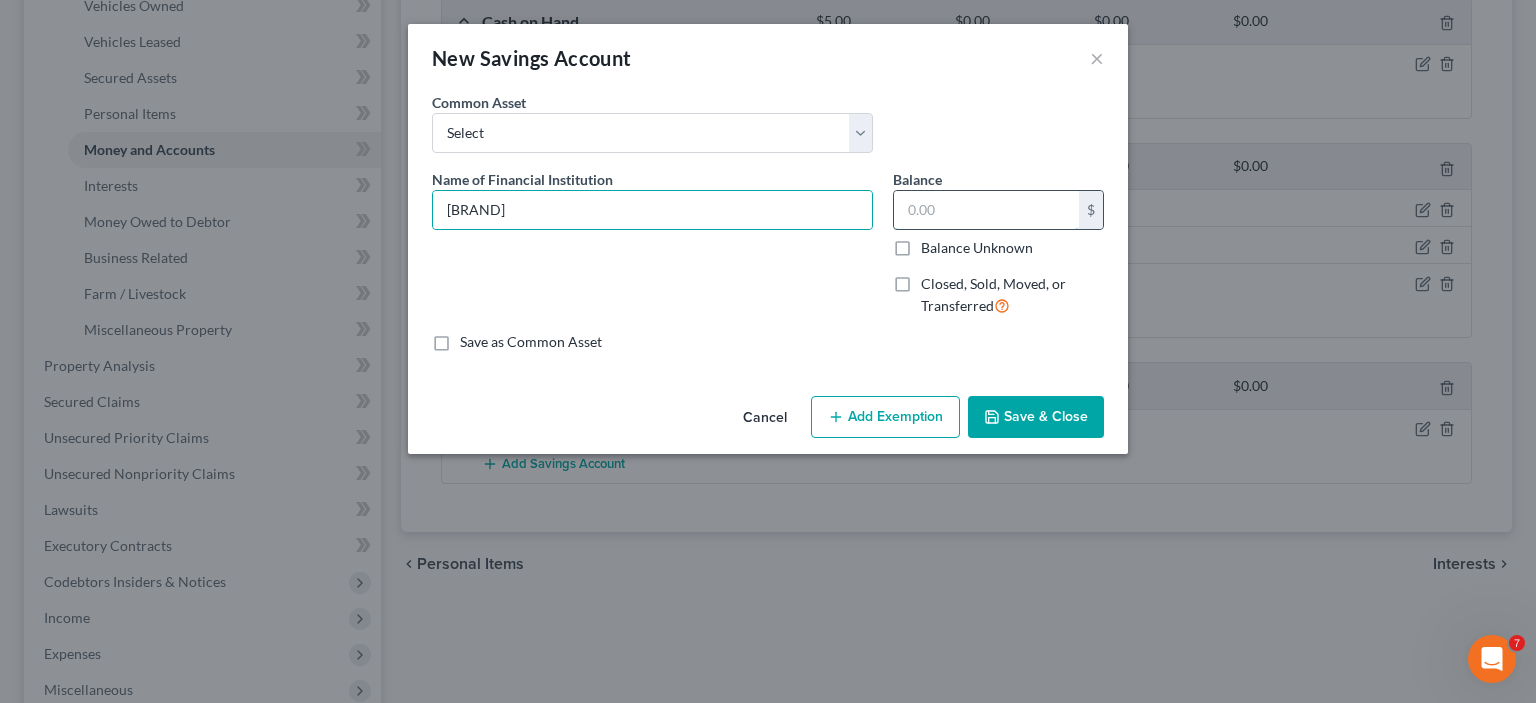 click at bounding box center [986, 210] 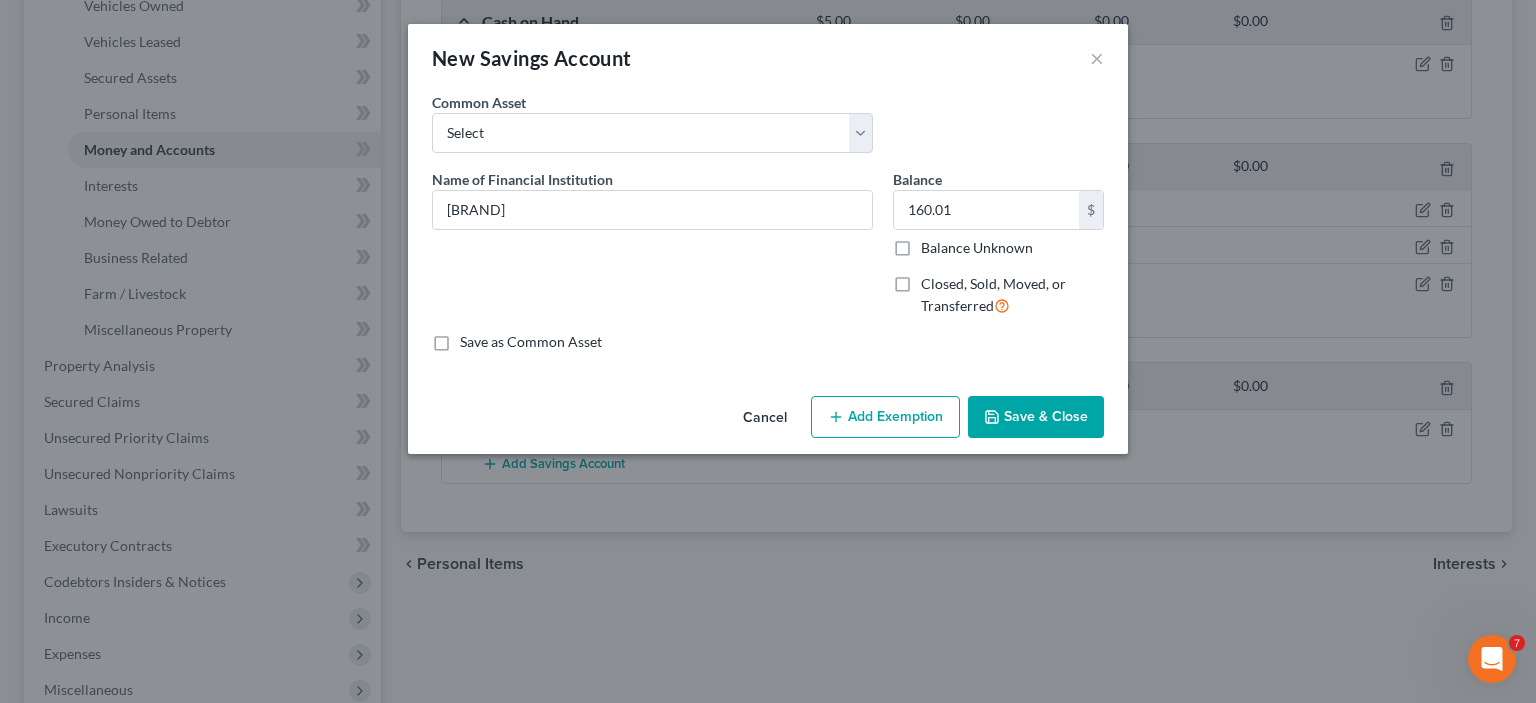 click on "Save & Close" at bounding box center (1036, 417) 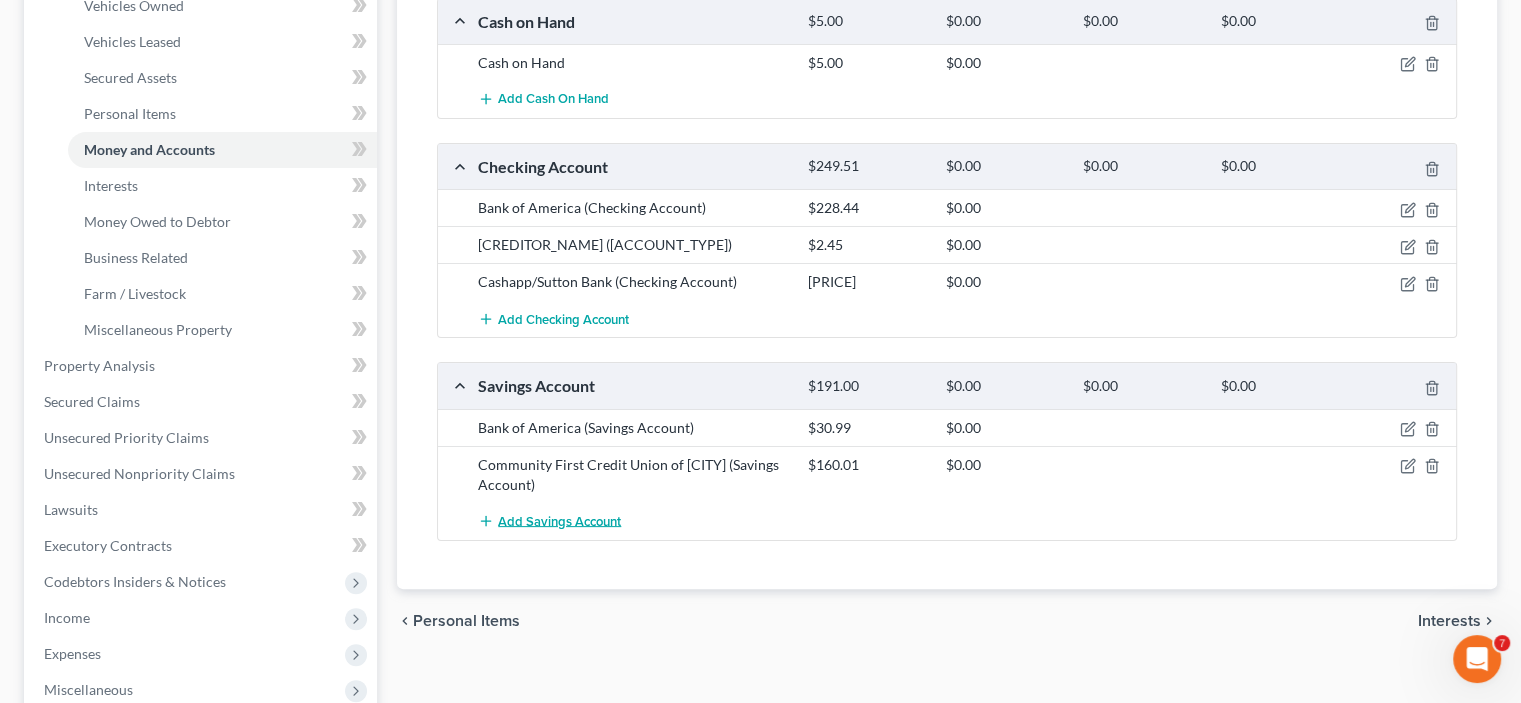 click on "Add Savings Account" at bounding box center [559, 521] 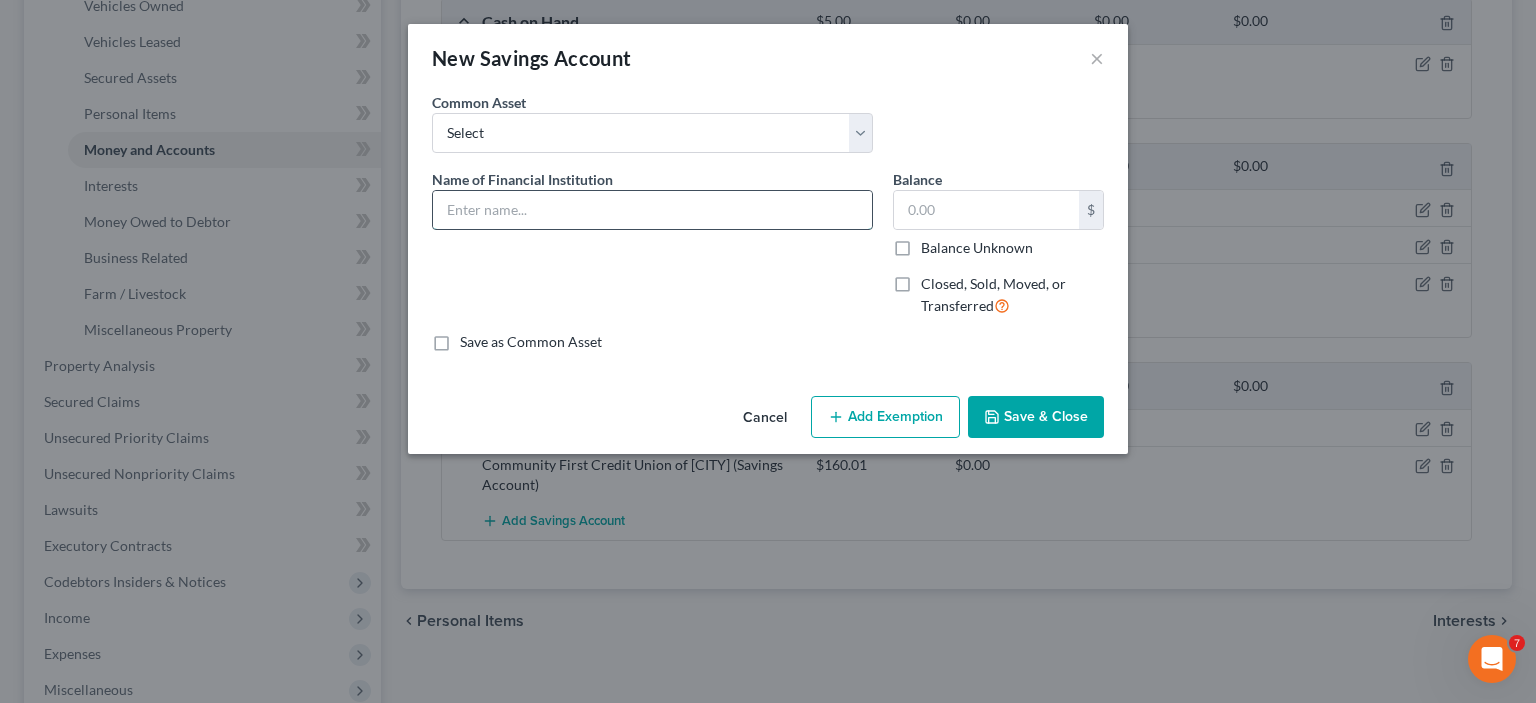 click at bounding box center (652, 210) 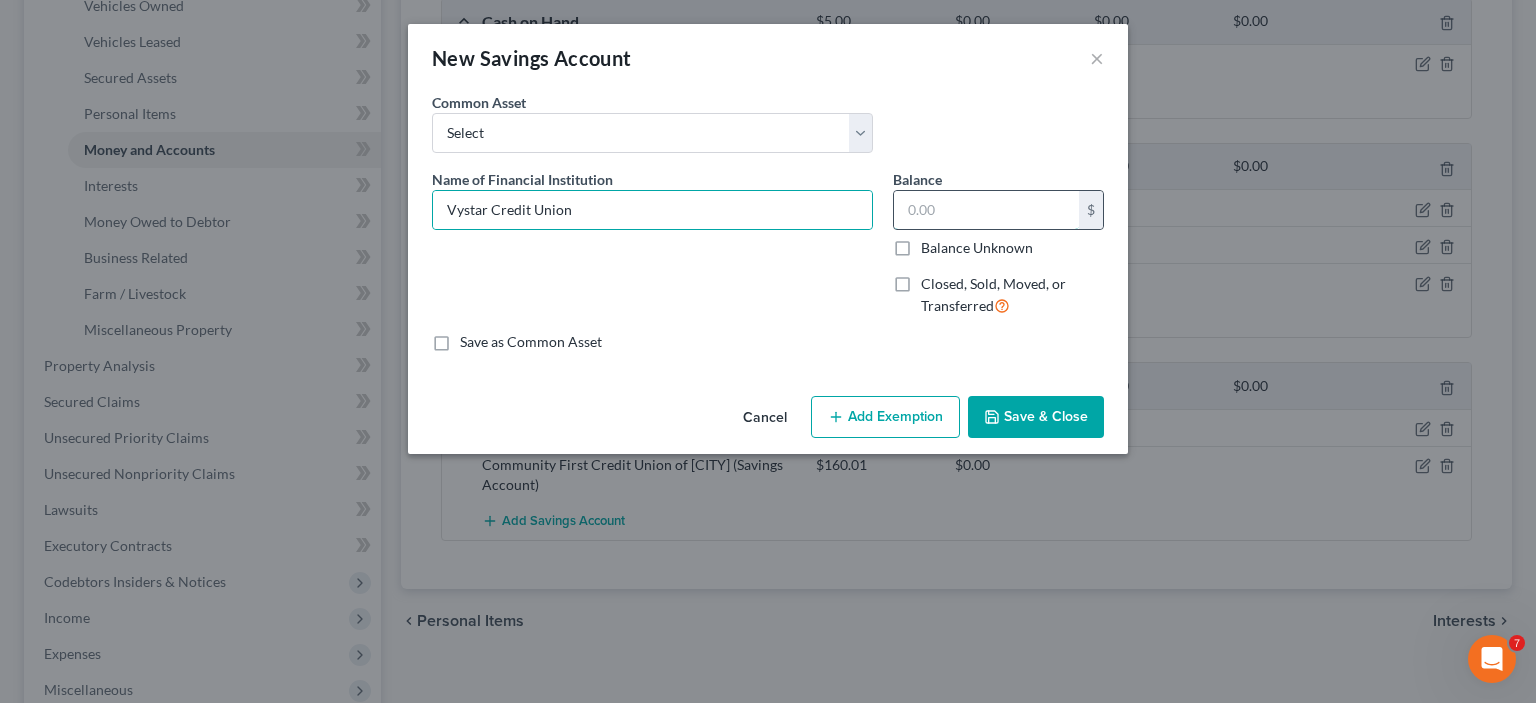 click at bounding box center (986, 210) 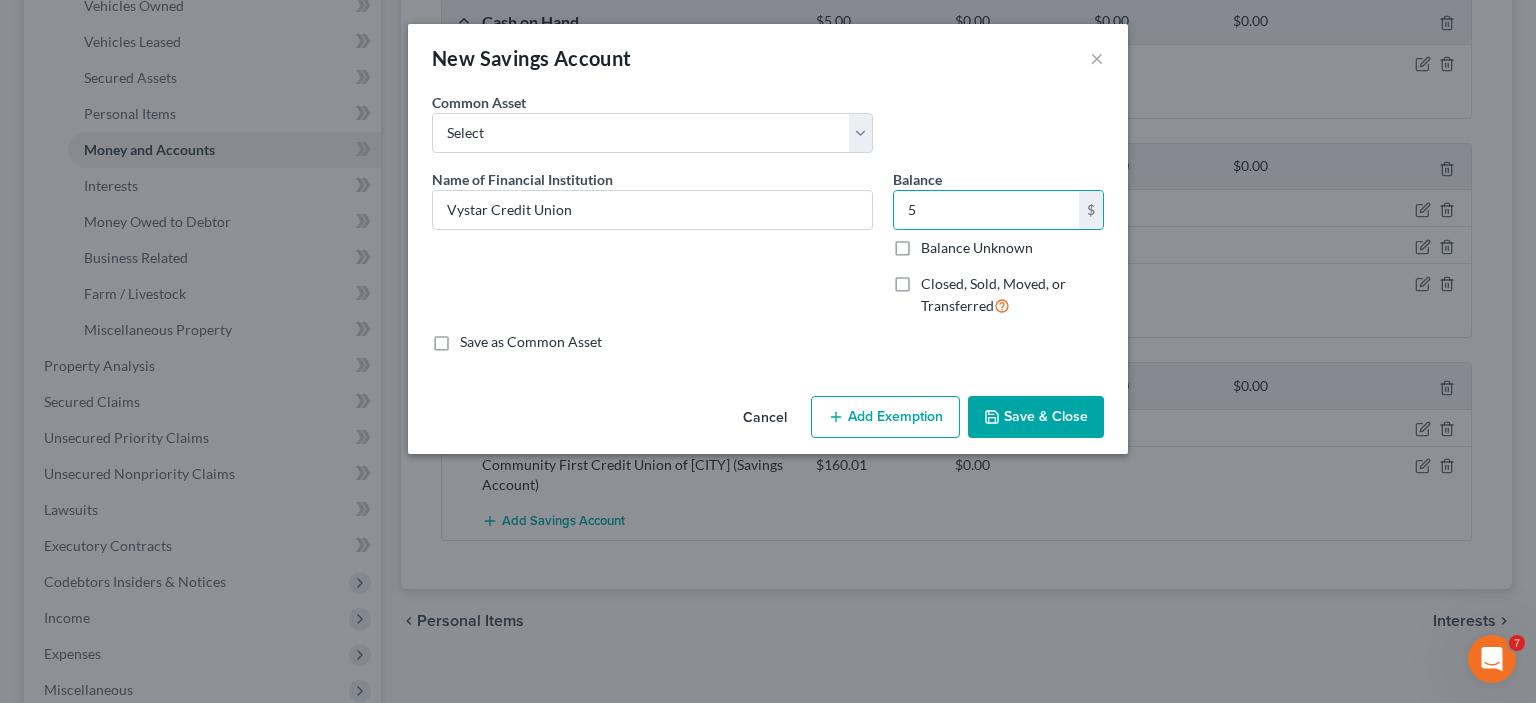 click on "Save & Close" at bounding box center [1036, 417] 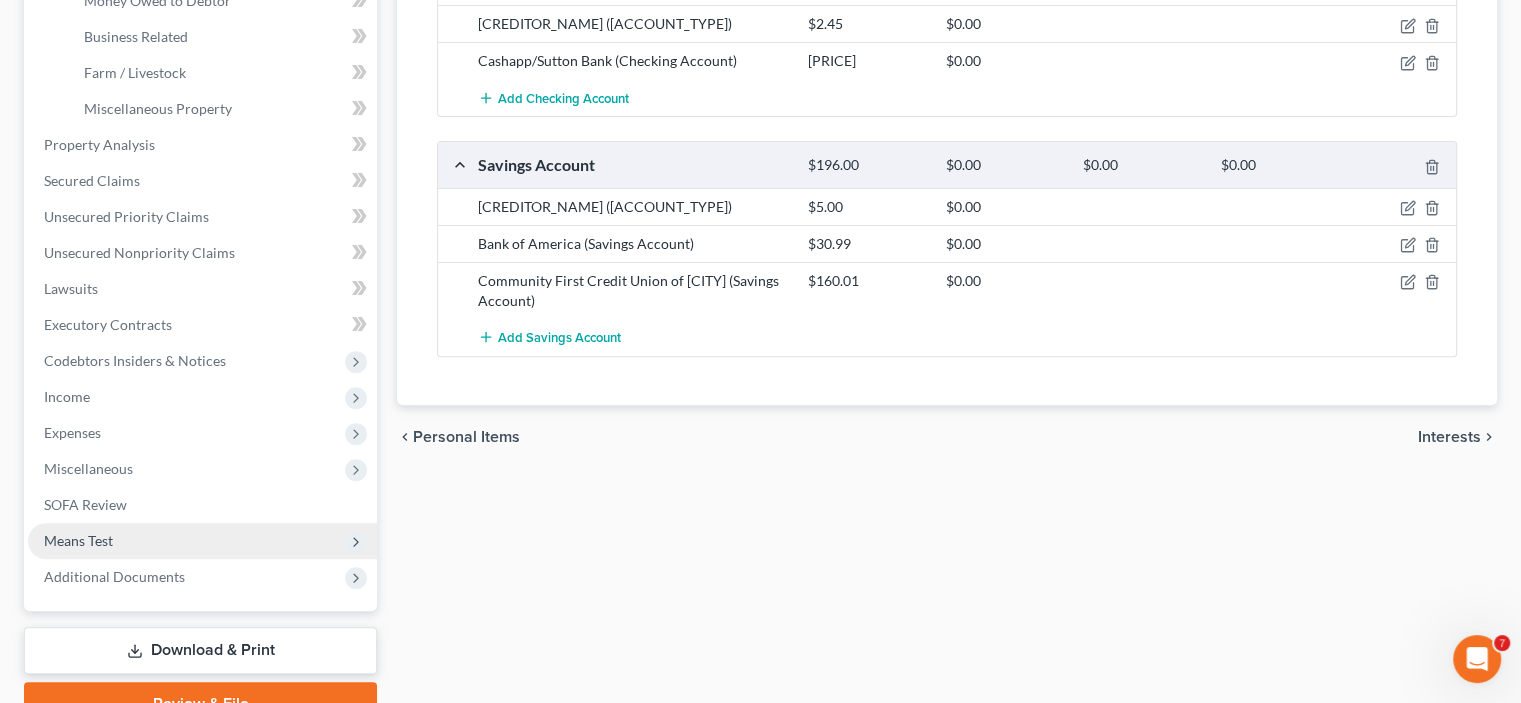 scroll, scrollTop: 700, scrollLeft: 0, axis: vertical 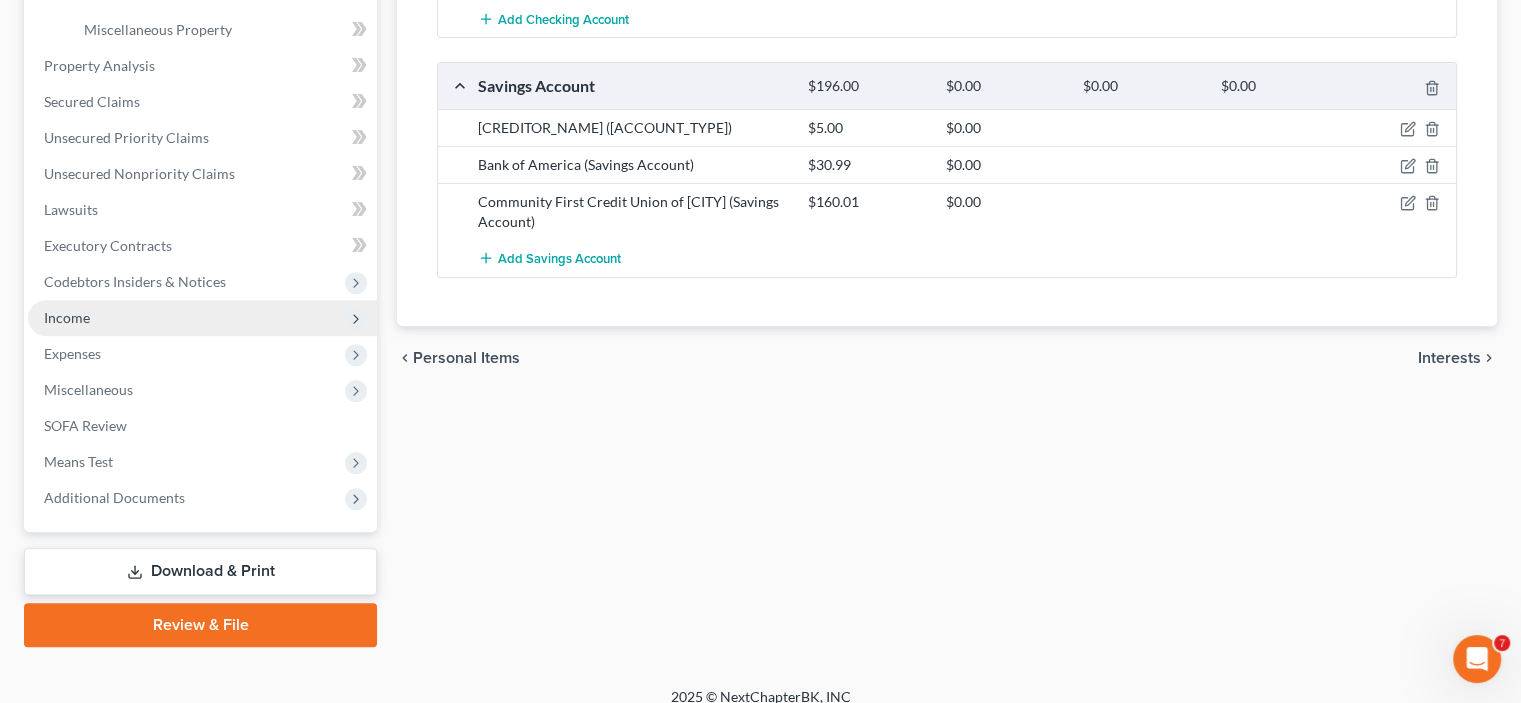 click on "Income" at bounding box center [202, 318] 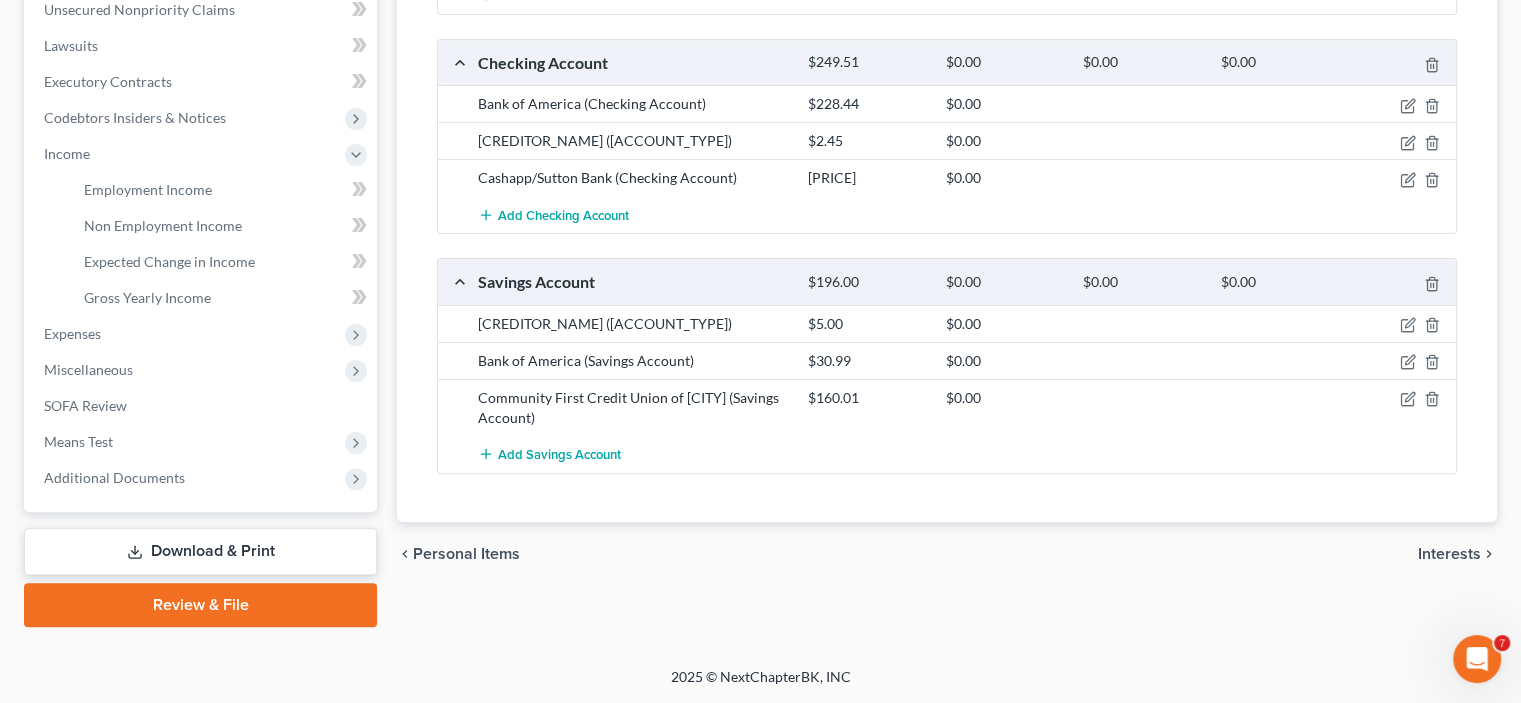 scroll, scrollTop: 502, scrollLeft: 0, axis: vertical 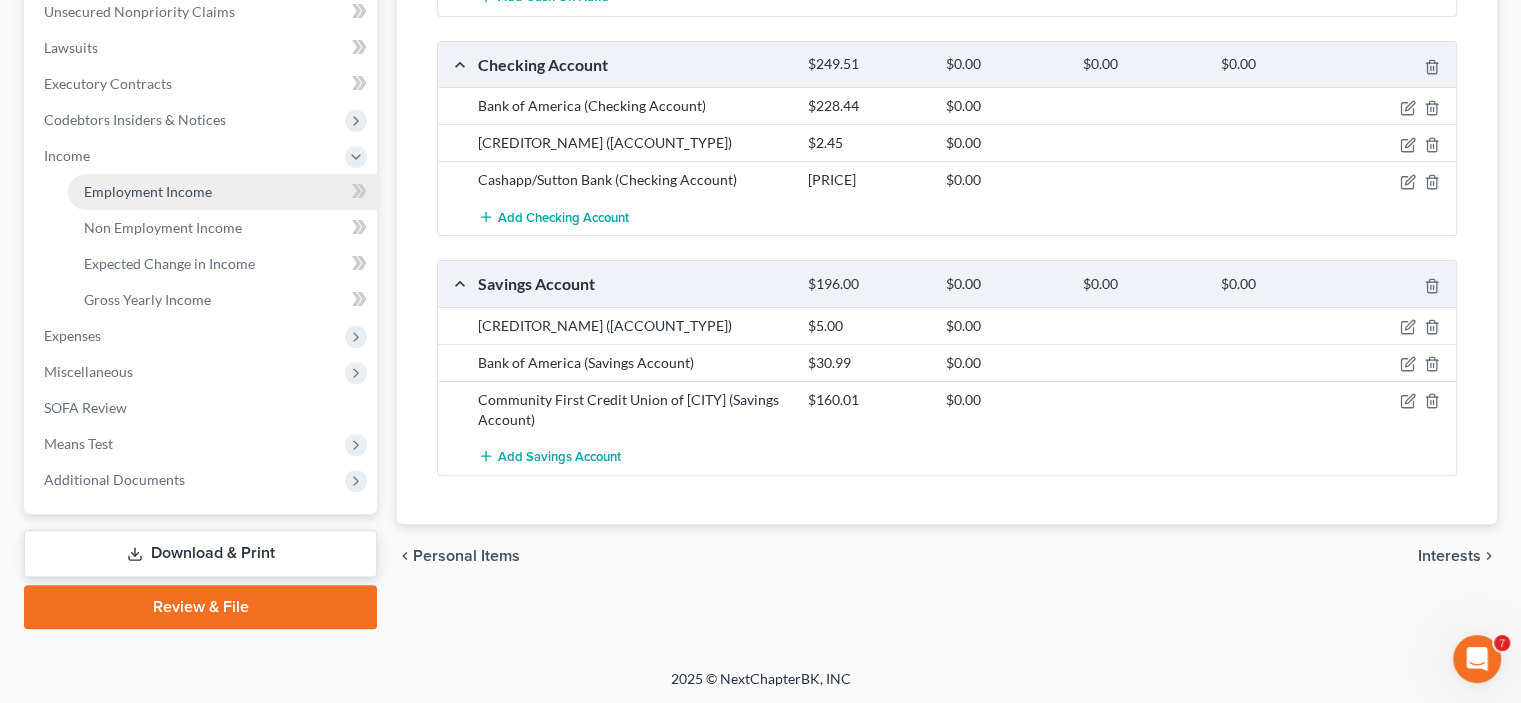 click on "Employment Income" at bounding box center (148, 191) 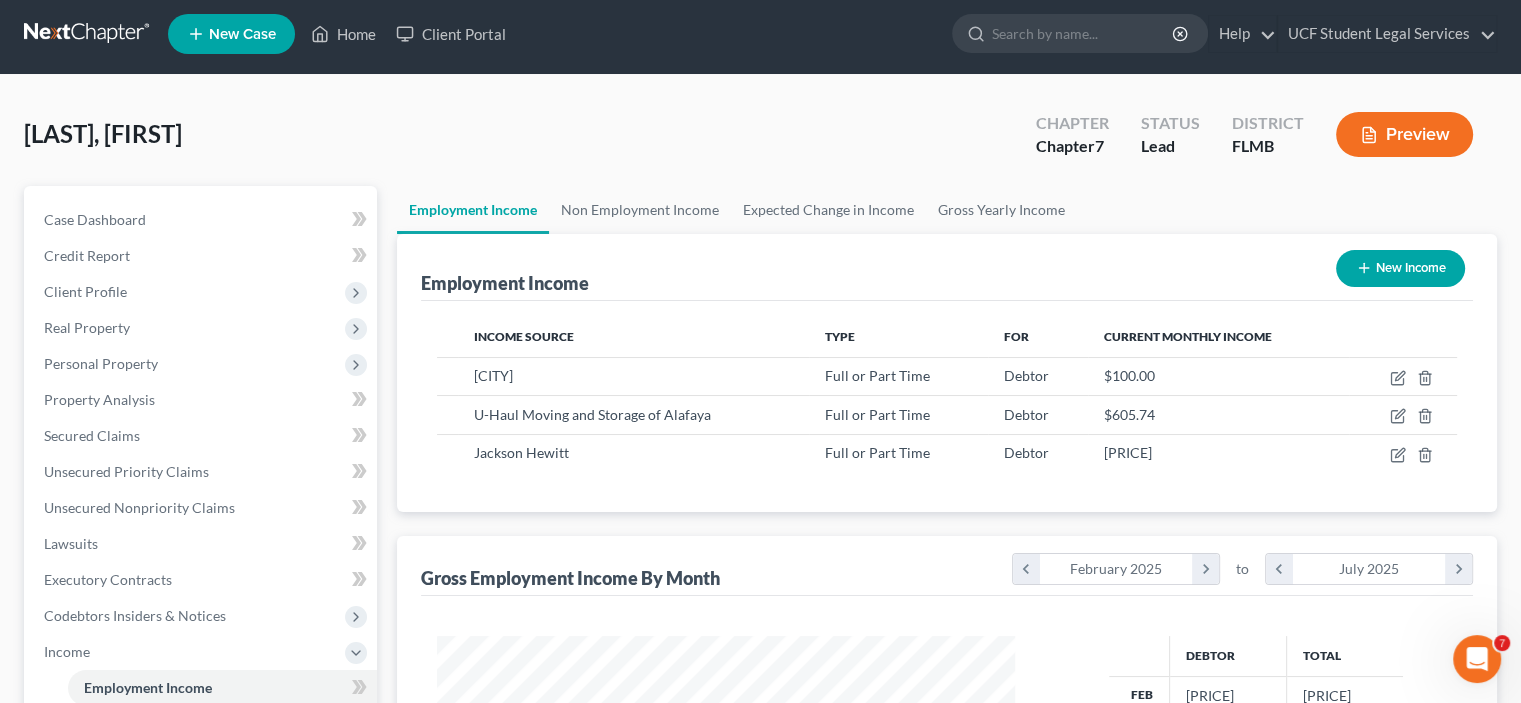 scroll, scrollTop: 0, scrollLeft: 0, axis: both 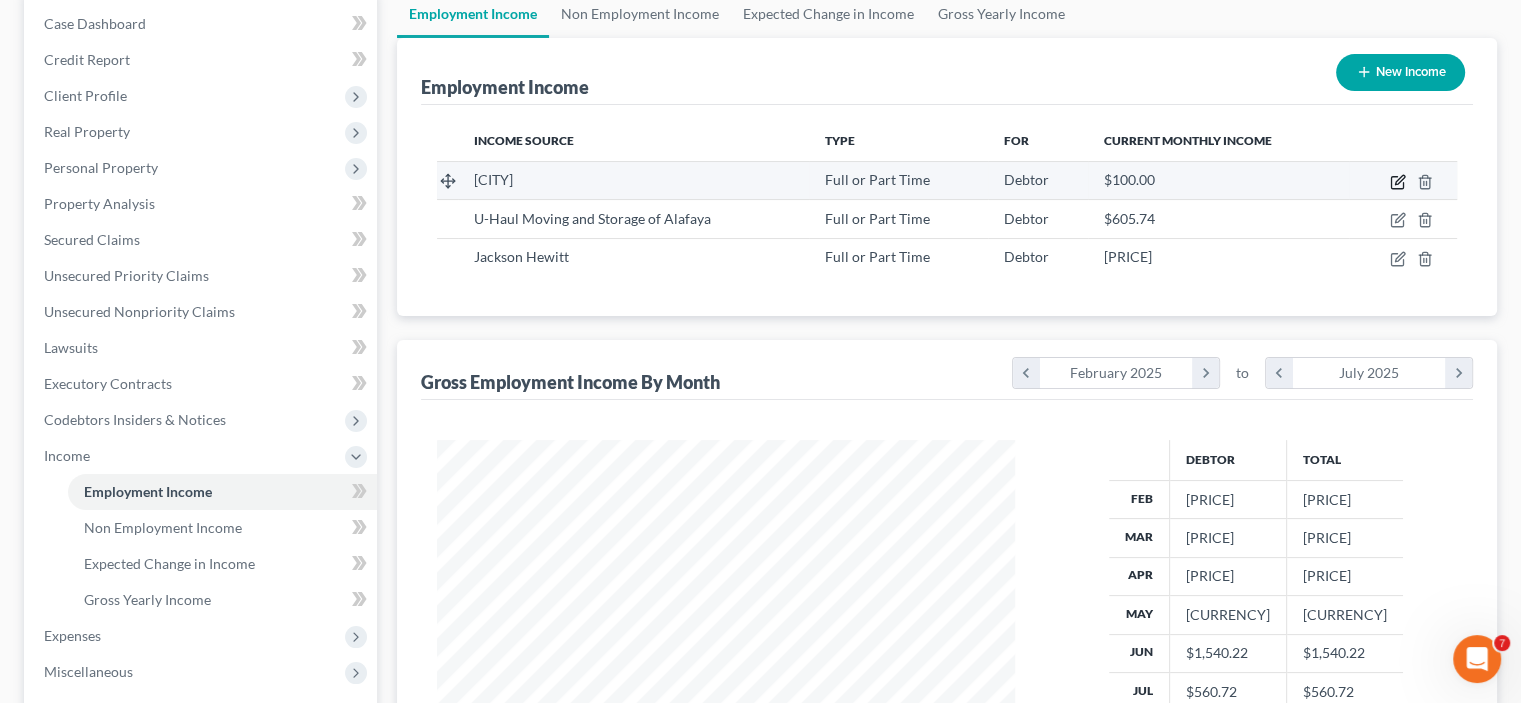 click 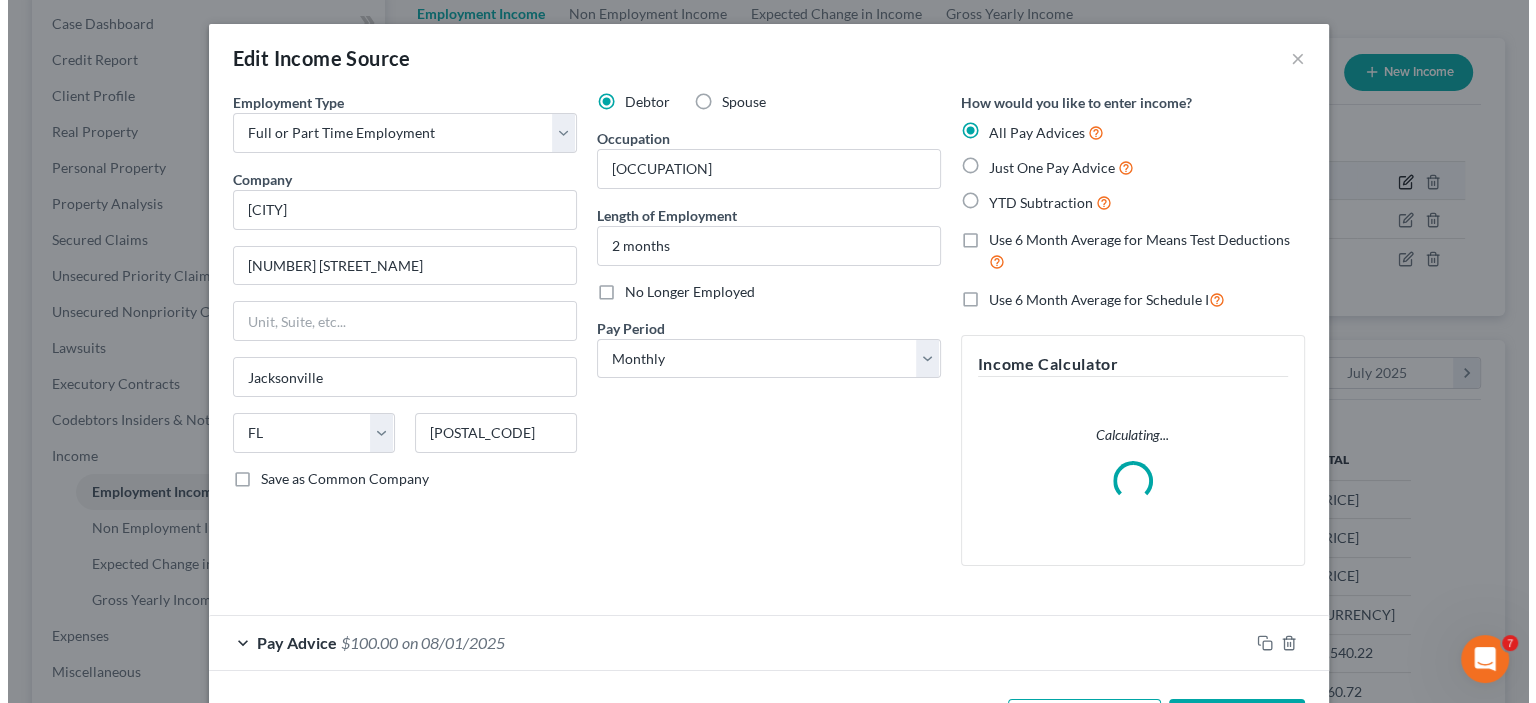 scroll, scrollTop: 999643, scrollLeft: 999375, axis: both 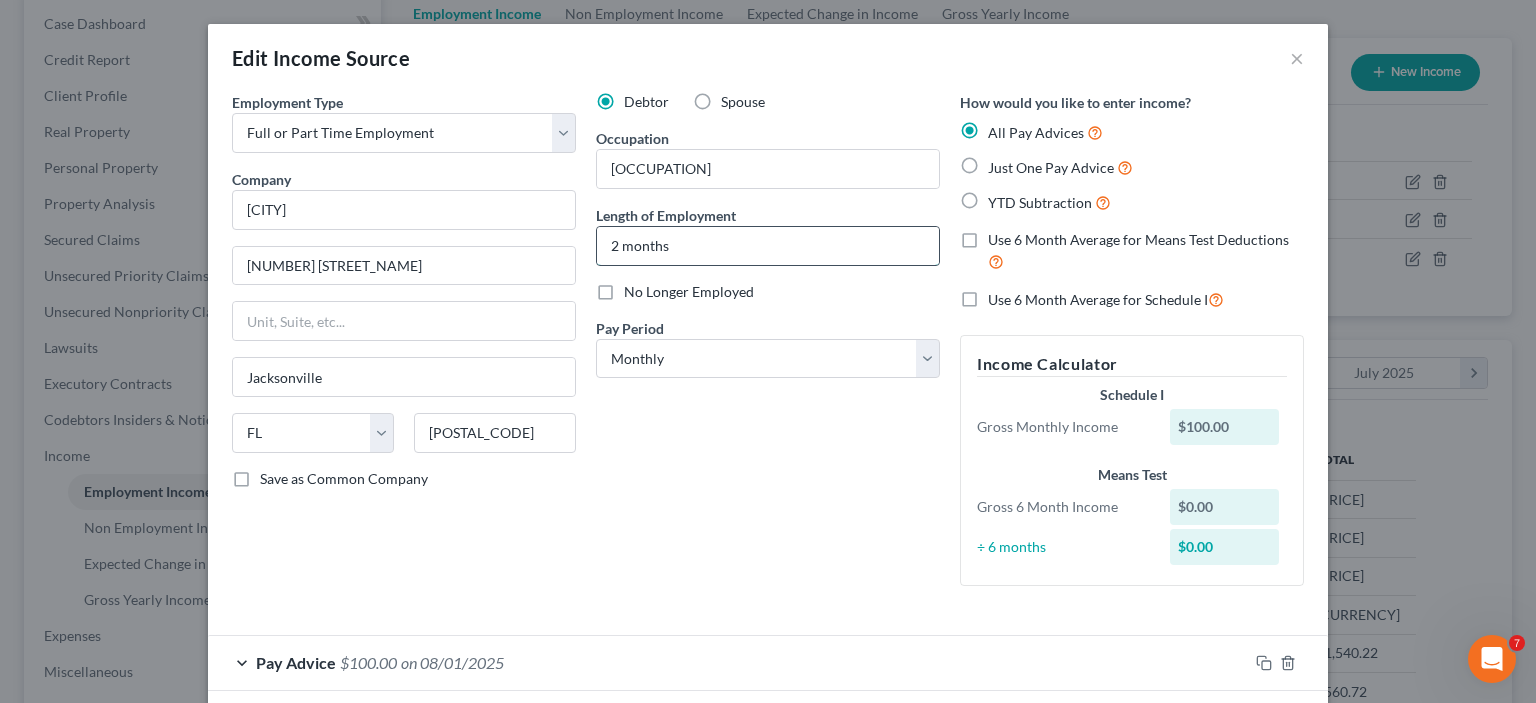click on "2 months" at bounding box center [768, 246] 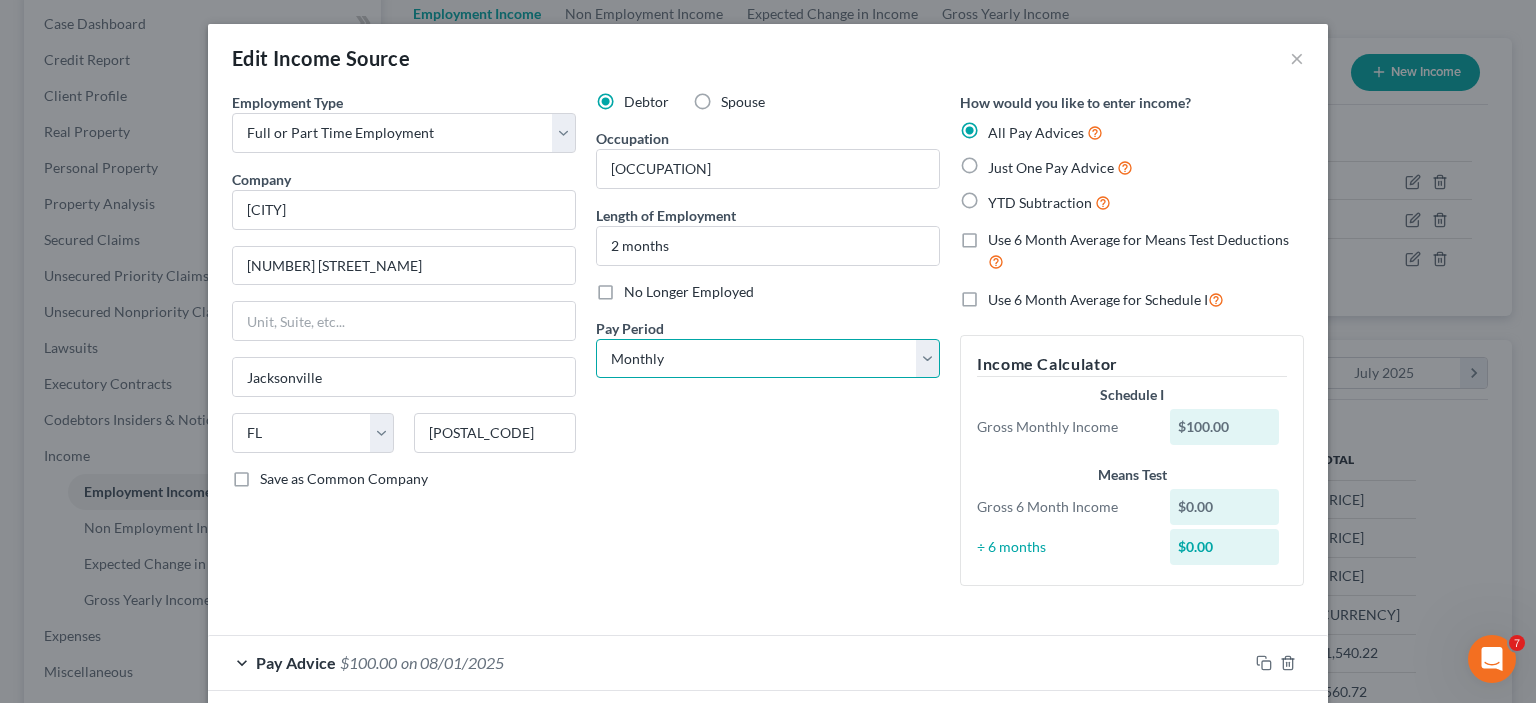 click on "Select Monthly Twice Monthly Every Other Week Weekly" at bounding box center [768, 359] 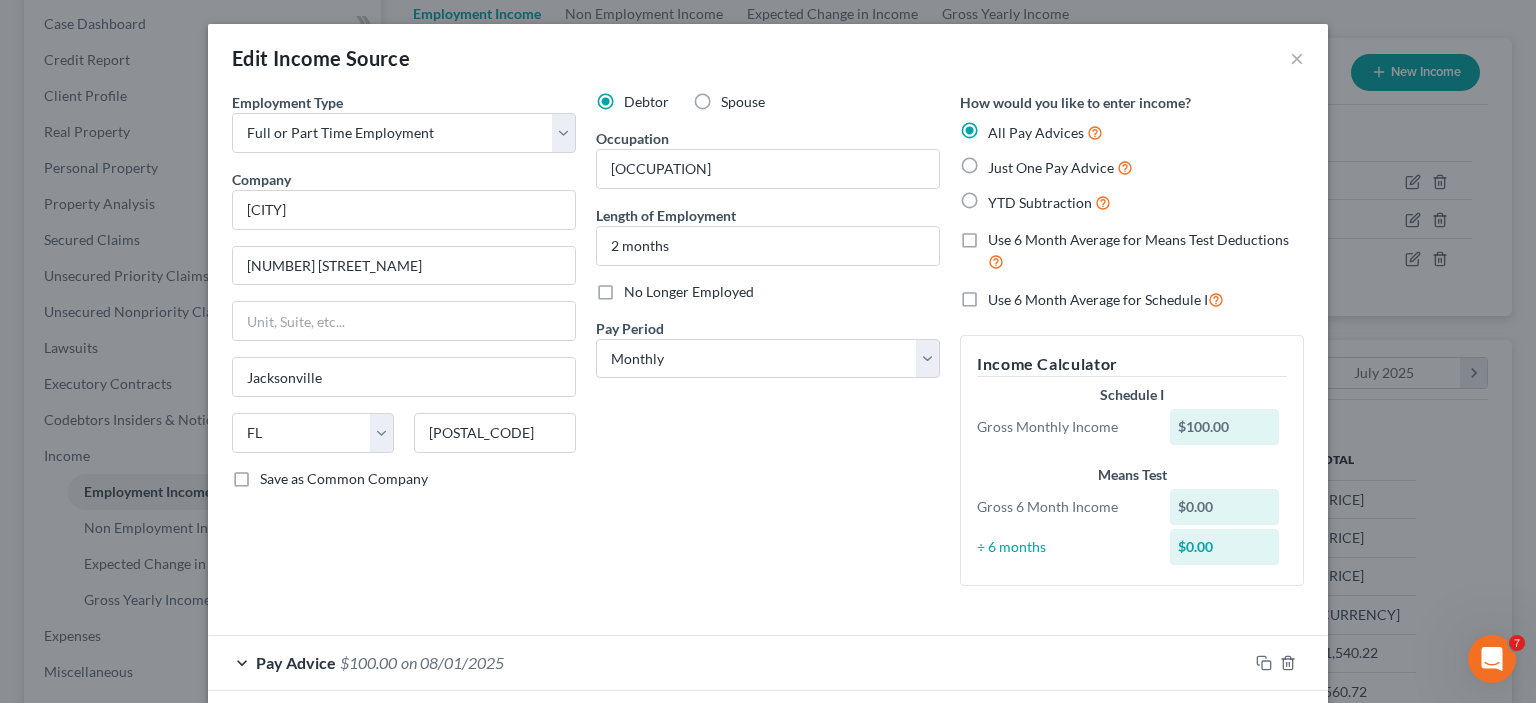 click on "Debtor Spouse Occupation Park Ranger Length of Employment 2 months No Longer Employed
Pay Period
*
Select Monthly Twice Monthly Every Other Week Weekly" at bounding box center (768, 347) 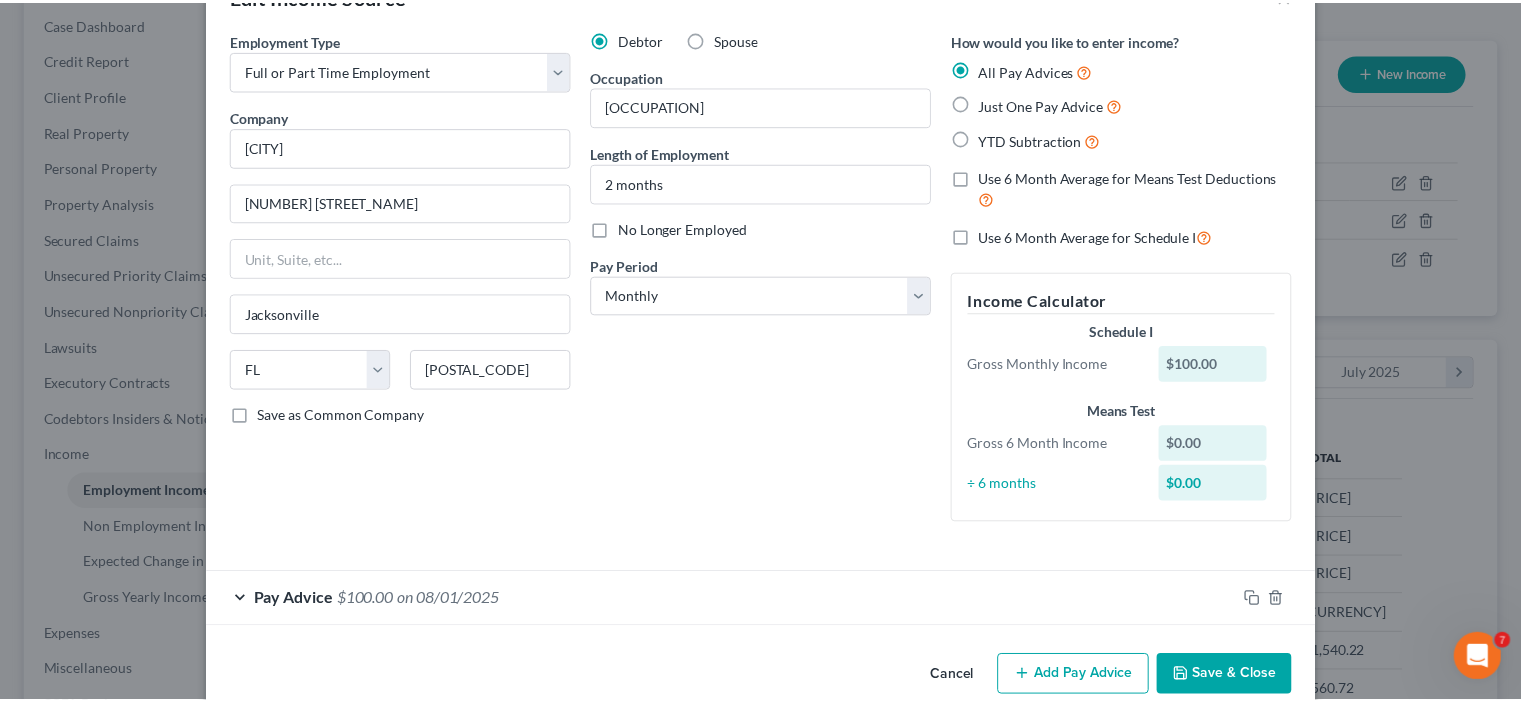 scroll, scrollTop: 96, scrollLeft: 0, axis: vertical 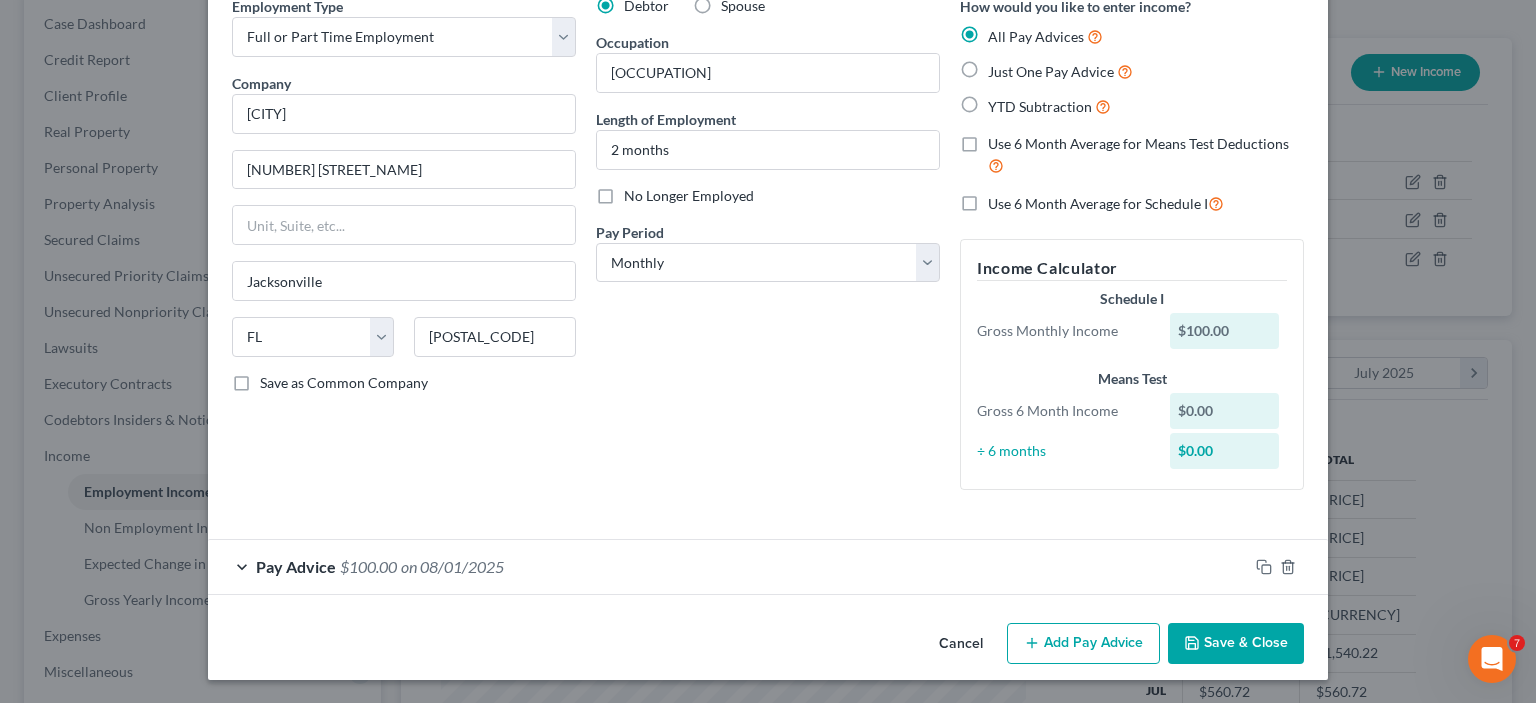 click on "Cancel" at bounding box center [961, 645] 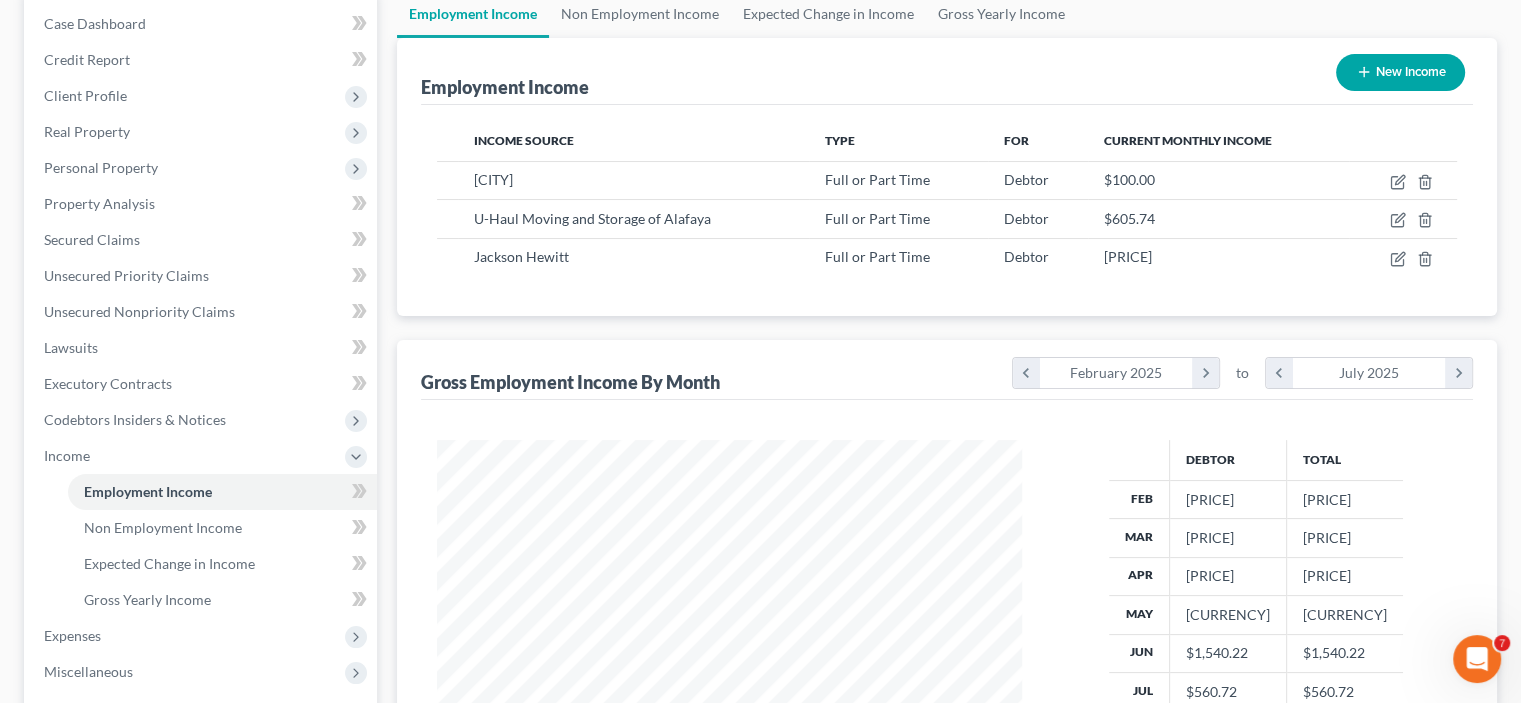 scroll, scrollTop: 356, scrollLeft: 617, axis: both 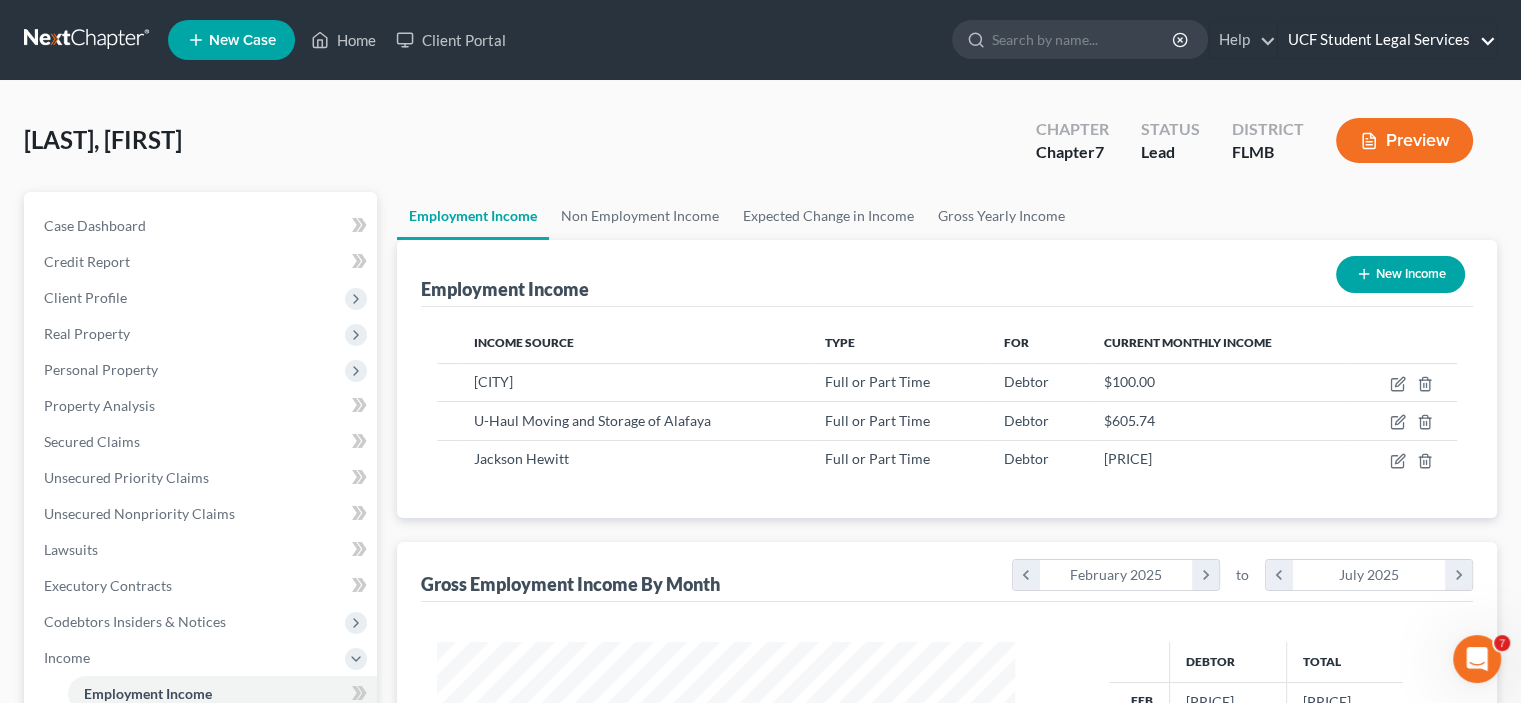 click on "UCF Student Legal Services" at bounding box center (1387, 40) 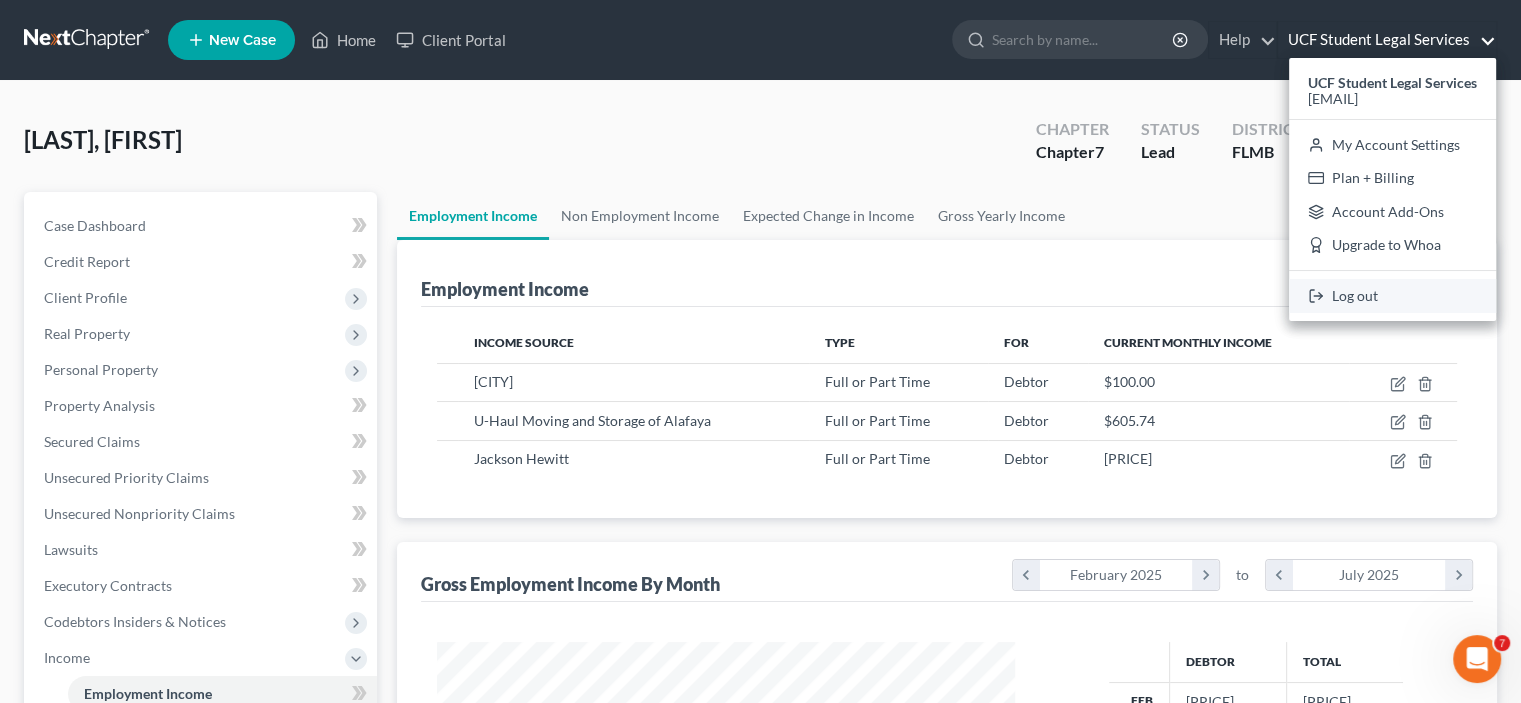 click on "Log out" at bounding box center [1392, 296] 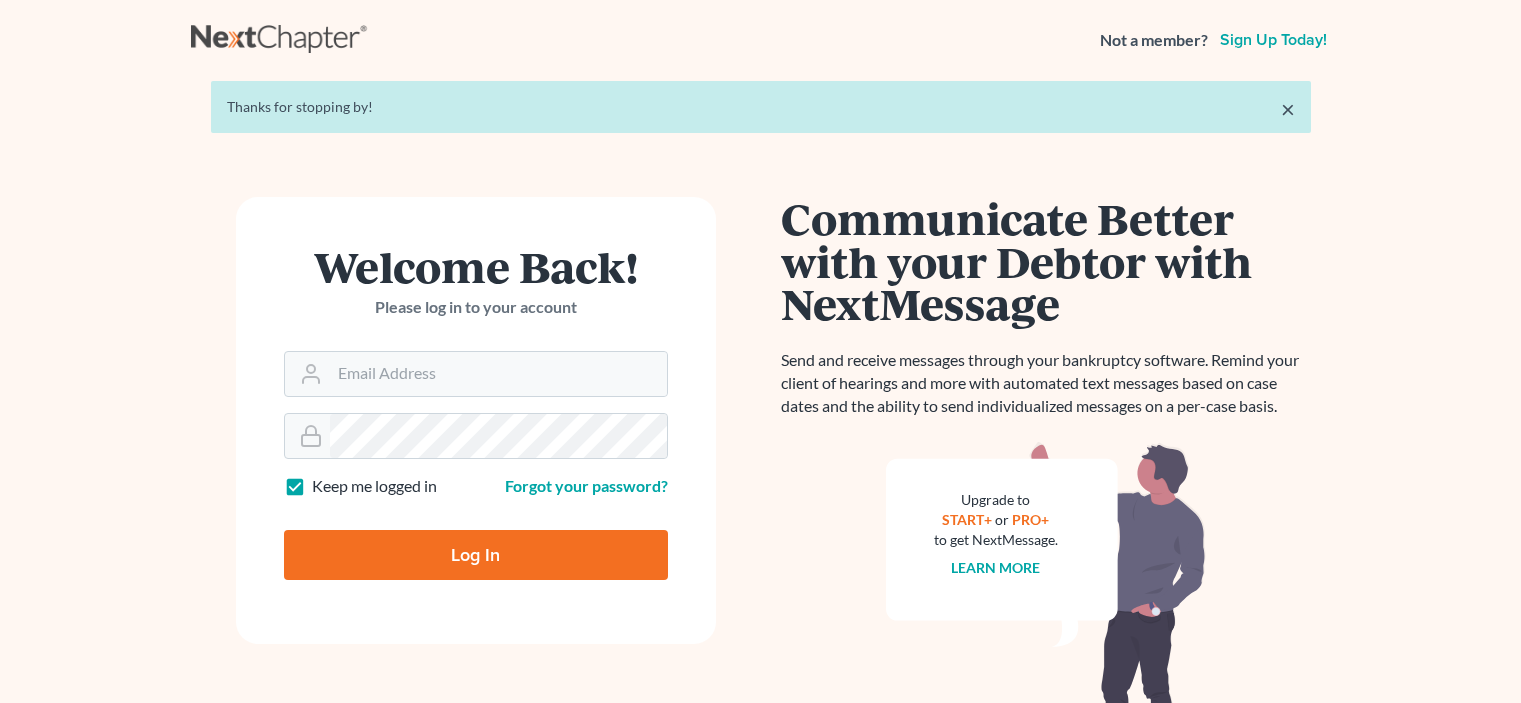 scroll, scrollTop: 0, scrollLeft: 0, axis: both 